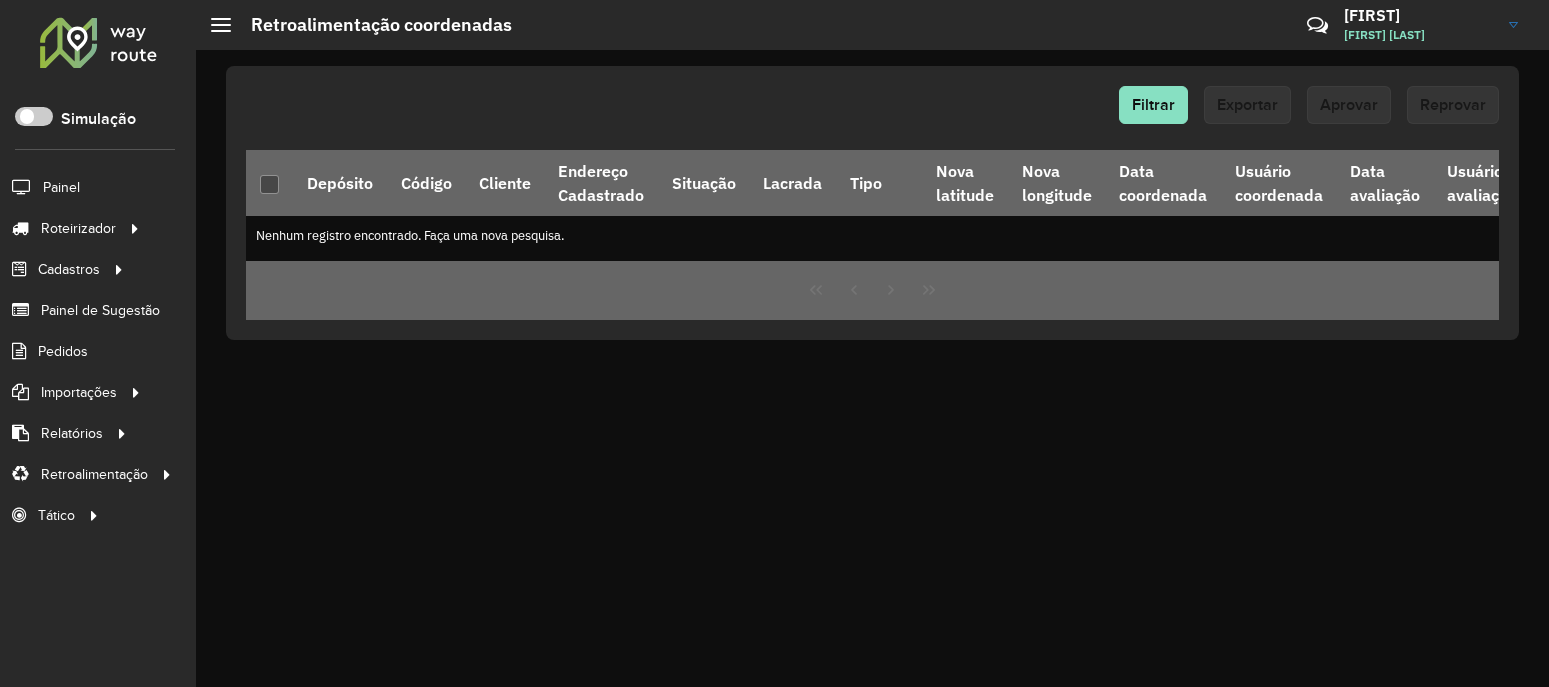 scroll, scrollTop: 0, scrollLeft: 0, axis: both 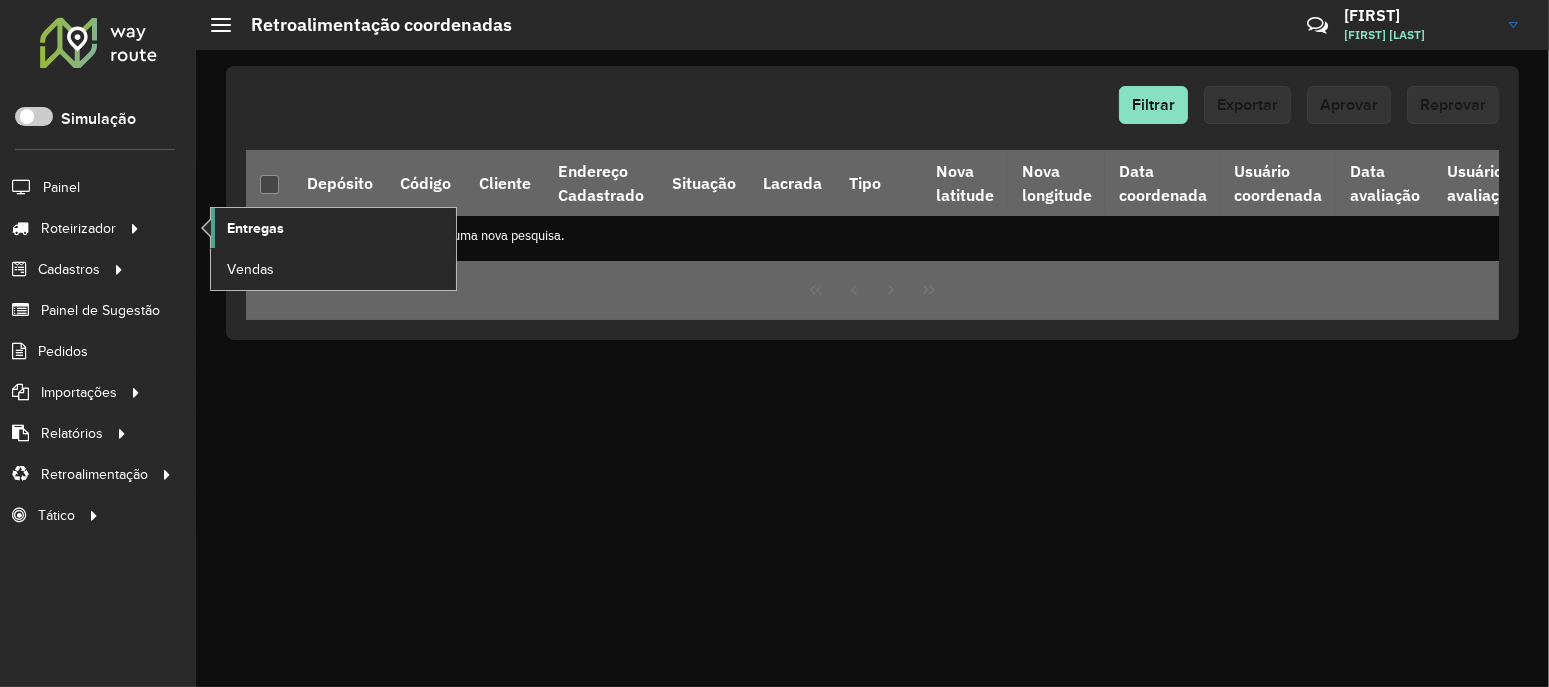 click on "Entregas" 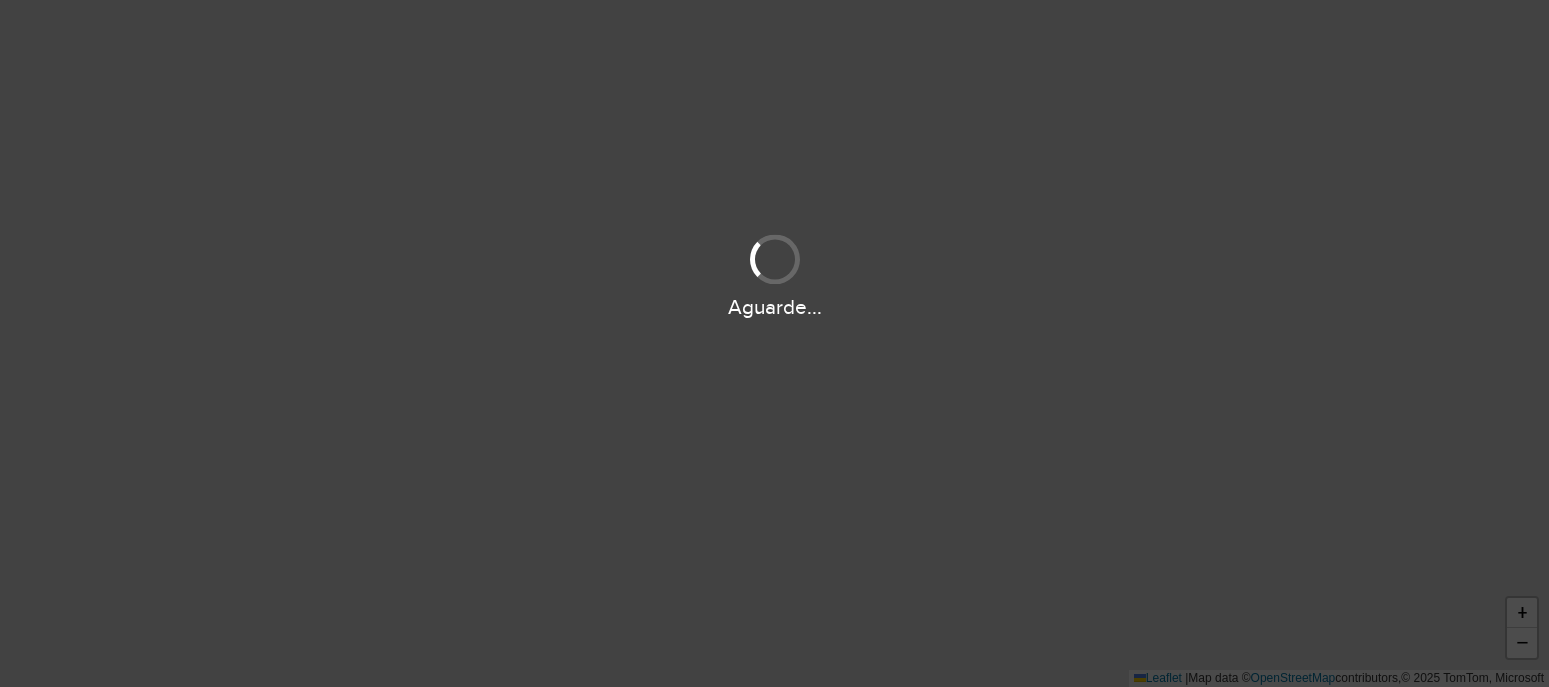 scroll, scrollTop: 0, scrollLeft: 0, axis: both 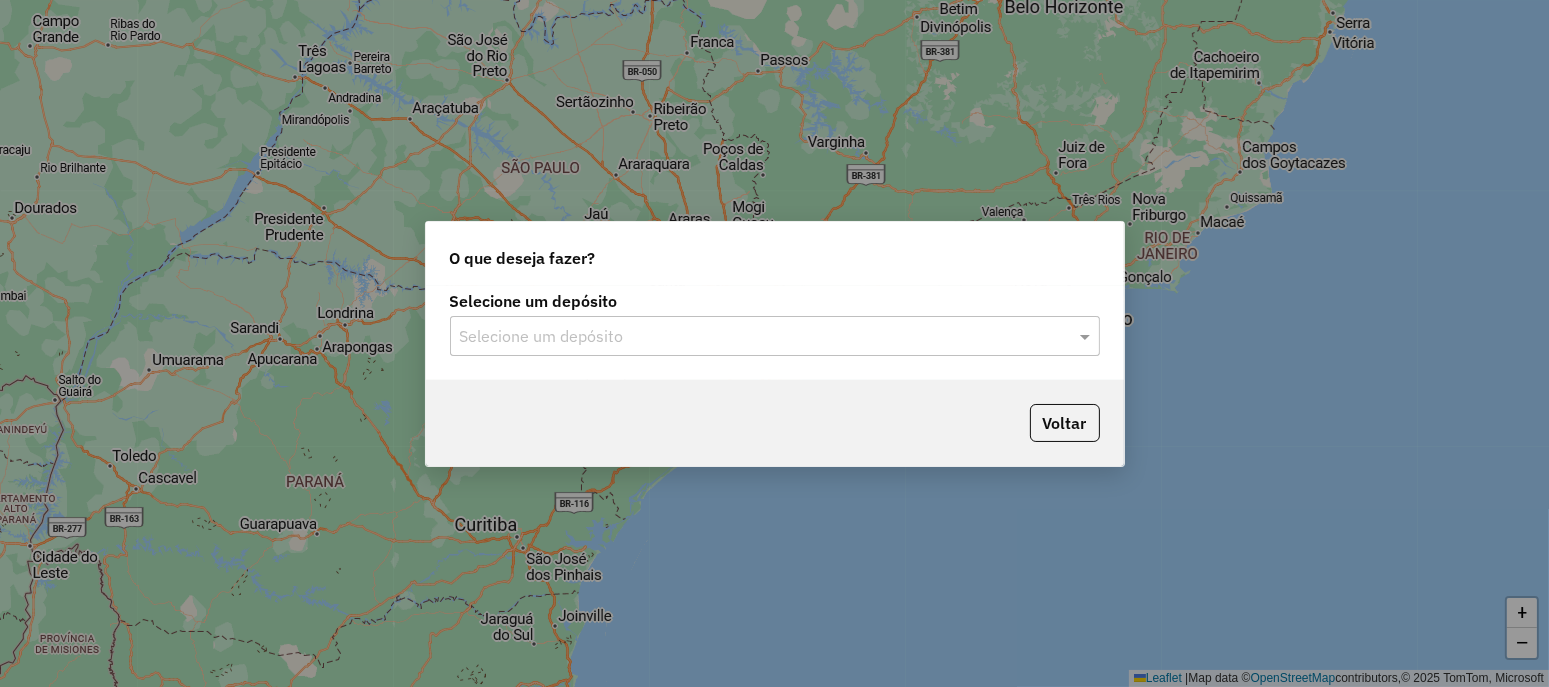 click 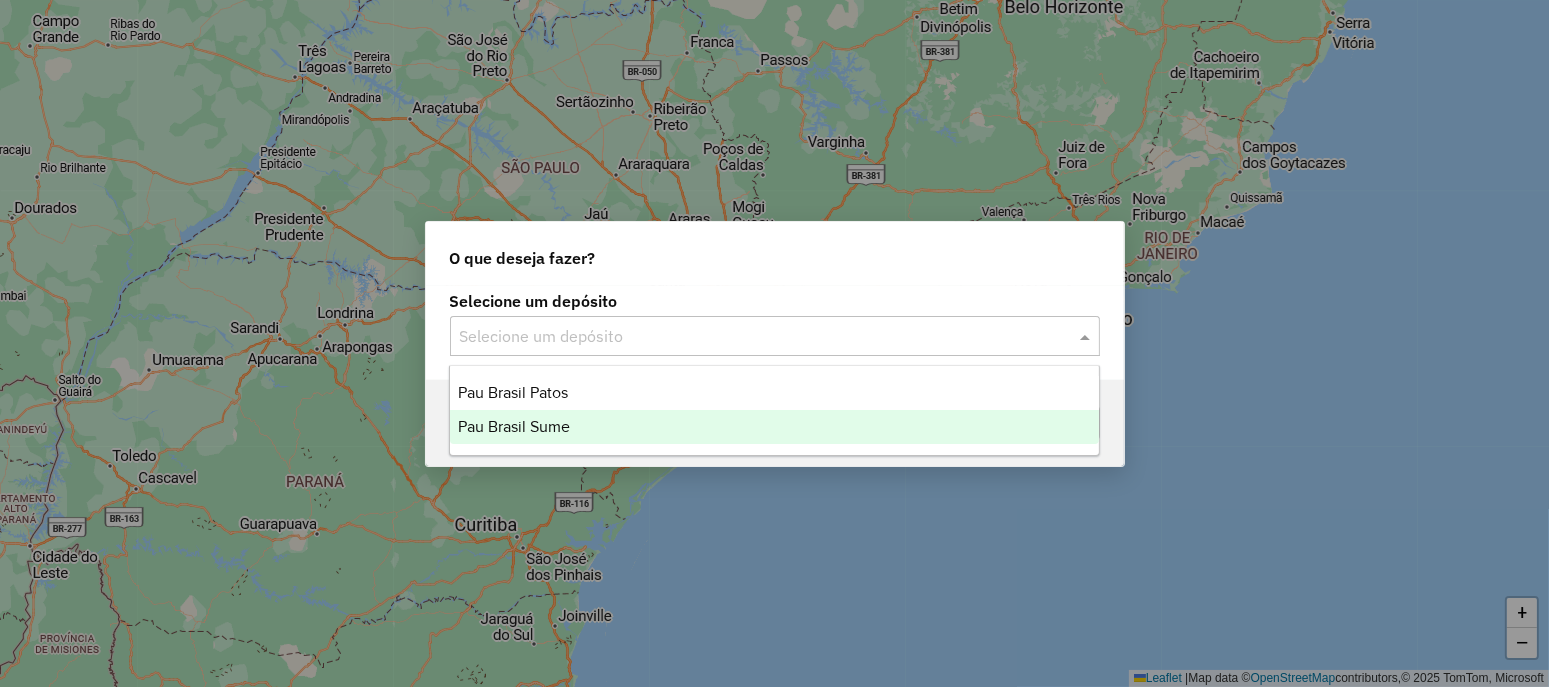 click on "Pau Brasil Sume" at bounding box center (514, 426) 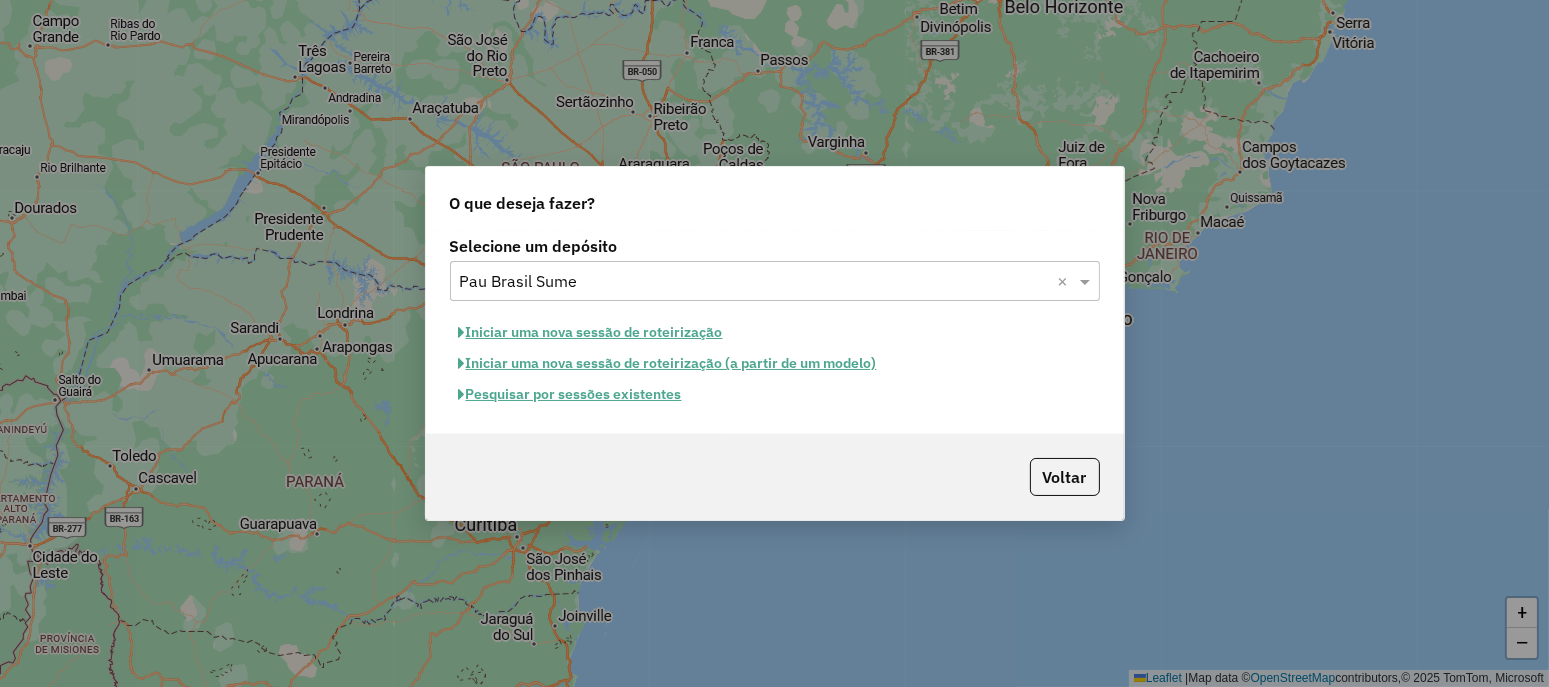 click on "Selecione um depósito Selecione um depósito × Pau Brasil Sume ×  Iniciar uma nova sessão de roteirização   Iniciar uma nova sessão de roteirização (a partir de um modelo)   Pesquisar por sessões existentes" 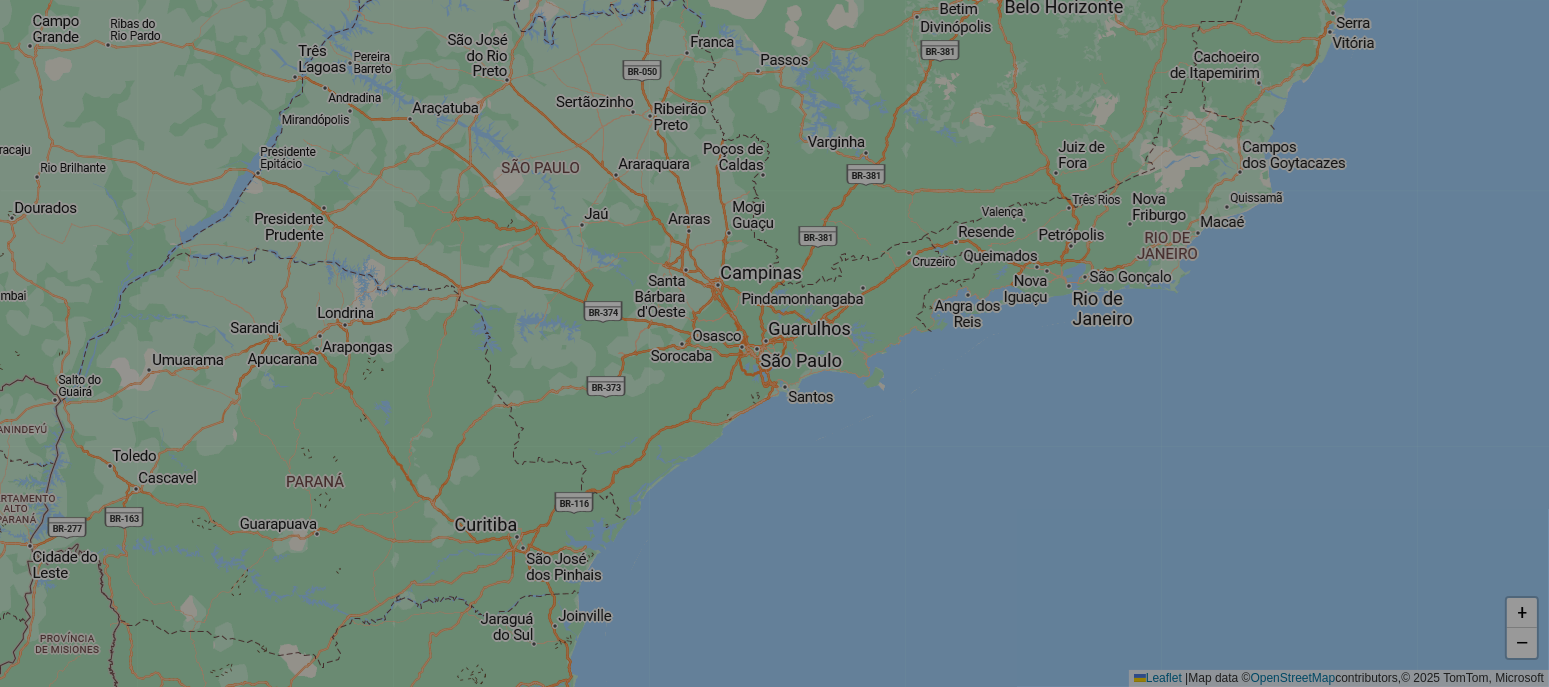 select on "*" 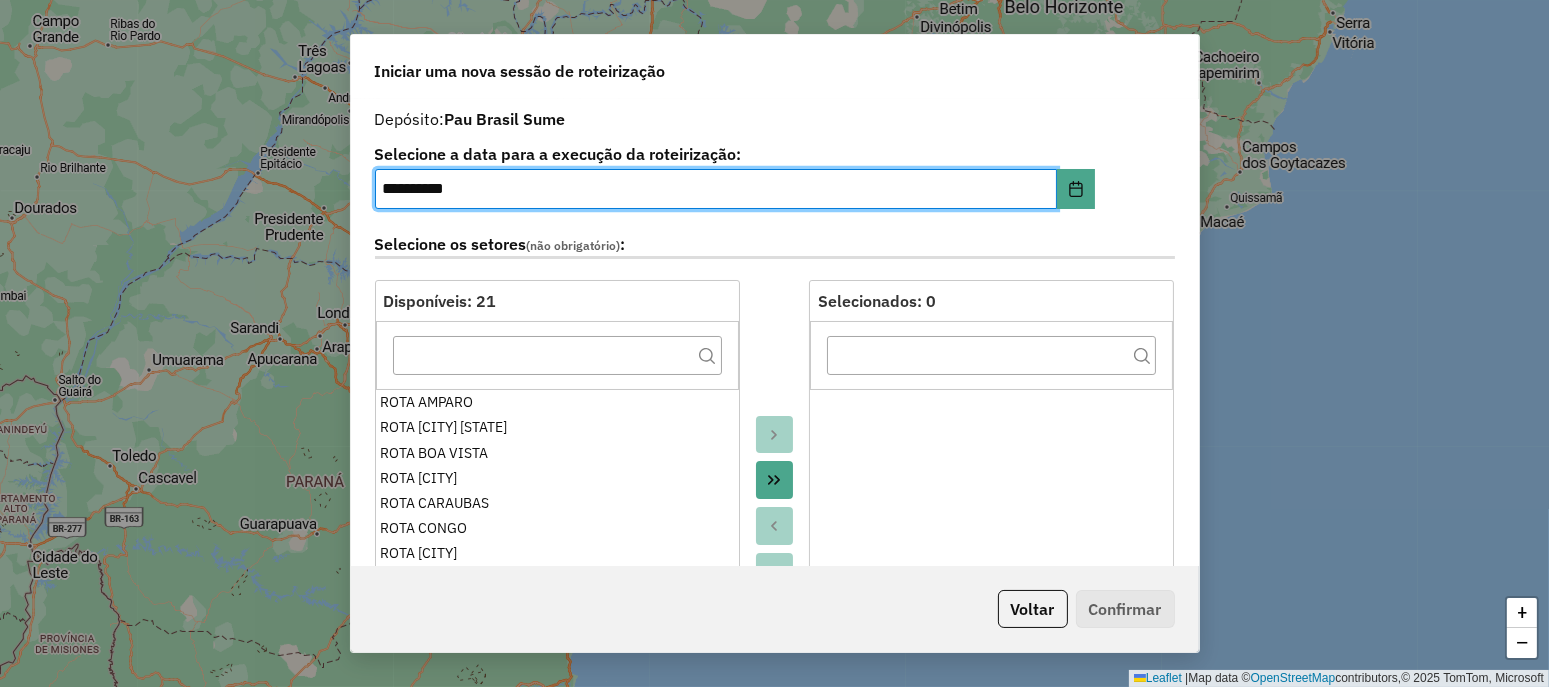 click 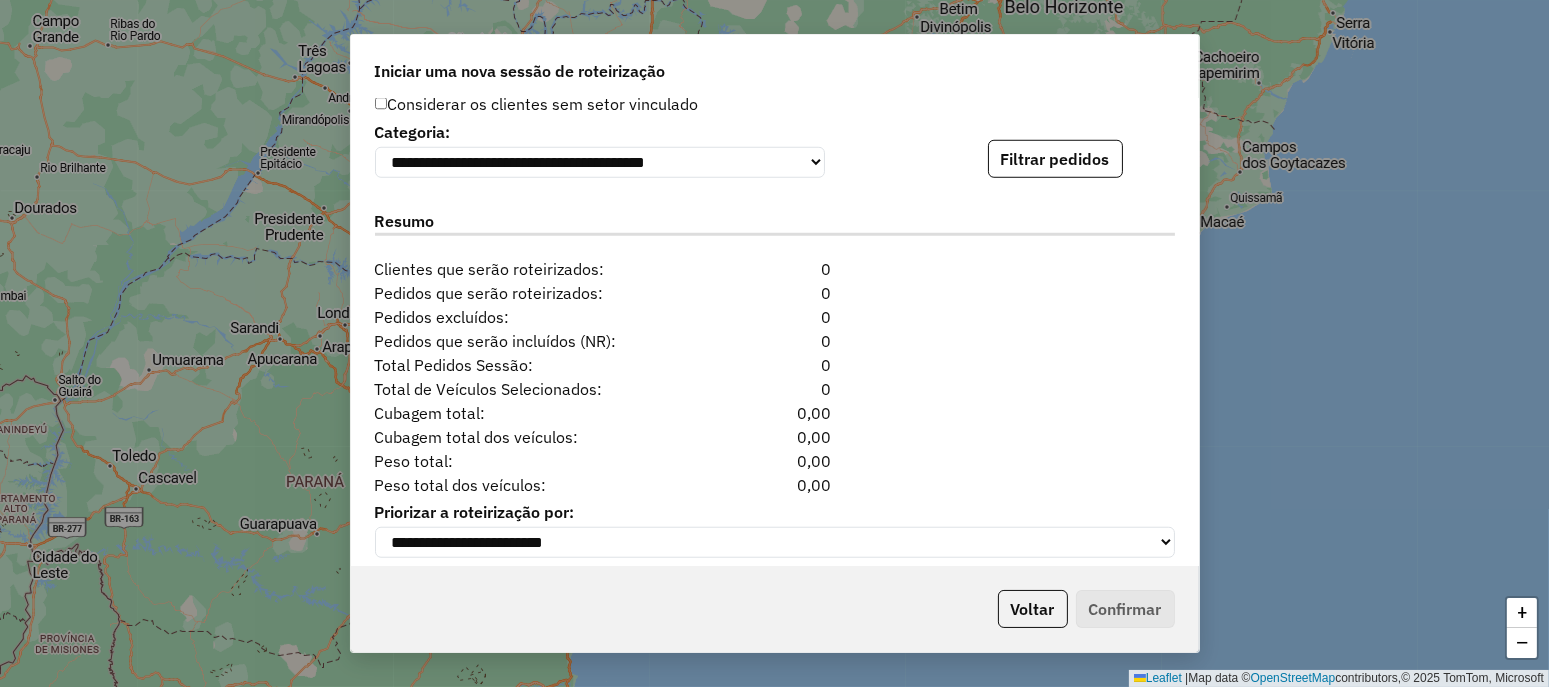 scroll, scrollTop: 2065, scrollLeft: 0, axis: vertical 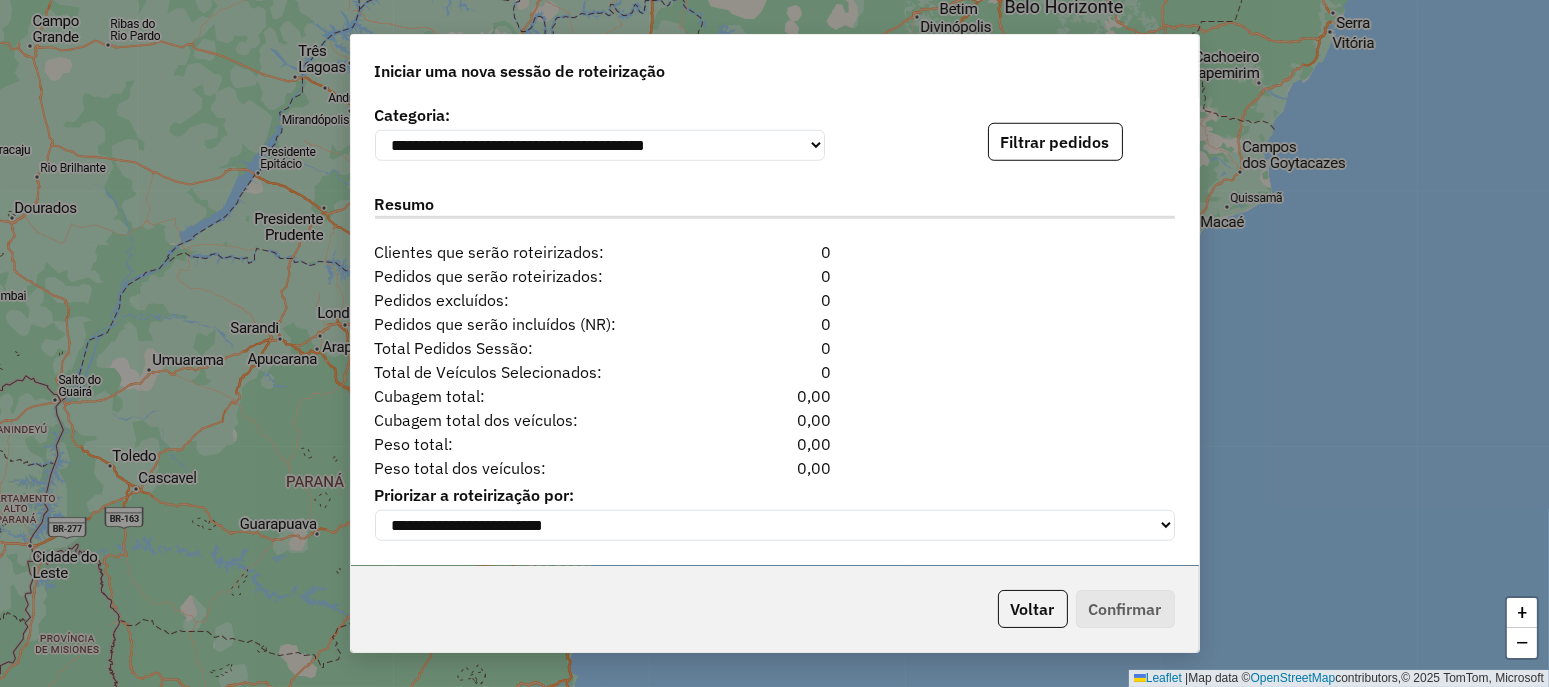 click on "**********" 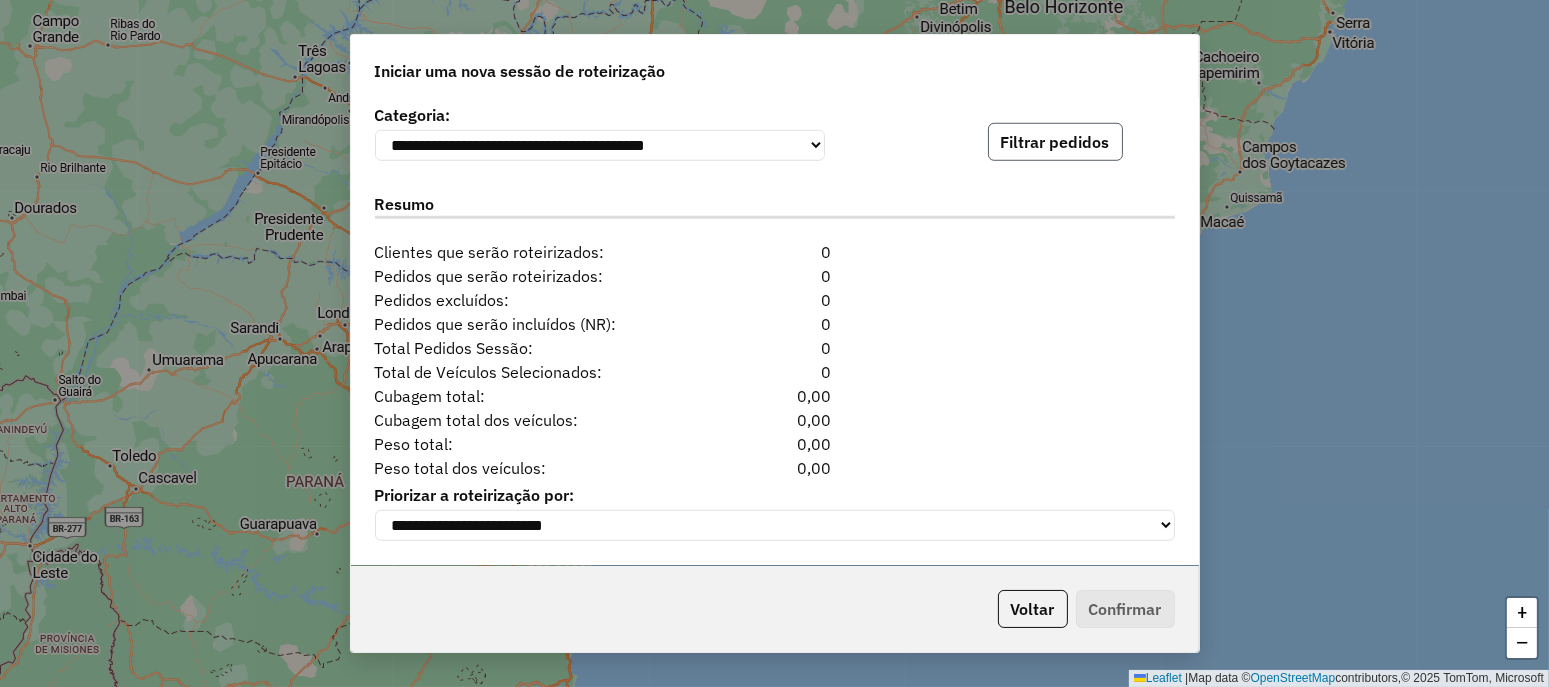 click on "Filtrar pedidos" 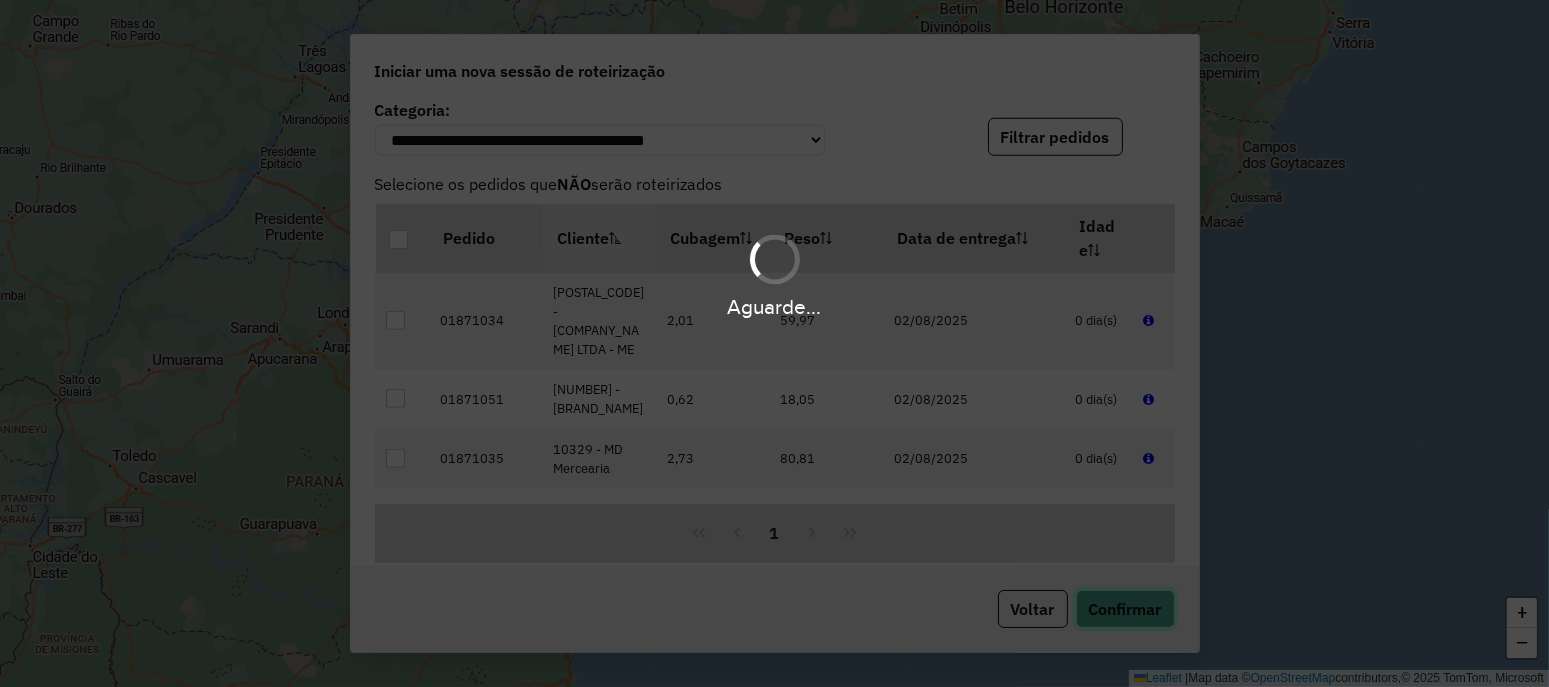 click on "Confirmar" 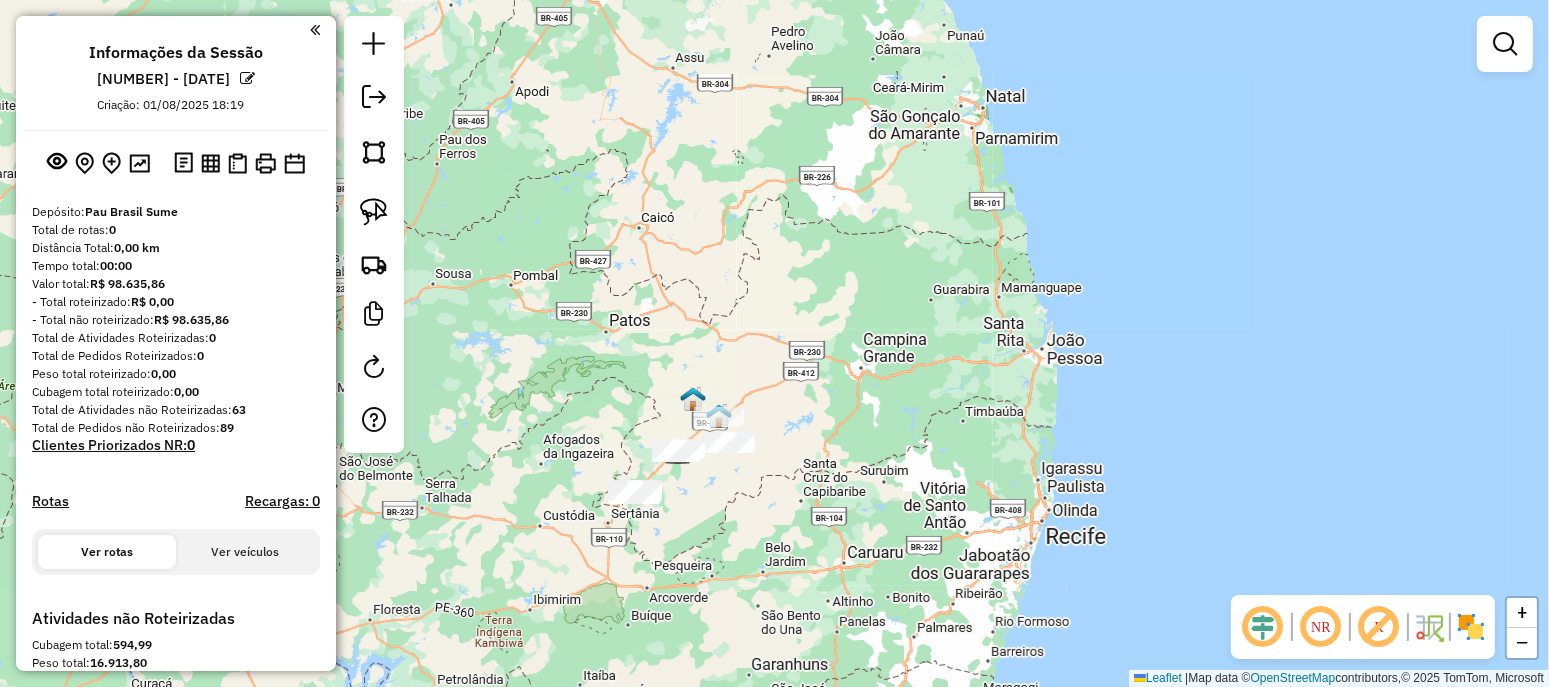 drag, startPoint x: 838, startPoint y: 457, endPoint x: 883, endPoint y: 315, distance: 148.95973 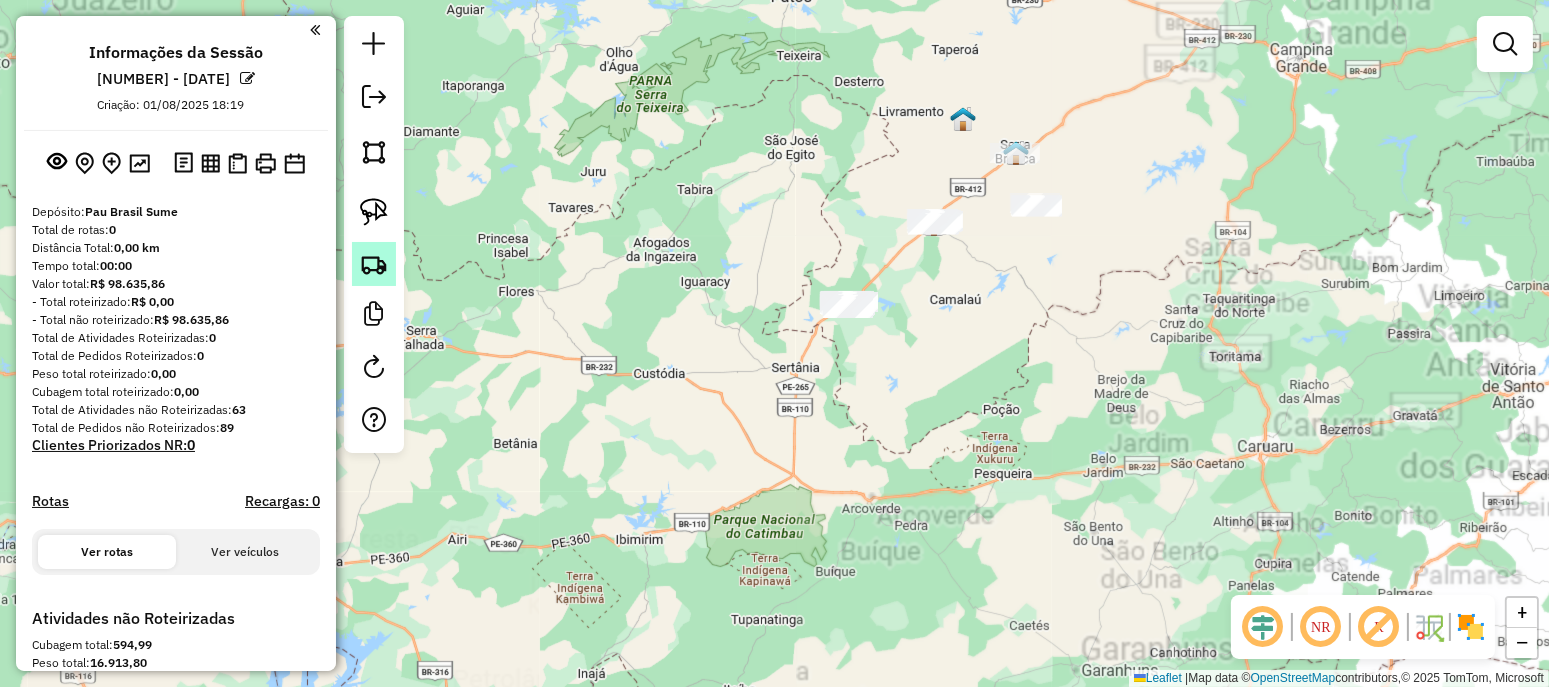 click 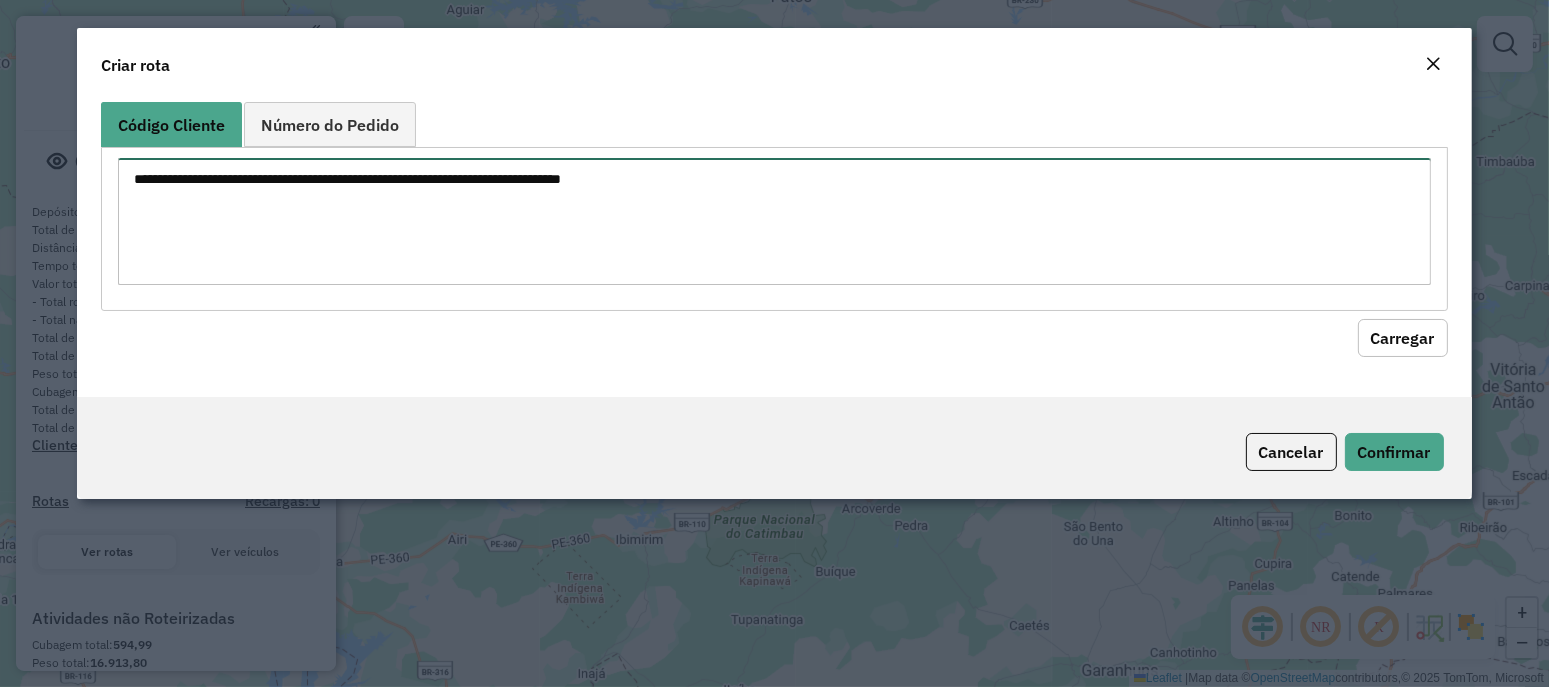 click at bounding box center (774, 221) 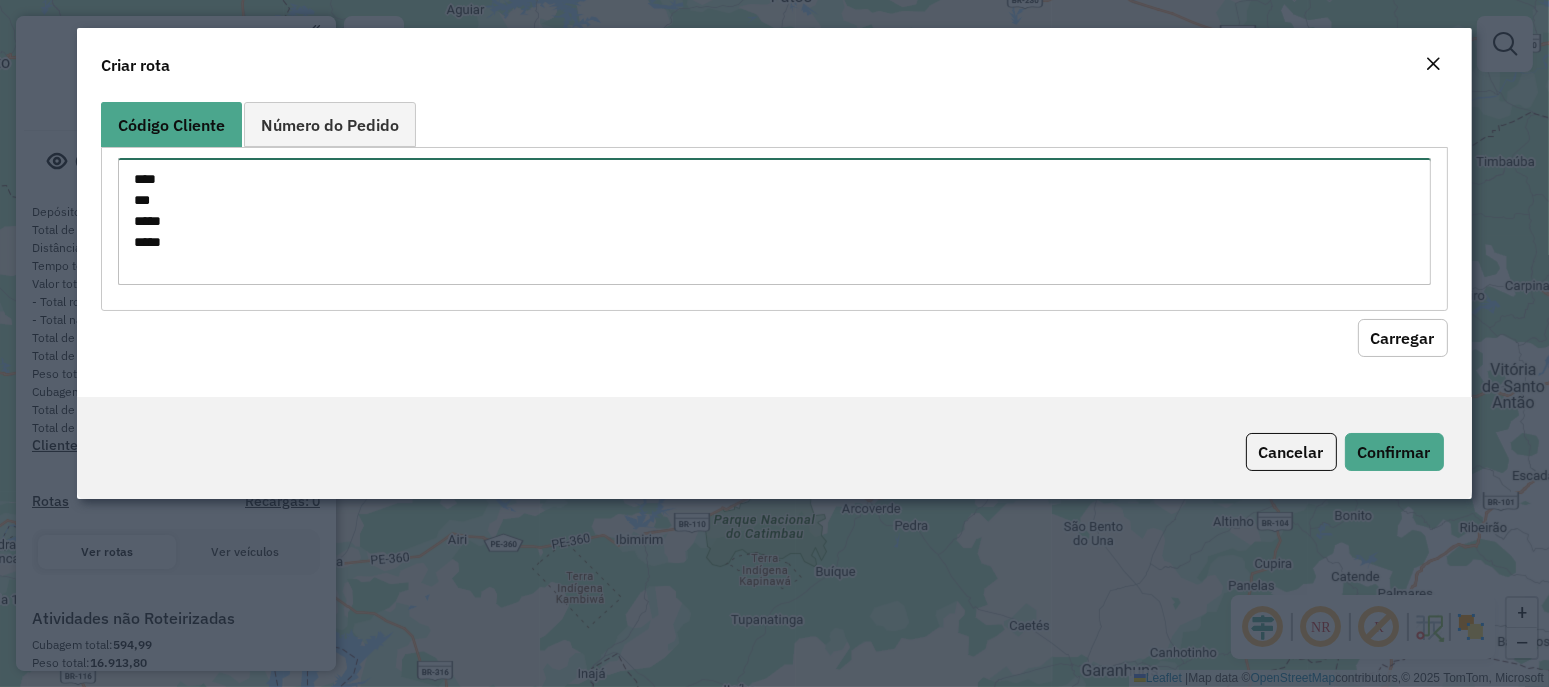 type on "****
***
*****
*****" 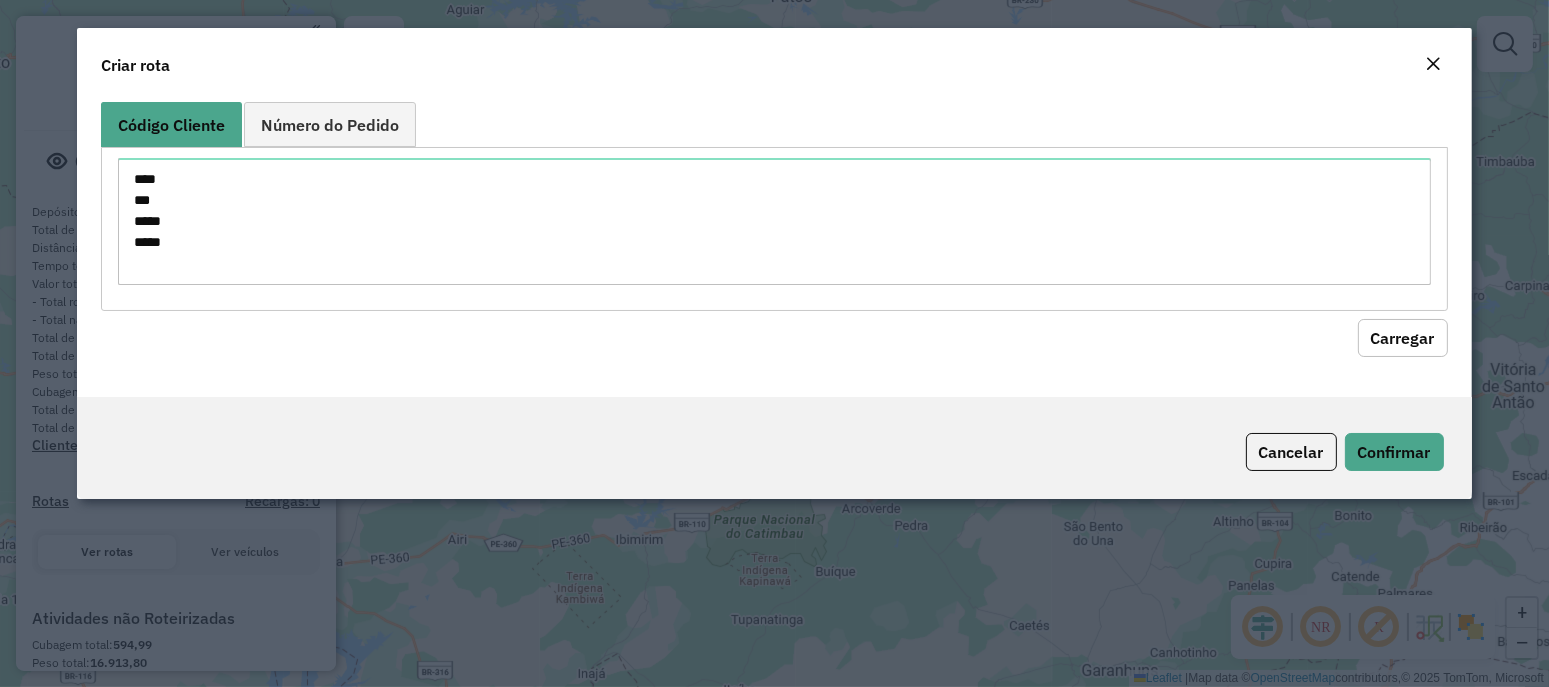 type 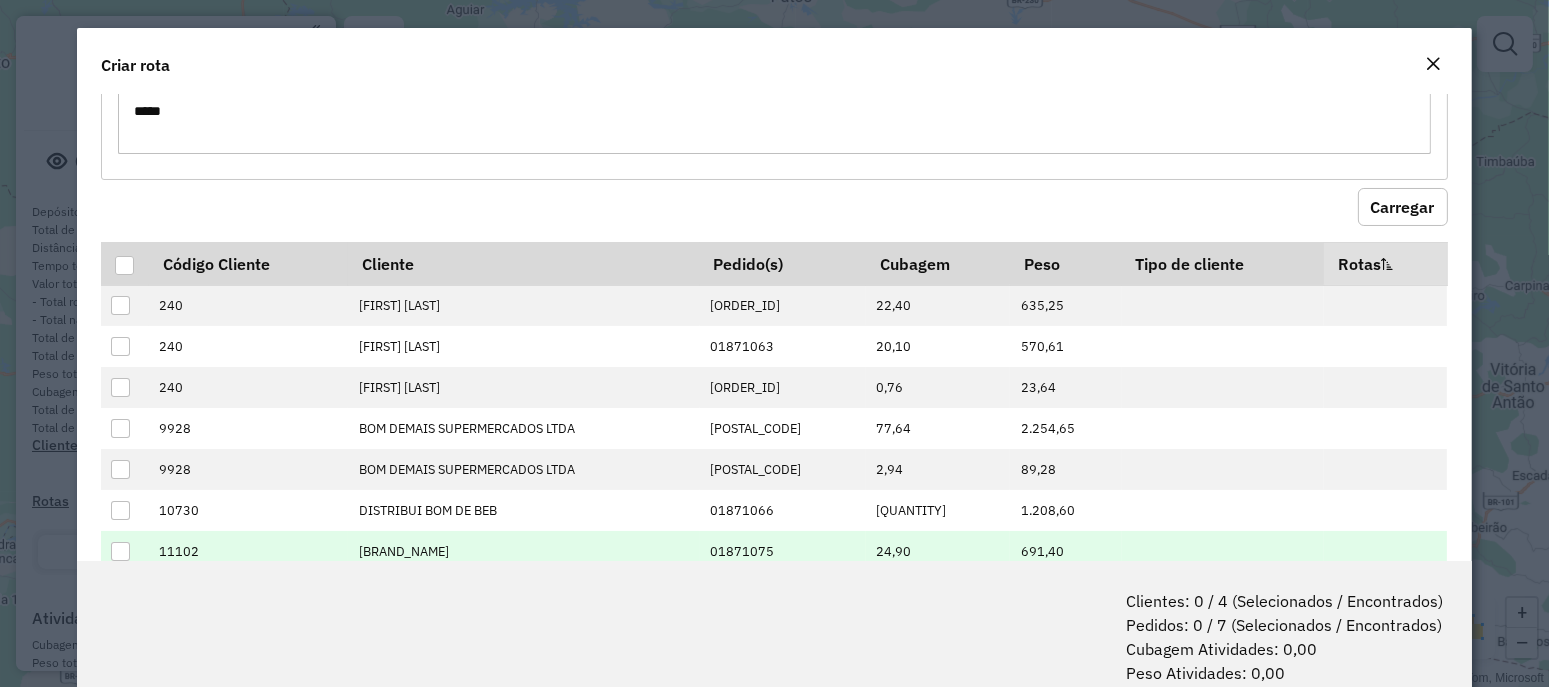 scroll, scrollTop: 178, scrollLeft: 0, axis: vertical 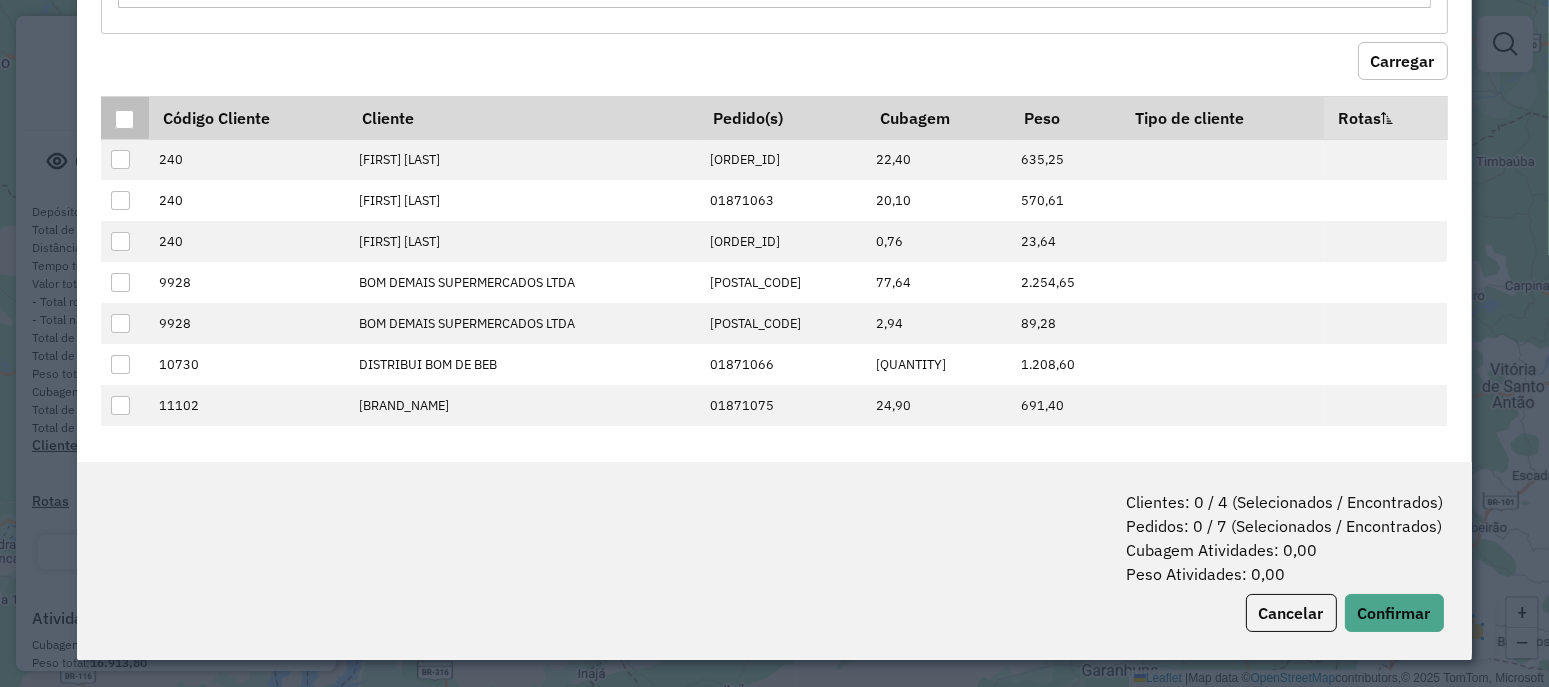 click at bounding box center [124, 119] 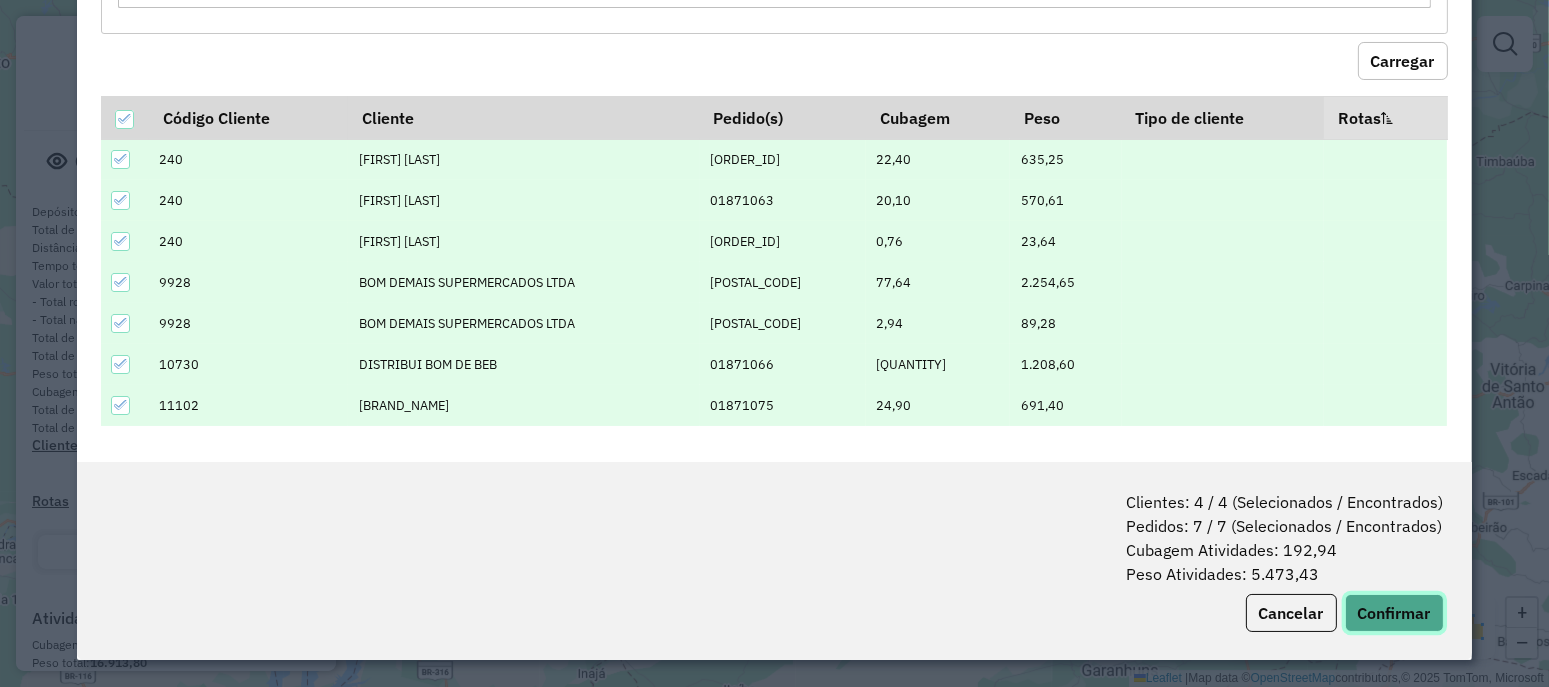 click on "Confirmar" 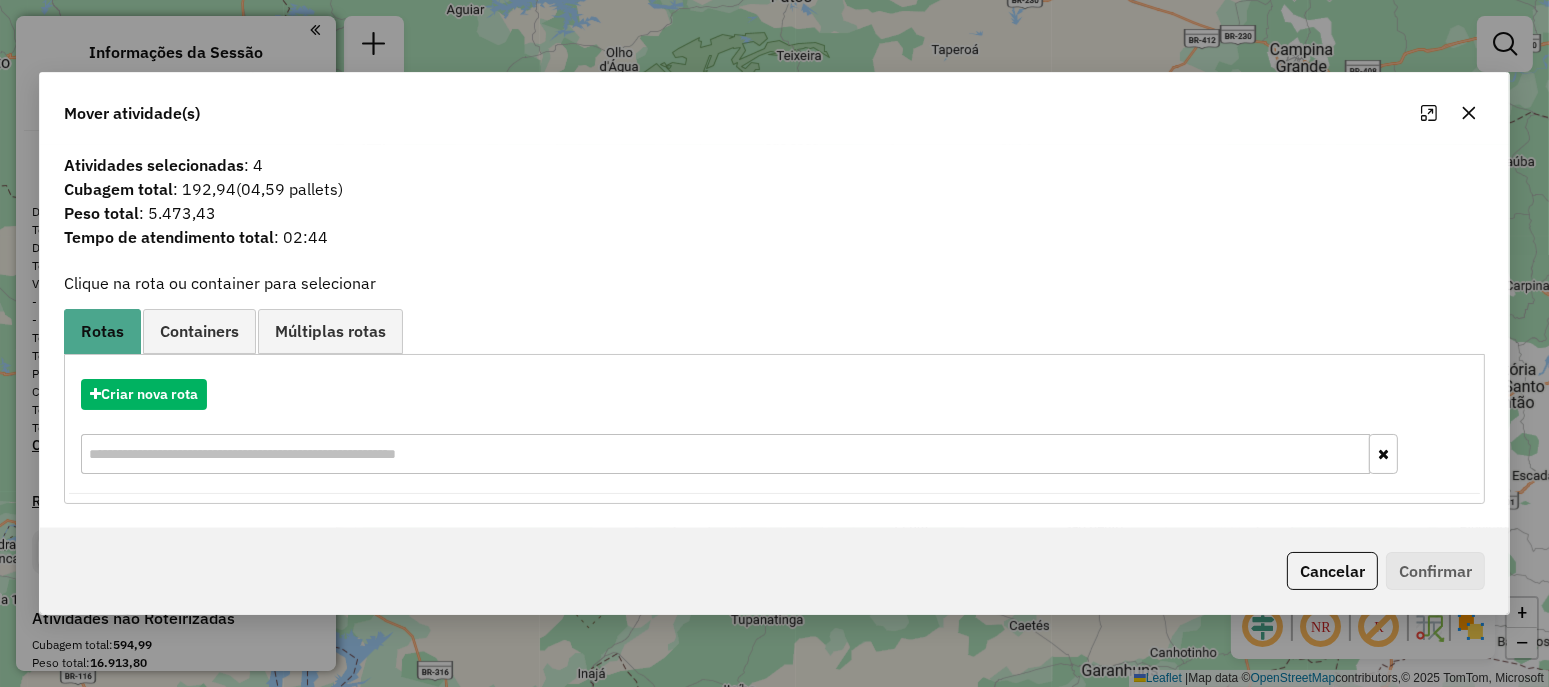 click on "Criar nova rota" at bounding box center [775, 394] 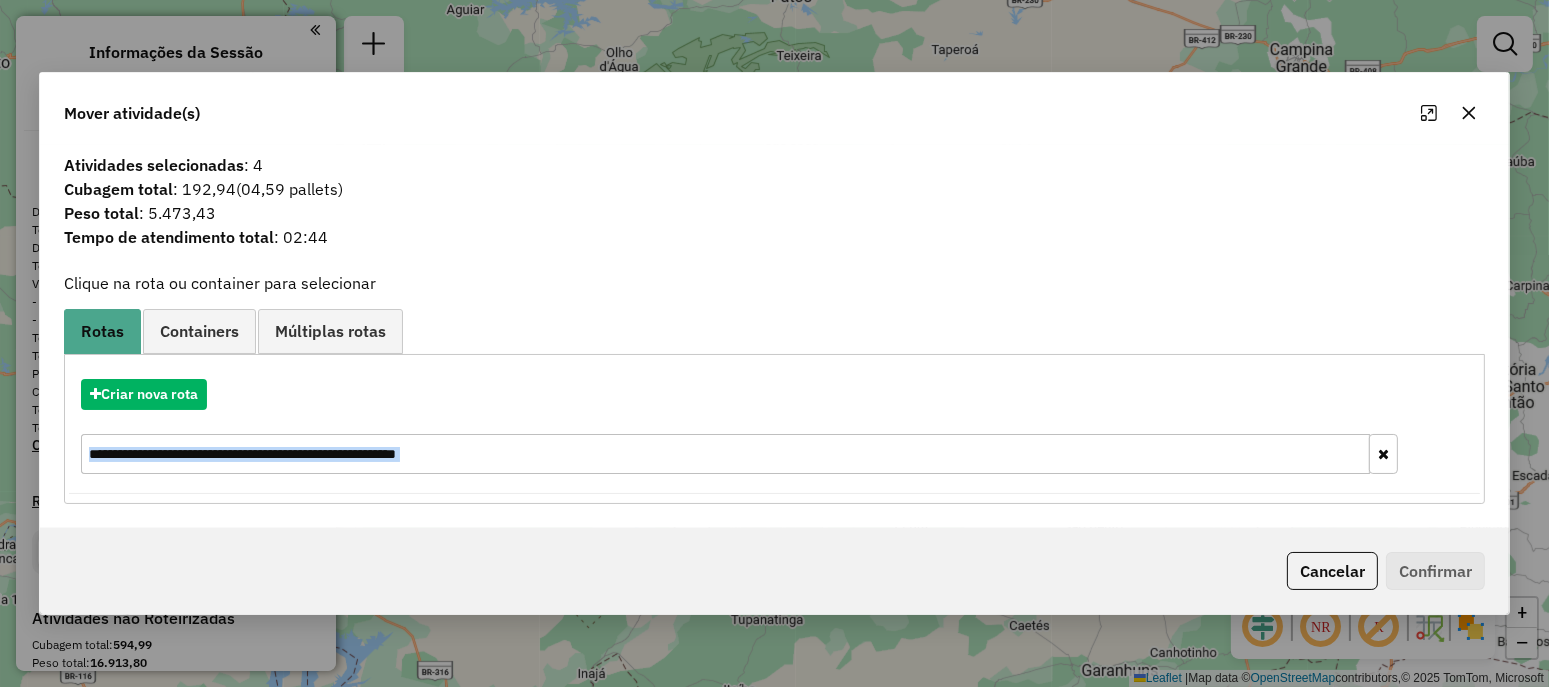 click on "Criar nova rota" at bounding box center [775, 394] 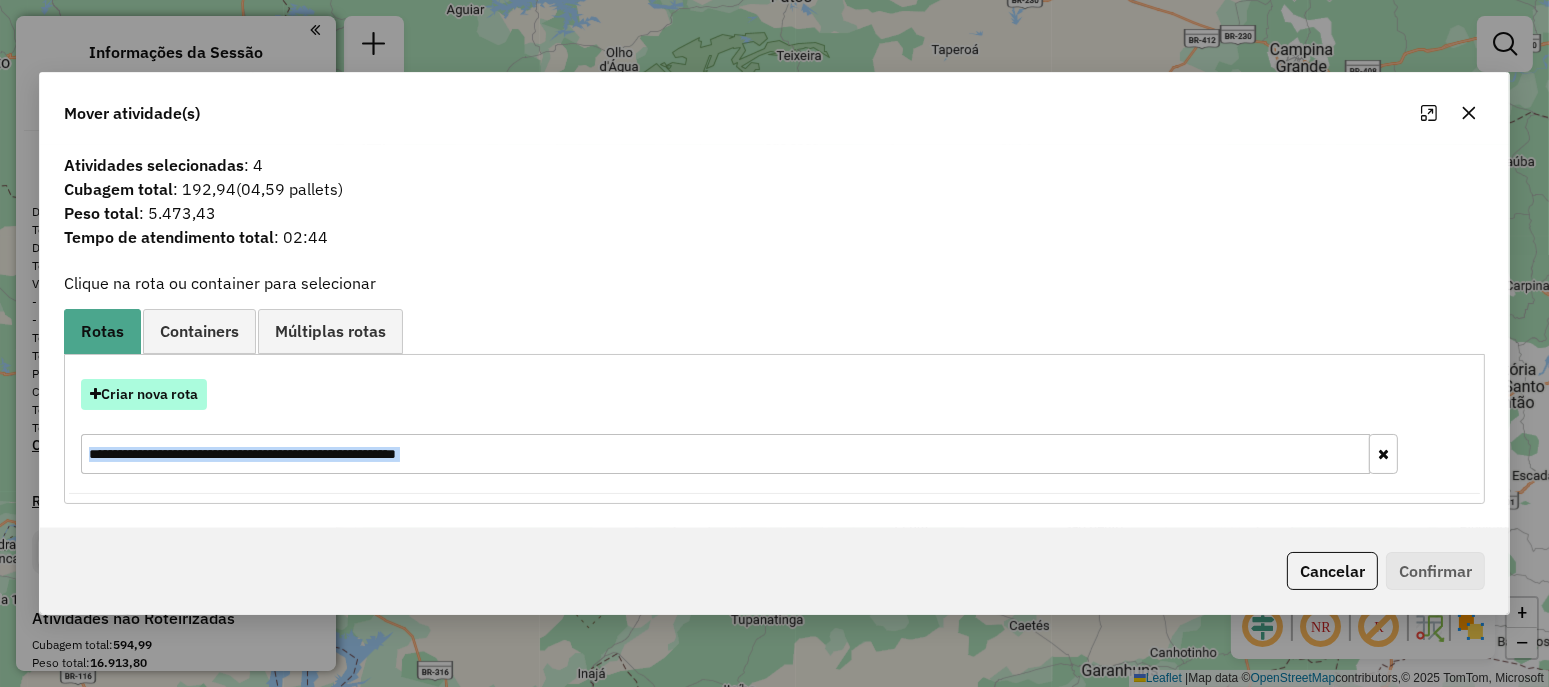 click on "Criar nova rota" at bounding box center (144, 394) 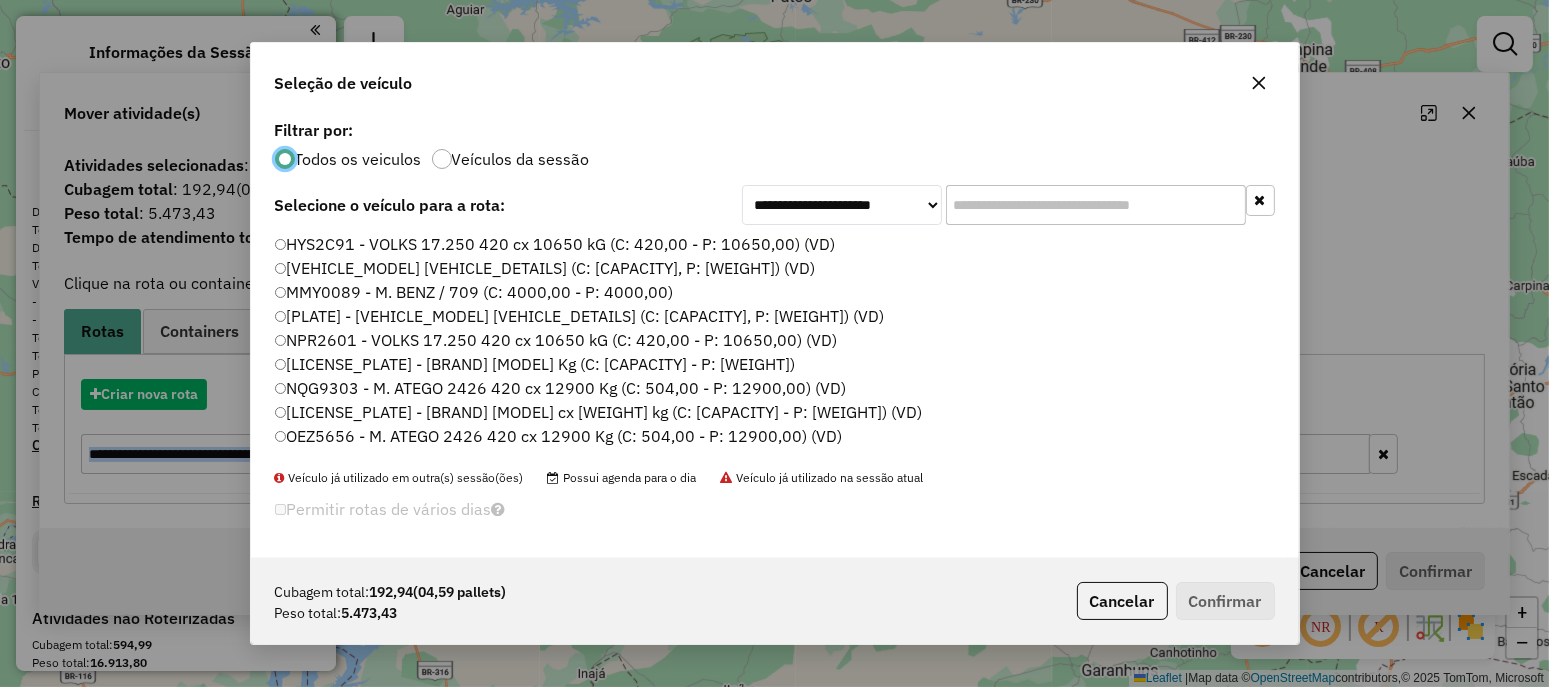scroll, scrollTop: 10, scrollLeft: 6, axis: both 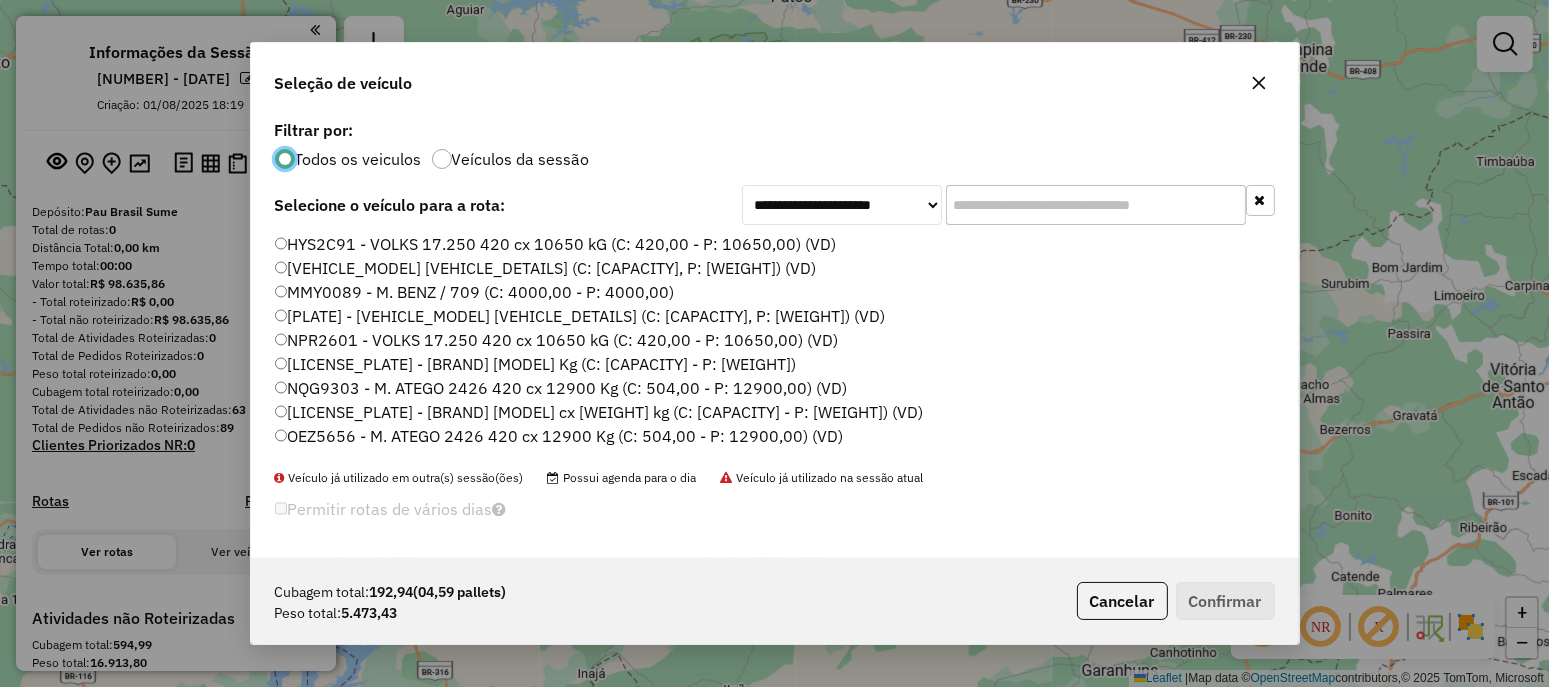 click 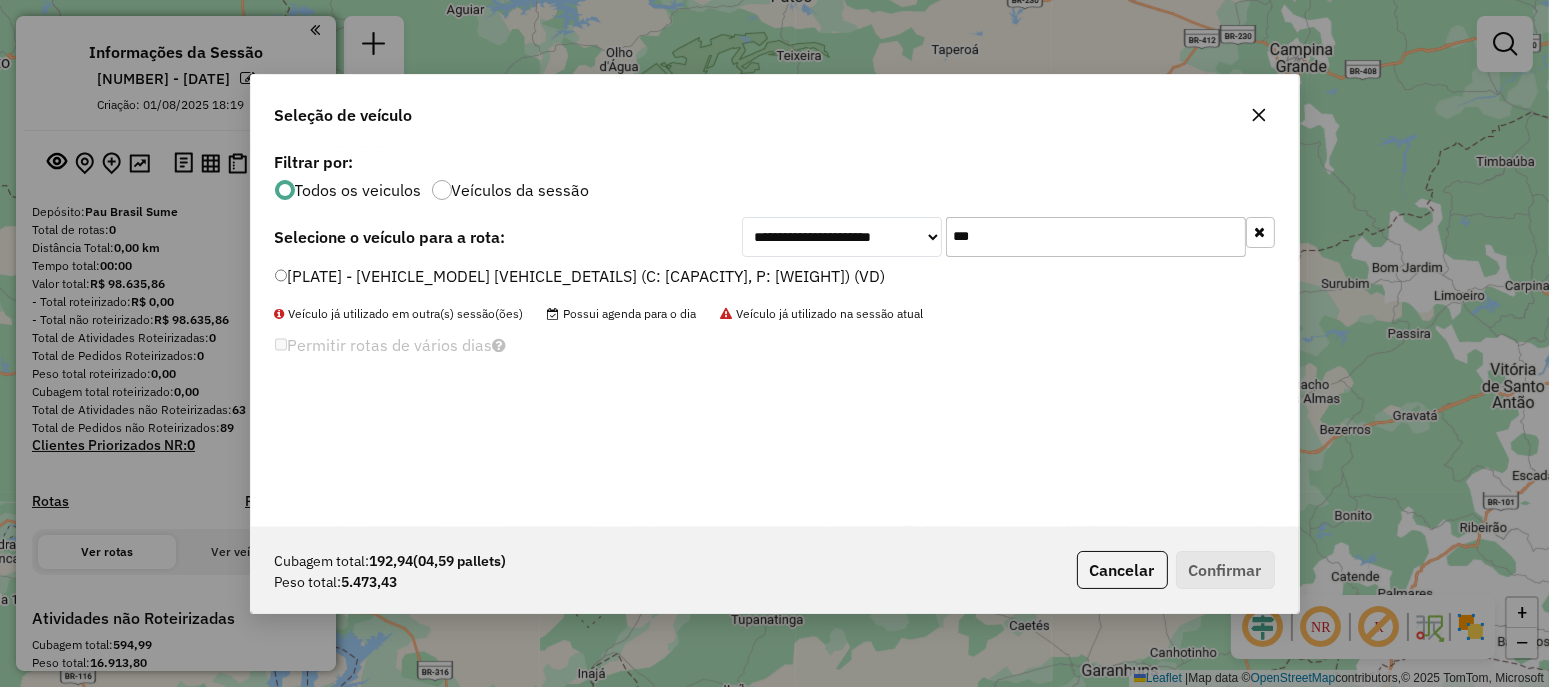 type on "***" 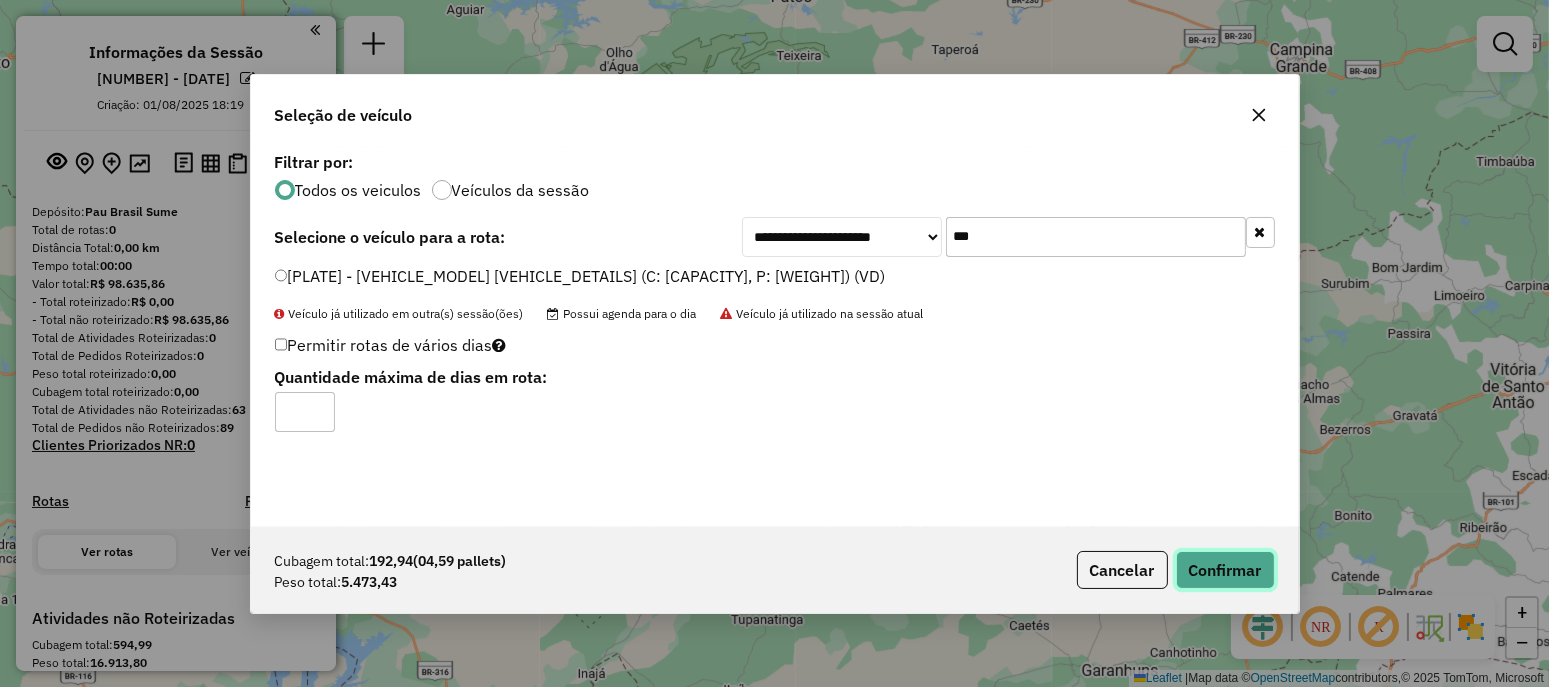 click on "Confirmar" 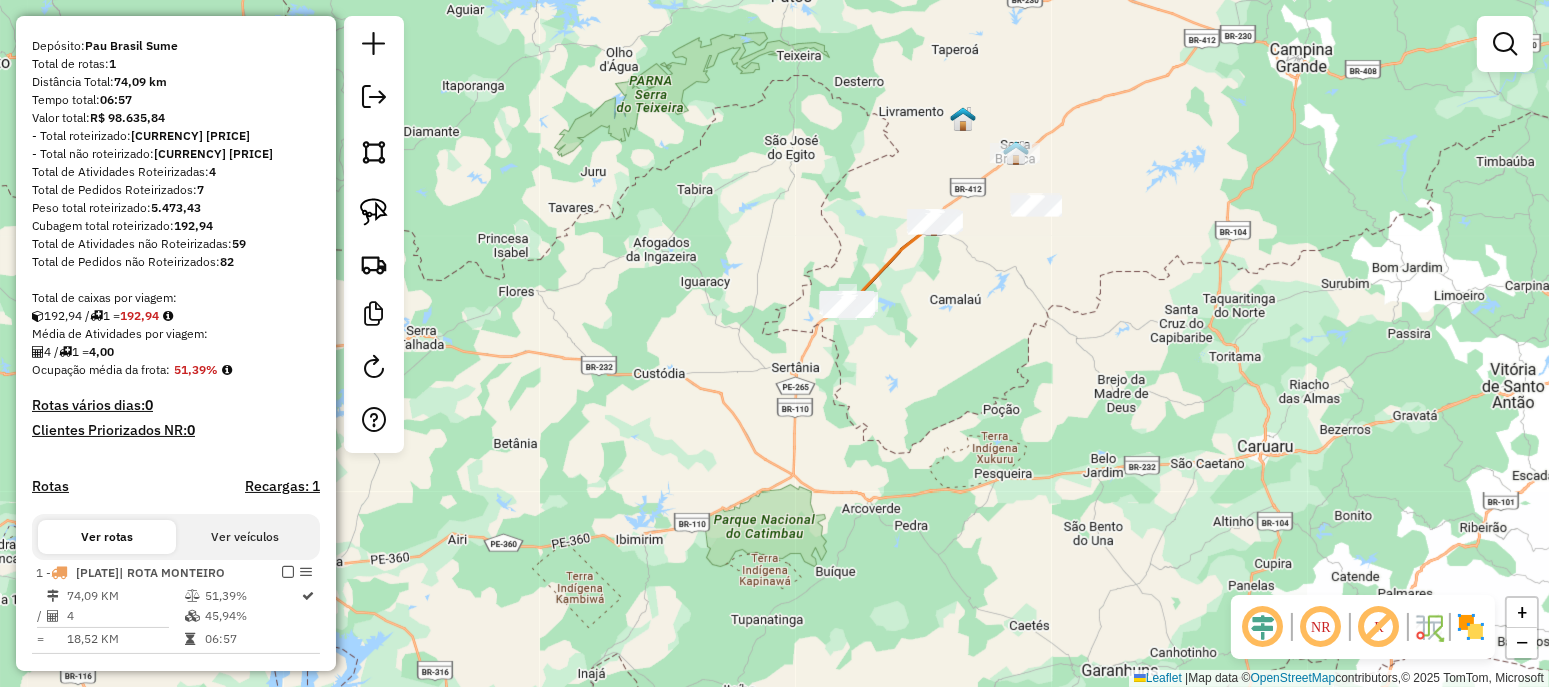 scroll, scrollTop: 333, scrollLeft: 0, axis: vertical 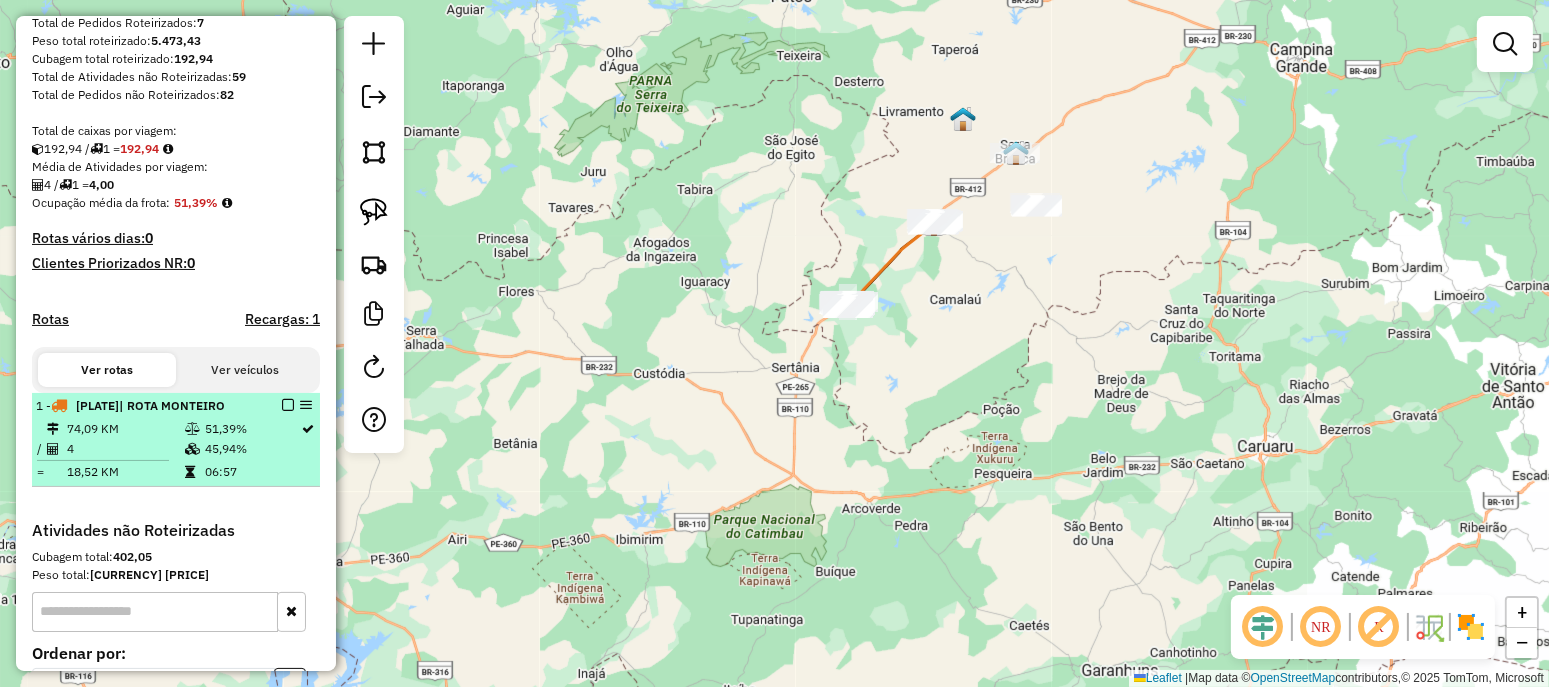 click on "1 -       SKZ8I57   | ROTA MONTEIRO" at bounding box center [176, 406] 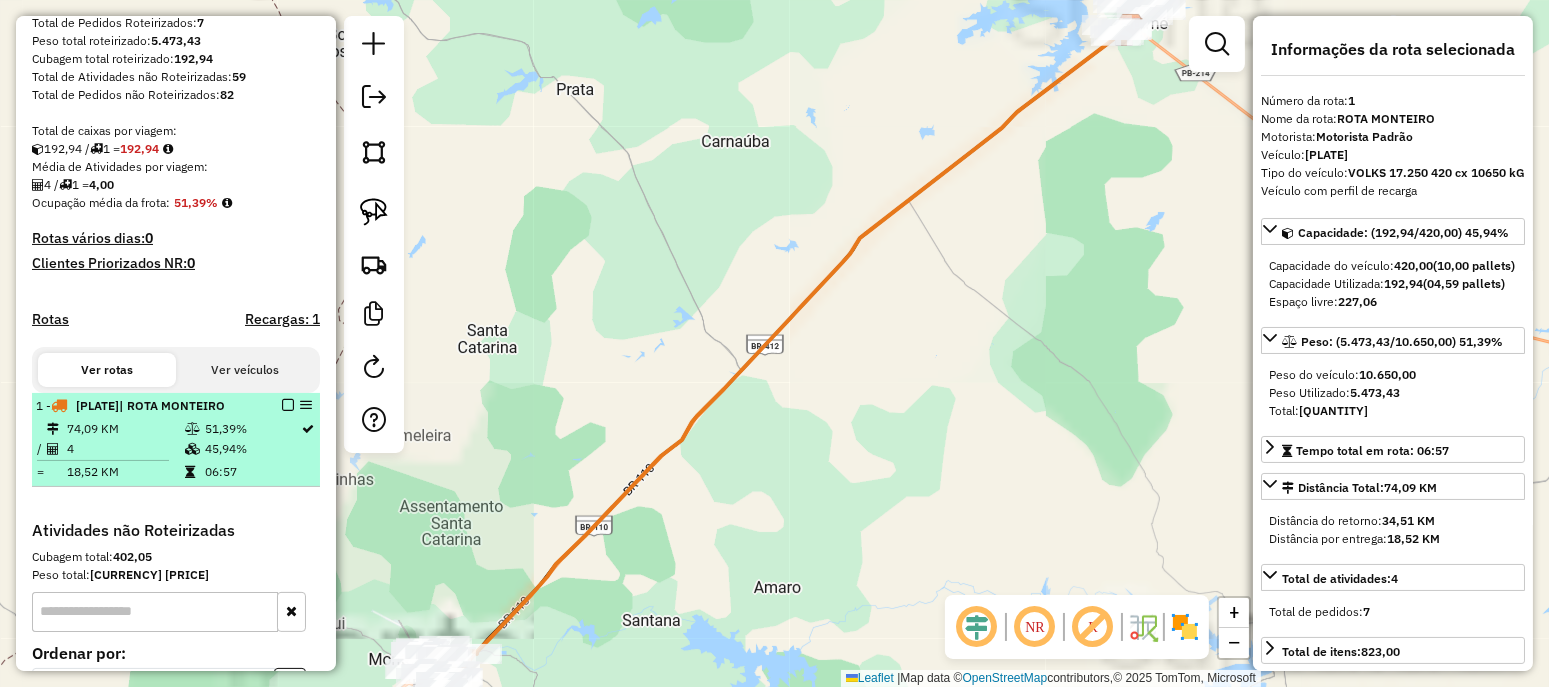 click at bounding box center [288, 405] 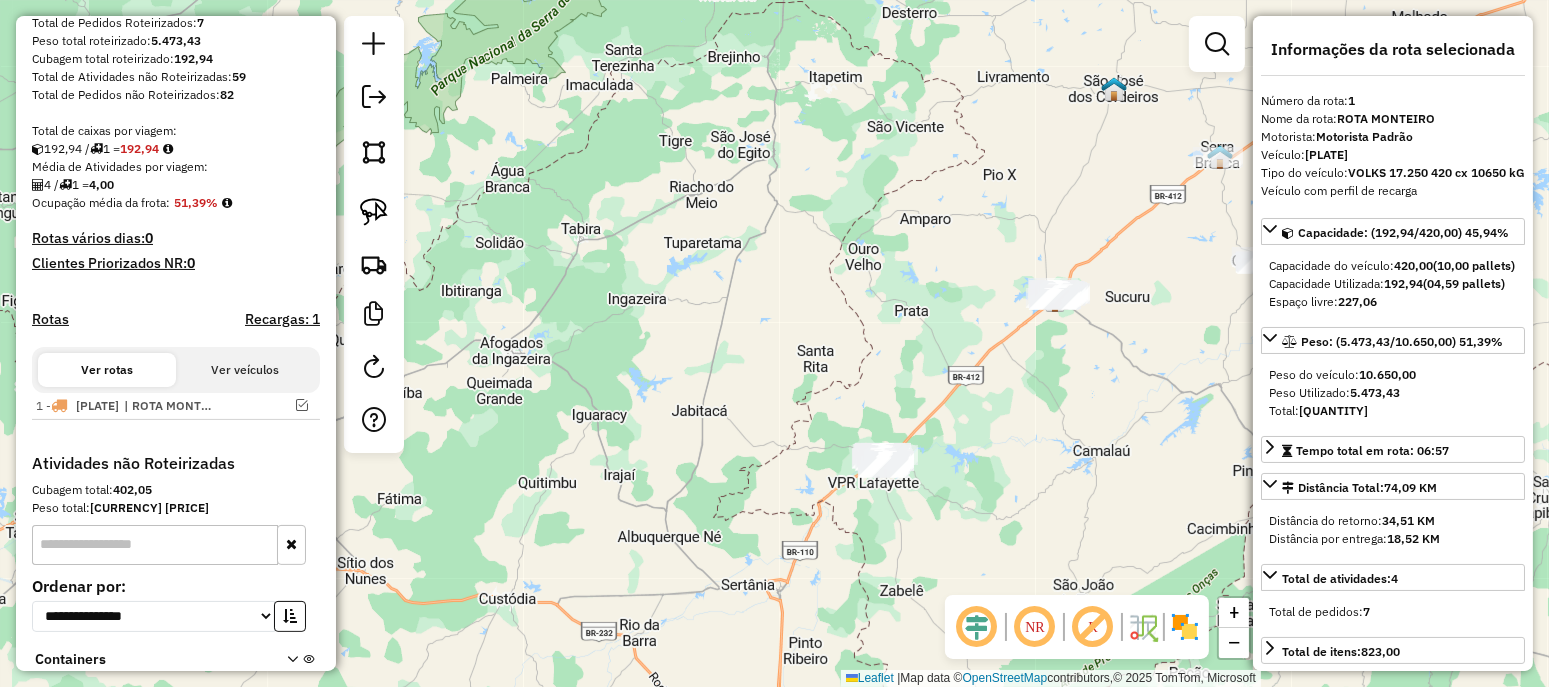 drag, startPoint x: 1023, startPoint y: 361, endPoint x: 1010, endPoint y: 312, distance: 50.695168 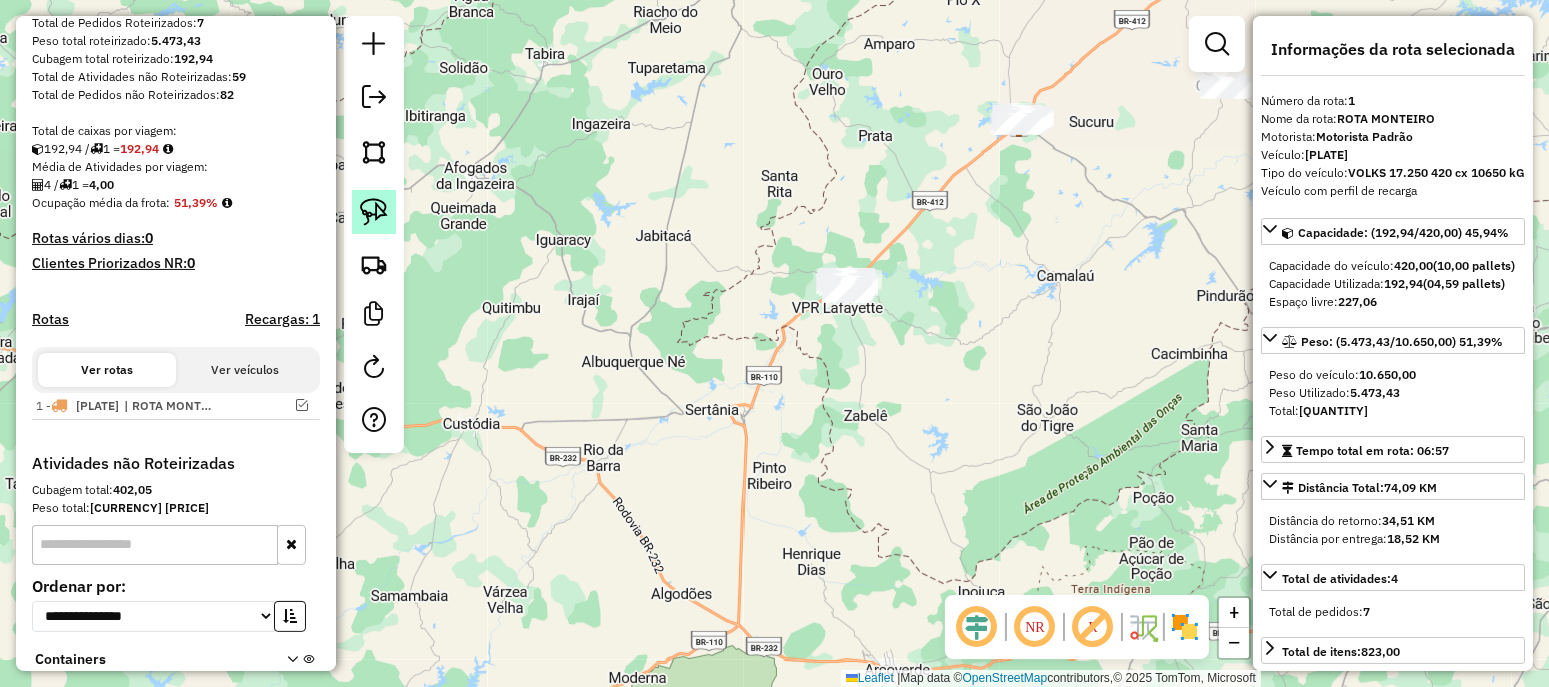 click 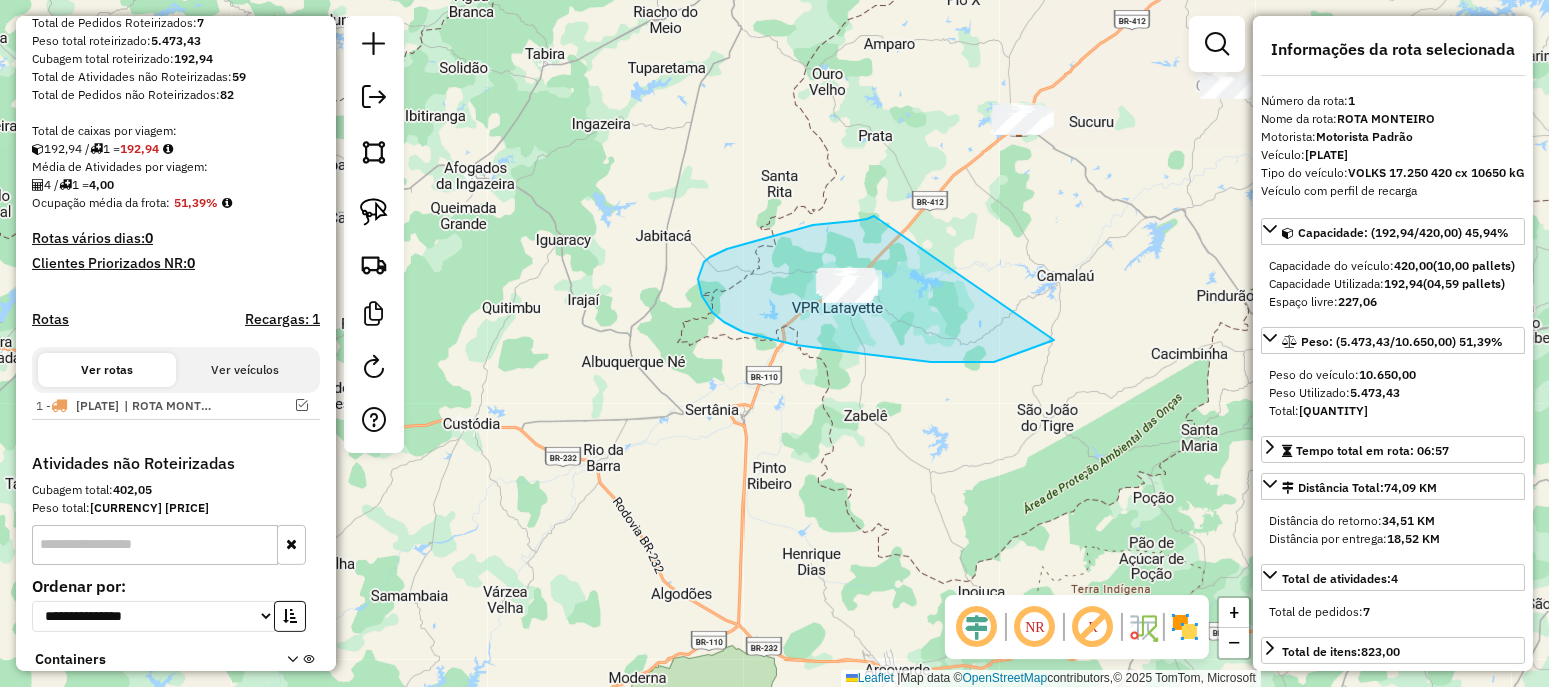 drag, startPoint x: 874, startPoint y: 216, endPoint x: 1078, endPoint y: 319, distance: 228.5279 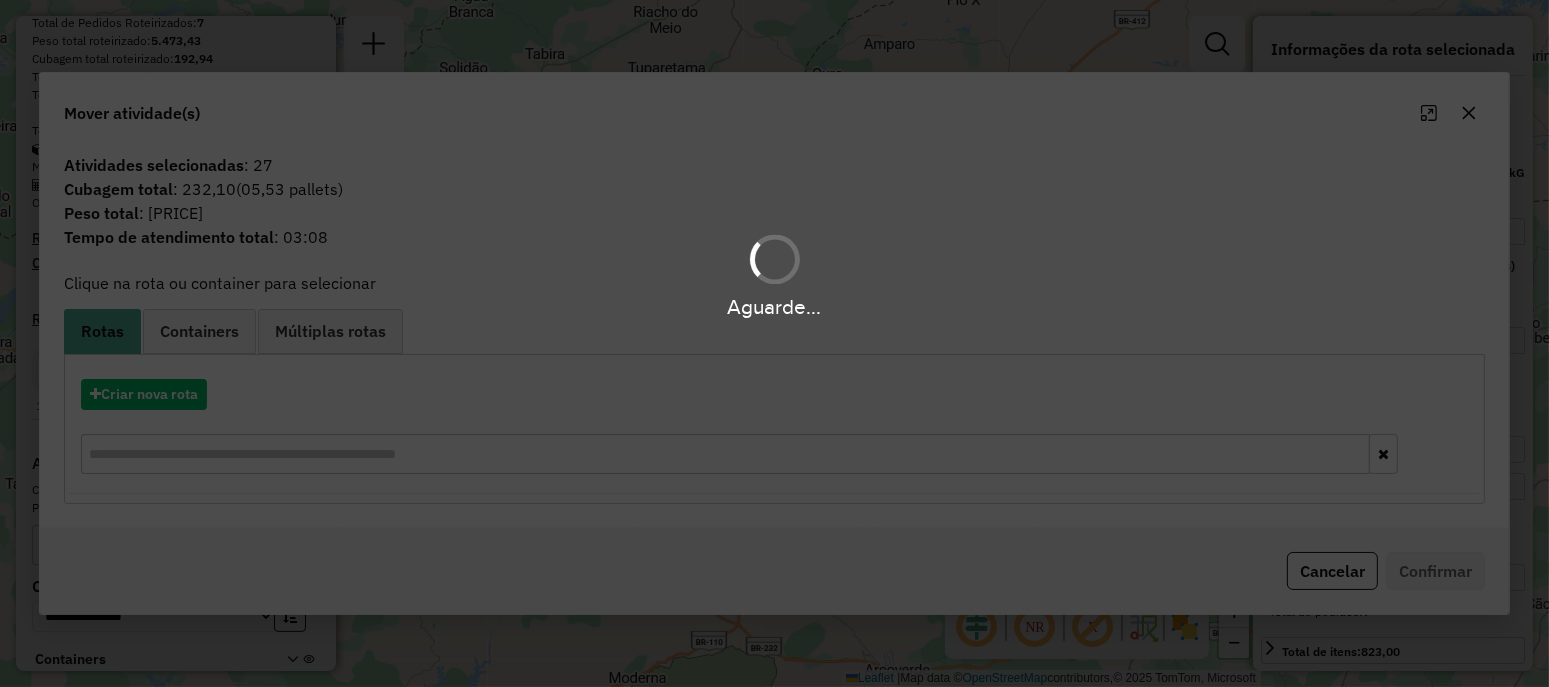 click on "Aguarde..." at bounding box center [774, 343] 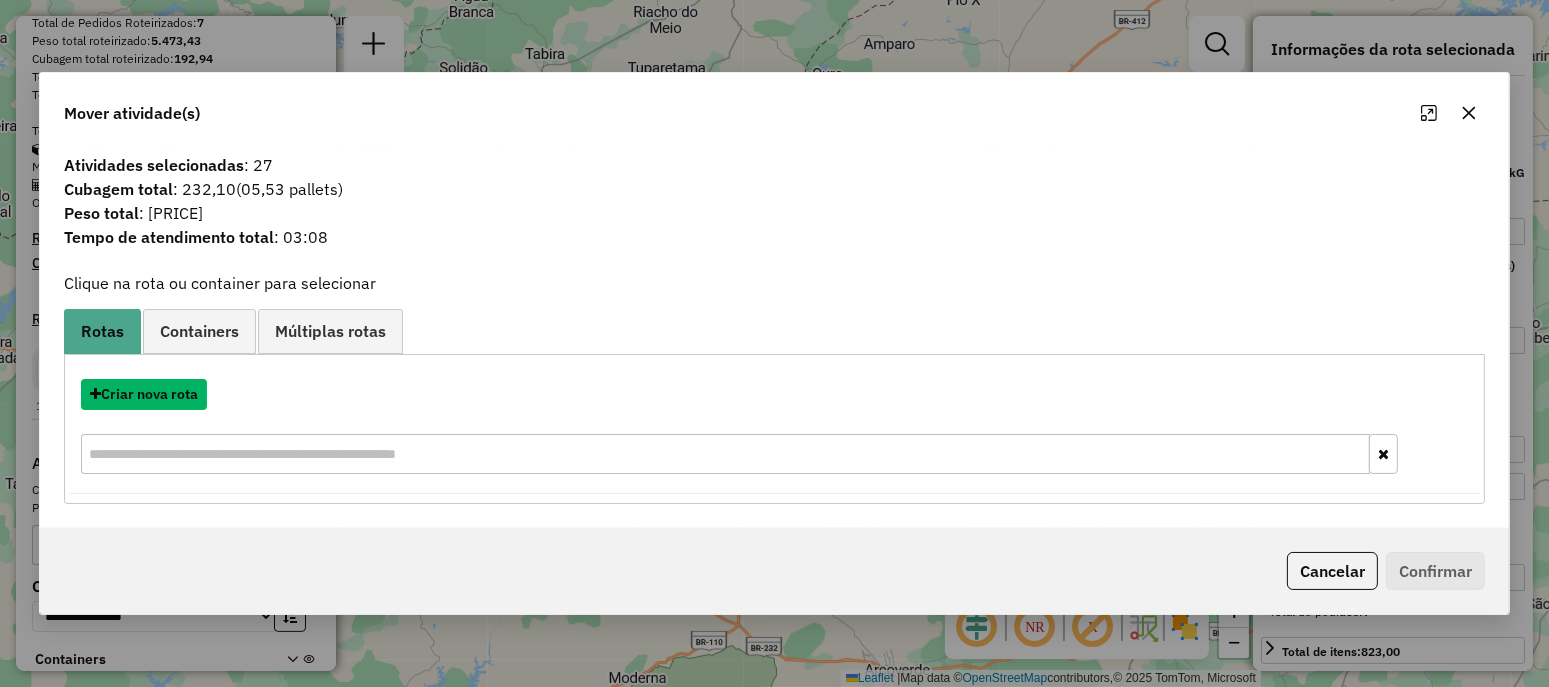 click on "Criar nova rota" at bounding box center (144, 394) 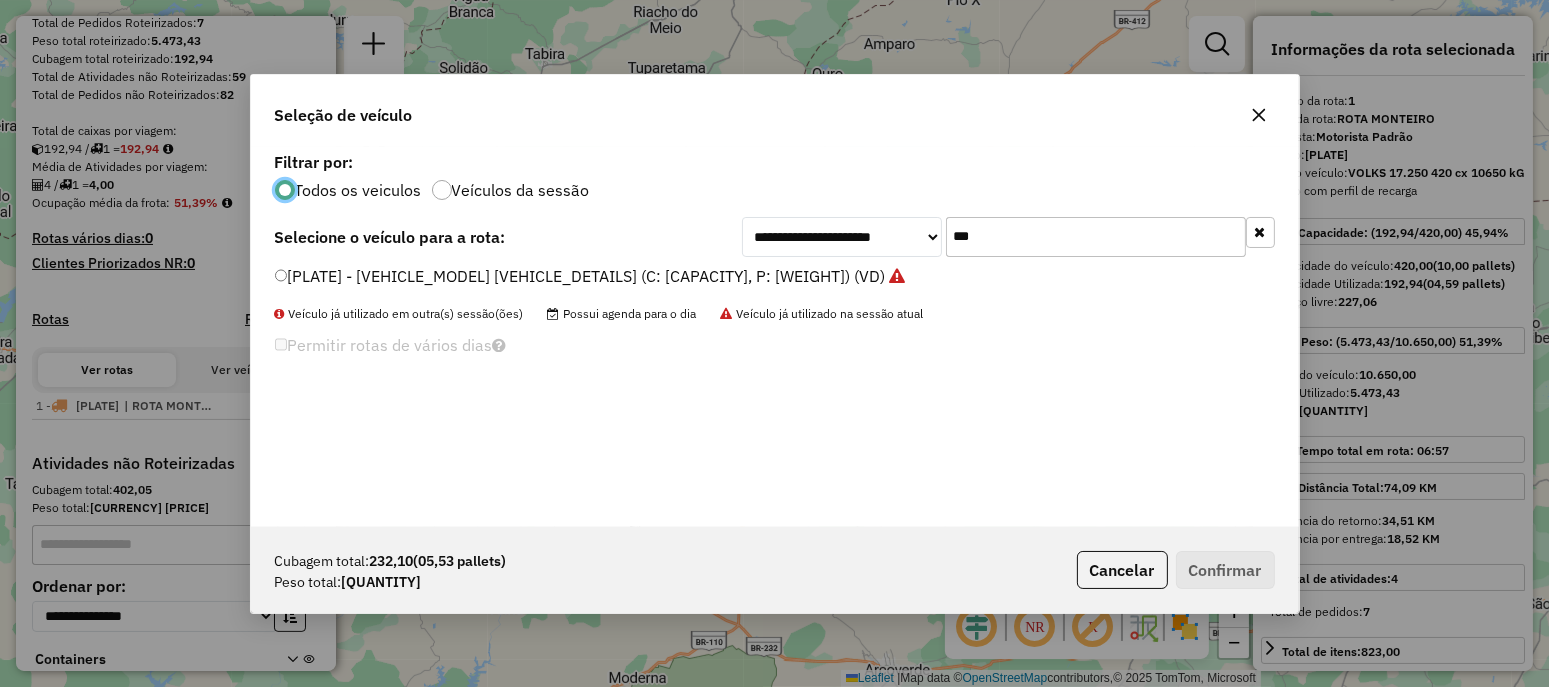 scroll, scrollTop: 10, scrollLeft: 6, axis: both 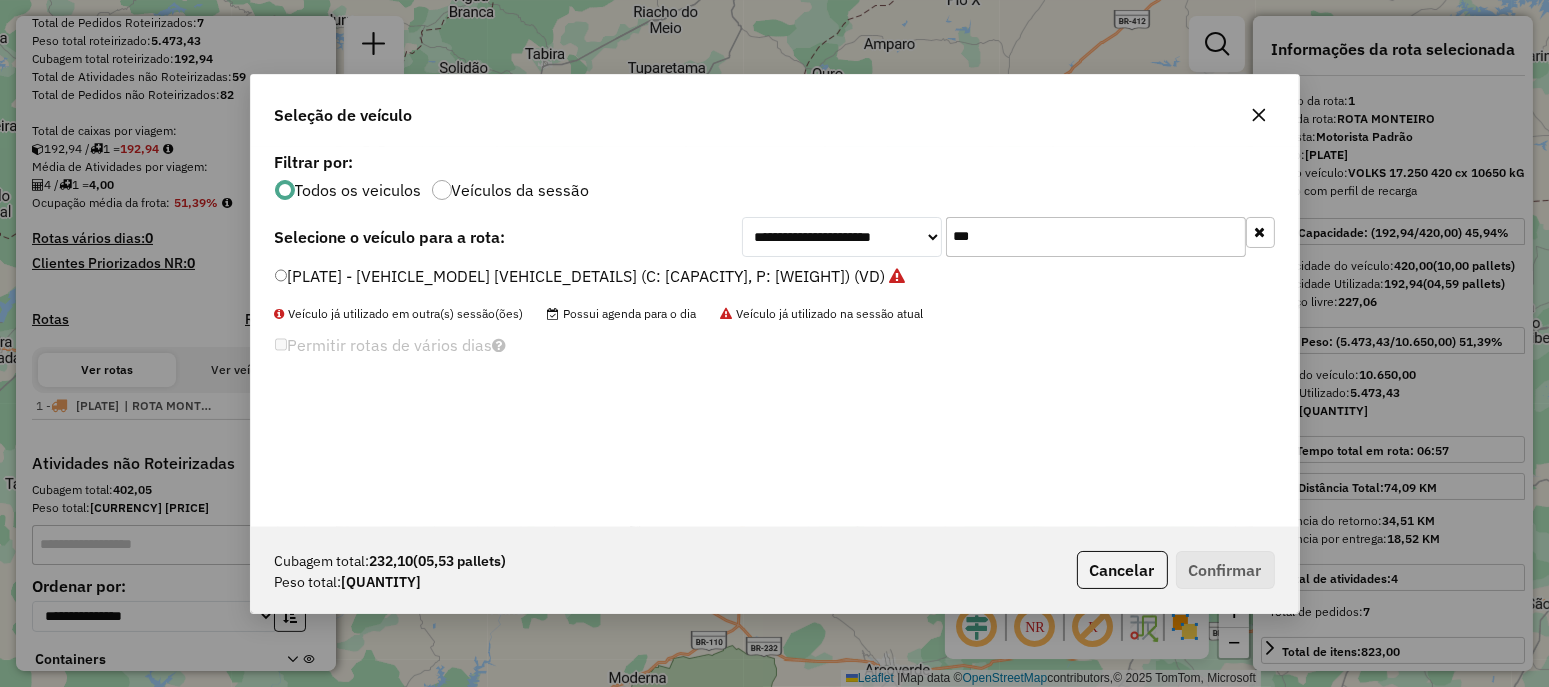 click on "***" 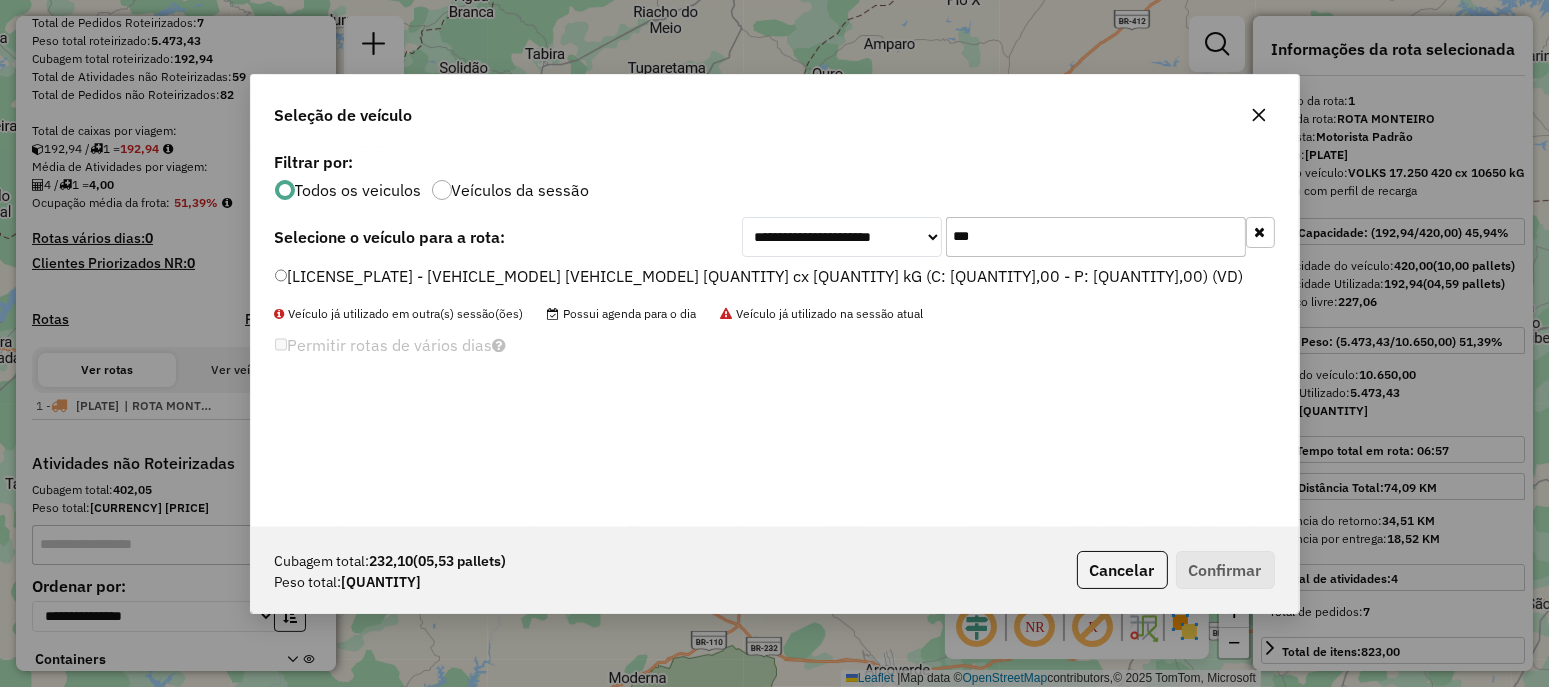 type on "***" 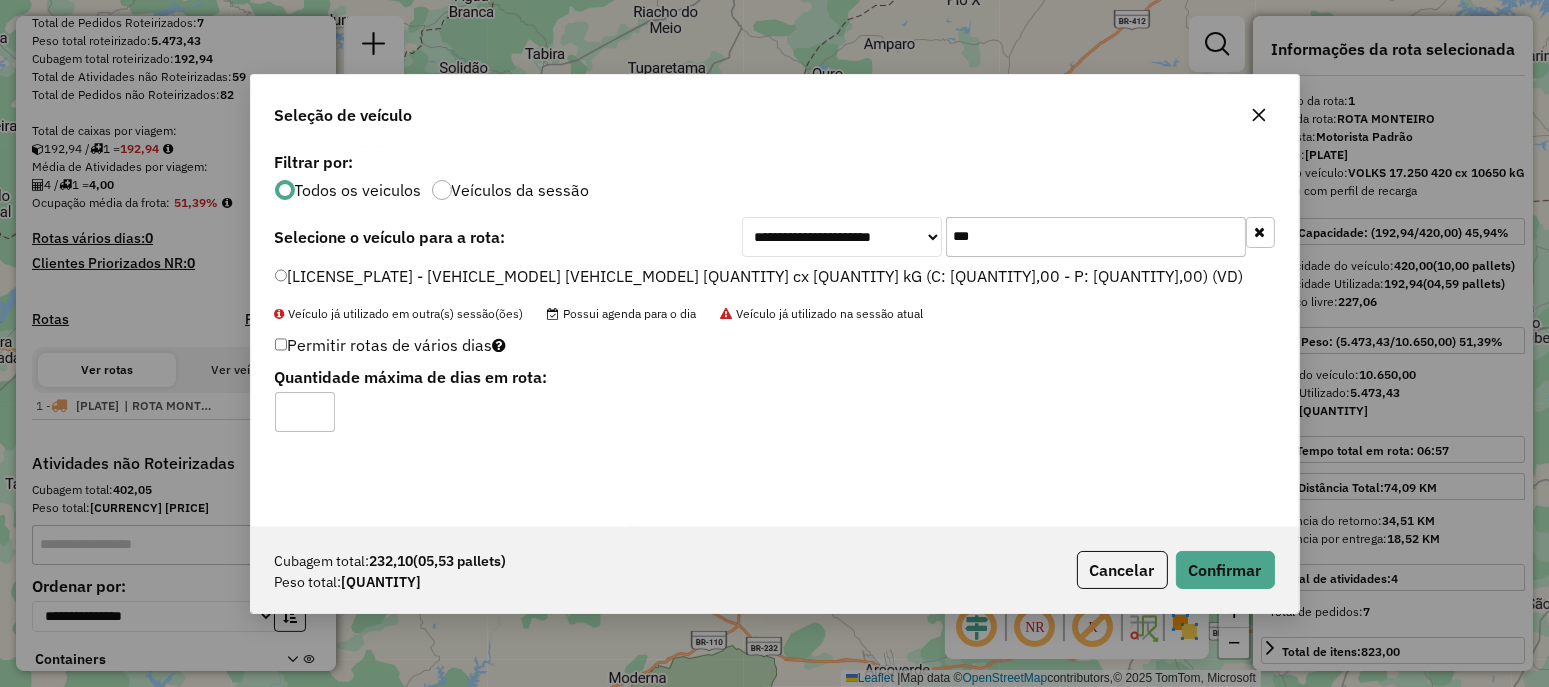 click on "Cubagem total:  232,10   (05,53 pallets)  Peso total: 6.718,45  Cancelar   Confirmar" 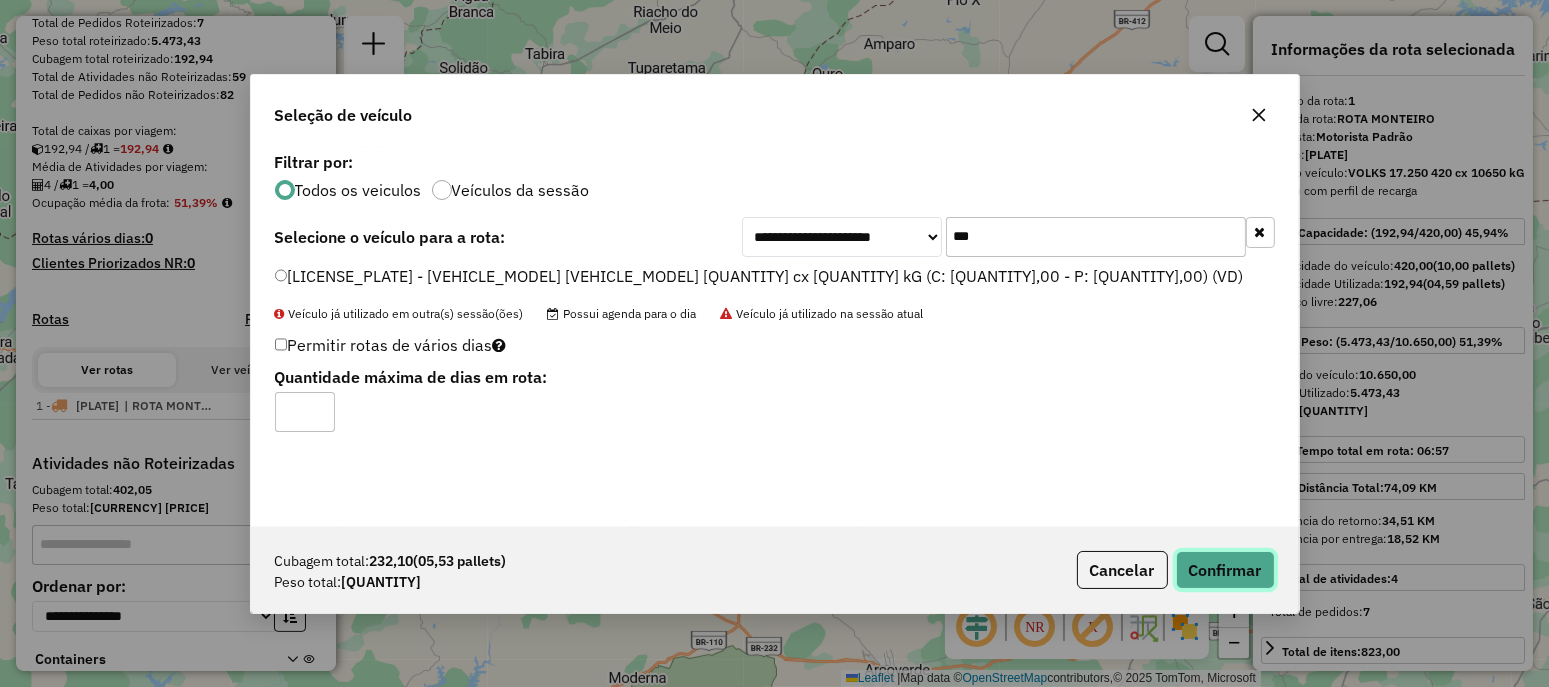 click on "Confirmar" 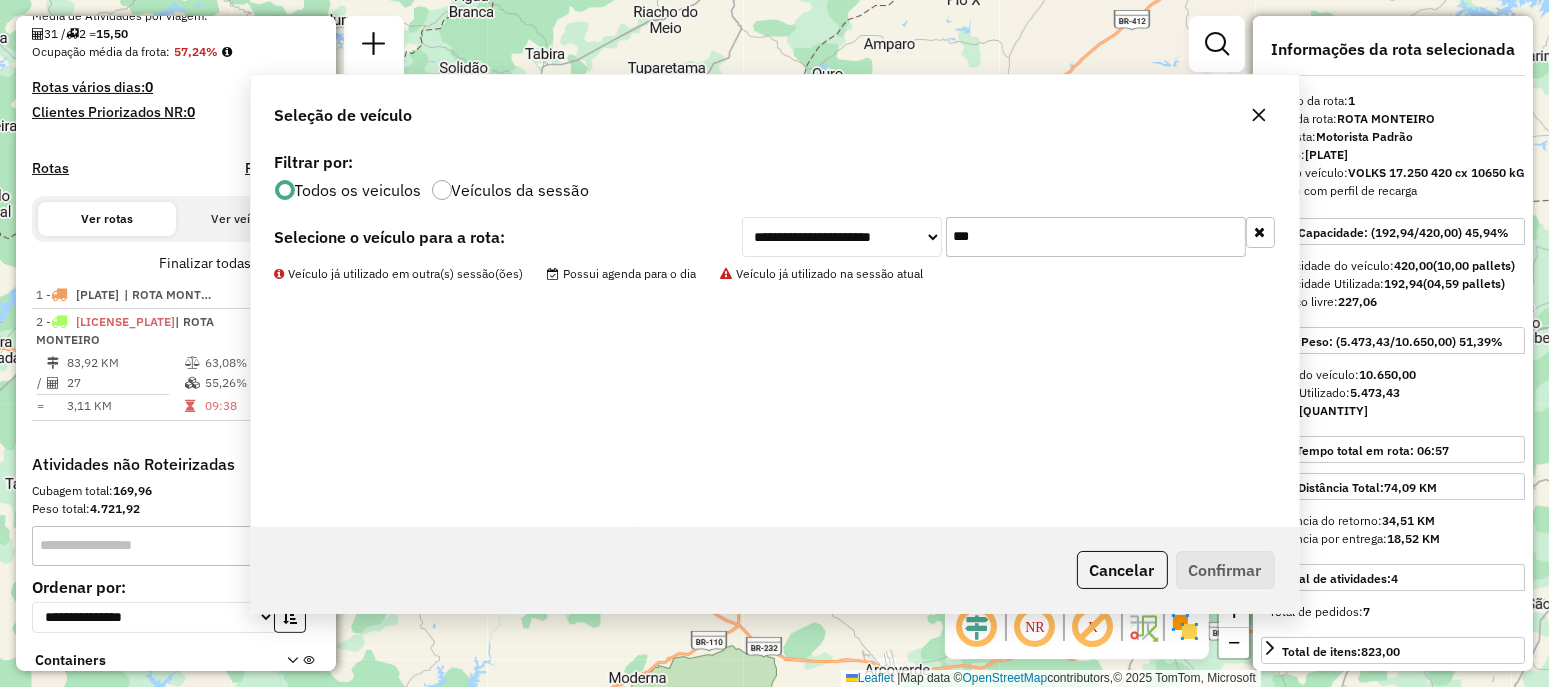 scroll, scrollTop: 607, scrollLeft: 0, axis: vertical 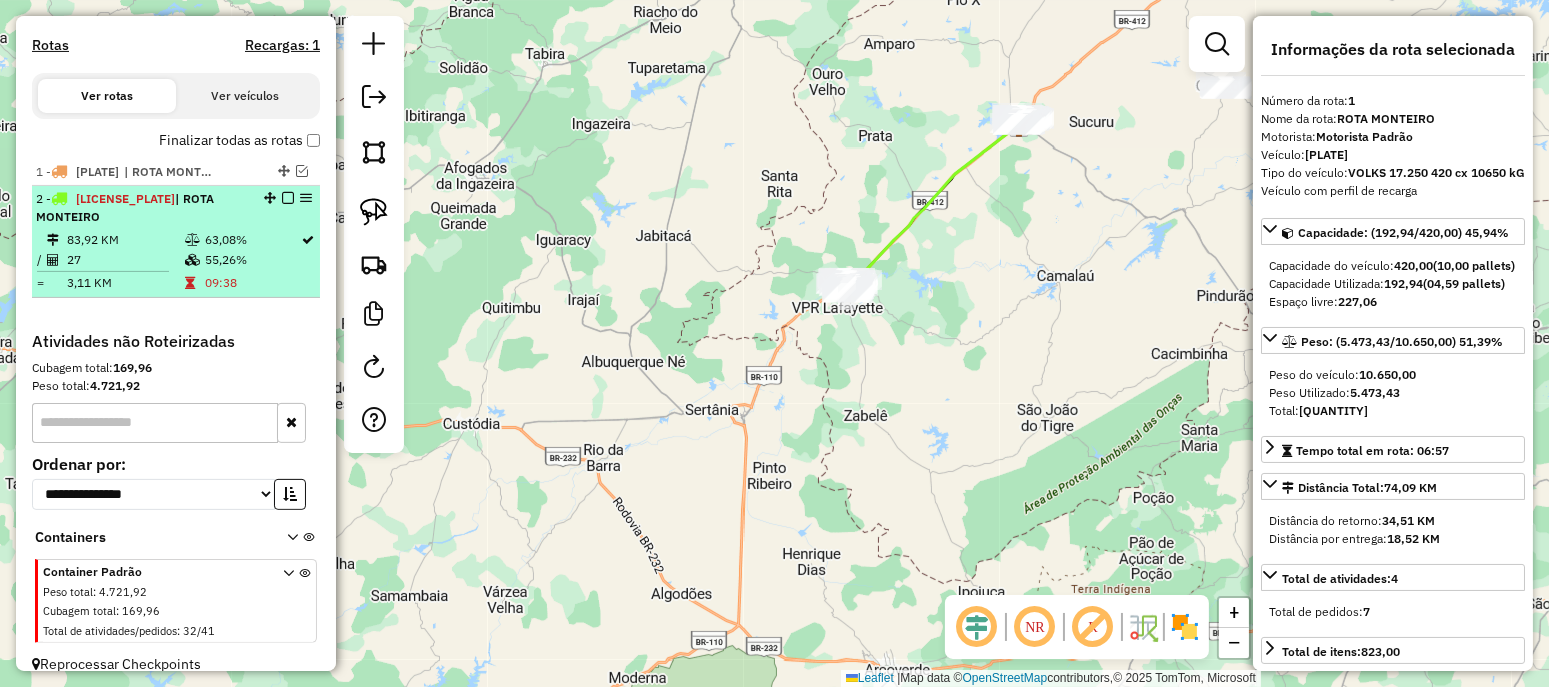 click at bounding box center (288, 198) 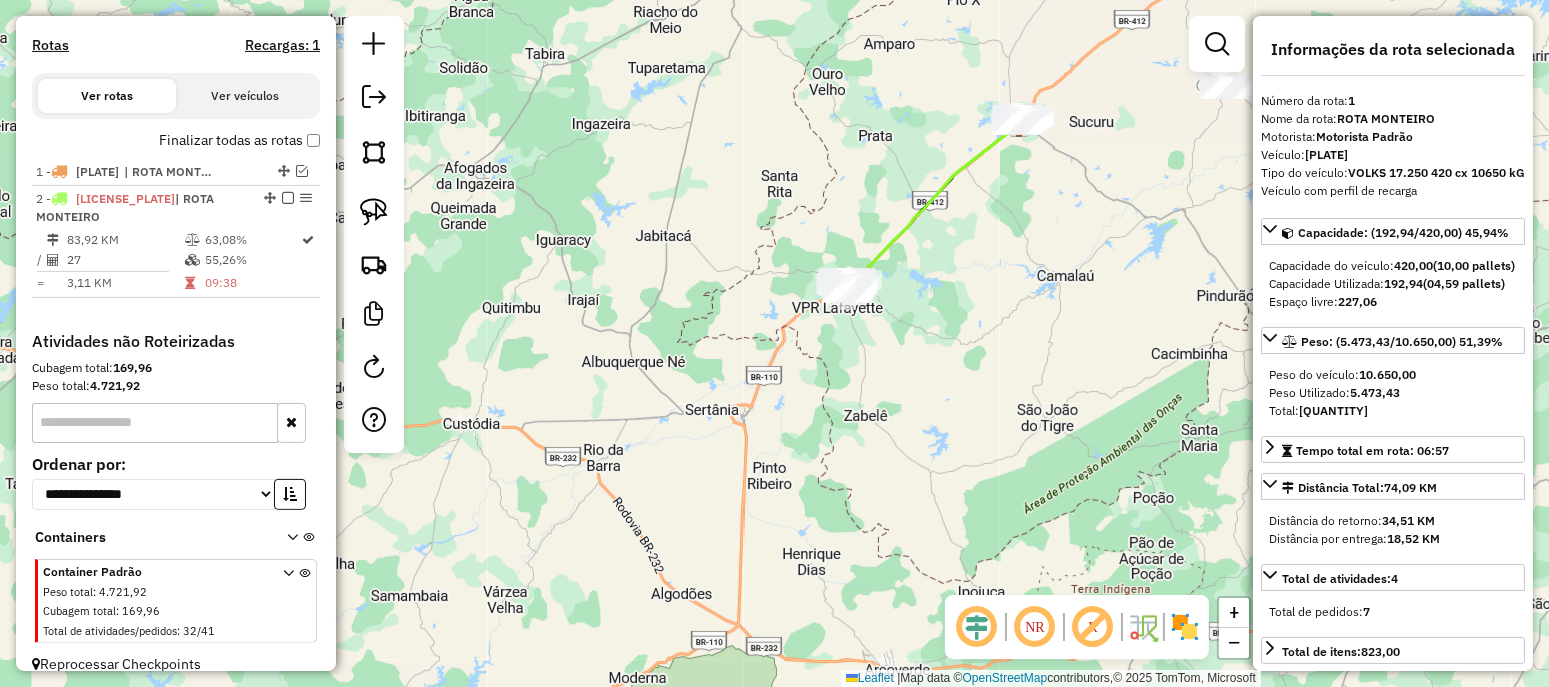 scroll, scrollTop: 540, scrollLeft: 0, axis: vertical 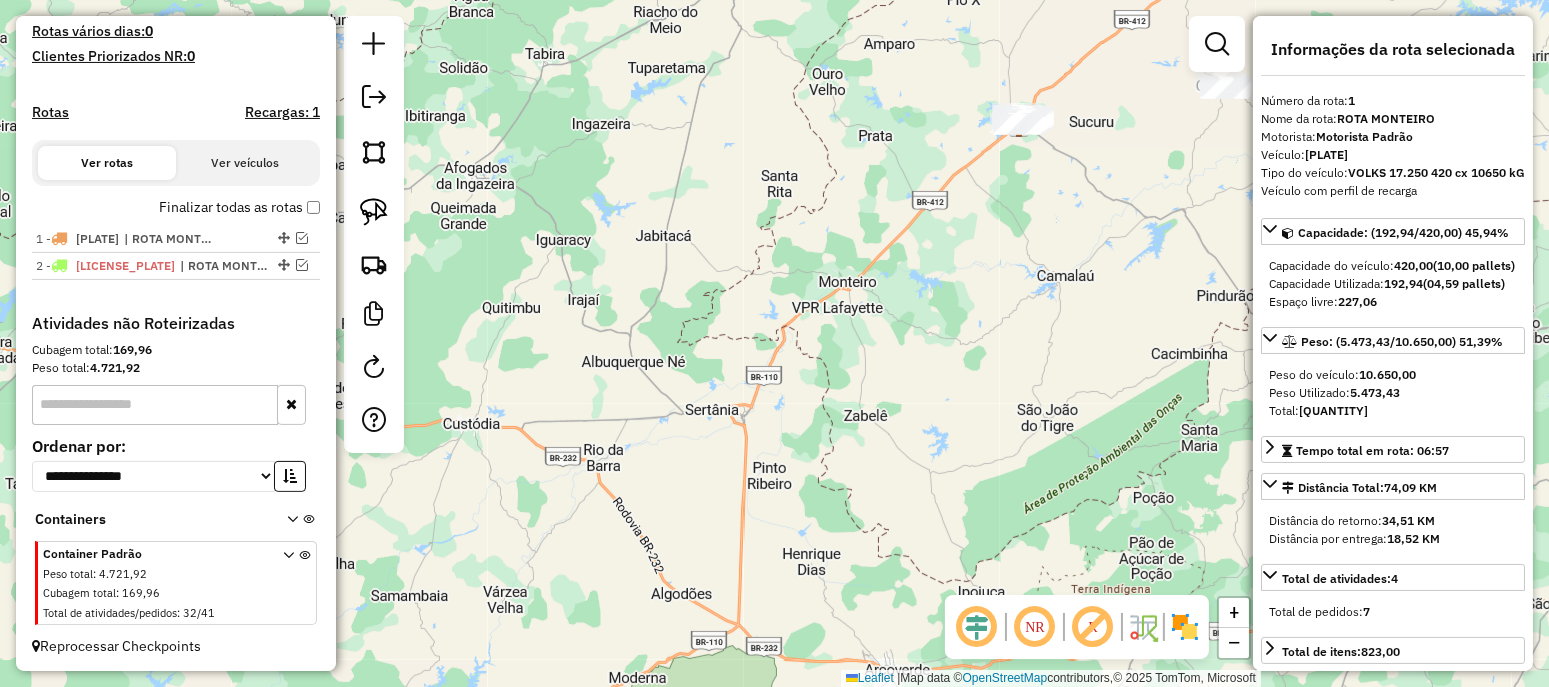 click on "Janela de atendimento Grade de atendimento Capacidade Transportadoras Veículos Cliente Pedidos  Rotas Selecione os dias de semana para filtrar as janelas de atendimento  Seg   Ter   Qua   Qui   Sex   Sáb   Dom  Informe o período da janela de atendimento: De: Até:  Filtrar exatamente a janela do cliente  Considerar janela de atendimento padrão  Selecione os dias de semana para filtrar as grades de atendimento  Seg   Ter   Qua   Qui   Sex   Sáb   Dom   Considerar clientes sem dia de atendimento cadastrado  Clientes fora do dia de atendimento selecionado Filtrar as atividades entre os valores definidos abaixo:  Peso mínimo:   Peso máximo:   Cubagem mínima:   Cubagem máxima:   De:   Até:  Filtrar as atividades entre o tempo de atendimento definido abaixo:  De:   Até:   Considerar capacidade total dos clientes não roteirizados Transportadora: Selecione um ou mais itens Tipo de veículo: Selecione um ou mais itens Veículo: Selecione um ou mais itens Motorista: Selecione um ou mais itens Nome: Rótulo:" 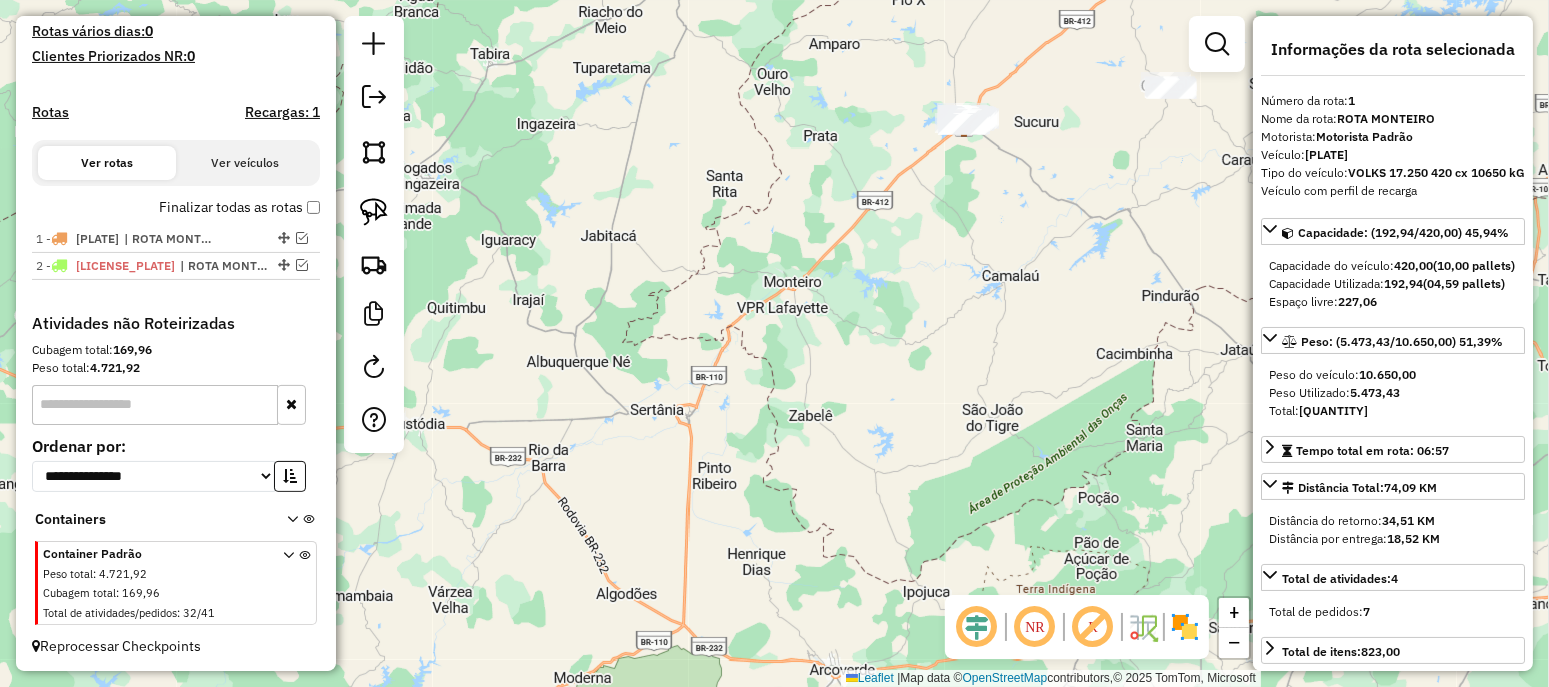 drag, startPoint x: 844, startPoint y: 235, endPoint x: 702, endPoint y: 336, distance: 174.25555 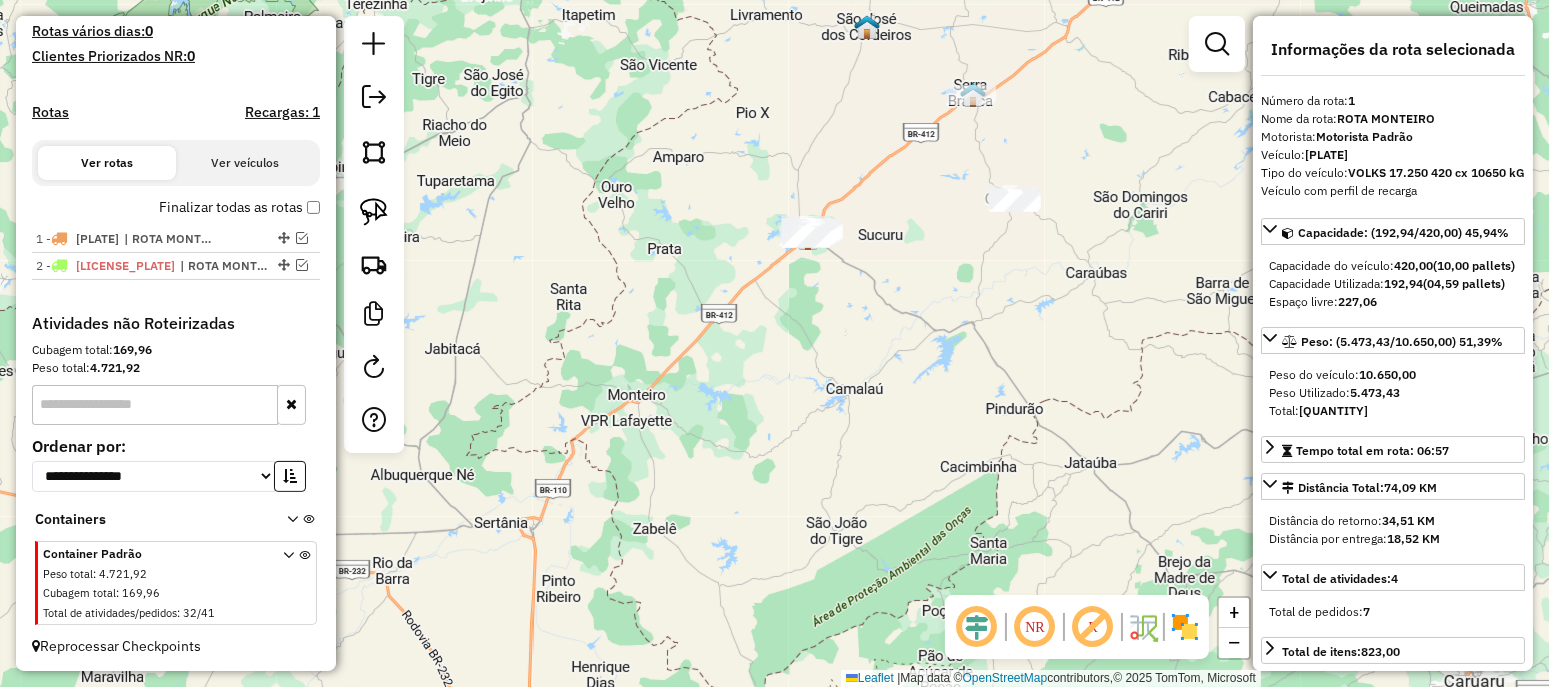 click 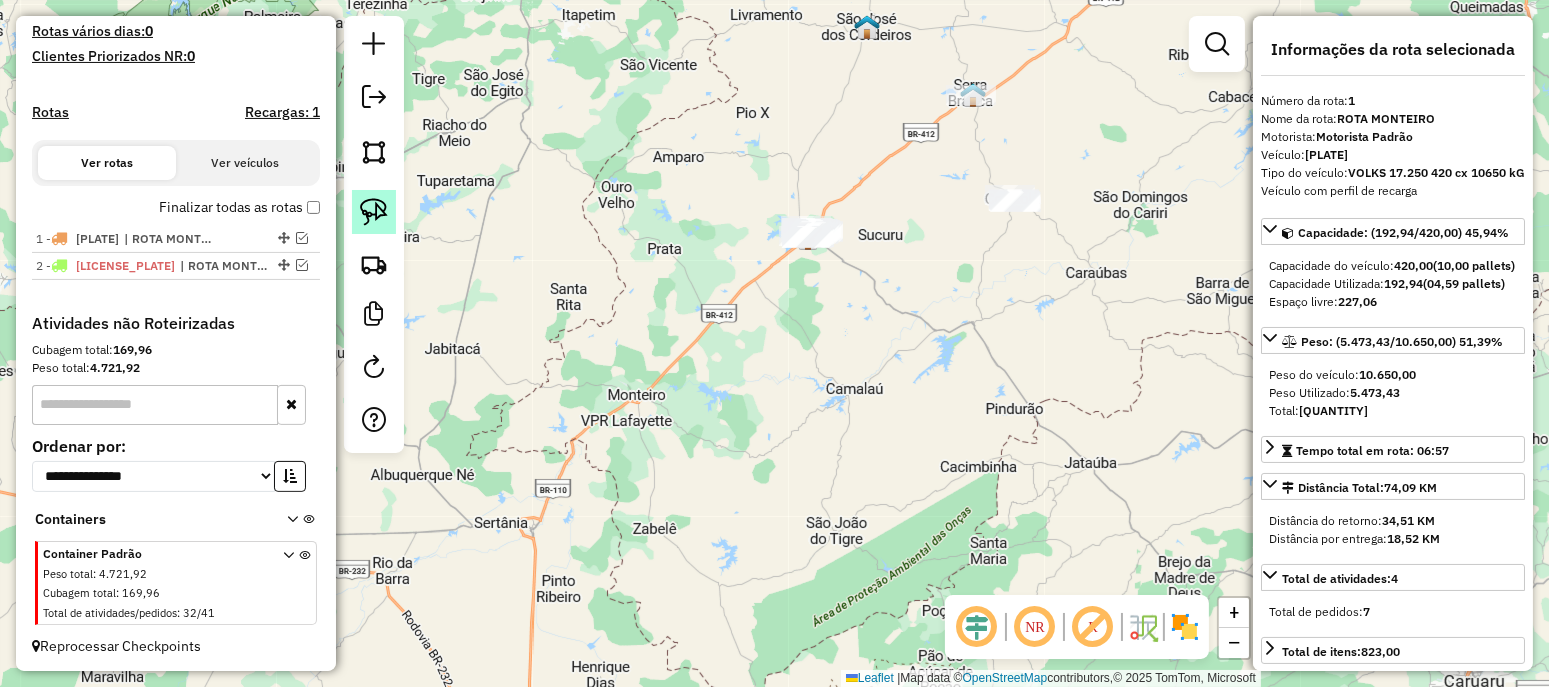 click 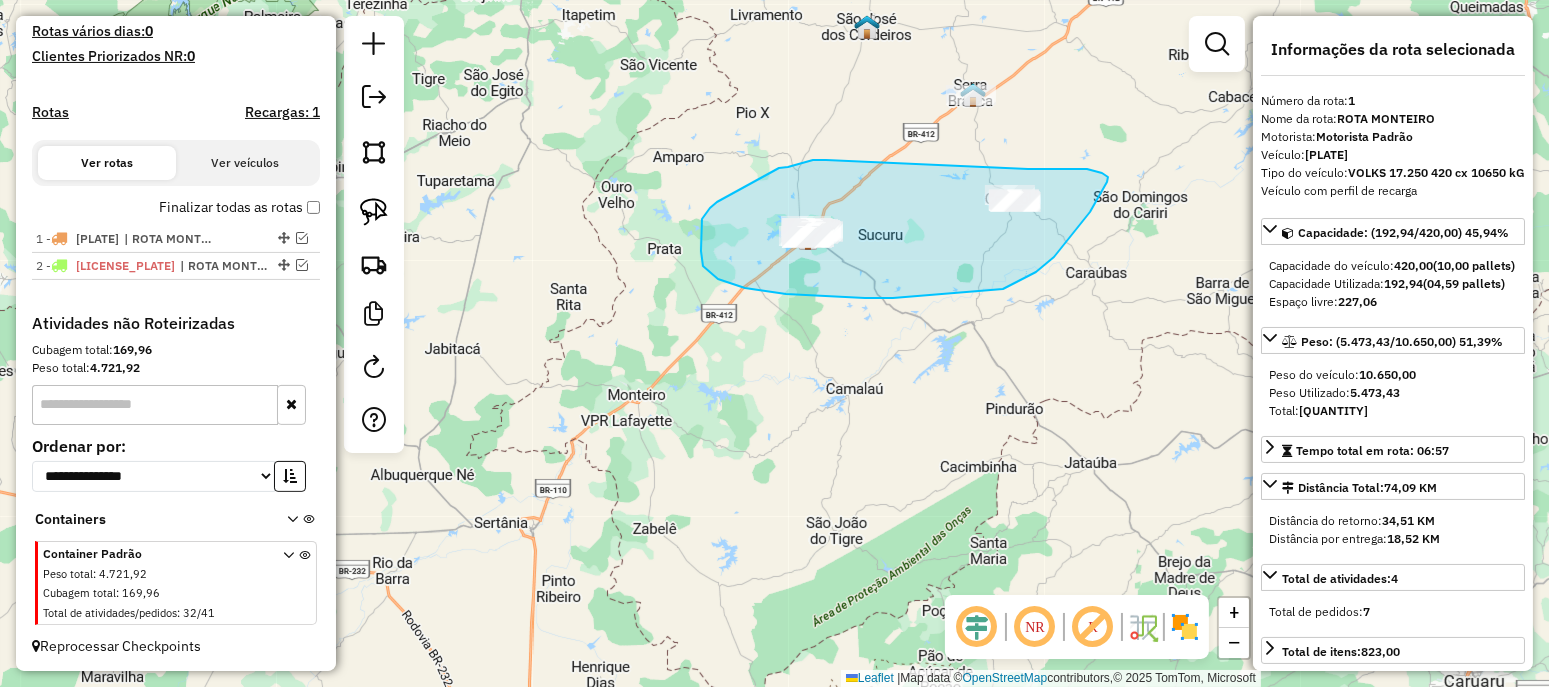 drag, startPoint x: 803, startPoint y: 163, endPoint x: 1028, endPoint y: 169, distance: 225.07999 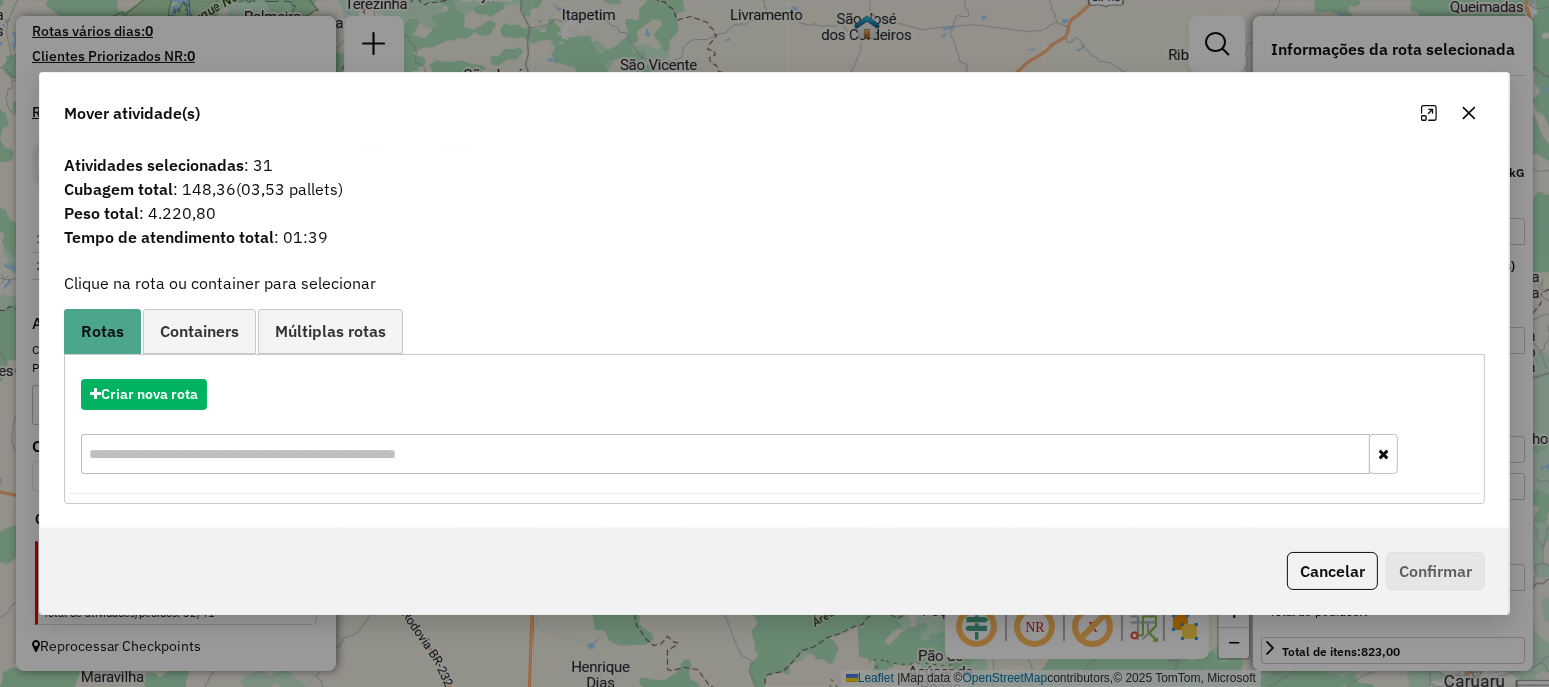 click 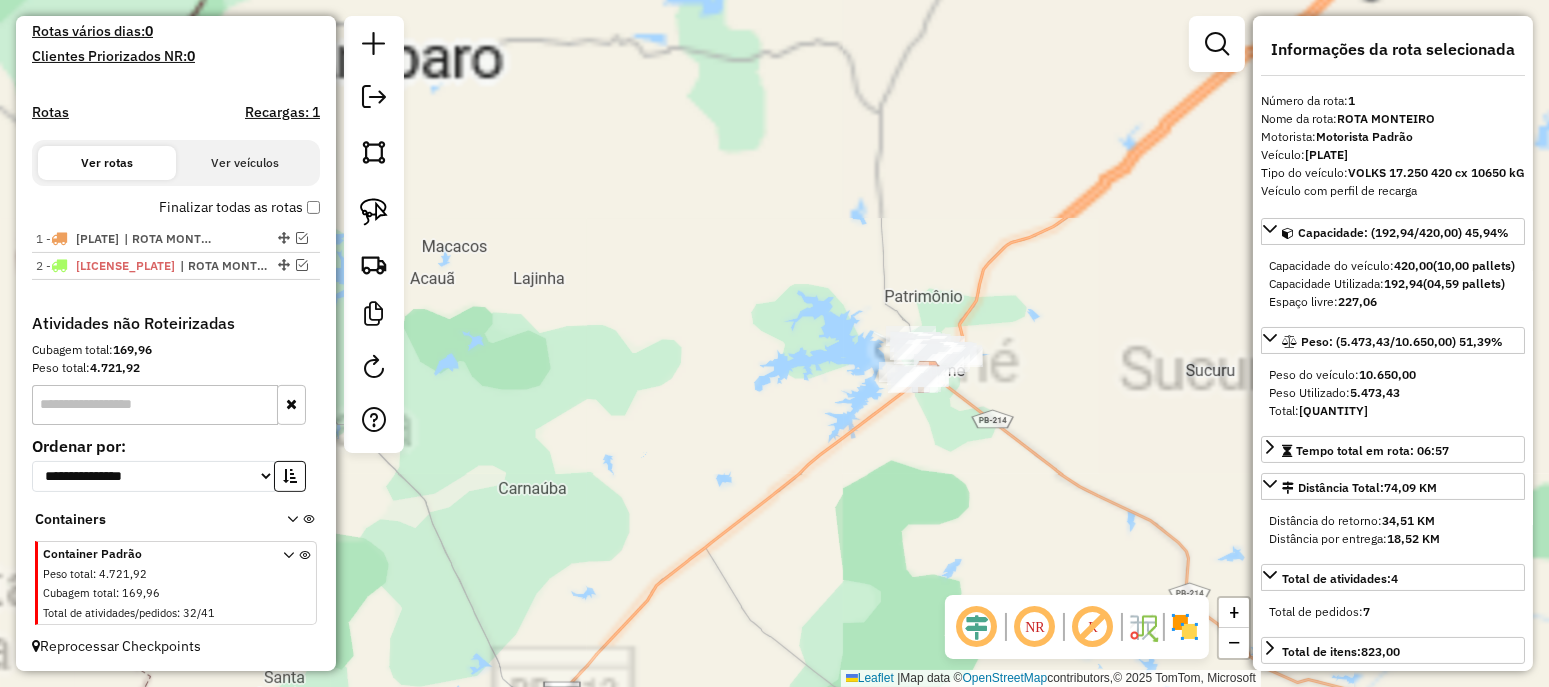 drag, startPoint x: 901, startPoint y: 256, endPoint x: 616, endPoint y: 216, distance: 287.79333 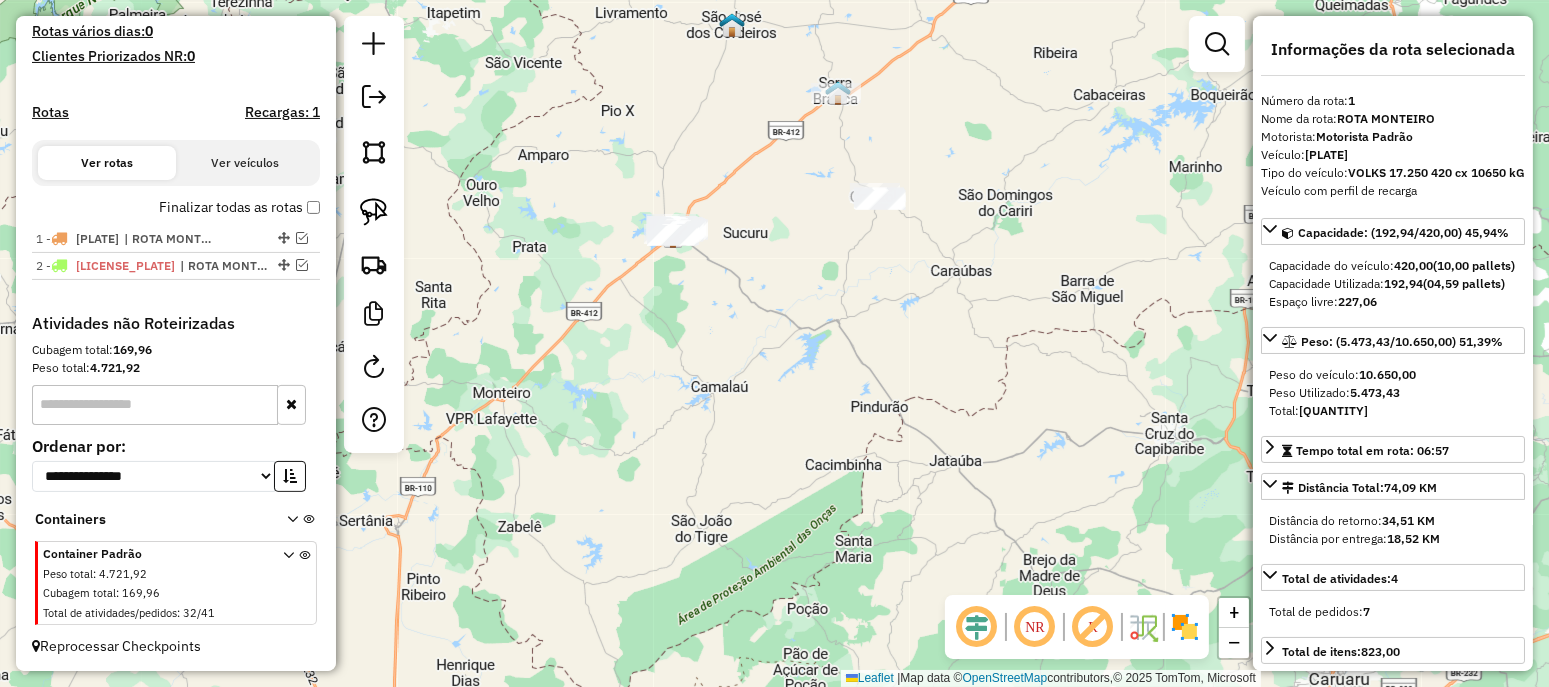 drag, startPoint x: 650, startPoint y: 232, endPoint x: 748, endPoint y: 229, distance: 98.045906 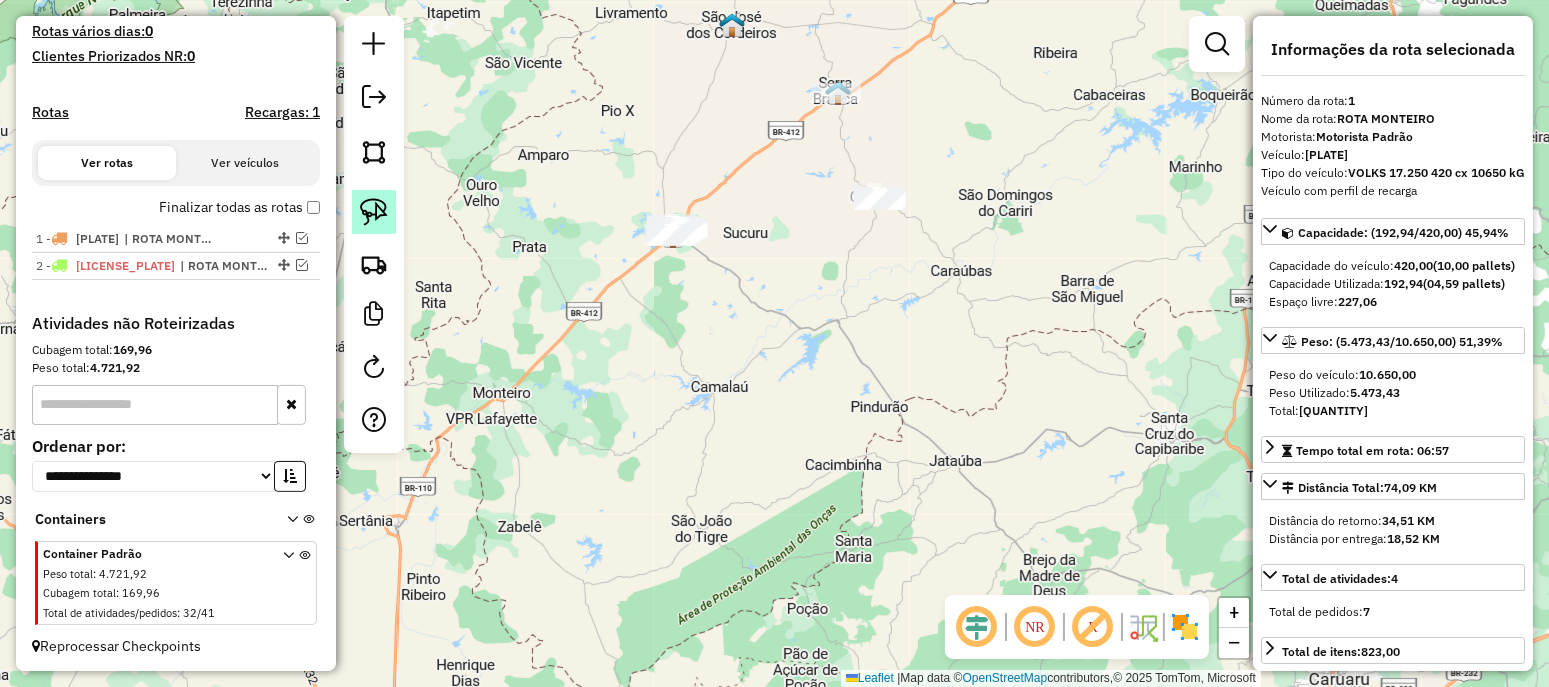 click 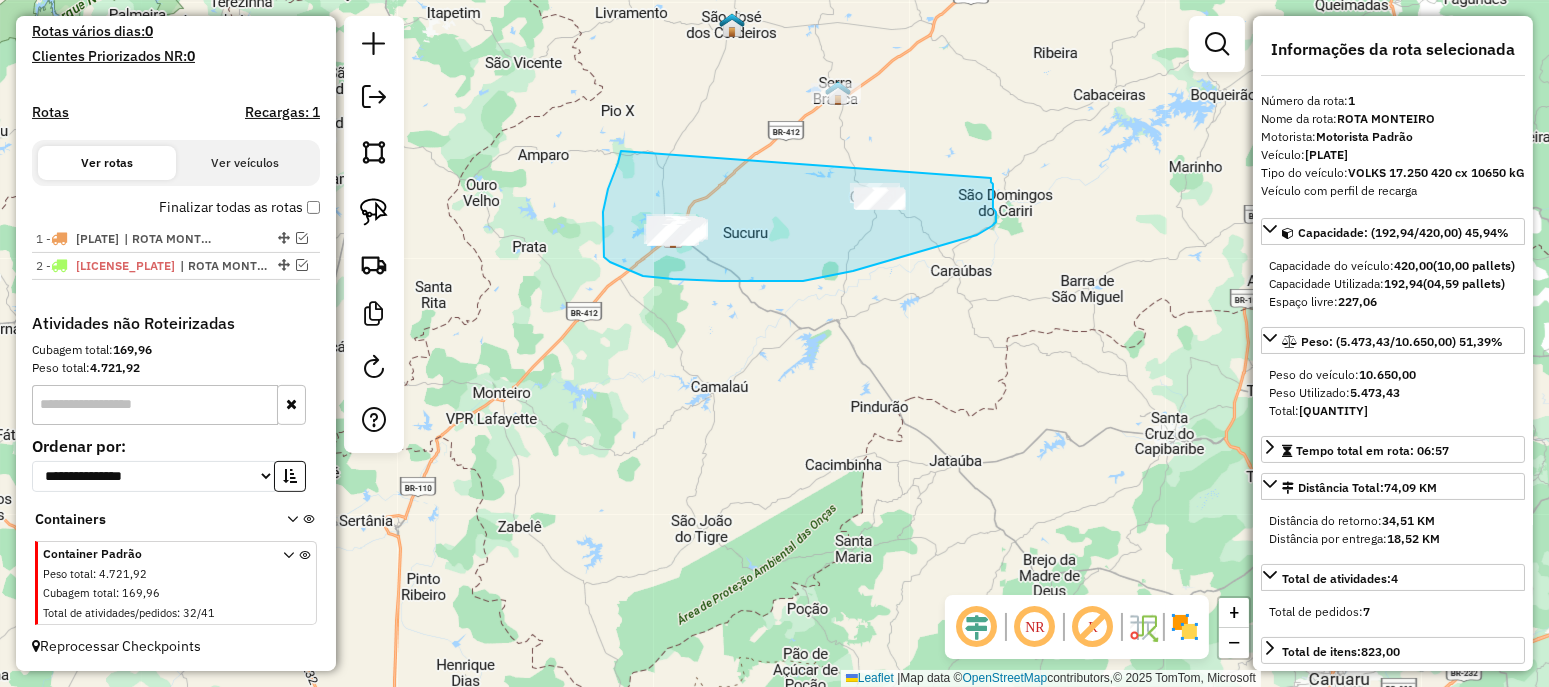 drag, startPoint x: 621, startPoint y: 151, endPoint x: 991, endPoint y: 178, distance: 370.98383 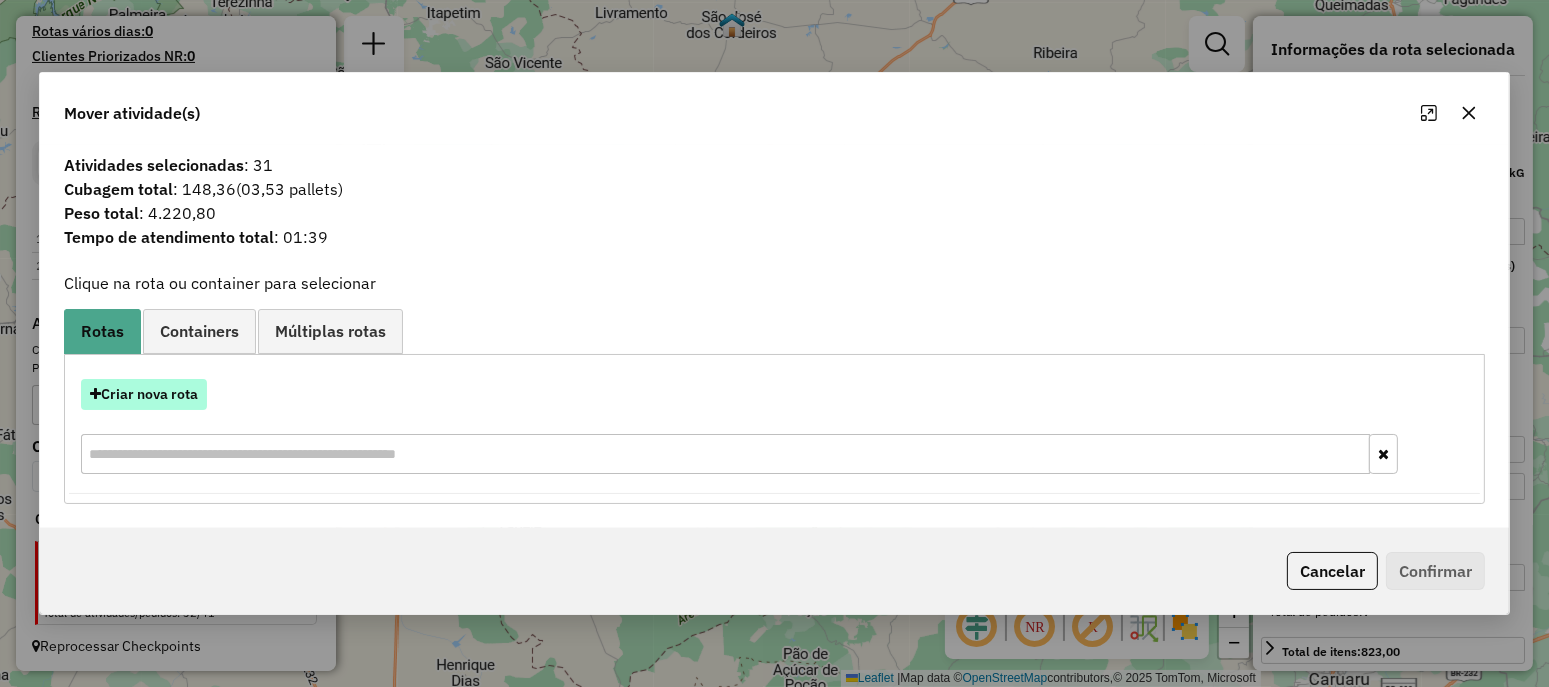 click on "Criar nova rota" at bounding box center (144, 394) 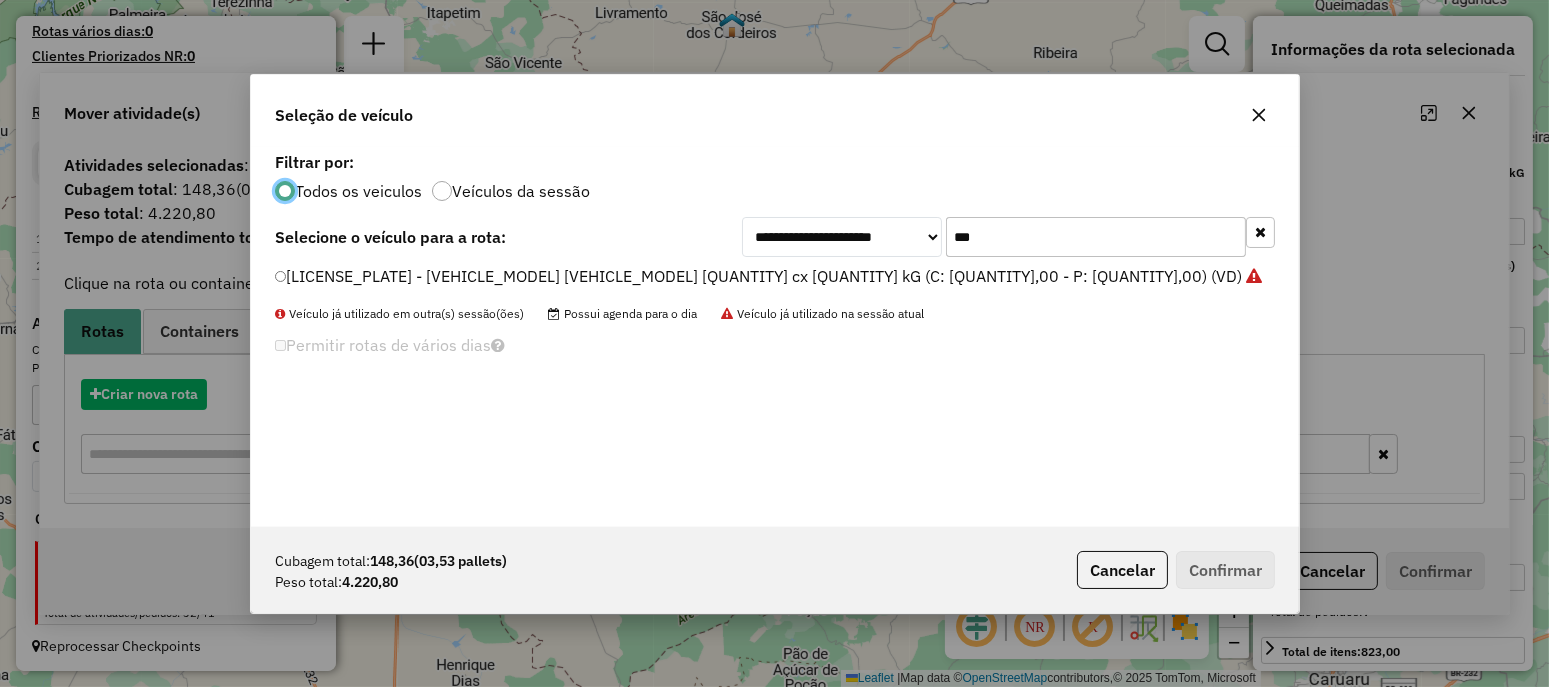 scroll, scrollTop: 10, scrollLeft: 6, axis: both 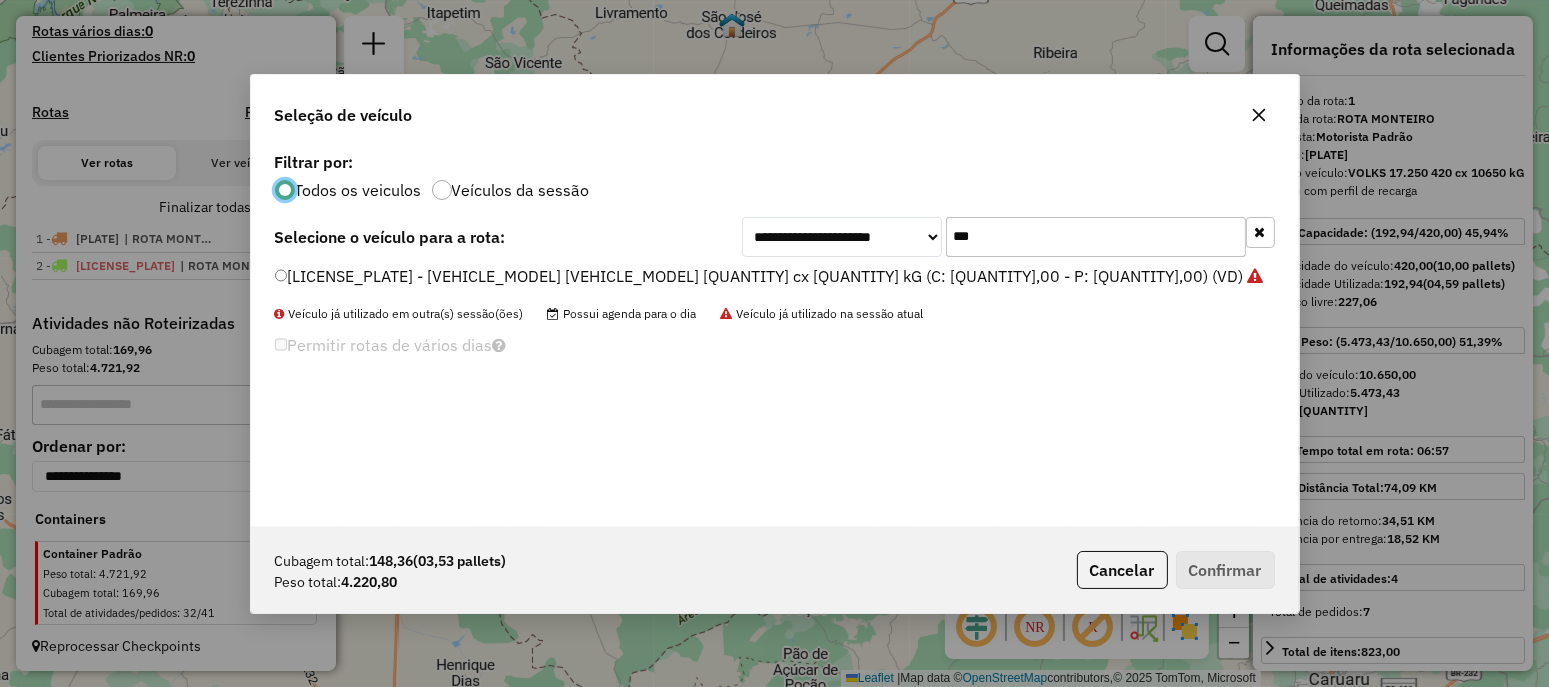 click on "***" 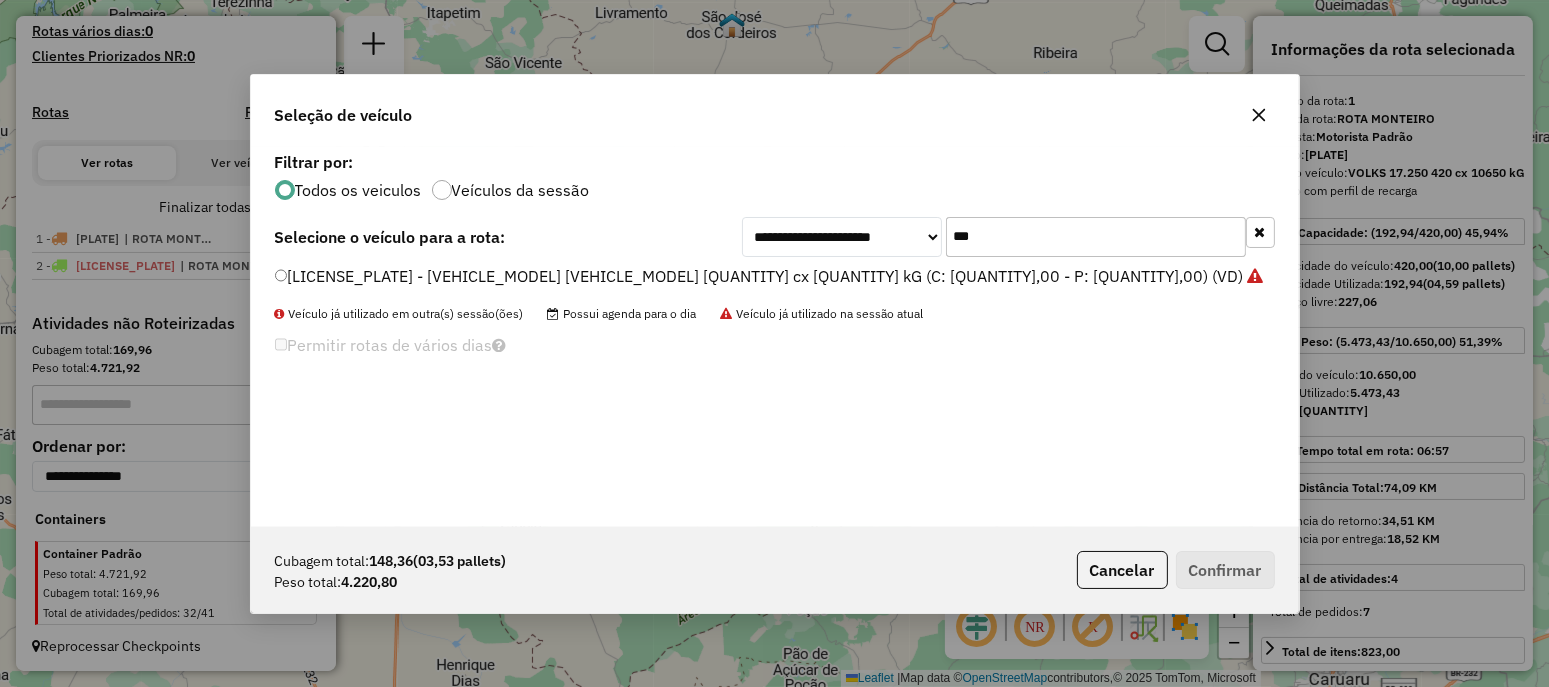 click on "***" 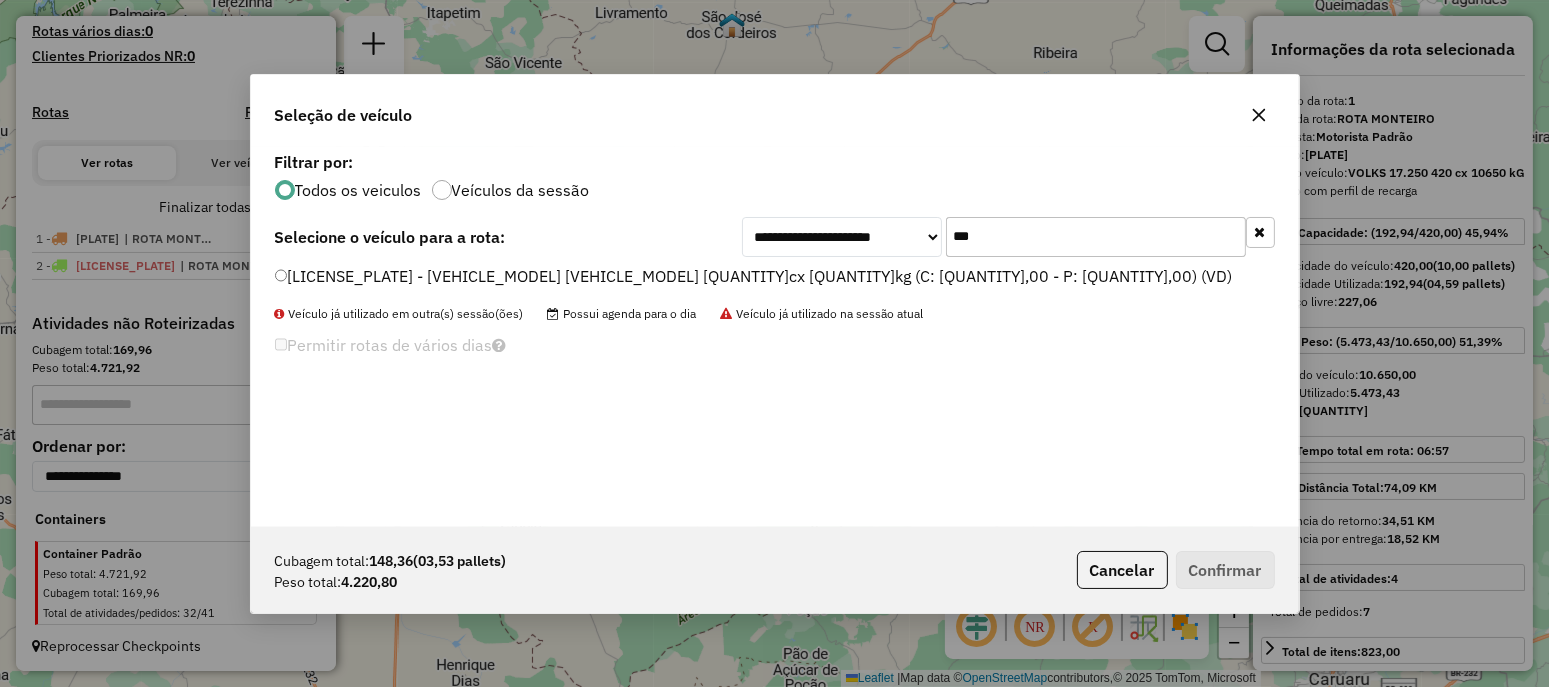 type on "***" 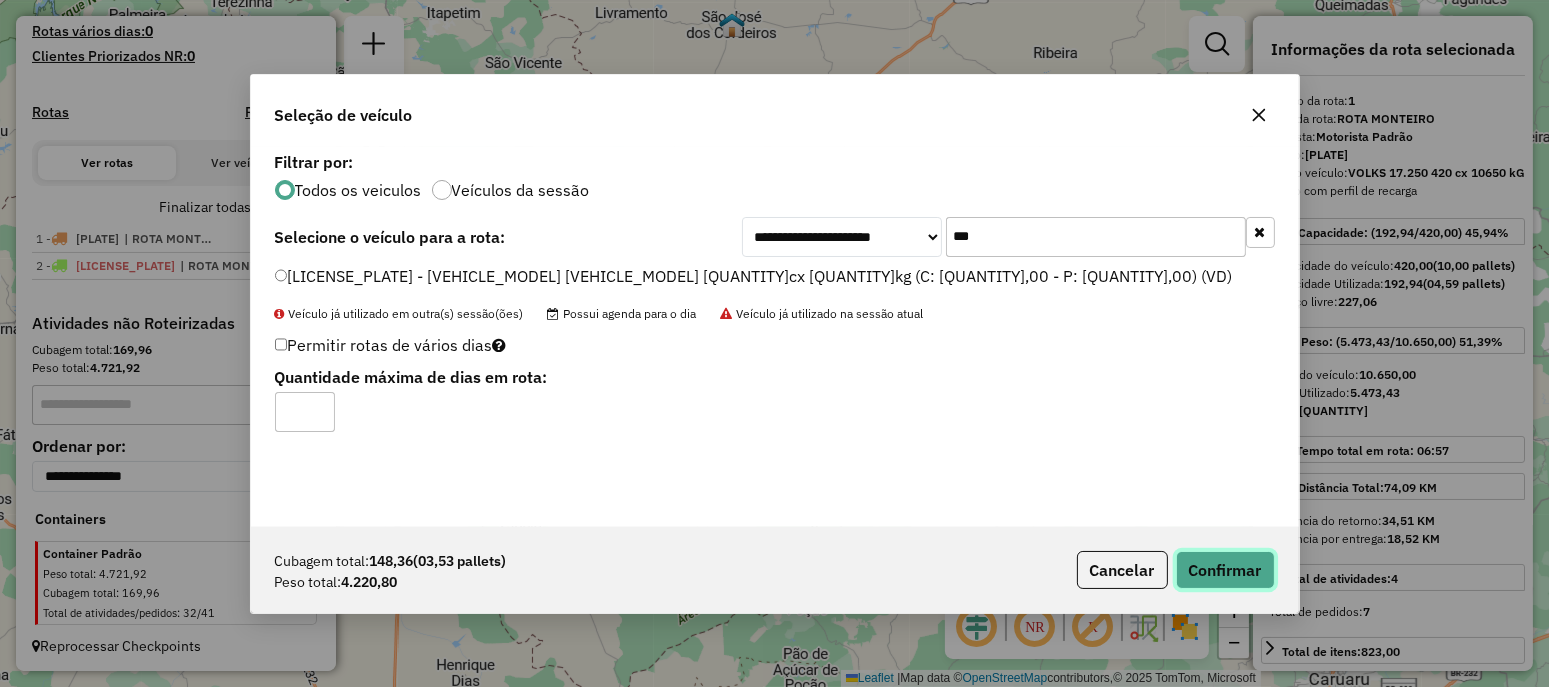 click on "Confirmar" 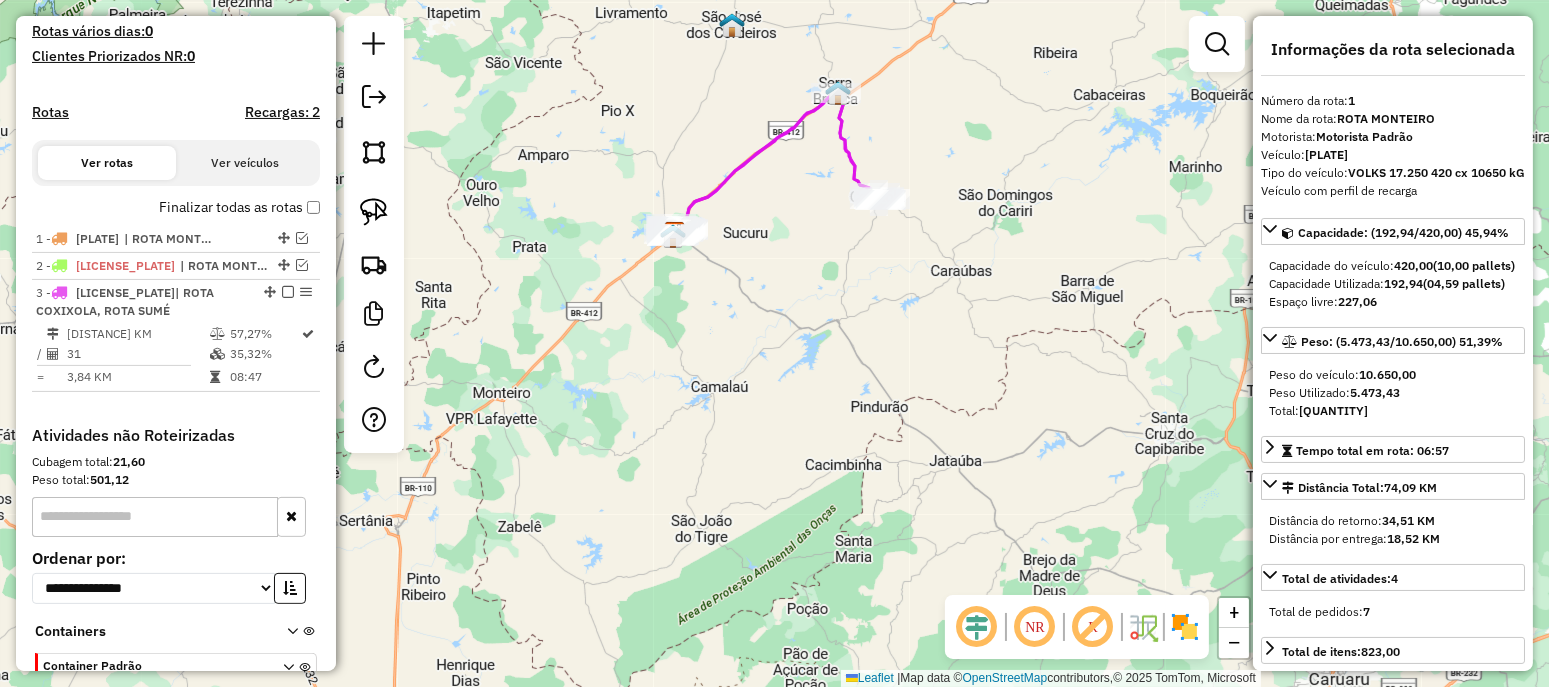scroll, scrollTop: 651, scrollLeft: 0, axis: vertical 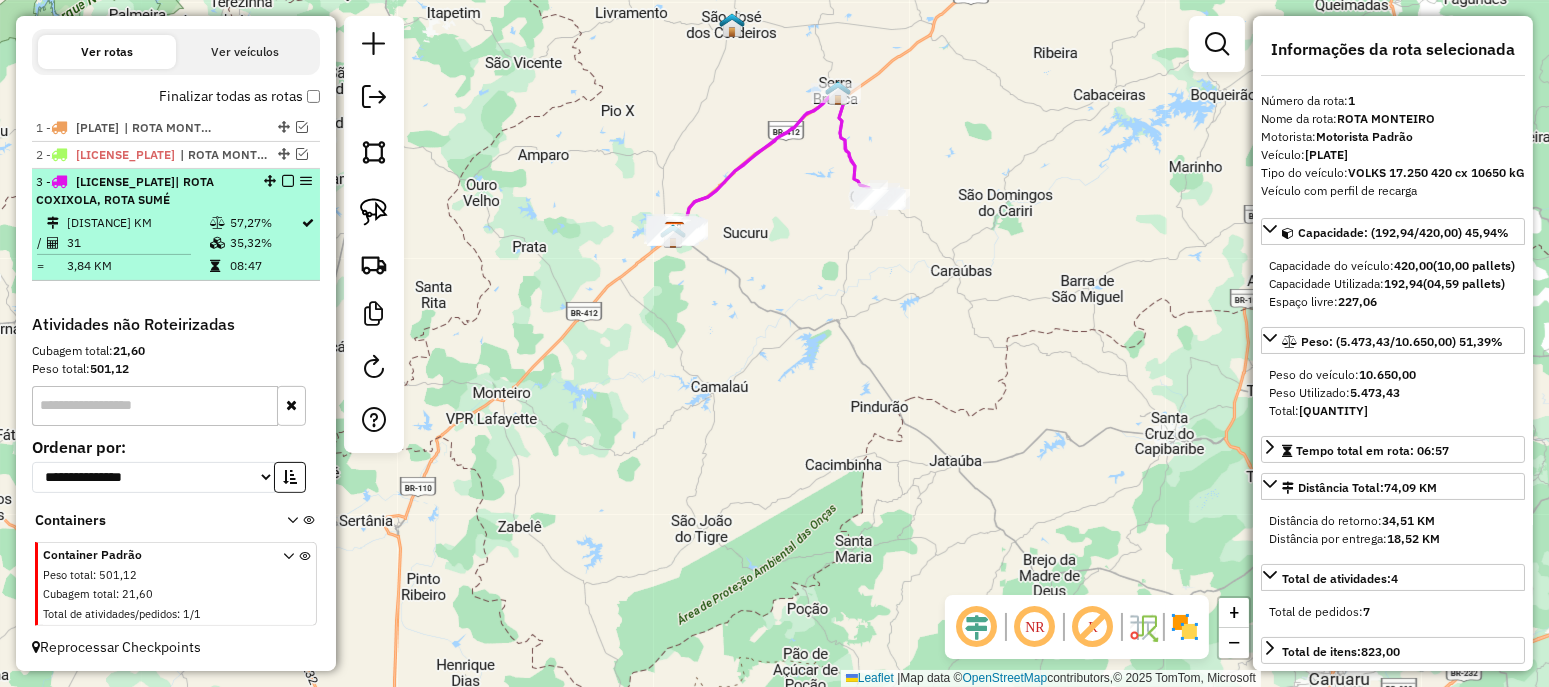click on "3 -       RLS8A29   | ROTA COXIXOLA, ROTA SUMÉ  118,99 KM   57,27%  /  31   35,32%     =  3,84 KM   08:47" at bounding box center (176, 225) 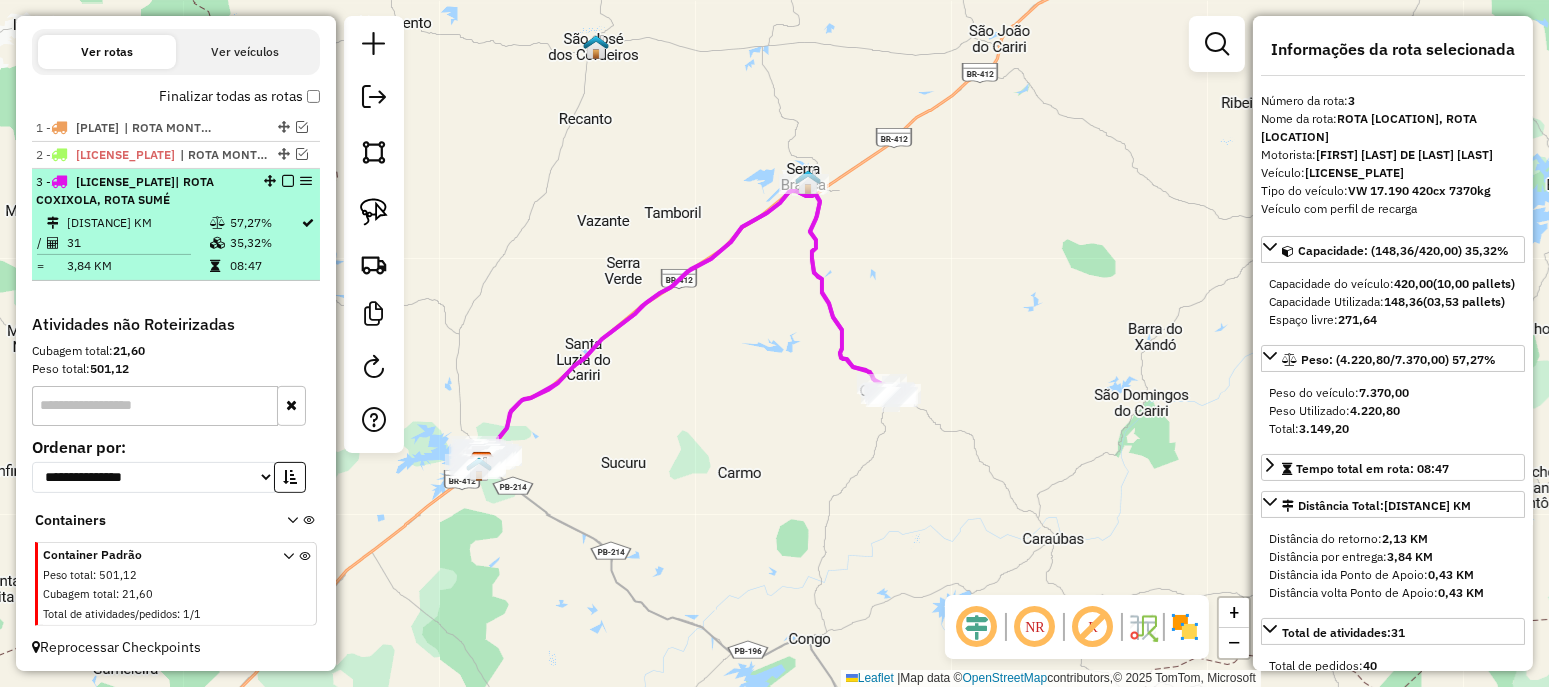 click on "3 -       RLS8A29   | ROTA COXIXOLA, ROTA SUMÉ" at bounding box center [142, 191] 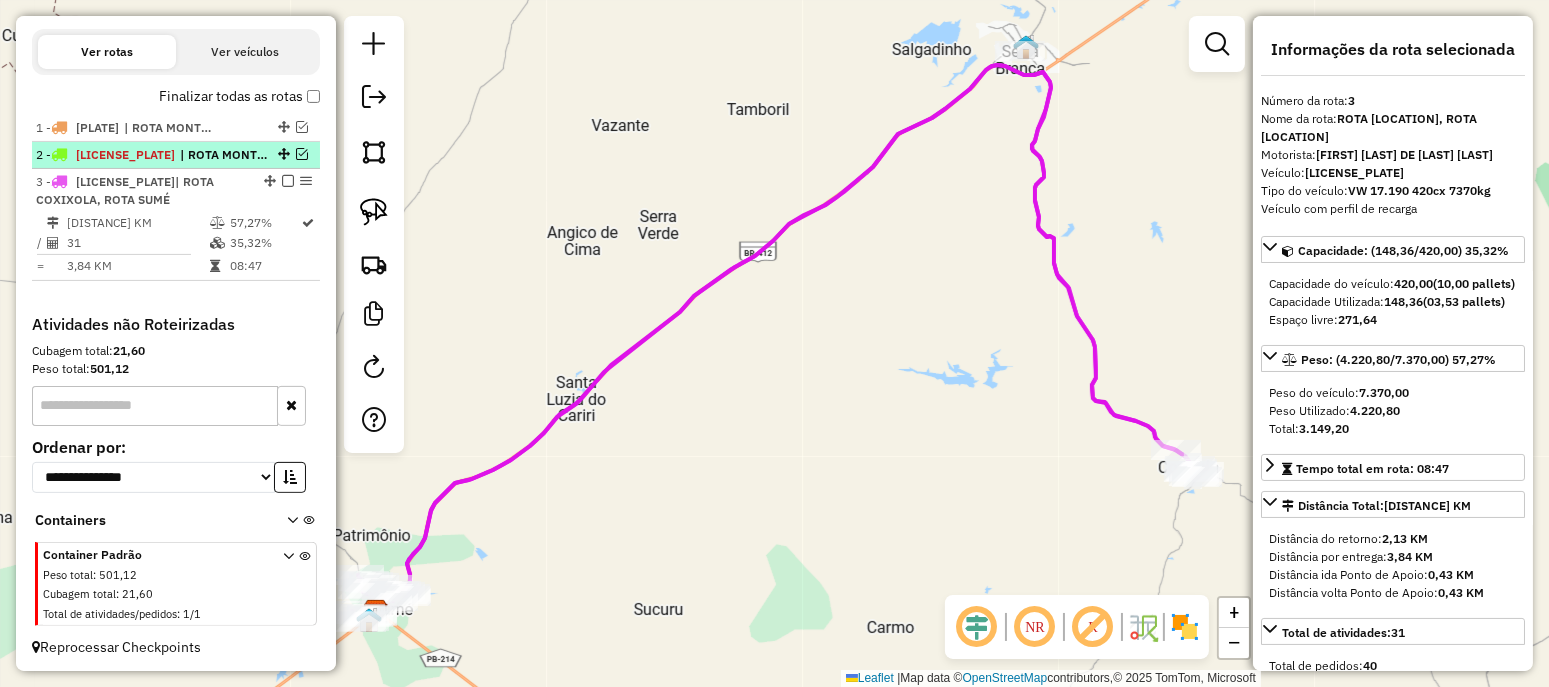 click on "| ROTA MONTEIRO" at bounding box center [226, 155] 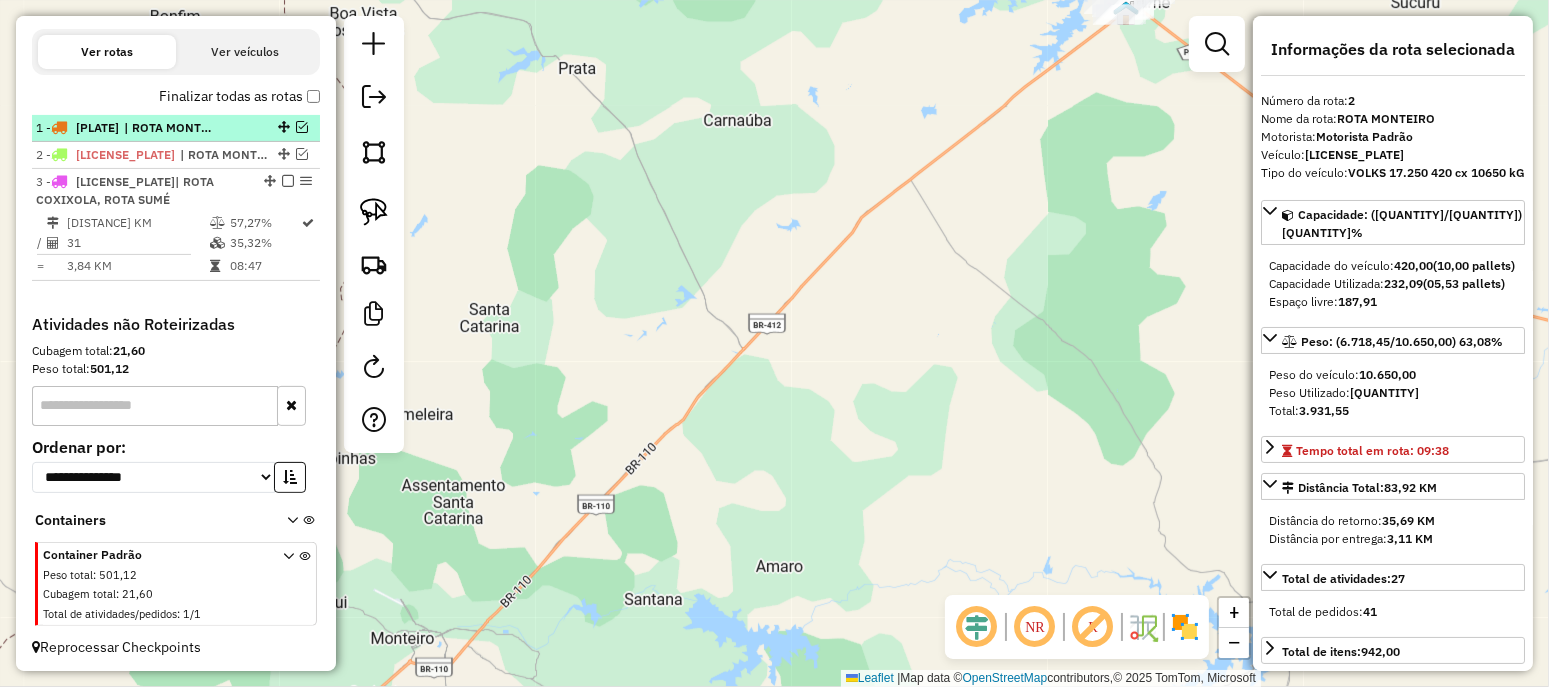 click on "1 -       SKZ8I57   | ROTA MONTEIRO" at bounding box center (142, 128) 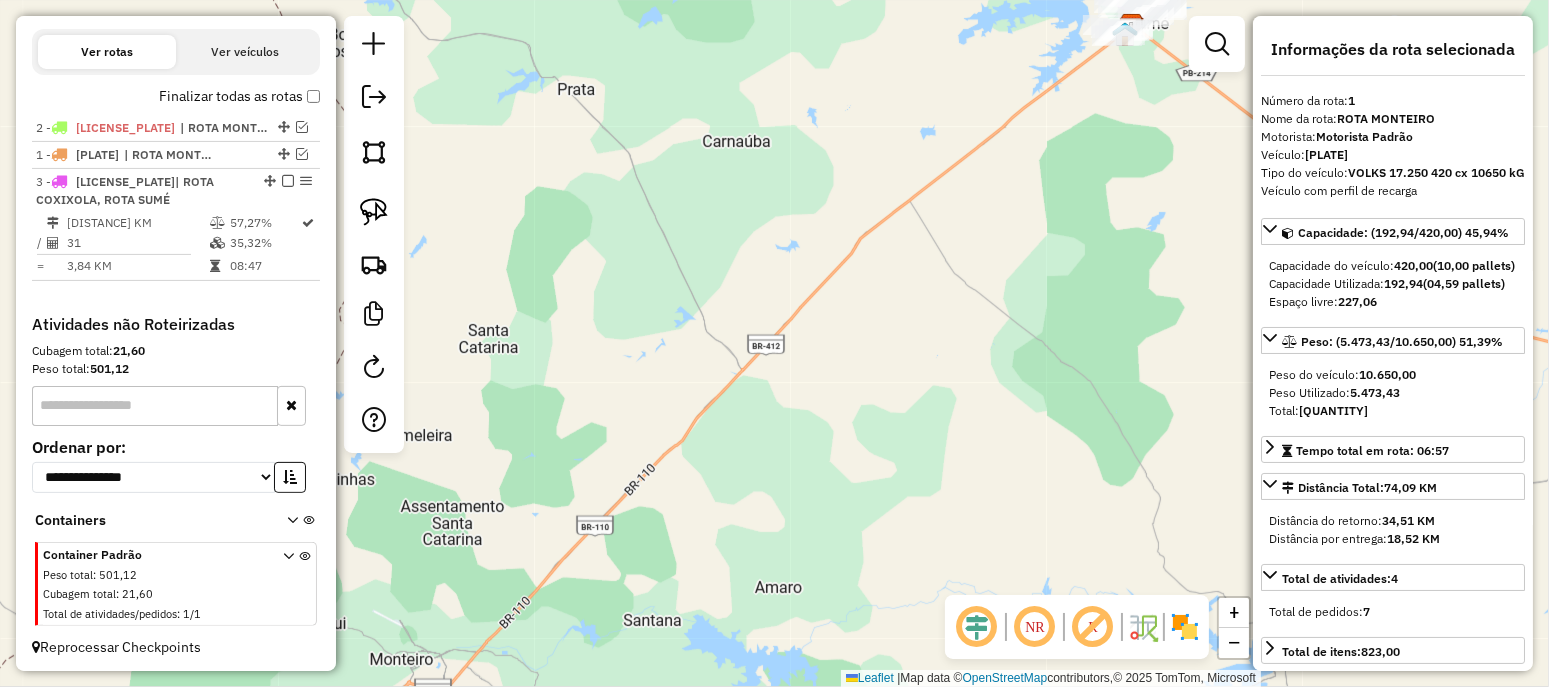 drag, startPoint x: 281, startPoint y: 151, endPoint x: 284, endPoint y: 93, distance: 58.077534 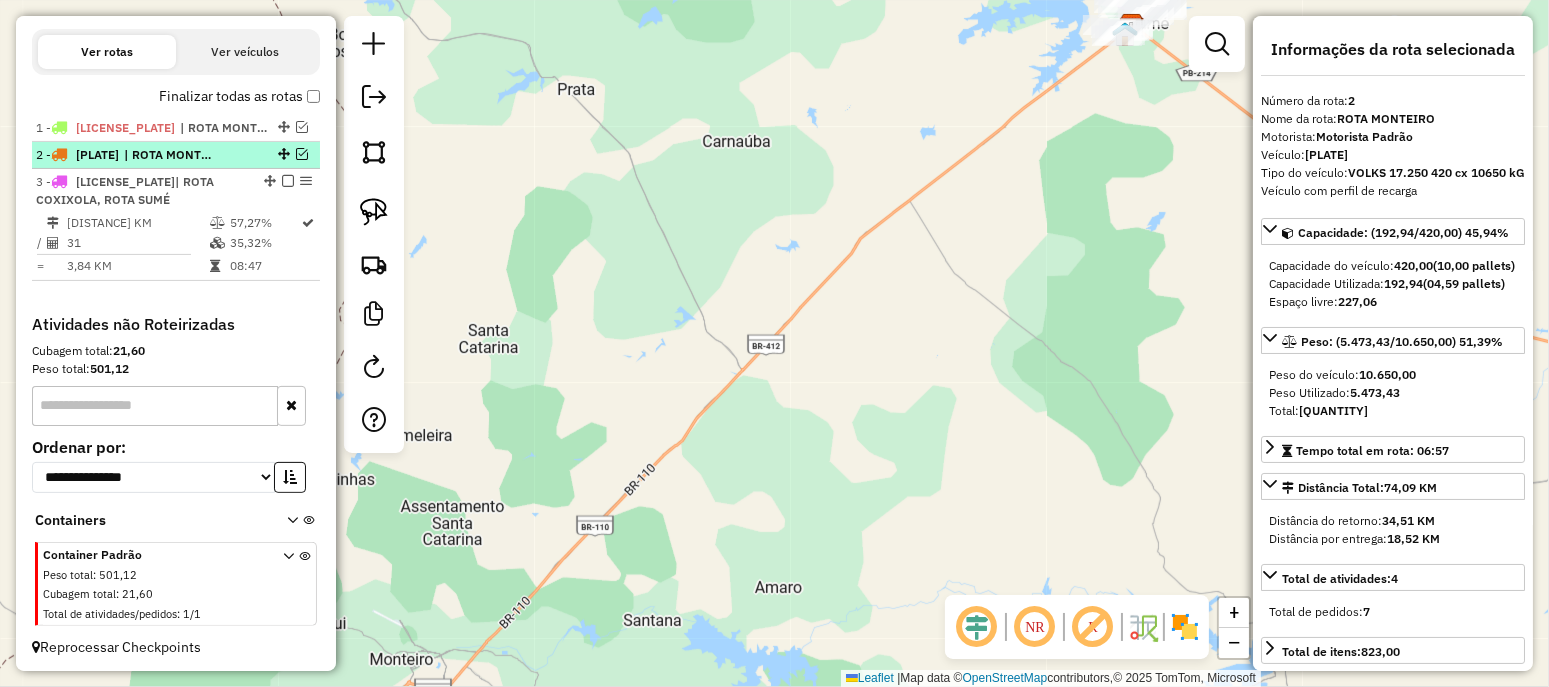 click on "| ROTA MONTEIRO" at bounding box center [170, 155] 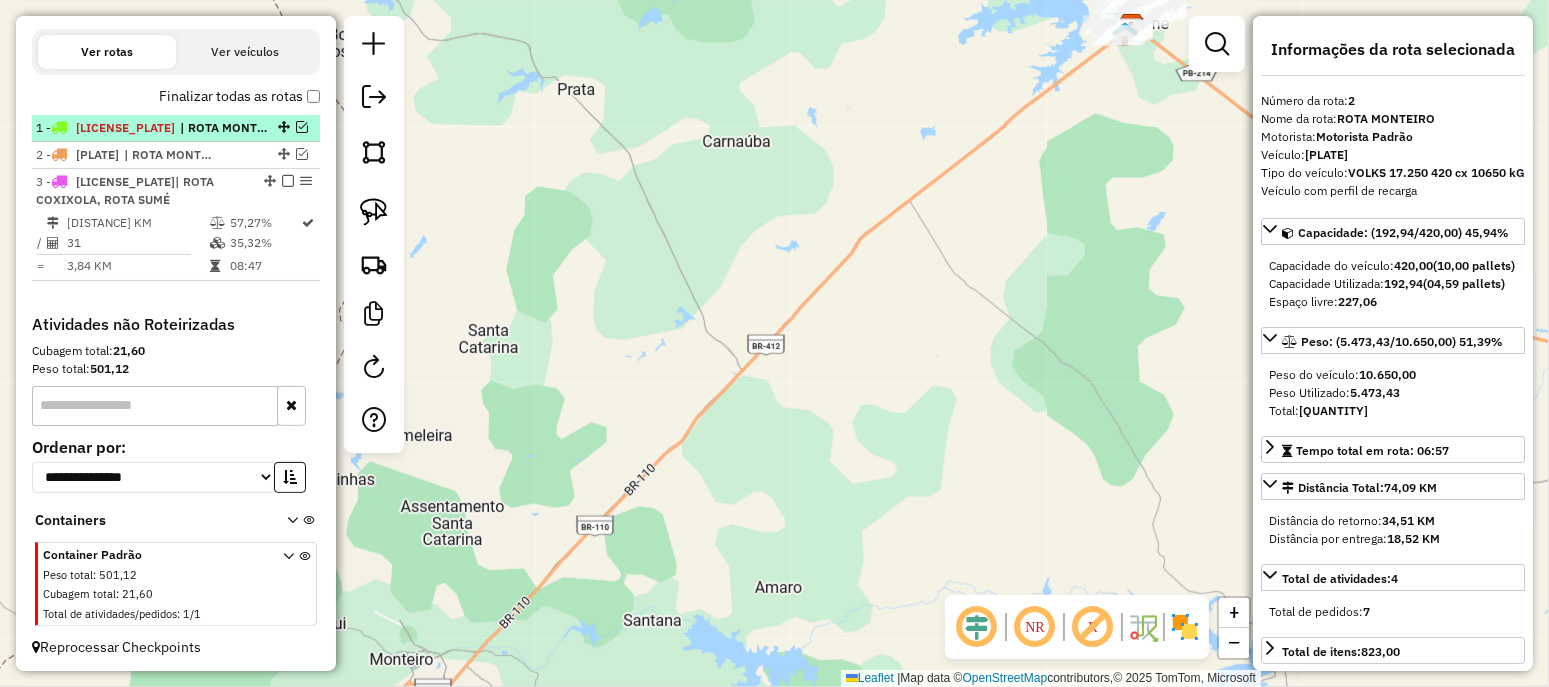 click on "| ROTA MONTEIRO" at bounding box center [226, 128] 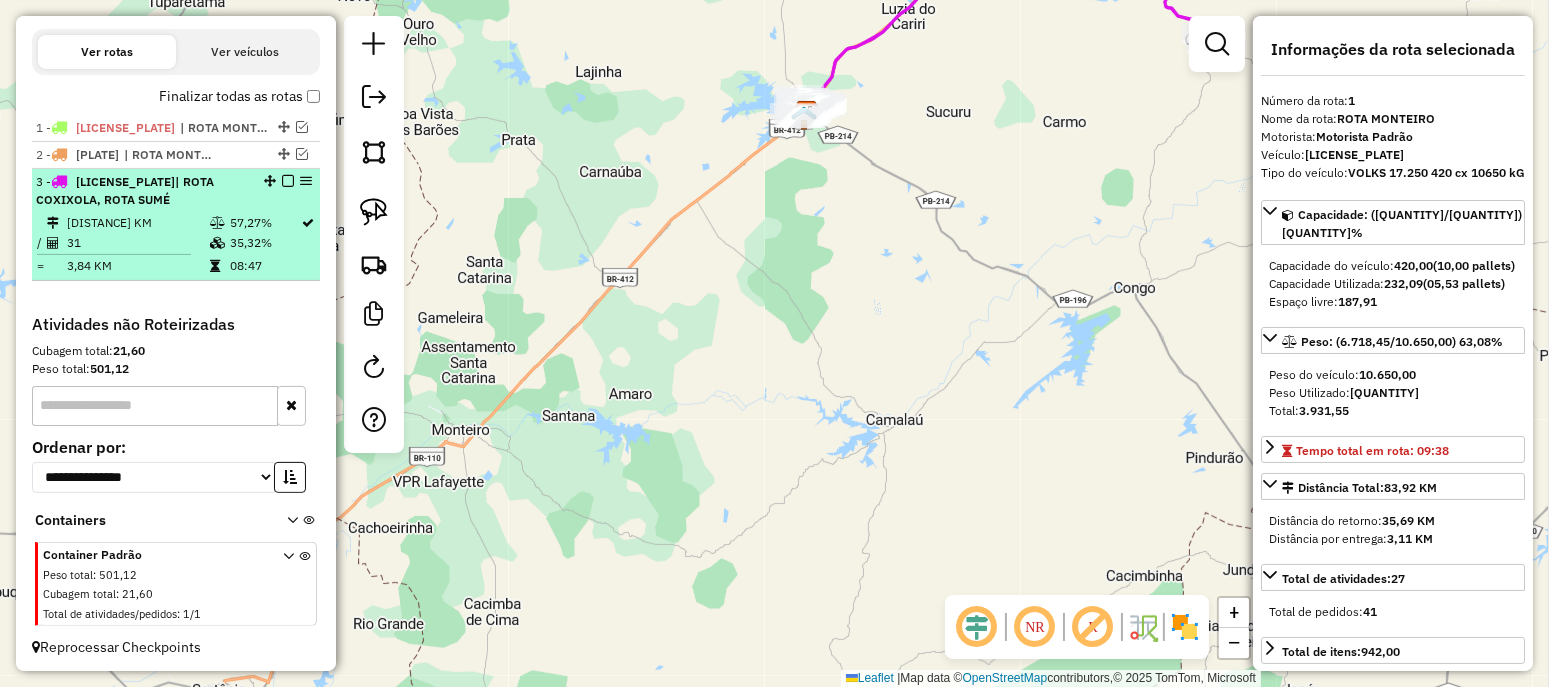 click at bounding box center [288, 181] 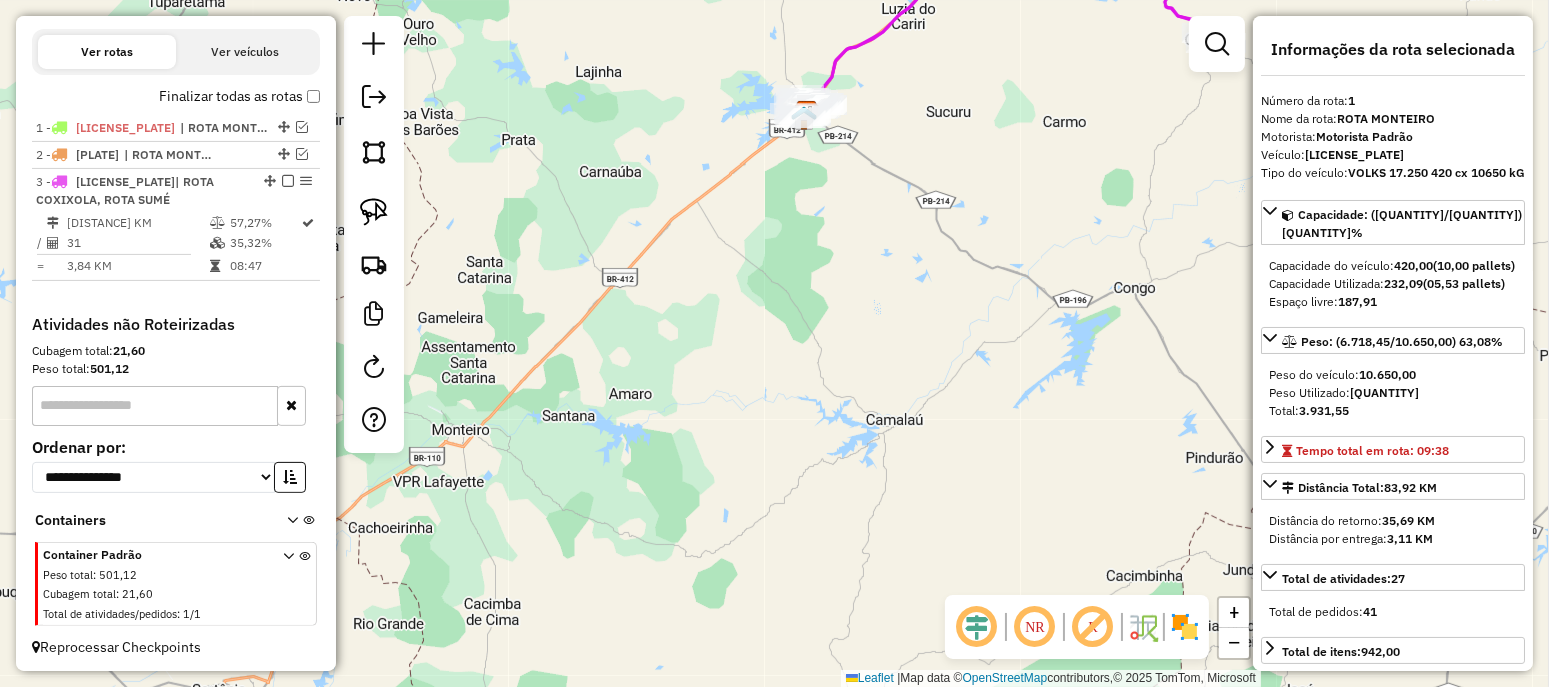 scroll, scrollTop: 566, scrollLeft: 0, axis: vertical 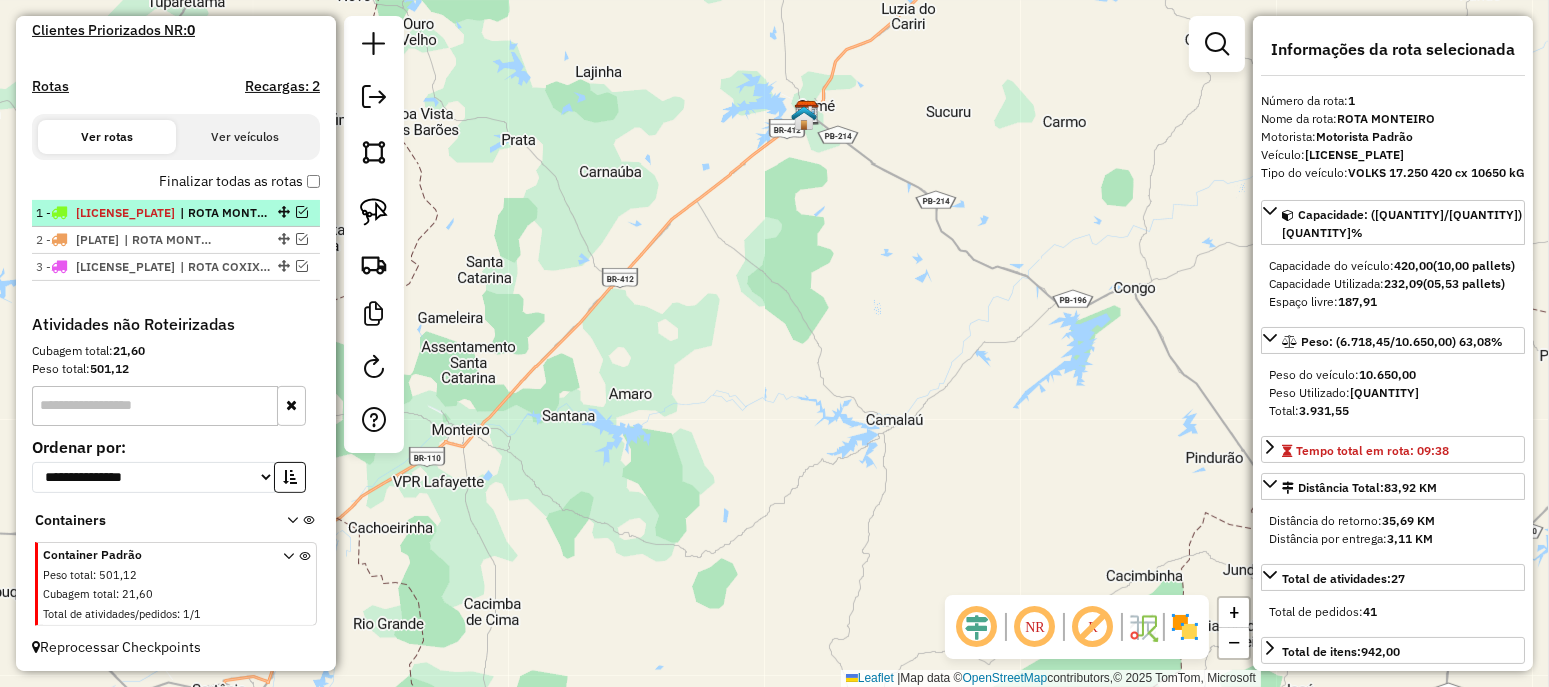 click at bounding box center [302, 212] 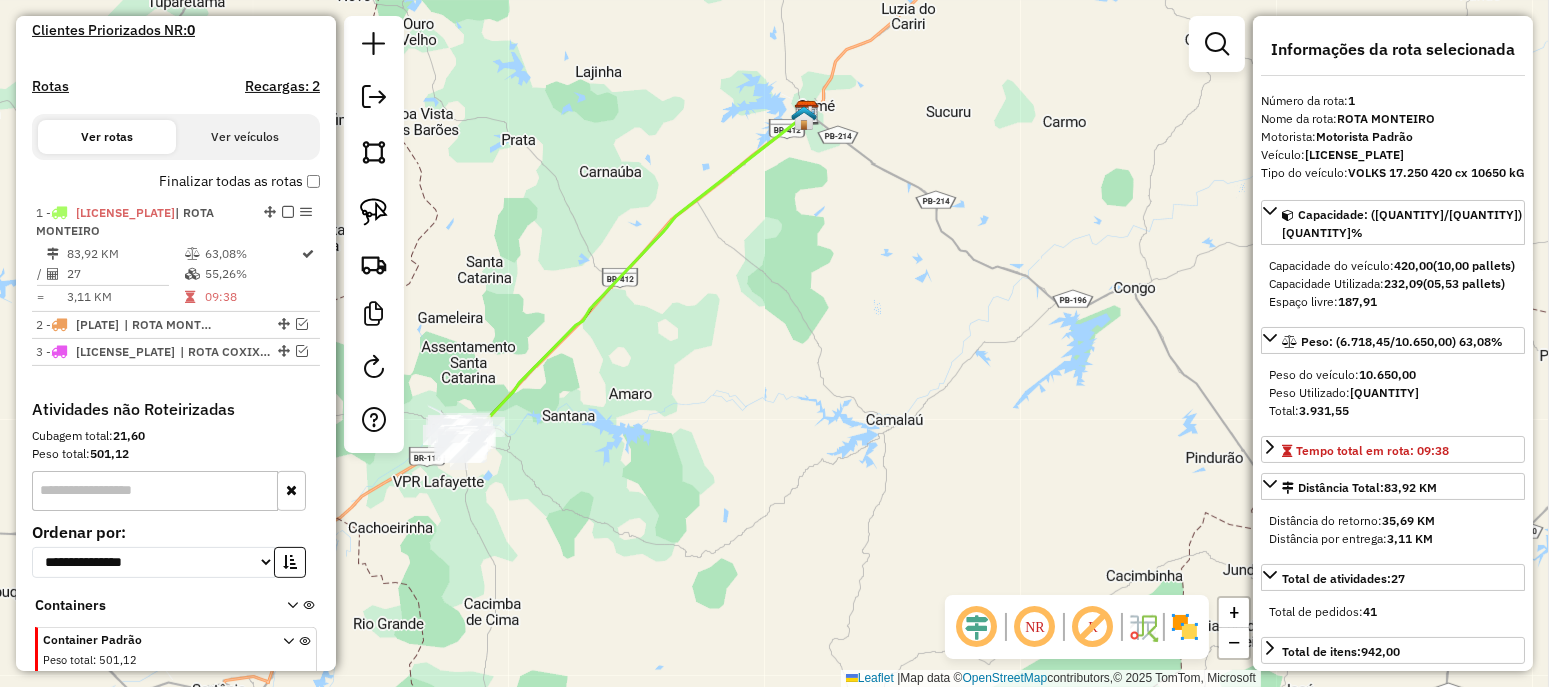 scroll, scrollTop: 634, scrollLeft: 0, axis: vertical 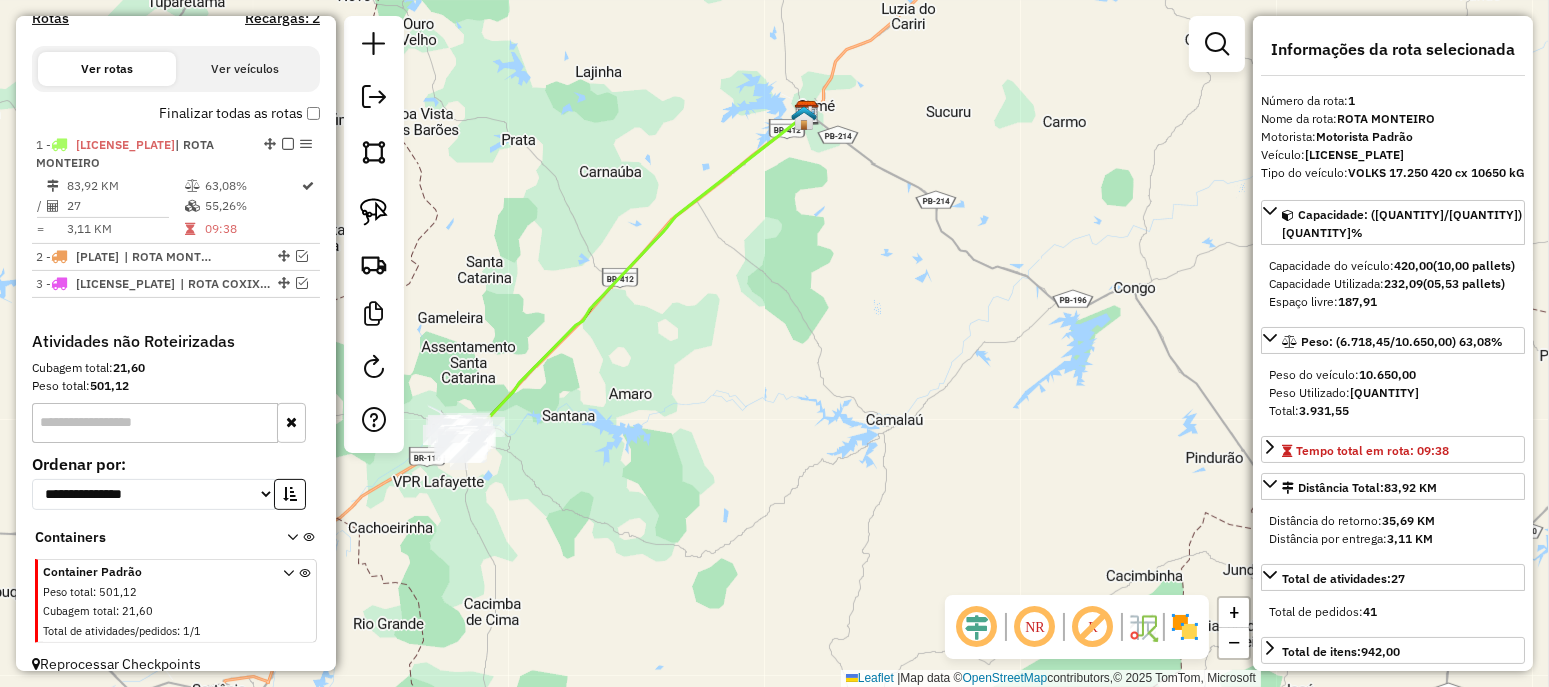 drag, startPoint x: 825, startPoint y: 217, endPoint x: 812, endPoint y: 324, distance: 107.78683 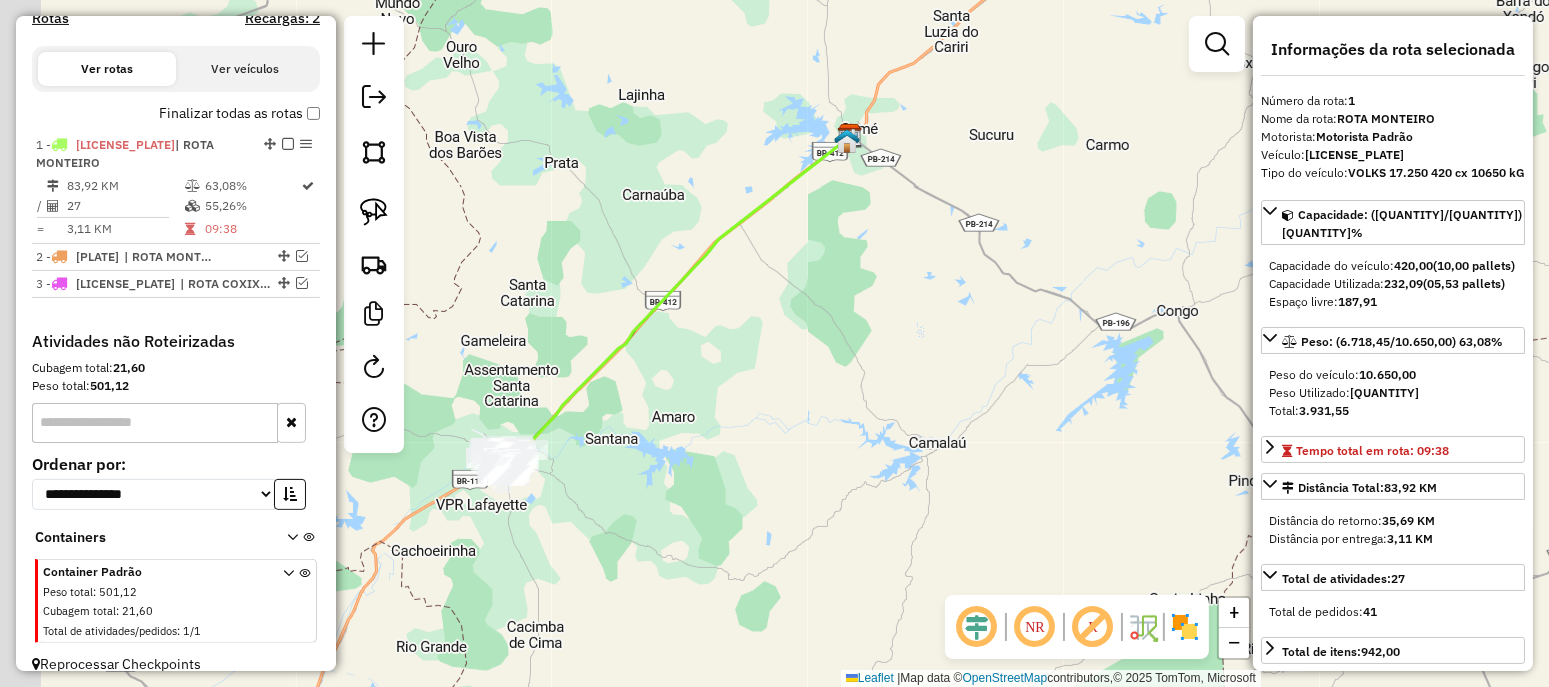 drag, startPoint x: 855, startPoint y: 252, endPoint x: 918, endPoint y: 184, distance: 92.69843 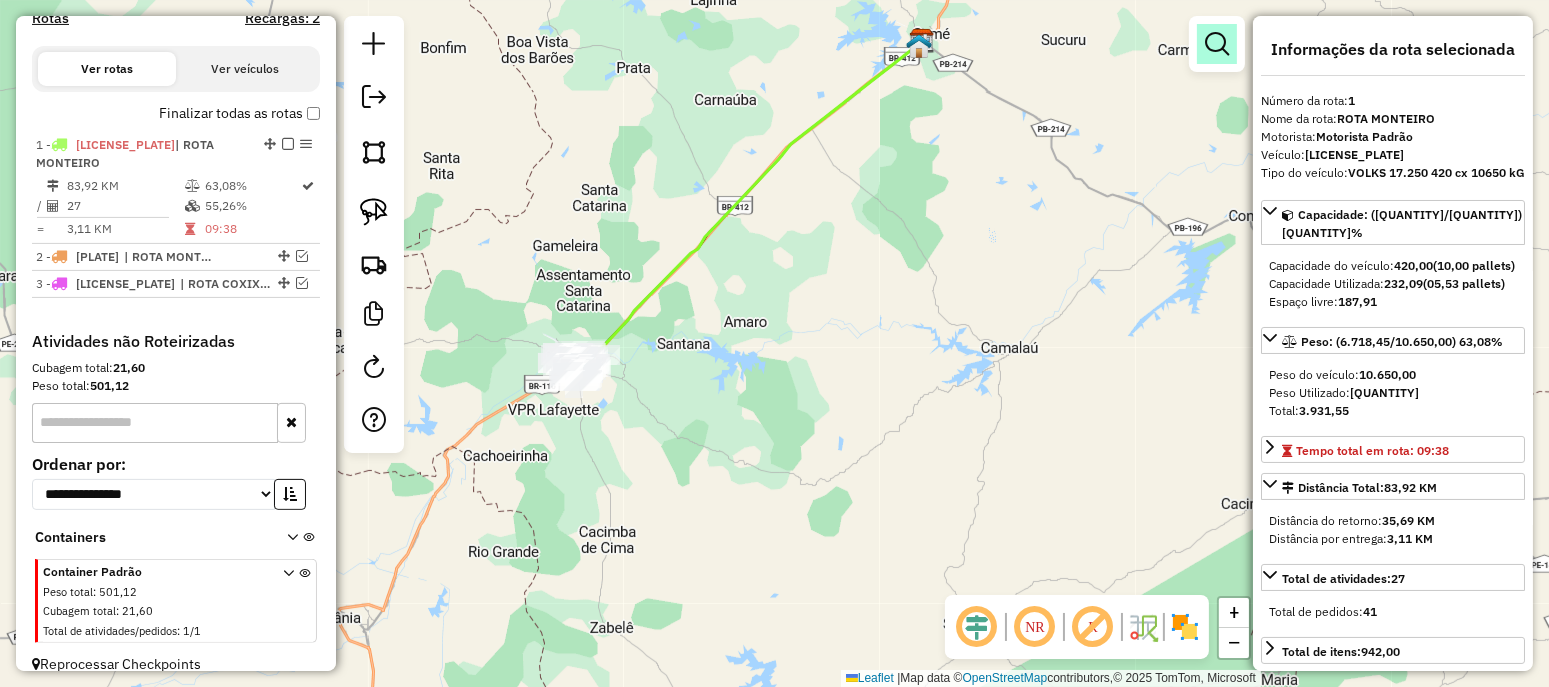 click at bounding box center [1217, 44] 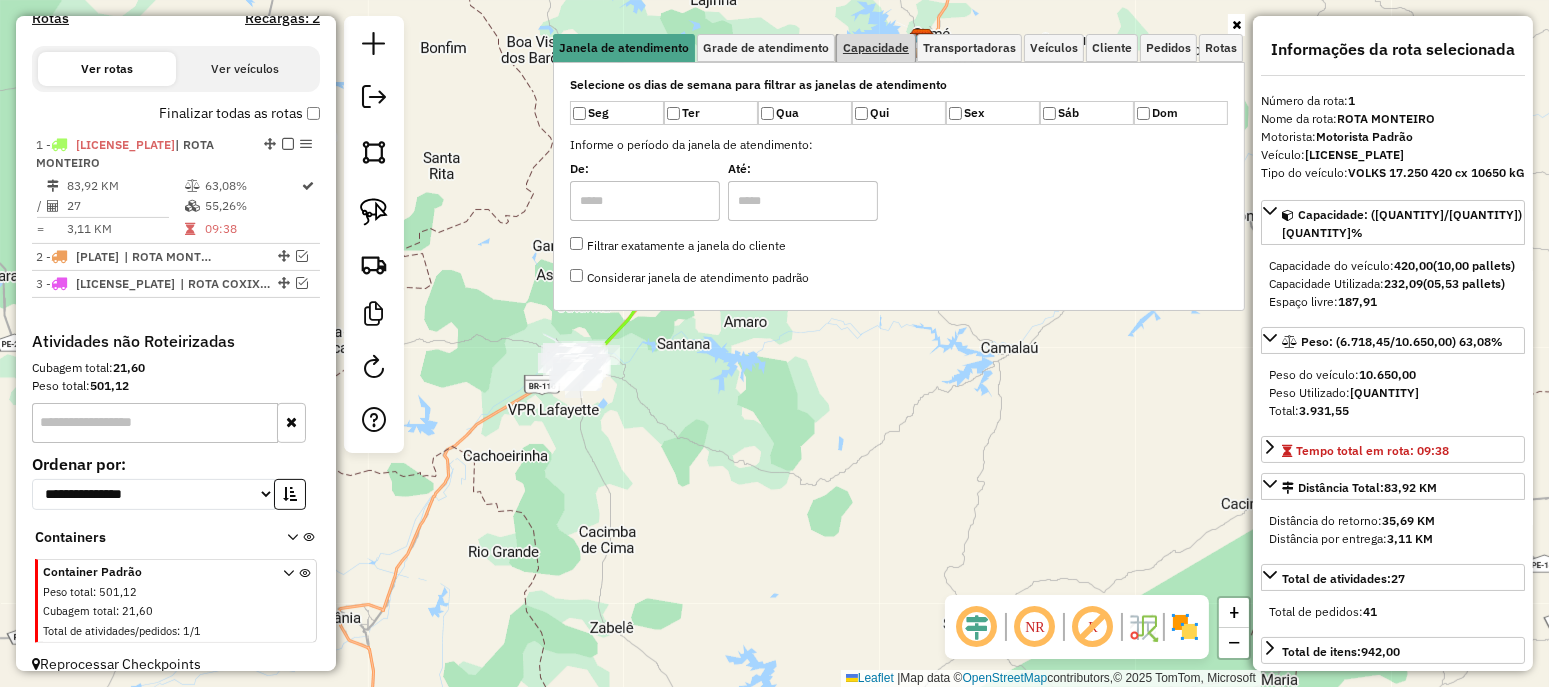 click on "Capacidade" at bounding box center (876, 48) 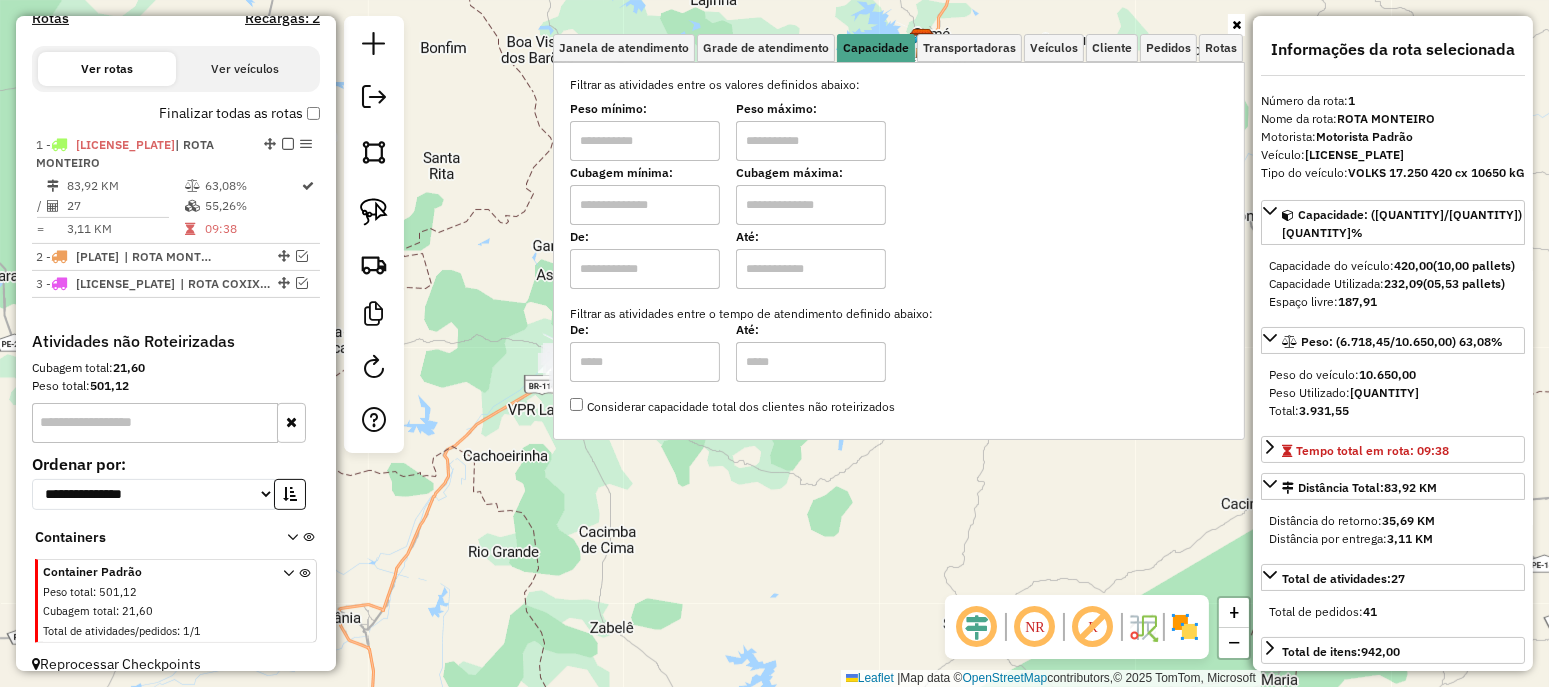 click at bounding box center [645, 141] 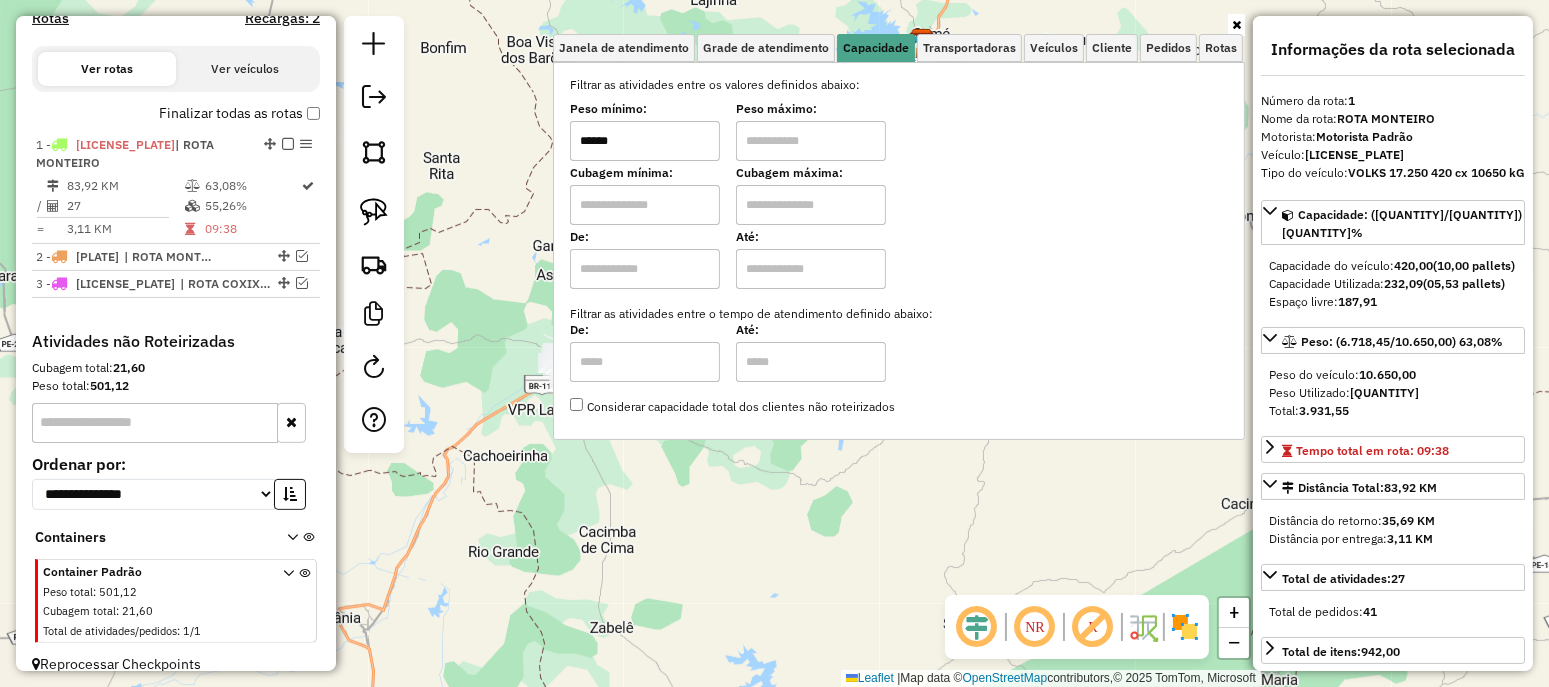 click at bounding box center (1236, 25) 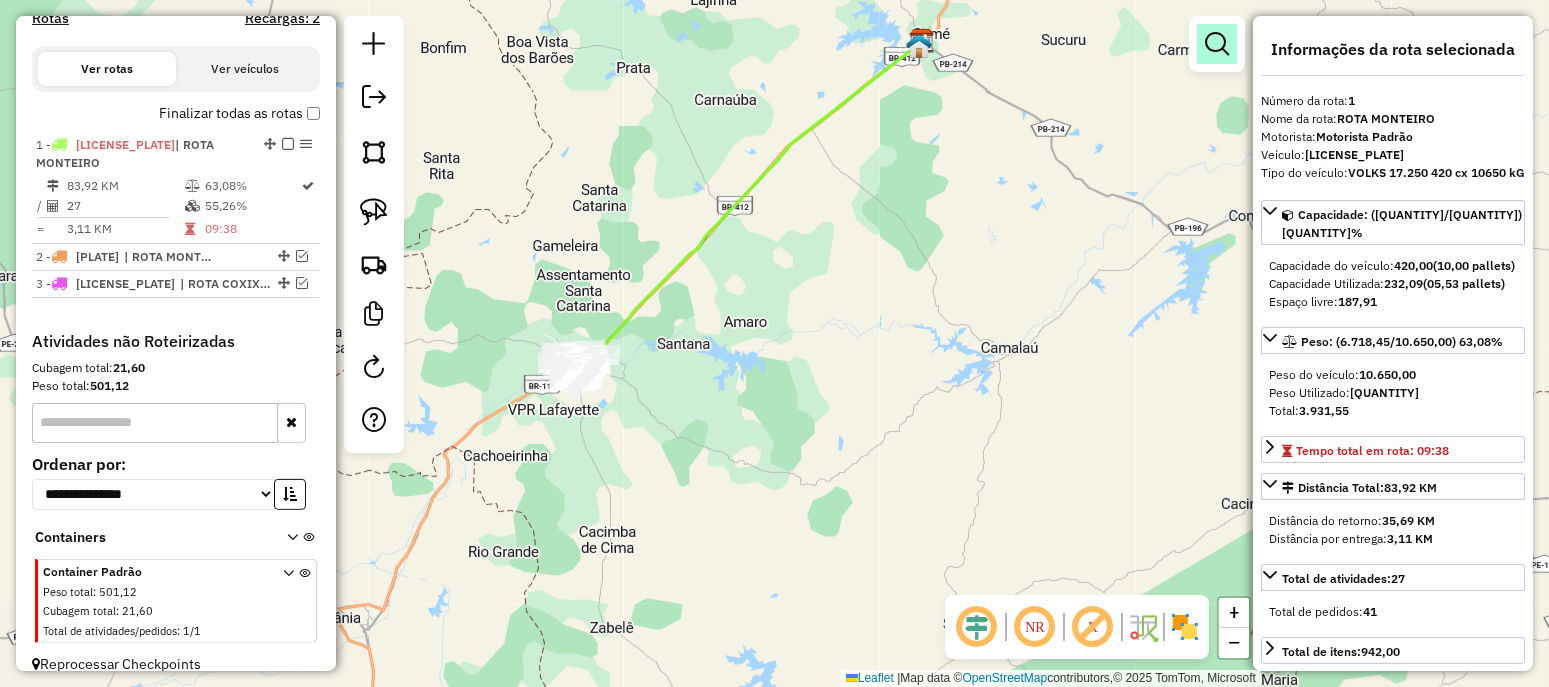 click at bounding box center (1217, 44) 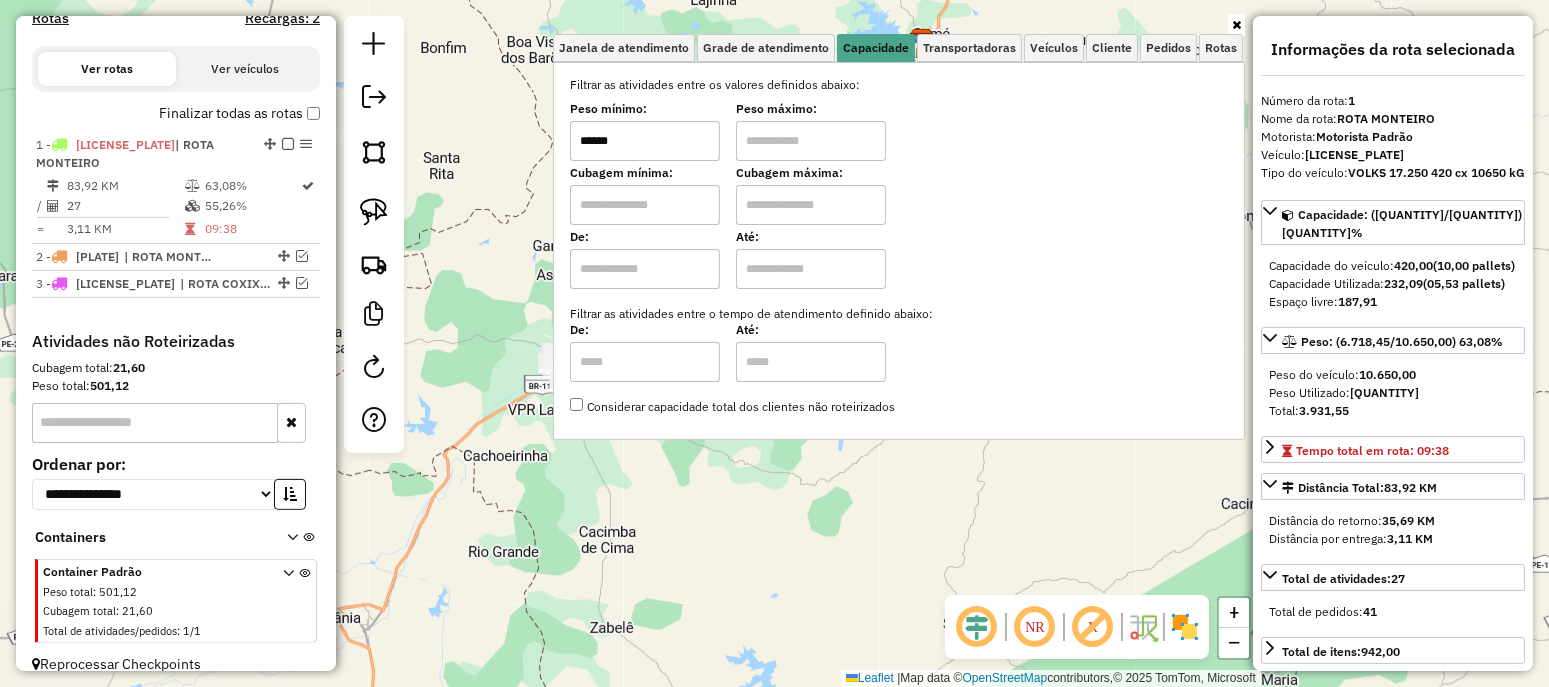 click on "******" at bounding box center (645, 141) 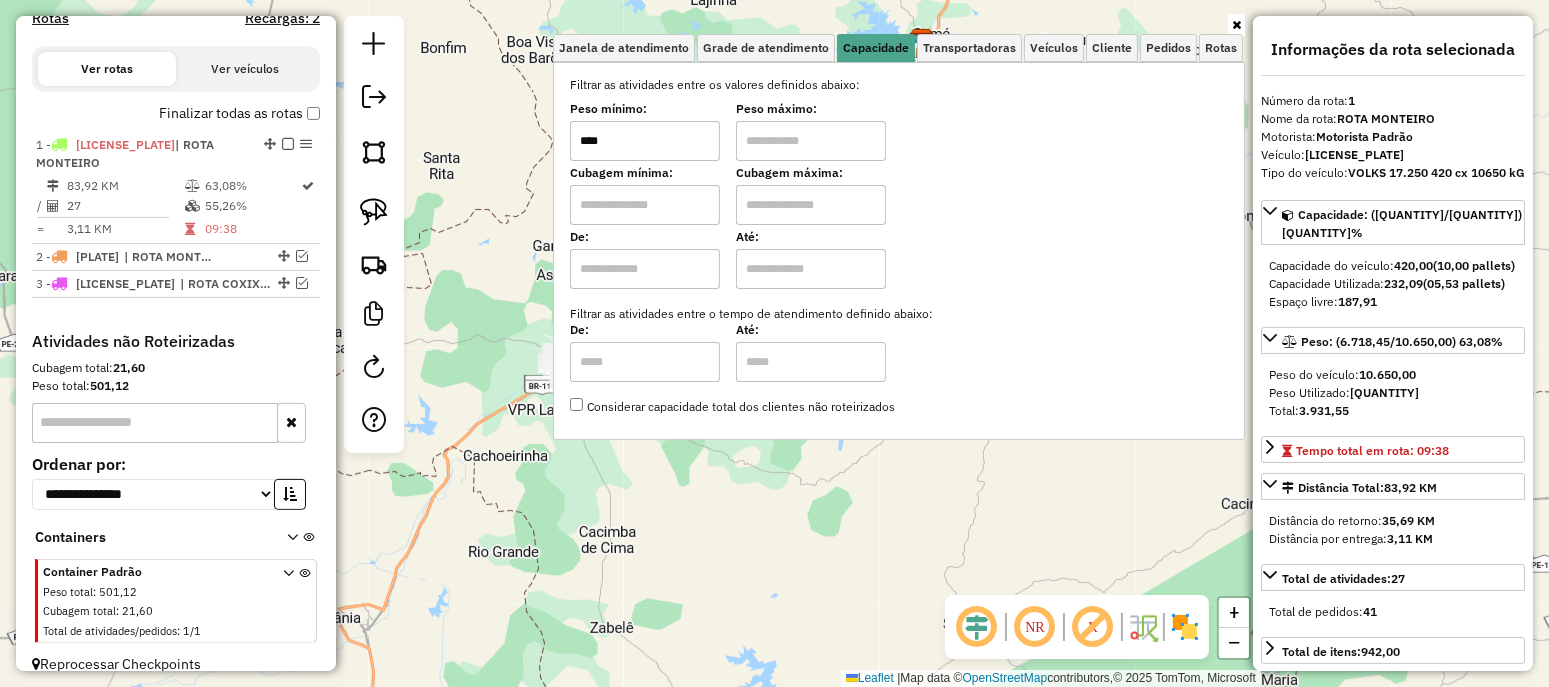 type on "****" 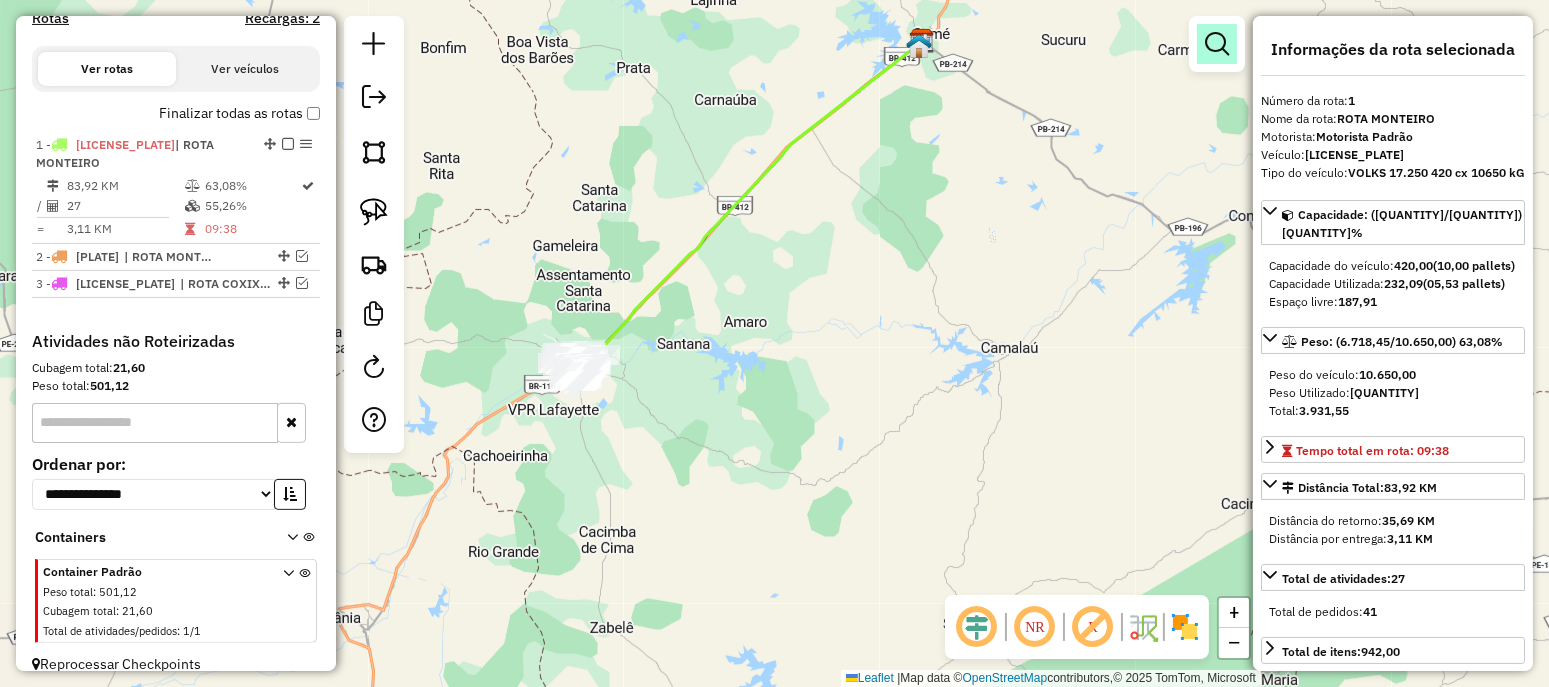 click at bounding box center [1217, 44] 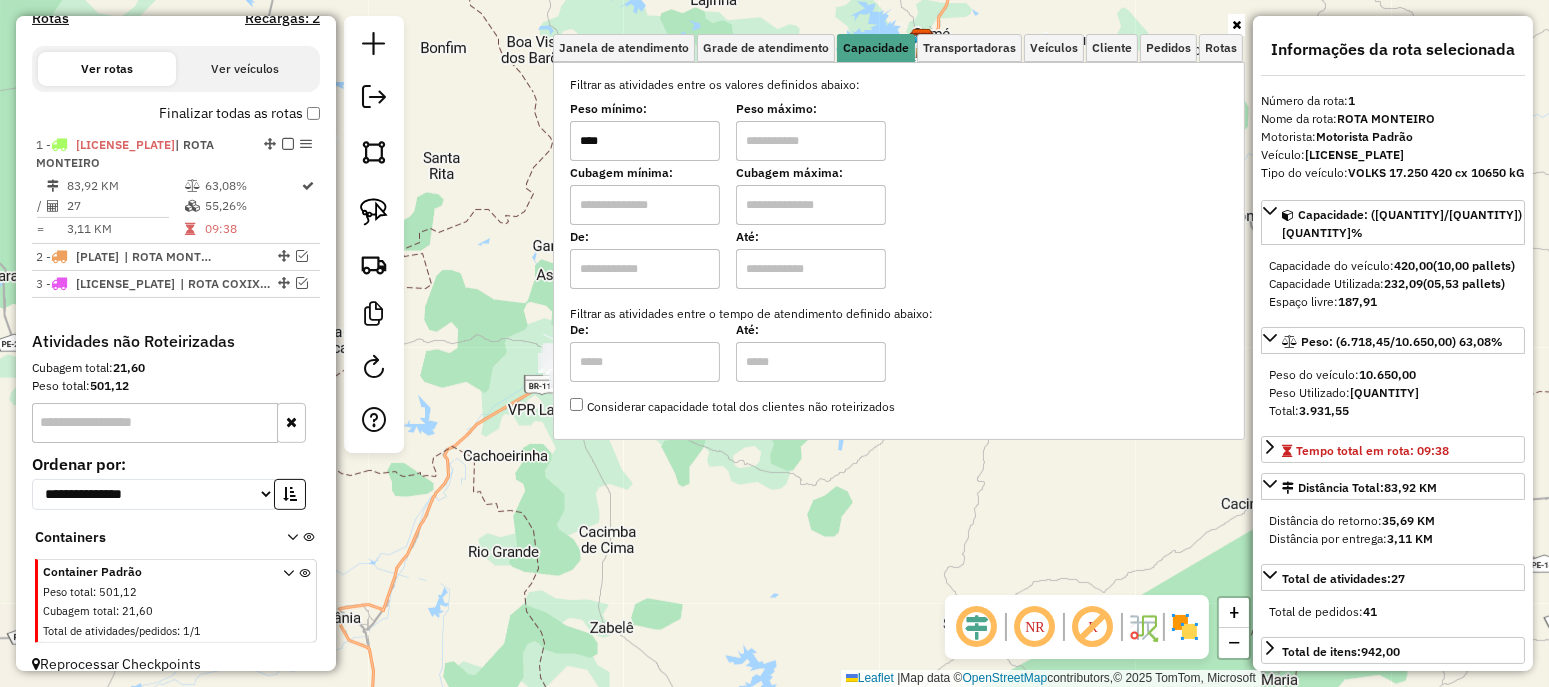 click on "****" at bounding box center (645, 141) 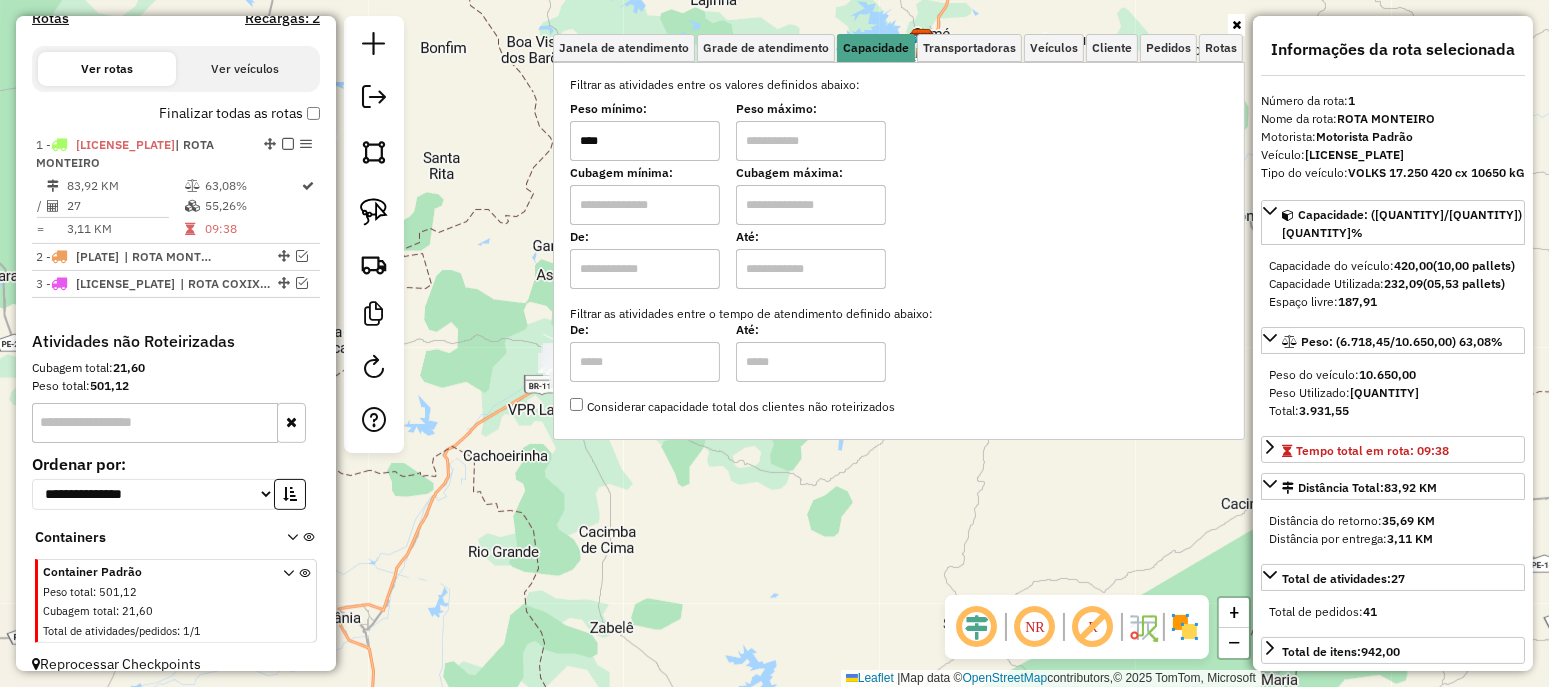click on "Peso máximo:" at bounding box center [811, 109] 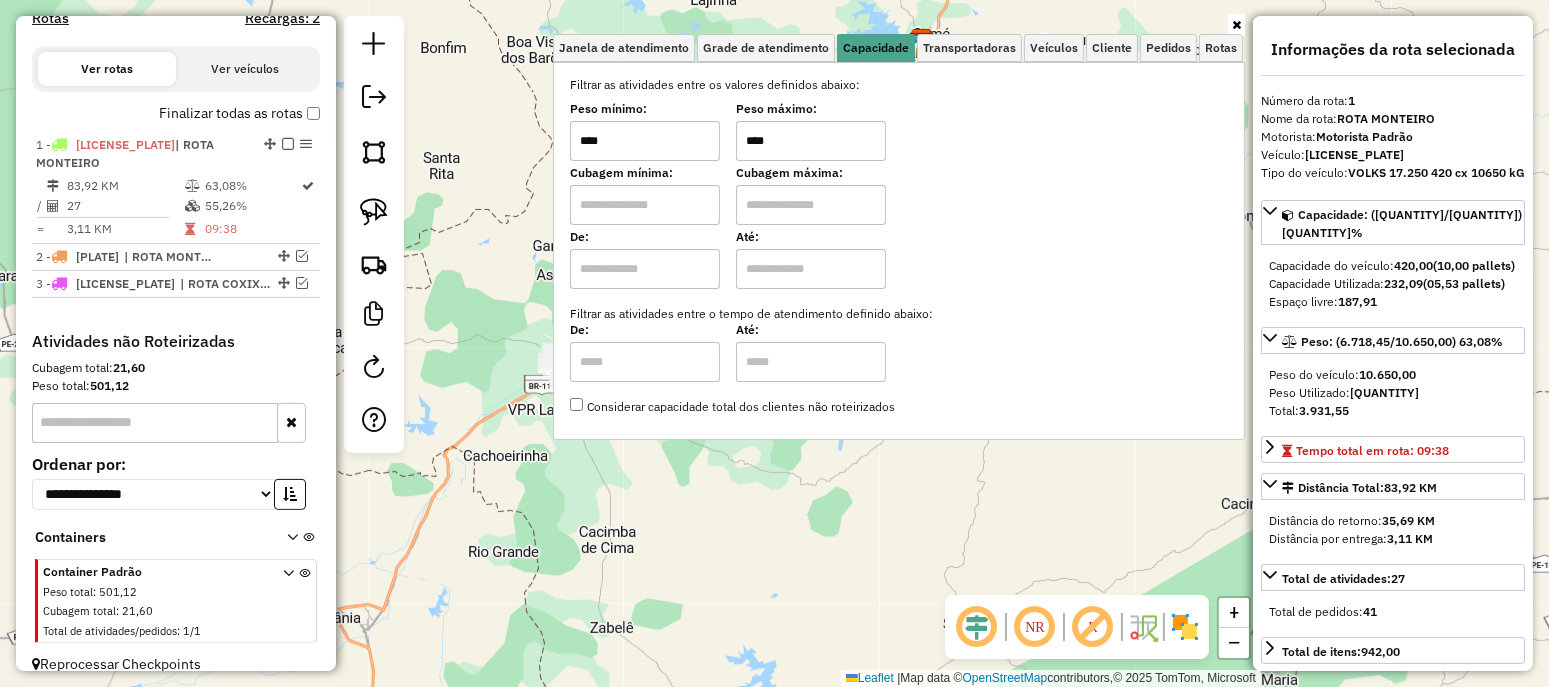 click at bounding box center [1236, 25] 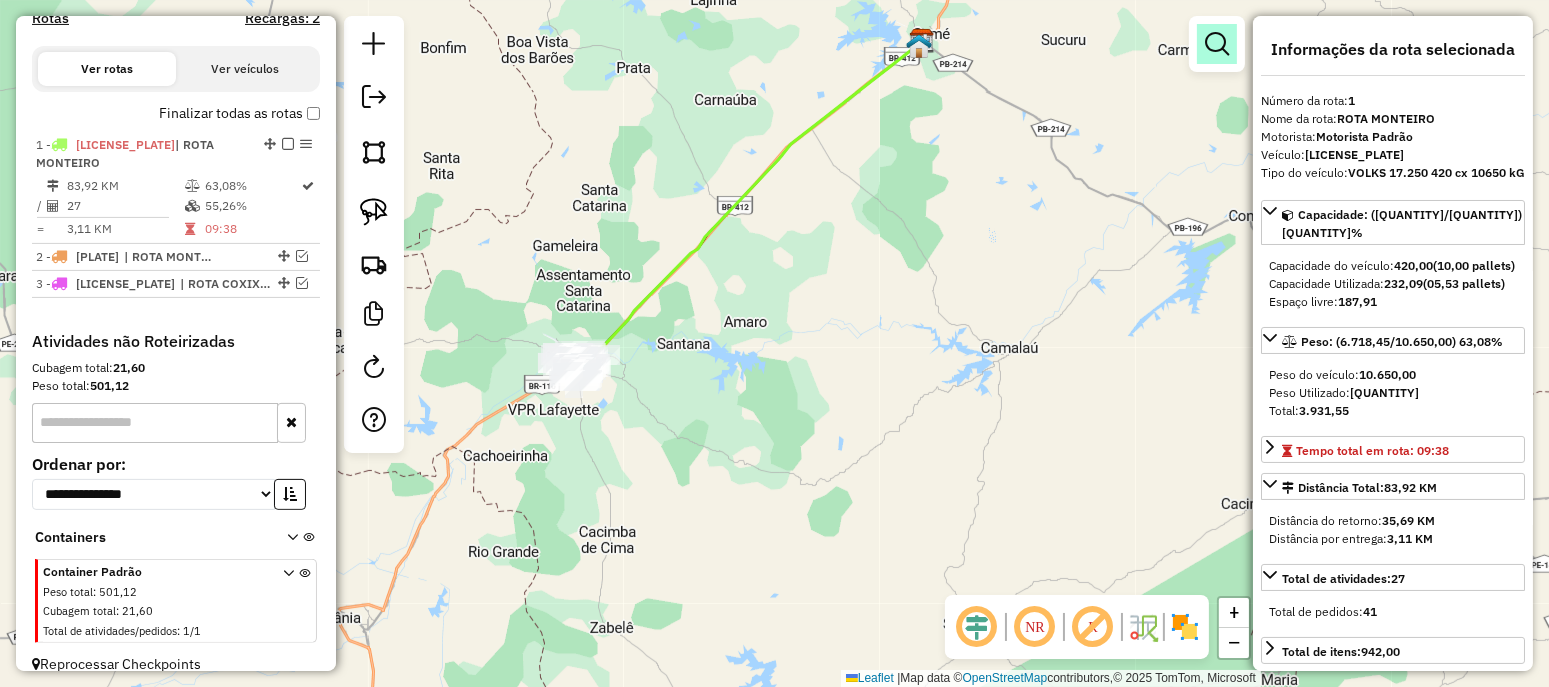 click at bounding box center (1217, 44) 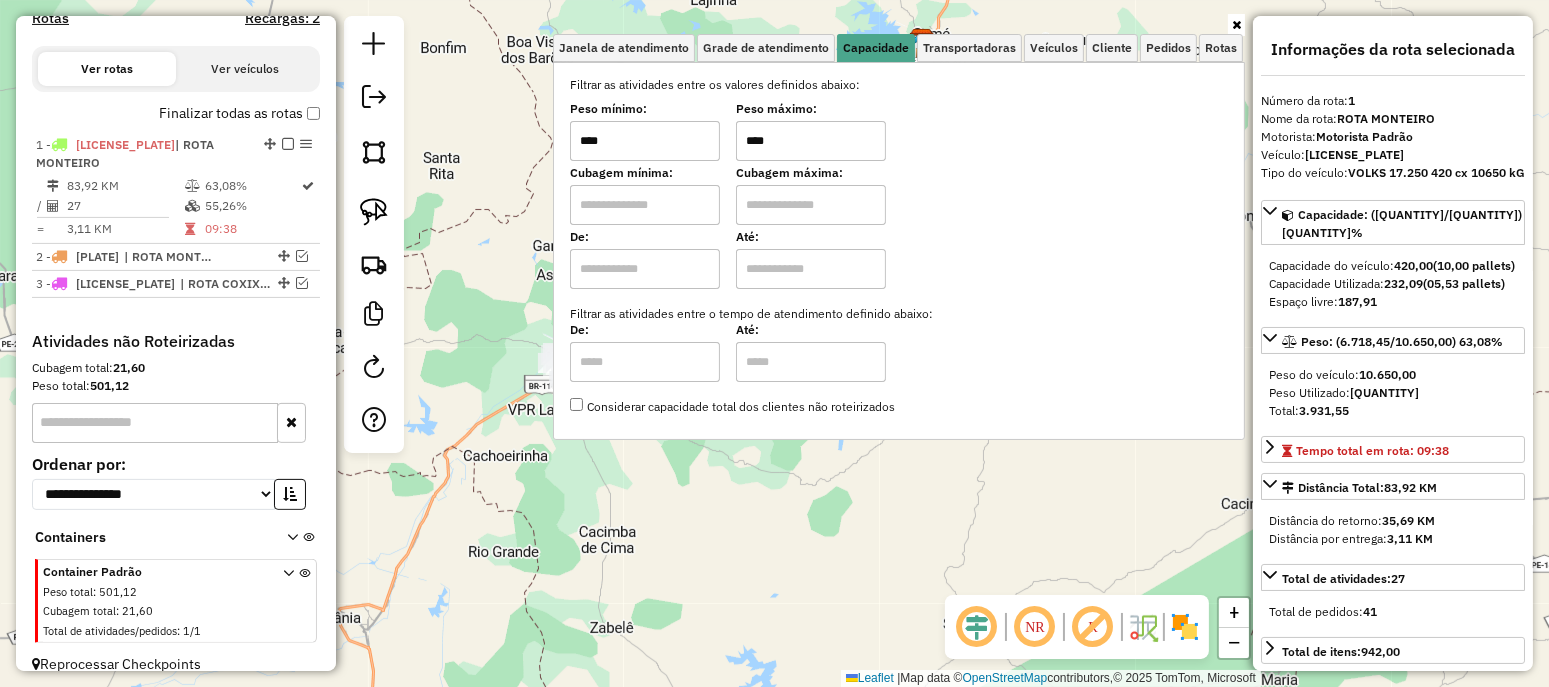 click on "****" at bounding box center (811, 141) 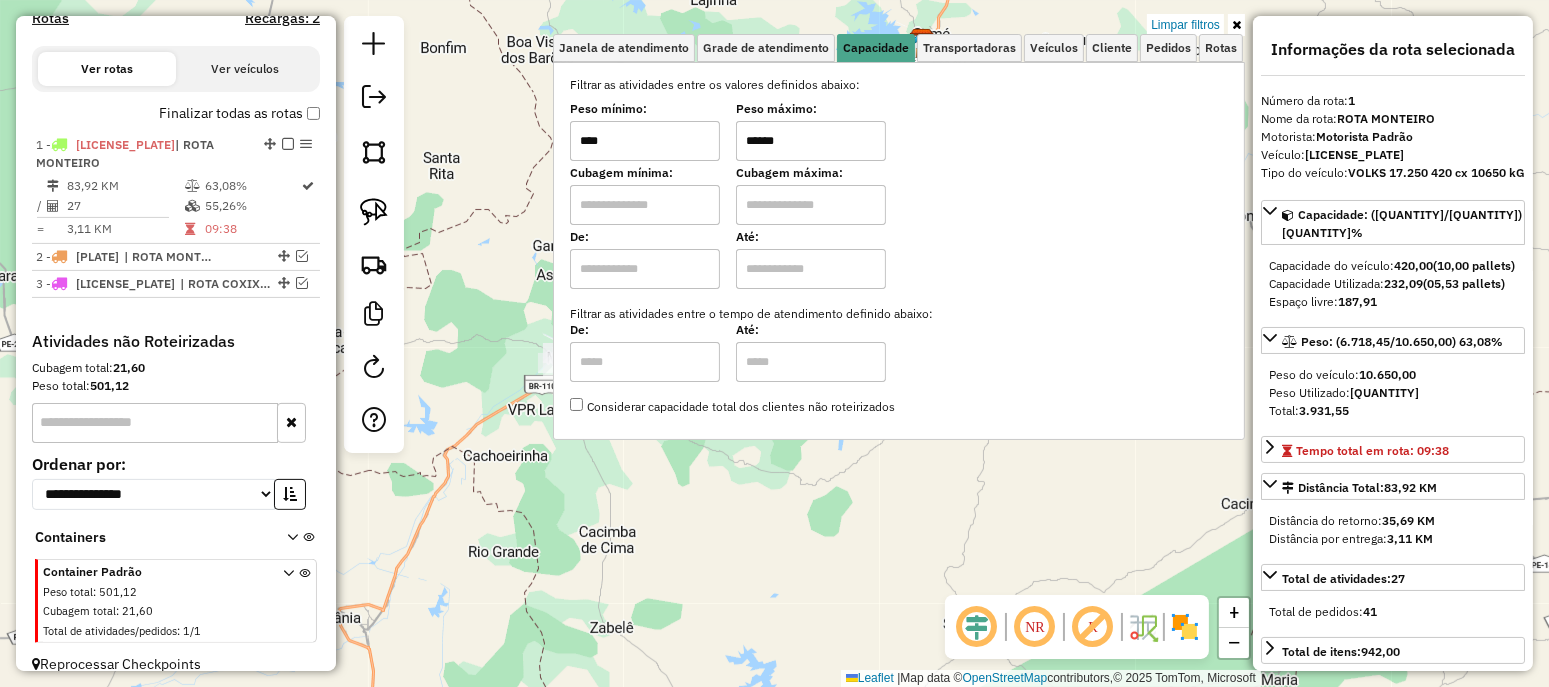 type on "******" 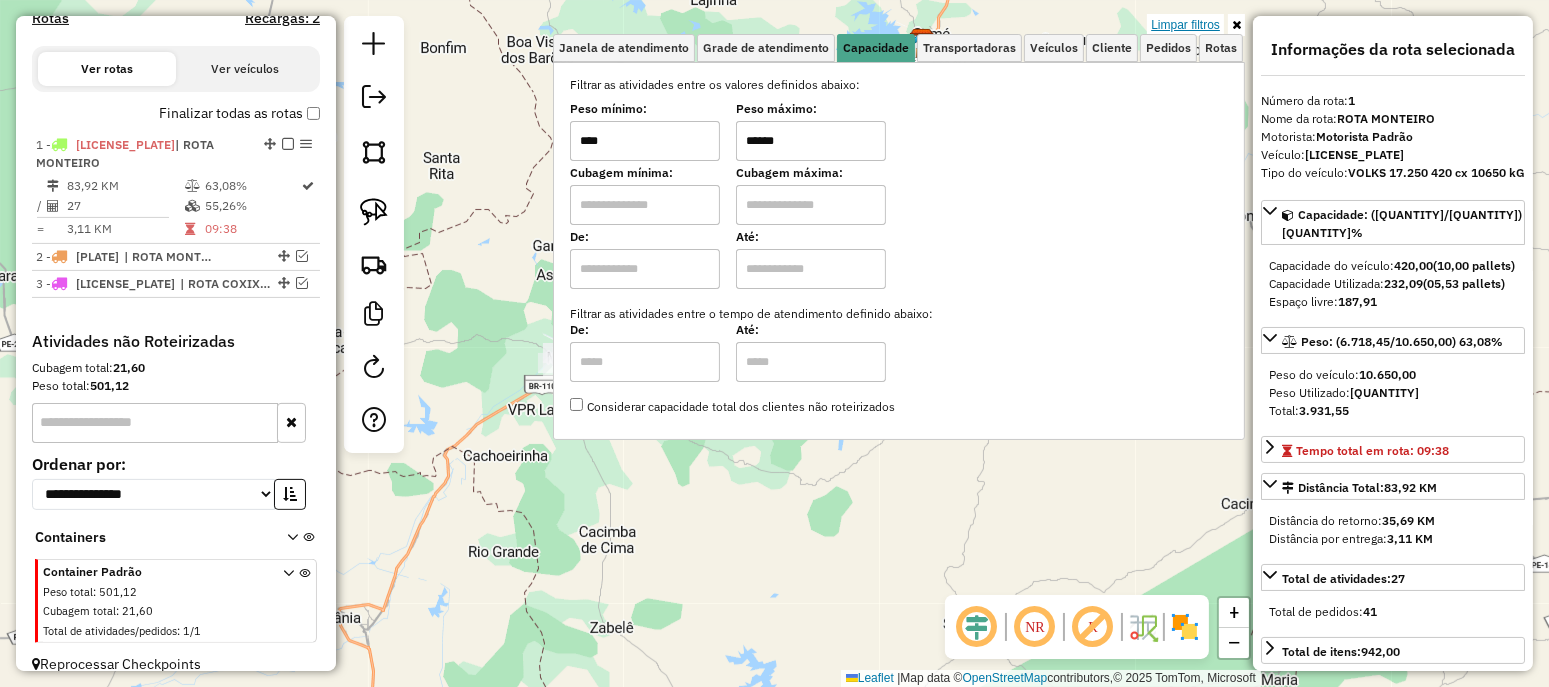 click on "Limpar filtros" at bounding box center [1185, 25] 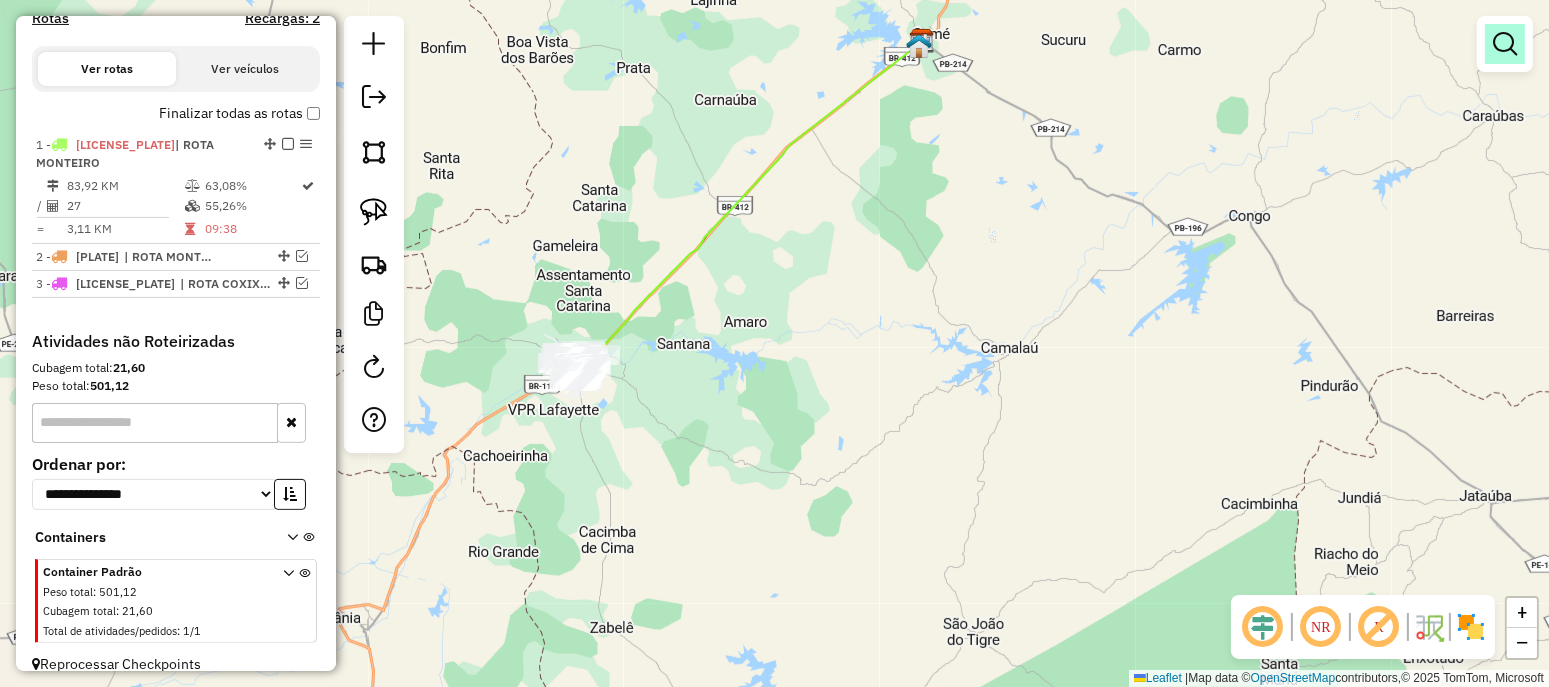 click at bounding box center (1505, 44) 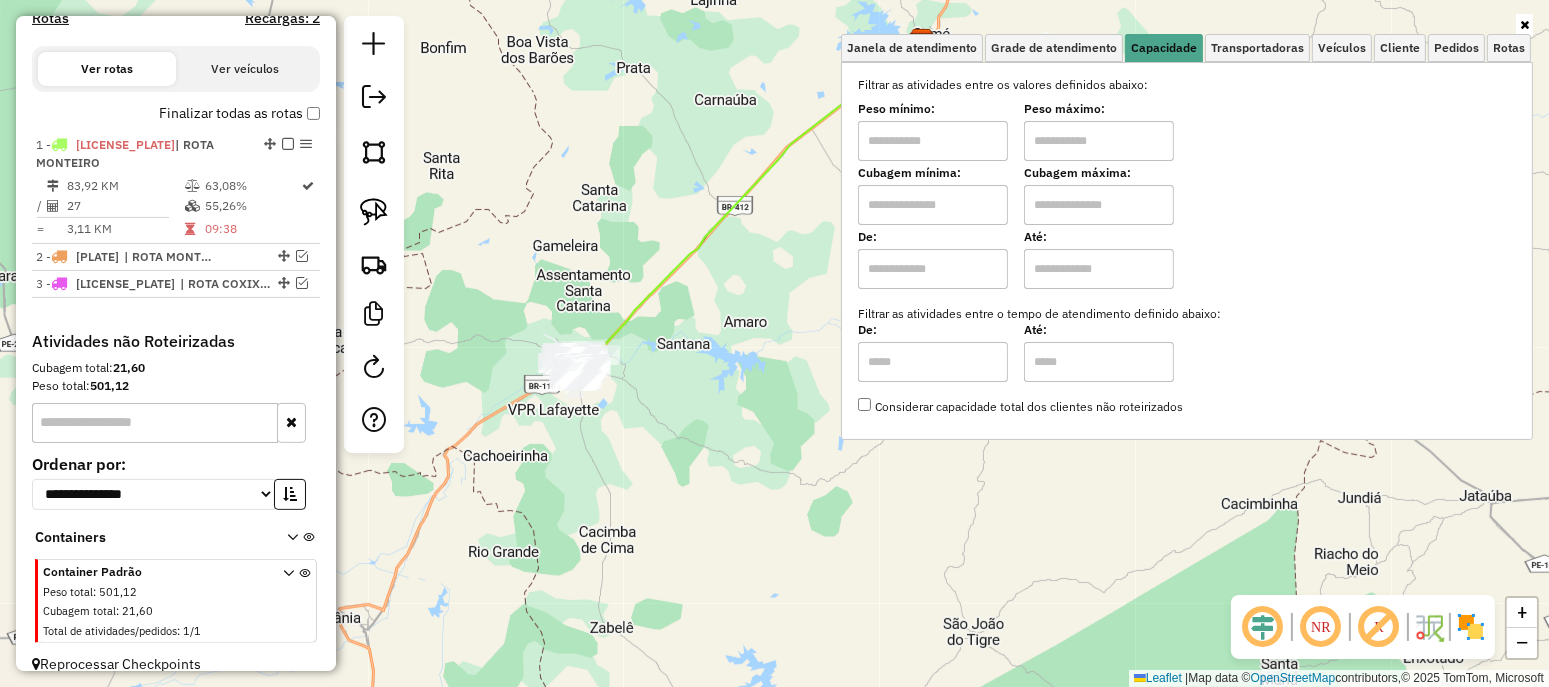 drag, startPoint x: 918, startPoint y: 139, endPoint x: 918, endPoint y: 153, distance: 14 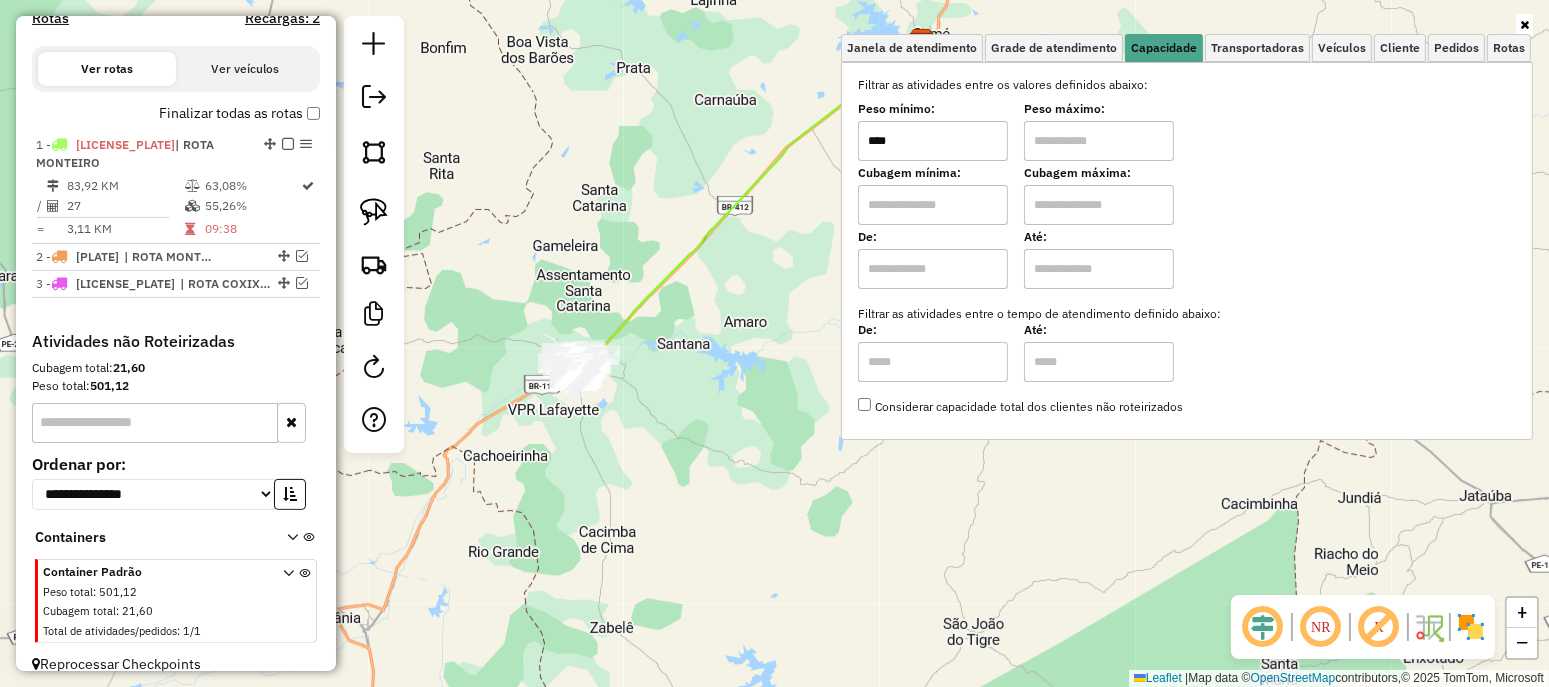 click at bounding box center (1099, 141) 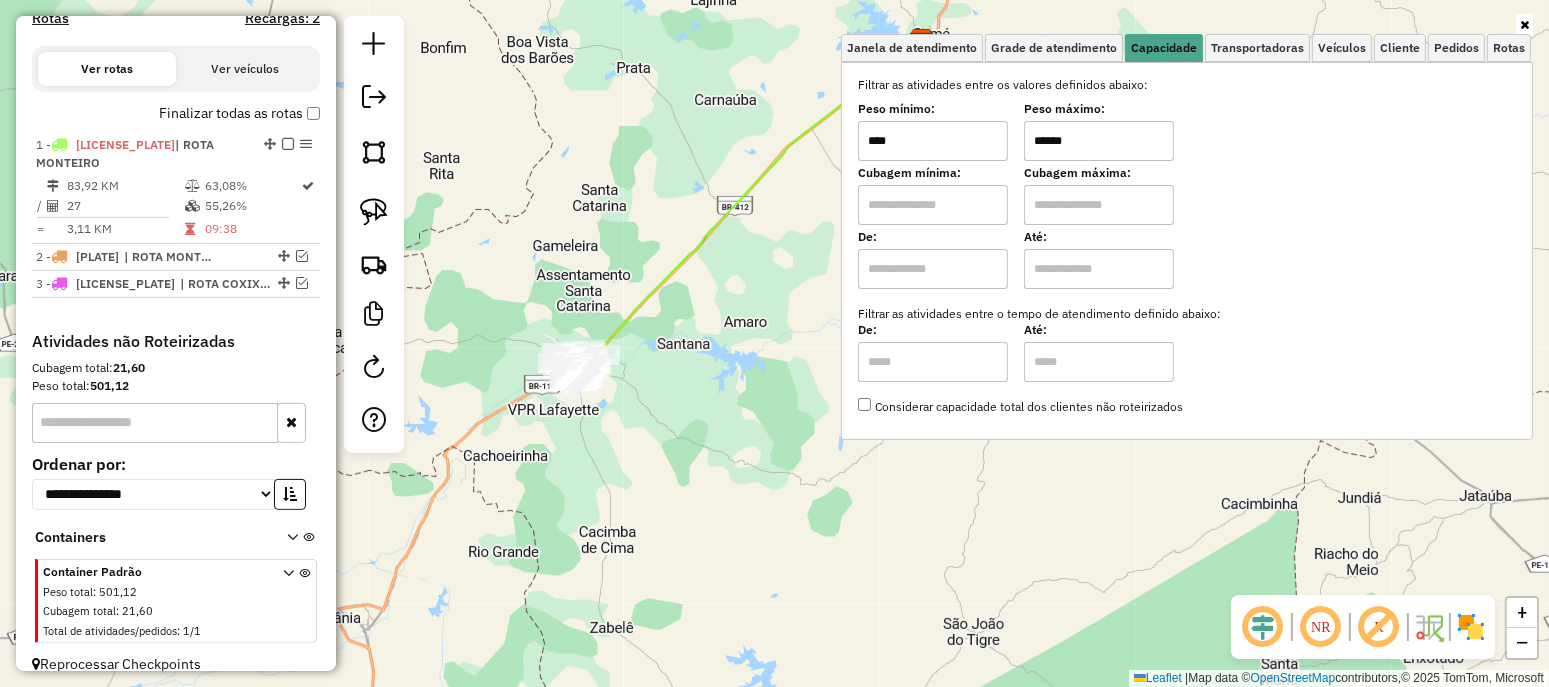 click on "Cubagem máxima:" at bounding box center (1099, 173) 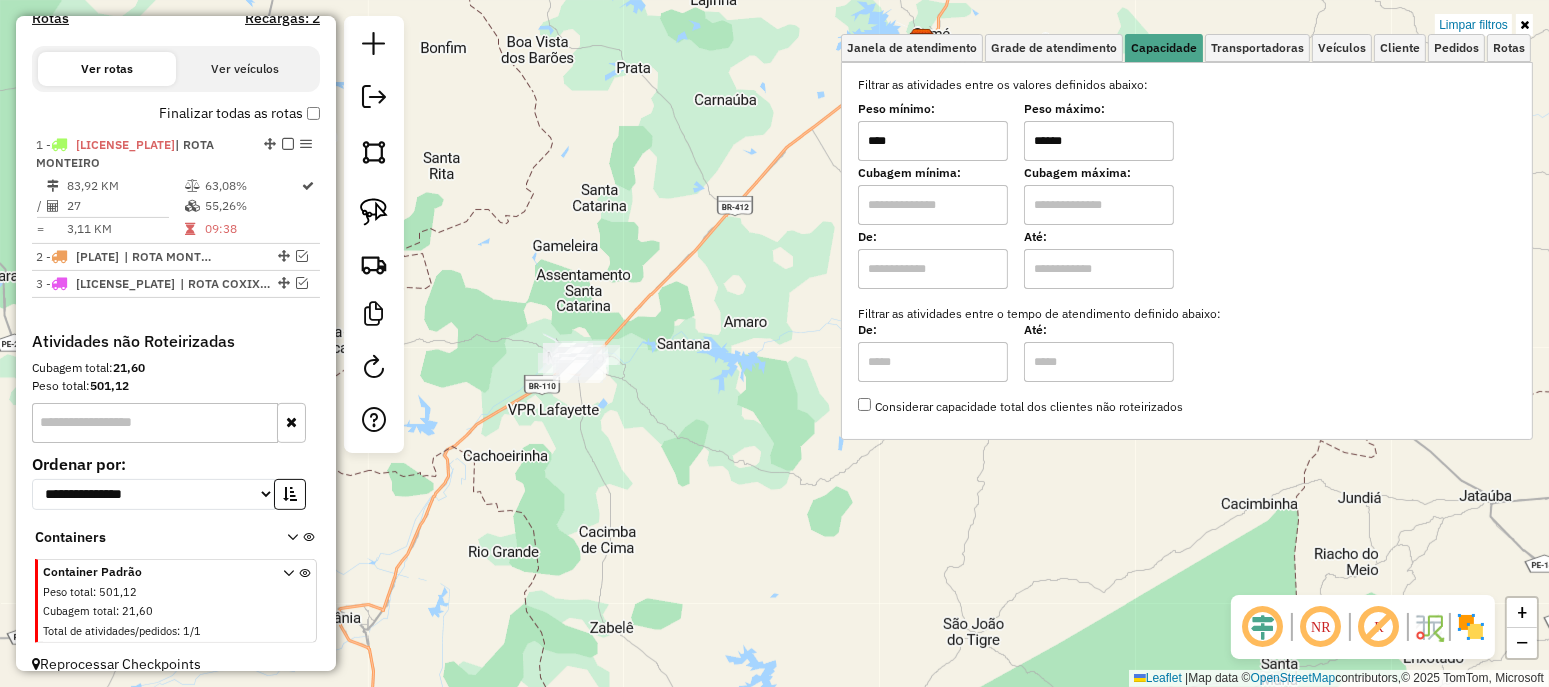 click on "Limpar filtros Janela de atendimento Grade de atendimento Capacidade Transportadoras Veículos Cliente Pedidos  Rotas Selecione os dias de semana para filtrar as janelas de atendimento  Seg   Ter   Qua   Qui   Sex   Sáb   Dom  Informe o período da janela de atendimento: De: Até:  Filtrar exatamente a janela do cliente  Considerar janela de atendimento padrão  Selecione os dias de semana para filtrar as grades de atendimento  Seg   Ter   Qua   Qui   Sex   Sáb   Dom   Considerar clientes sem dia de atendimento cadastrado  Clientes fora do dia de atendimento selecionado Filtrar as atividades entre os valores definidos abaixo:  Peso mínimo:  ****  Peso máximo:  ******  Cubagem mínima:   Cubagem máxima:   De:   Até:  Filtrar as atividades entre o tempo de atendimento definido abaixo:  De:   Até:   Considerar capacidade total dos clientes não roteirizados Transportadora: Selecione um ou mais itens Tipo de veículo: Selecione um ou mais itens Veículo: Selecione um ou mais itens Motorista: Nome: Rótulo:" 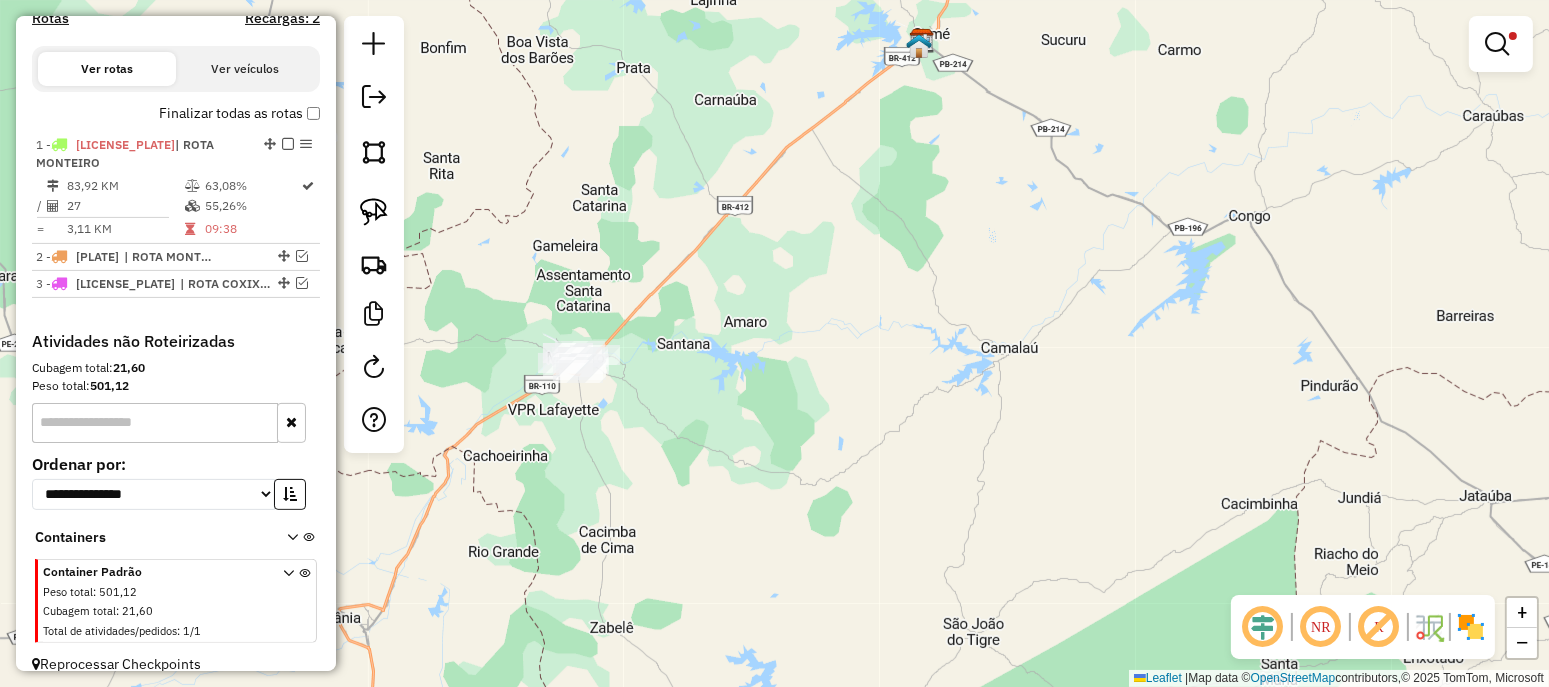 drag, startPoint x: 557, startPoint y: 517, endPoint x: 667, endPoint y: 333, distance: 214.3735 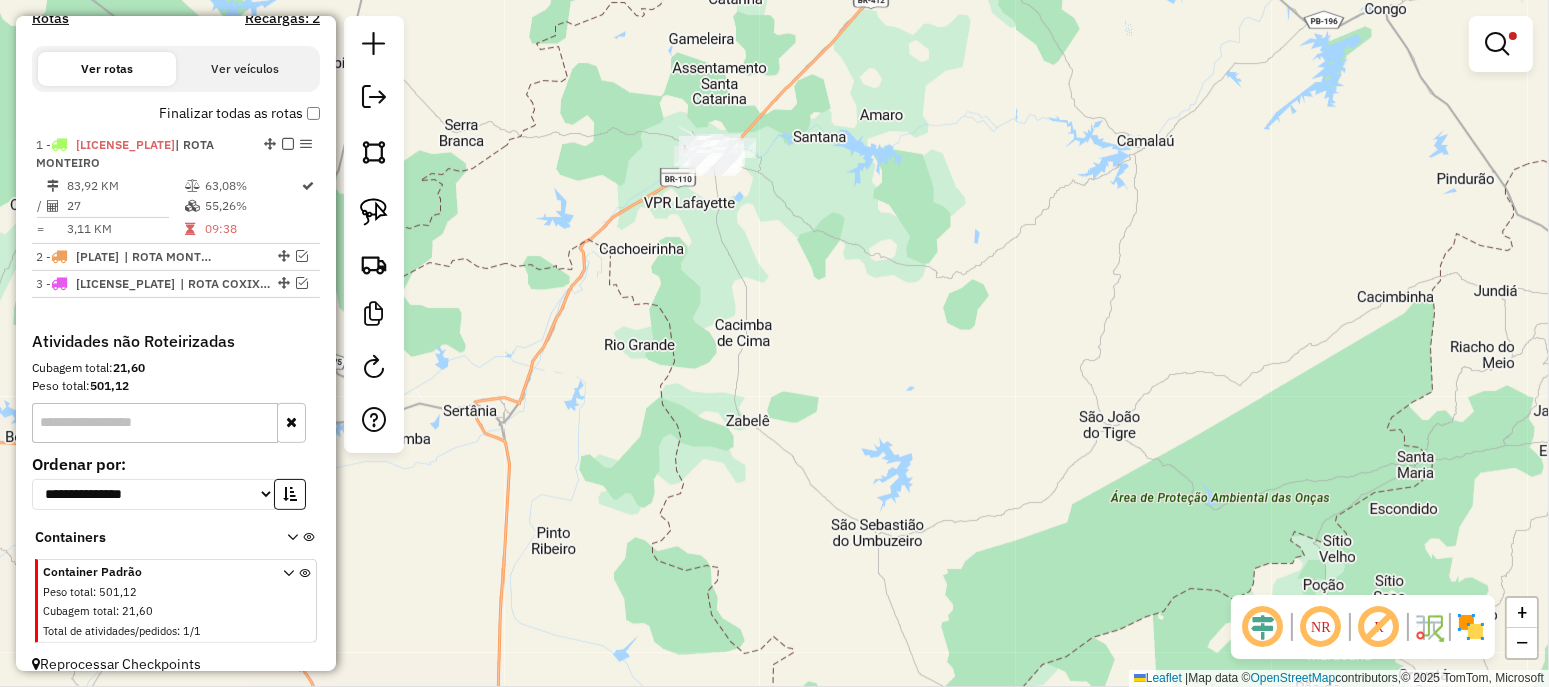 drag, startPoint x: 651, startPoint y: 237, endPoint x: 651, endPoint y: 359, distance: 122 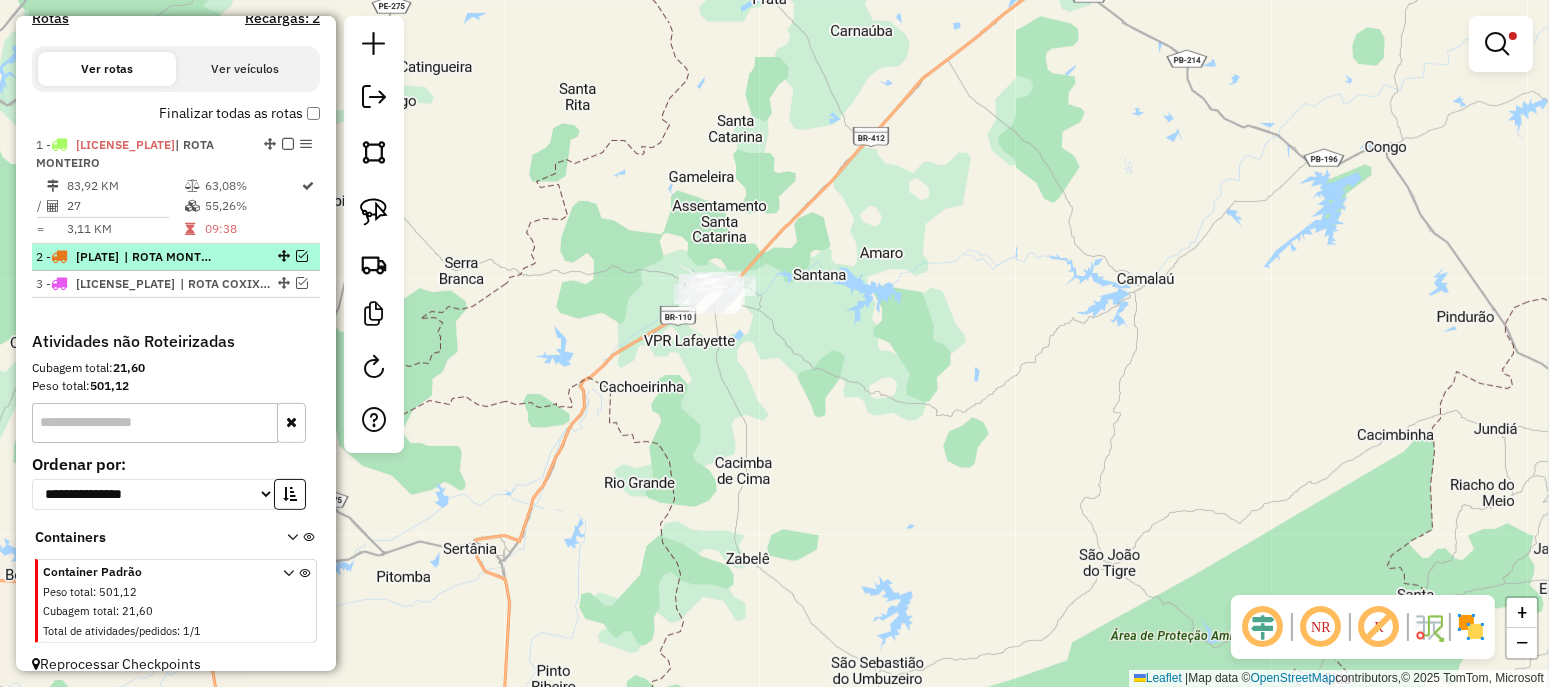 click at bounding box center [302, 256] 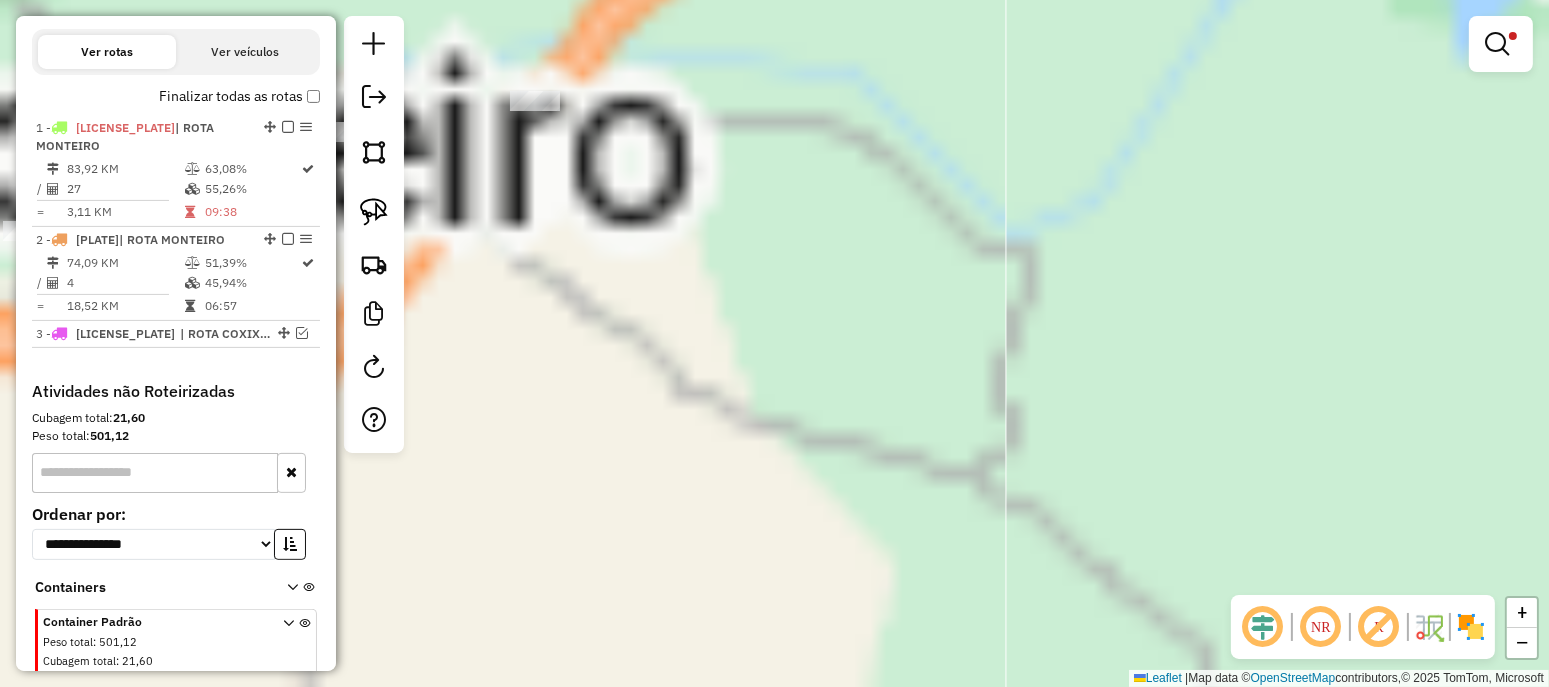 drag, startPoint x: 606, startPoint y: 298, endPoint x: 973, endPoint y: 446, distance: 395.71832 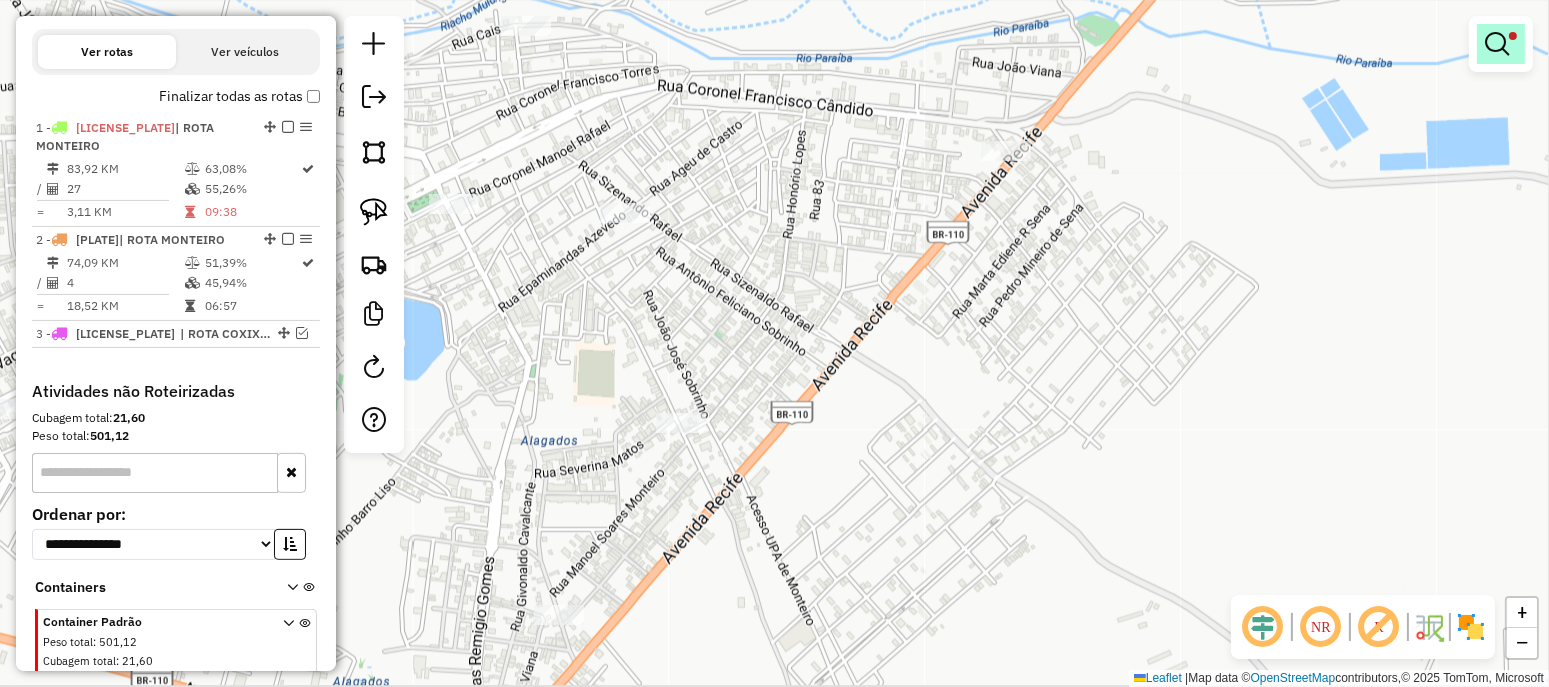 click at bounding box center [1497, 44] 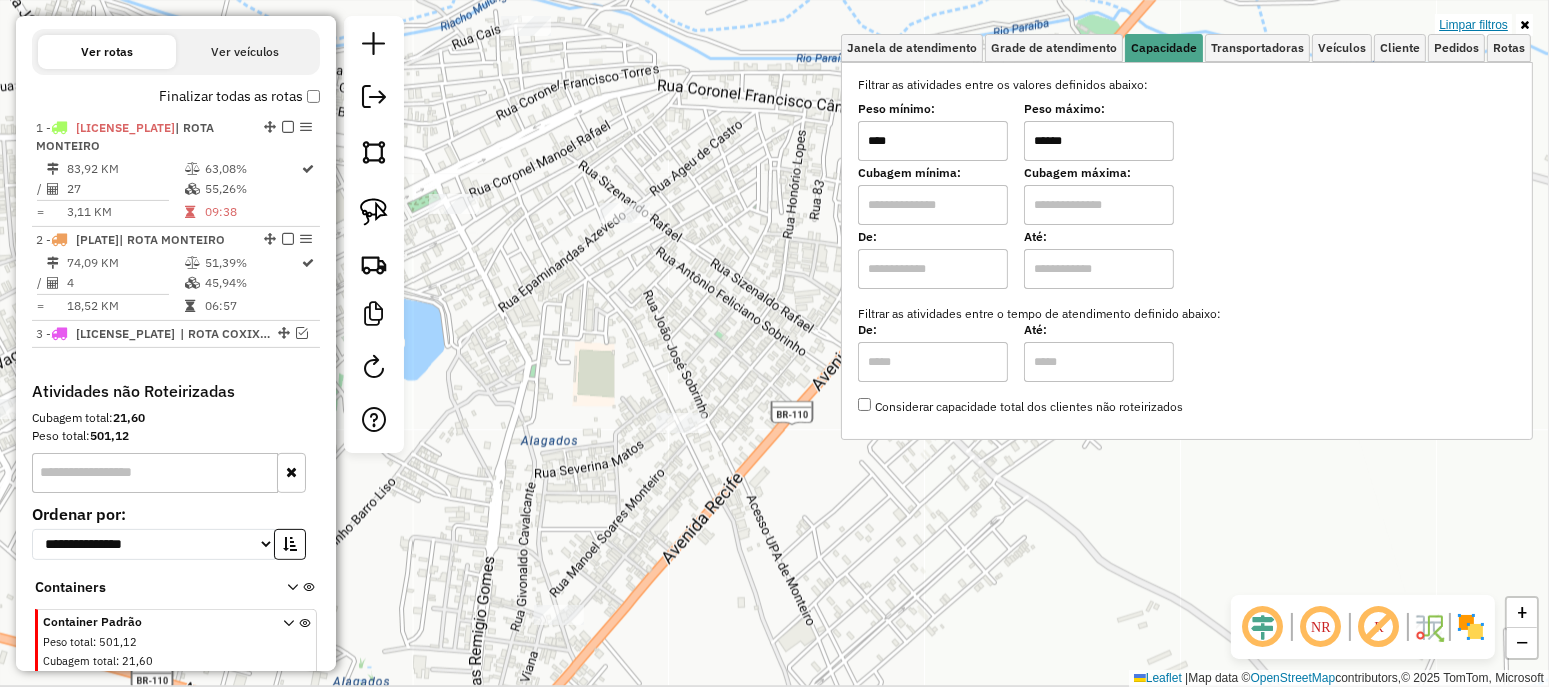 click on "Limpar filtros" at bounding box center [1473, 25] 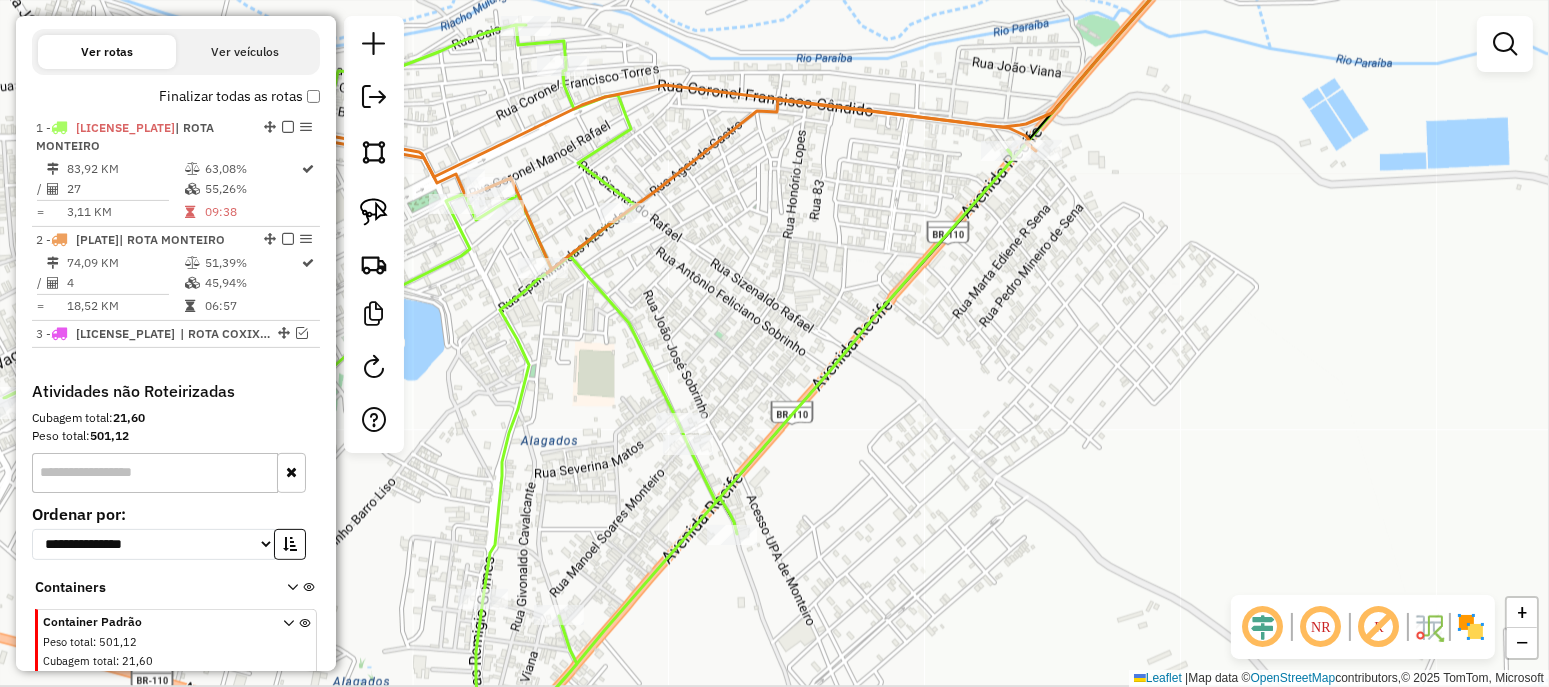 drag, startPoint x: 819, startPoint y: 396, endPoint x: 970, endPoint y: 423, distance: 153.39491 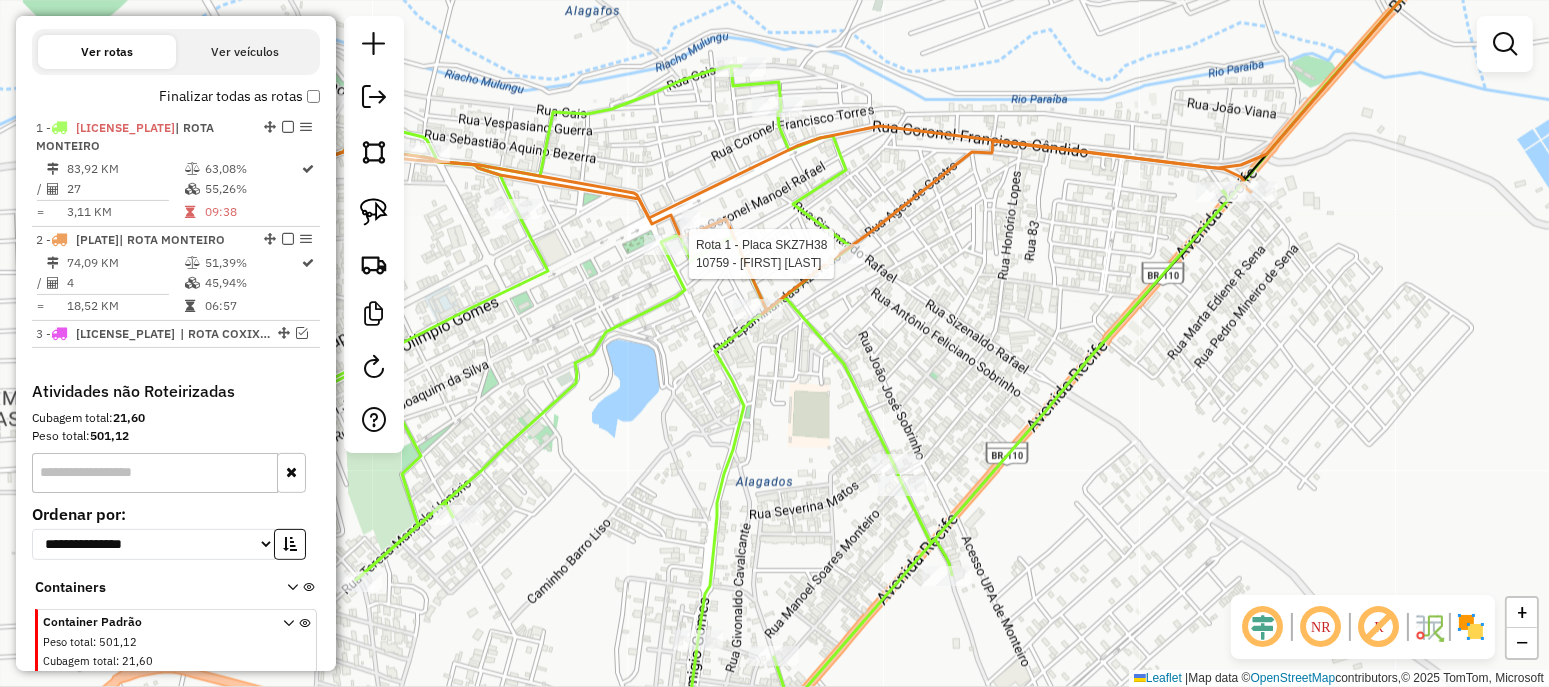 select on "**********" 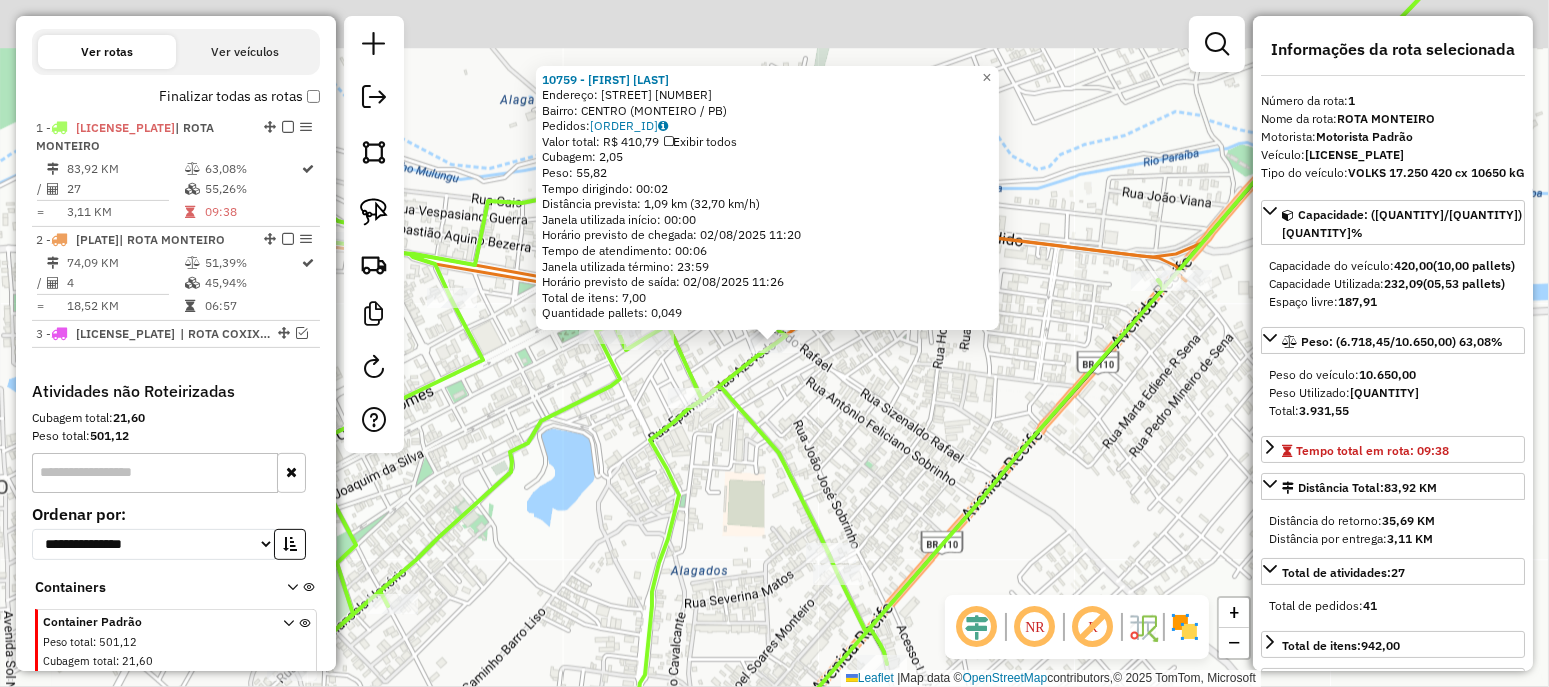 scroll, scrollTop: 700, scrollLeft: 0, axis: vertical 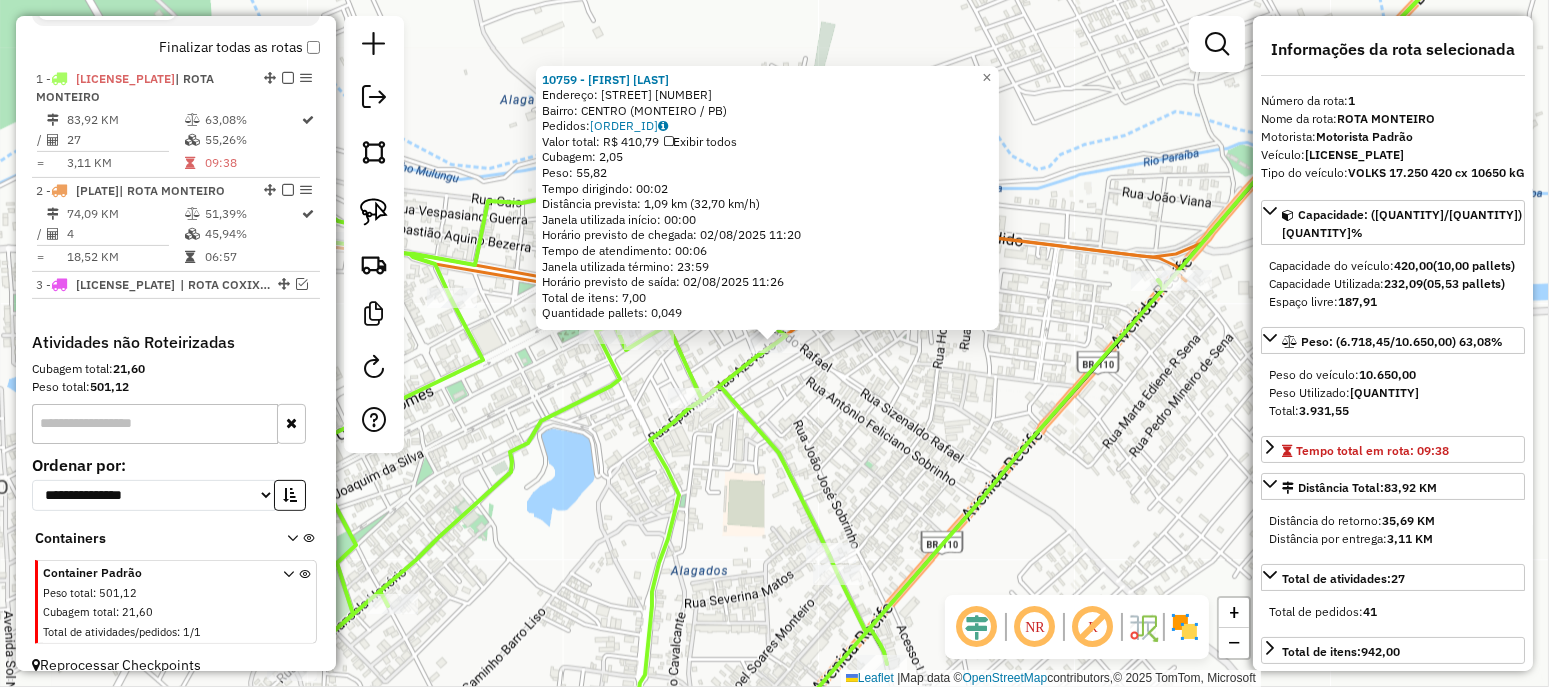 click on "10759 - VALDIR  SILVA  Endereço:  SIZENANDO RAFAEL 230   Bairro: CENTRO (MONTEIRO / PB)   Pedidos:  01871102   Valor total: R$ 410,79   Exibir todos   Cubagem: 2,05  Peso: 55,82  Tempo dirigindo: 00:02   Distância prevista: 1,09 km (32,70 km/h)   Janela utilizada início: 00:00   Horário previsto de chegada: 02/08/2025 11:20   Tempo de atendimento: 00:06   Janela utilizada término: 23:59   Horário previsto de saída: 02/08/2025 11:26   Total de itens: 7,00   Quantidade pallets: 0,049  × Janela de atendimento Grade de atendimento Capacidade Transportadoras Veículos Cliente Pedidos  Rotas Selecione os dias de semana para filtrar as janelas de atendimento  Seg   Ter   Qua   Qui   Sex   Sáb   Dom  Informe o período da janela de atendimento: De: Até:  Filtrar exatamente a janela do cliente  Considerar janela de atendimento padrão  Selecione os dias de semana para filtrar as grades de atendimento  Seg   Ter   Qua   Qui   Sex   Sáb   Dom   Considerar clientes sem dia de atendimento cadastrado  De:   De:" 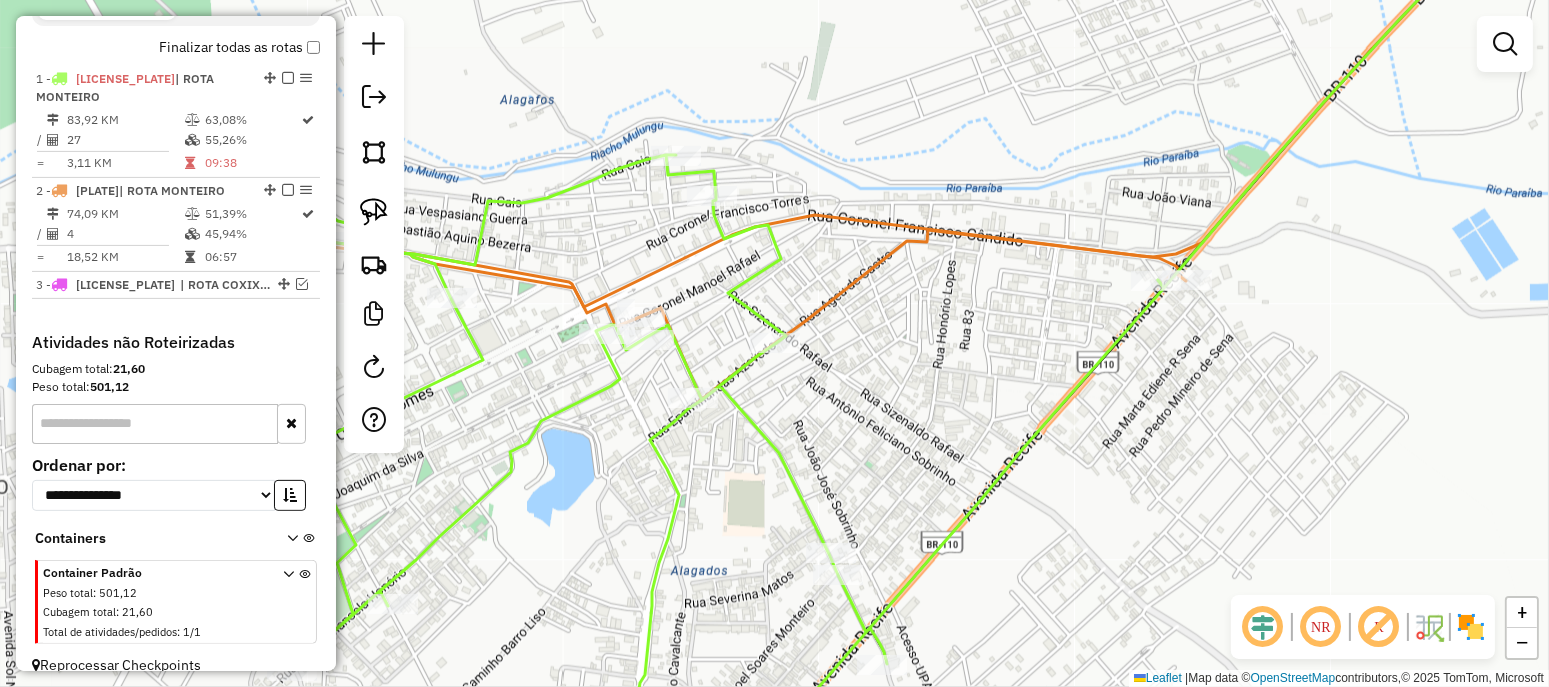 click 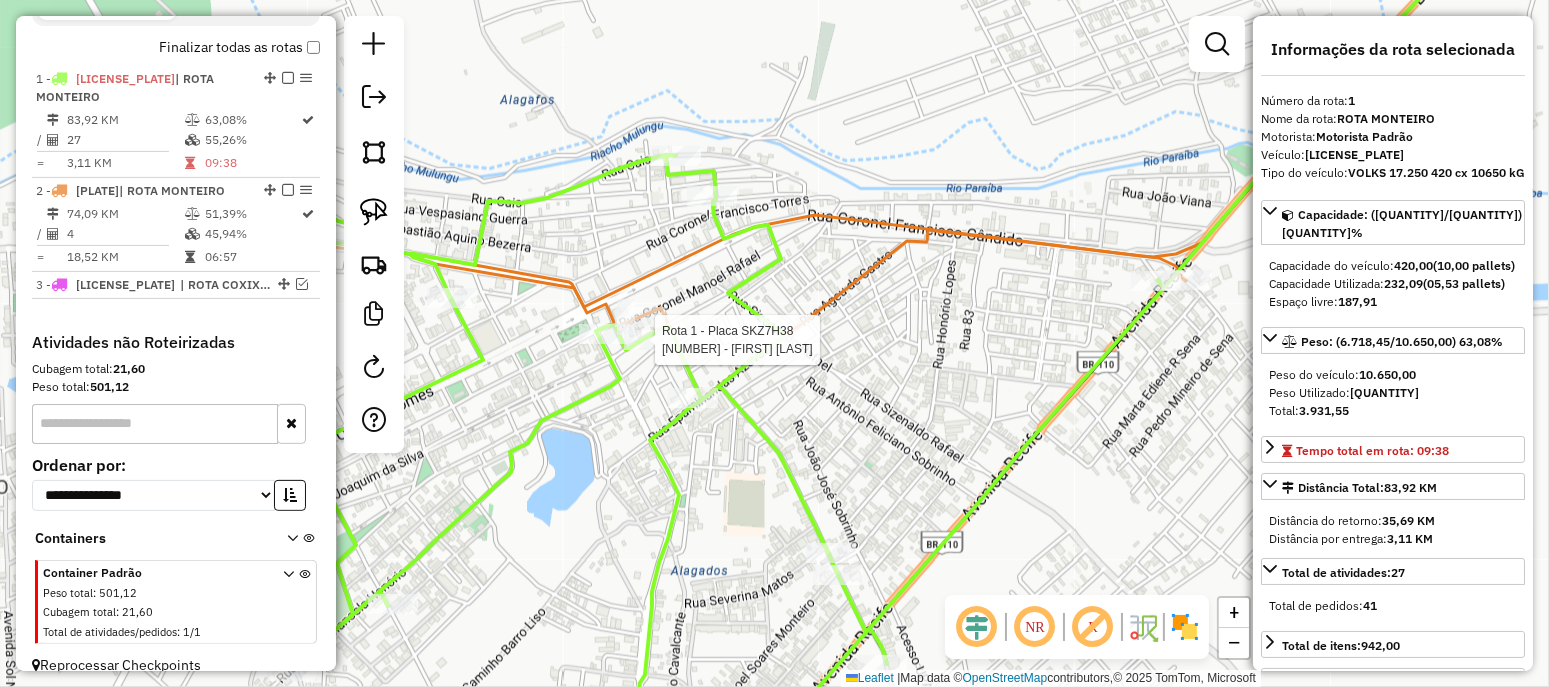 click 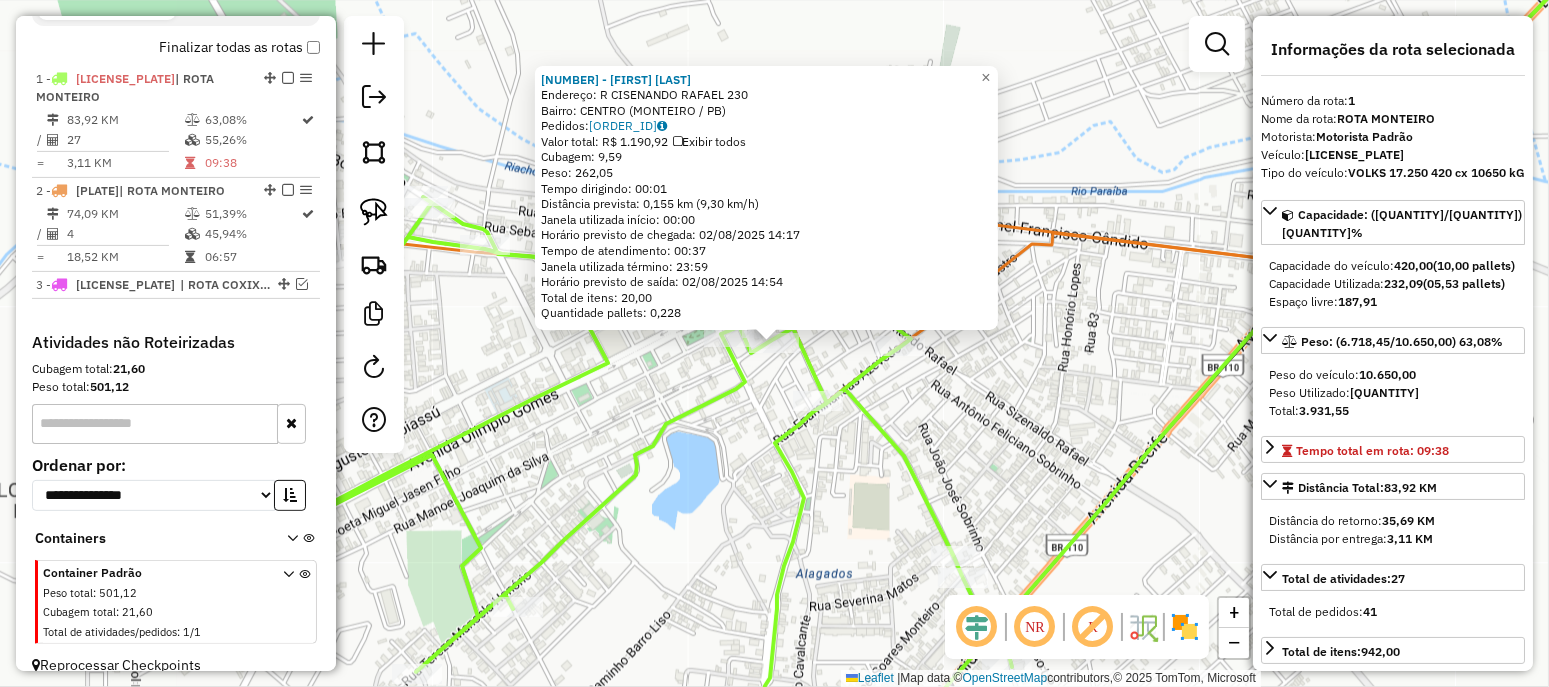 click on "61462 - SONIA DE SOUSA  Endereço: R   CISENANDO RAFAEL               230   Bairro: CENTRO (MONTEIRO / PB)   Pedidos:  01871032   Valor total: R$ 1.190,92   Exibir todos   Cubagem: 9,59  Peso: 262,05  Tempo dirigindo: 00:01   Distância prevista: 0,155 km (9,30 km/h)   Janela utilizada início: 00:00   Horário previsto de chegada: 02/08/2025 14:17   Tempo de atendimento: 00:37   Janela utilizada término: 23:59   Horário previsto de saída: 02/08/2025 14:54   Total de itens: 20,00   Quantidade pallets: 0,228  × Janela de atendimento Grade de atendimento Capacidade Transportadoras Veículos Cliente Pedidos  Rotas Selecione os dias de semana para filtrar as janelas de atendimento  Seg   Ter   Qua   Qui   Sex   Sáb   Dom  Informe o período da janela de atendimento: De: Até:  Filtrar exatamente a janela do cliente  Considerar janela de atendimento padrão  Selecione os dias de semana para filtrar as grades de atendimento  Seg   Ter   Qua   Qui   Sex   Sáb   Dom   Peso mínimo:   Peso máximo:   De:   De:" 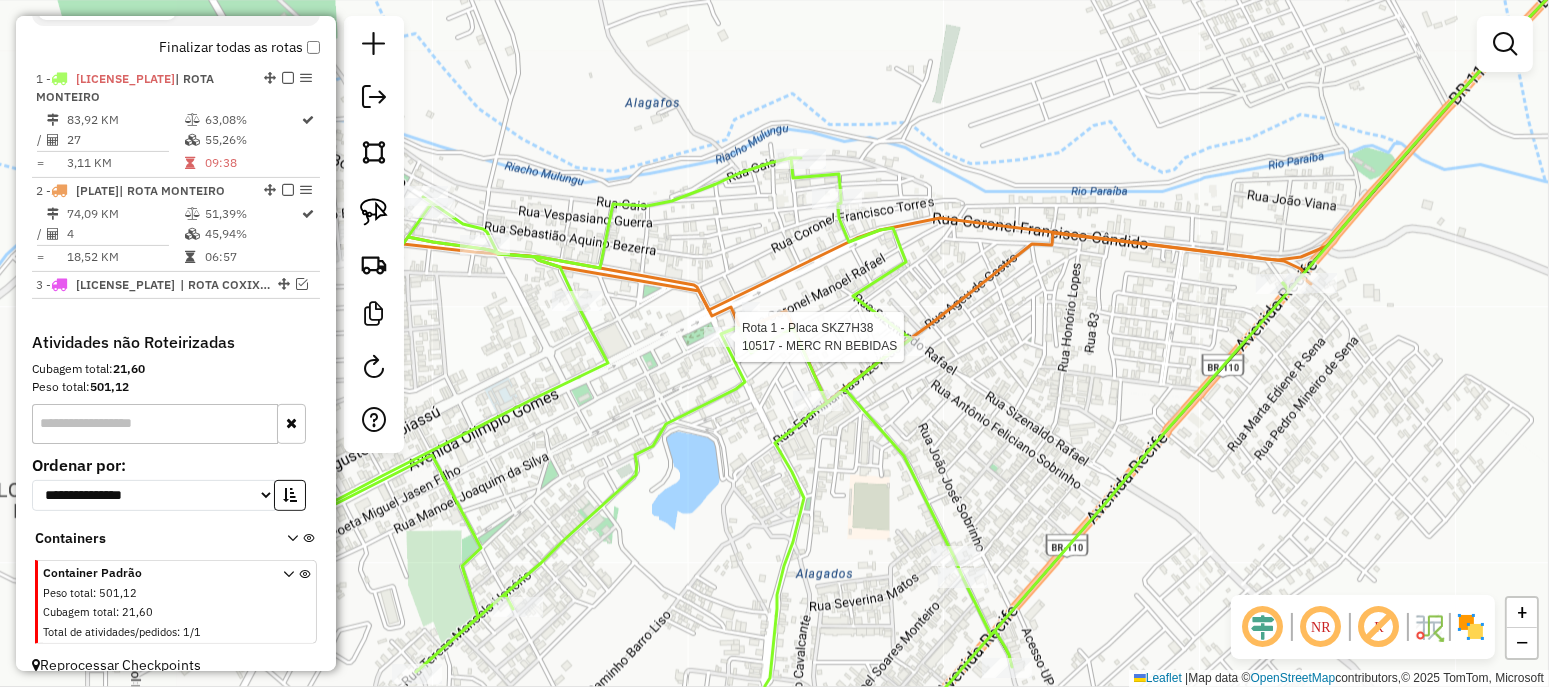 click 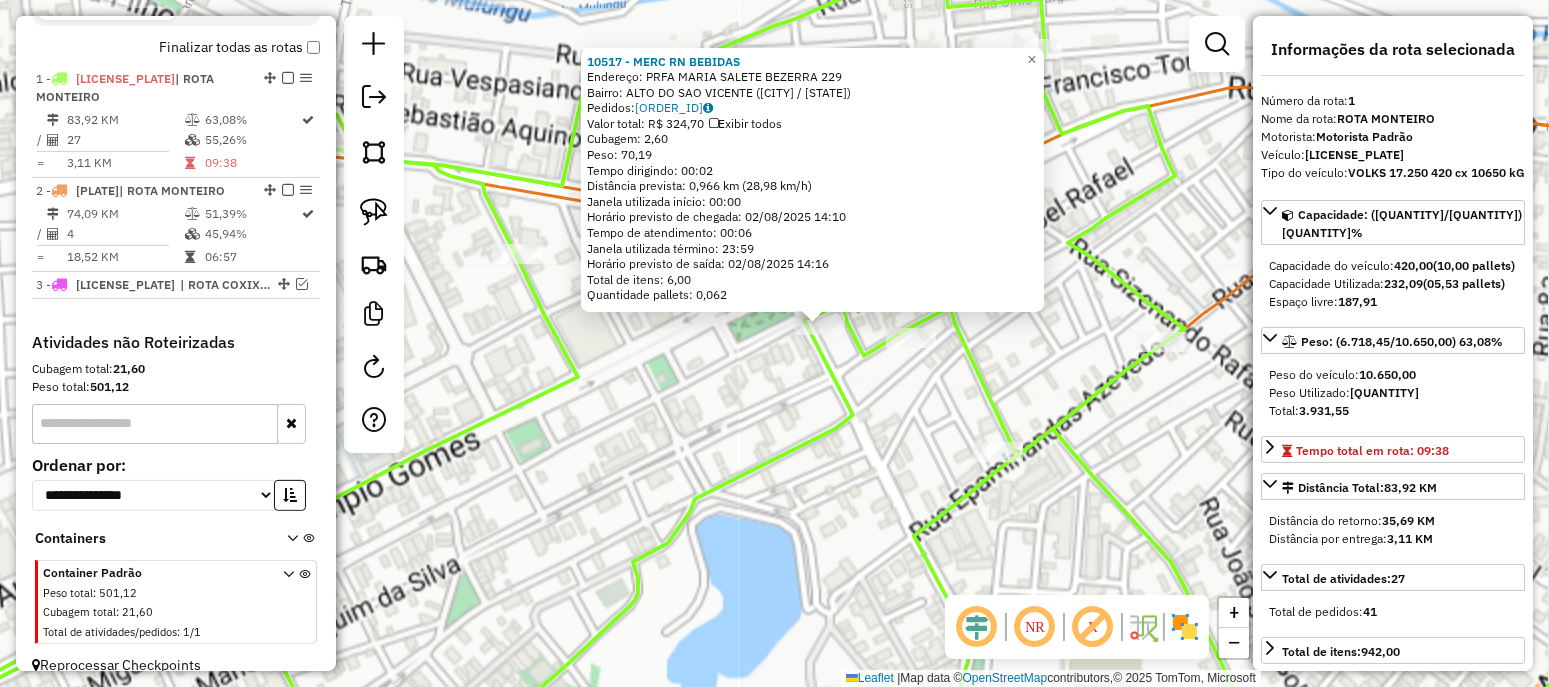 click on "10517 - MERC RN BEBIDAS  Endereço:  PRFA MARIA SALETE BEZERRA 229   Bairro: ALTO DO SAO VICENTE (MONTEIRO / PB)   Pedidos:  01871022   Valor total: R$ 324,70   Exibir todos   Cubagem: 2,60  Peso: 70,19  Tempo dirigindo: 00:02   Distância prevista: 0,966 km (28,98 km/h)   Janela utilizada início: 00:00   Horário previsto de chegada: 02/08/2025 14:10   Tempo de atendimento: 00:06   Janela utilizada término: 23:59   Horário previsto de saída: 02/08/2025 14:16   Total de itens: 6,00   Quantidade pallets: 0,062  × Janela de atendimento Grade de atendimento Capacidade Transportadoras Veículos Cliente Pedidos  Rotas Selecione os dias de semana para filtrar as janelas de atendimento  Seg   Ter   Qua   Qui   Sex   Sáb   Dom  Informe o período da janela de atendimento: De: Até:  Filtrar exatamente a janela do cliente  Considerar janela de atendimento padrão  Selecione os dias de semana para filtrar as grades de atendimento  Seg   Ter   Qua   Qui   Sex   Sáb   Dom   Peso mínimo:   Peso máximo:   De:  De:" 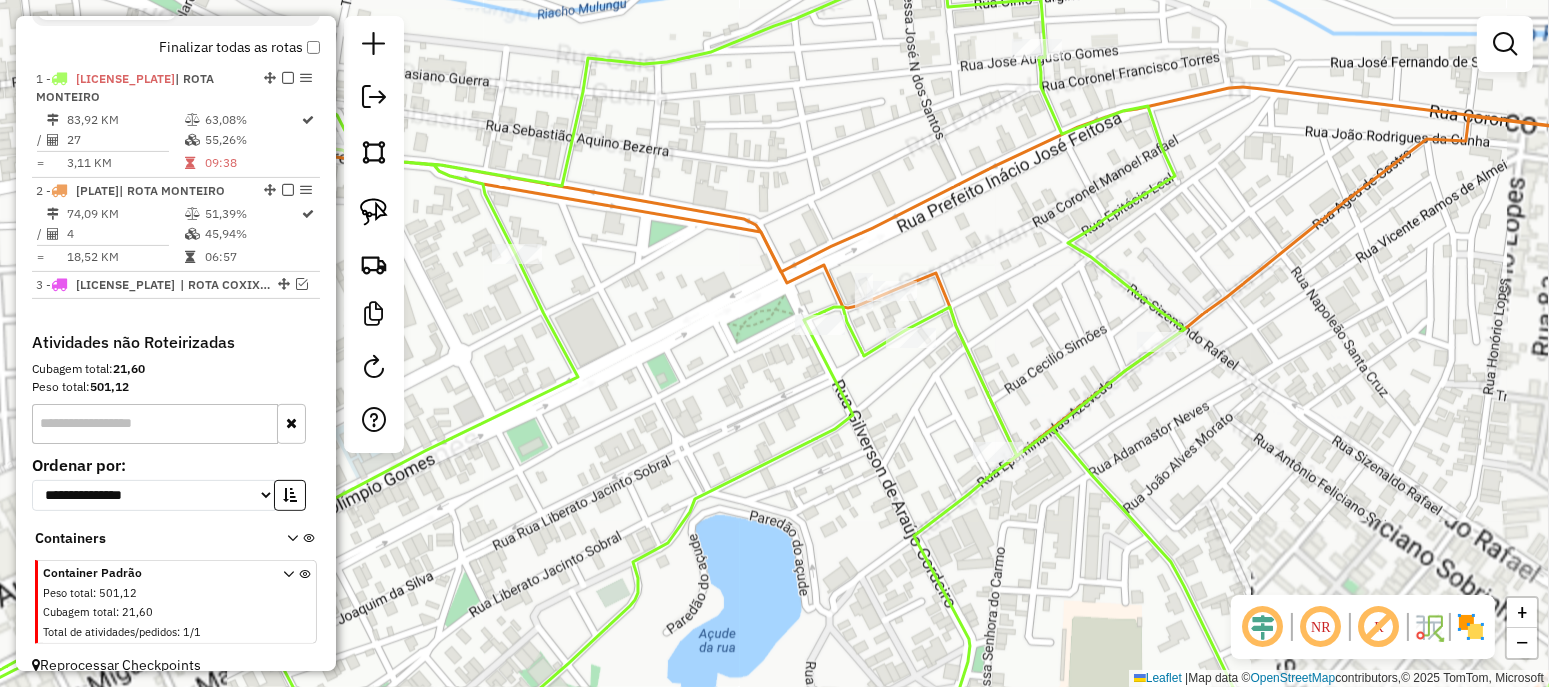 drag, startPoint x: 760, startPoint y: 395, endPoint x: 703, endPoint y: 404, distance: 57.706154 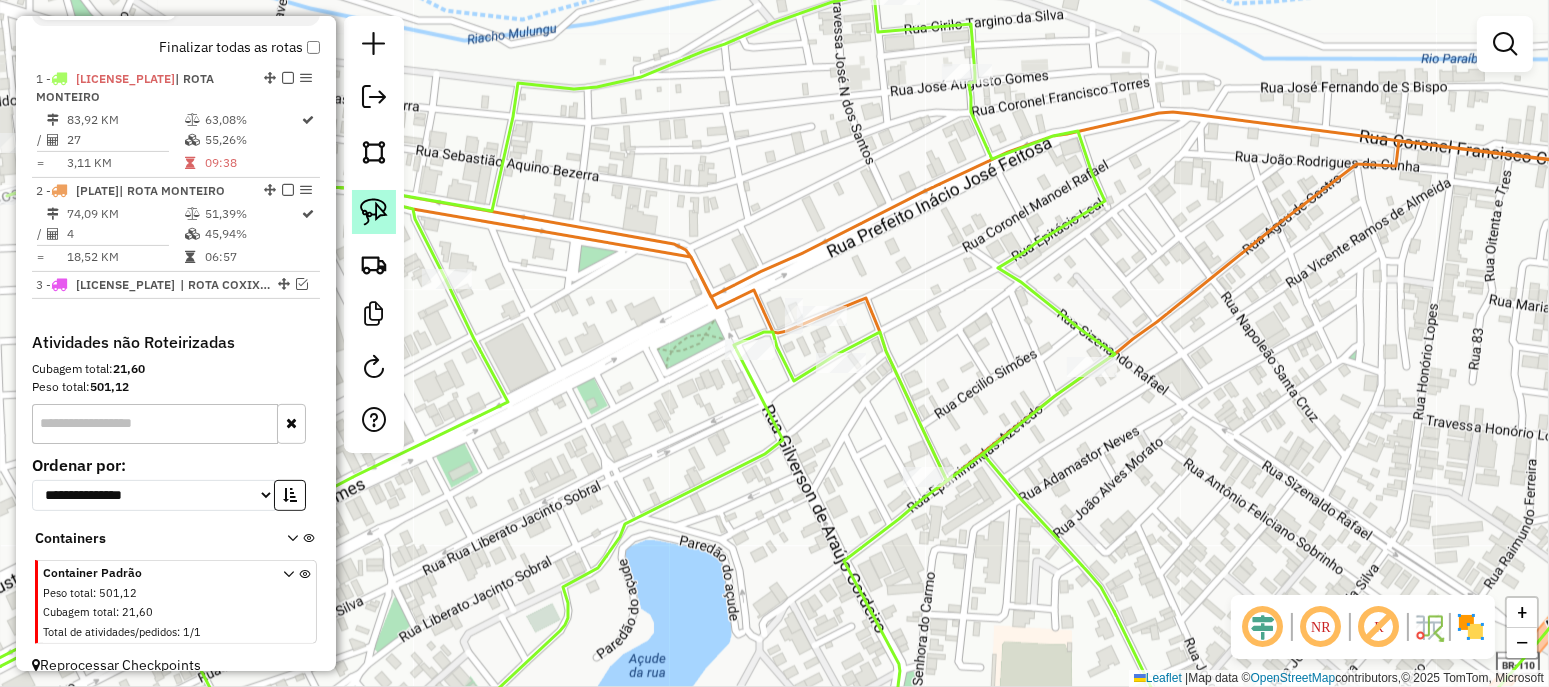 click 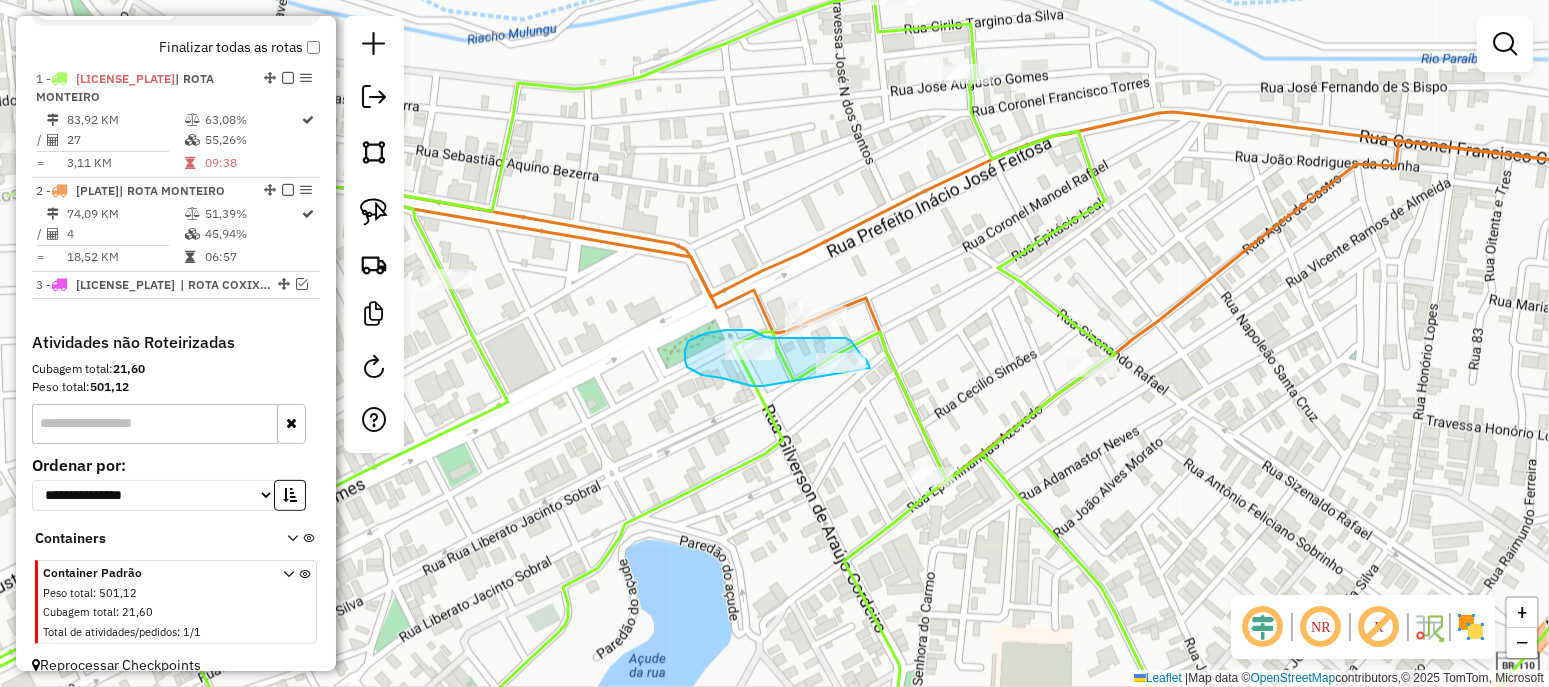 drag, startPoint x: 763, startPoint y: 386, endPoint x: 865, endPoint y: 398, distance: 102.70345 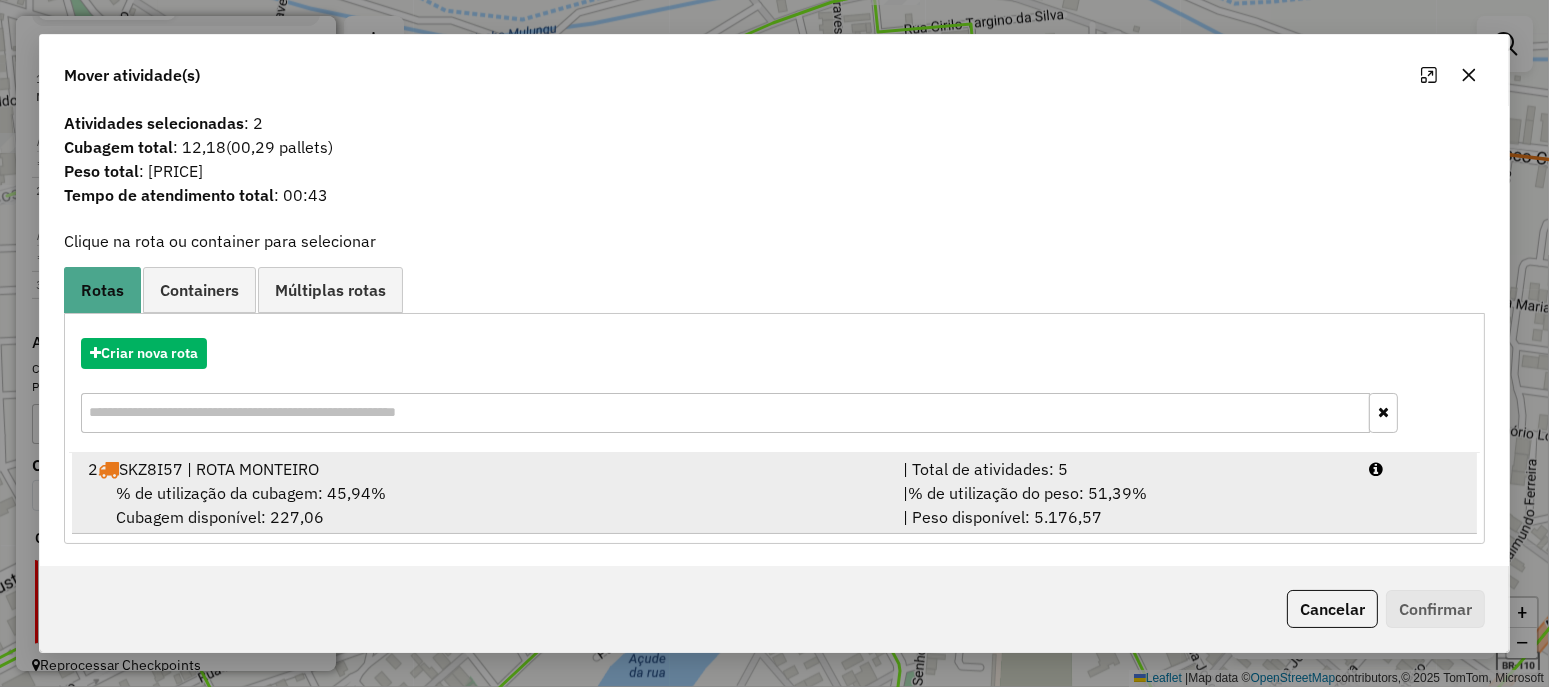 scroll, scrollTop: 5, scrollLeft: 0, axis: vertical 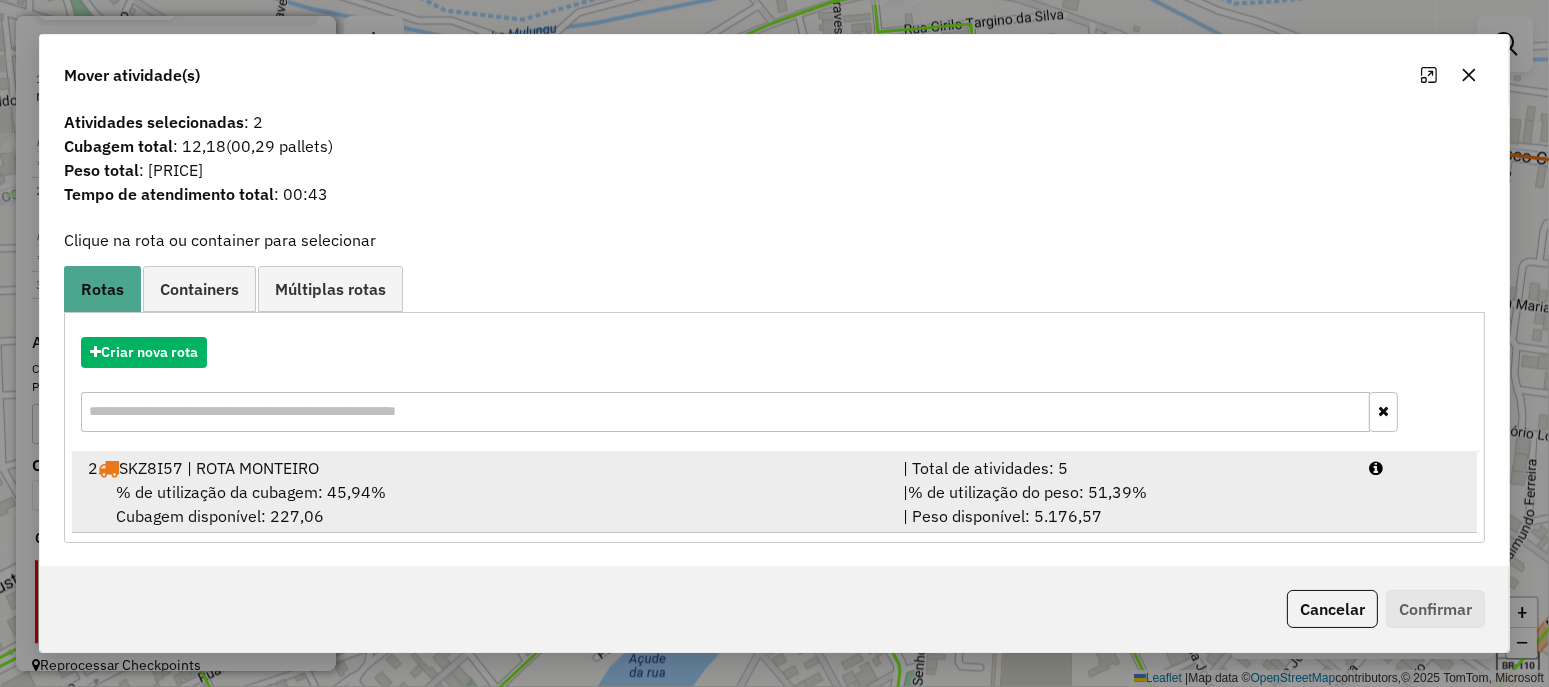 click on "2  SKZ8I57 | ROTA MONTEIRO" at bounding box center [483, 468] 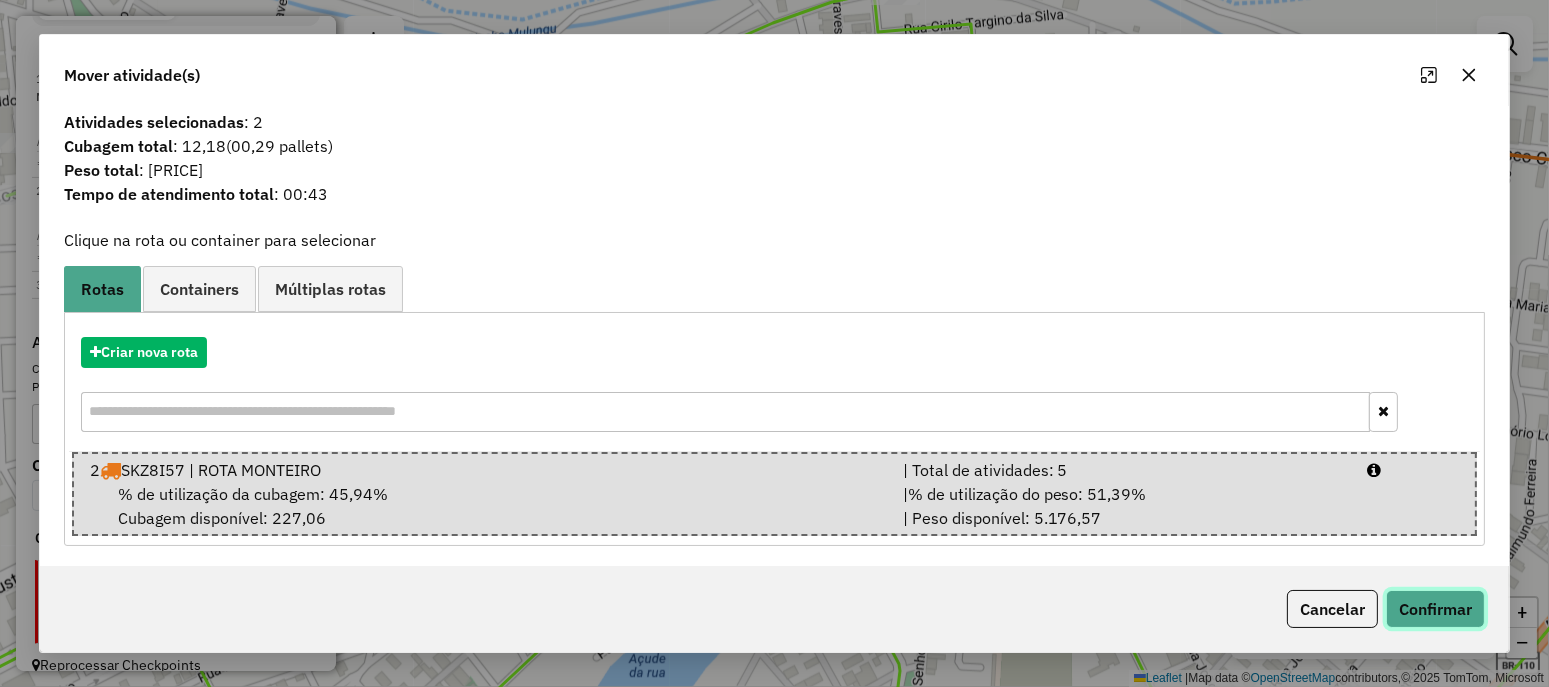 click on "Confirmar" 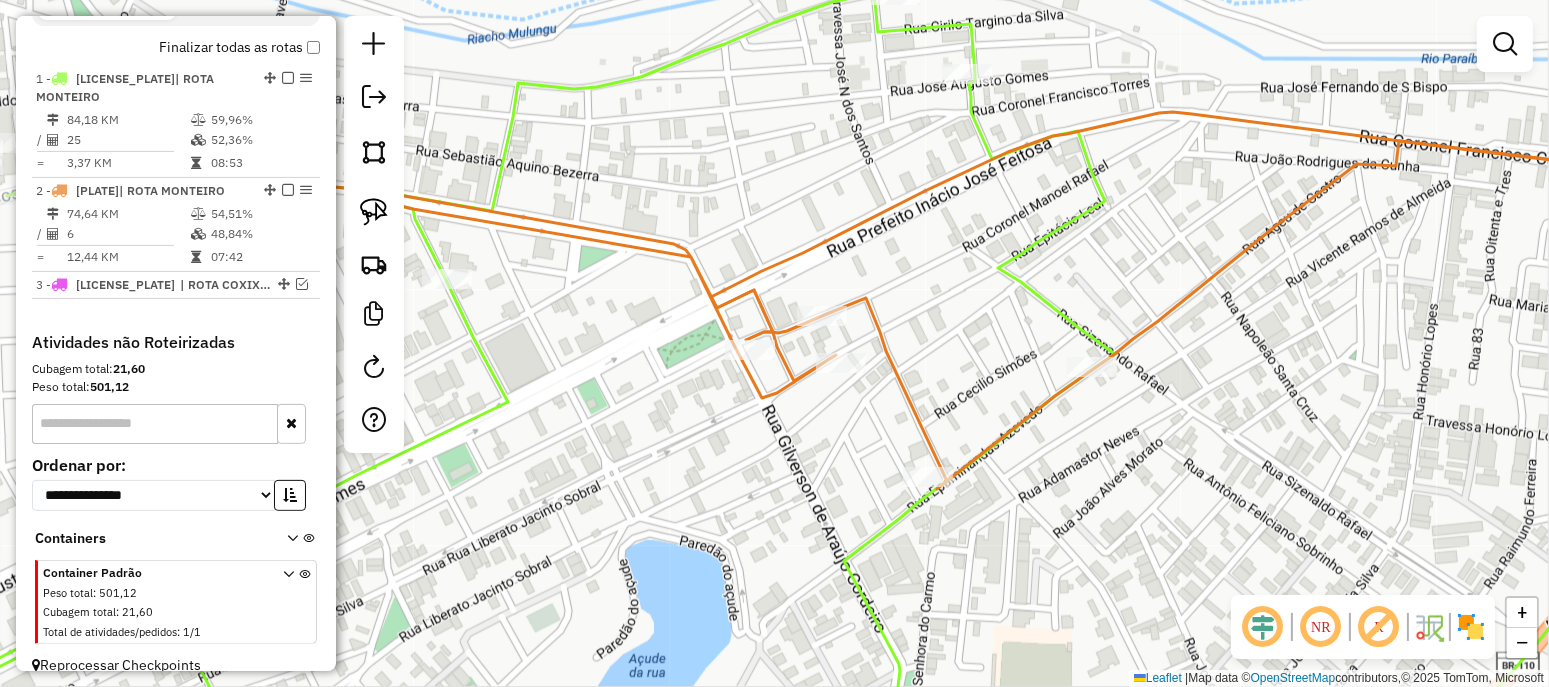 scroll, scrollTop: 0, scrollLeft: 0, axis: both 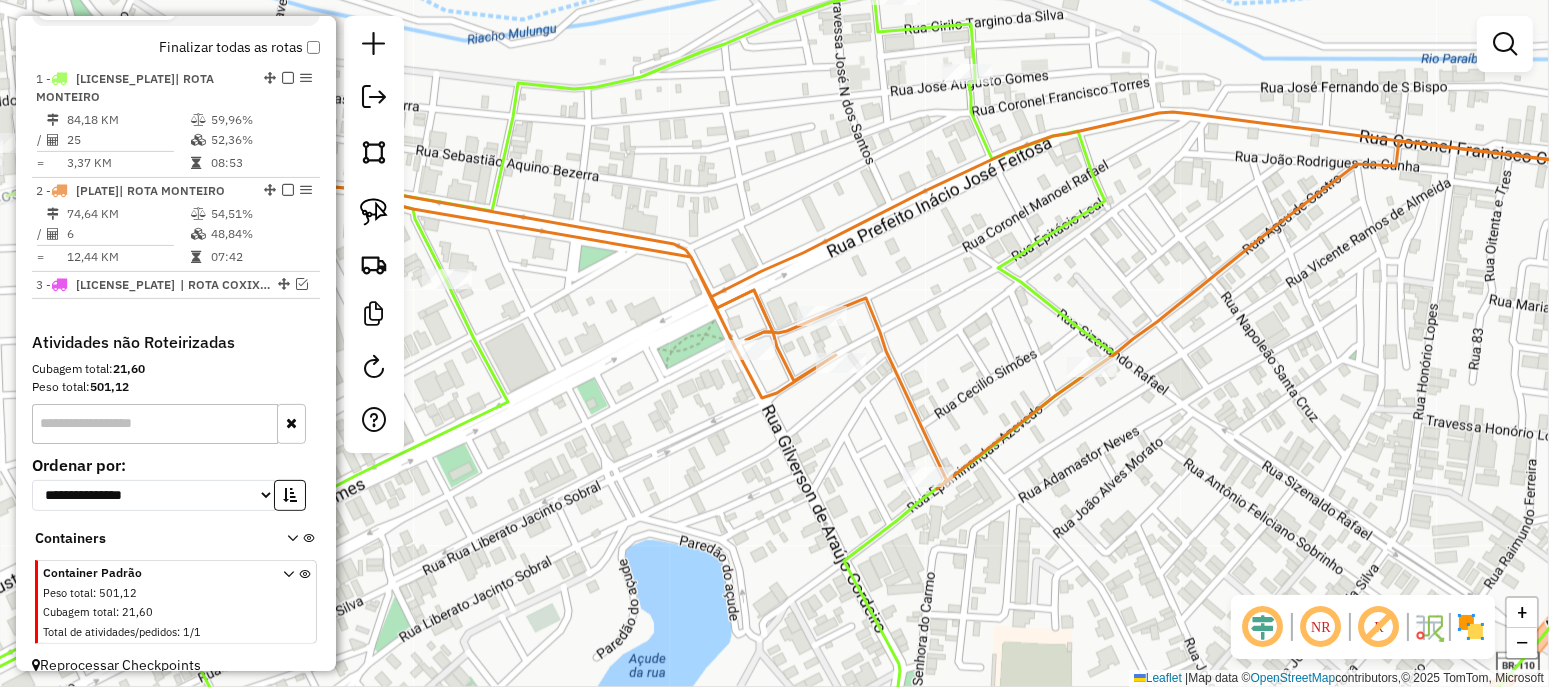 drag, startPoint x: 891, startPoint y: 213, endPoint x: 885, endPoint y: 271, distance: 58.30952 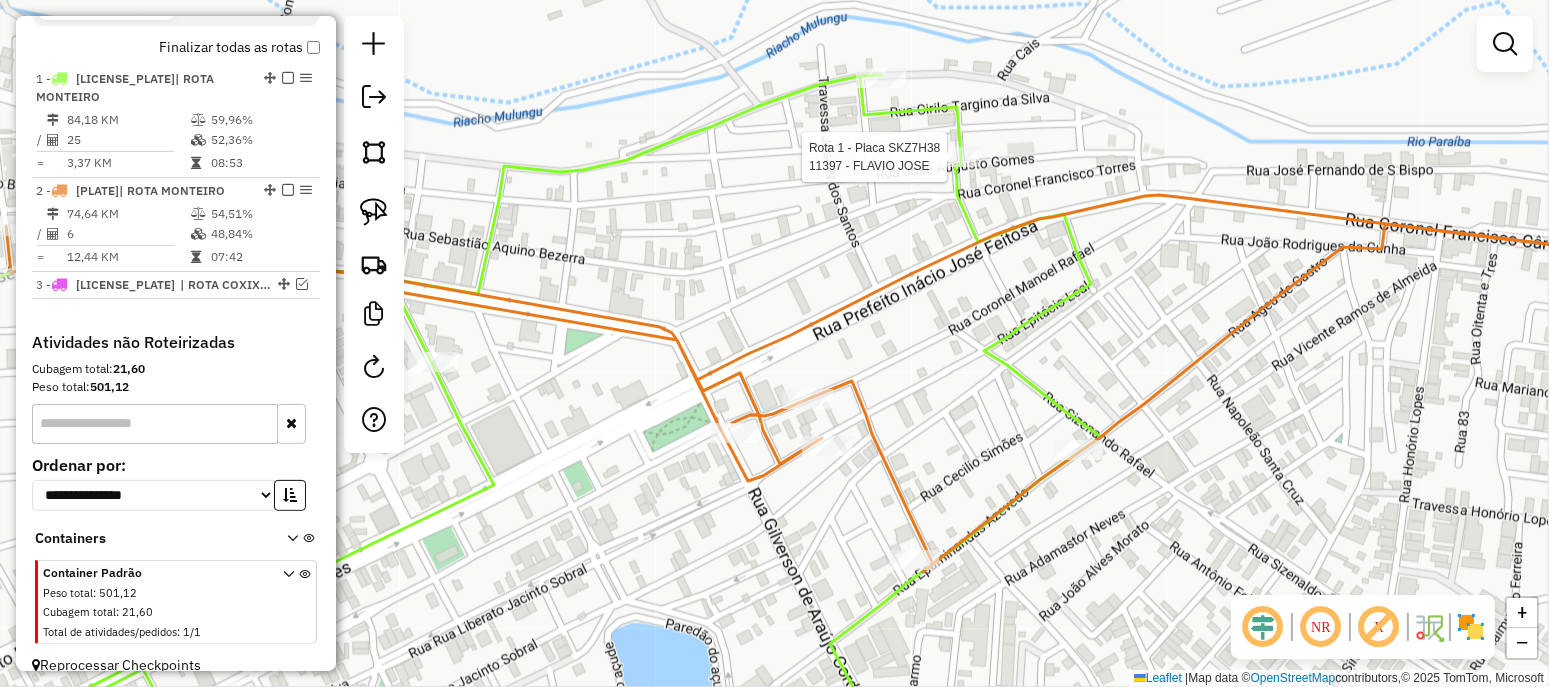 click 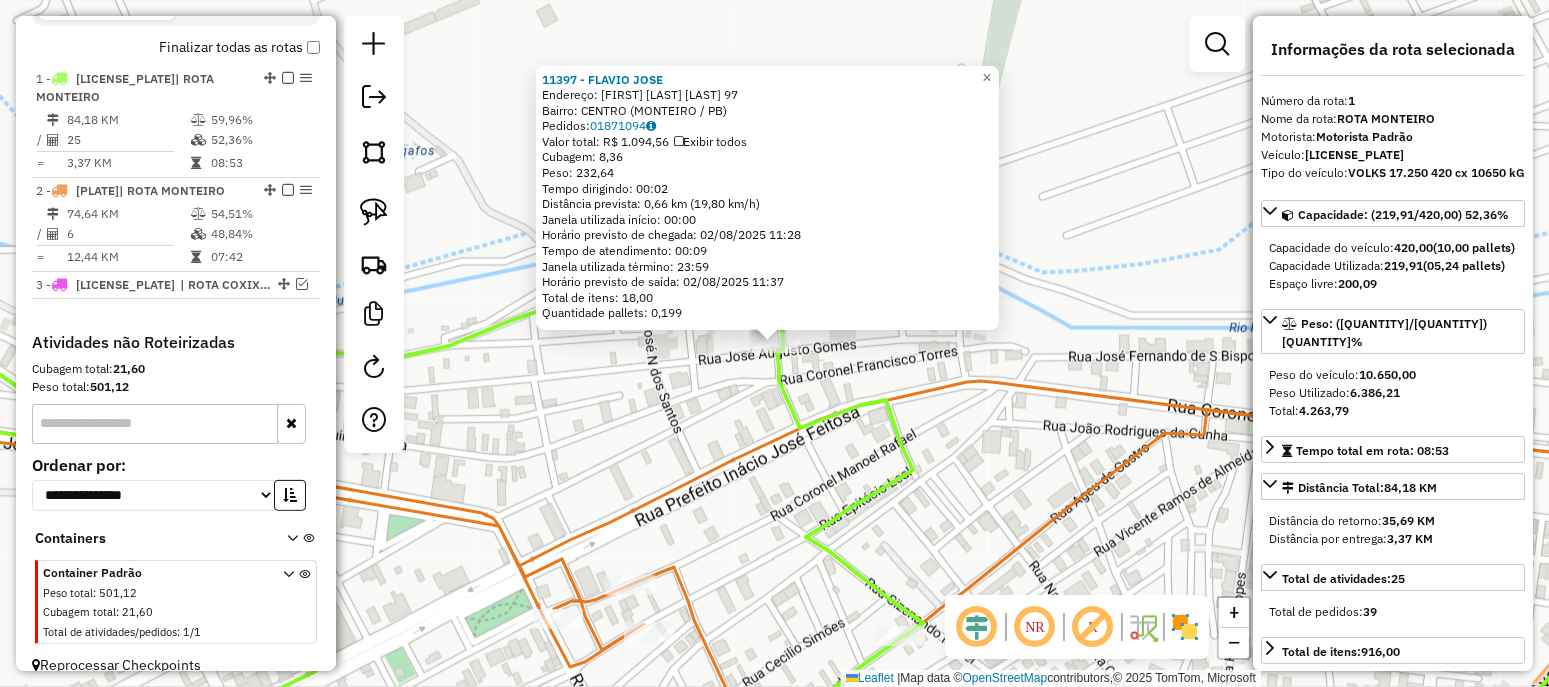 click on "Rota 1 - Placa SKZ7H38  11397 - FLAVIO  JOSE 11397 - FLAVIO  JOSE  Endereço:  JOSE AUGUSTO GOMES 97   Bairro: CENTRO (MONTEIRO / PB)   Pedidos:  01871094   Valor total: R$ 1.094,56   Exibir todos   Cubagem: 8,36  Peso: 232,64  Tempo dirigindo: 00:02   Distância prevista: 0,66 km (19,80 km/h)   Janela utilizada início: 00:00   Horário previsto de chegada: 02/08/2025 11:28   Tempo de atendimento: 00:09   Janela utilizada término: 23:59   Horário previsto de saída: 02/08/2025 11:37   Total de itens: 18,00   Quantidade pallets: 0,199  × Janela de atendimento Grade de atendimento Capacidade Transportadoras Veículos Cliente Pedidos  Rotas Selecione os dias de semana para filtrar as janelas de atendimento  Seg   Ter   Qua   Qui   Sex   Sáb   Dom  Informe o período da janela de atendimento: De: Até:  Filtrar exatamente a janela do cliente  Considerar janela de atendimento padrão  Selecione os dias de semana para filtrar as grades de atendimento  Seg   Ter   Qua   Qui   Sex   Sáb   Dom   Peso mínimo:  +" 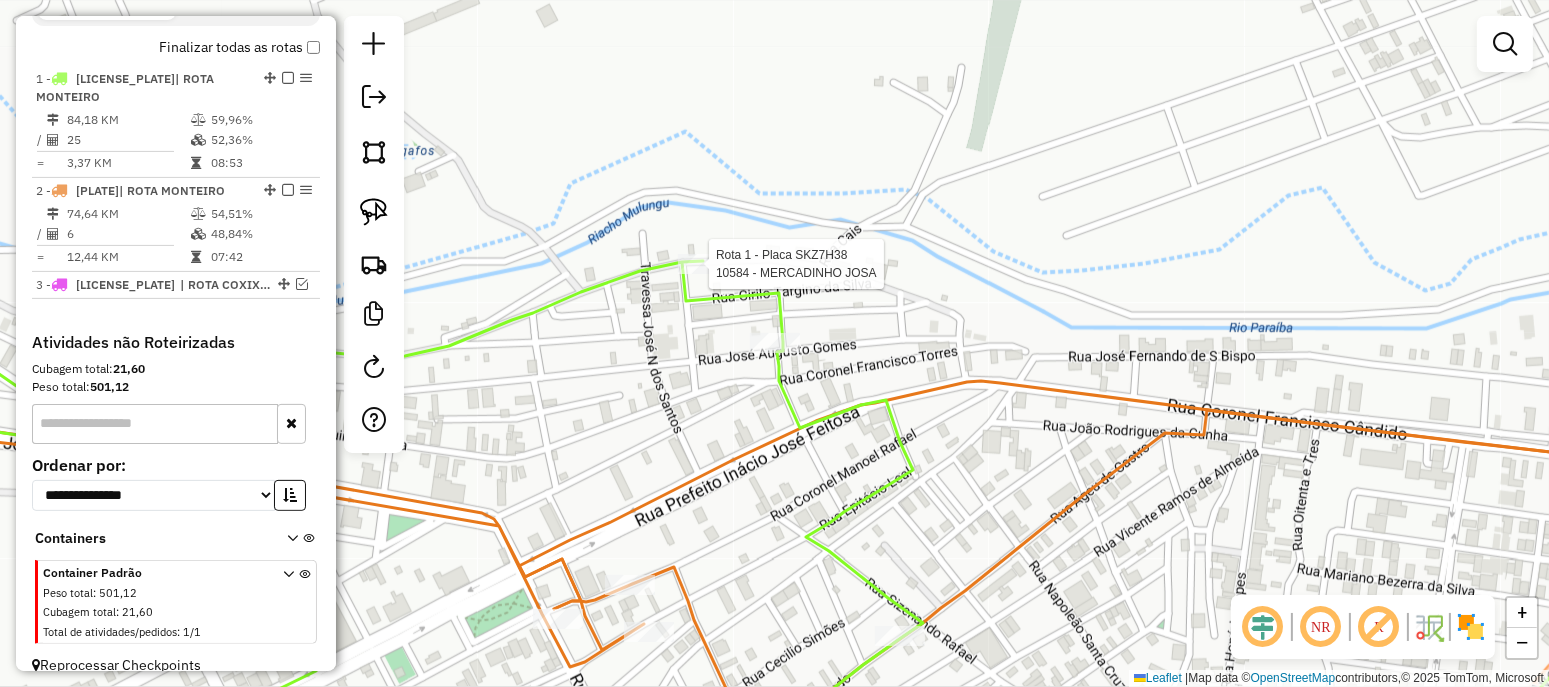 select on "**********" 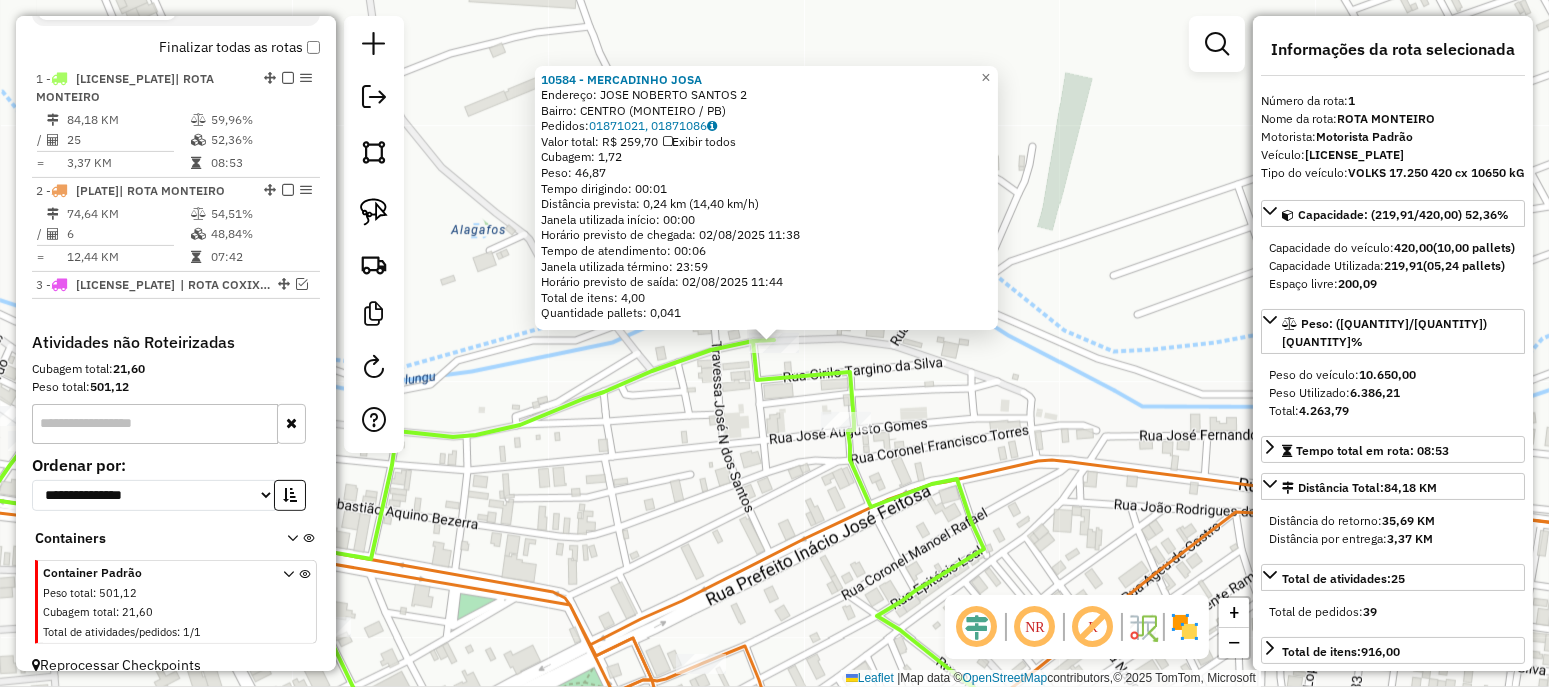 click on "10584 - MERCADINHO JOSA  Endereço:  JOSE NOBERTO SANTOS 2   Bairro: CENTRO (MONTEIRO / PB)   Pedidos:  01871021, 01871086   Valor total: R$ 259,70   Exibir todos   Cubagem: 1,72  Peso: 46,87  Tempo dirigindo: 00:01   Distância prevista: 0,24 km (14,40 km/h)   Janela utilizada início: 00:00   Horário previsto de chegada: 02/08/2025 11:38   Tempo de atendimento: 00:06   Janela utilizada término: 23:59   Horário previsto de saída: 02/08/2025 11:44   Total de itens: 4,00   Quantidade pallets: 0,041  × Janela de atendimento Grade de atendimento Capacidade Transportadoras Veículos Cliente Pedidos  Rotas Selecione os dias de semana para filtrar as janelas de atendimento  Seg   Ter   Qua   Qui   Sex   Sáb   Dom  Informe o período da janela de atendimento: De: Até:  Filtrar exatamente a janela do cliente  Considerar janela de atendimento padrão  Selecione os dias de semana para filtrar as grades de atendimento  Seg   Ter   Qua   Qui   Sex   Sáb   Dom   Clientes fora do dia de atendimento selecionado De:" 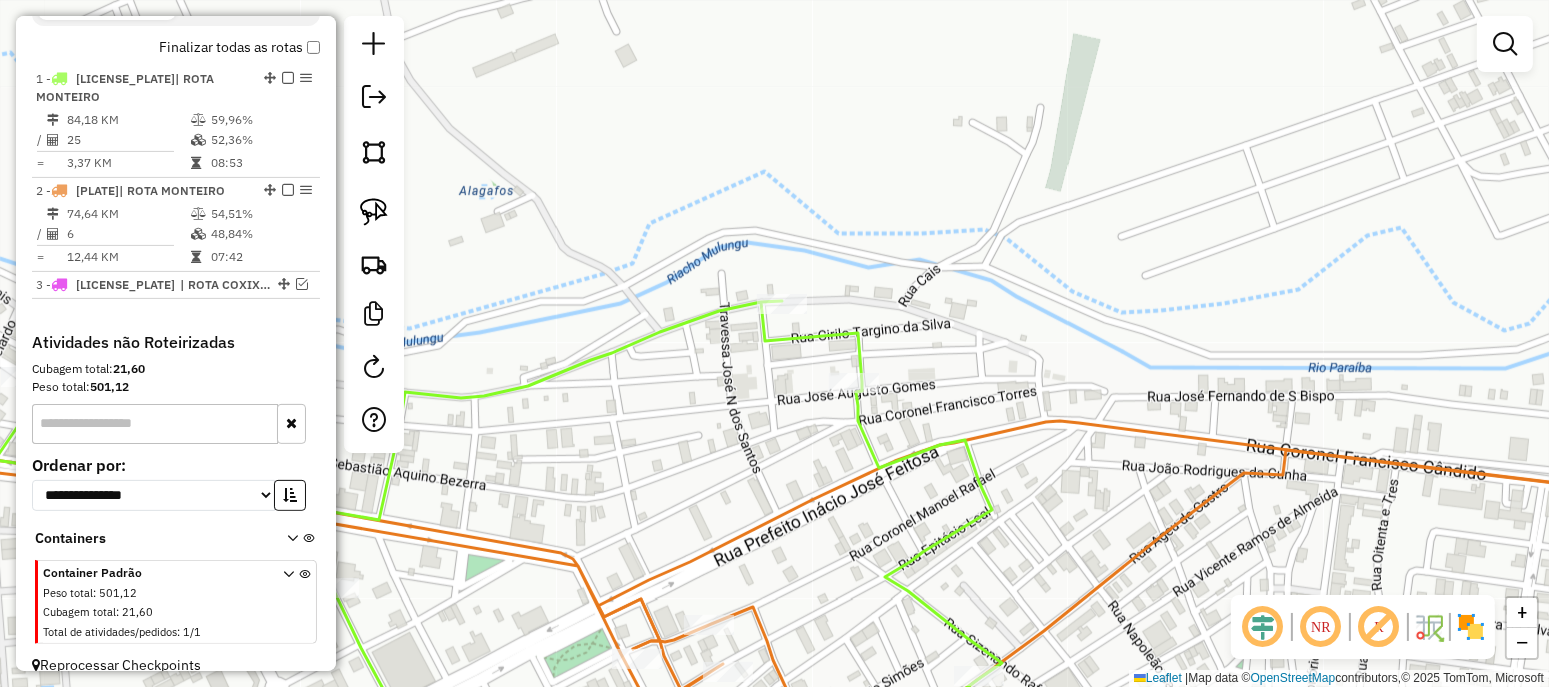 drag, startPoint x: 738, startPoint y: 451, endPoint x: 764, endPoint y: 377, distance: 78.434685 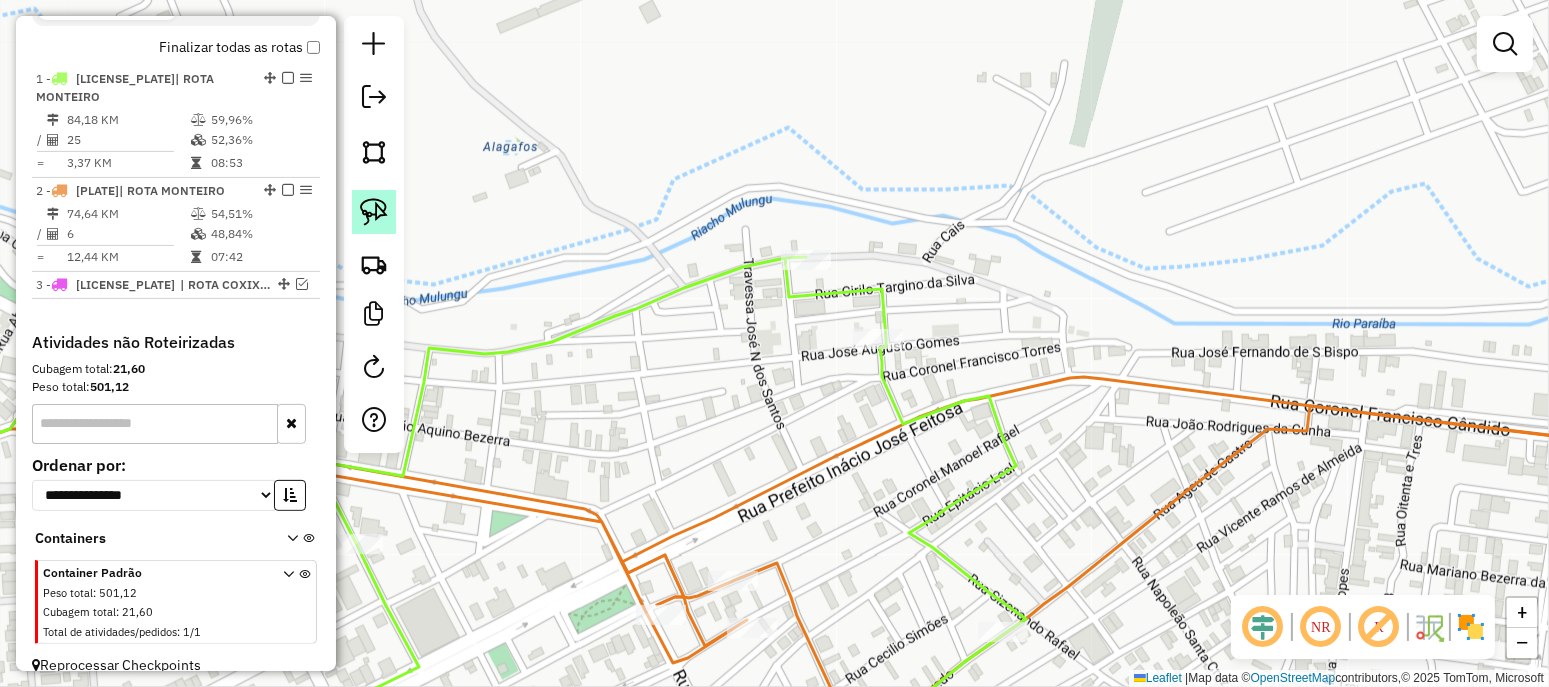click 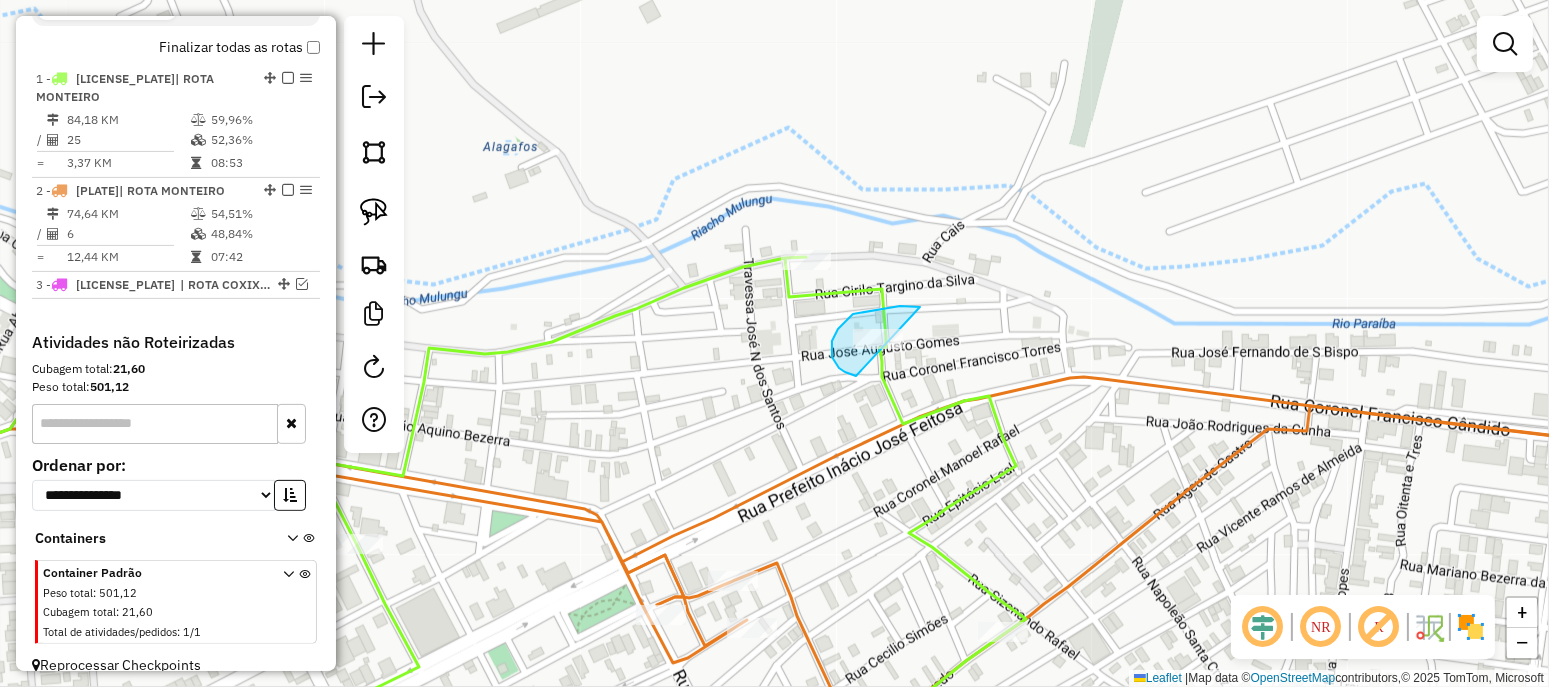 drag, startPoint x: 920, startPoint y: 307, endPoint x: 1008, endPoint y: 366, distance: 105.9481 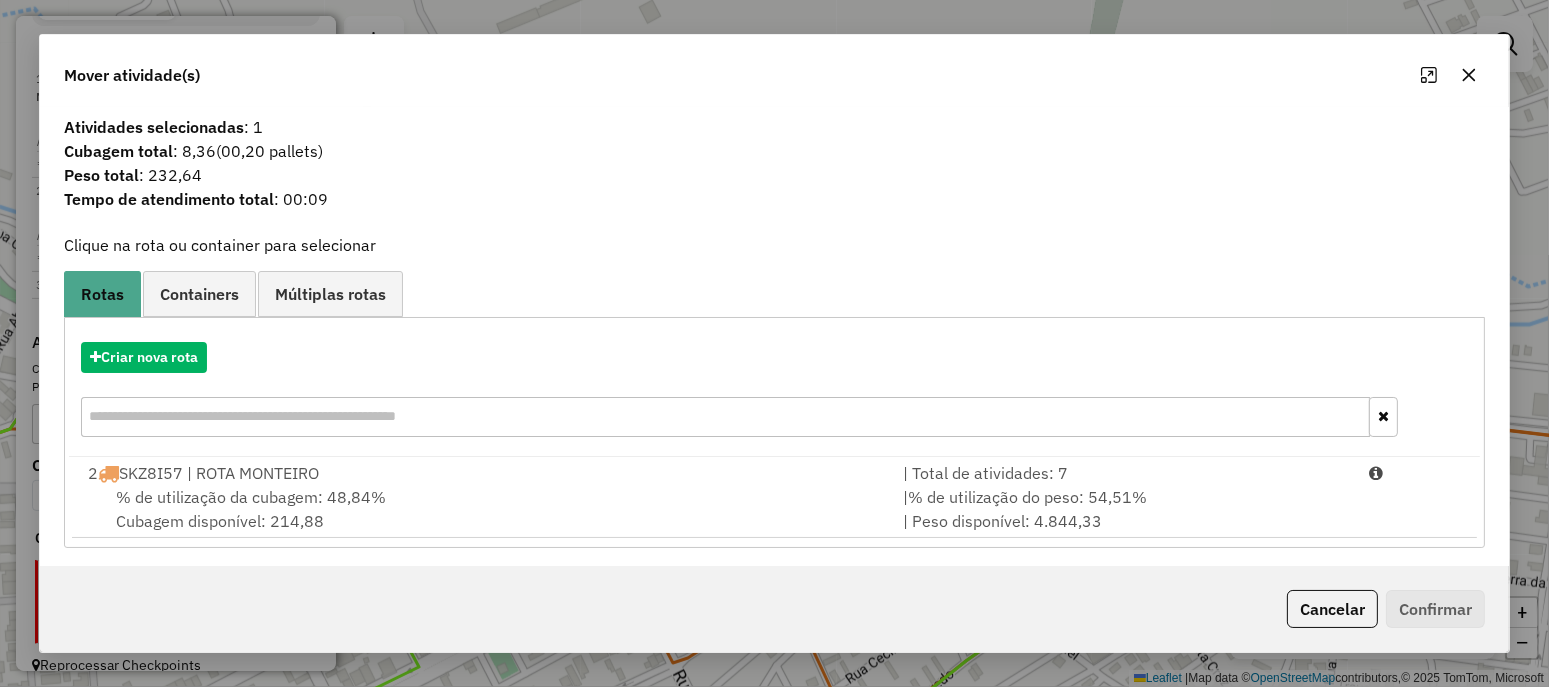 click on "% de utilização da cubagem: 48,84%  Cubagem disponível: 214,88" at bounding box center [483, 509] 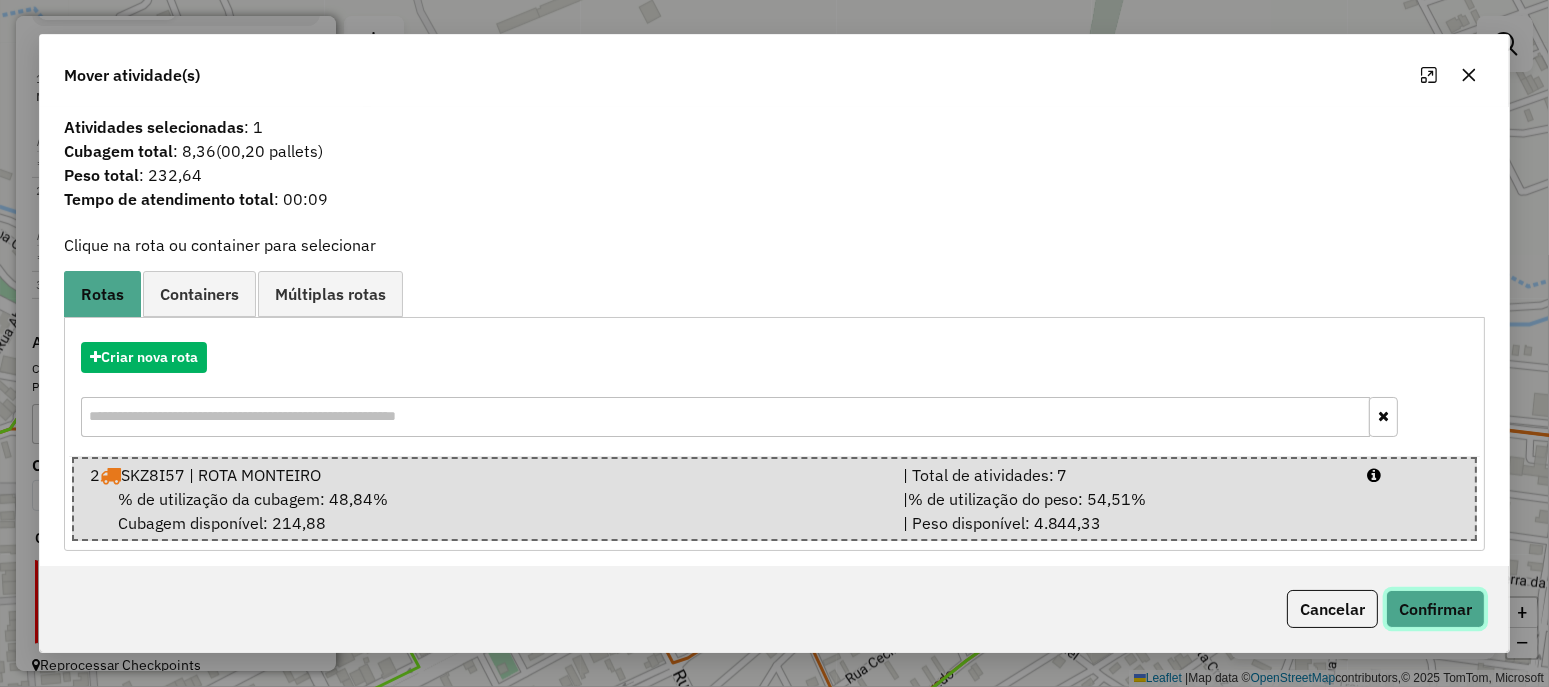click on "Confirmar" 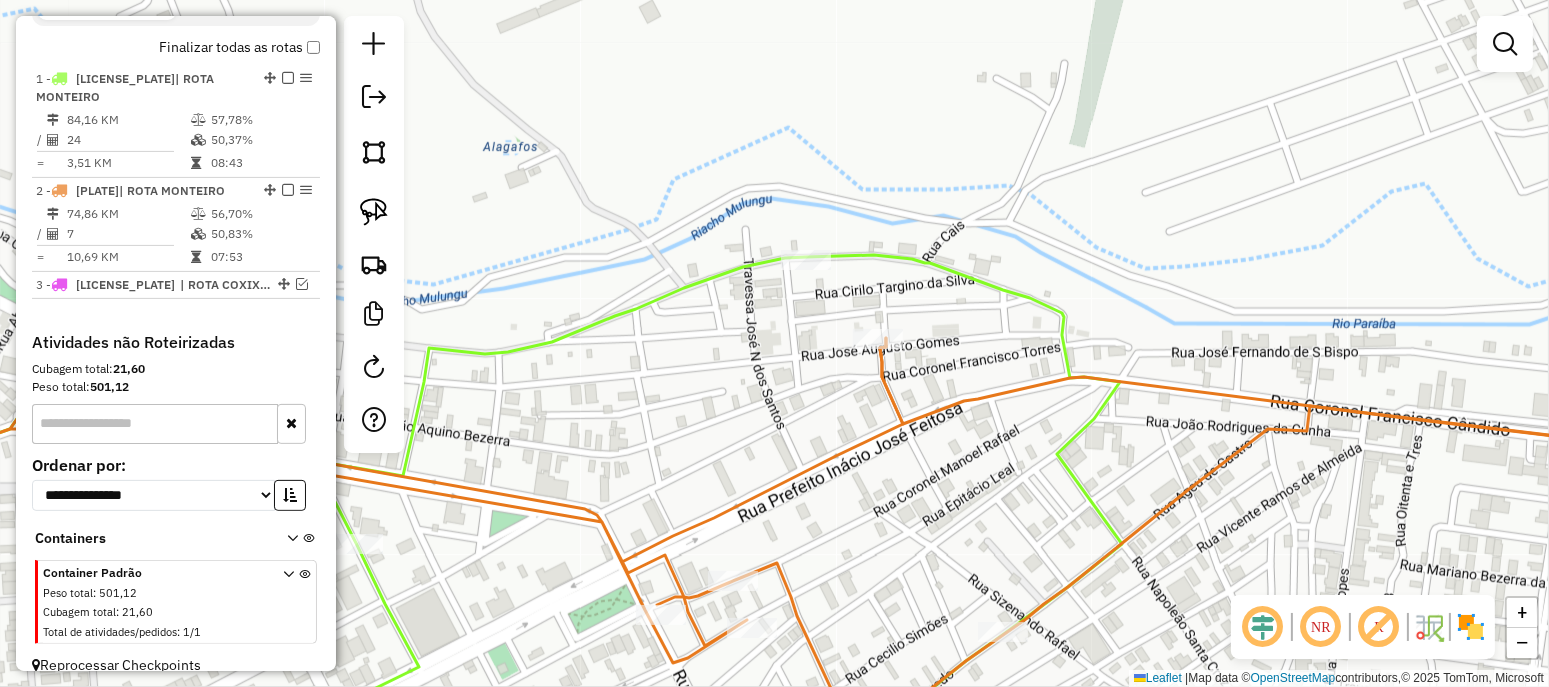drag, startPoint x: 566, startPoint y: 497, endPoint x: 821, endPoint y: 463, distance: 257.25668 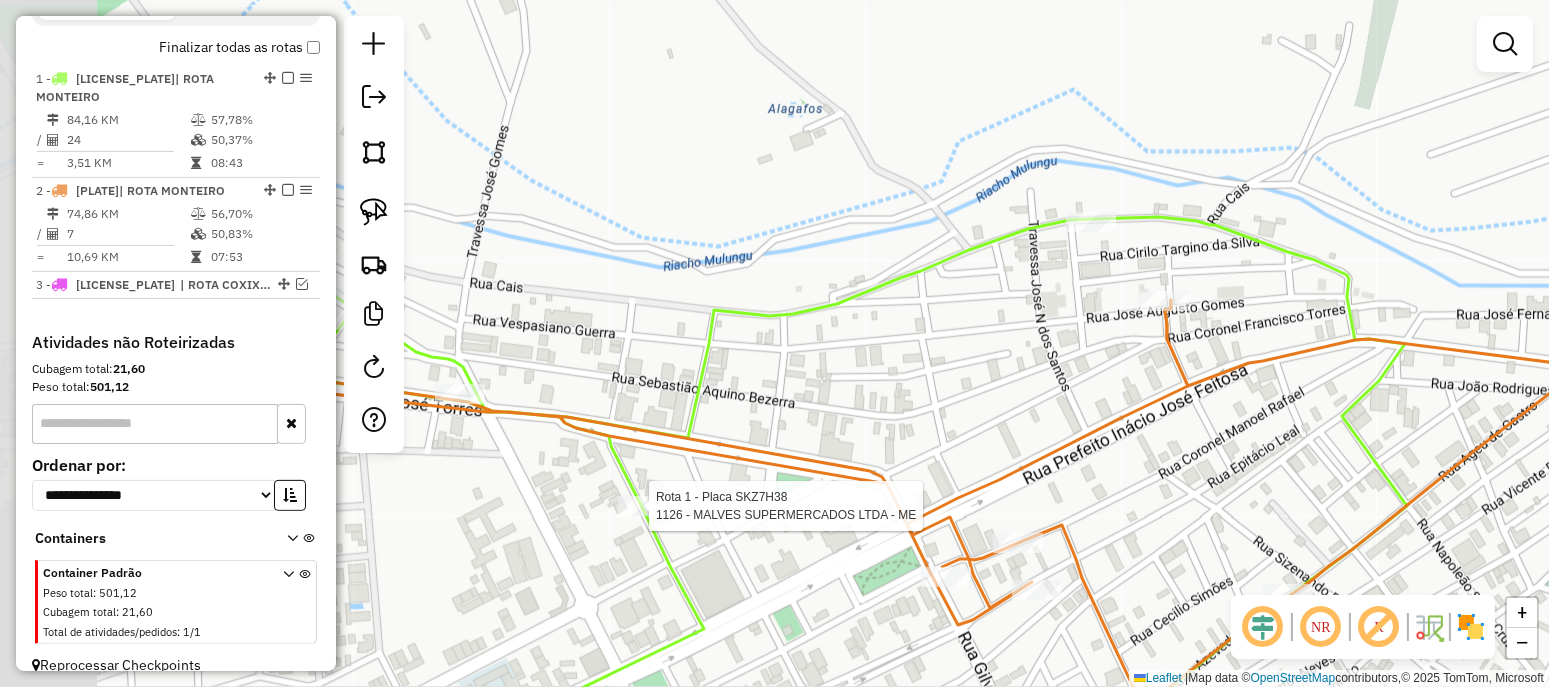 select on "**********" 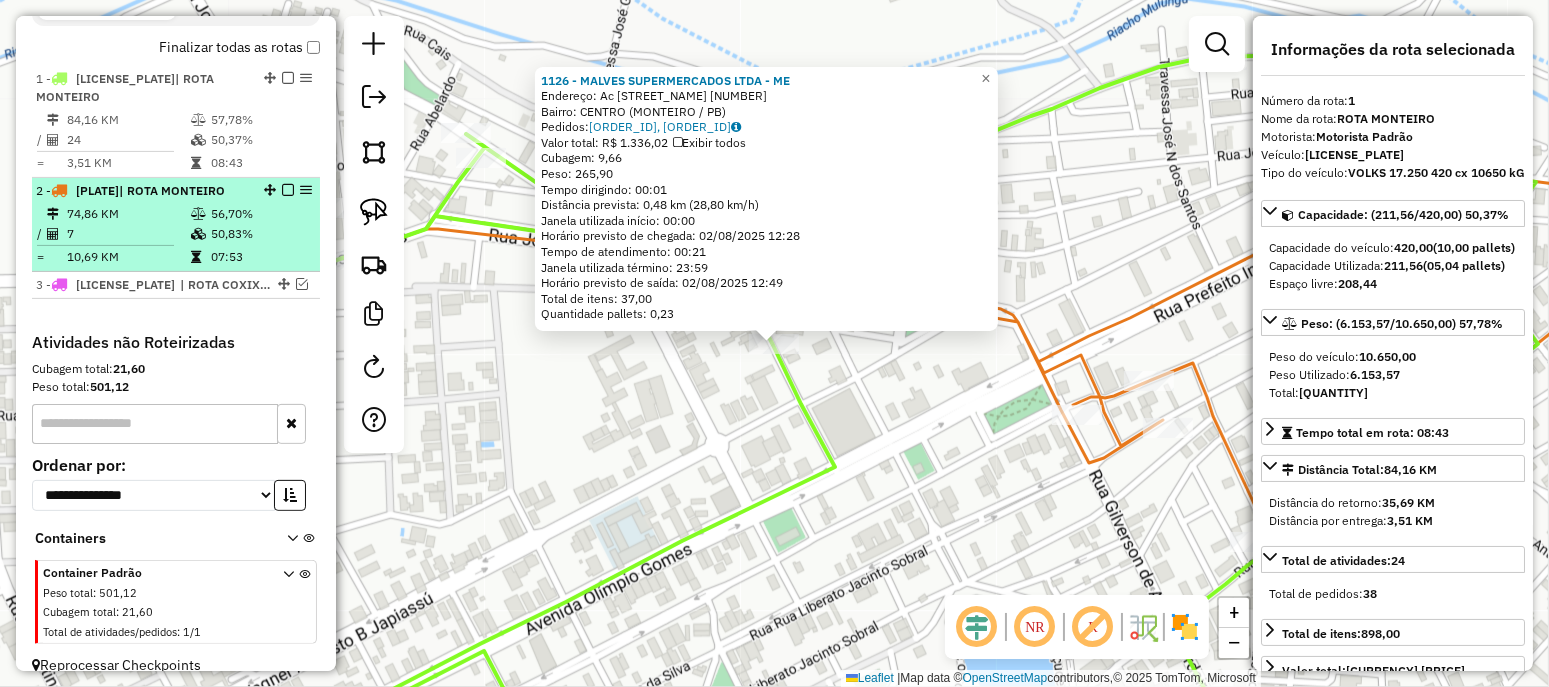 click on "74,86 KM" at bounding box center [128, 214] 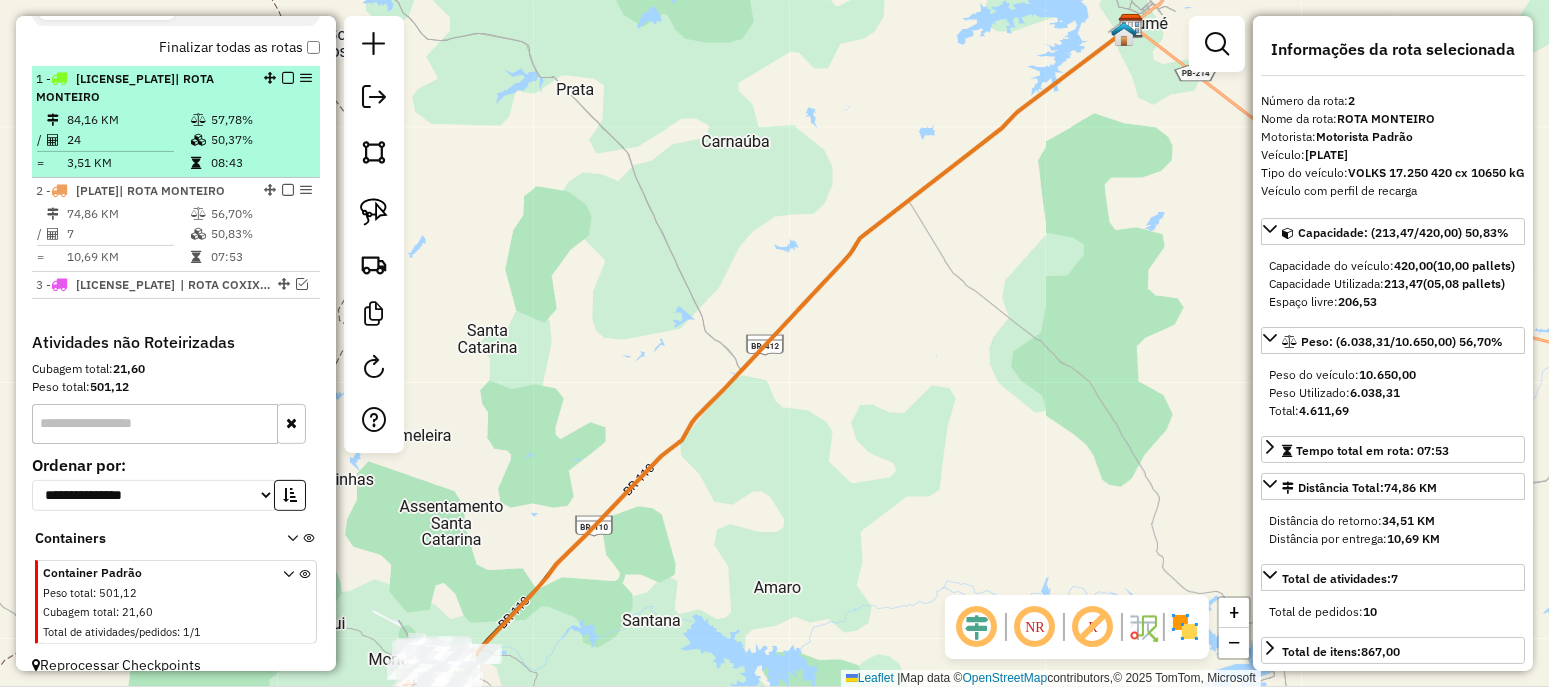 click on "24" at bounding box center (128, 140) 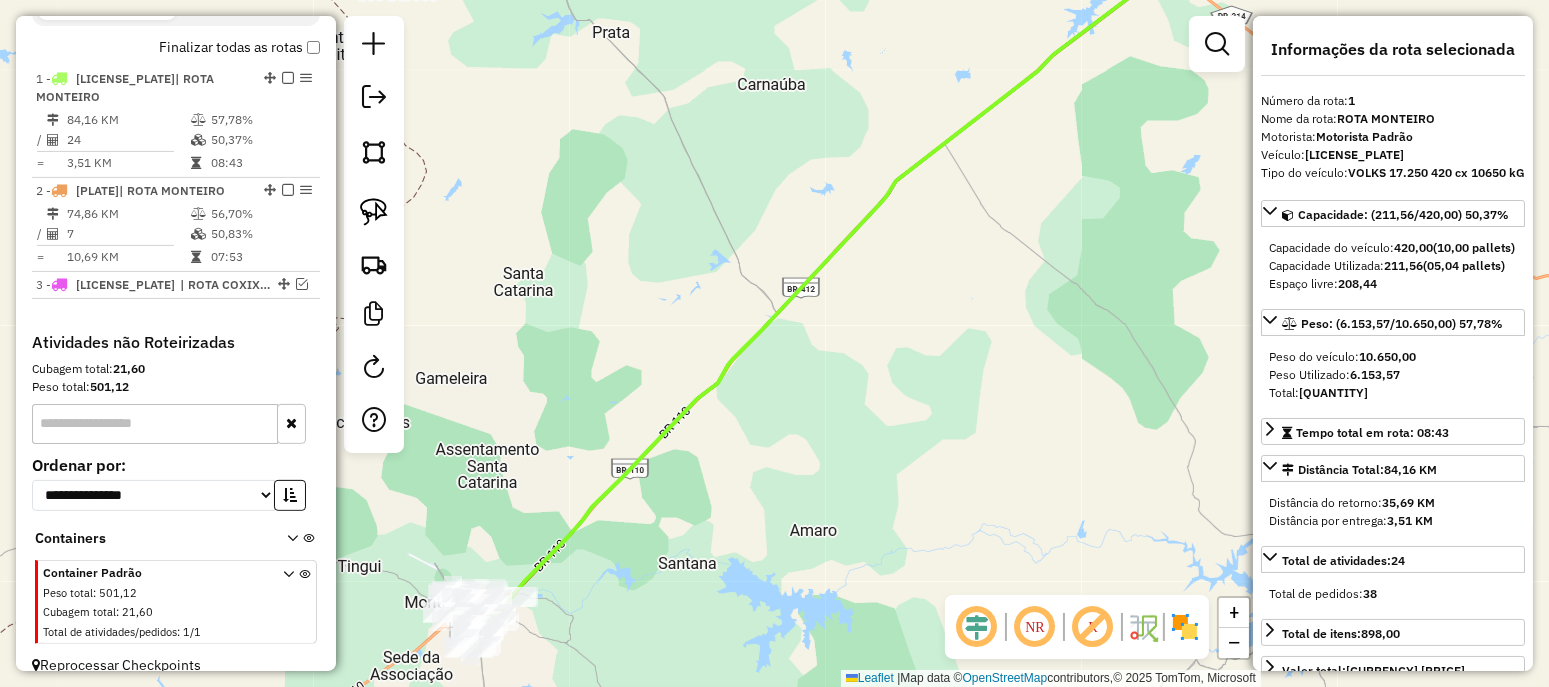 drag, startPoint x: 607, startPoint y: 273, endPoint x: 770, endPoint y: 139, distance: 211.00948 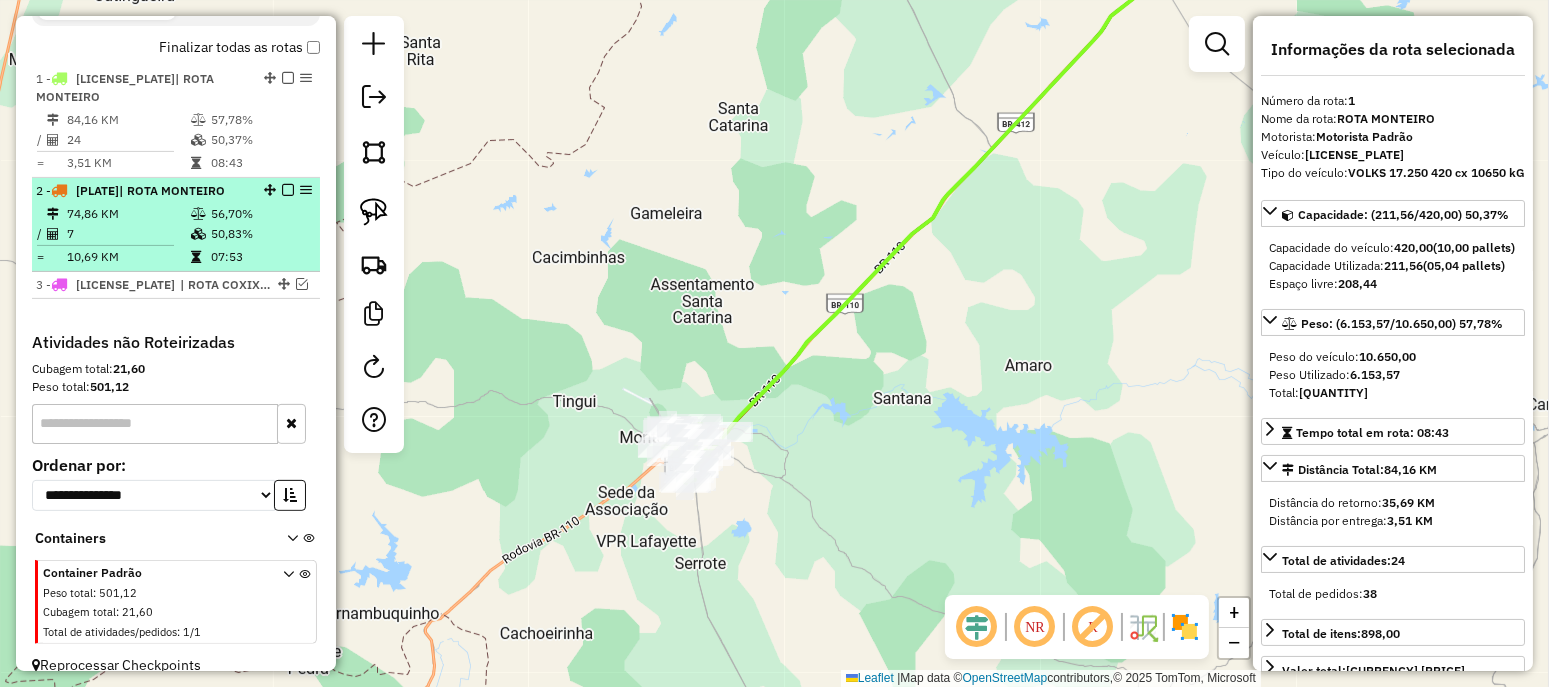 click at bounding box center [288, 190] 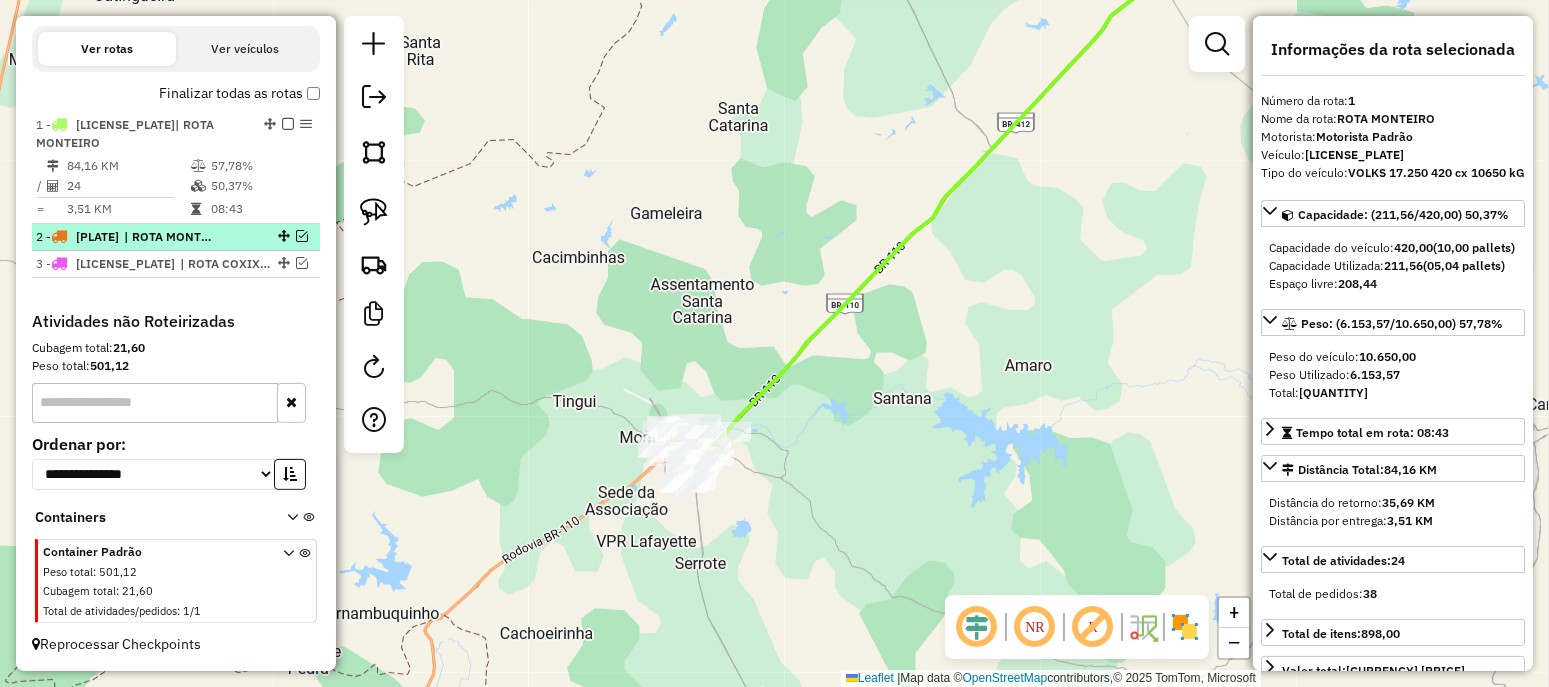 scroll, scrollTop: 634, scrollLeft: 0, axis: vertical 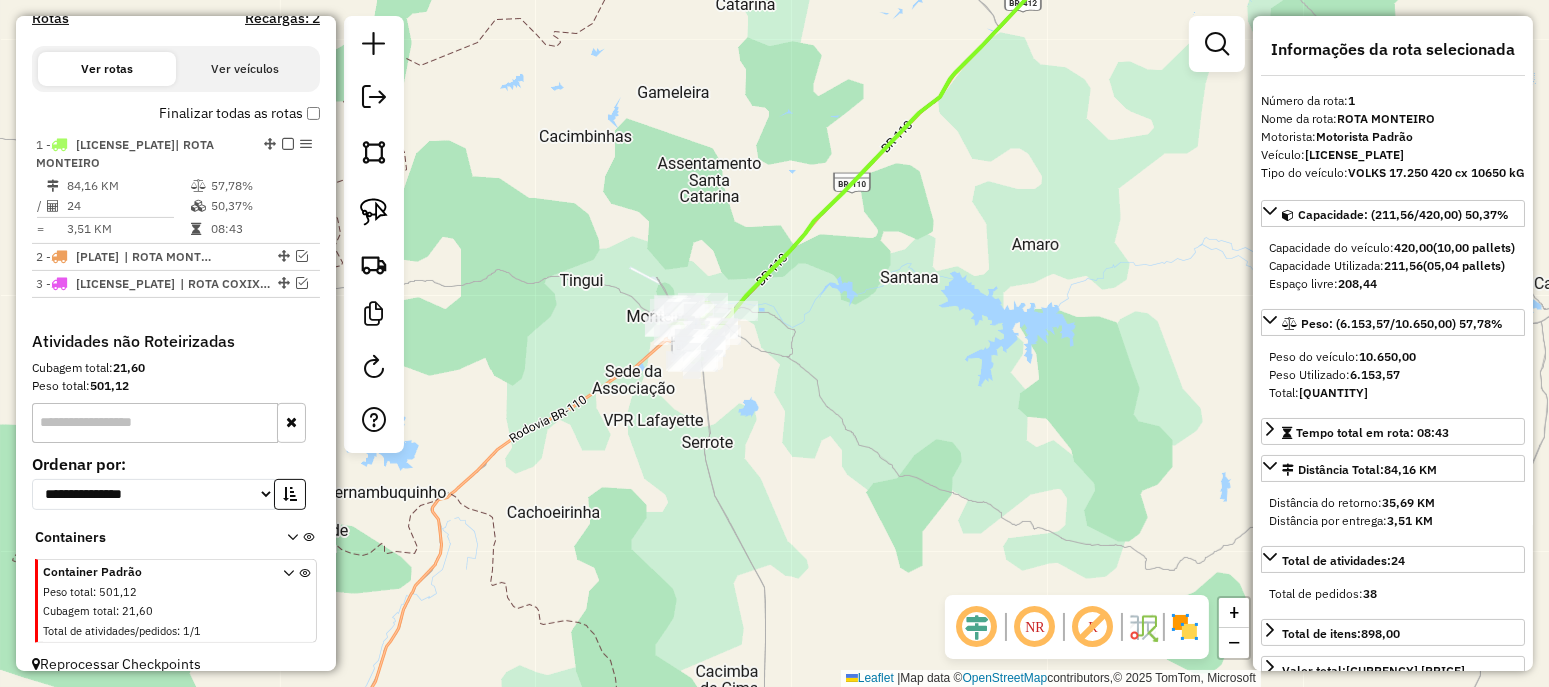 drag, startPoint x: 717, startPoint y: 178, endPoint x: 721, endPoint y: 163, distance: 15.524175 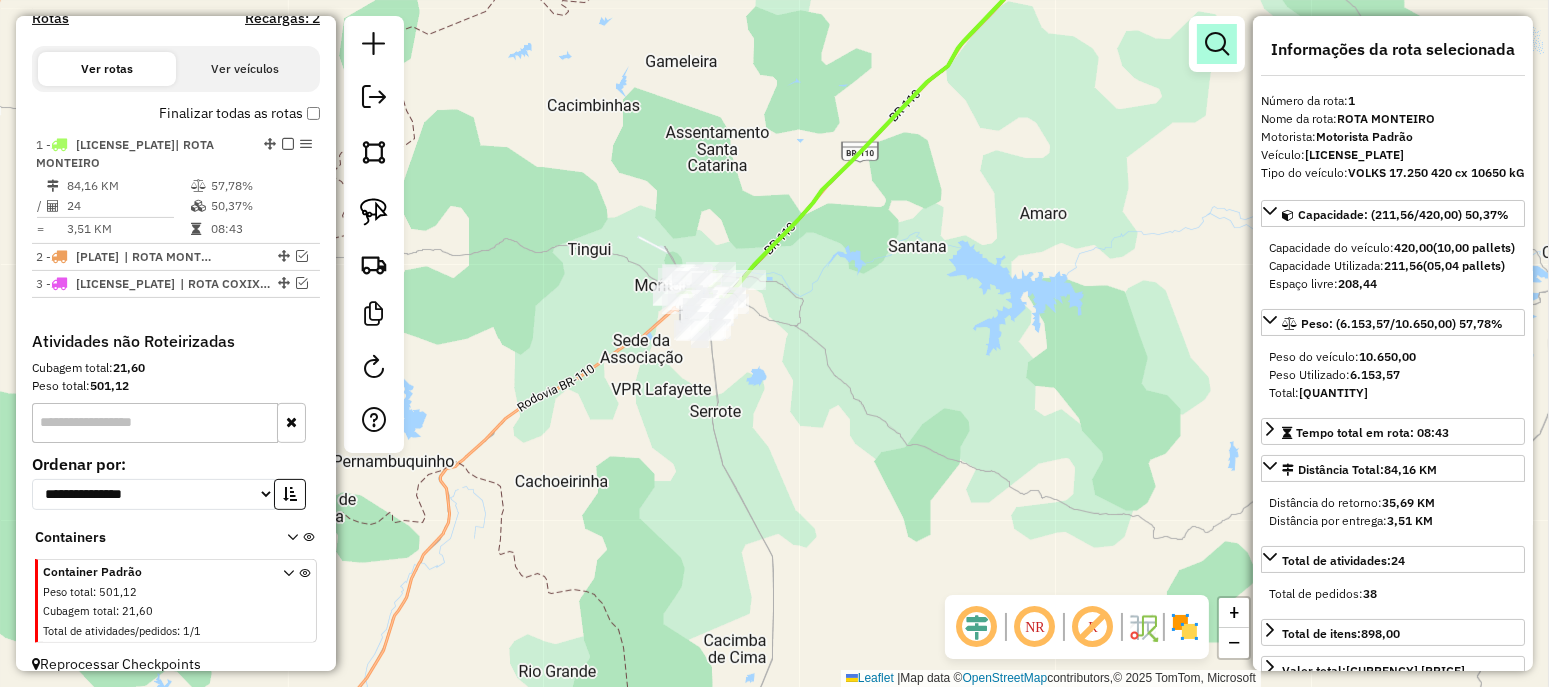 click at bounding box center (1217, 44) 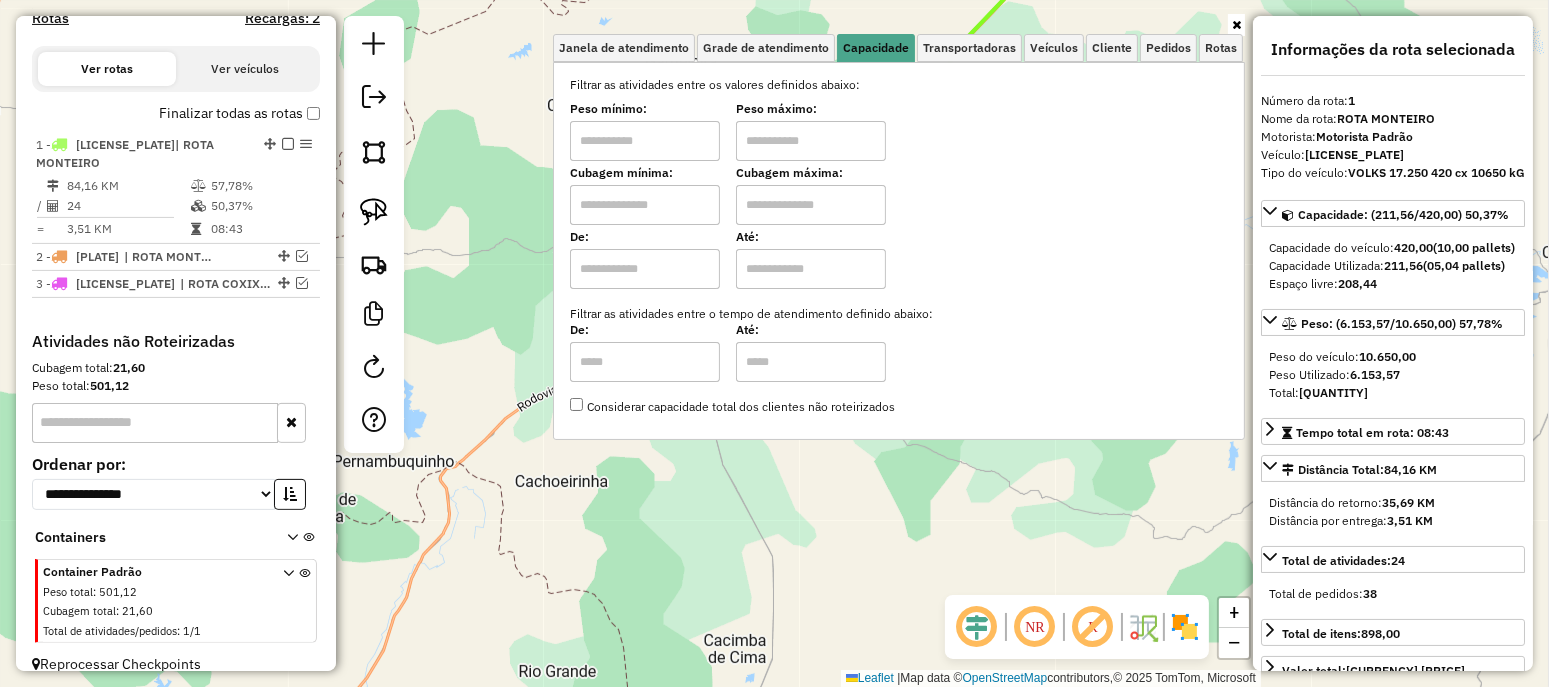 click at bounding box center (645, 141) 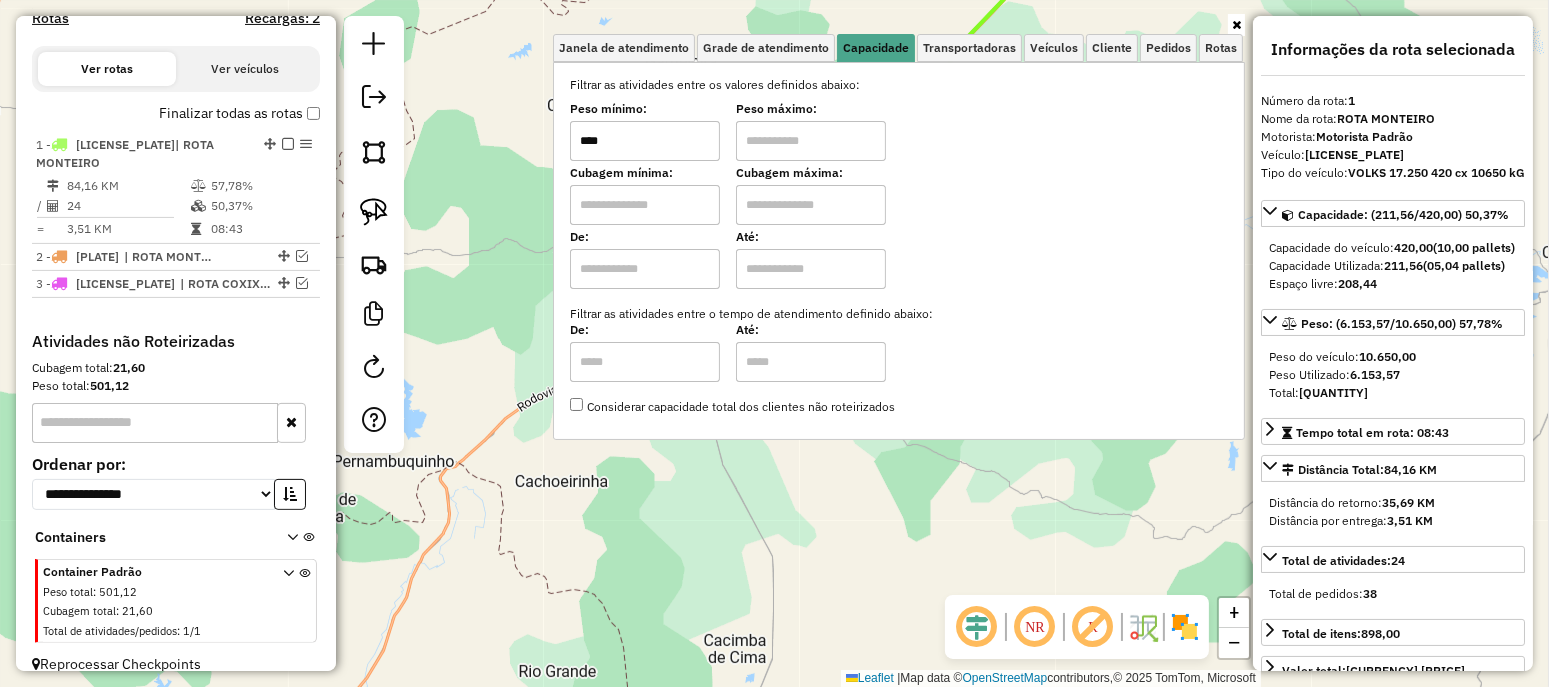 drag, startPoint x: 815, startPoint y: 154, endPoint x: 828, endPoint y: 159, distance: 13.928389 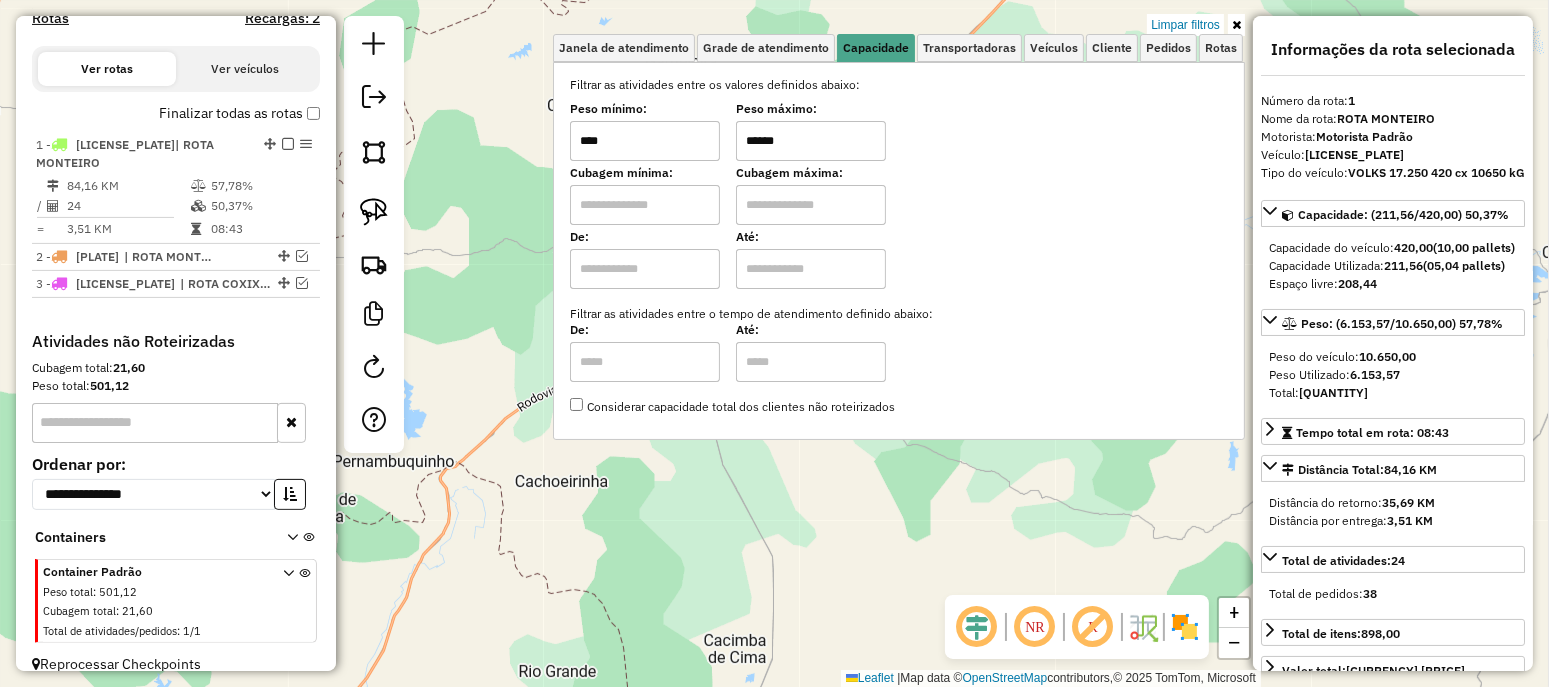 click at bounding box center [1236, 25] 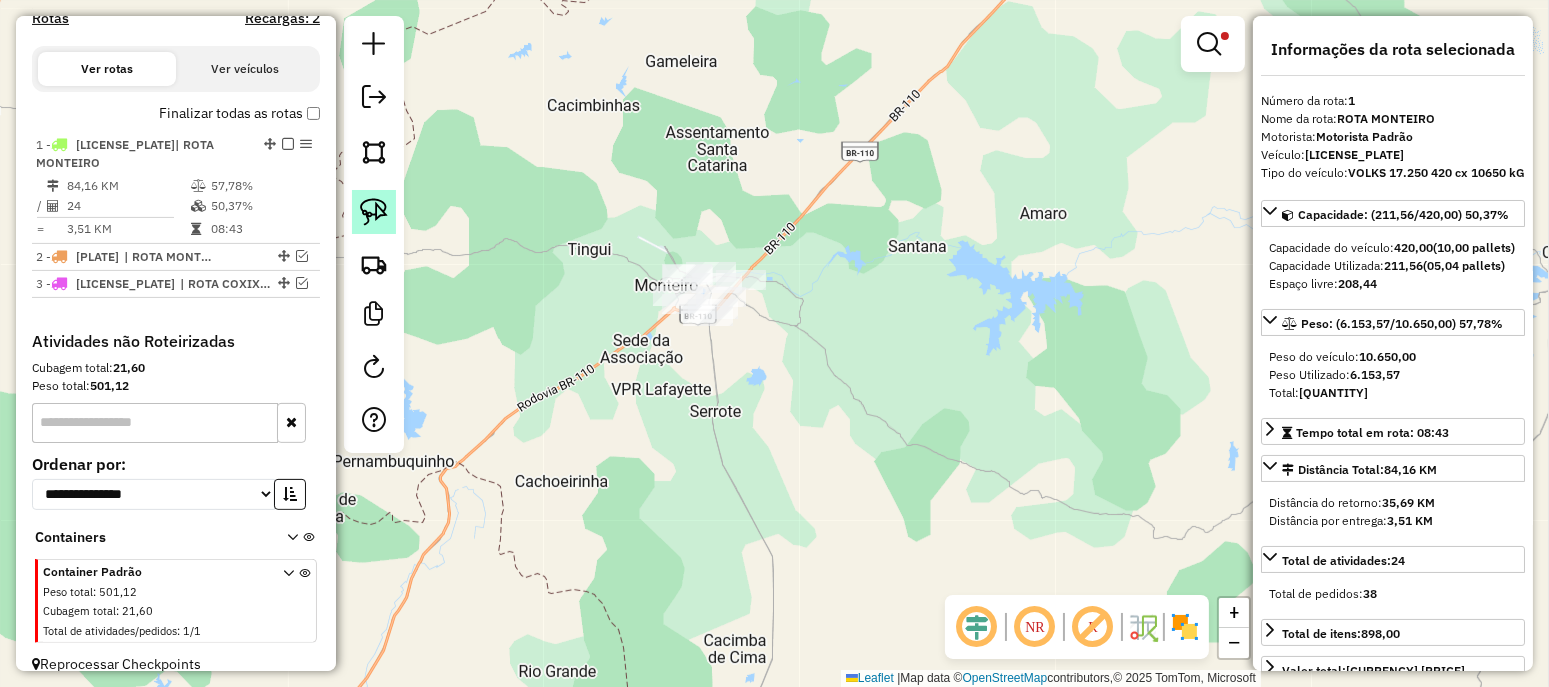 click 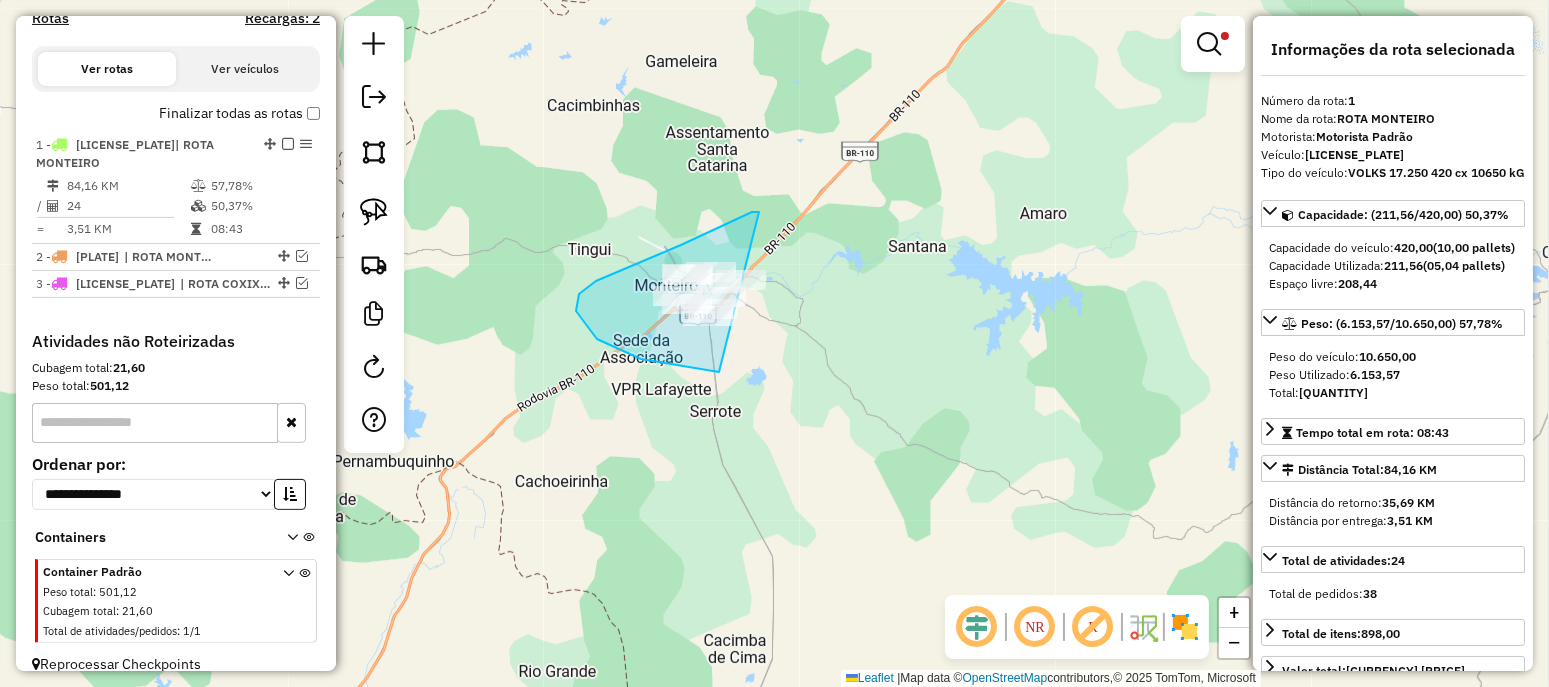 drag, startPoint x: 596, startPoint y: 281, endPoint x: 980, endPoint y: 342, distance: 388.81488 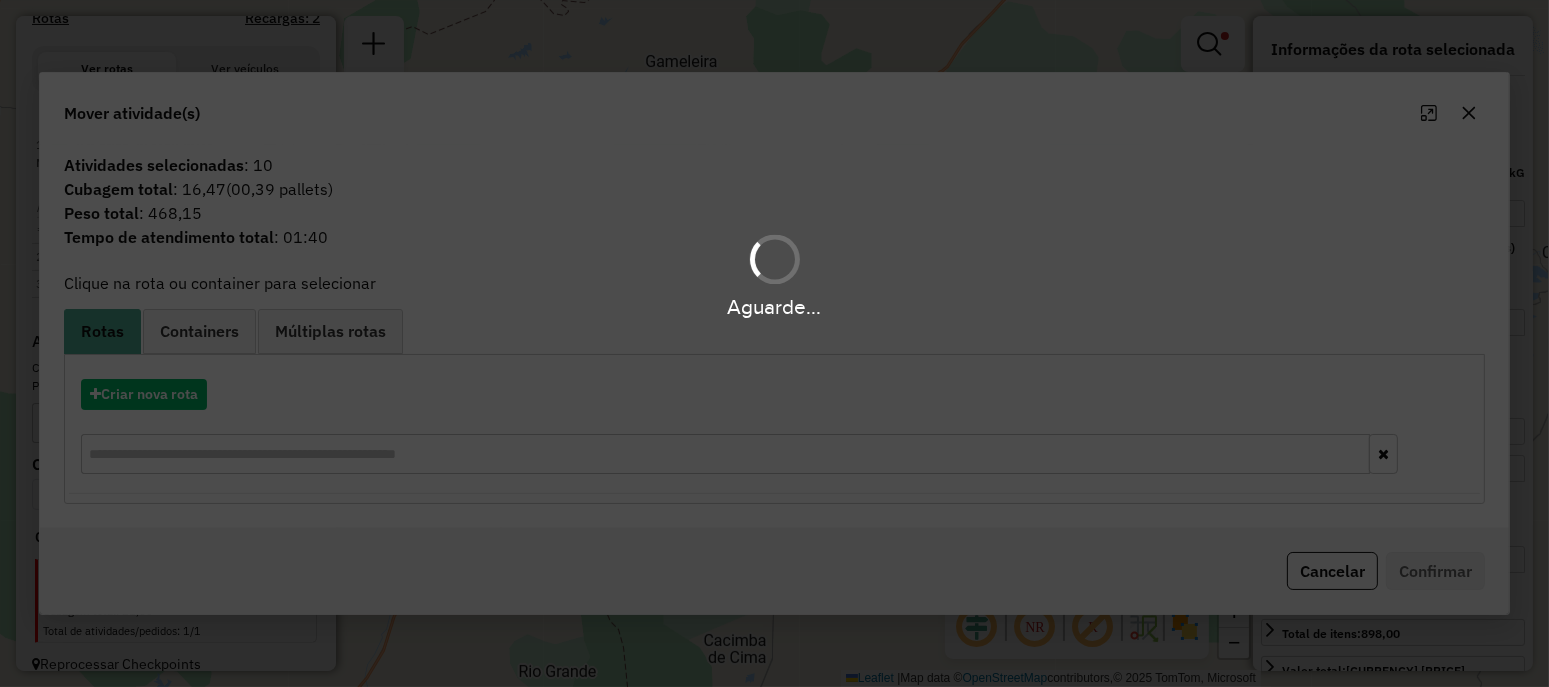 click on "Aguarde..." at bounding box center [774, 343] 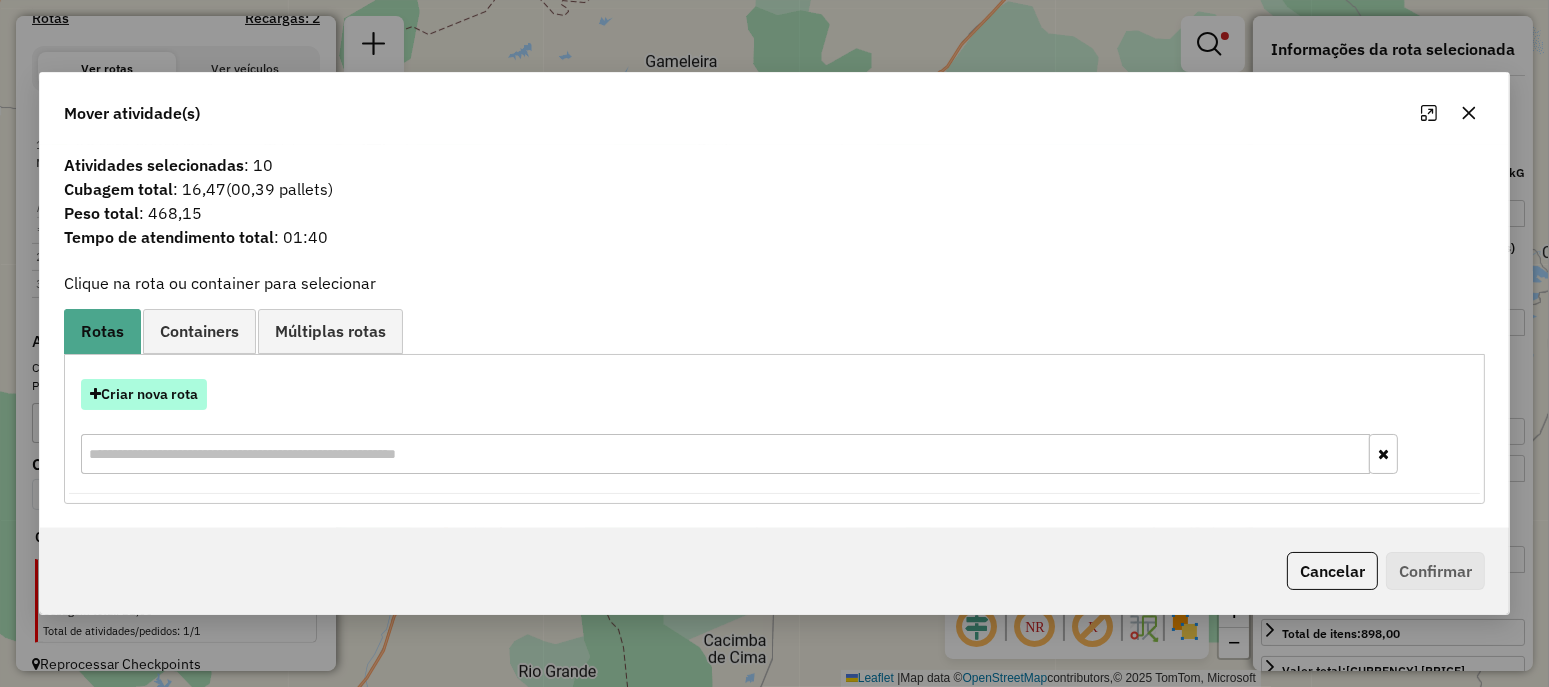 click on "Criar nova rota" at bounding box center [144, 394] 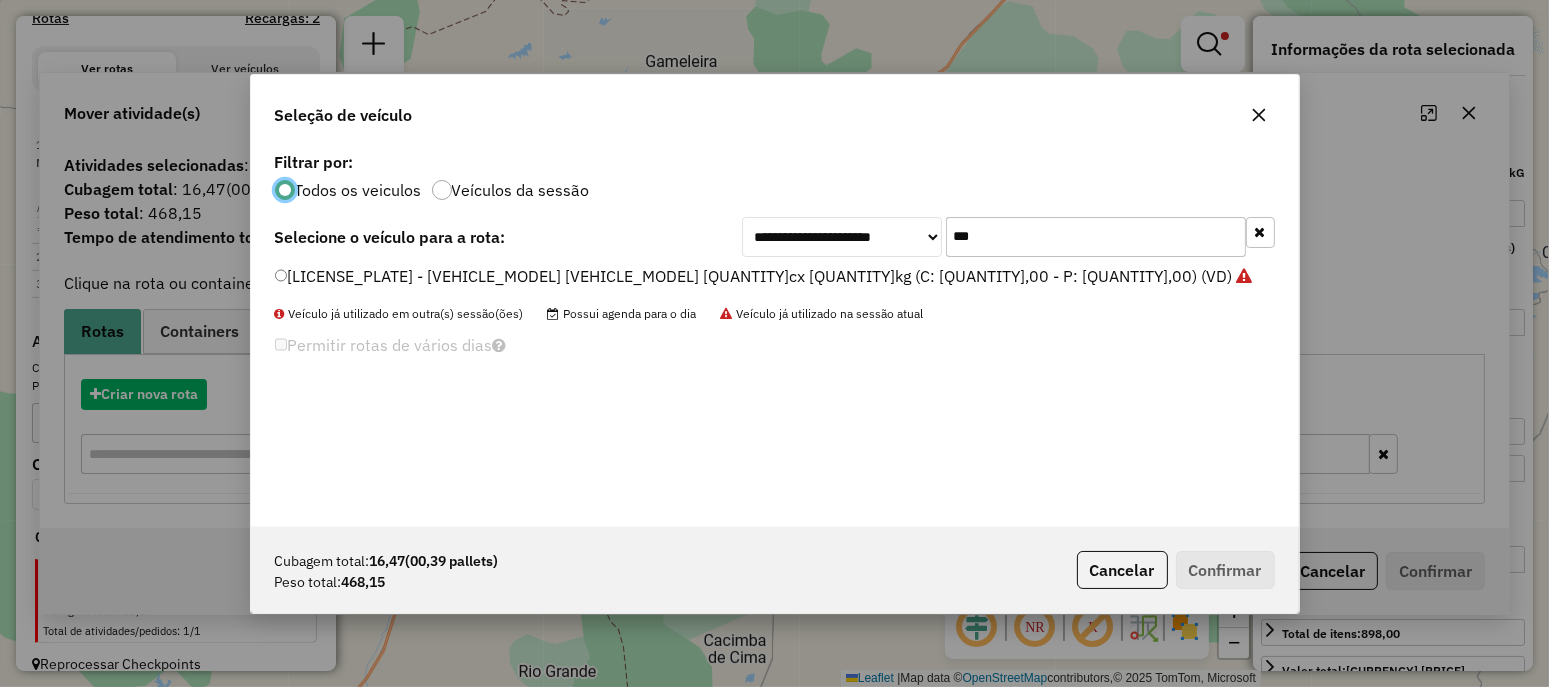 scroll, scrollTop: 10, scrollLeft: 6, axis: both 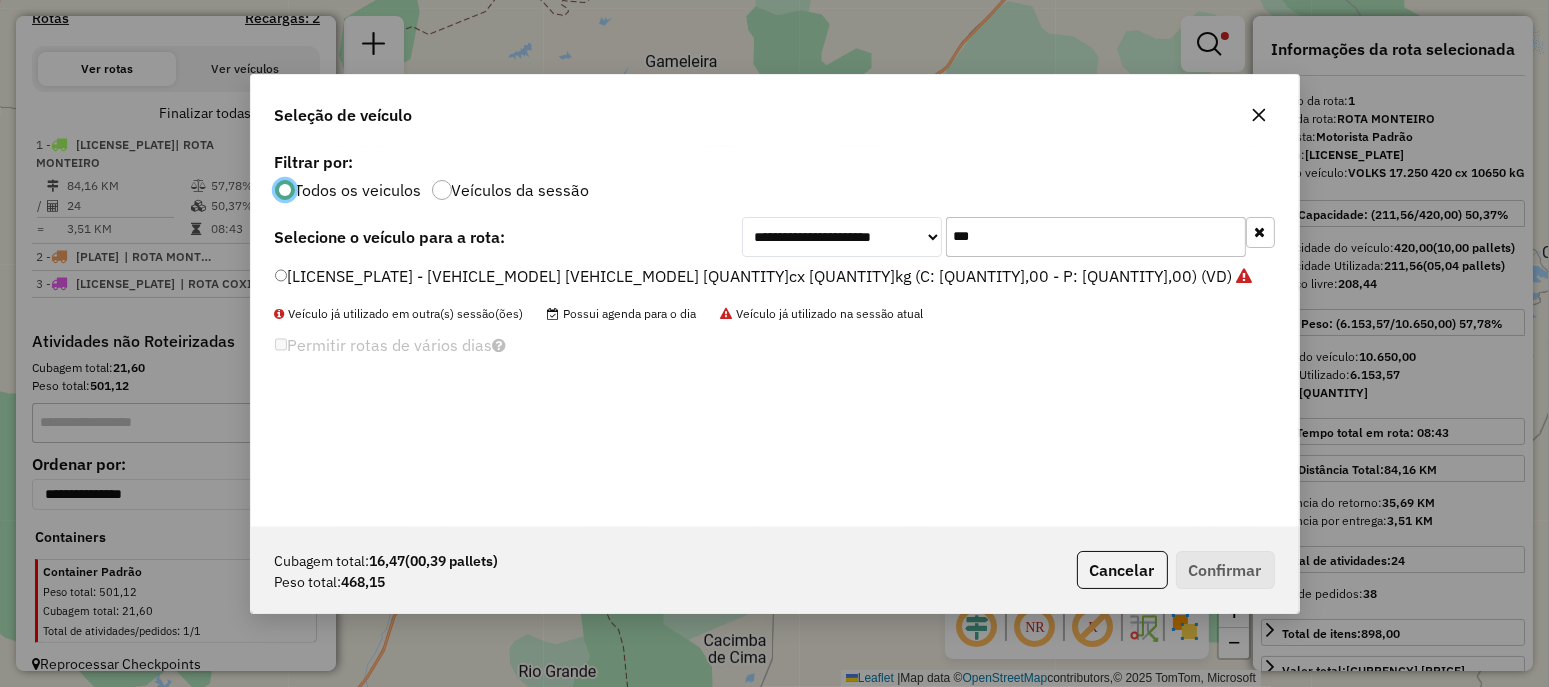 click on "**********" 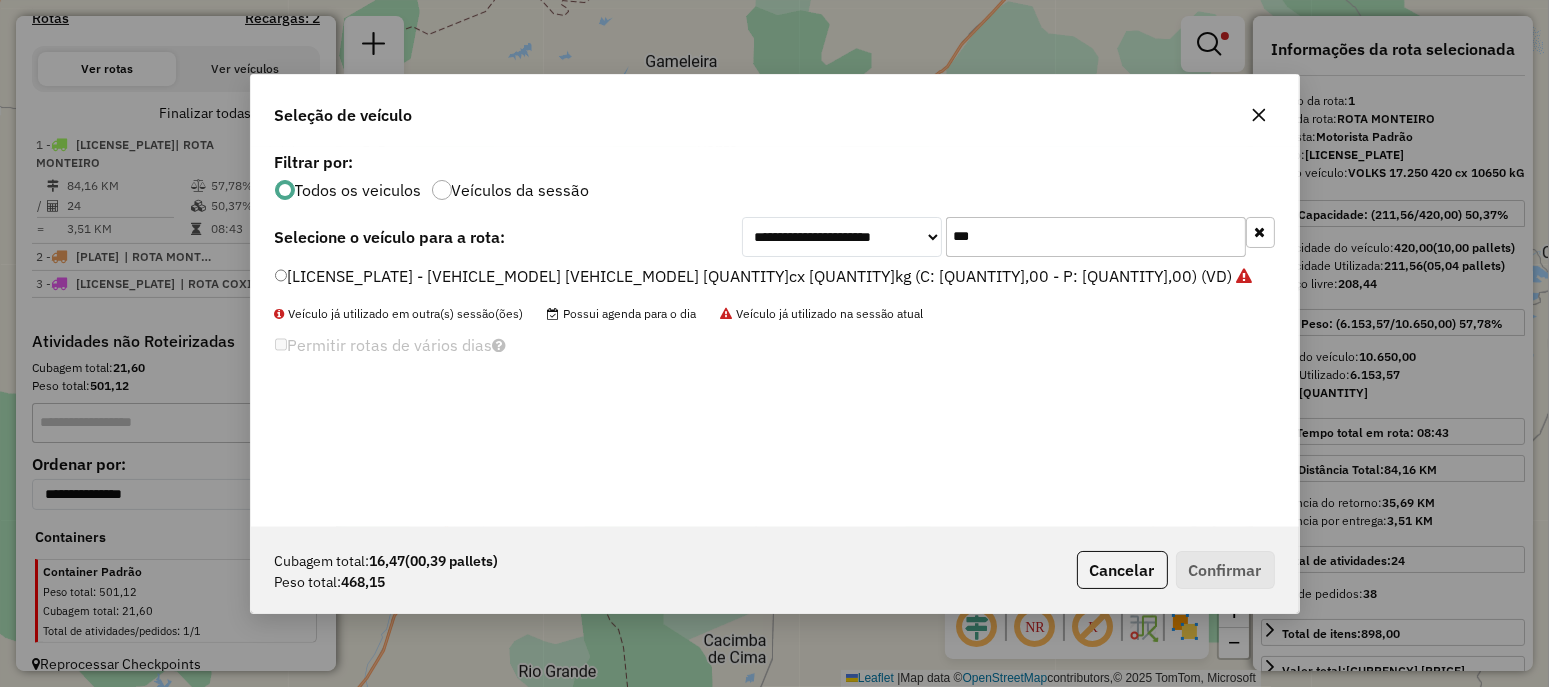 click on "***" 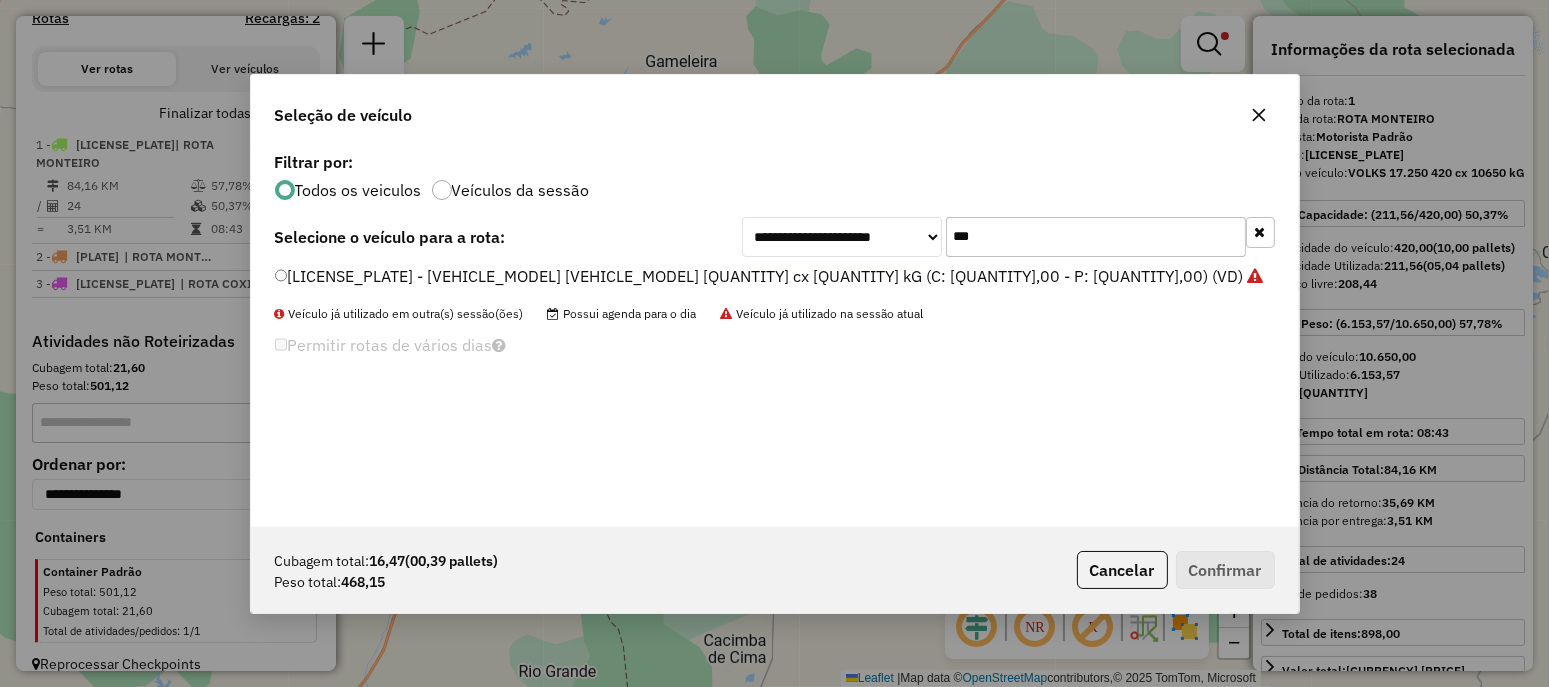 type on "***" 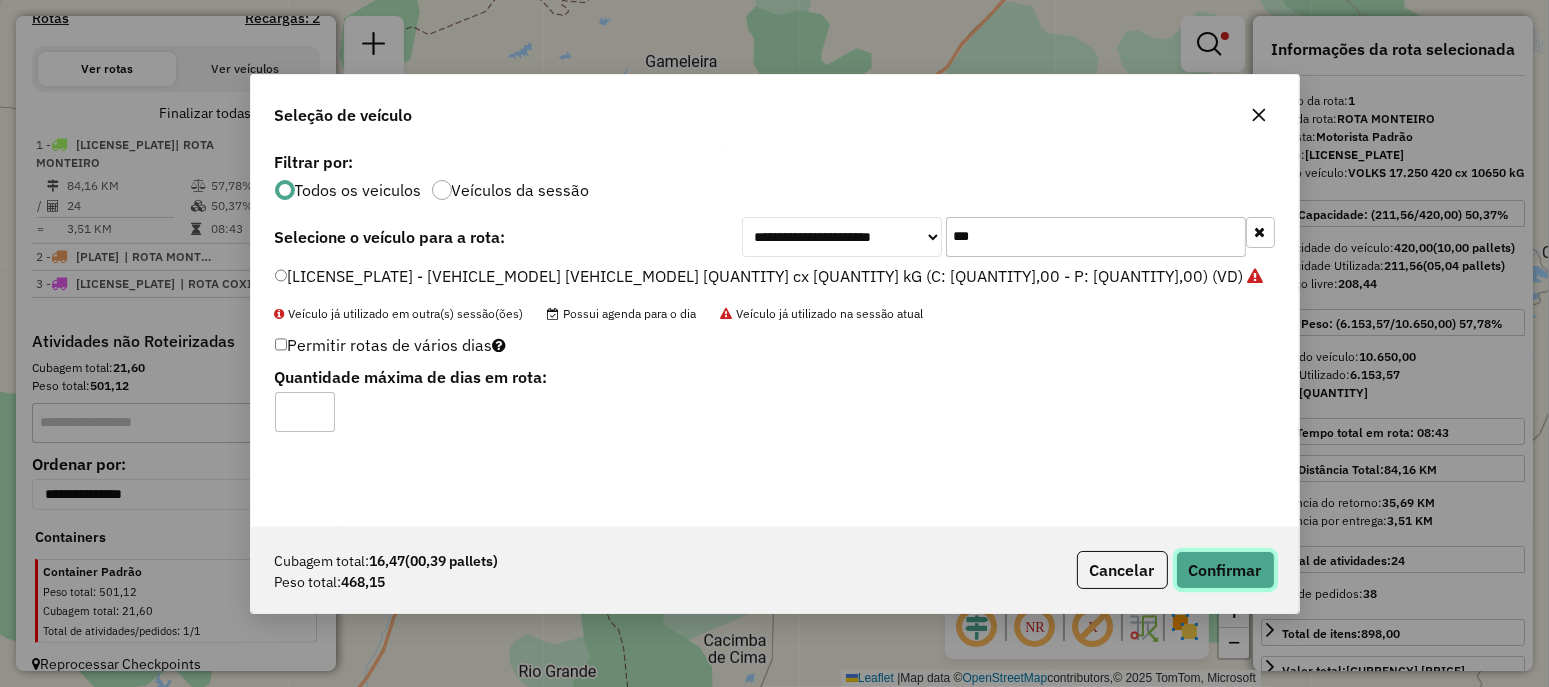 click on "Confirmar" 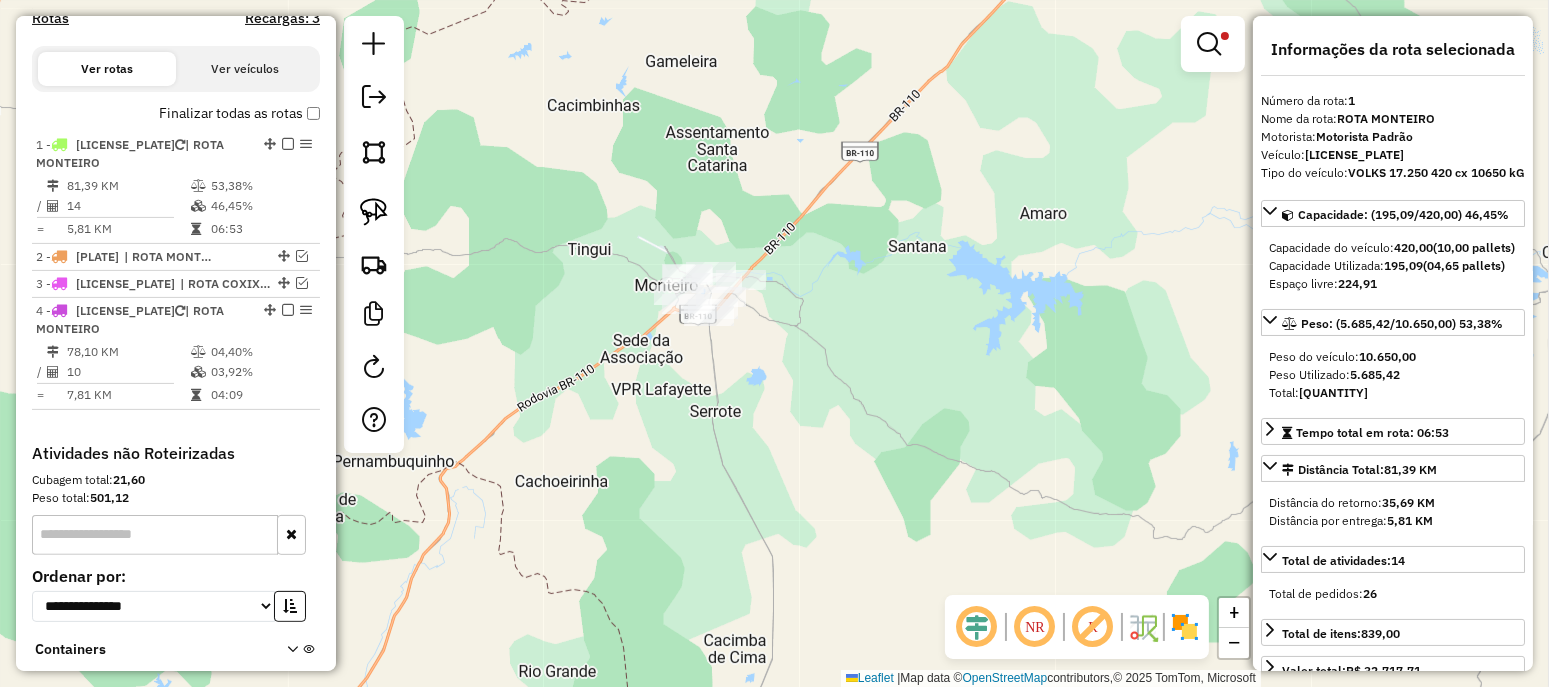 scroll, scrollTop: 700, scrollLeft: 0, axis: vertical 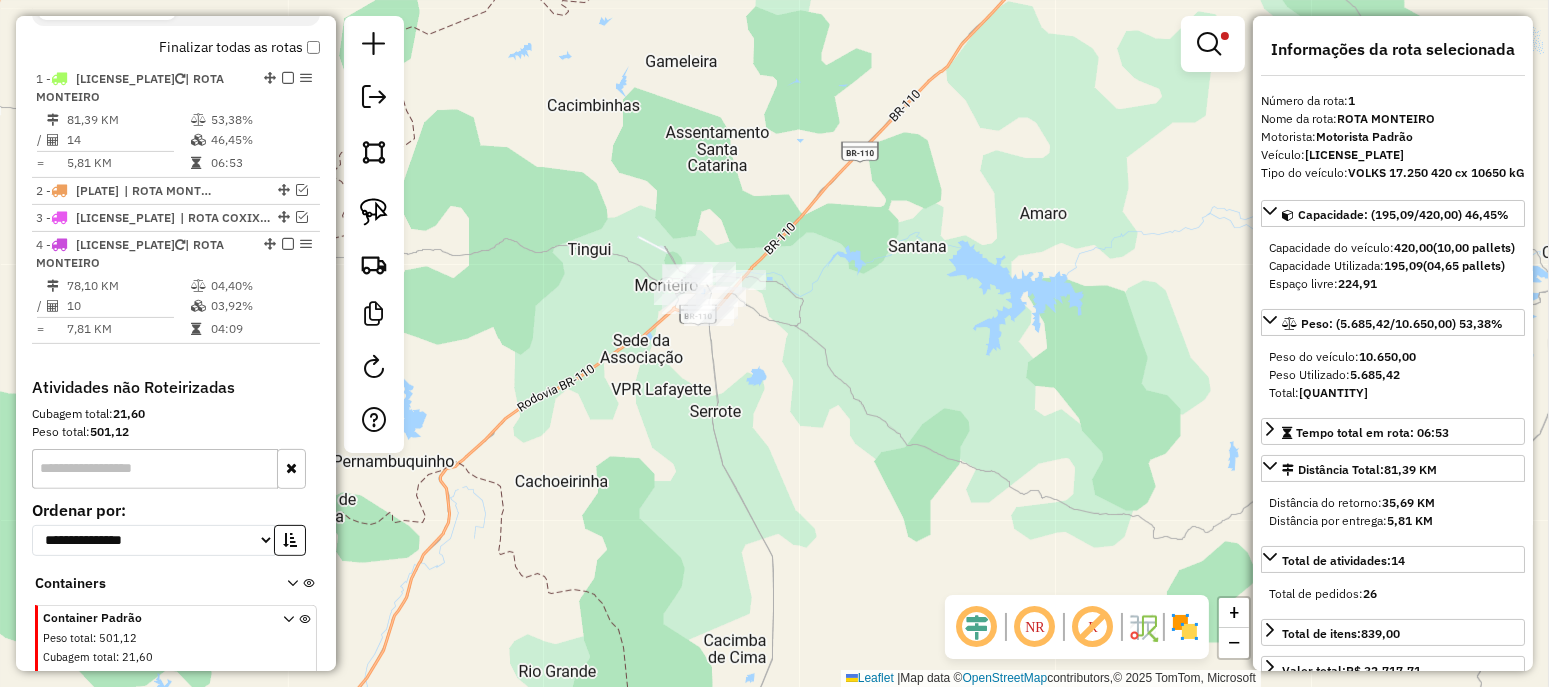 drag, startPoint x: 367, startPoint y: 217, endPoint x: 603, endPoint y: 184, distance: 238.29604 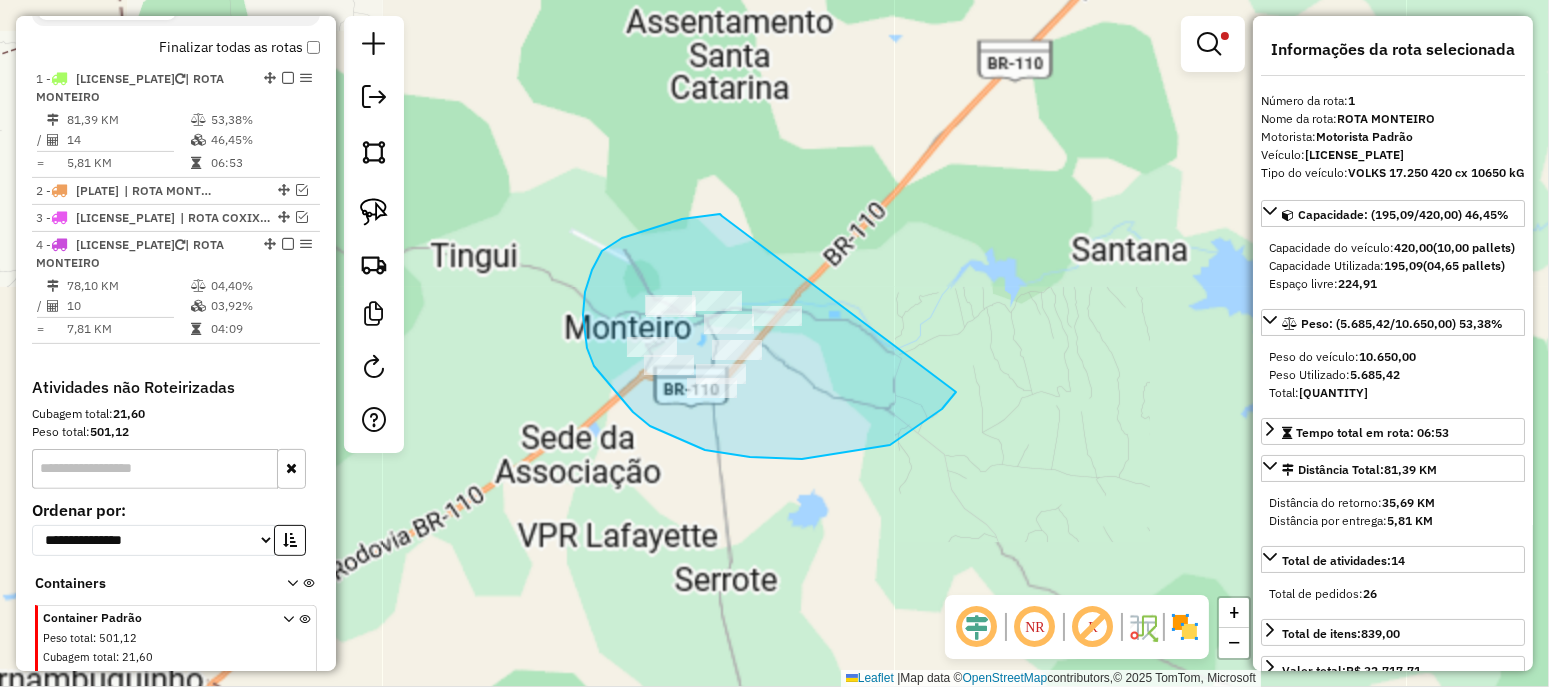 drag, startPoint x: 722, startPoint y: 216, endPoint x: 1010, endPoint y: 250, distance: 290 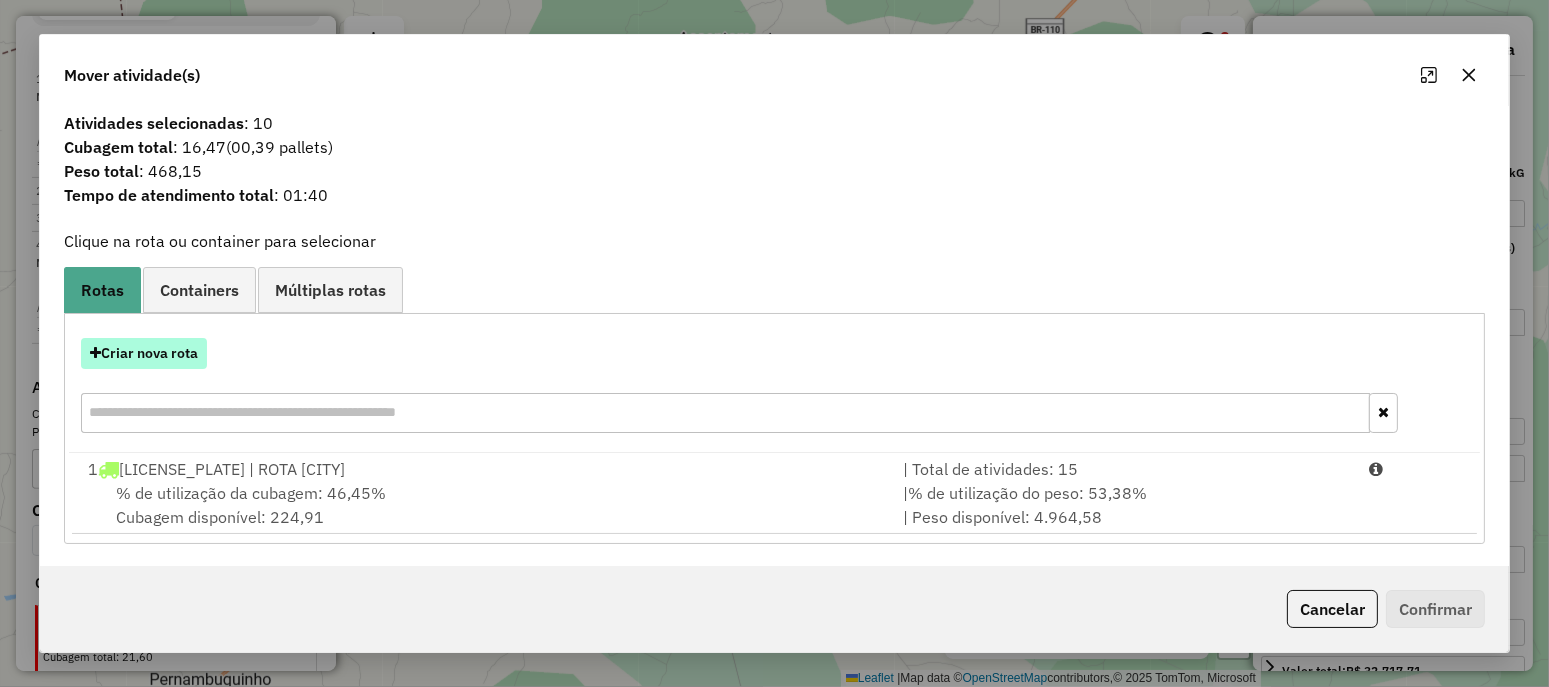 scroll, scrollTop: 5, scrollLeft: 0, axis: vertical 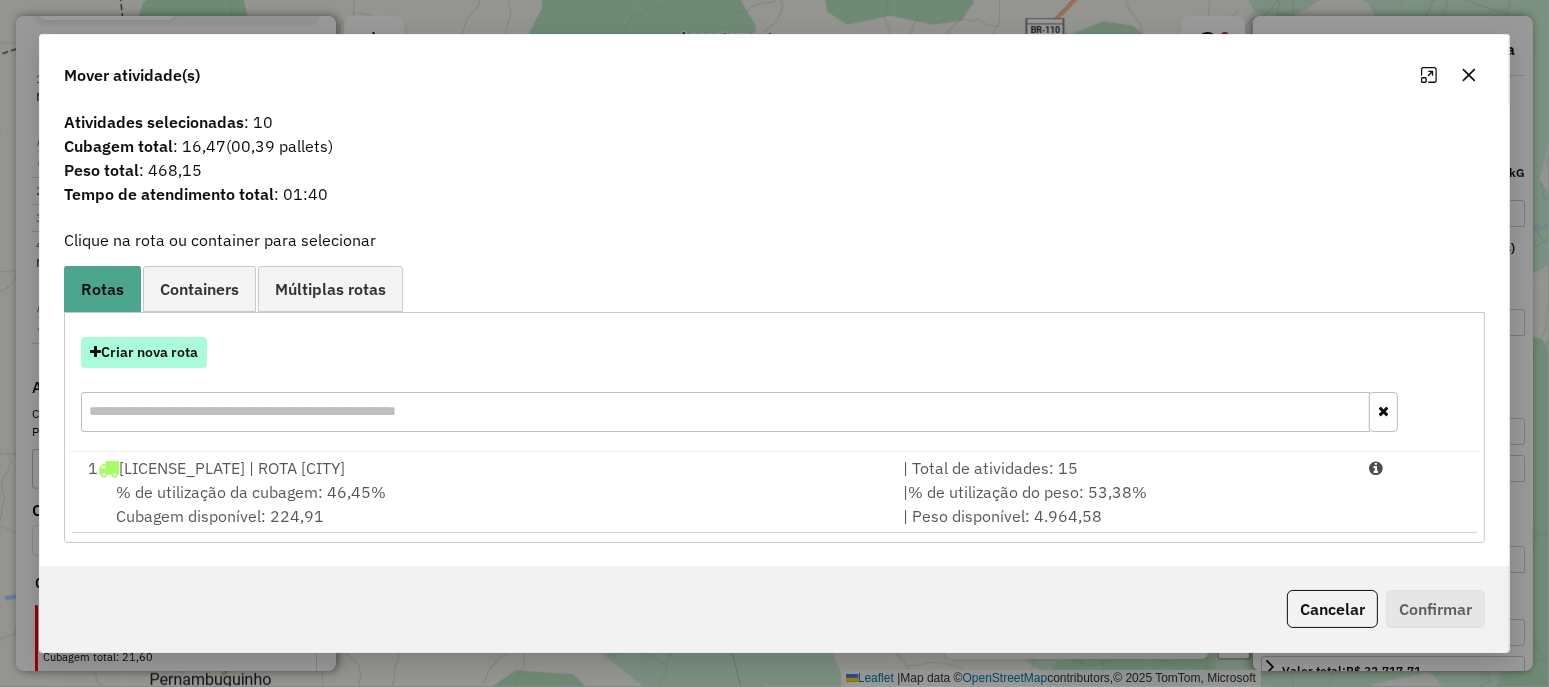 click on "Criar nova rota" at bounding box center [144, 352] 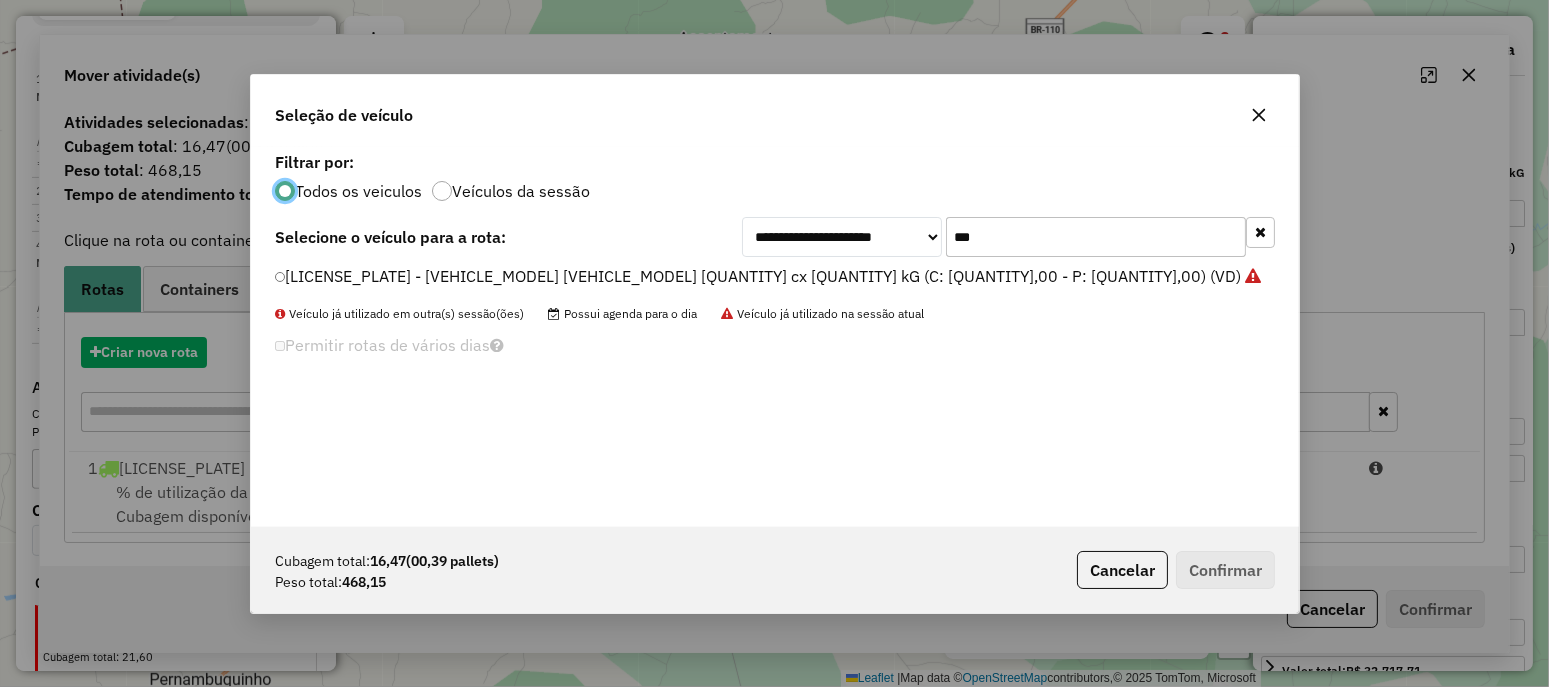 scroll, scrollTop: 10, scrollLeft: 6, axis: both 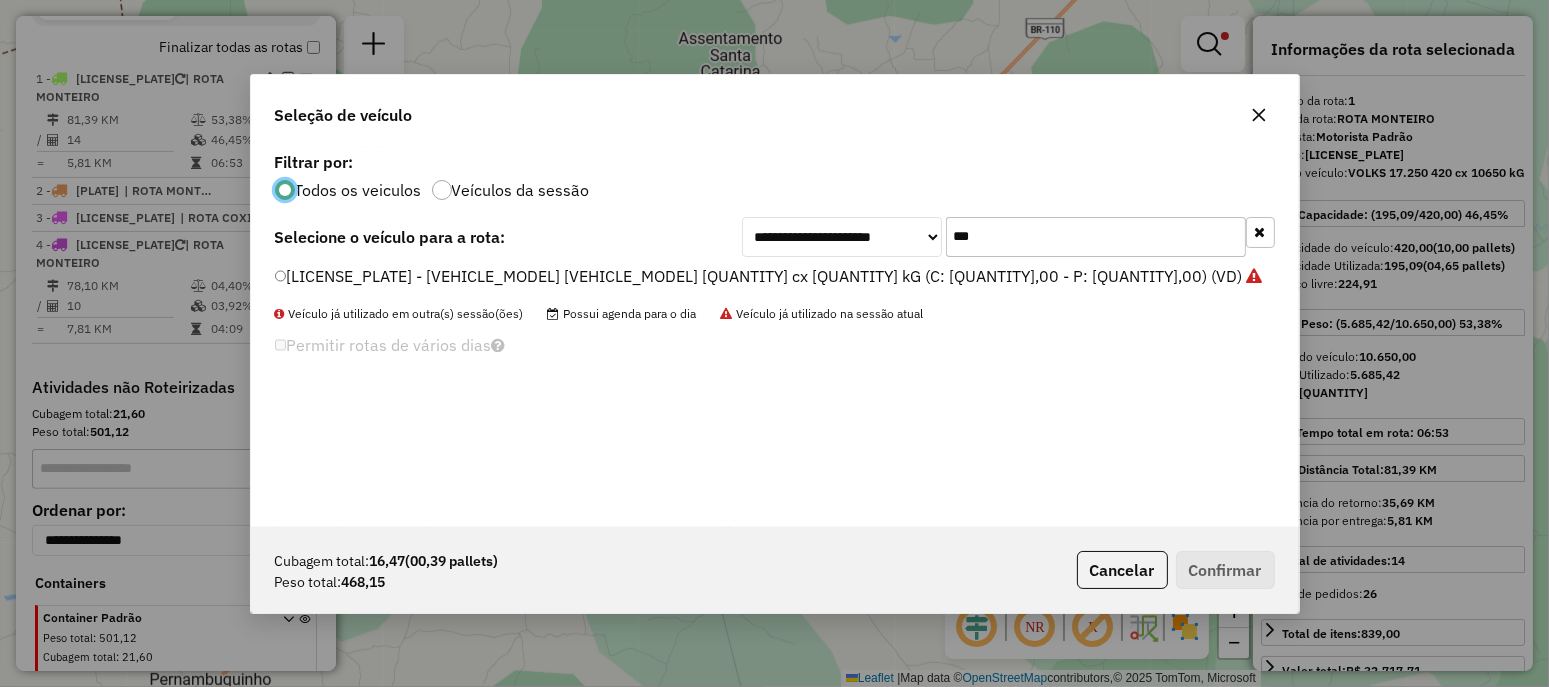 click 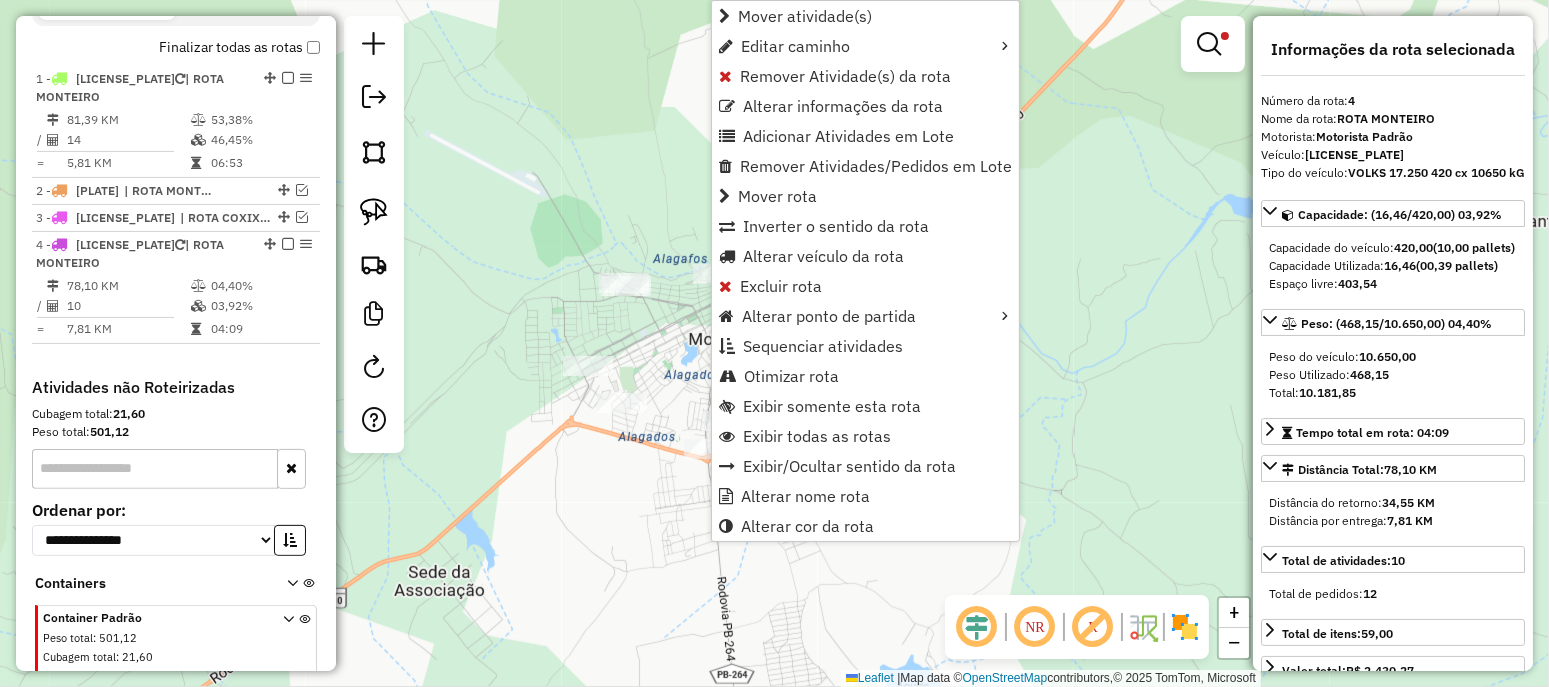 scroll, scrollTop: 764, scrollLeft: 0, axis: vertical 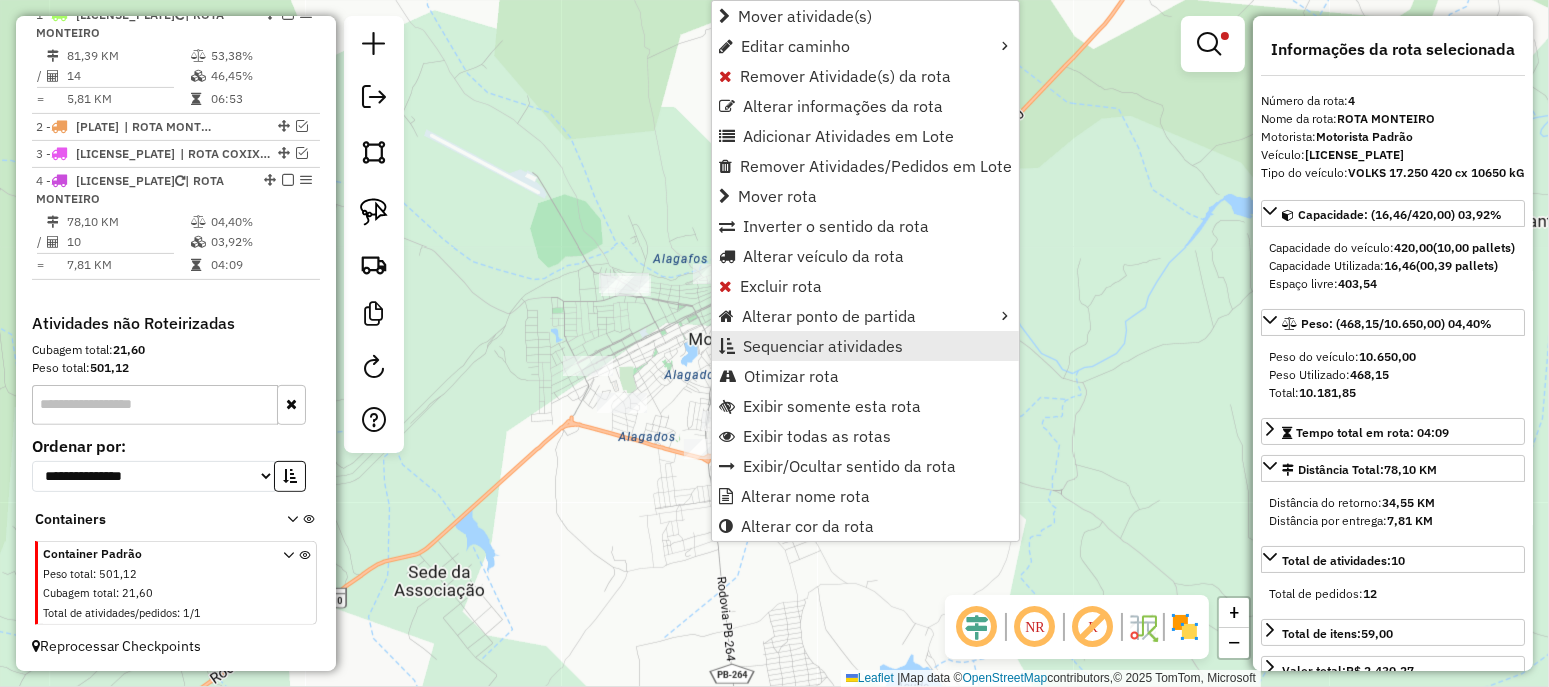click on "Sequenciar atividades" at bounding box center [823, 346] 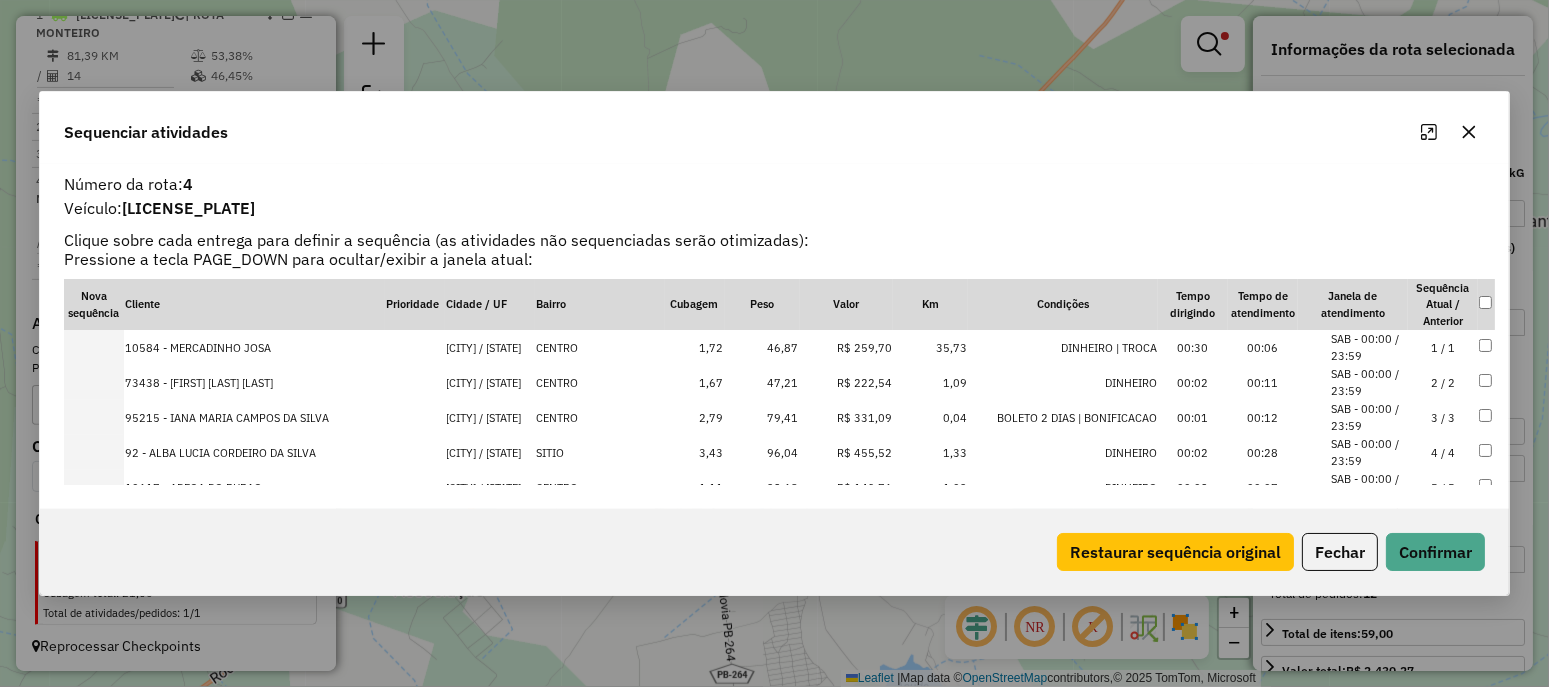 click 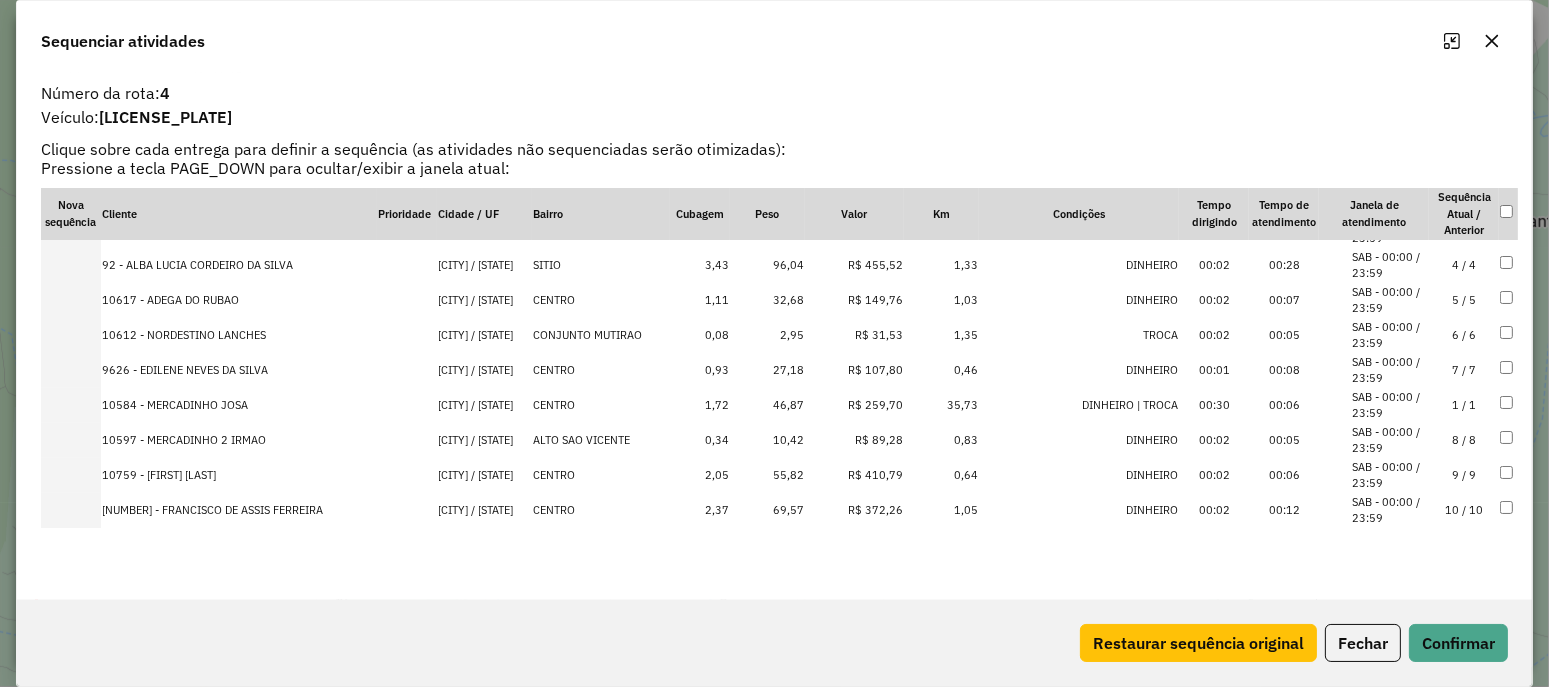 scroll, scrollTop: 76, scrollLeft: 0, axis: vertical 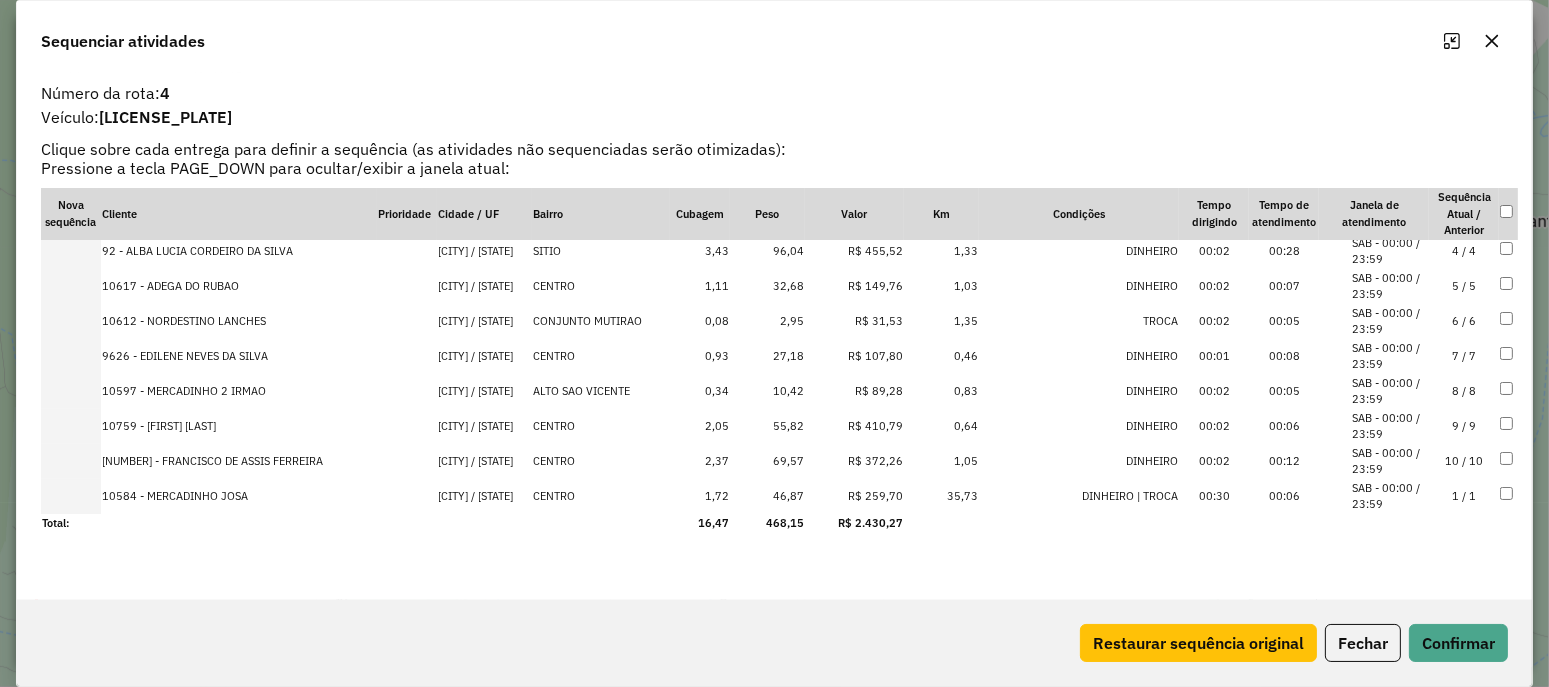 drag, startPoint x: 117, startPoint y: 248, endPoint x: 127, endPoint y: 495, distance: 247.20235 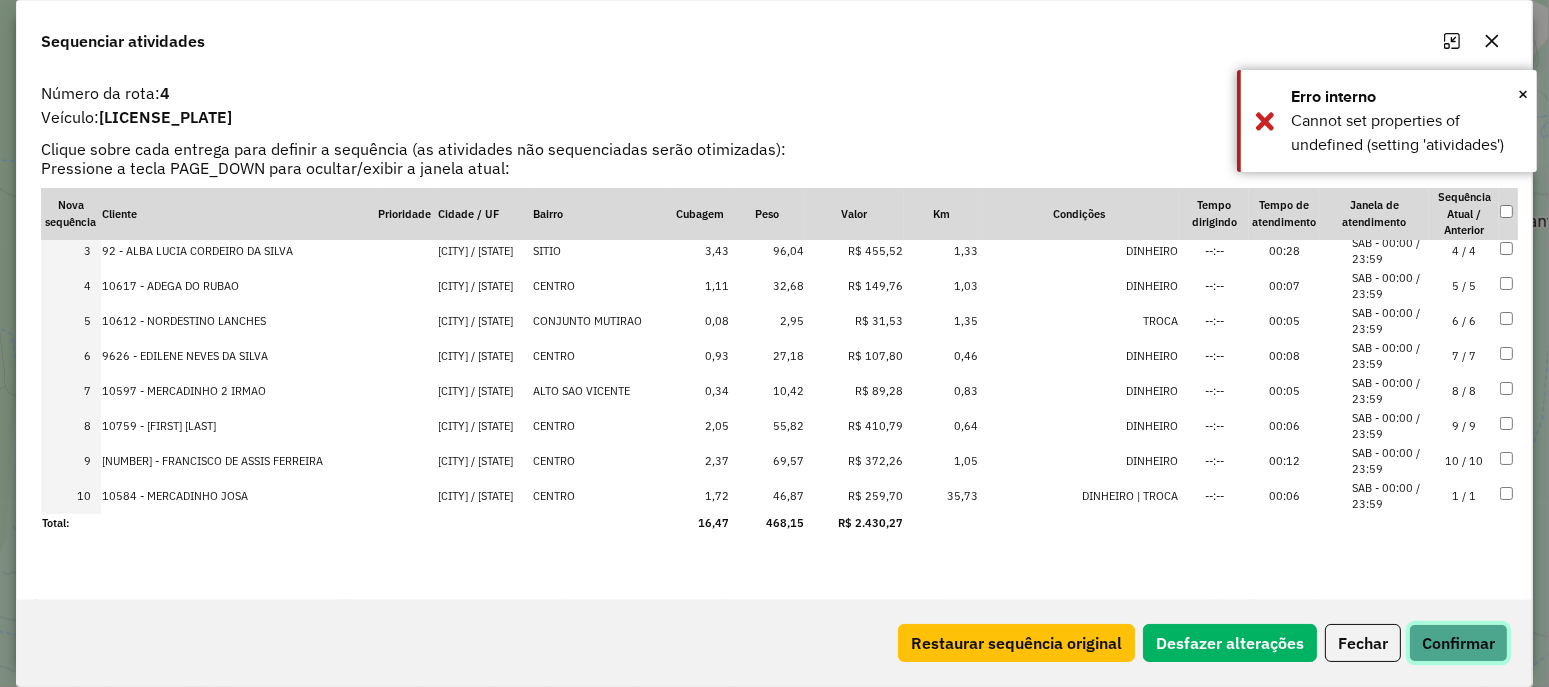 click on "Confirmar" 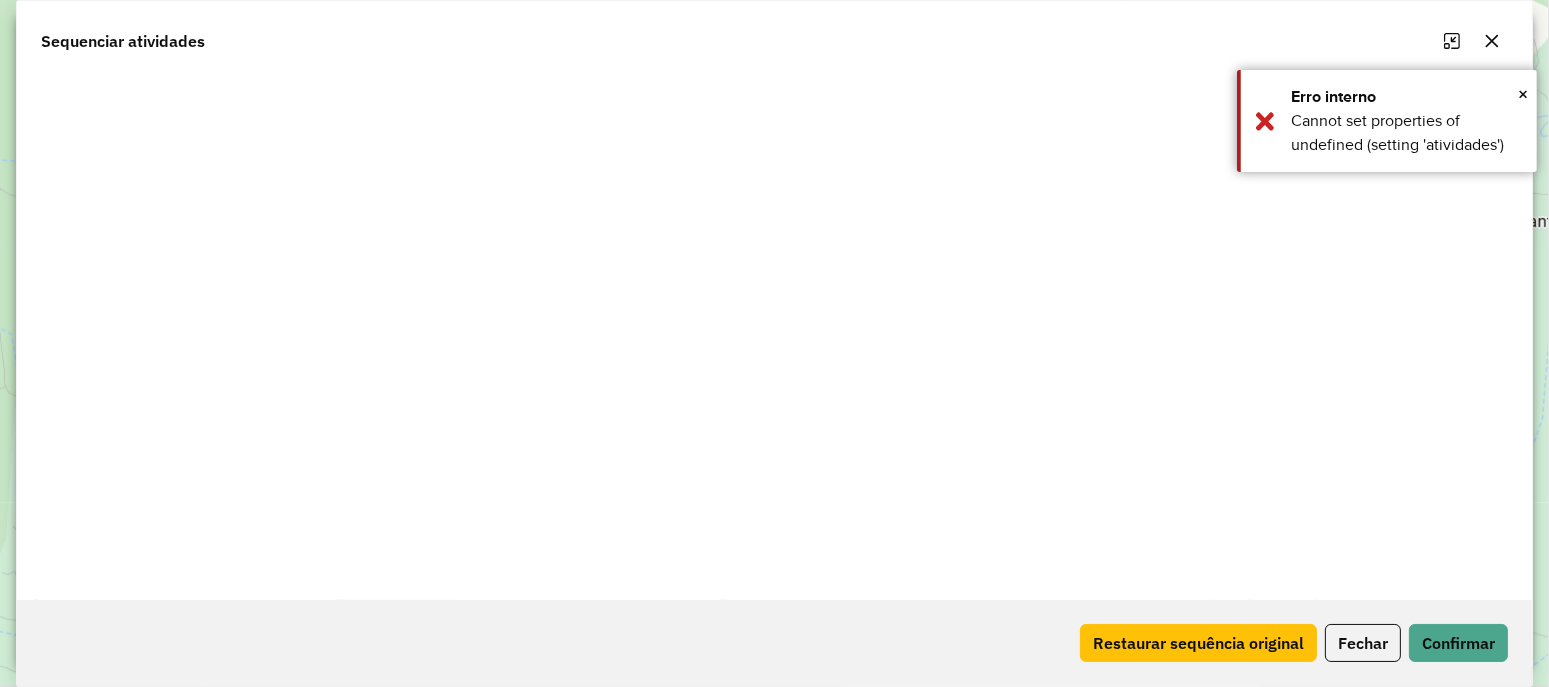 scroll, scrollTop: 764, scrollLeft: 0, axis: vertical 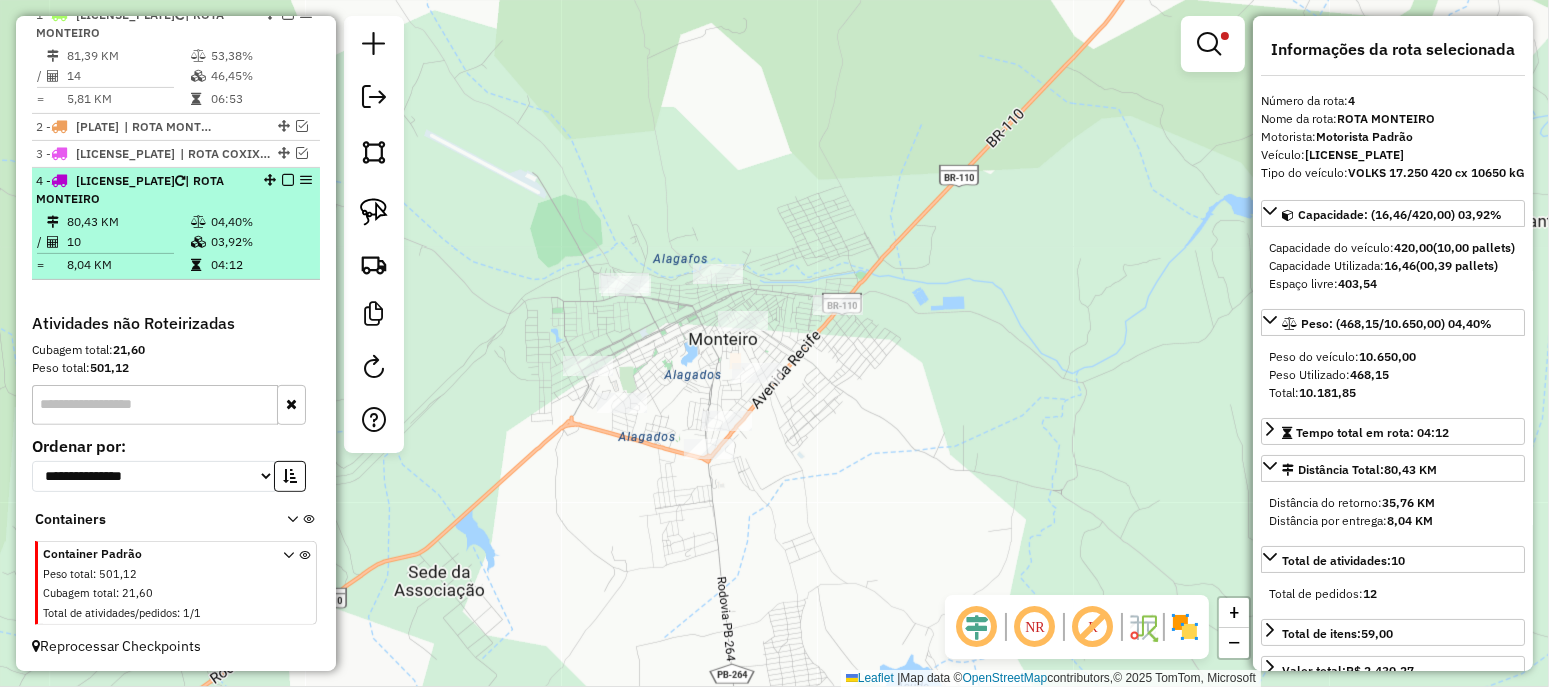 click on "4 -       SKZ7H38   | ROTA MONTEIRO" at bounding box center [142, 190] 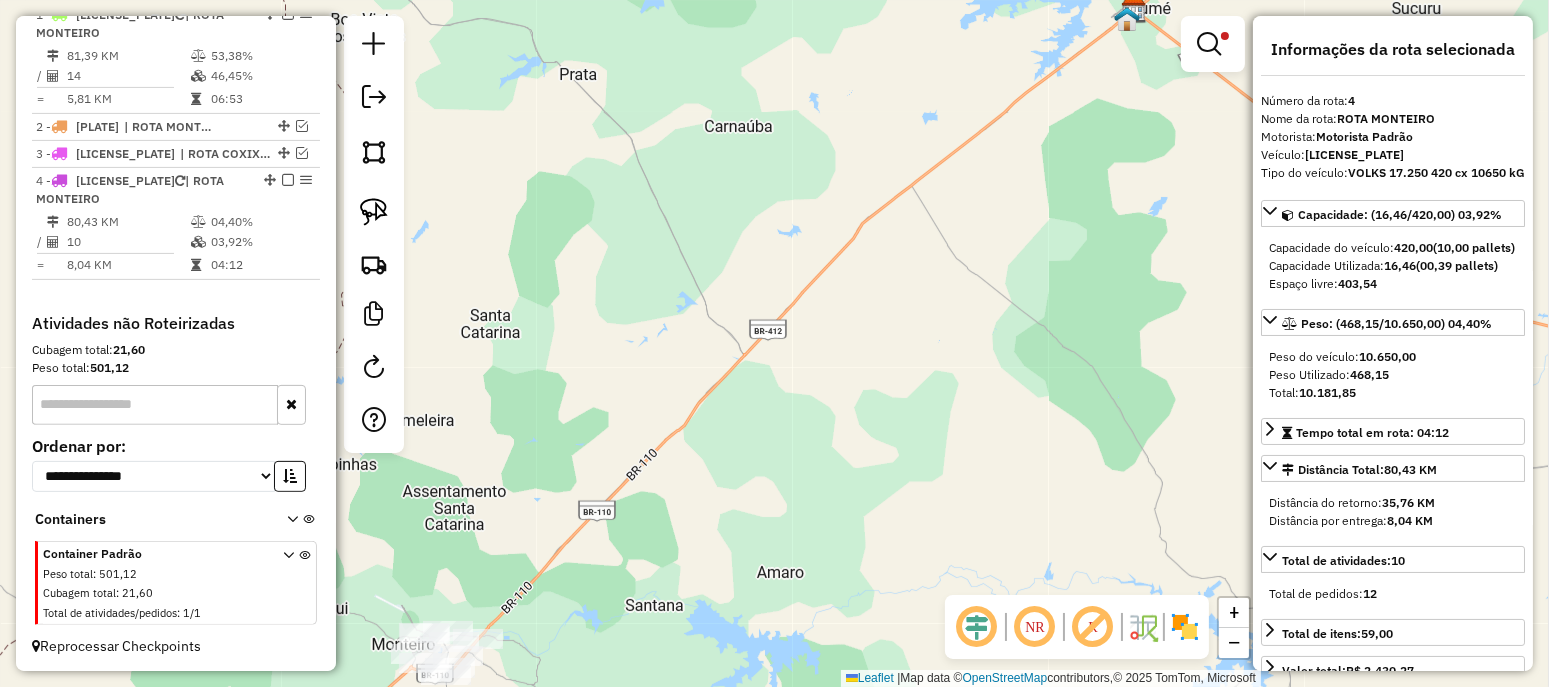 drag, startPoint x: 670, startPoint y: 413, endPoint x: 687, endPoint y: 398, distance: 22.671568 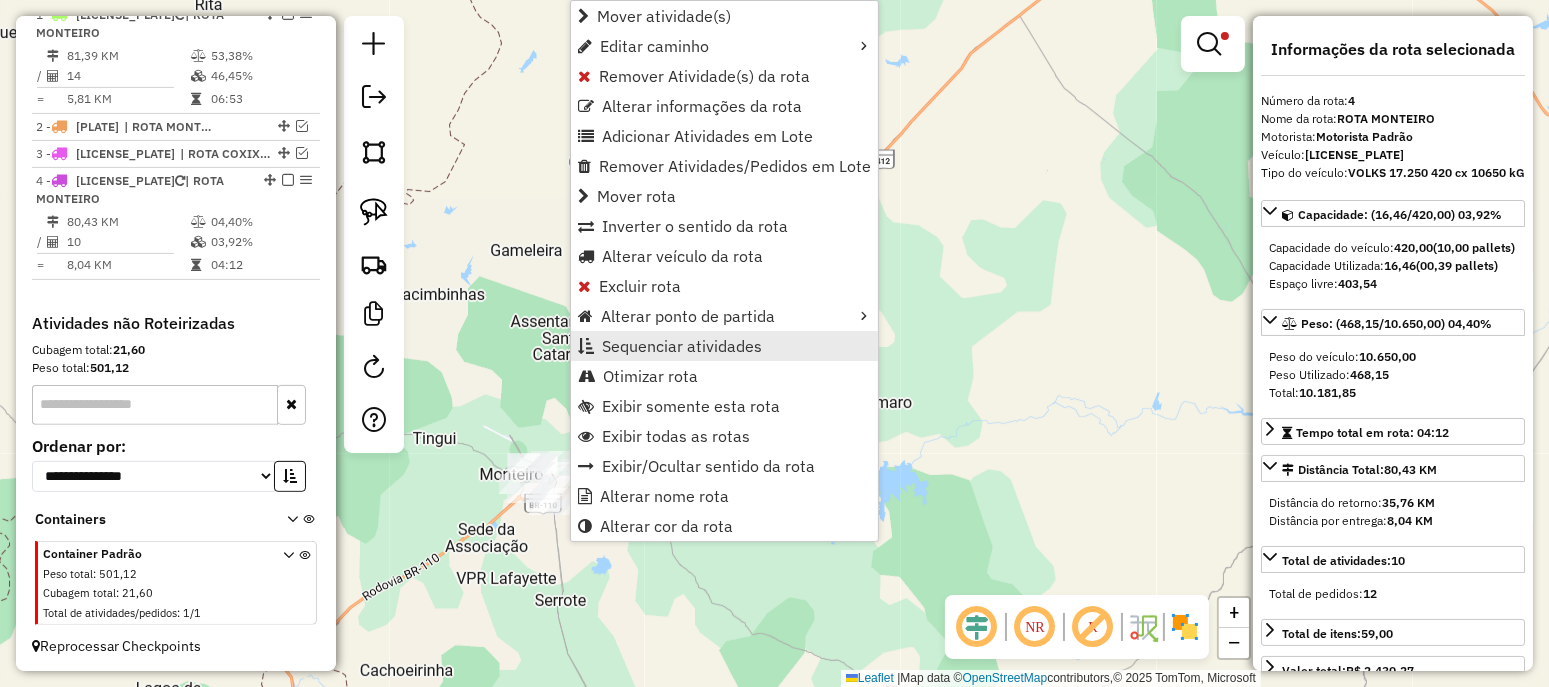 click on "Sequenciar atividades" at bounding box center [682, 346] 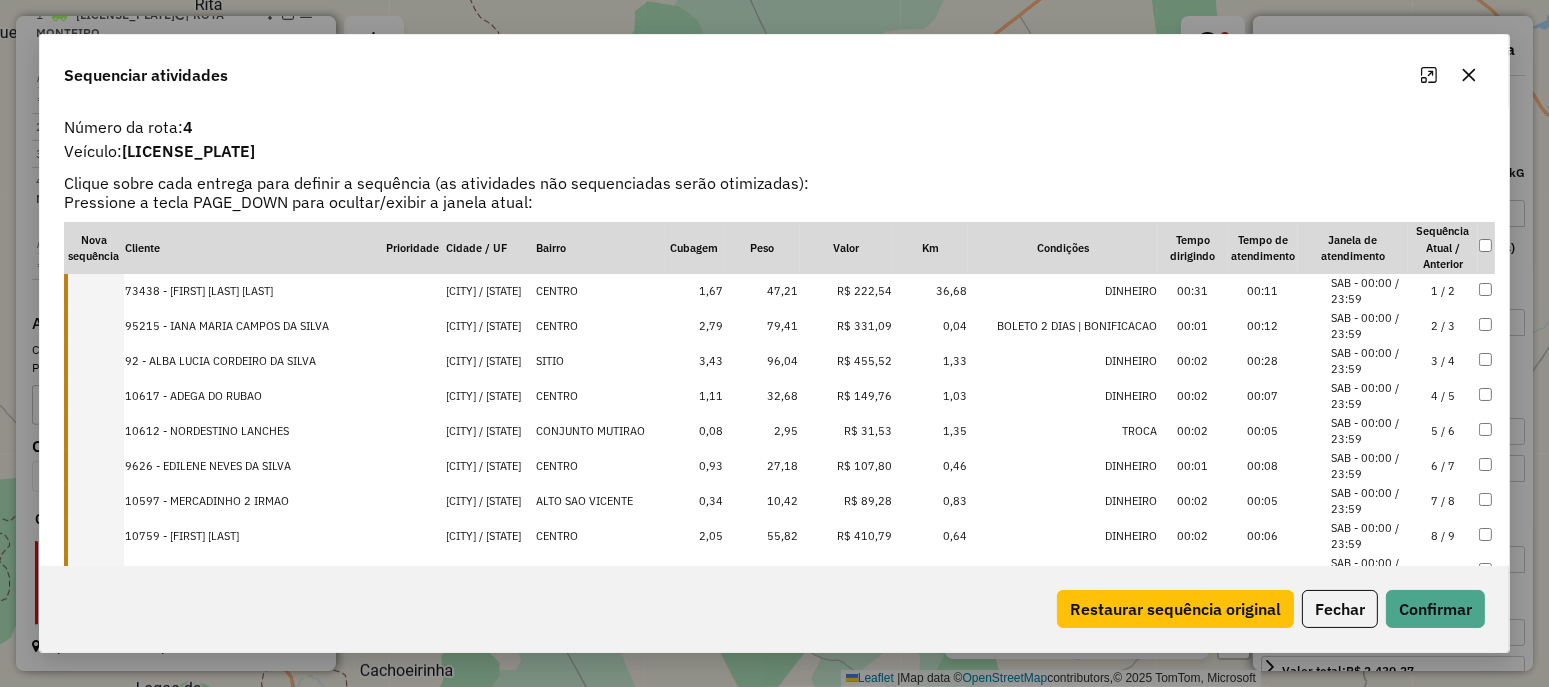 click 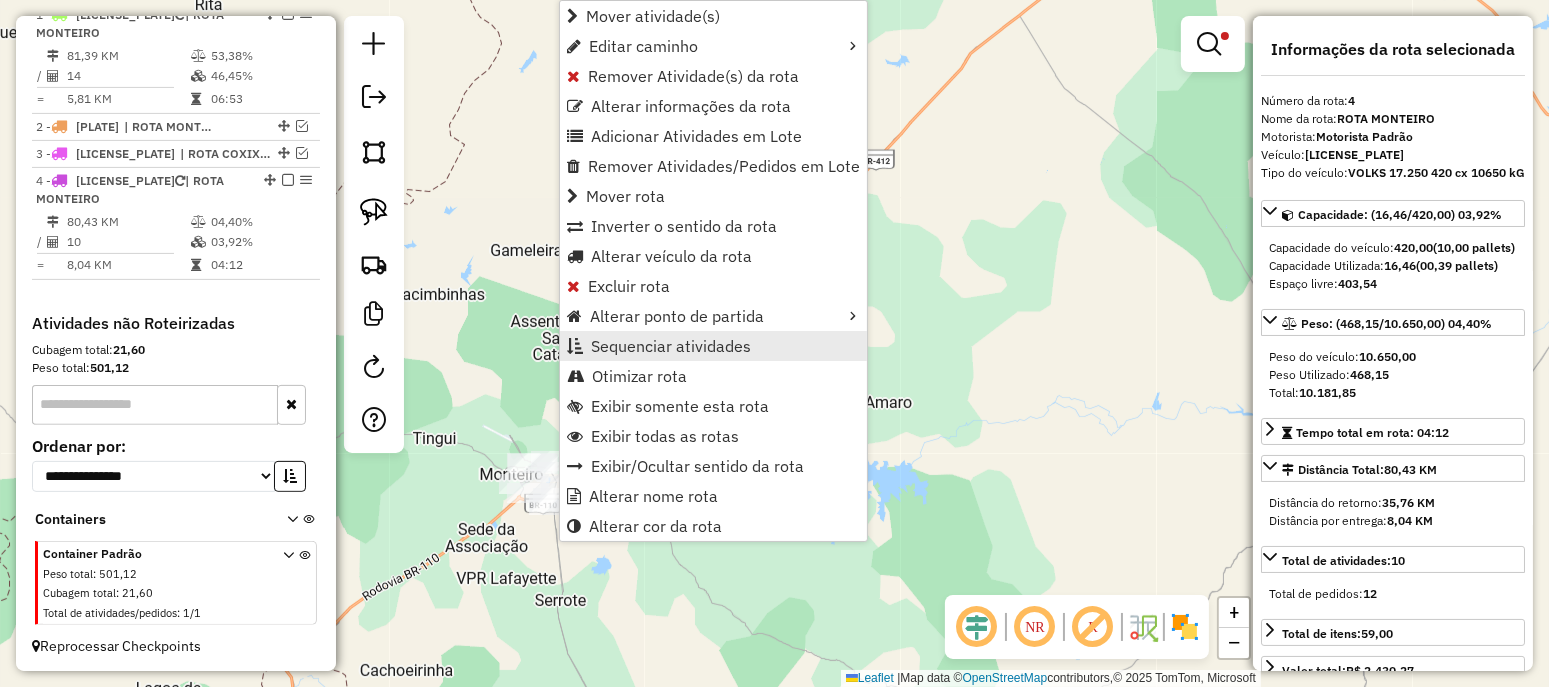 click on "Sequenciar atividades" at bounding box center [671, 346] 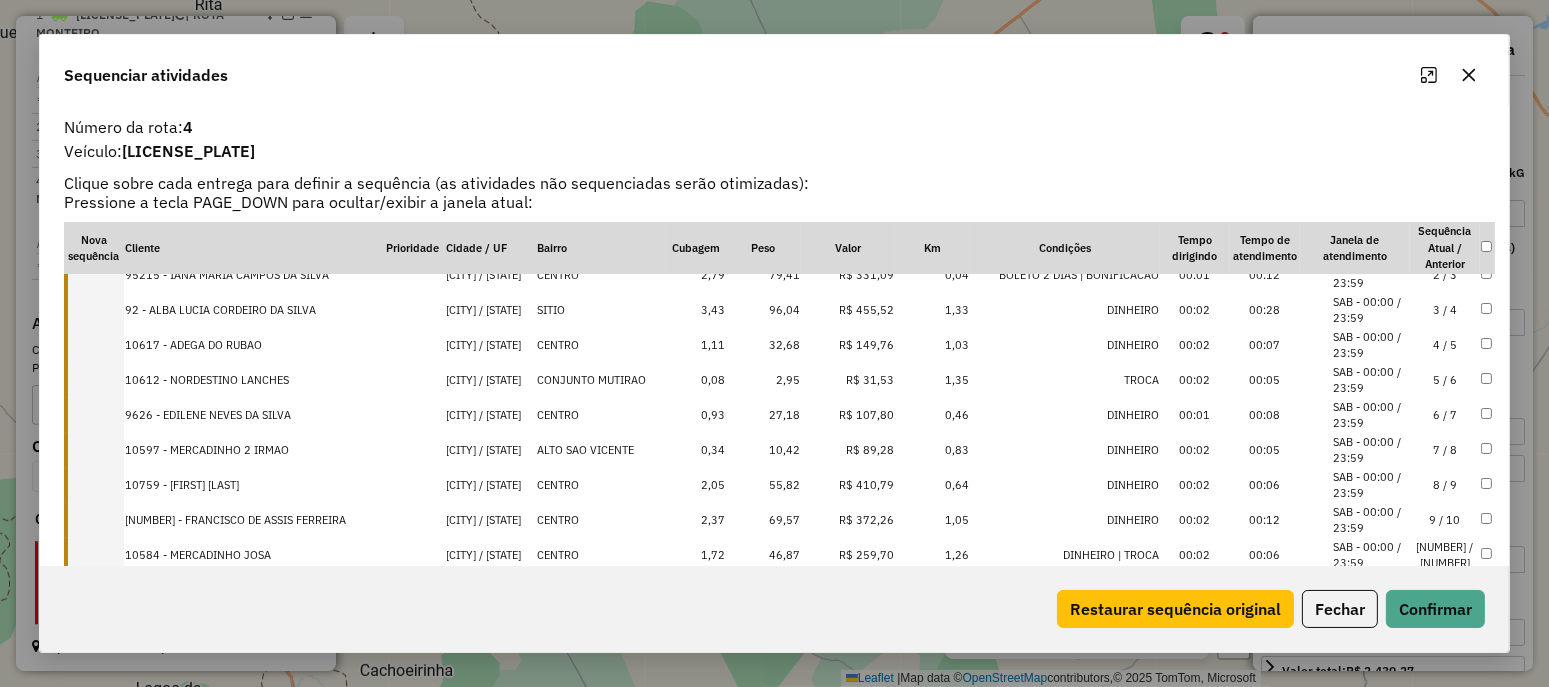 scroll, scrollTop: 75, scrollLeft: 0, axis: vertical 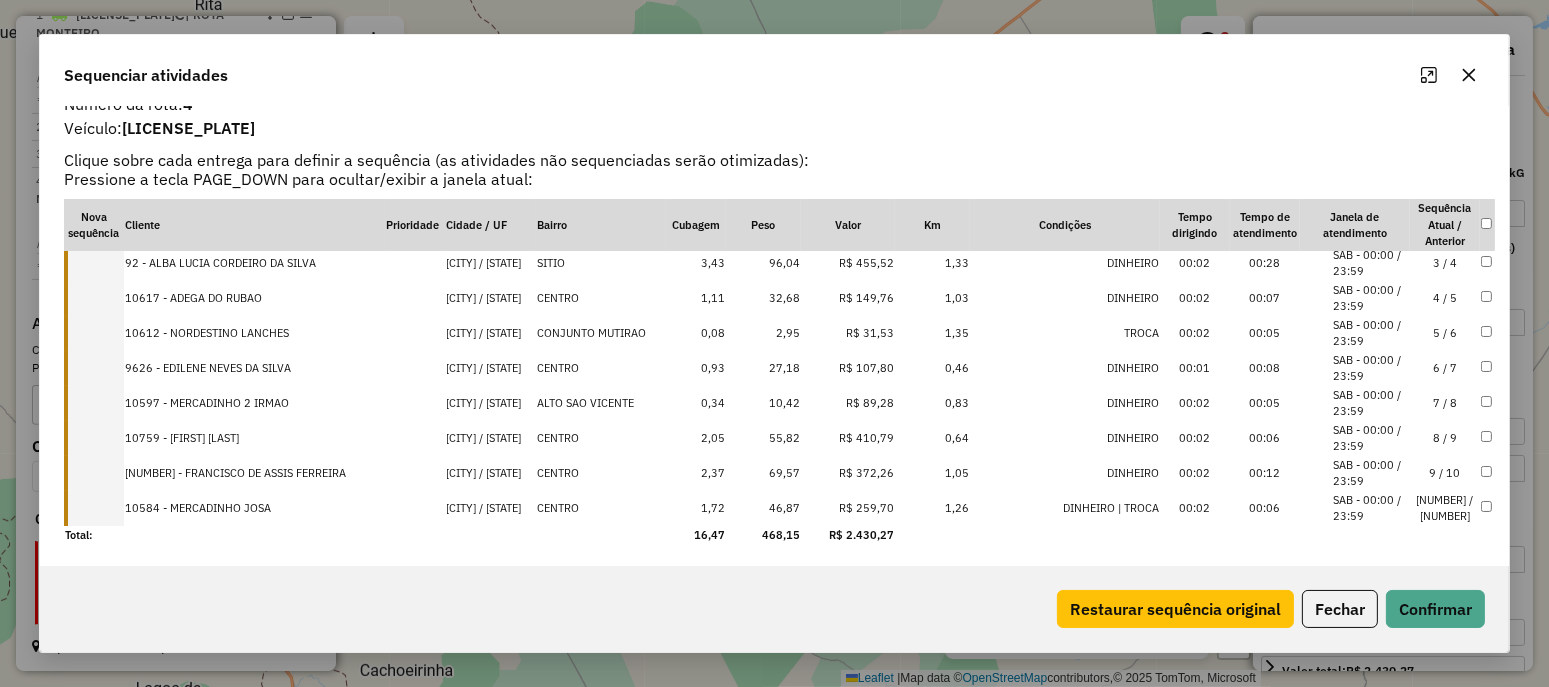 click 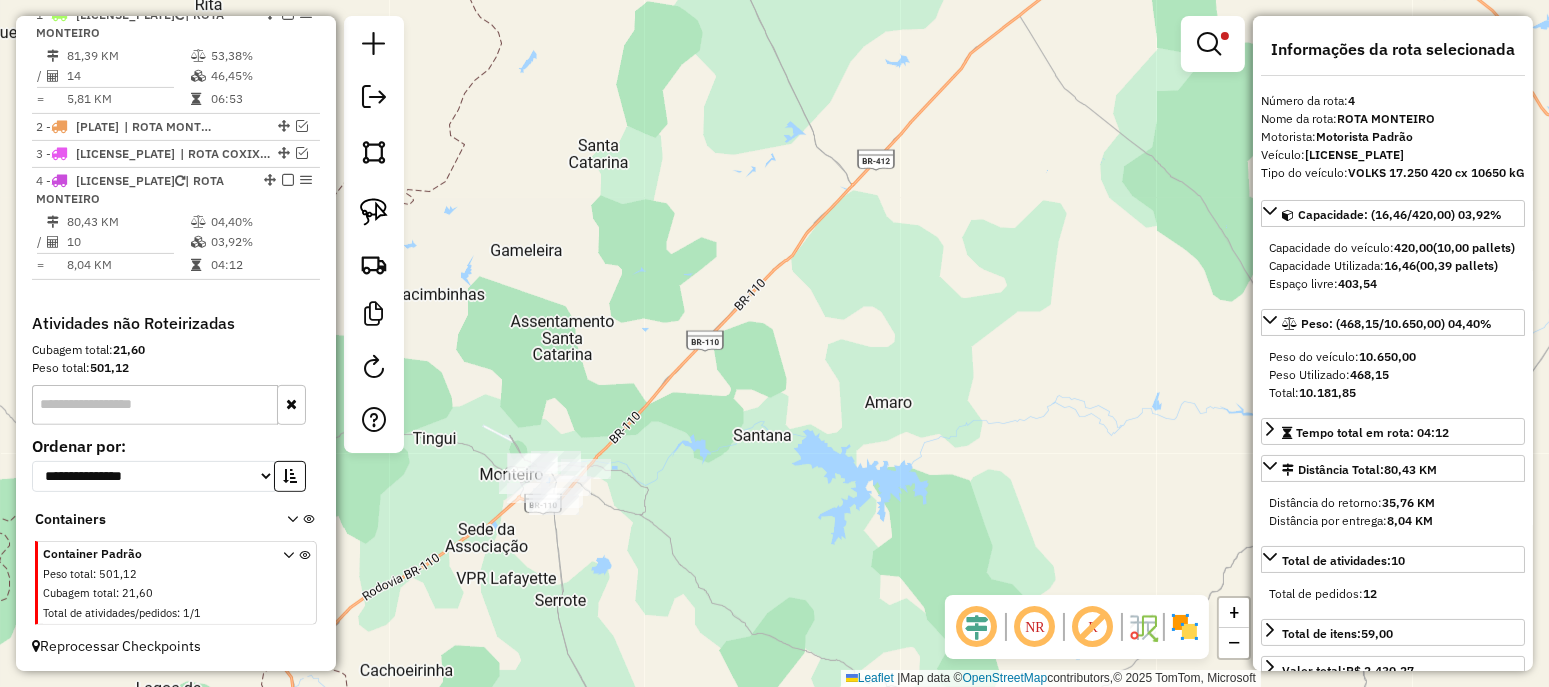 click on "Limpar filtros Janela de atendimento Grade de atendimento Capacidade Transportadoras Veículos Cliente Pedidos  Rotas Selecione os dias de semana para filtrar as janelas de atendimento  Seg   Ter   Qua   Qui   Sex   Sáb   Dom  Informe o período da janela de atendimento: De: Até:  Filtrar exatamente a janela do cliente  Considerar janela de atendimento padrão  Selecione os dias de semana para filtrar as grades de atendimento  Seg   Ter   Qua   Qui   Sex   Sáb   Dom   Considerar clientes sem dia de atendimento cadastrado  Clientes fora do dia de atendimento selecionado Filtrar as atividades entre os valores definidos abaixo:  Peso mínimo:  ****  Peso máximo:  ******  Cubagem mínima:   Cubagem máxima:   De:   Até:  Filtrar as atividades entre o tempo de atendimento definido abaixo:  De:   Até:   Considerar capacidade total dos clientes não roteirizados Transportadora: Selecione um ou mais itens Tipo de veículo: Selecione um ou mais itens Veículo: Selecione um ou mais itens Motorista: Nome: Rótulo:" 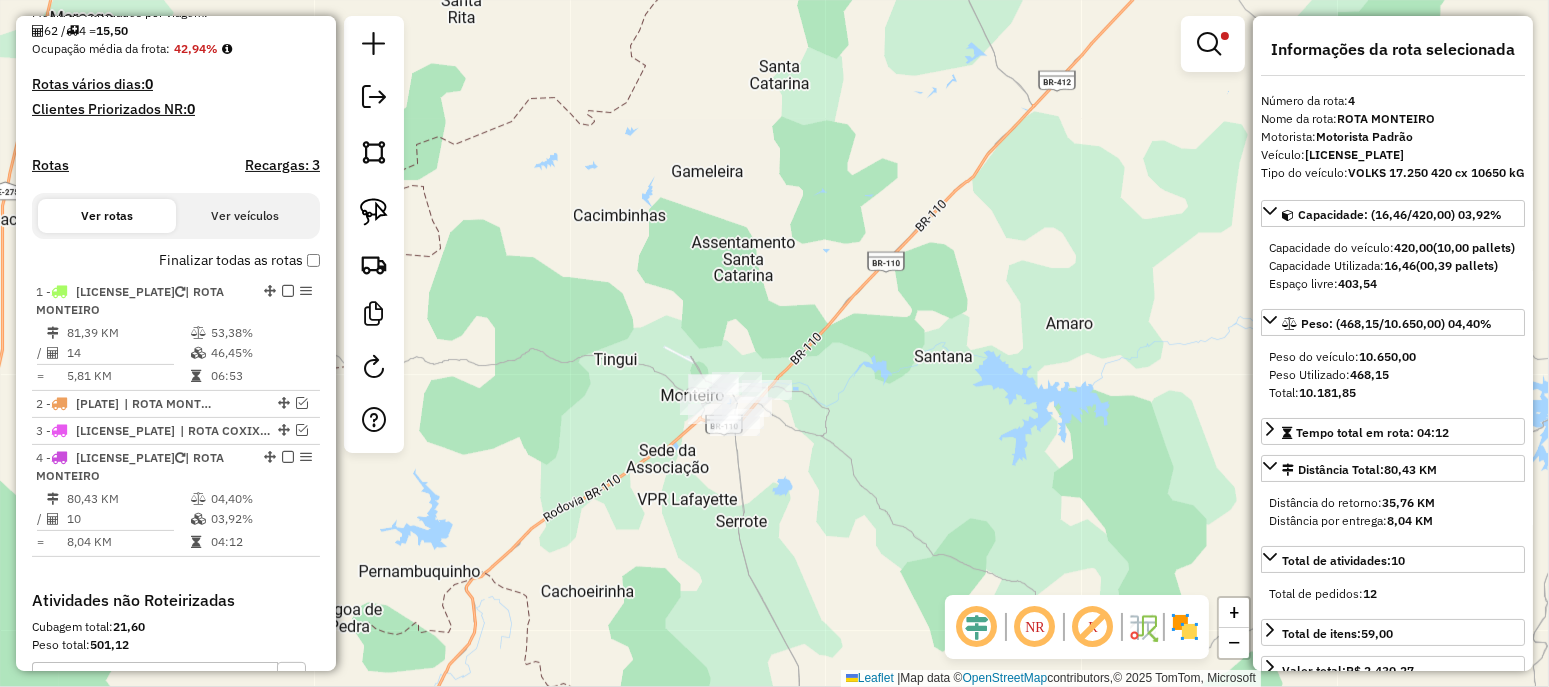 scroll, scrollTop: 430, scrollLeft: 0, axis: vertical 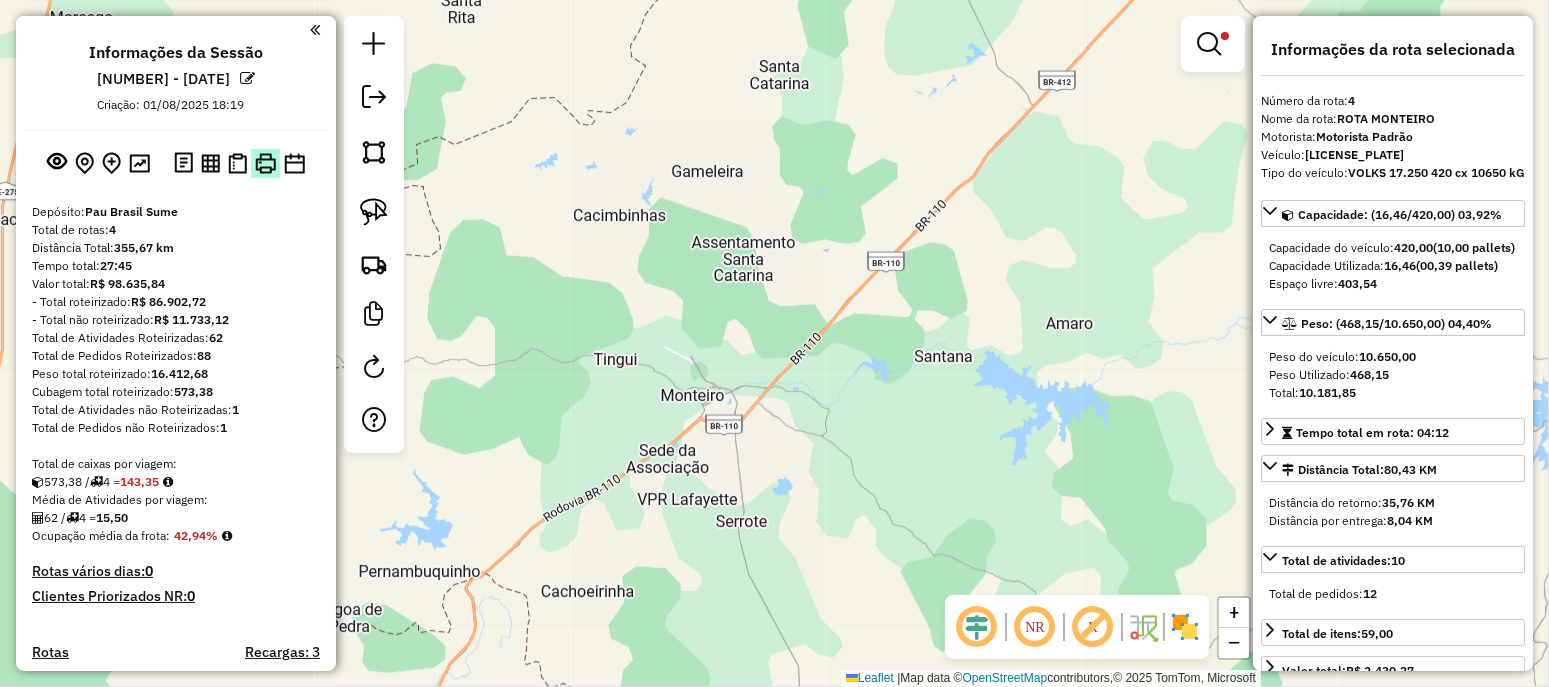 click at bounding box center (265, 163) 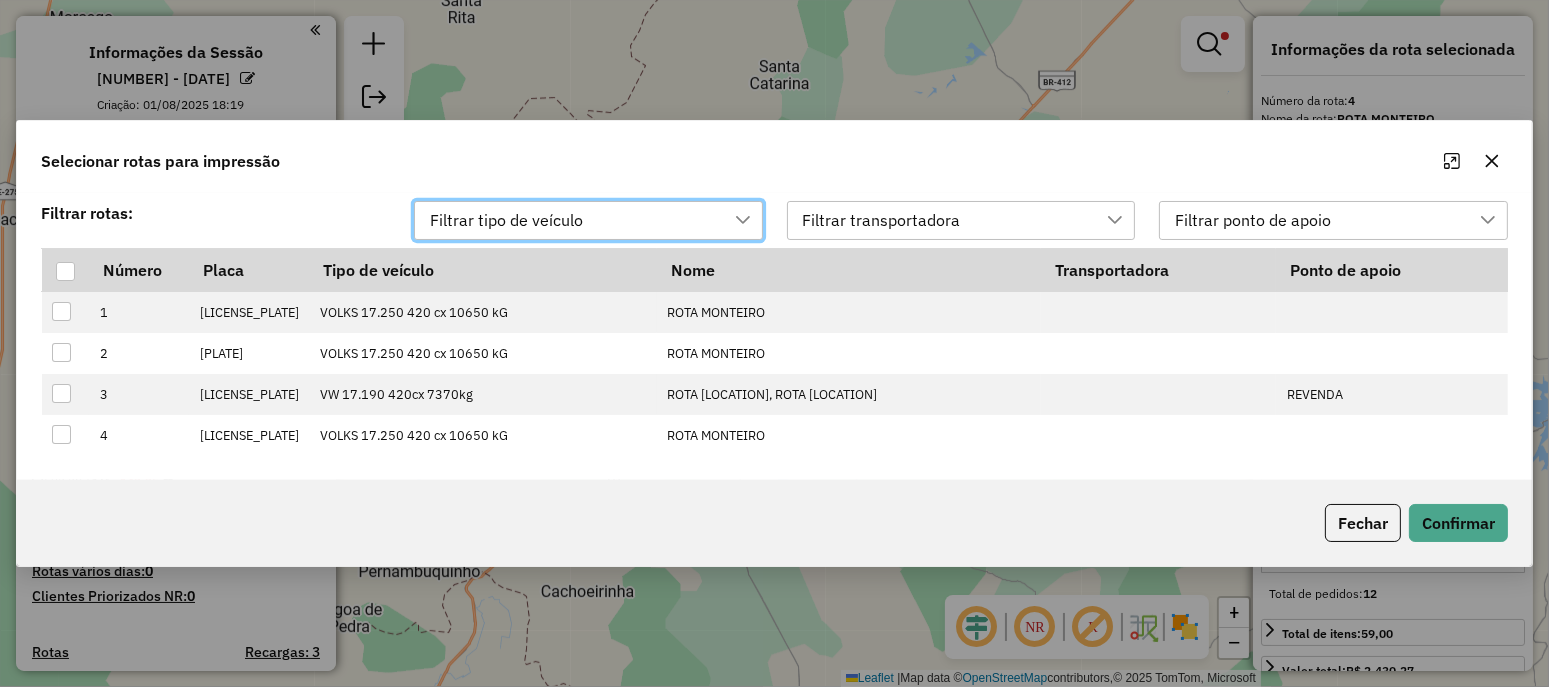 scroll, scrollTop: 14, scrollLeft: 91, axis: both 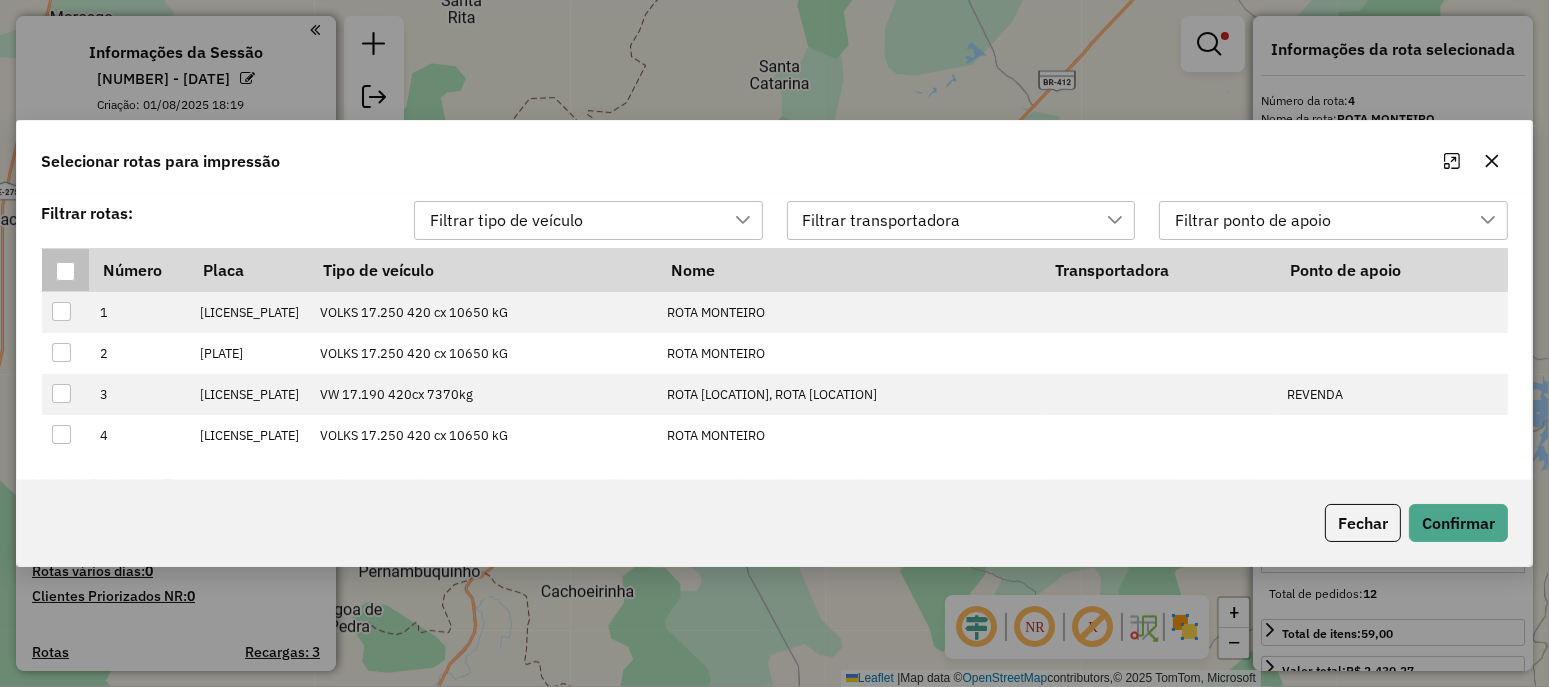 click at bounding box center [65, 271] 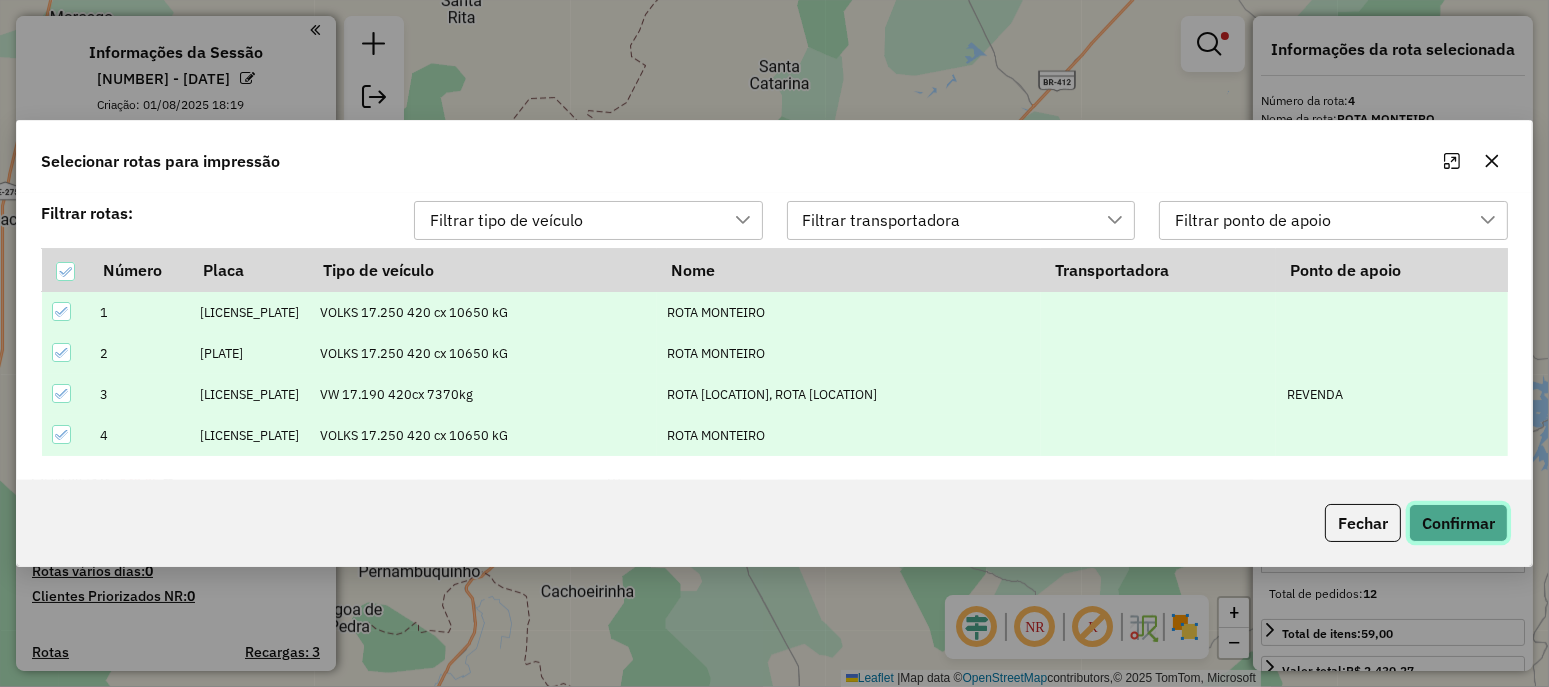 click on "Confirmar" 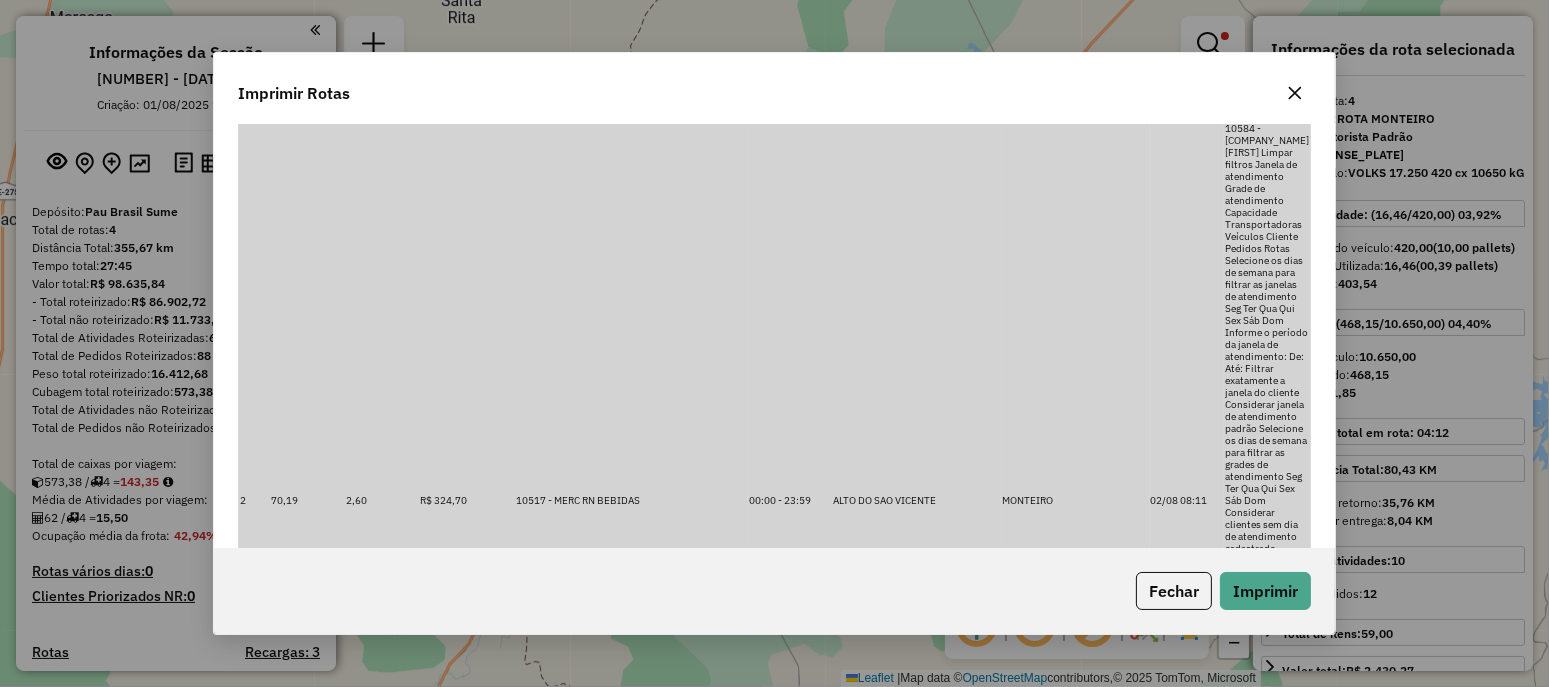 scroll, scrollTop: 1666, scrollLeft: 0, axis: vertical 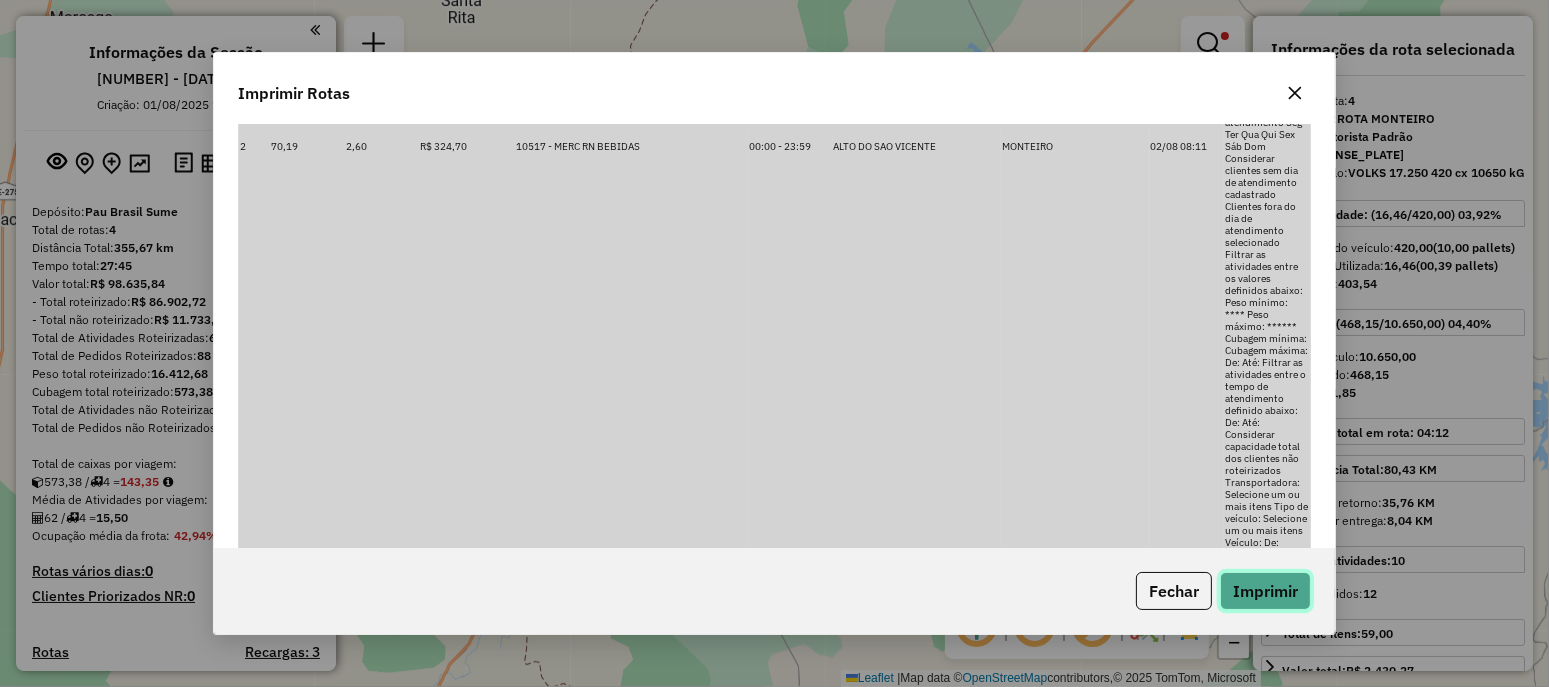 click on "Imprimir" 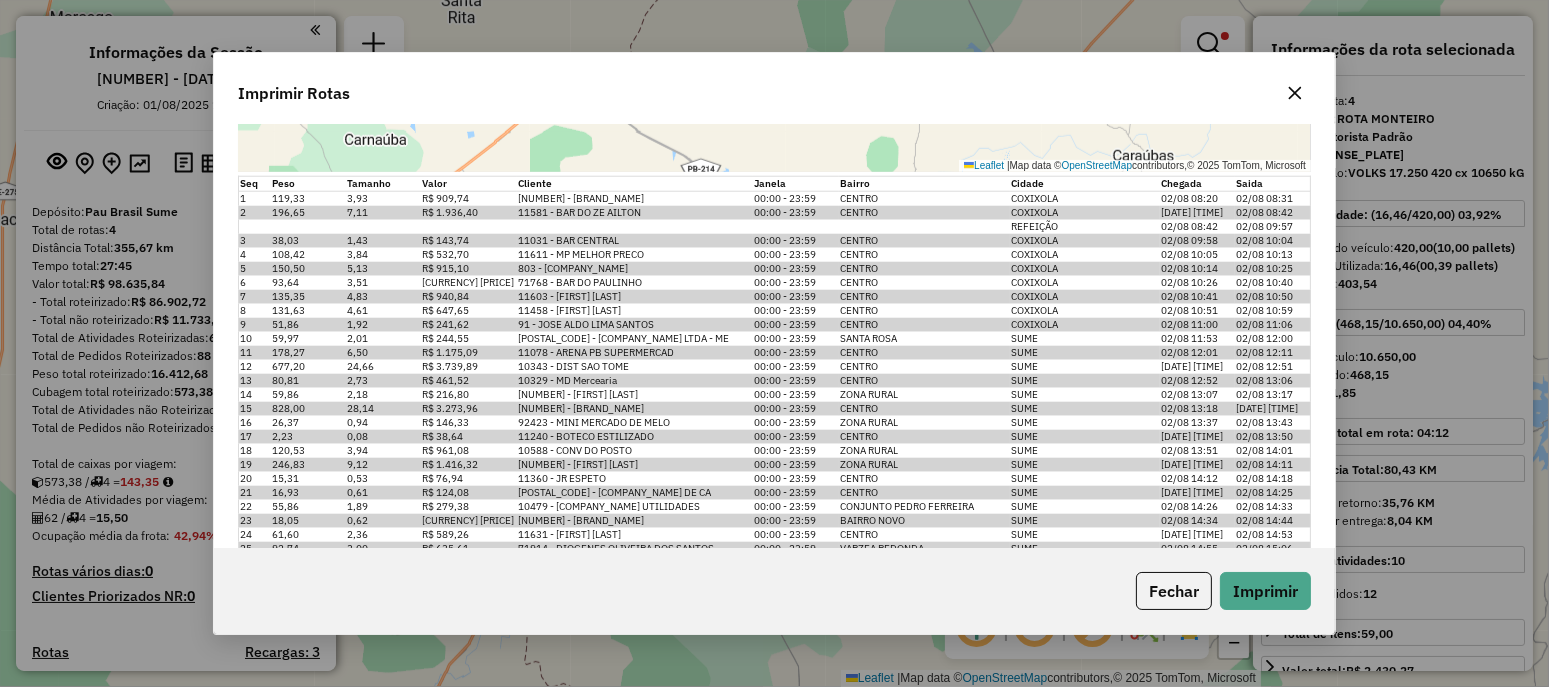 click 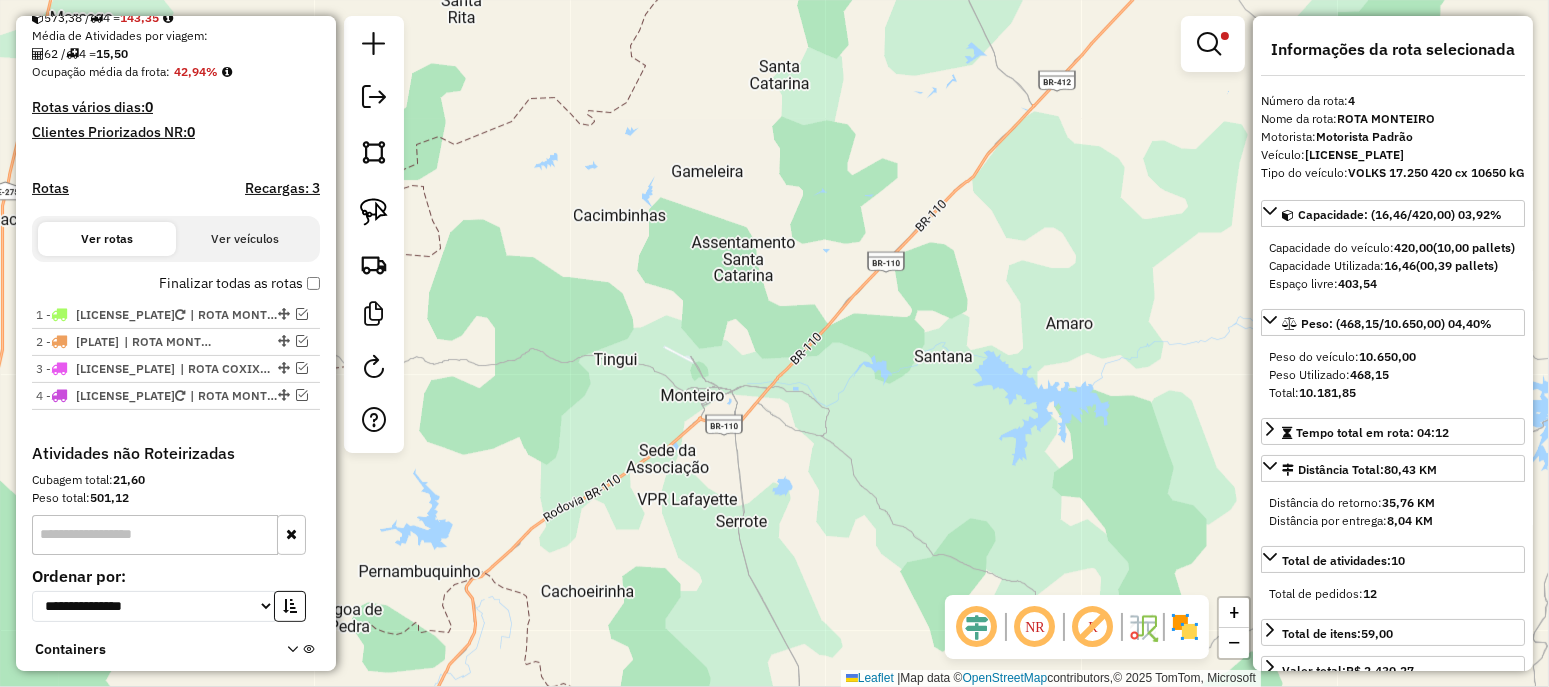 scroll, scrollTop: 594, scrollLeft: 0, axis: vertical 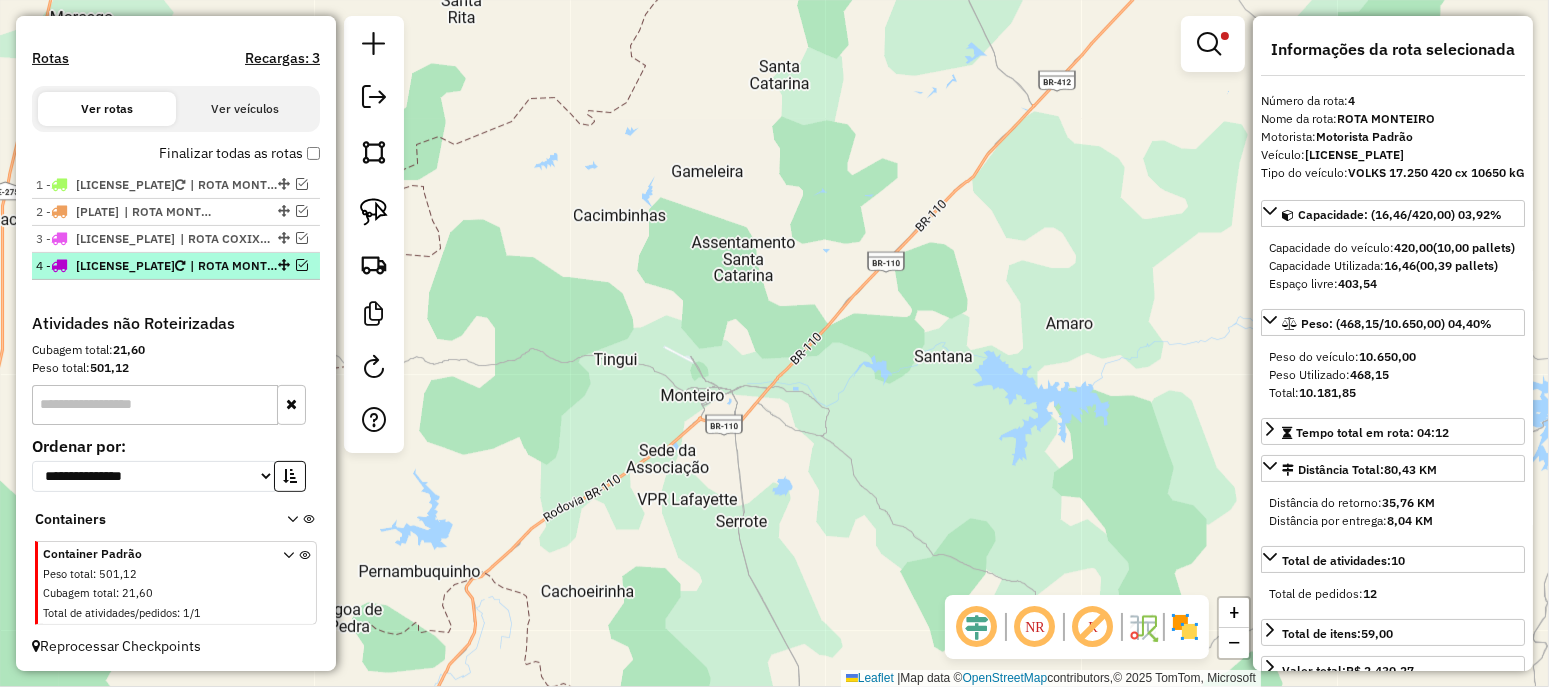 click at bounding box center [302, 265] 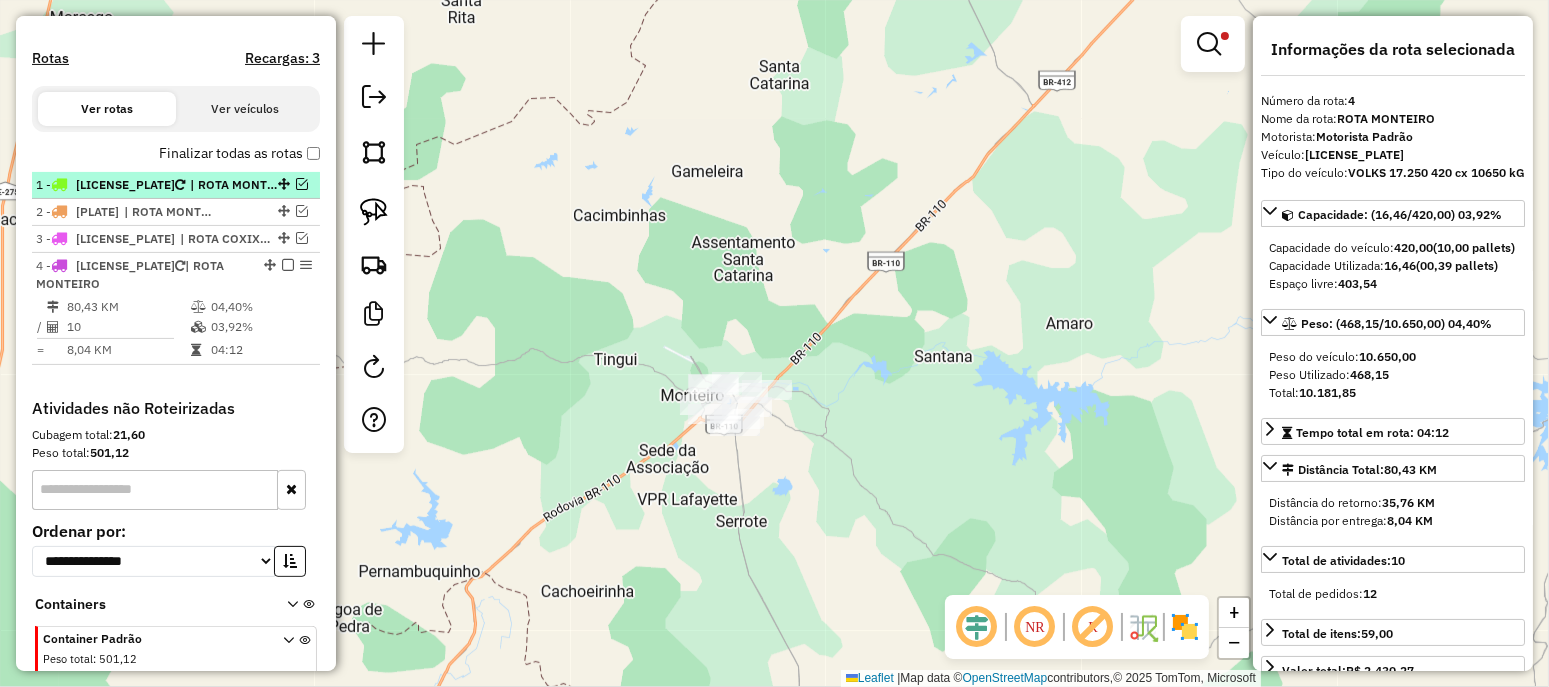 click at bounding box center [302, 184] 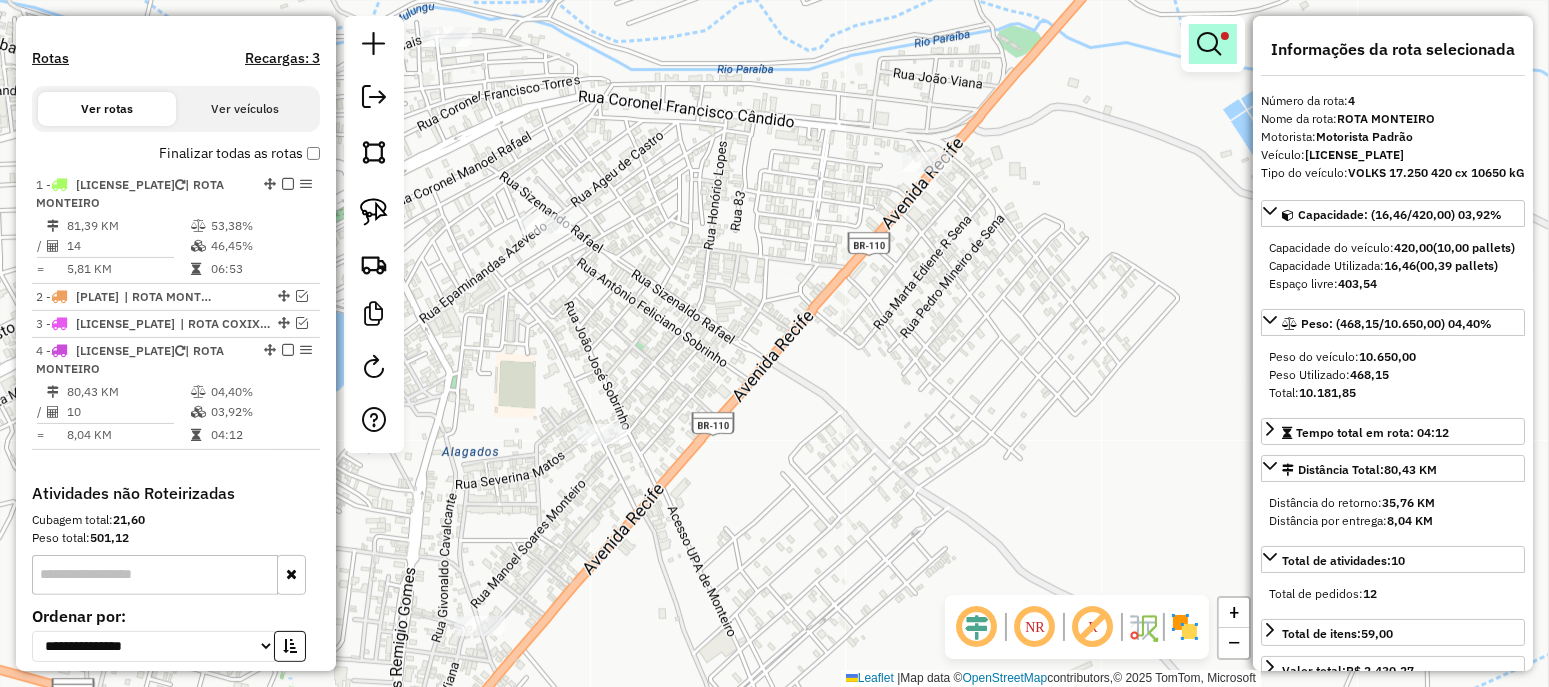 click at bounding box center [1209, 44] 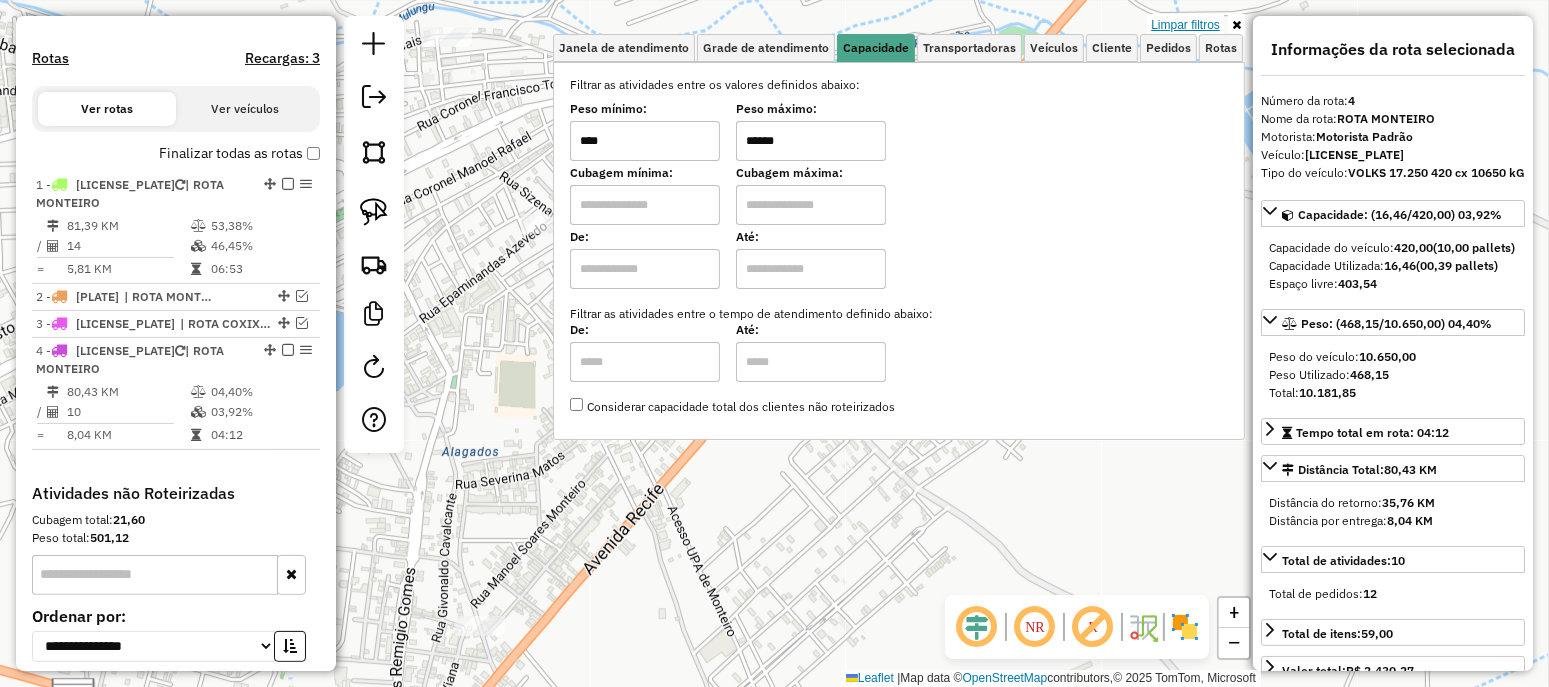 click on "Limpar filtros" at bounding box center [1185, 25] 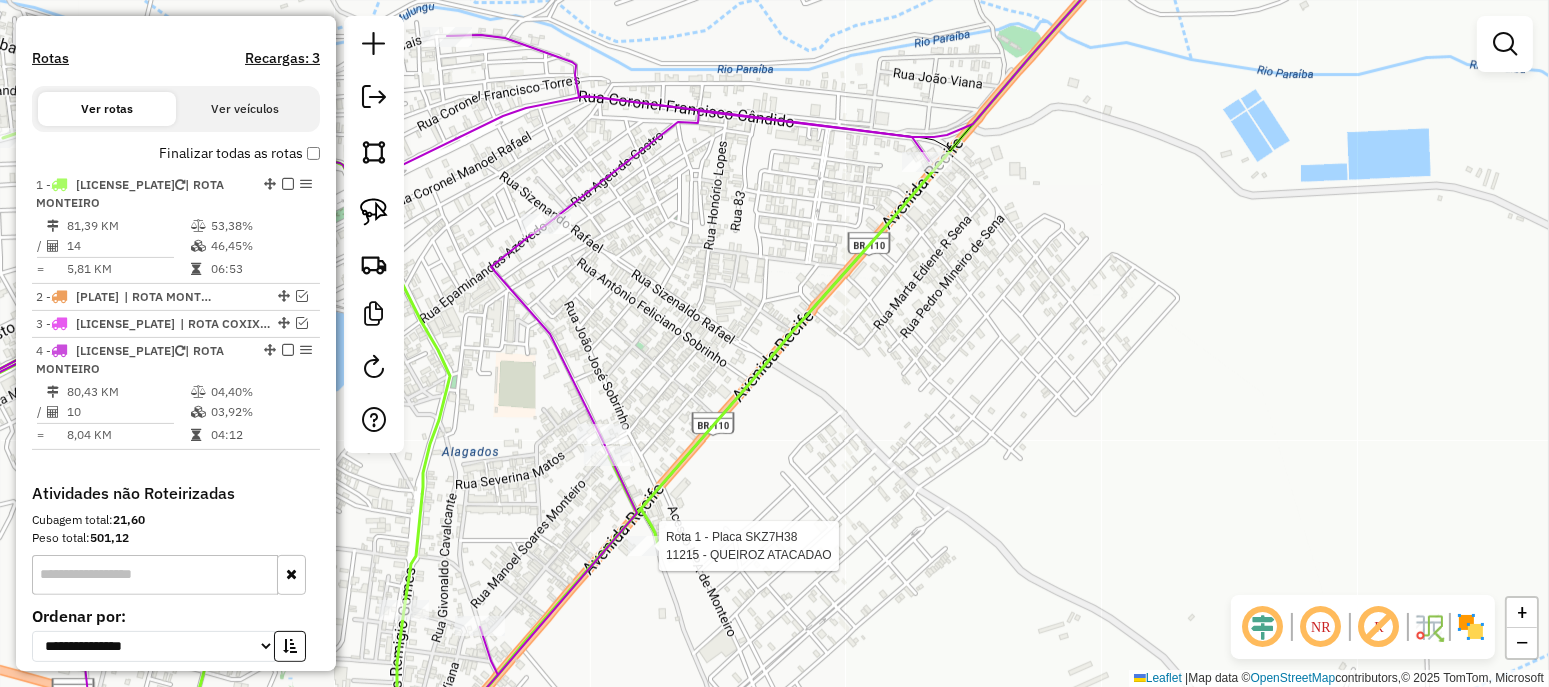 select on "**********" 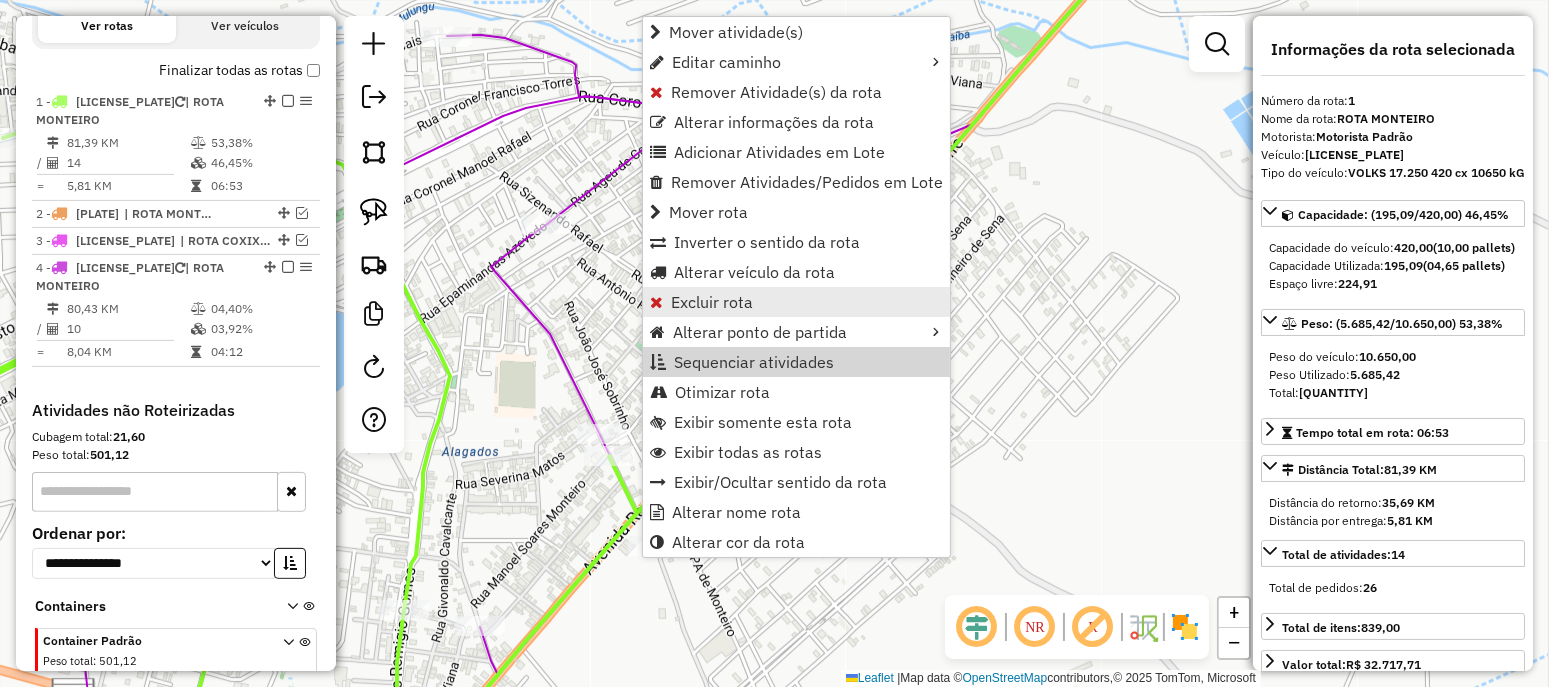 scroll, scrollTop: 749, scrollLeft: 0, axis: vertical 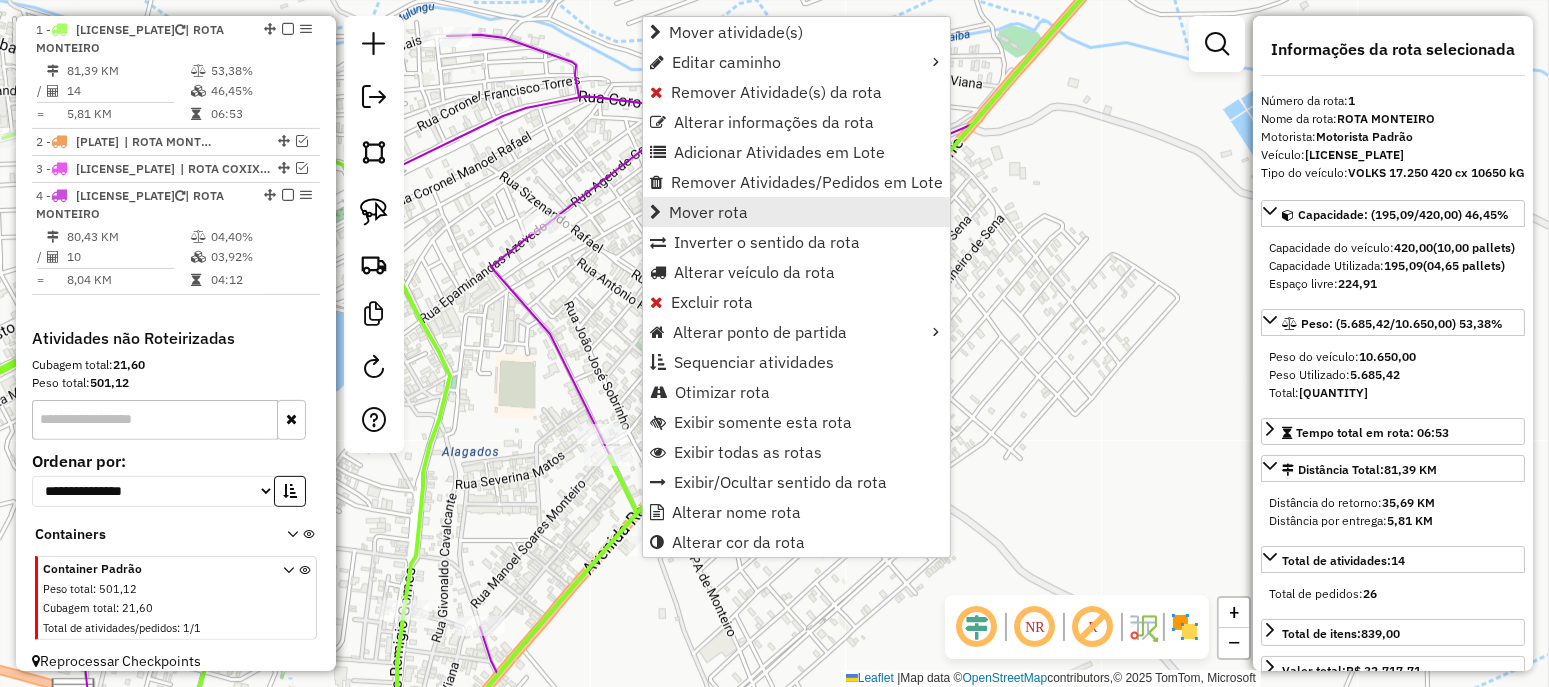 click on "Mover rota" at bounding box center (796, 212) 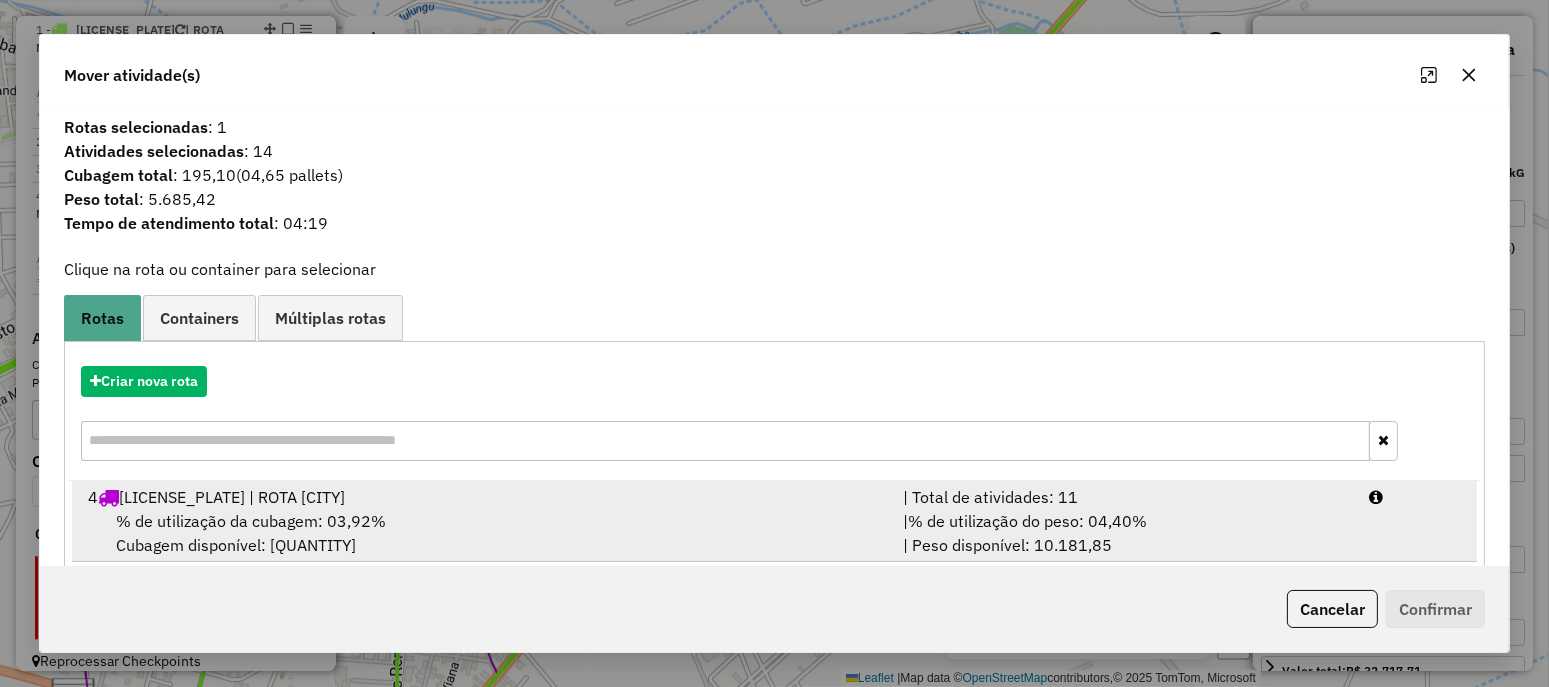 click on "% de utilização da cubagem: 03,92%  Cubagem disponível: 403,54" at bounding box center [483, 533] 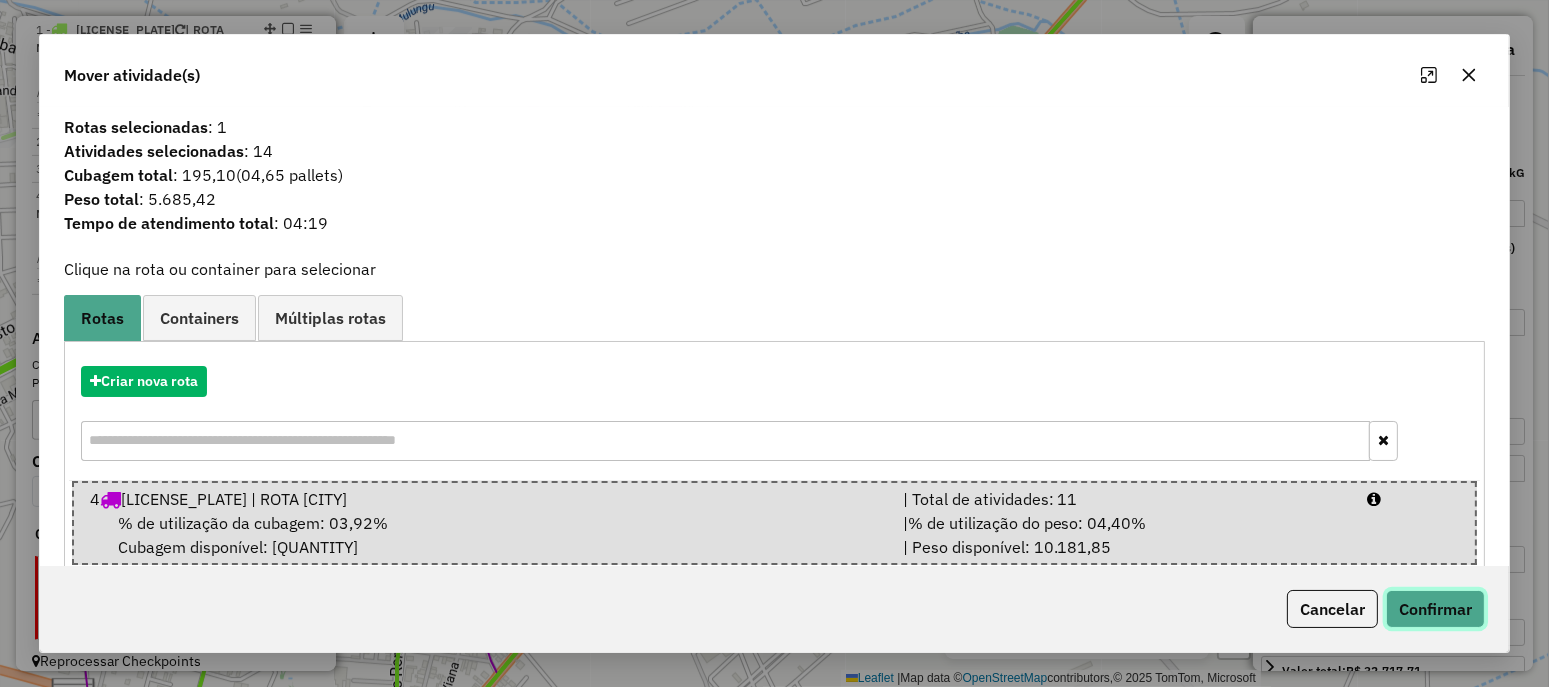 click on "Confirmar" 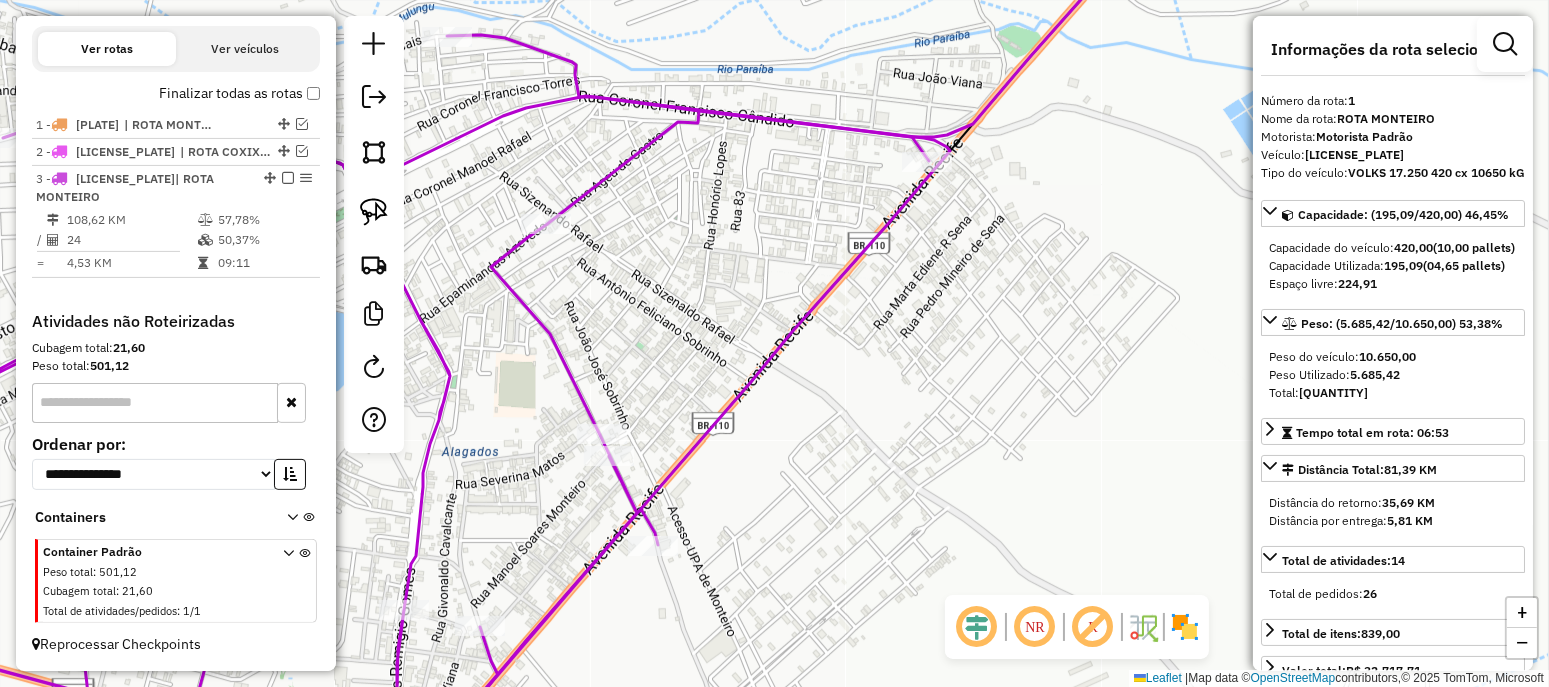 scroll, scrollTop: 634, scrollLeft: 0, axis: vertical 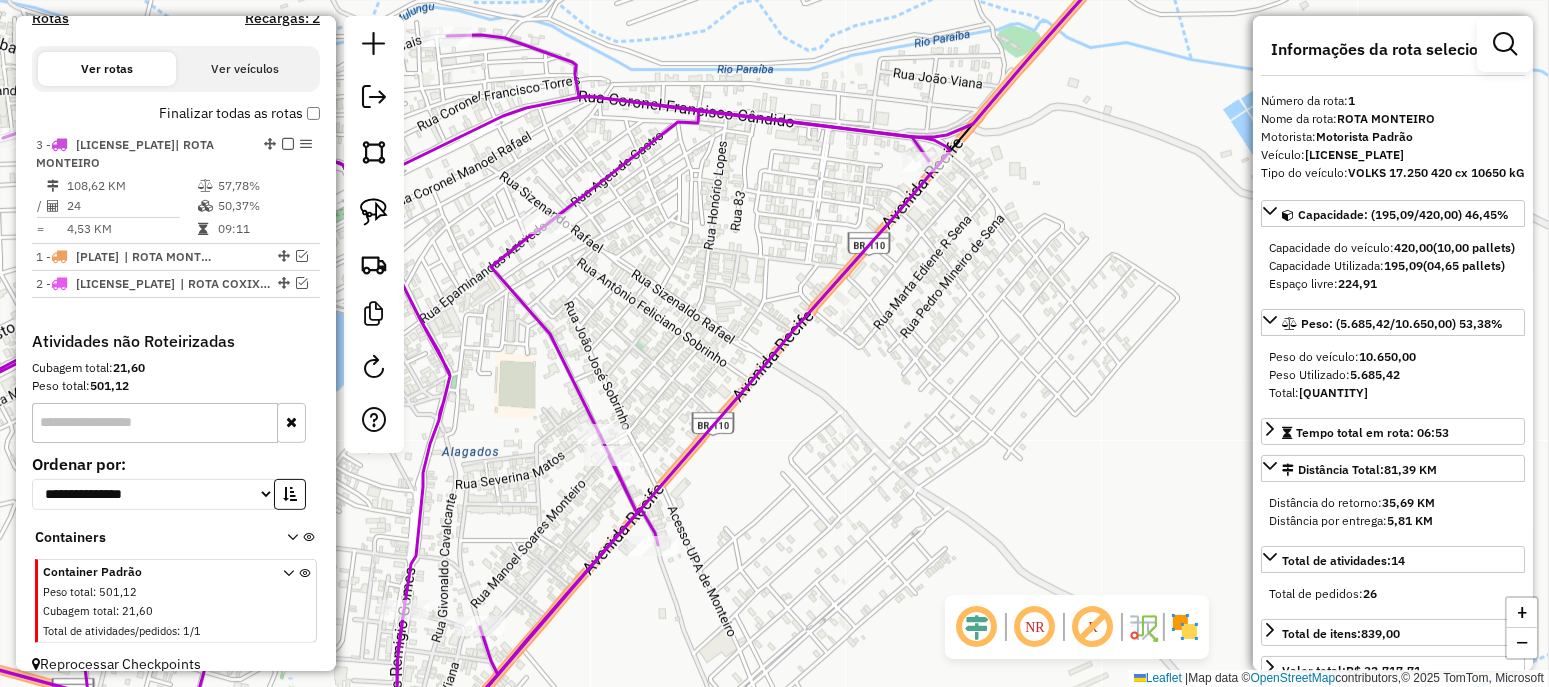 drag, startPoint x: 261, startPoint y: 197, endPoint x: 262, endPoint y: 124, distance: 73.00685 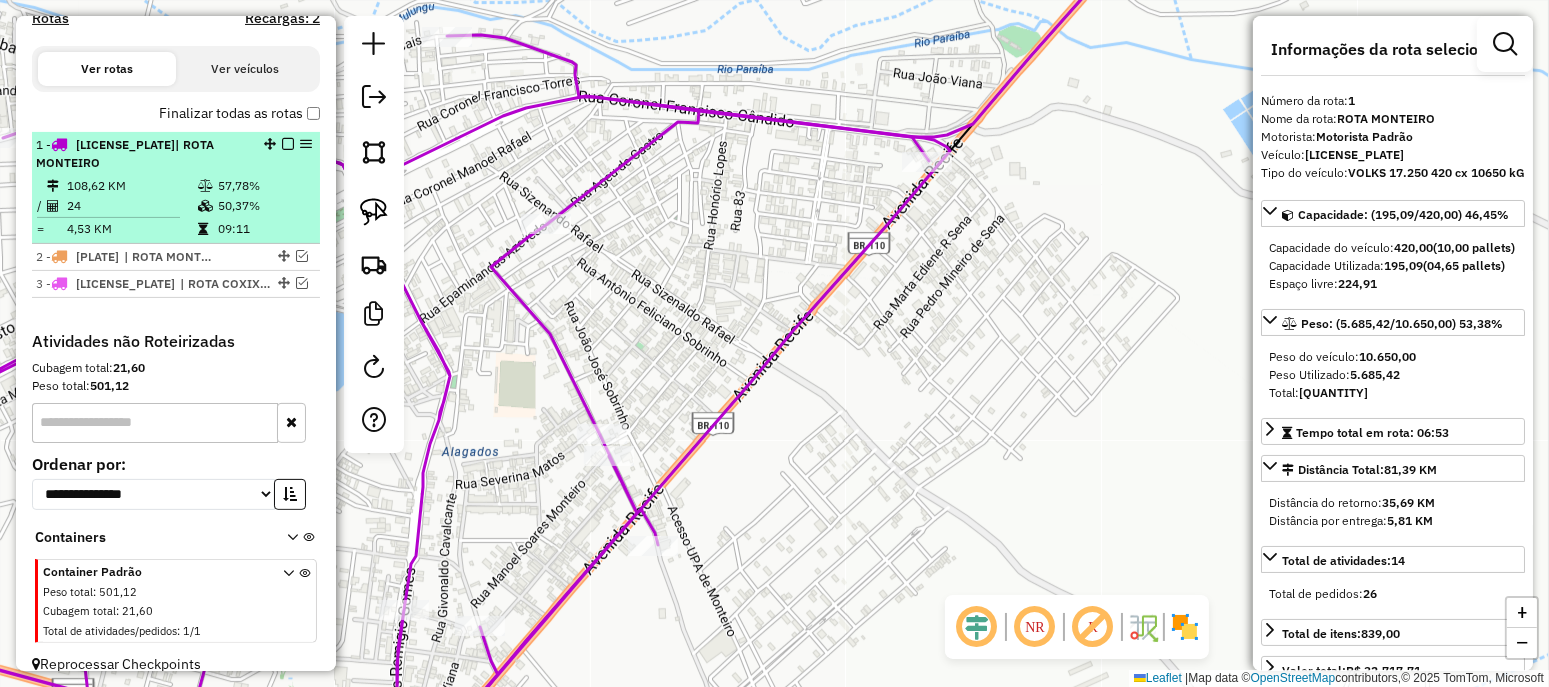 click at bounding box center [288, 144] 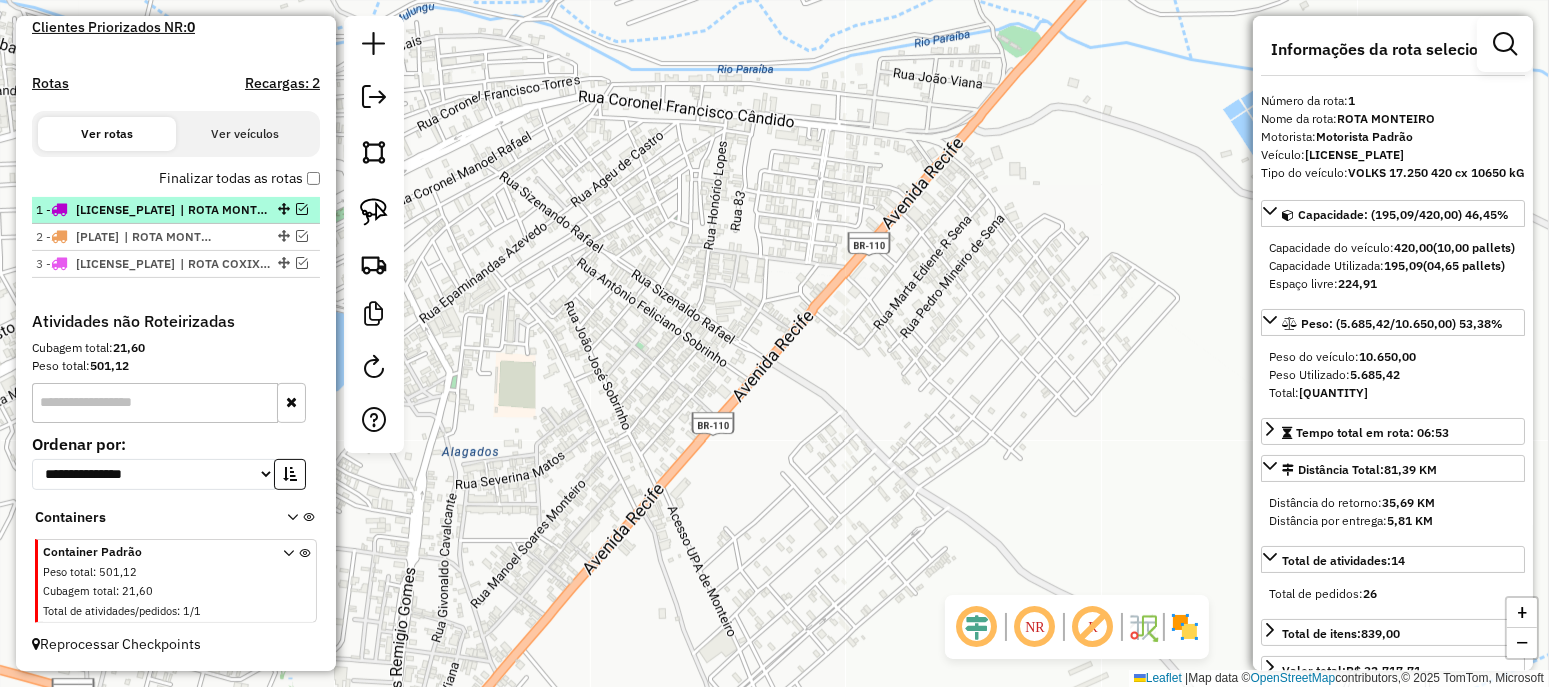 scroll, scrollTop: 566, scrollLeft: 0, axis: vertical 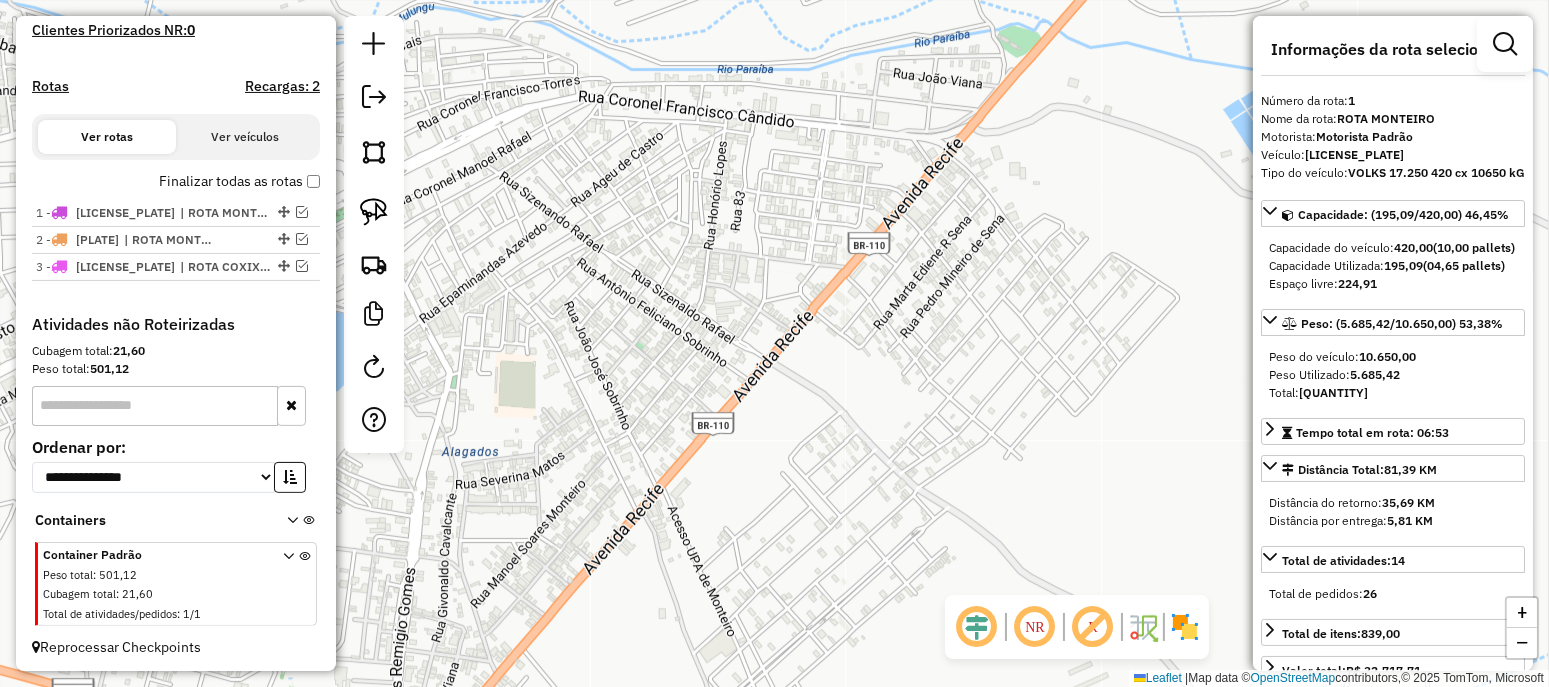 drag, startPoint x: 623, startPoint y: 336, endPoint x: 548, endPoint y: 302, distance: 82.346825 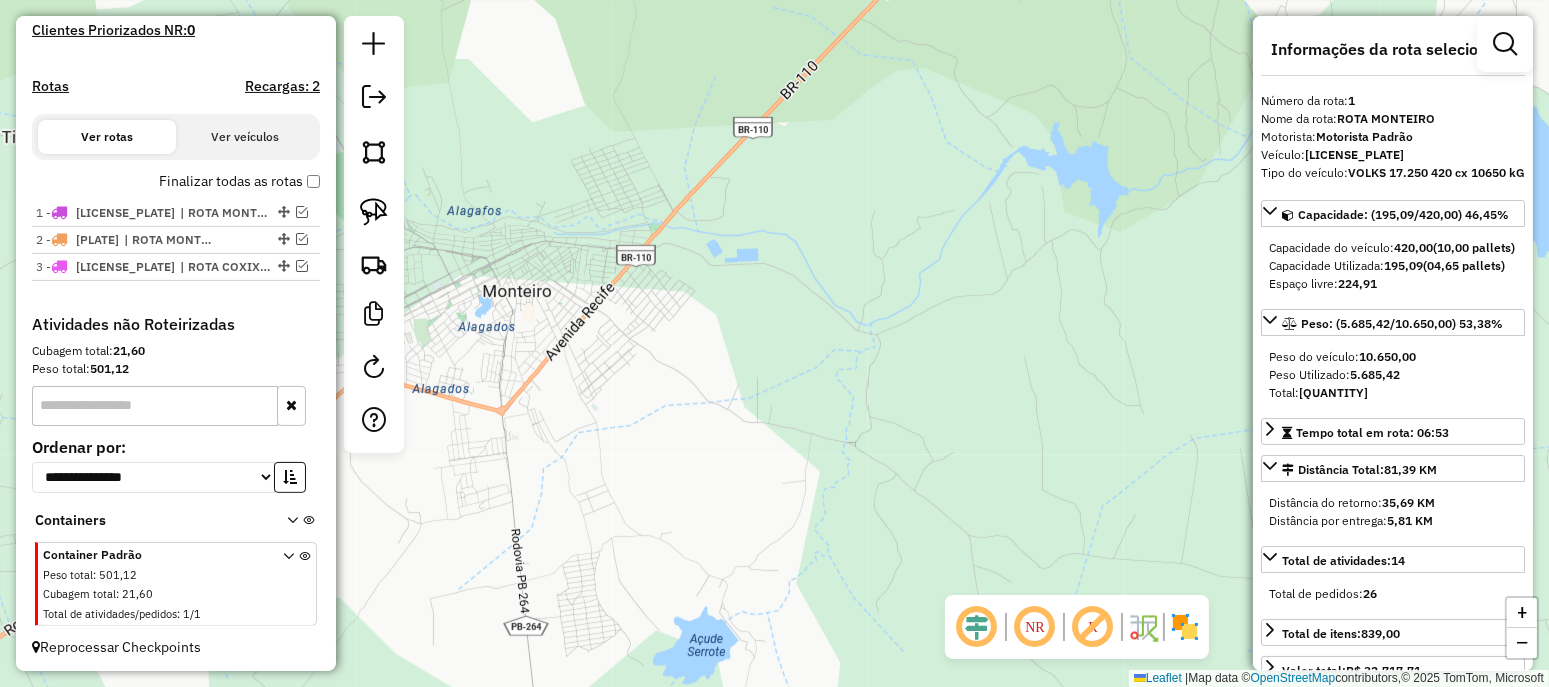 drag, startPoint x: 583, startPoint y: 250, endPoint x: 550, endPoint y: 182, distance: 75.58439 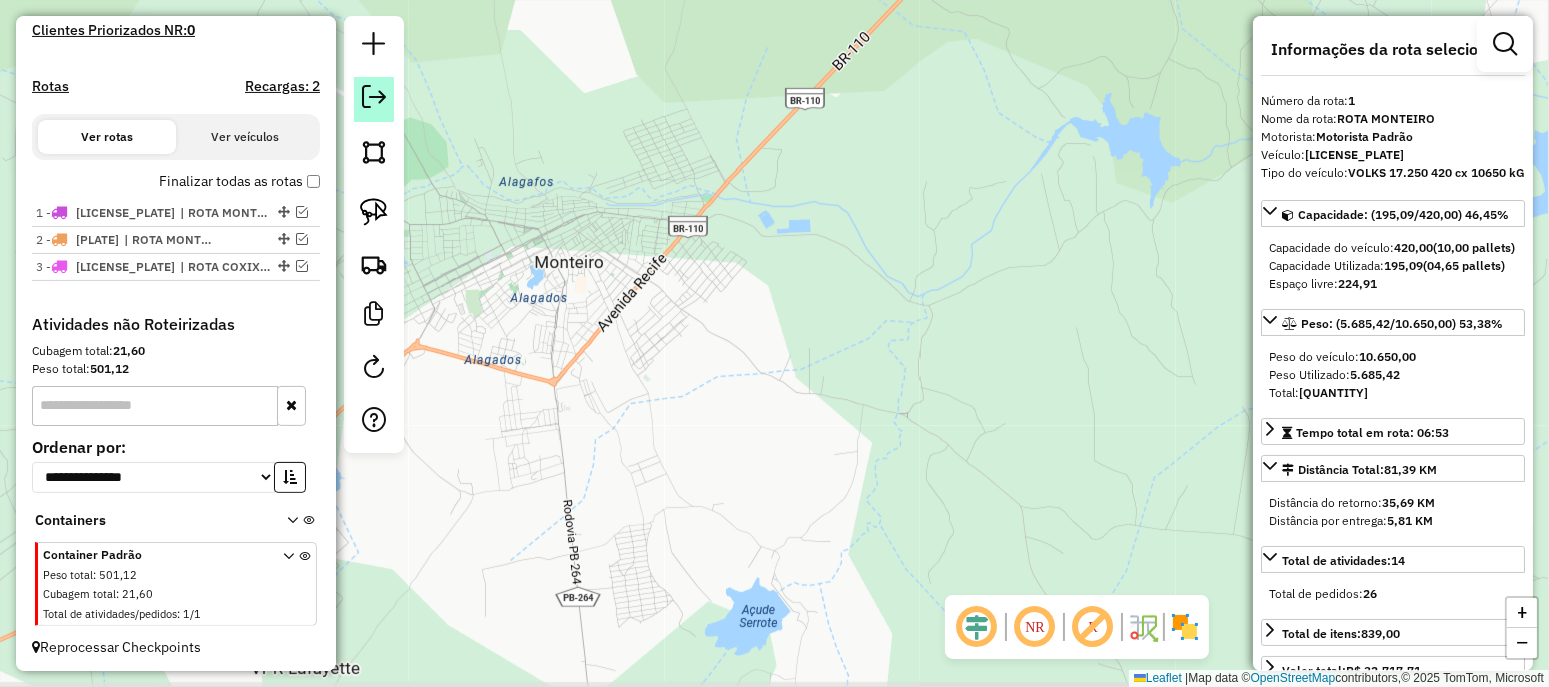 click 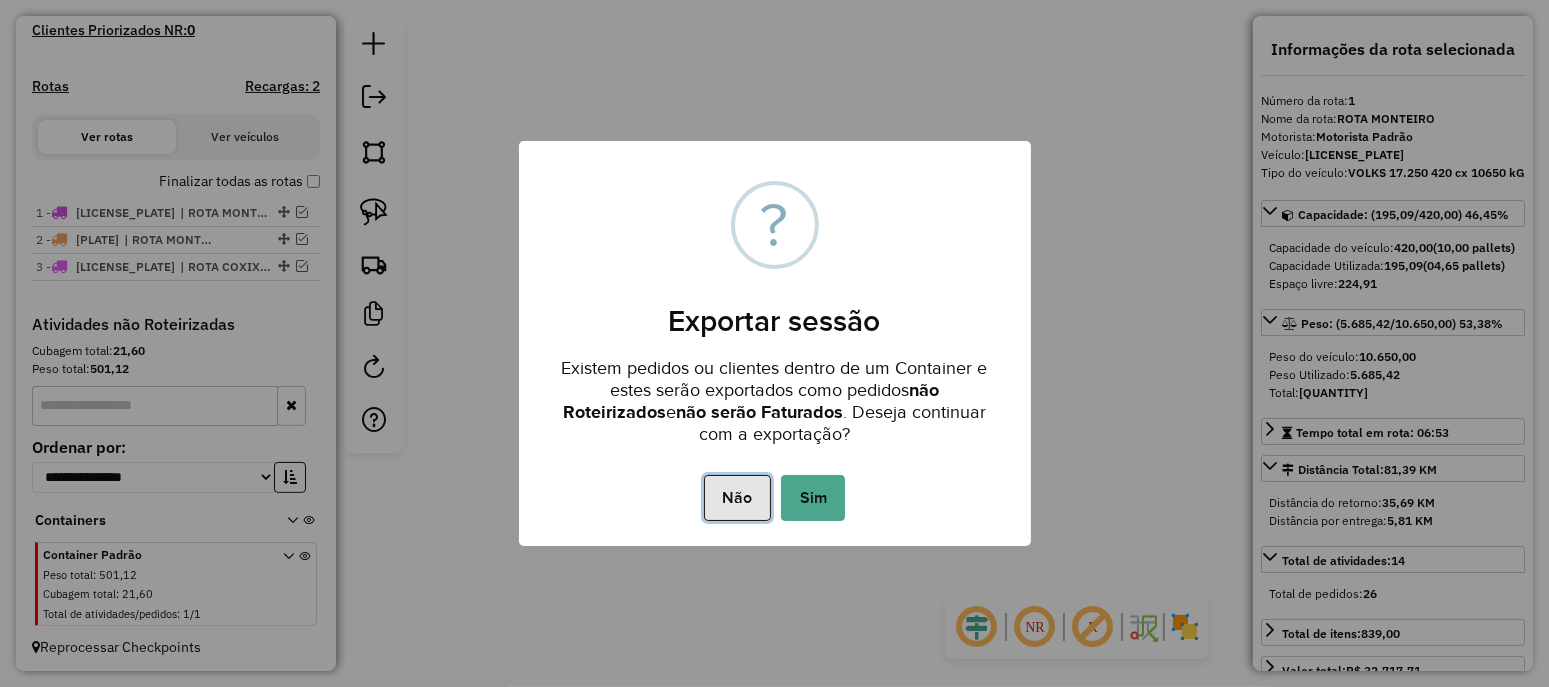 click on "Não" at bounding box center [737, 498] 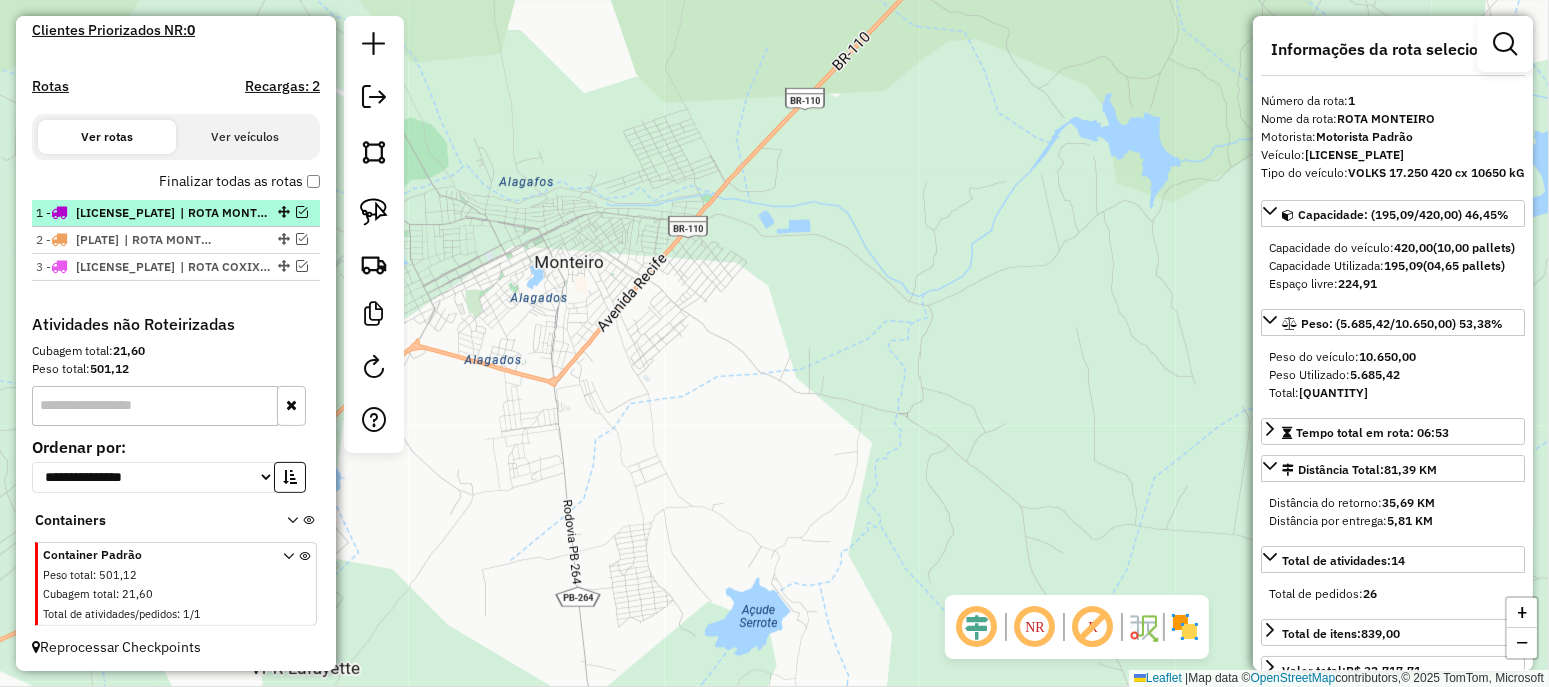 click at bounding box center [302, 212] 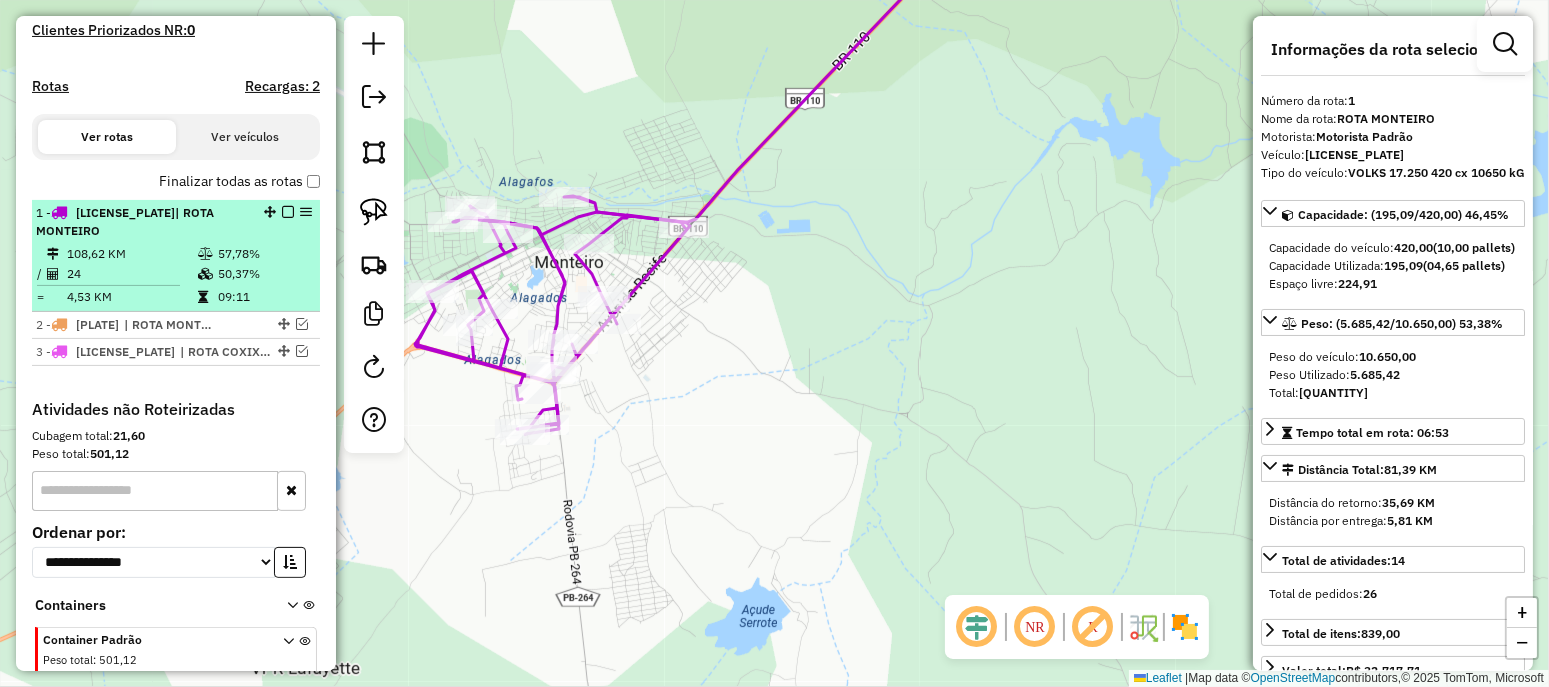 scroll, scrollTop: 634, scrollLeft: 0, axis: vertical 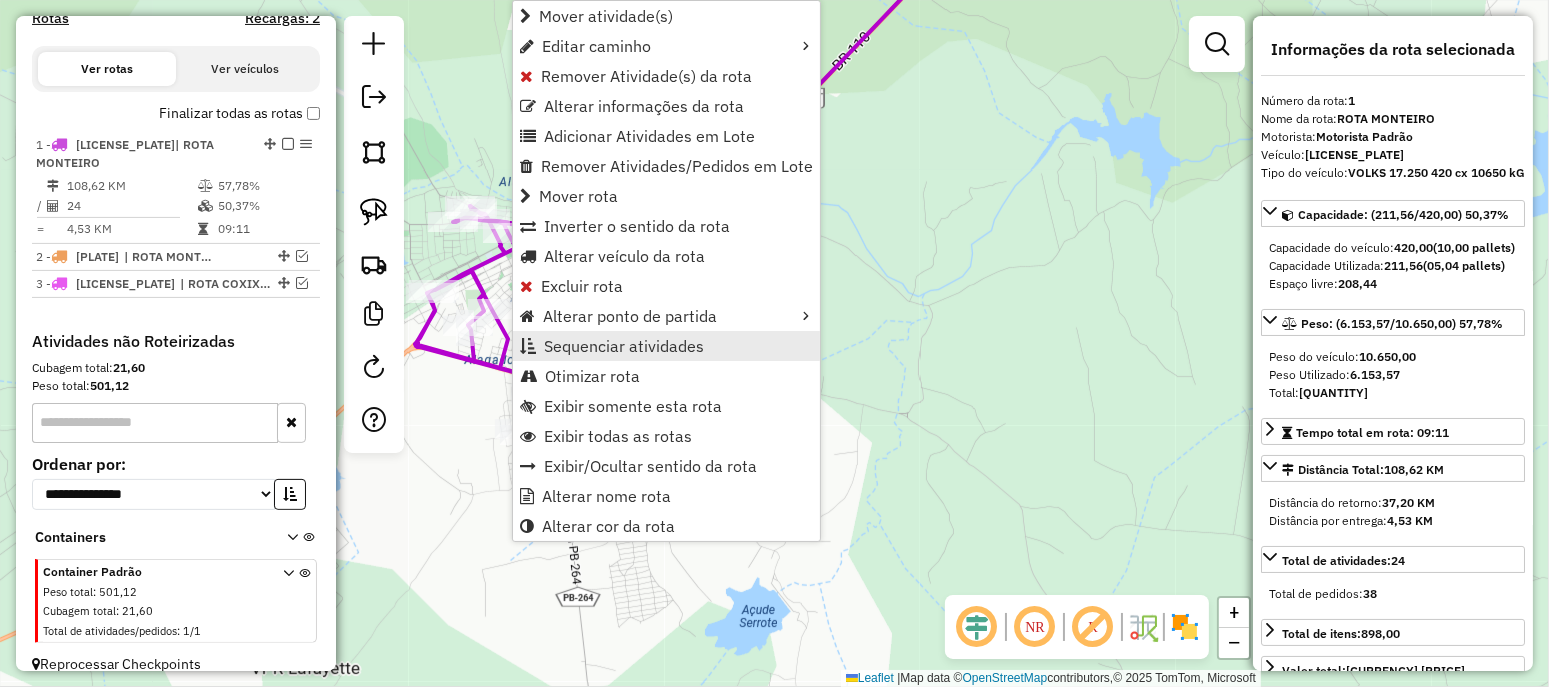 click on "Sequenciar atividades" at bounding box center (624, 346) 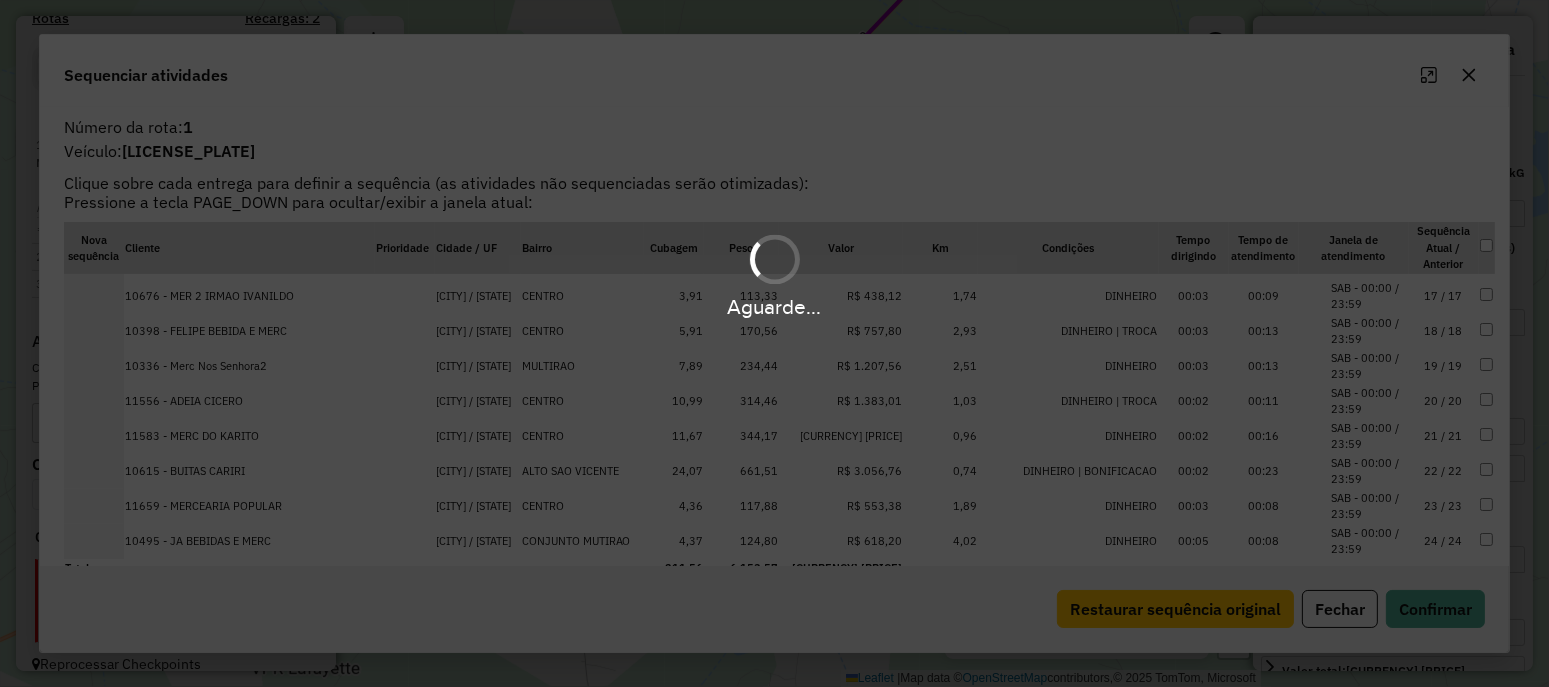 scroll, scrollTop: 565, scrollLeft: 0, axis: vertical 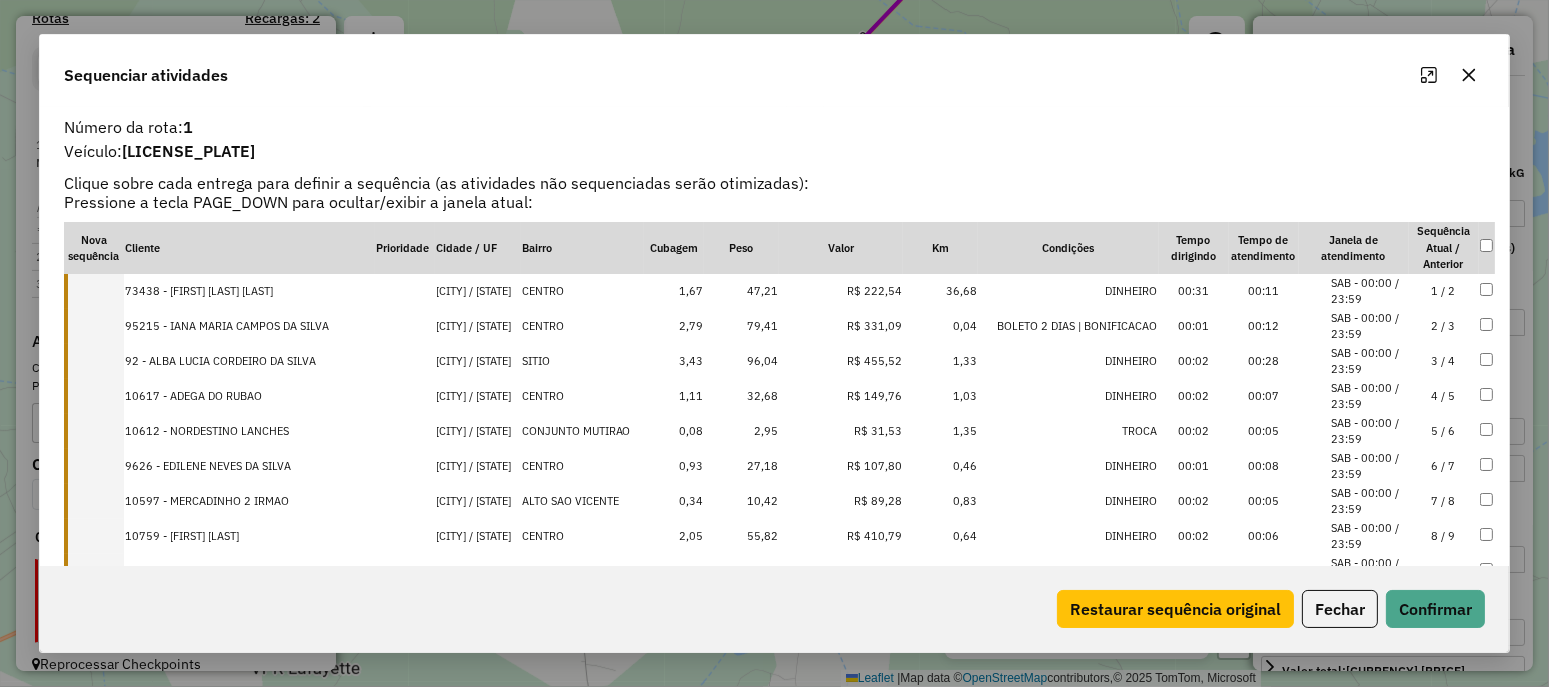 click 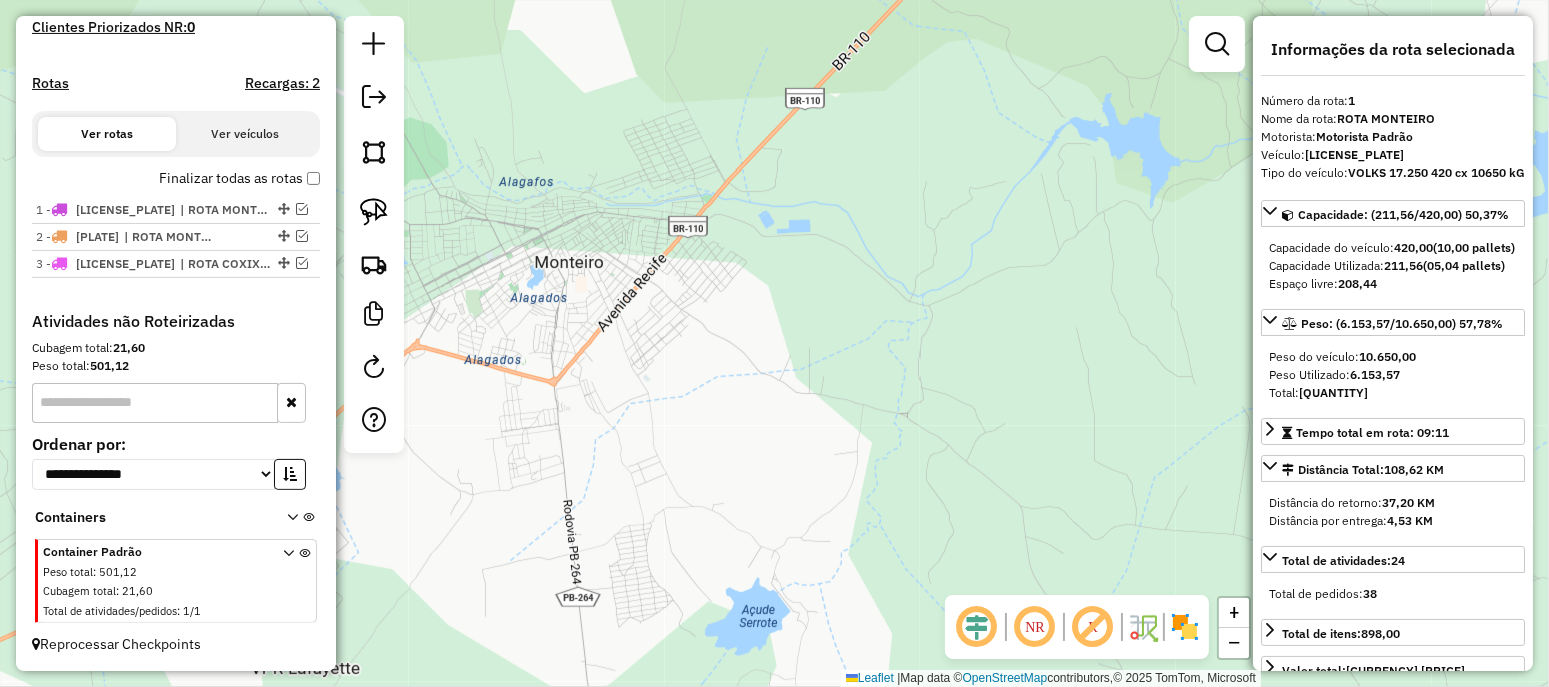 scroll, scrollTop: 566, scrollLeft: 0, axis: vertical 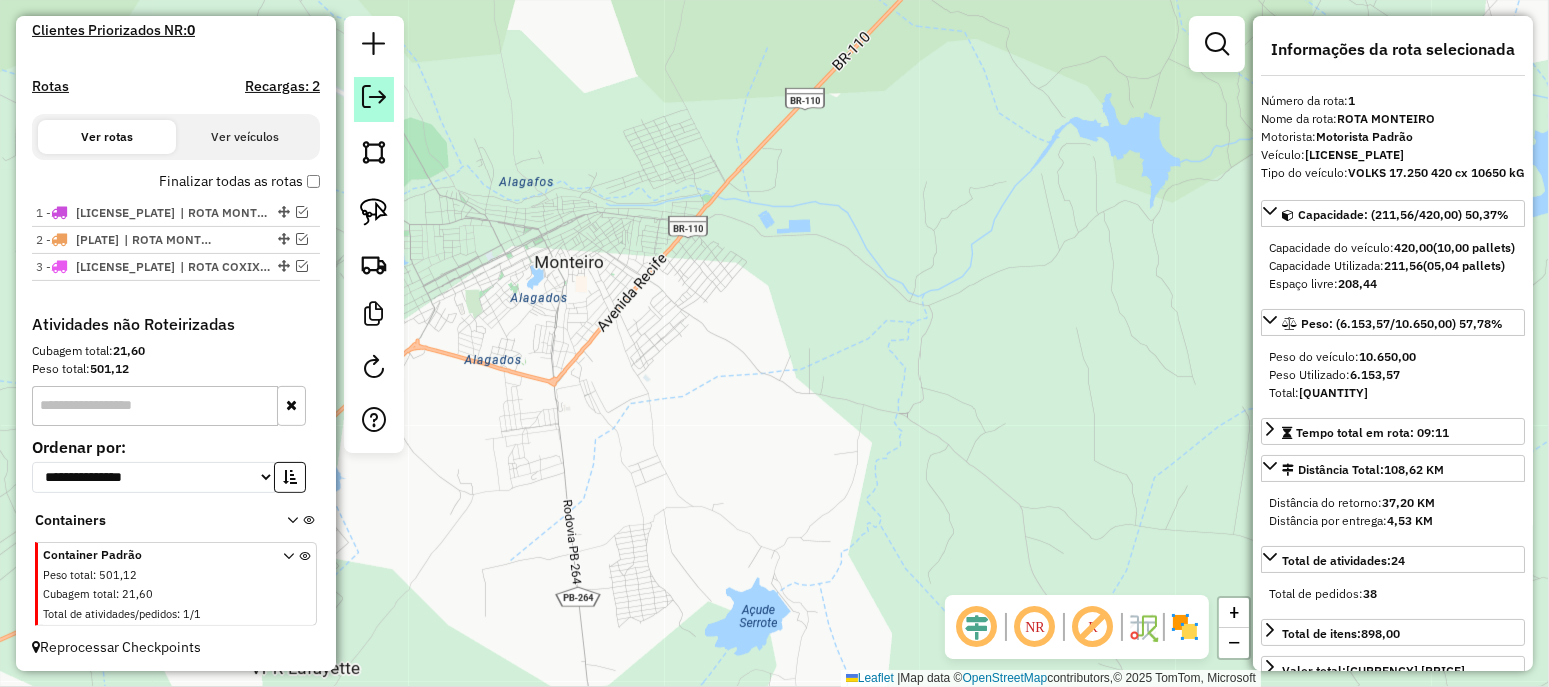 click 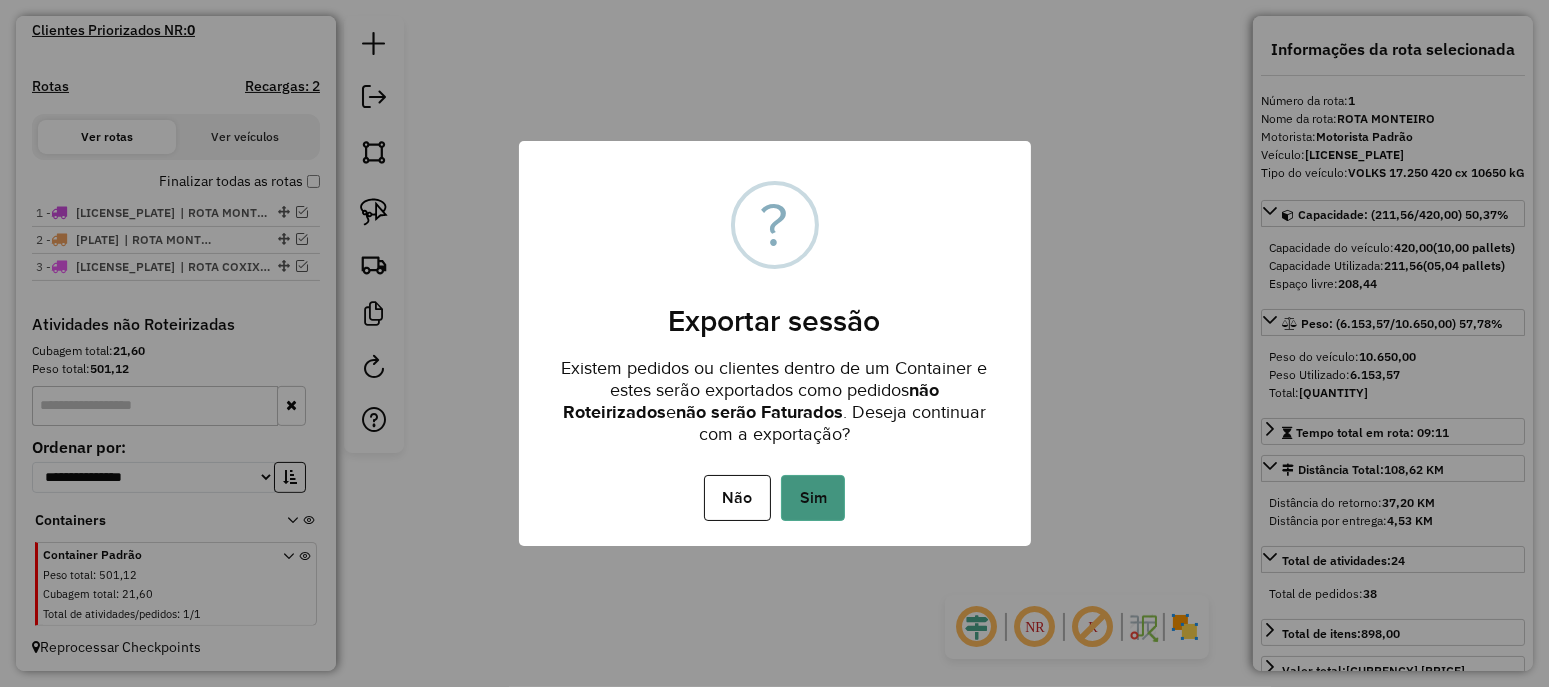 click on "Sim" at bounding box center (813, 498) 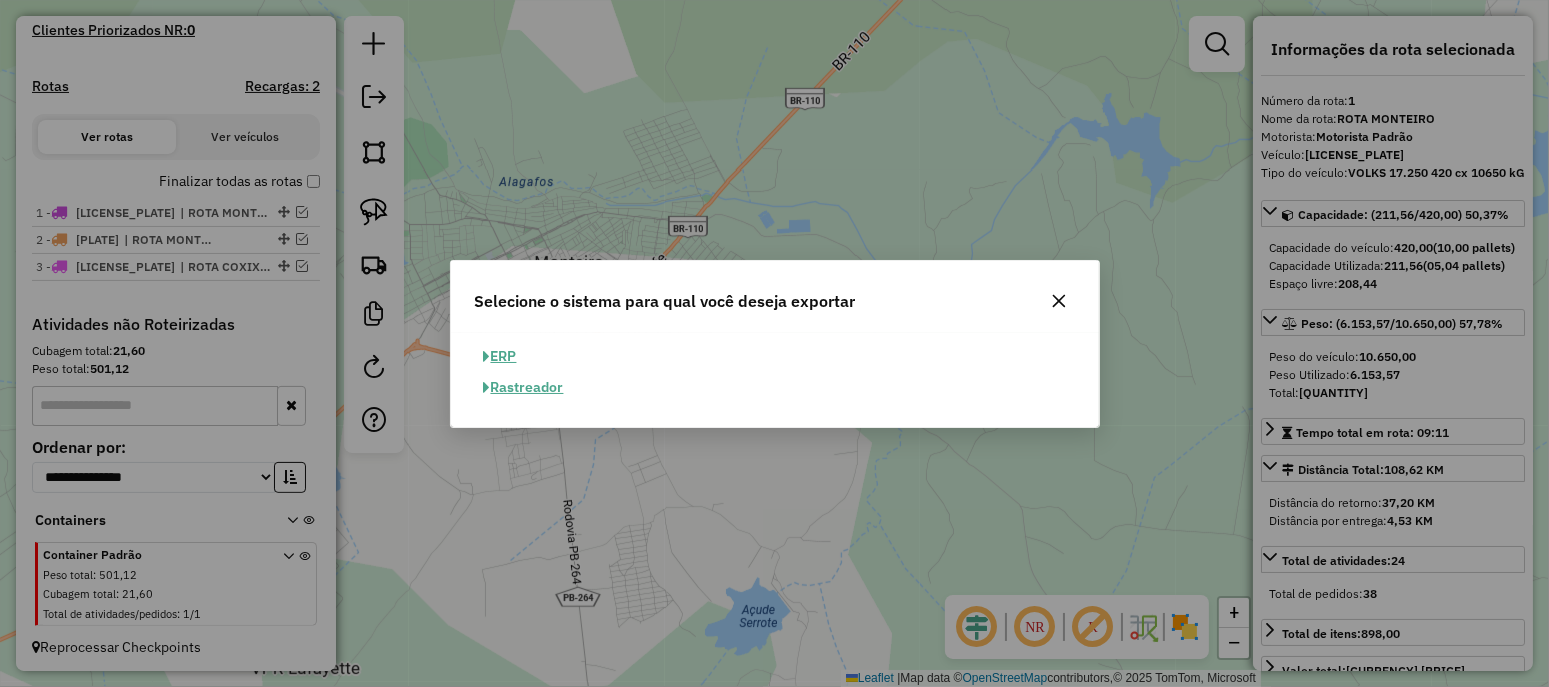 click on "ERP" 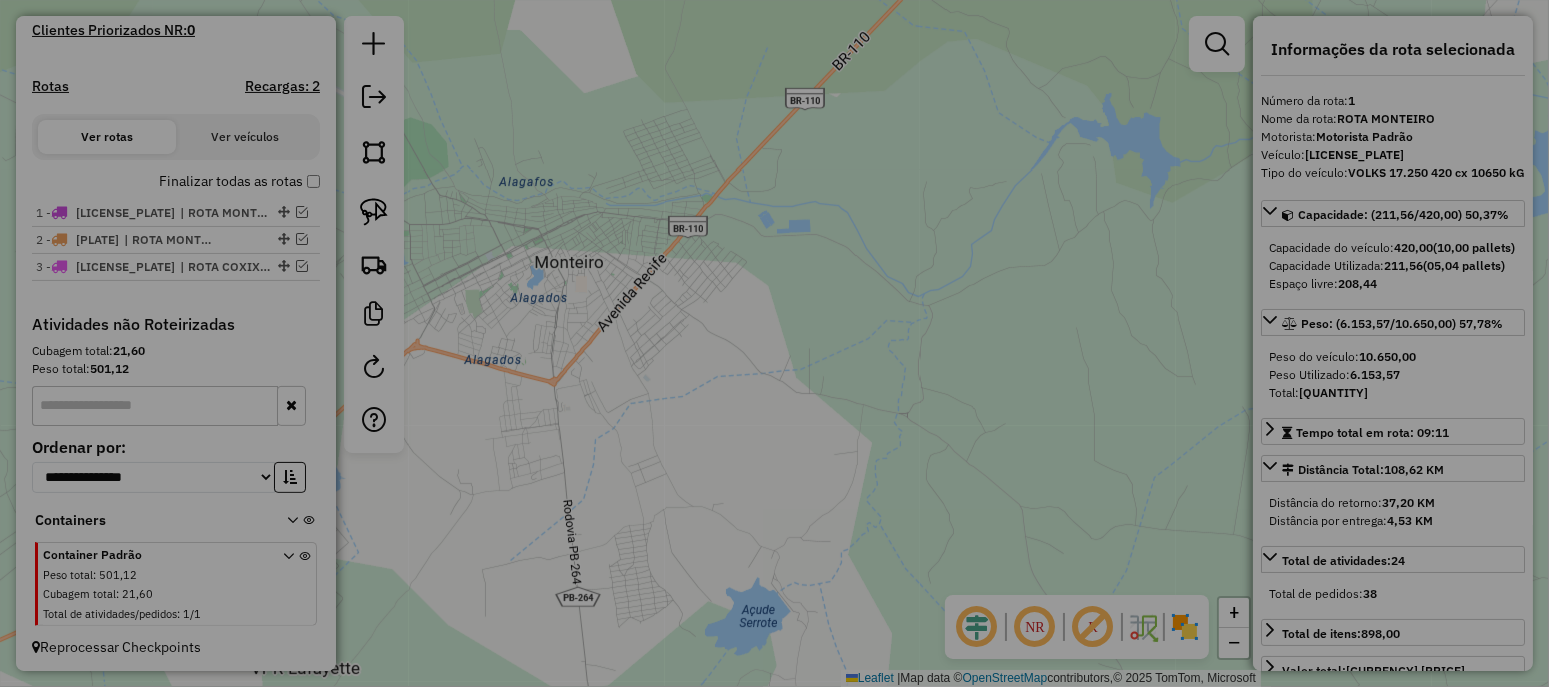 select on "**" 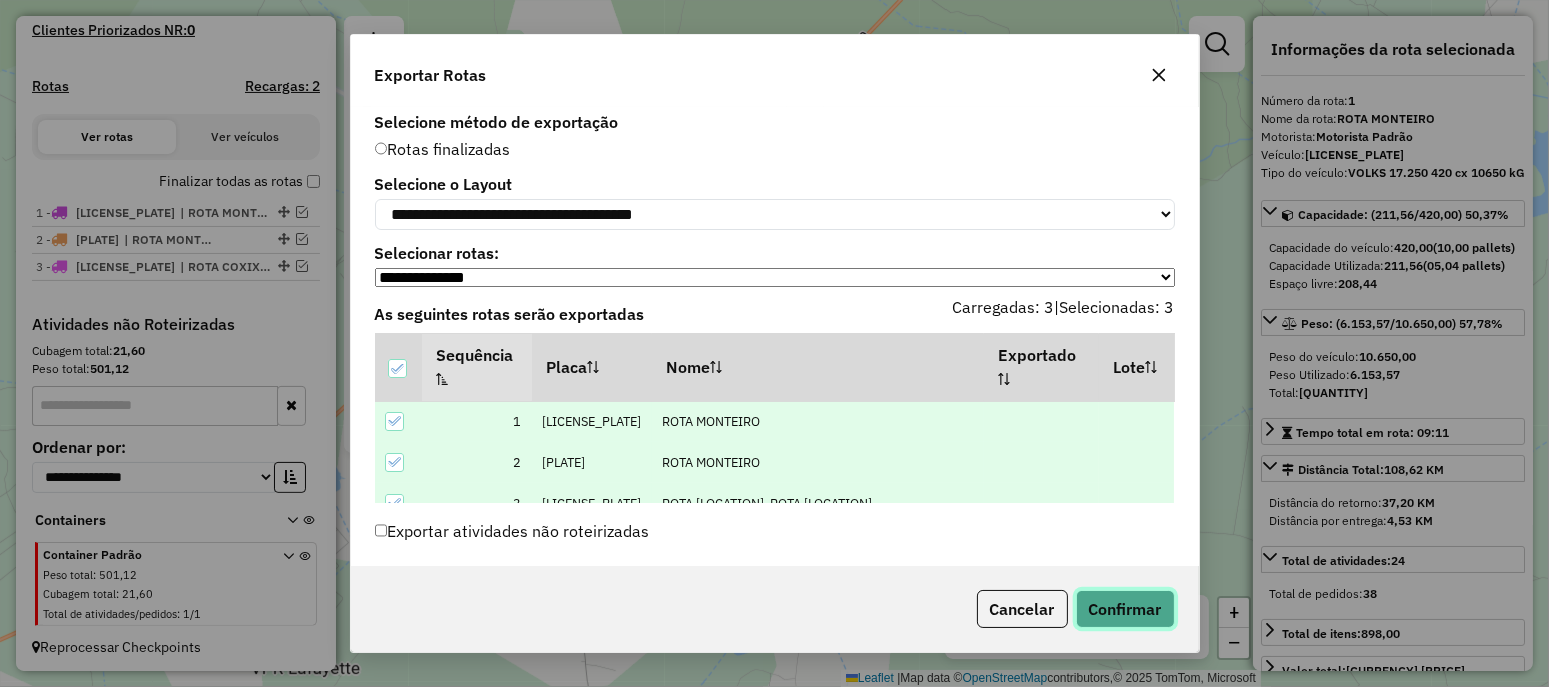 click on "Confirmar" 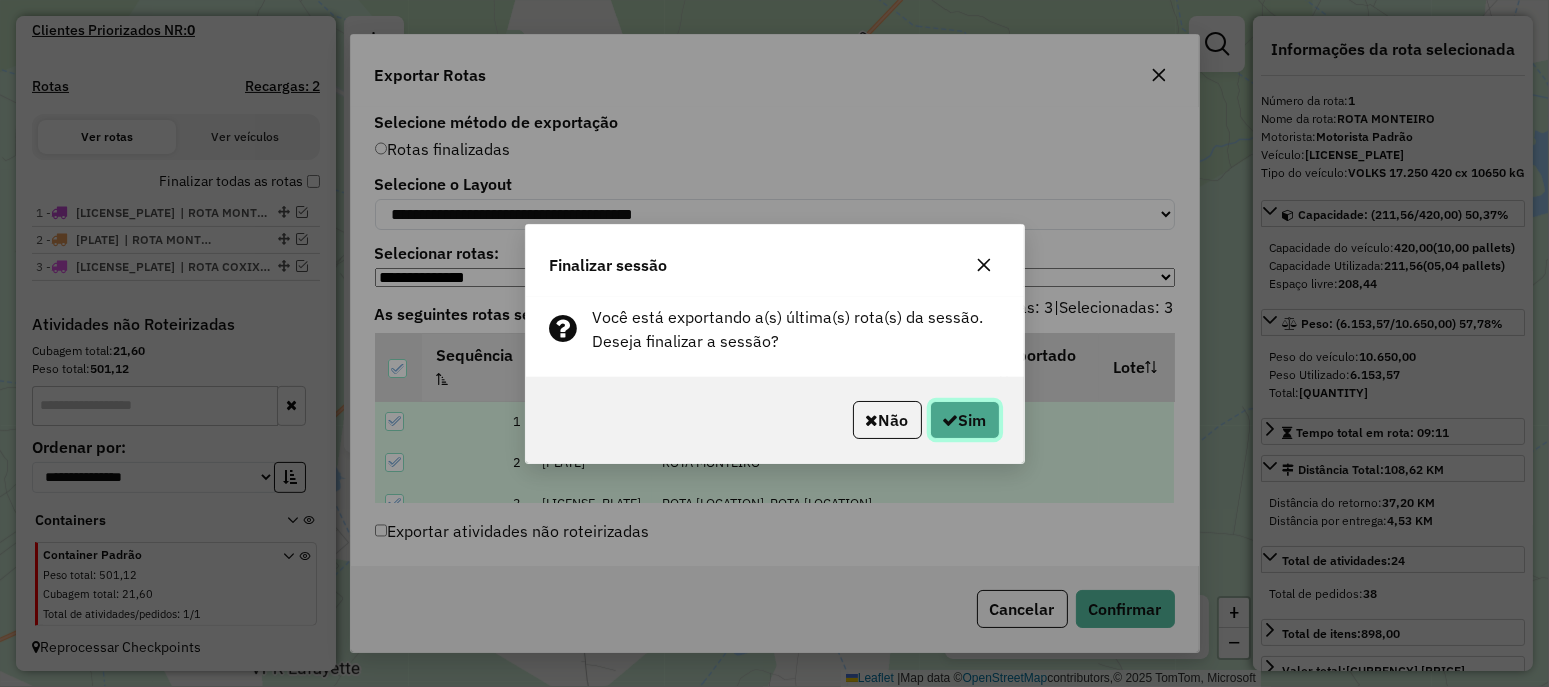 click on "Sim" 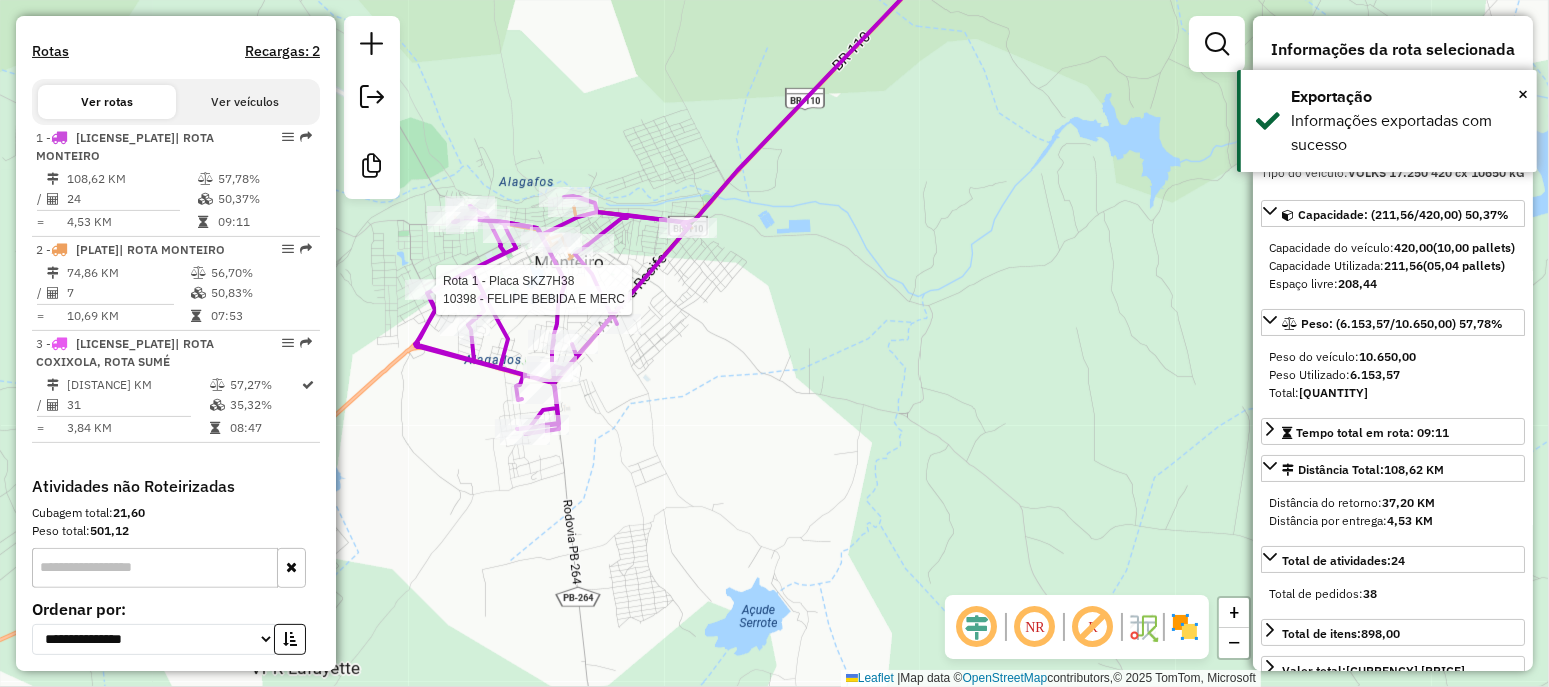 scroll, scrollTop: 754, scrollLeft: 0, axis: vertical 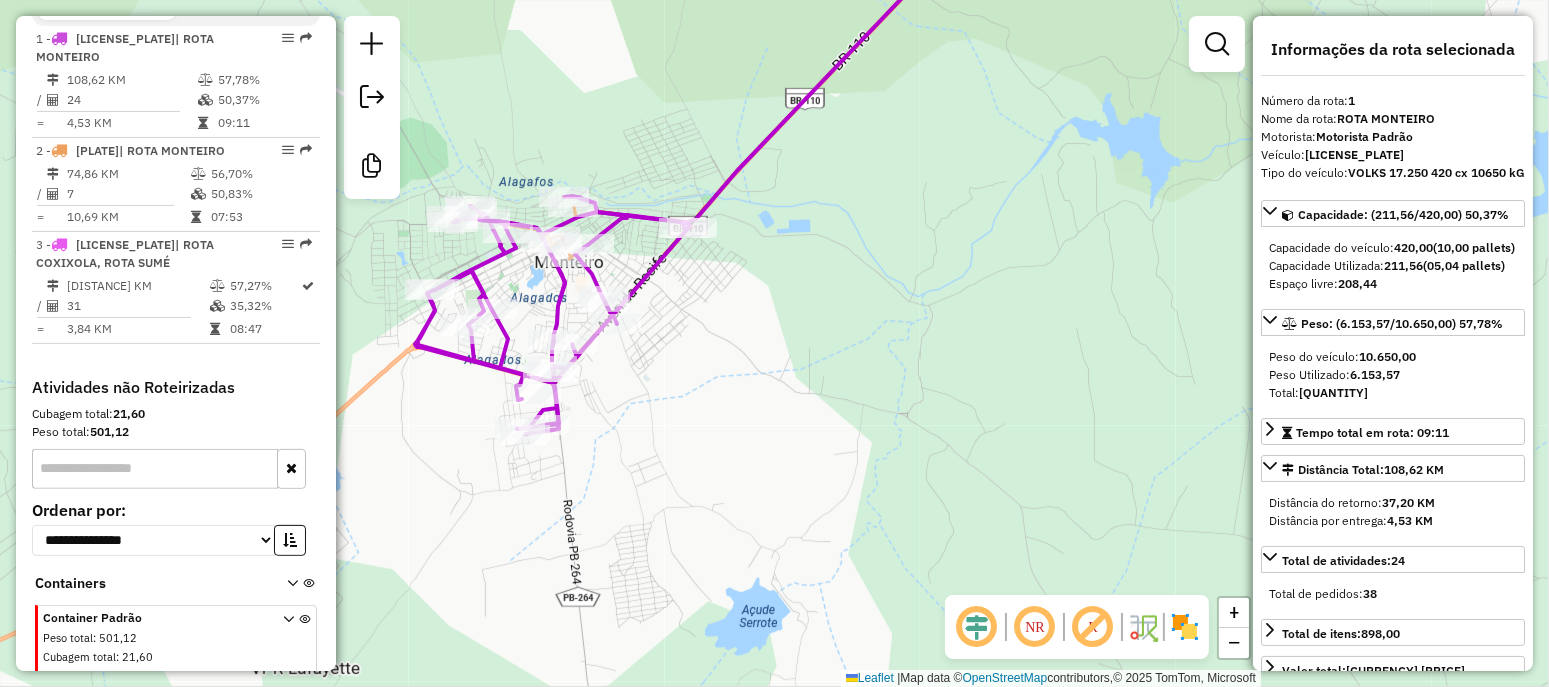 click on "Rota 1 - Placa SKZ7H38  9922 - LUCAS COELHO DE SOUZA MOREIRA Janela de atendimento Grade de atendimento Capacidade Transportadoras Veículos Cliente Pedidos  Rotas Selecione os dias de semana para filtrar as janelas de atendimento  Seg   Ter   Qua   Qui   Sex   Sáb   Dom  Informe o período da janela de atendimento: De: Até:  Filtrar exatamente a janela do cliente  Considerar janela de atendimento padrão  Selecione os dias de semana para filtrar as grades de atendimento  Seg   Ter   Qua   Qui   Sex   Sáb   Dom   Considerar clientes sem dia de atendimento cadastrado  Clientes fora do dia de atendimento selecionado Filtrar as atividades entre os valores definidos abaixo:  Peso mínimo:   Peso máximo:   Cubagem mínima:   Cubagem máxima:   De:   Até:  Filtrar as atividades entre o tempo de atendimento definido abaixo:  De:   Até:   Considerar capacidade total dos clientes não roteirizados Transportadora: Selecione um ou mais itens Tipo de veículo: Selecione um ou mais itens Veículo: Motorista: Nome: +" 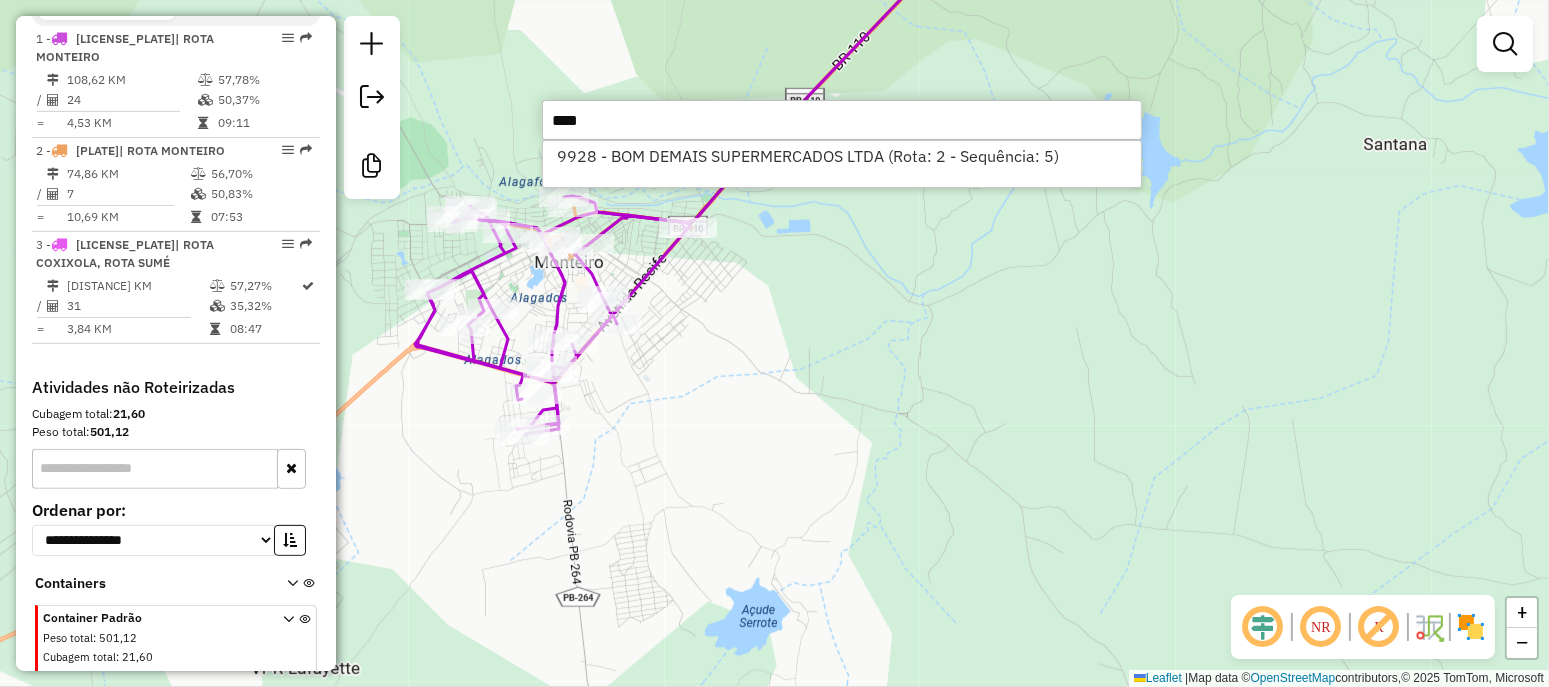 type on "****" 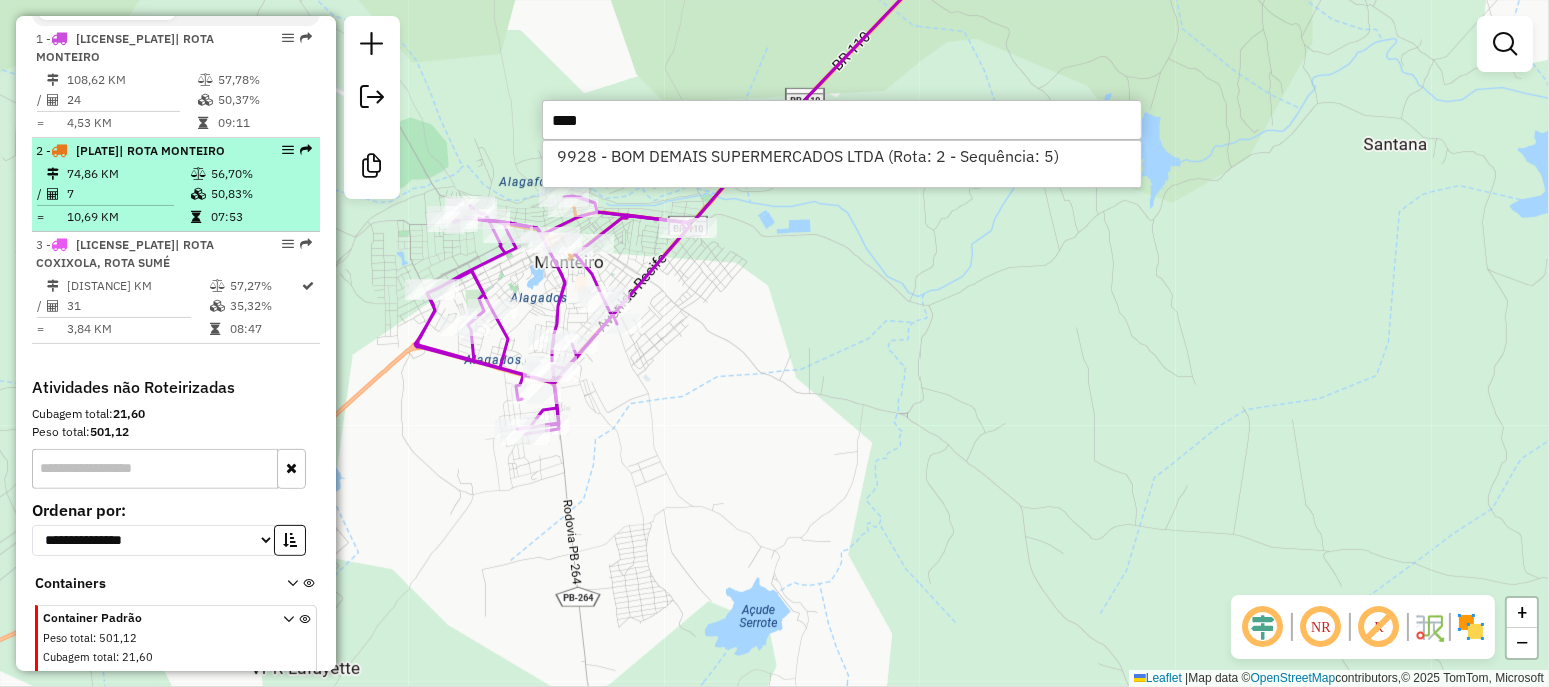scroll, scrollTop: 254, scrollLeft: 0, axis: vertical 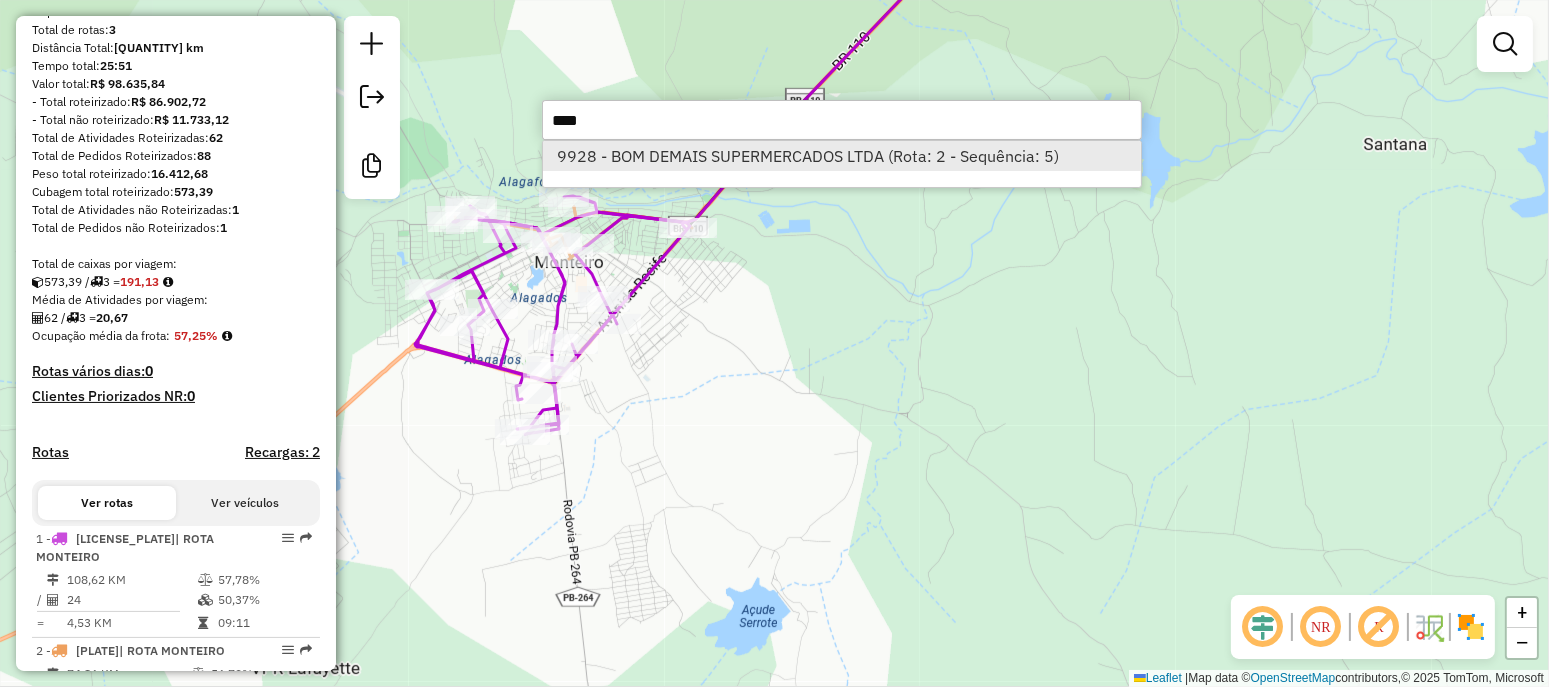 click on "9928 - BOM DEMAIS SUPERMERCADOS LTDA (Rota: 2 - Sequência: 5)" at bounding box center [842, 156] 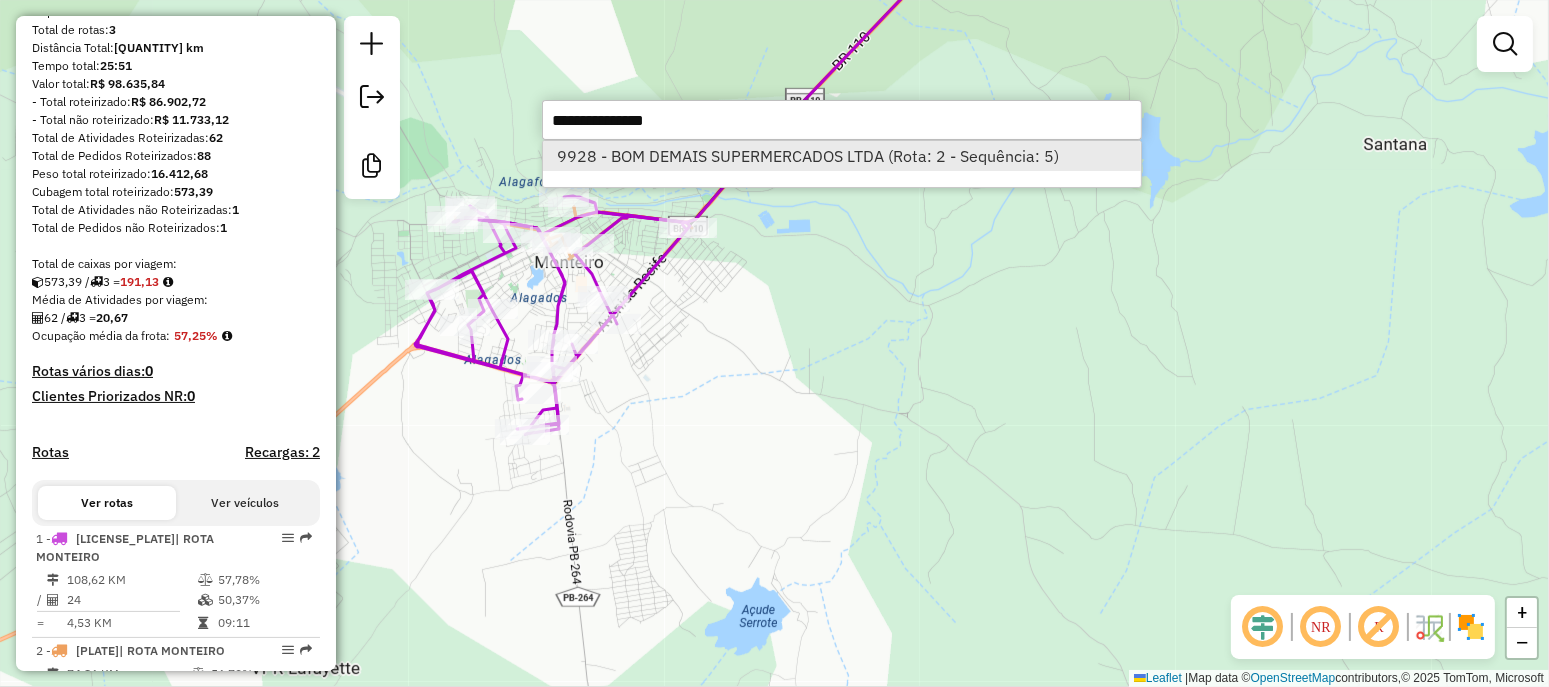 select on "**********" 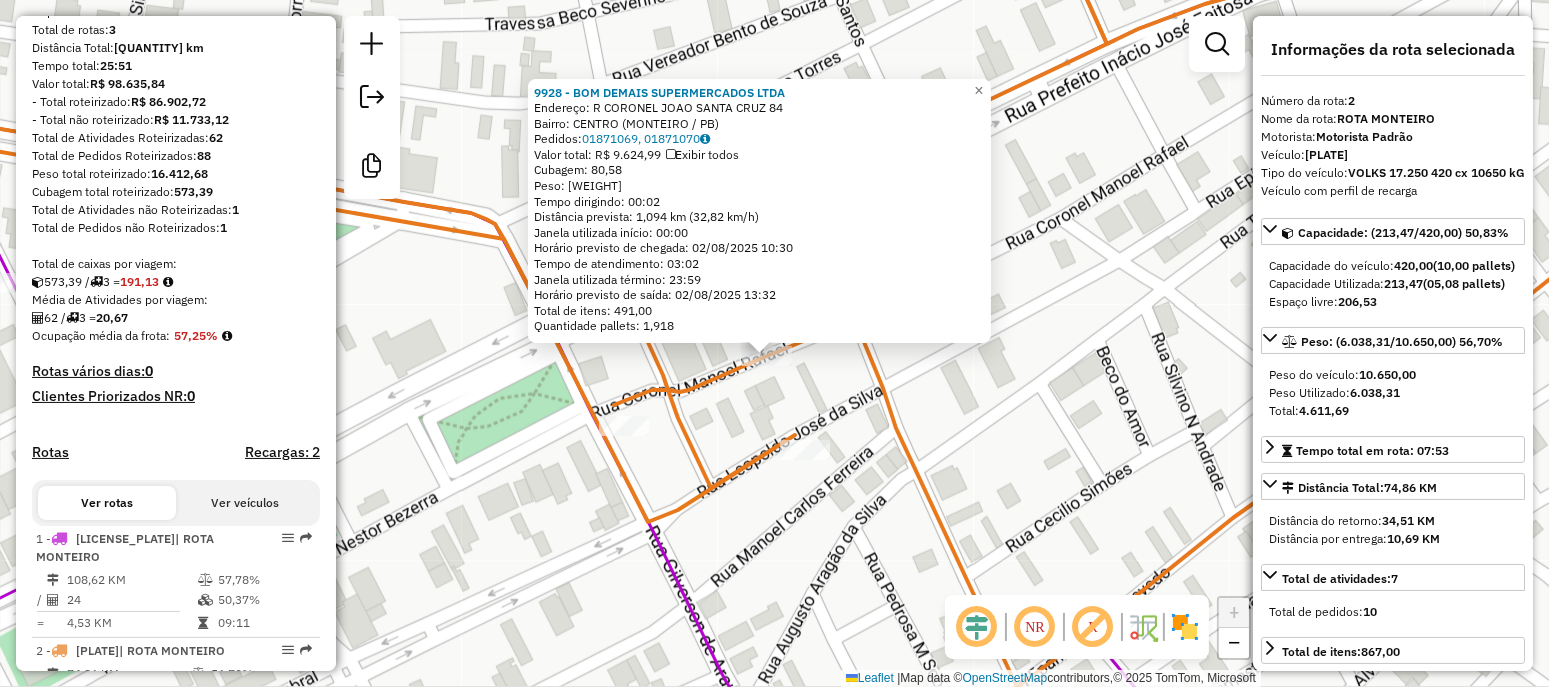 scroll, scrollTop: 0, scrollLeft: 0, axis: both 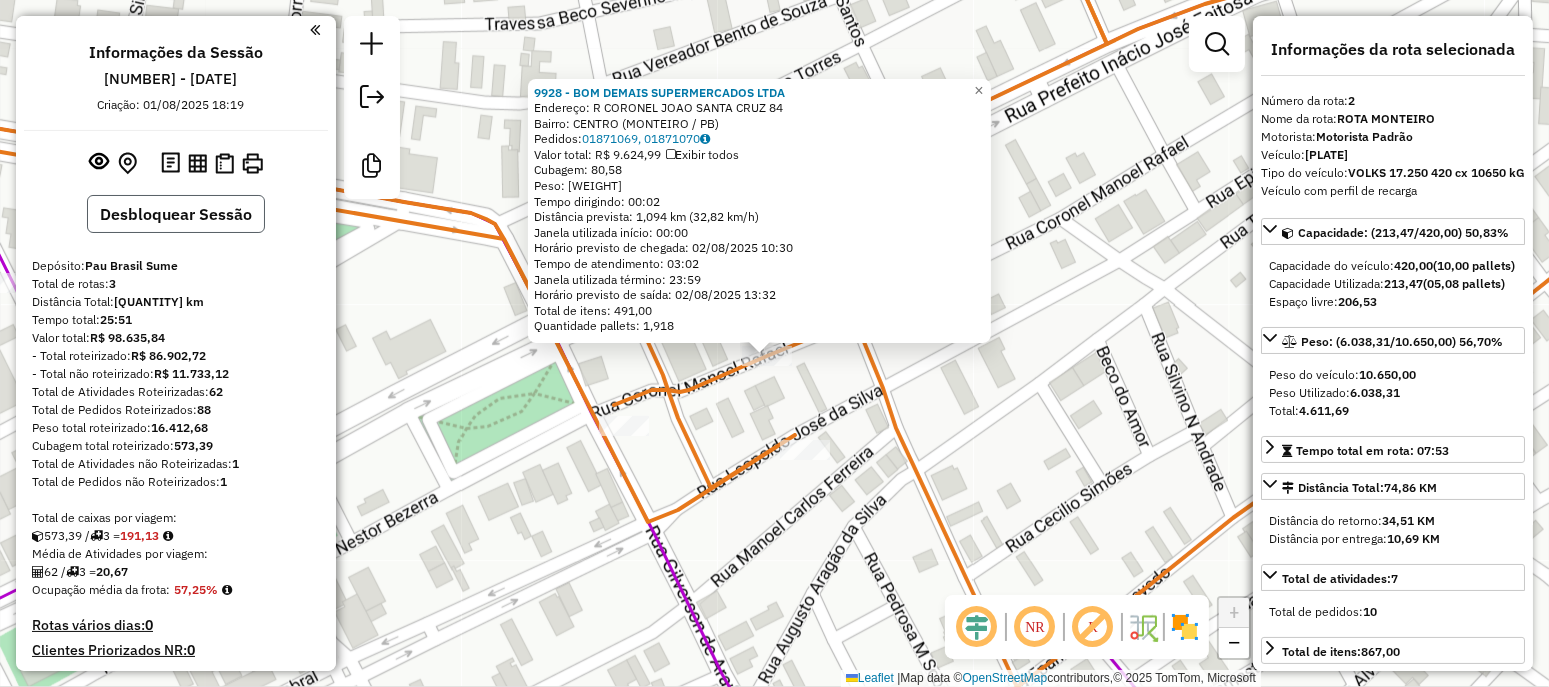 click on "Desbloquear Sessão" at bounding box center [176, 214] 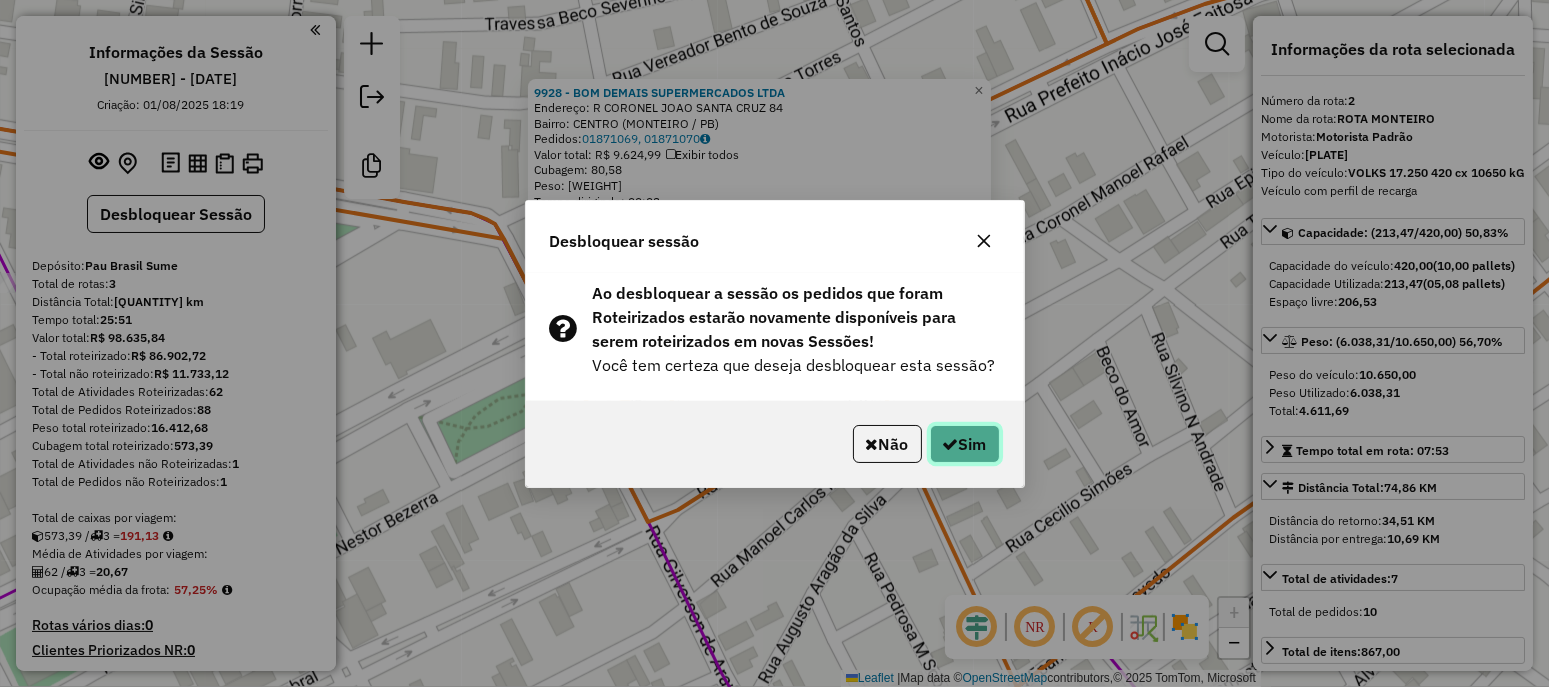 click on "Sim" 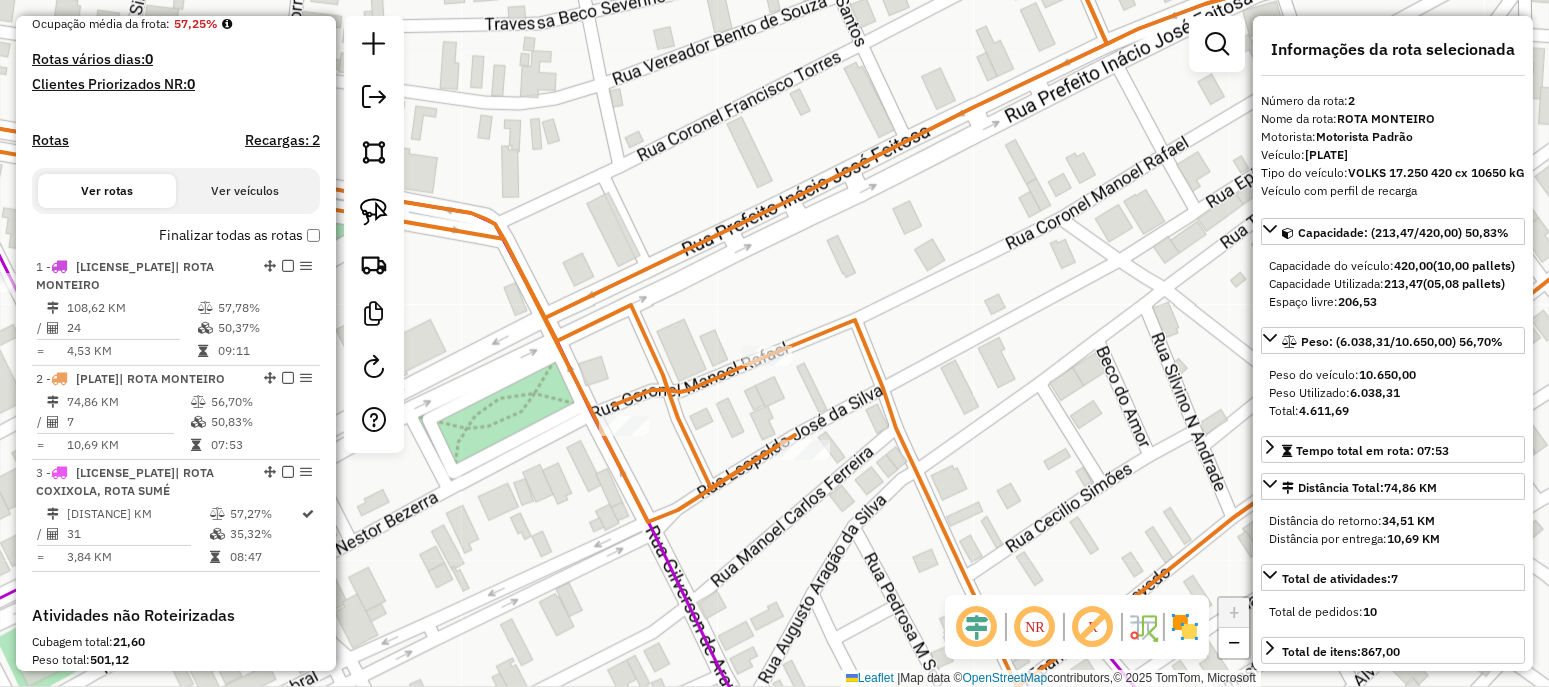 scroll, scrollTop: 785, scrollLeft: 0, axis: vertical 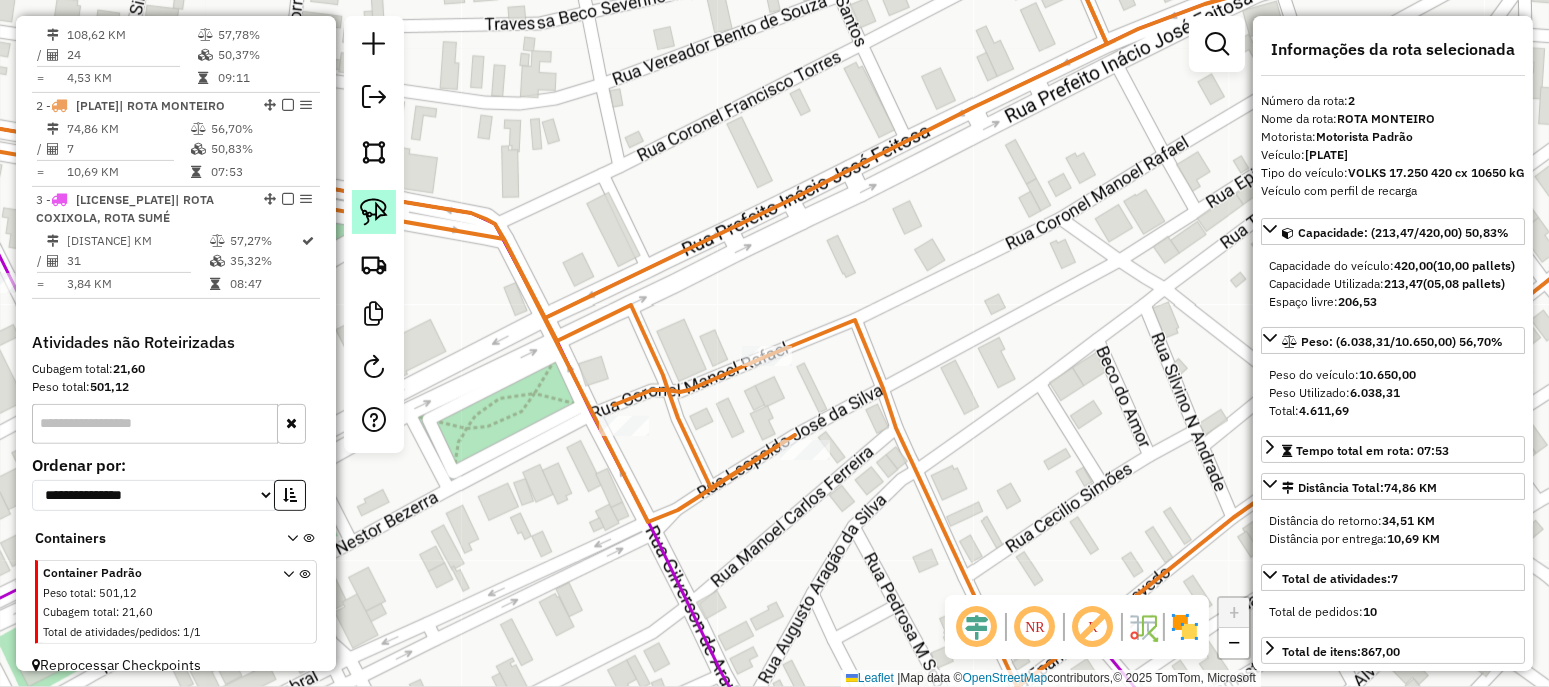 click 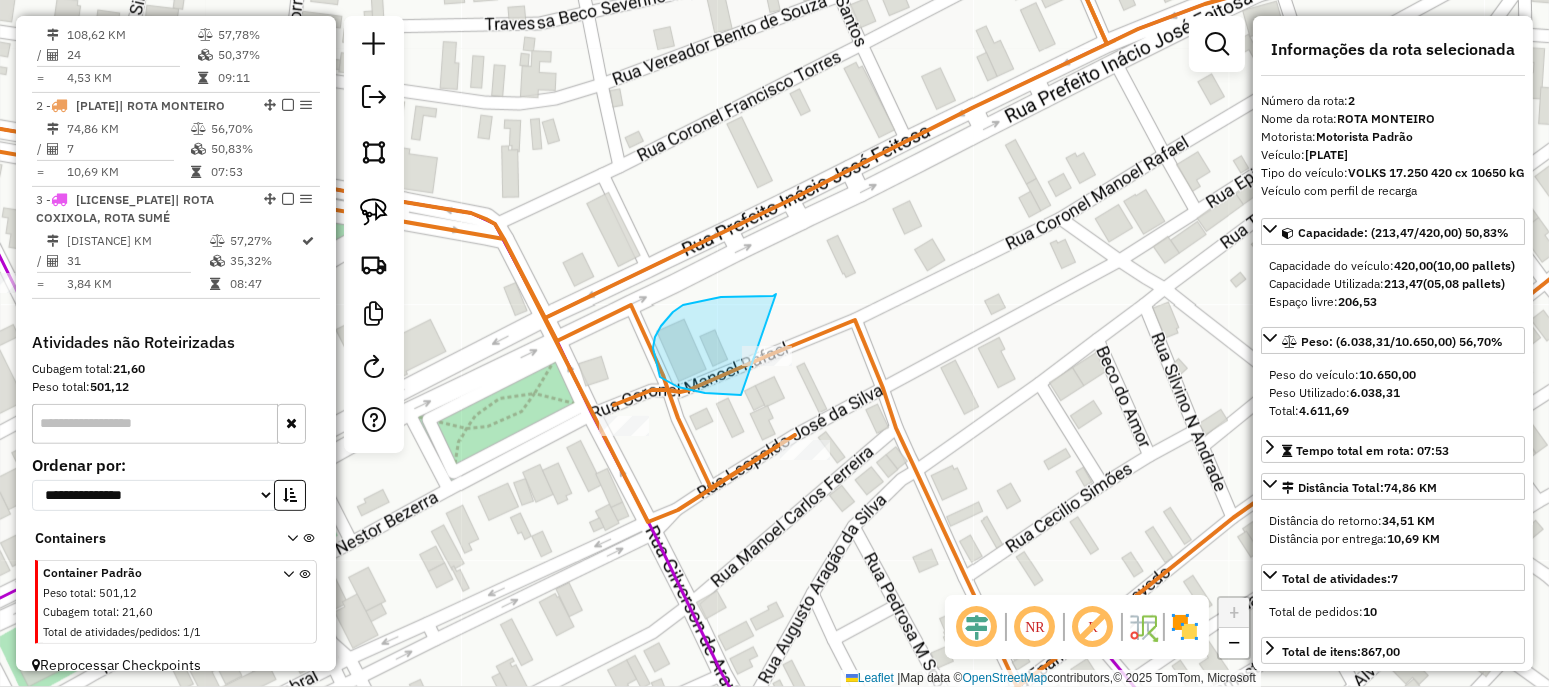 drag, startPoint x: 776, startPoint y: 294, endPoint x: 936, endPoint y: 373, distance: 178.44046 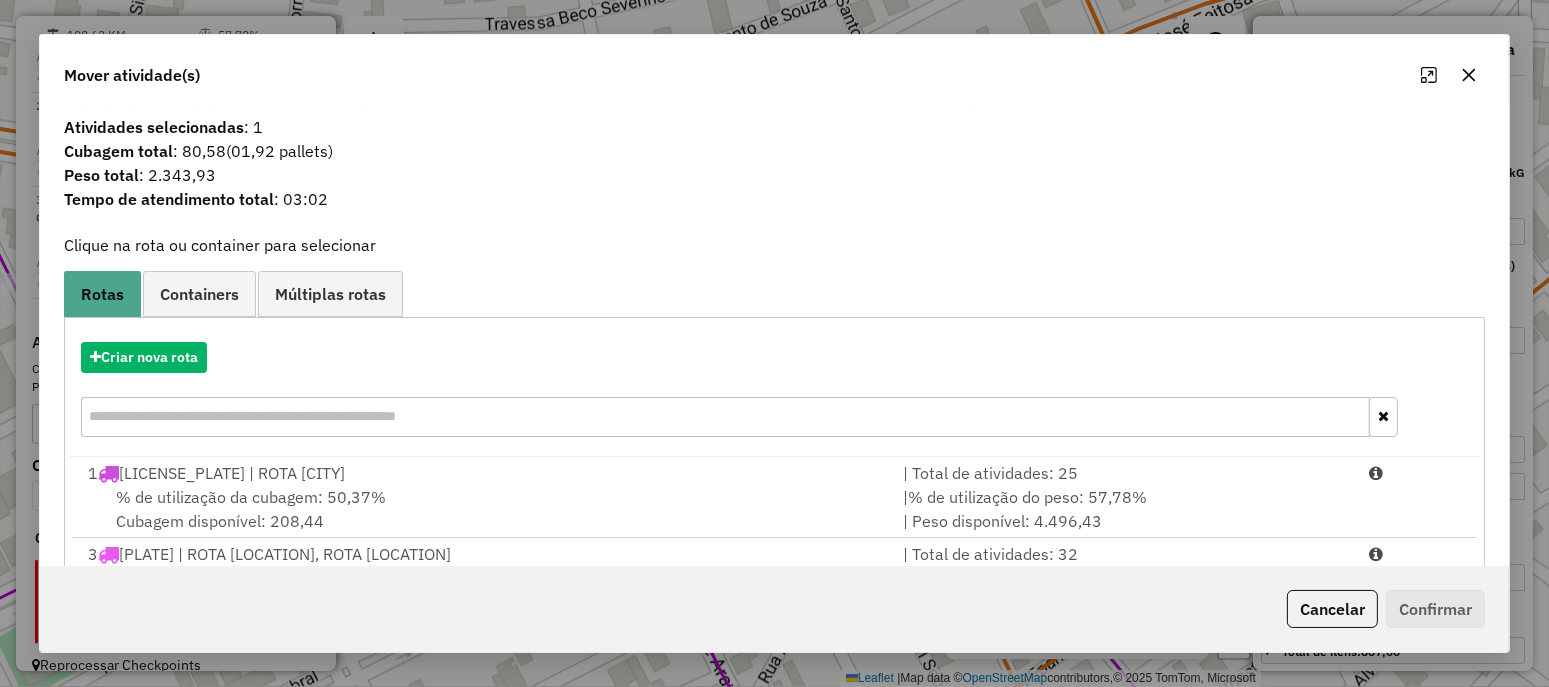 click 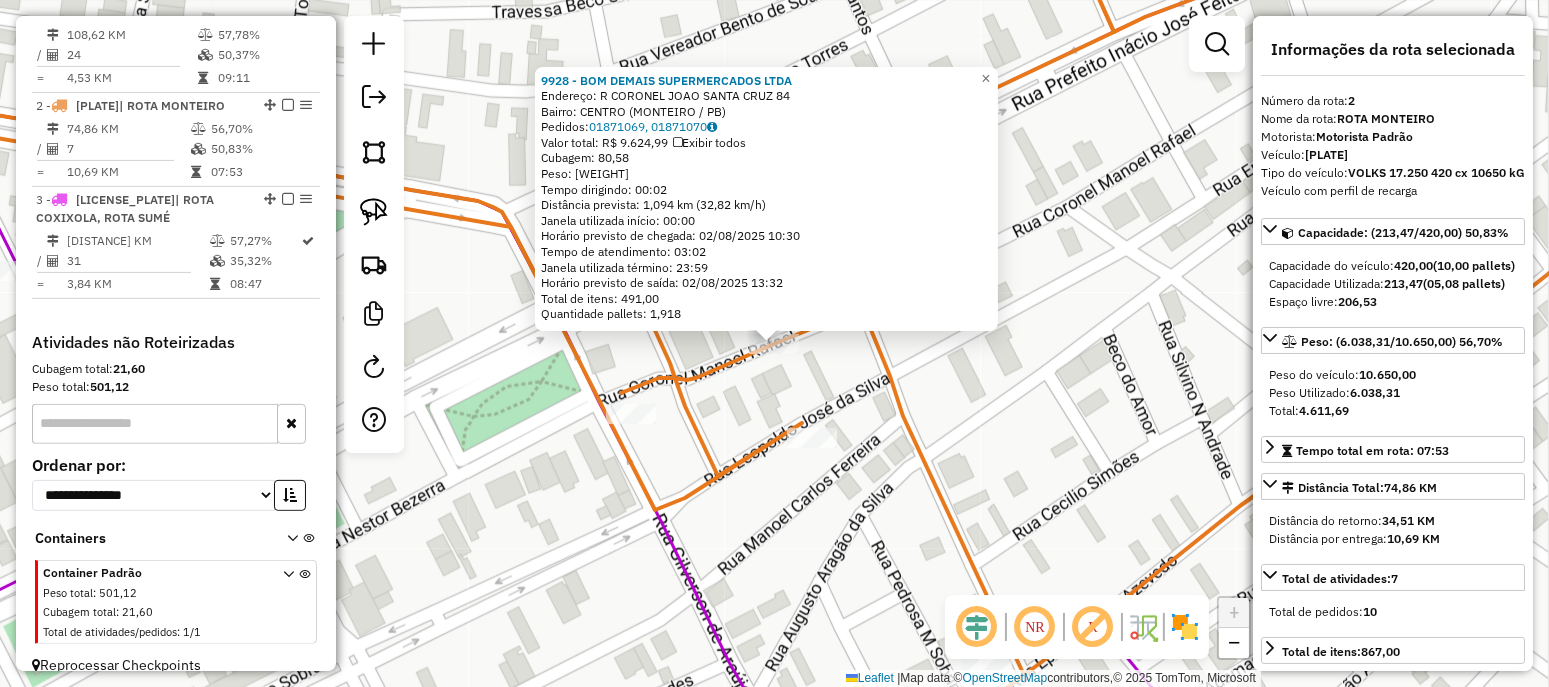 click on "9928 - BOM DEMAIS SUPERMERCADOS LTDA  Endereço: R   CORONEL JOAO SANTA CRUZ        84   Bairro: CENTRO (MONTEIRO / PB)   Pedidos:  01871069, 01871070   Valor total: R$ 9.624,99   Exibir todos   Cubagem: 80,58  Peso: 2.343,93  Tempo dirigindo: 00:02   Distância prevista: 1,094 km (32,82 km/h)   Janela utilizada início: 00:00   Horário previsto de chegada: 02/08/2025 10:30   Tempo de atendimento: 03:02   Janela utilizada término: 23:59   Horário previsto de saída: 02/08/2025 13:32   Total de itens: 491,00   Quantidade pallets: 1,918  × Janela de atendimento Grade de atendimento Capacidade Transportadoras Veículos Cliente Pedidos  Rotas Selecione os dias de semana para filtrar as janelas de atendimento  Seg   Ter   Qua   Qui   Sex   Sáb   Dom  Informe o período da janela de atendimento: De: Até:  Filtrar exatamente a janela do cliente  Considerar janela de atendimento padrão  Selecione os dias de semana para filtrar as grades de atendimento  Seg   Ter   Qua   Qui   Sex   Sáb   Dom   Peso mínimo:" 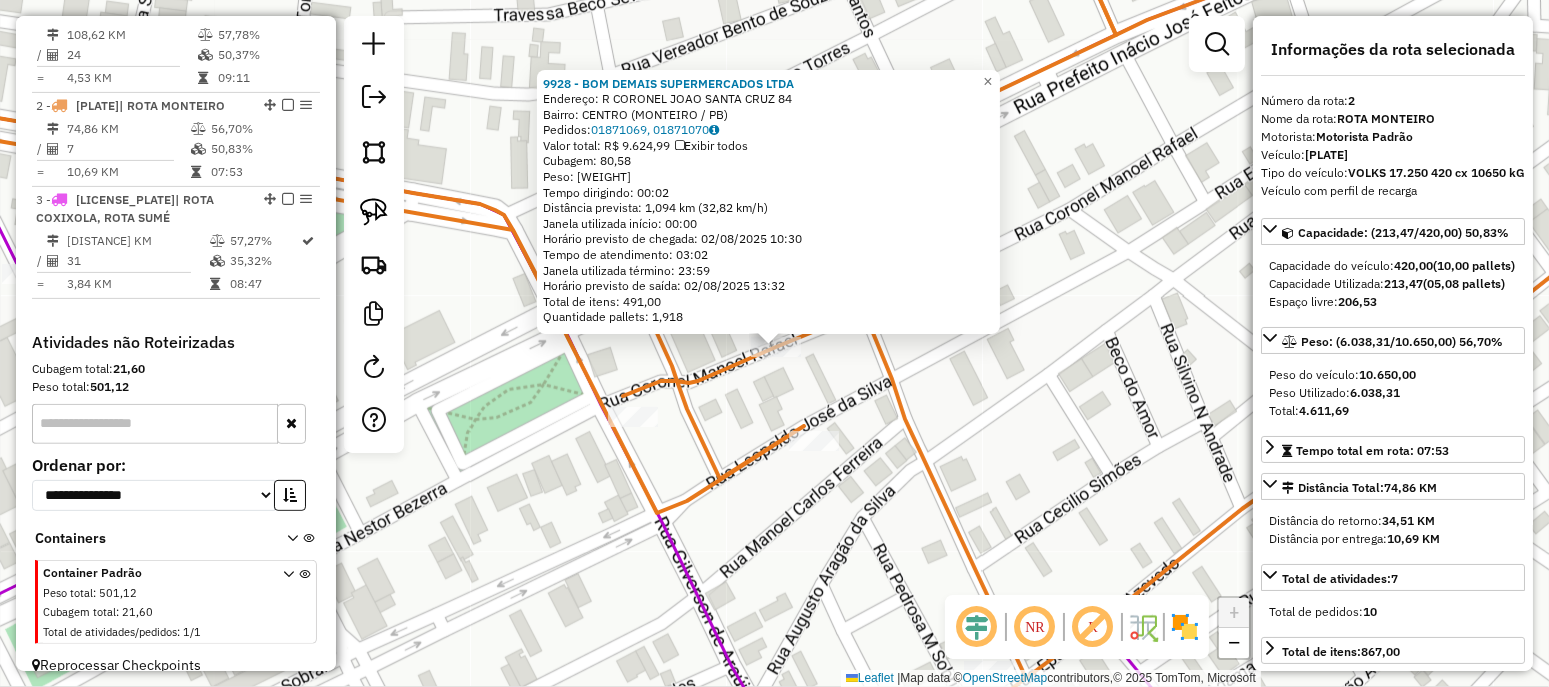 click on "9928 - BOM DEMAIS SUPERMERCADOS LTDA  Endereço: R   CORONEL JOAO SANTA CRUZ        84   Bairro: CENTRO (MONTEIRO / PB)   Pedidos:  01871069, 01871070   Valor total: R$ 9.624,99   Exibir todos   Cubagem: 80,58  Peso: 2.343,93  Tempo dirigindo: 00:02   Distância prevista: 1,094 km (32,82 km/h)   Janela utilizada início: 00:00   Horário previsto de chegada: 02/08/2025 10:30   Tempo de atendimento: 03:02   Janela utilizada término: 23:59   Horário previsto de saída: 02/08/2025 13:32   Total de itens: 491,00   Quantidade pallets: 1,918  × Janela de atendimento Grade de atendimento Capacidade Transportadoras Veículos Cliente Pedidos  Rotas Selecione os dias de semana para filtrar as janelas de atendimento  Seg   Ter   Qua   Qui   Sex   Sáb   Dom  Informe o período da janela de atendimento: De: Até:  Filtrar exatamente a janela do cliente  Considerar janela de atendimento padrão  Selecione os dias de semana para filtrar as grades de atendimento  Seg   Ter   Qua   Qui   Sex   Sáb   Dom   Peso mínimo:" 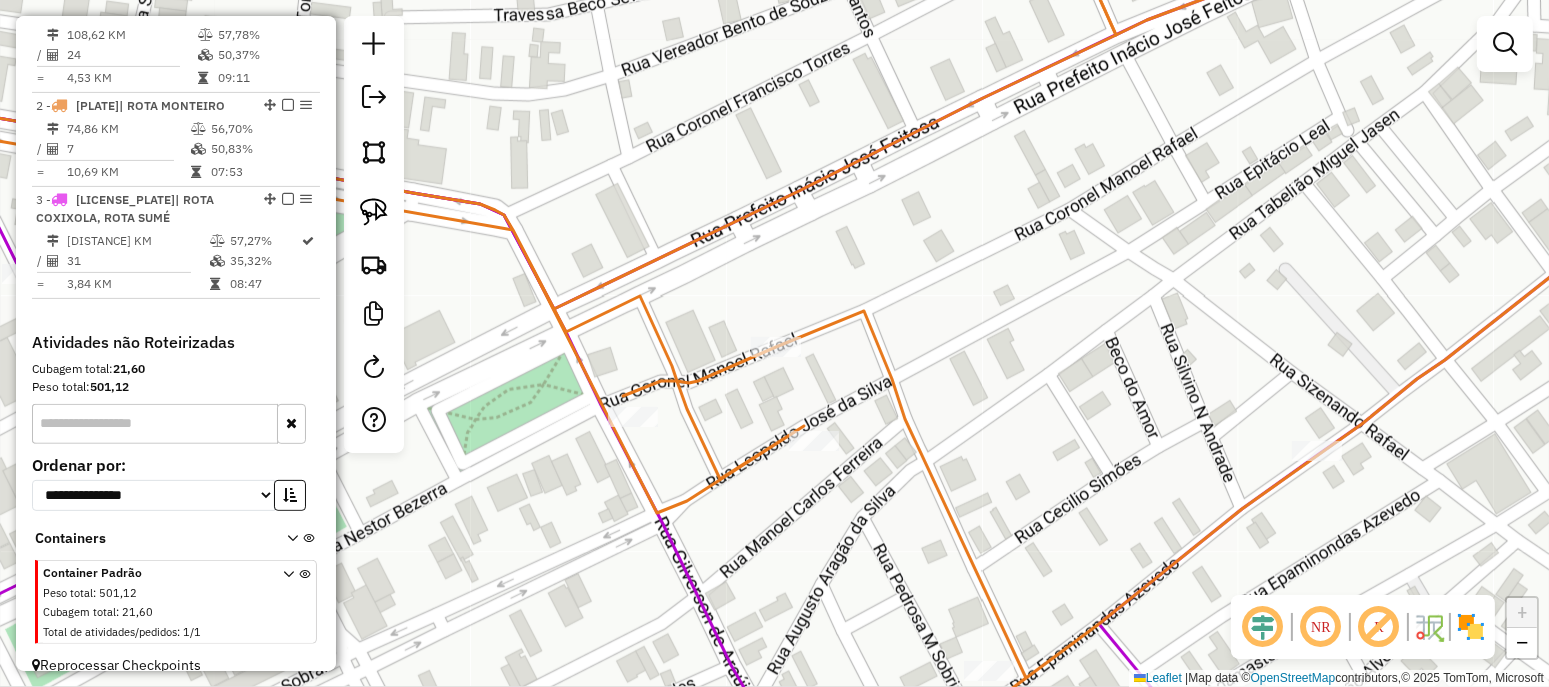 click 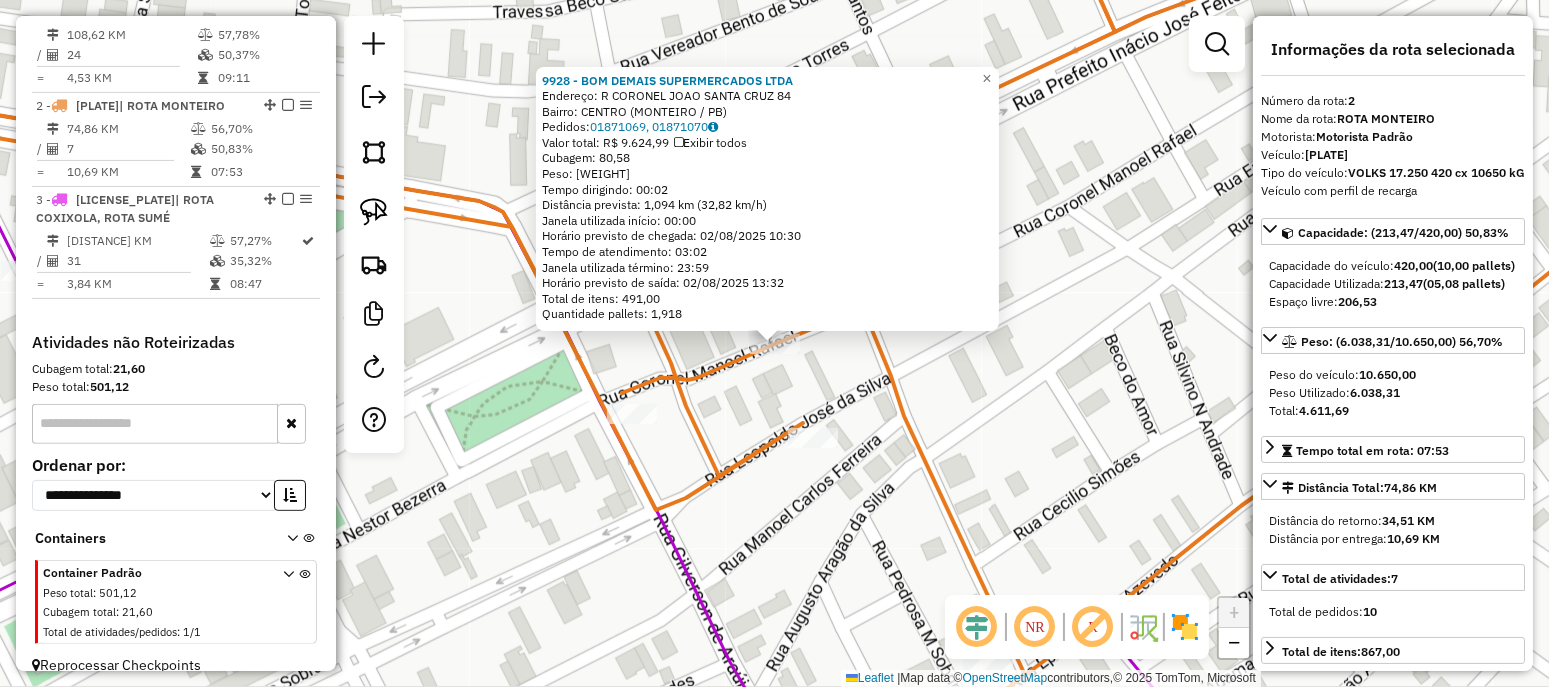 click on "Rota 2 - Placa SKZ8I57  9928 - BOM DEMAIS SUPERMERCADOS LTDA 9928 - BOM DEMAIS SUPERMERCADOS LTDA  Endereço: R   CORONEL JOAO SANTA CRUZ        84   Bairro: CENTRO (MONTEIRO / PB)   Pedidos:  01871069, 01871070   Valor total: R$ 9.624,99   Exibir todos   Cubagem: 80,58  Peso: 2.343,93  Tempo dirigindo: 00:02   Distância prevista: 1,094 km (32,82 km/h)   Janela utilizada início: 00:00   Horário previsto de chegada: 02/08/2025 10:30   Tempo de atendimento: 03:02   Janela utilizada término: 23:59   Horário previsto de saída: 02/08/2025 13:32   Total de itens: 491,00   Quantidade pallets: 1,918  × Janela de atendimento Grade de atendimento Capacidade Transportadoras Veículos Cliente Pedidos  Rotas Selecione os dias de semana para filtrar as janelas de atendimento  Seg   Ter   Qua   Qui   Sex   Sáb   Dom  Informe o período da janela de atendimento: De: Até:  Filtrar exatamente a janela do cliente  Considerar janela de atendimento padrão   Seg   Ter   Qua   Qui   Sex   Sáb   Dom   Peso mínimo:   De:" 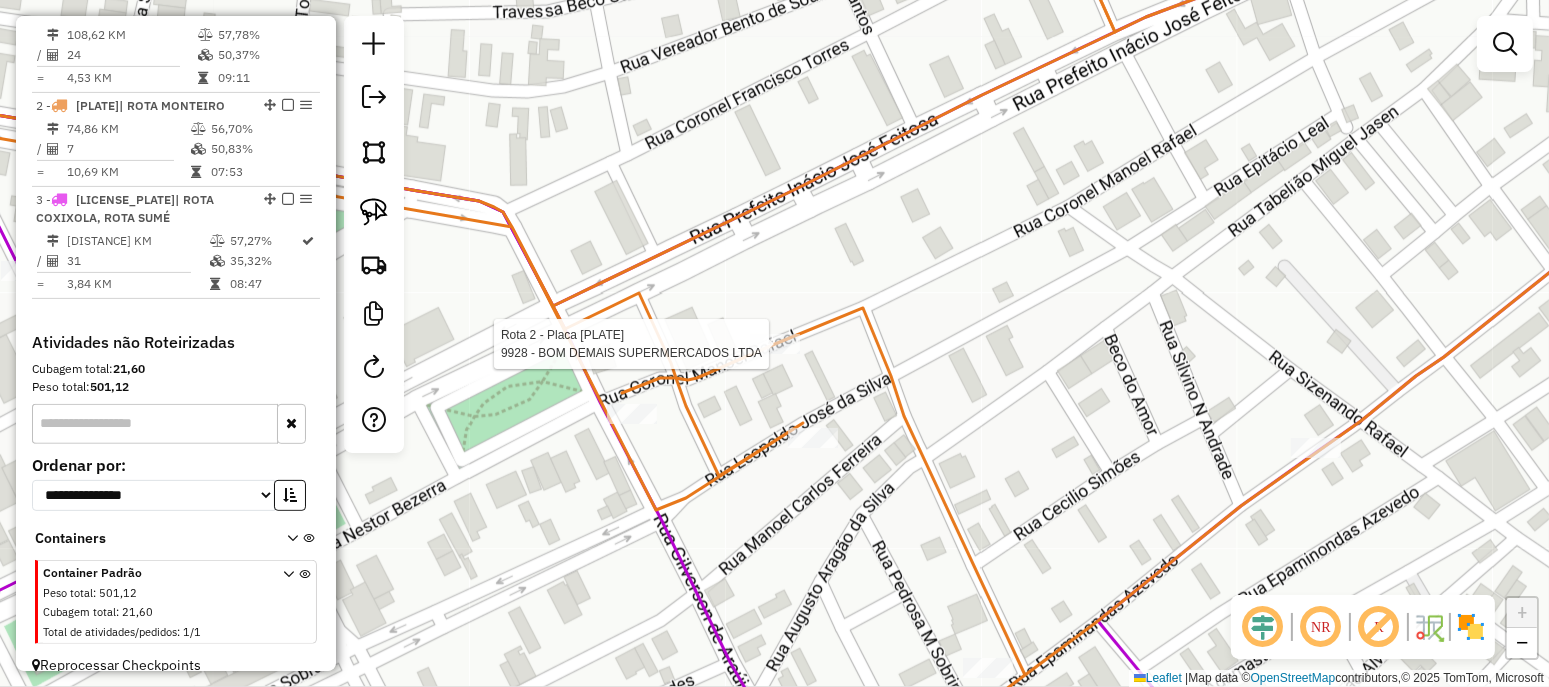 click 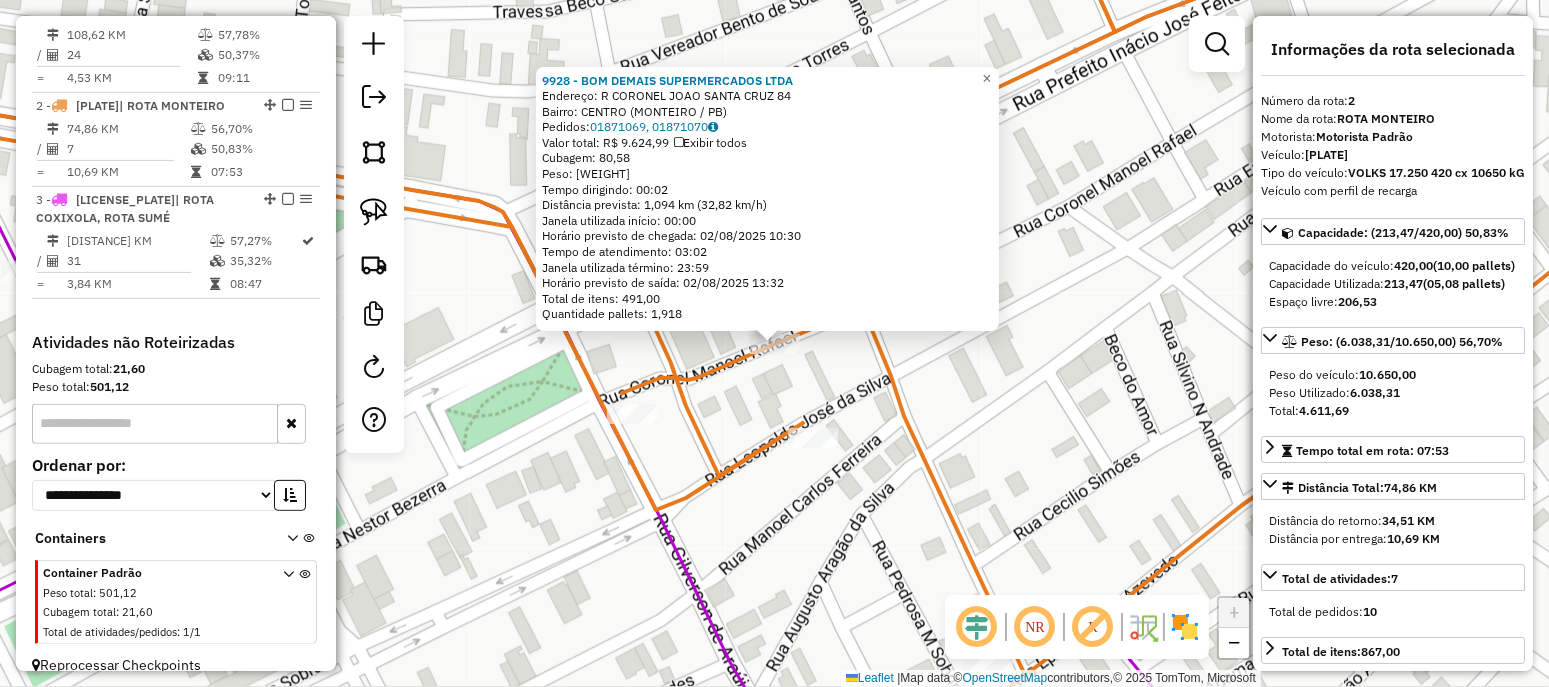 click on "9928 - BOM DEMAIS SUPERMERCADOS LTDA  Endereço: R   CORONEL JOAO SANTA CRUZ        84   Bairro: CENTRO (MONTEIRO / PB)   Pedidos:  01871069, 01871070   Valor total: R$ 9.624,99   Exibir todos   Cubagem: 80,58  Peso: 2.343,93  Tempo dirigindo: 00:02   Distância prevista: 1,094 km (32,82 km/h)   Janela utilizada início: 00:00   Horário previsto de chegada: 02/08/2025 10:30   Tempo de atendimento: 03:02   Janela utilizada término: 23:59   Horário previsto de saída: 02/08/2025 13:32   Total de itens: 491,00   Quantidade pallets: 1,918  × Janela de atendimento Grade de atendimento Capacidade Transportadoras Veículos Cliente Pedidos  Rotas Selecione os dias de semana para filtrar as janelas de atendimento  Seg   Ter   Qua   Qui   Sex   Sáb   Dom  Informe o período da janela de atendimento: De: Até:  Filtrar exatamente a janela do cliente  Considerar janela de atendimento padrão  Selecione os dias de semana para filtrar as grades de atendimento  Seg   Ter   Qua   Qui   Sex   Sáb   Dom   Peso mínimo:" 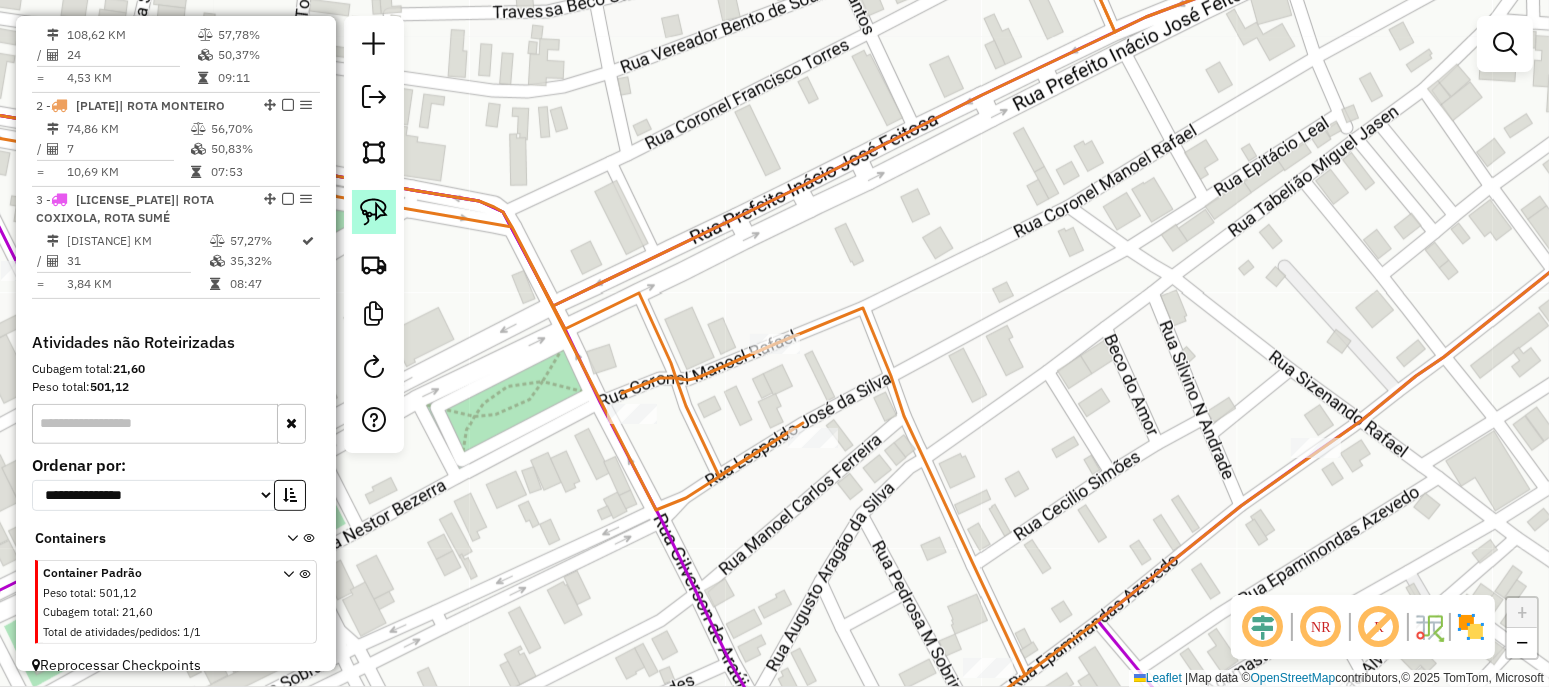 click 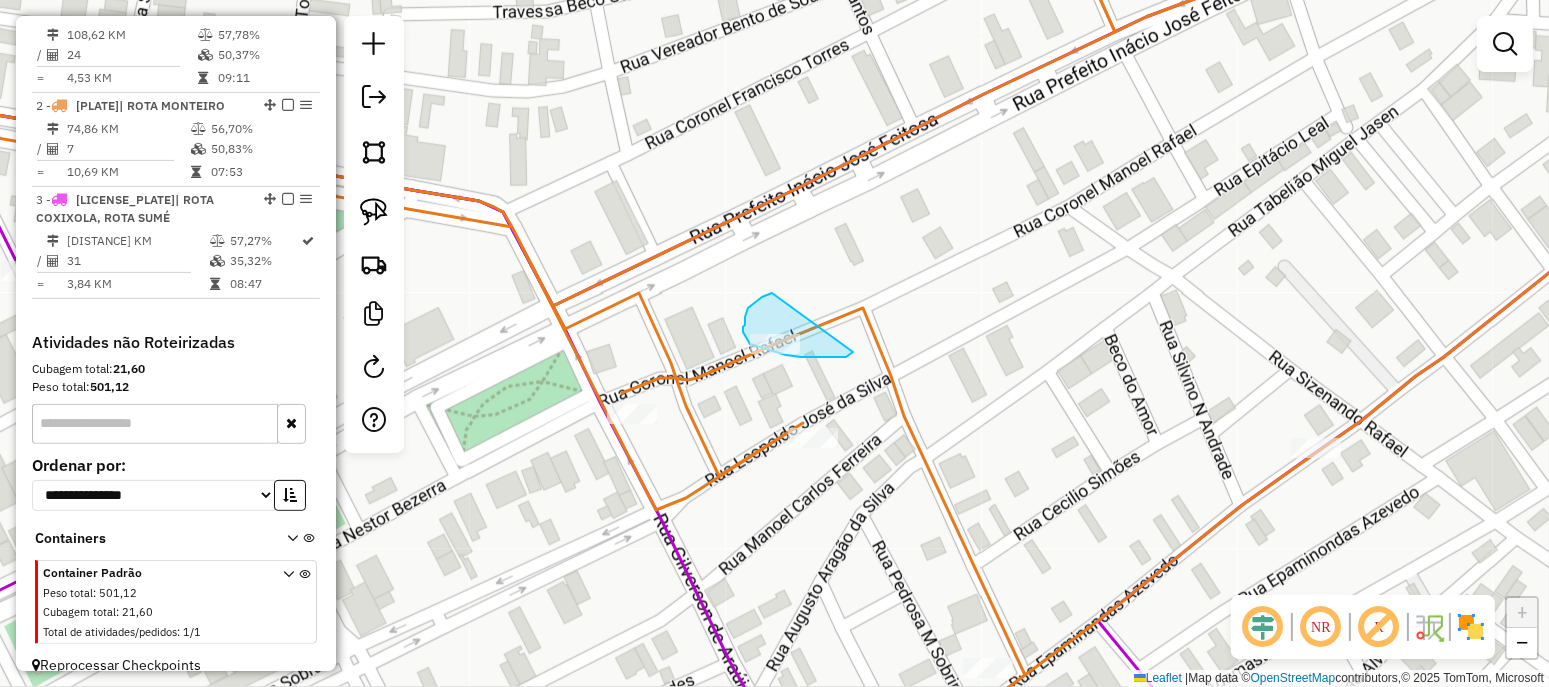 drag, startPoint x: 772, startPoint y: 293, endPoint x: 853, endPoint y: 352, distance: 100.20978 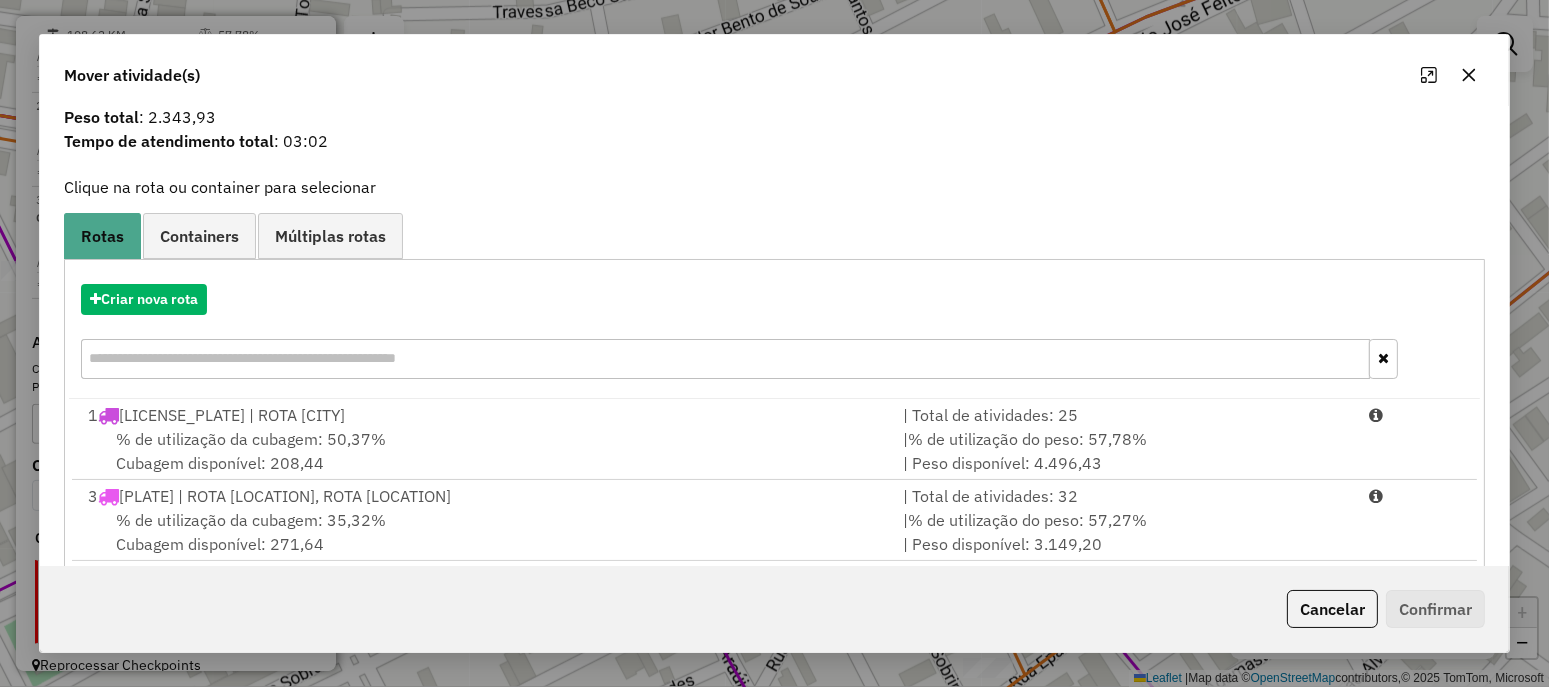 scroll, scrollTop: 85, scrollLeft: 0, axis: vertical 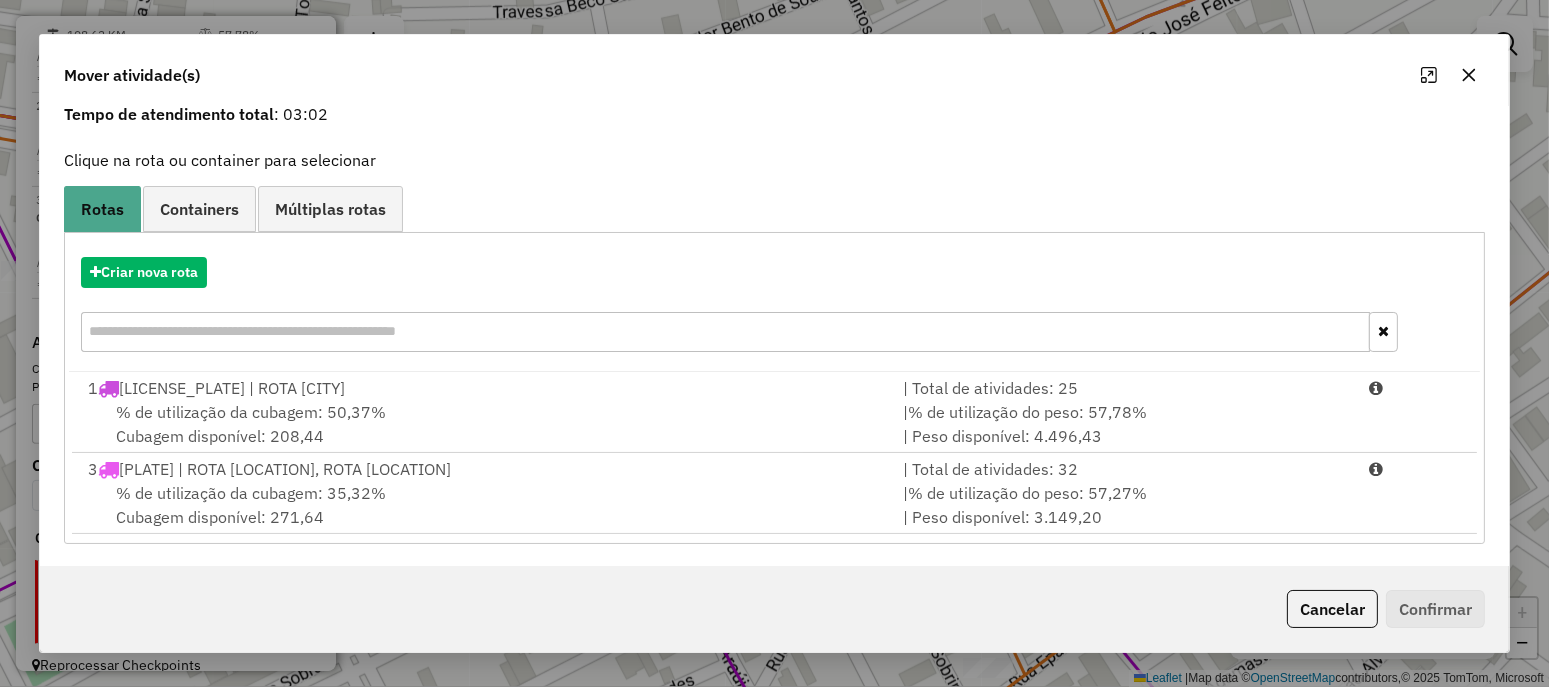 click 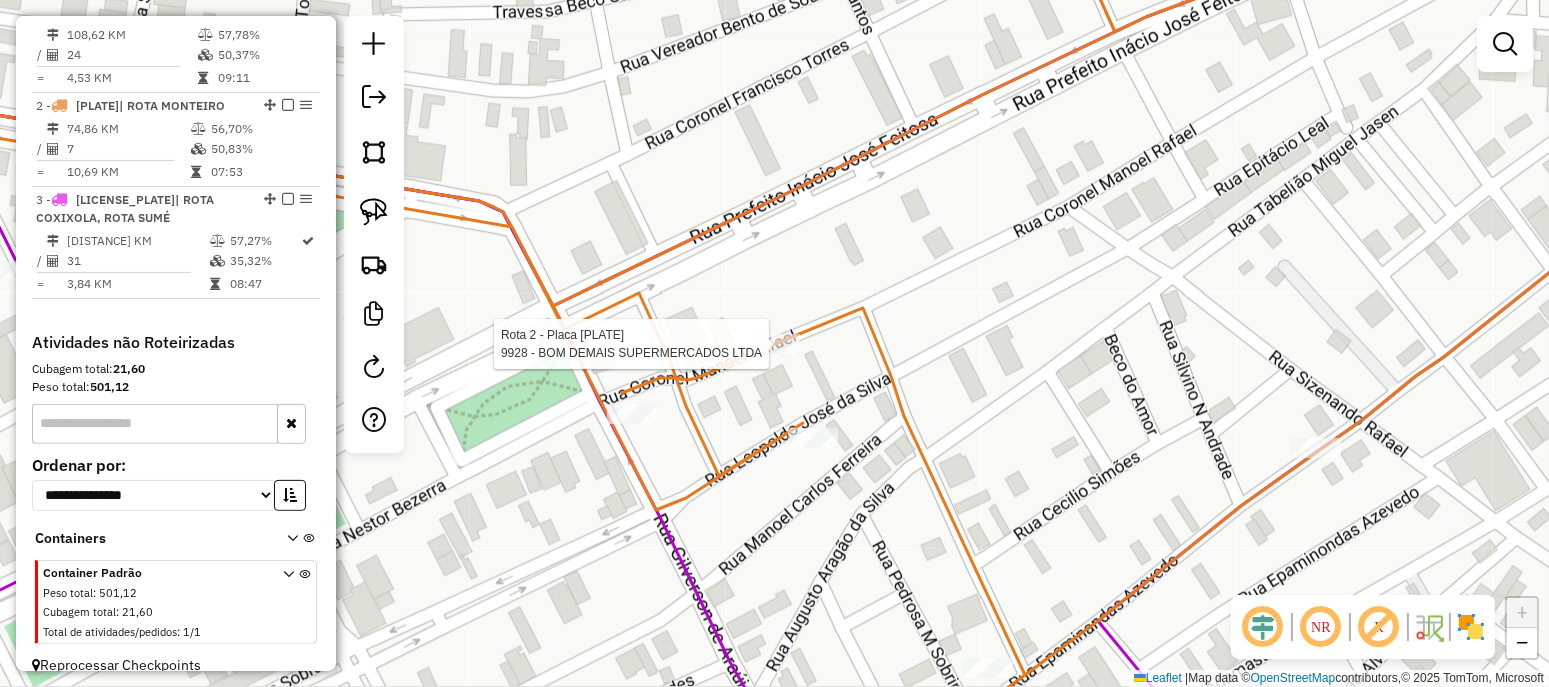 select on "**********" 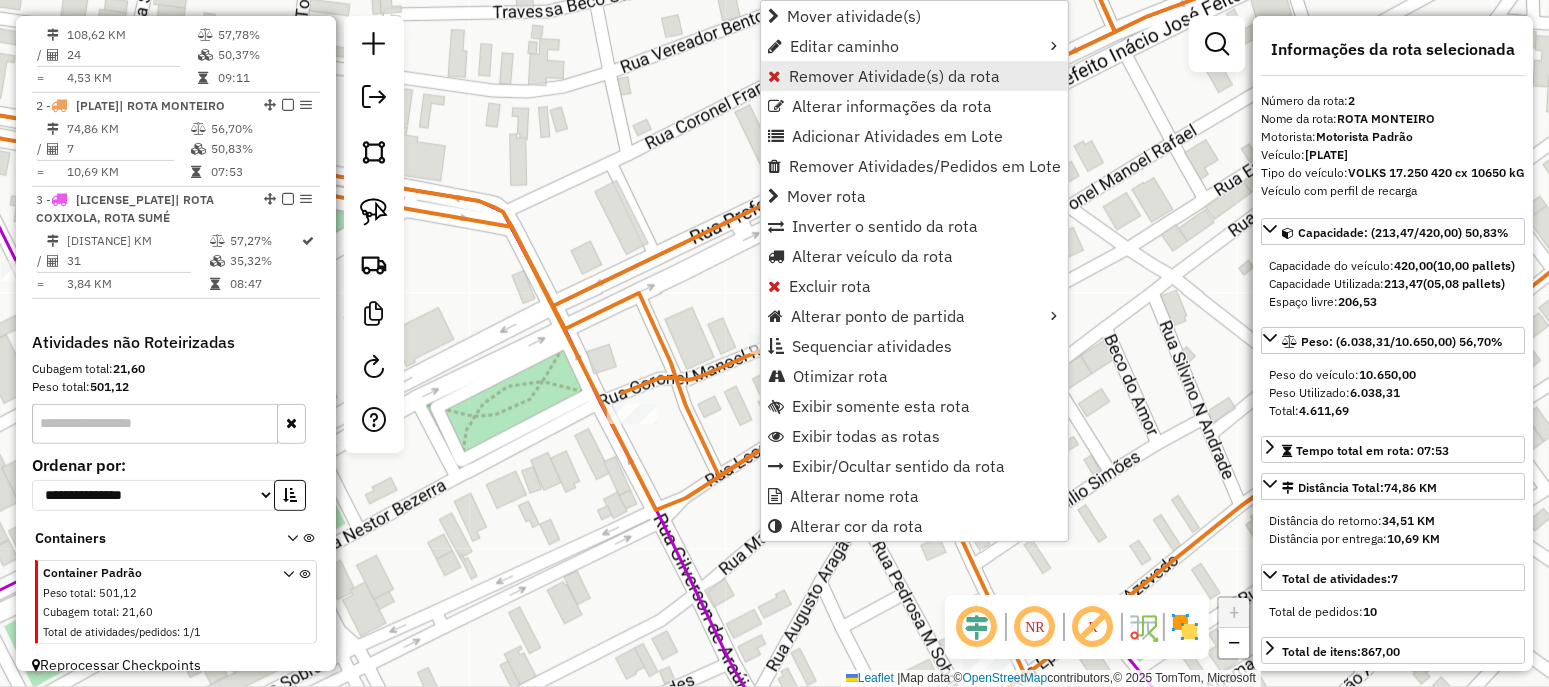 click on "Remover Atividade(s) da rota" at bounding box center [894, 76] 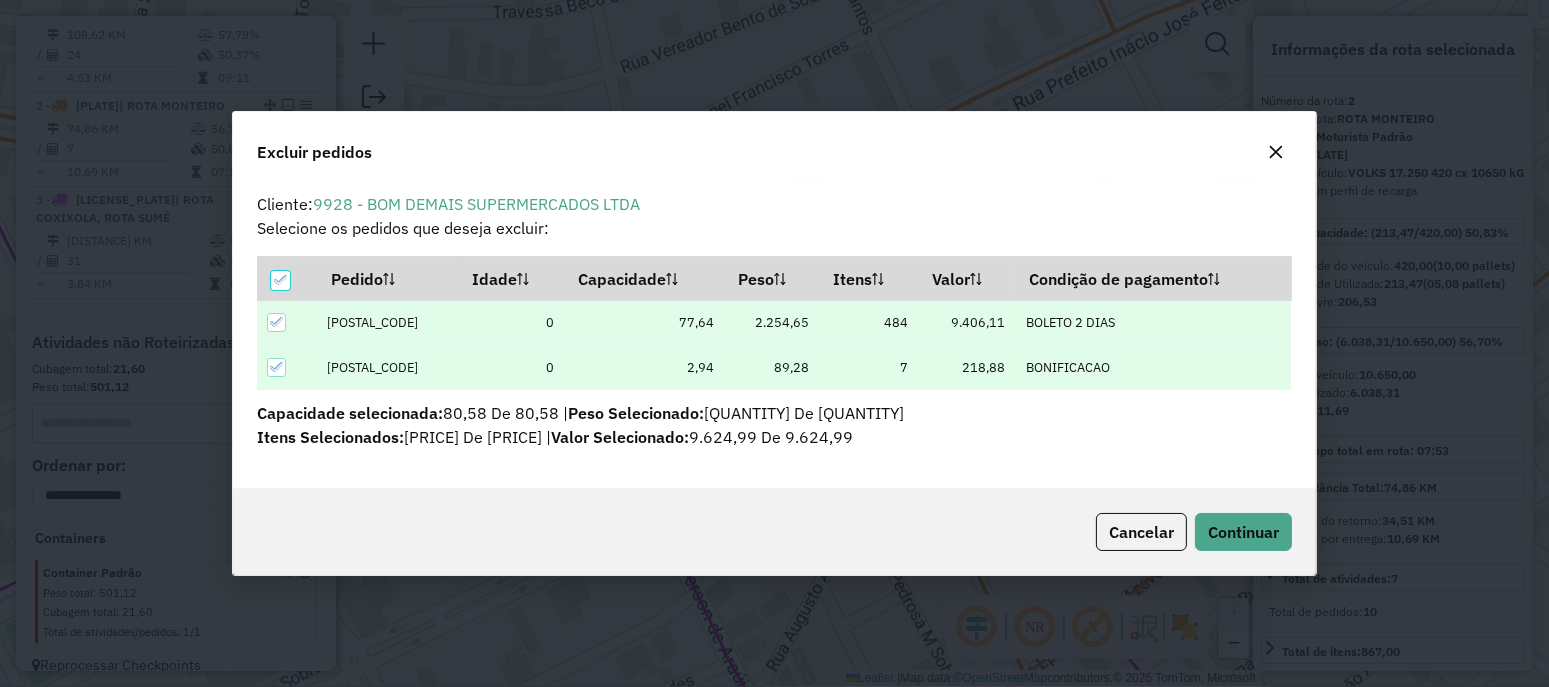 scroll, scrollTop: 0, scrollLeft: 0, axis: both 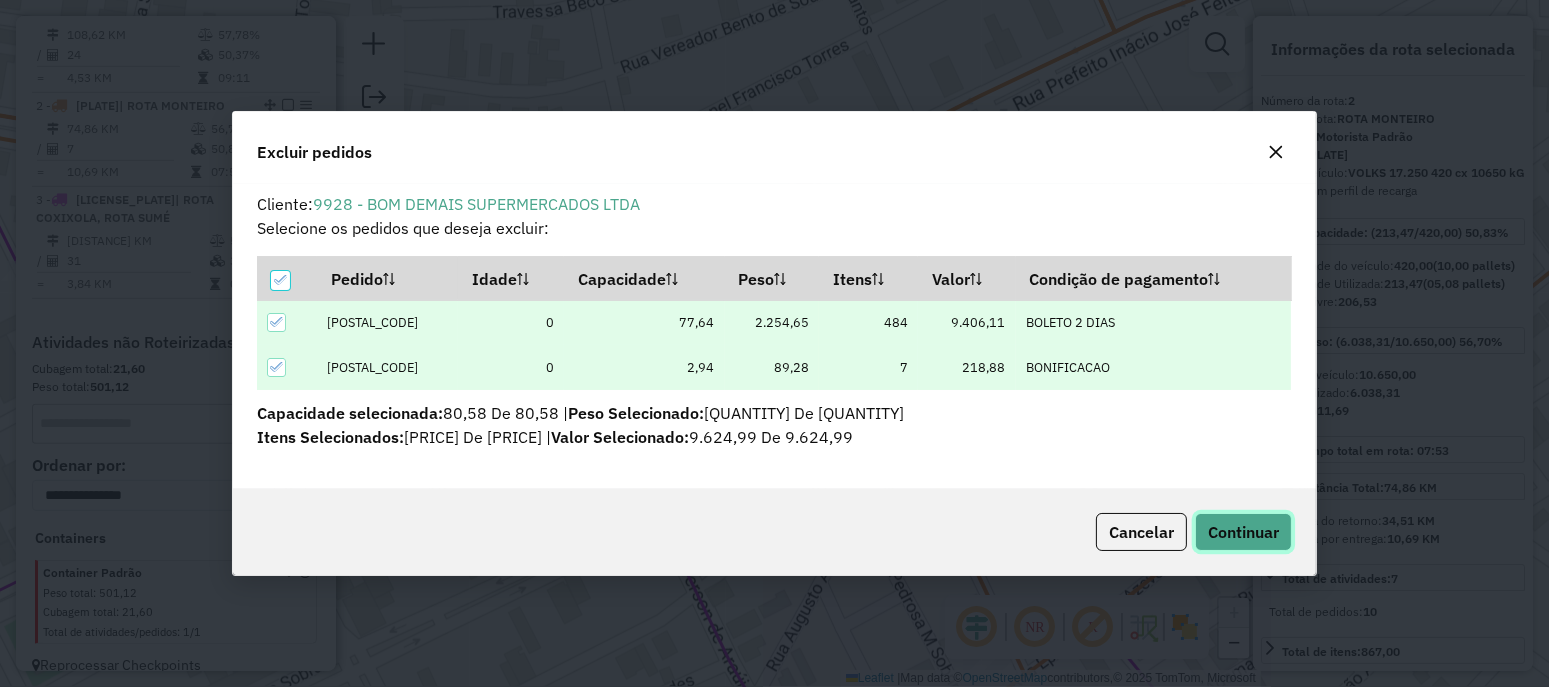 click on "Continuar" 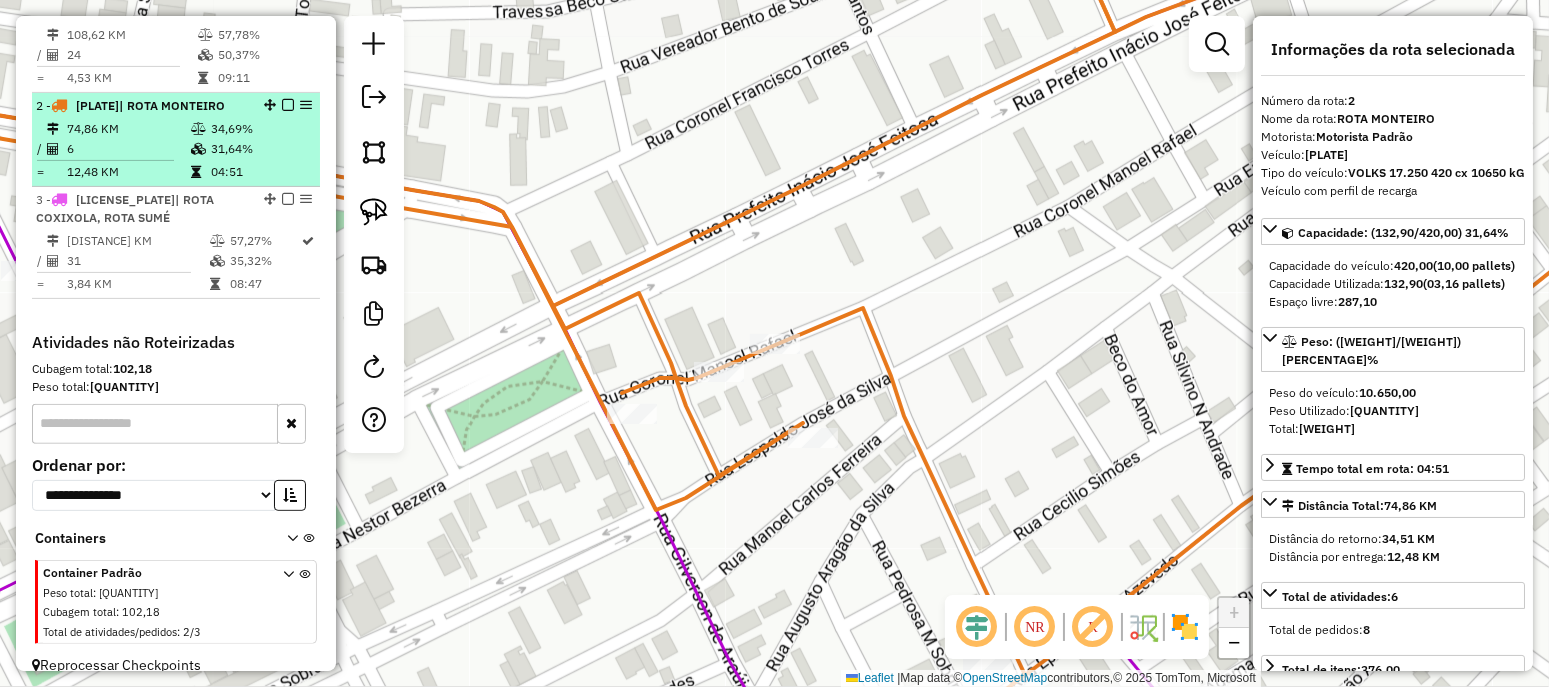click on "74,86 KM" at bounding box center (128, 129) 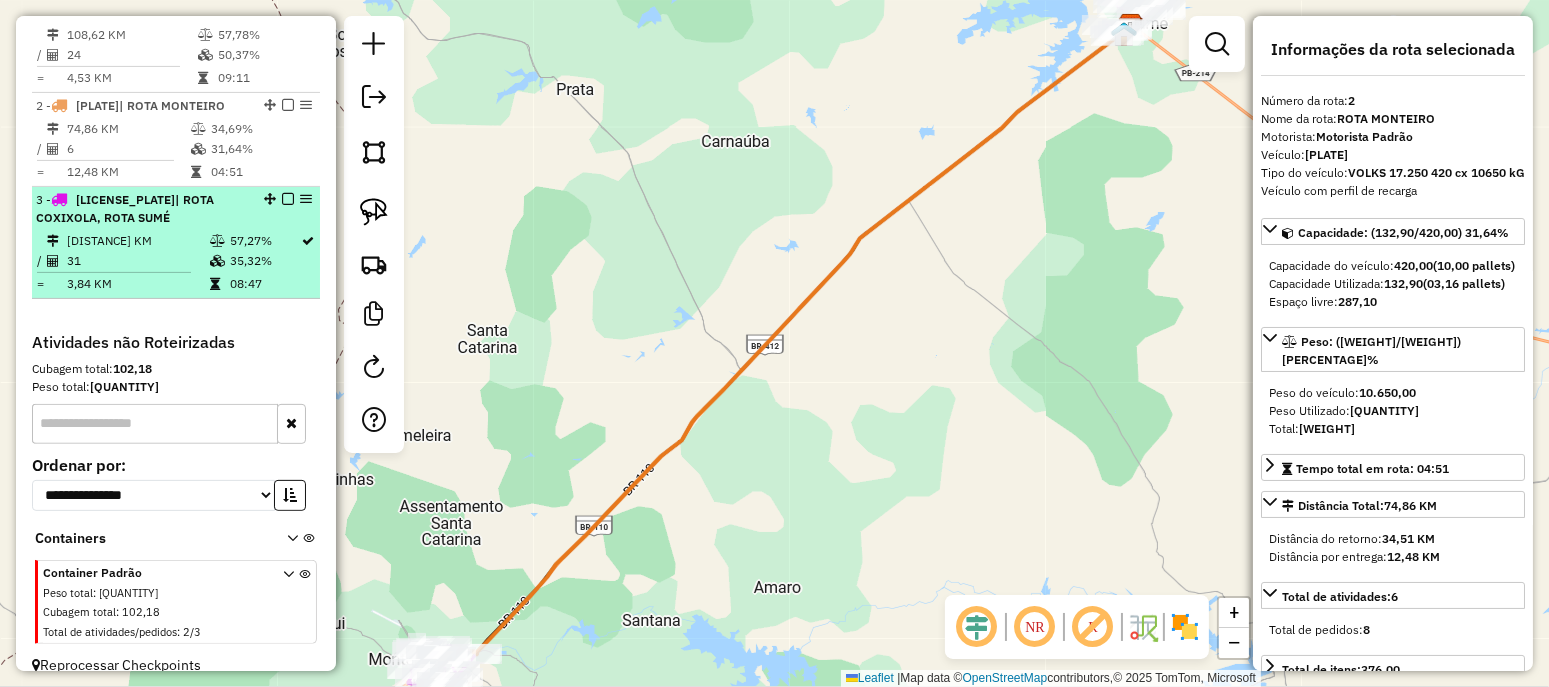 click on "118,99 KM" at bounding box center [137, 241] 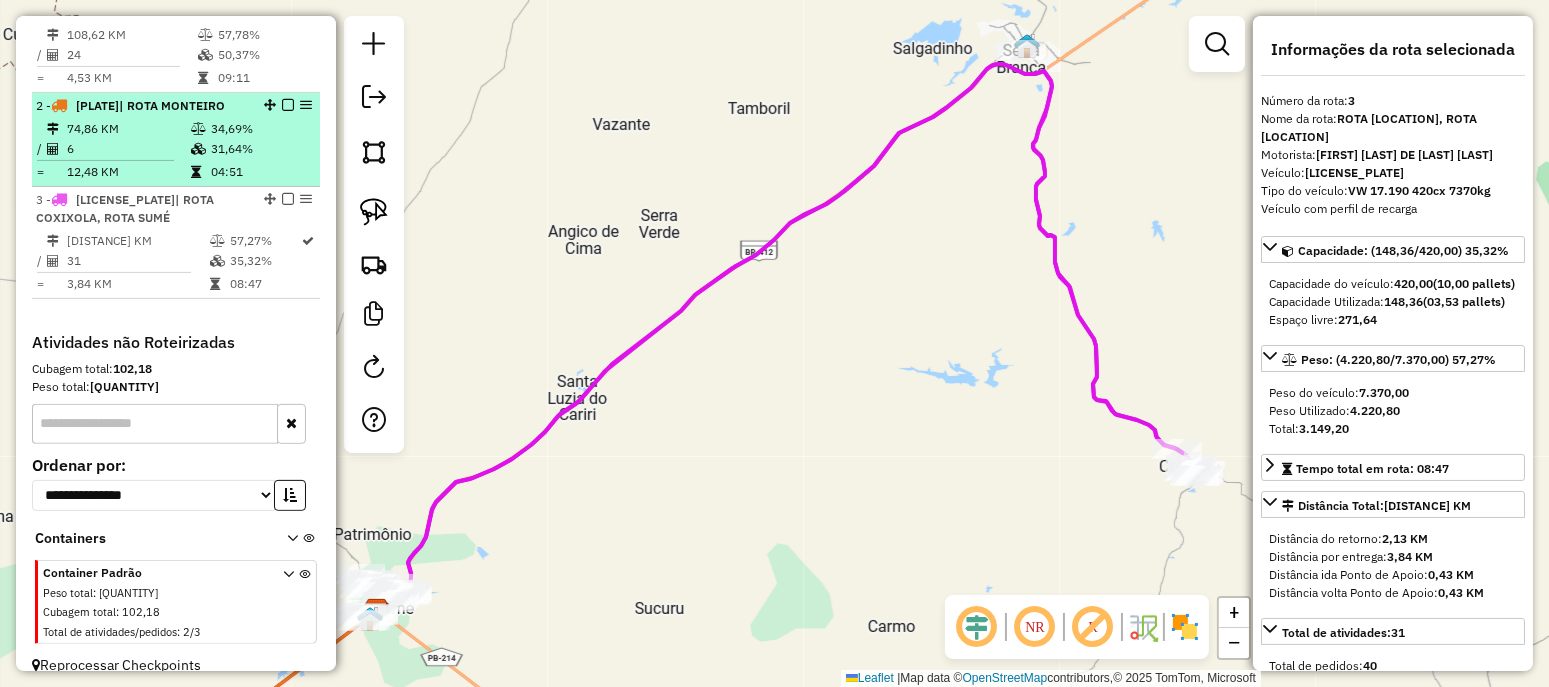 scroll, scrollTop: 619, scrollLeft: 0, axis: vertical 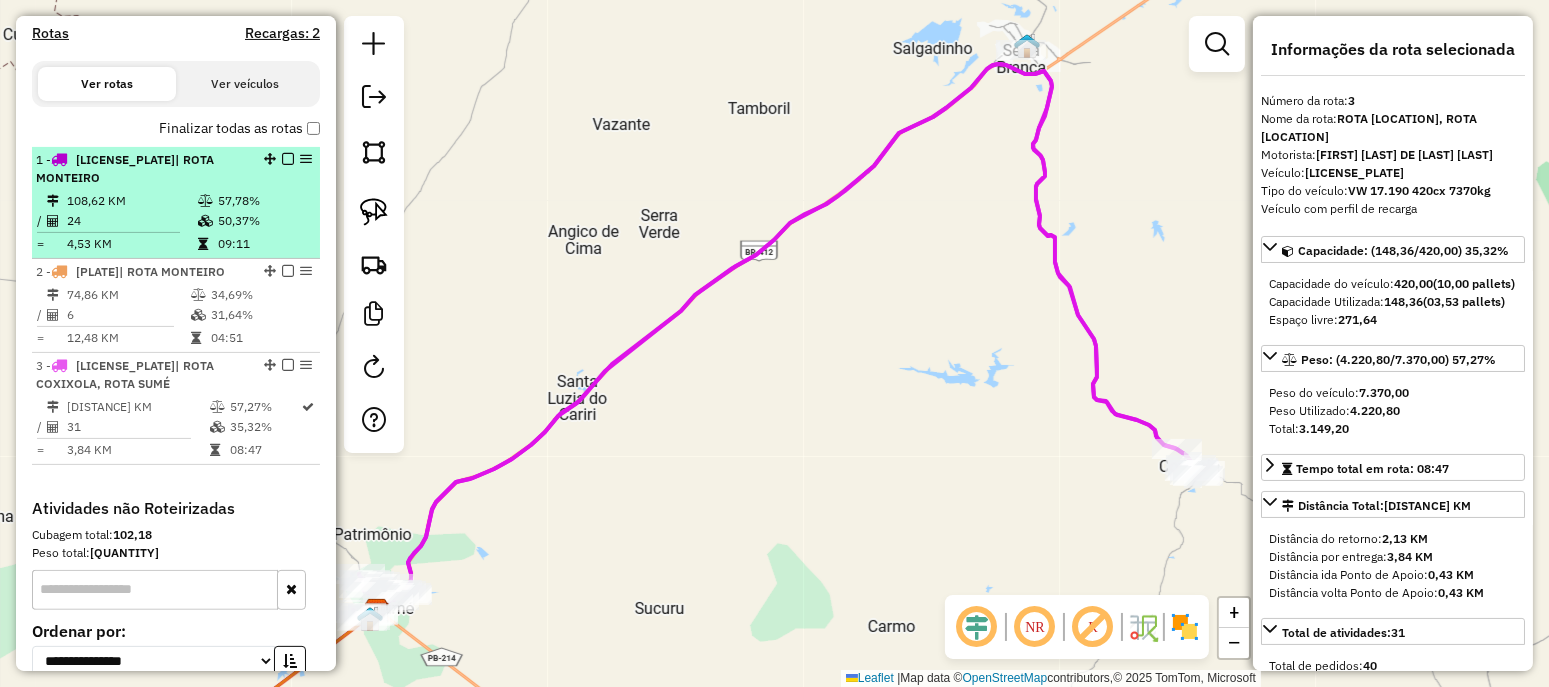 click on "108,62 KM" at bounding box center (131, 201) 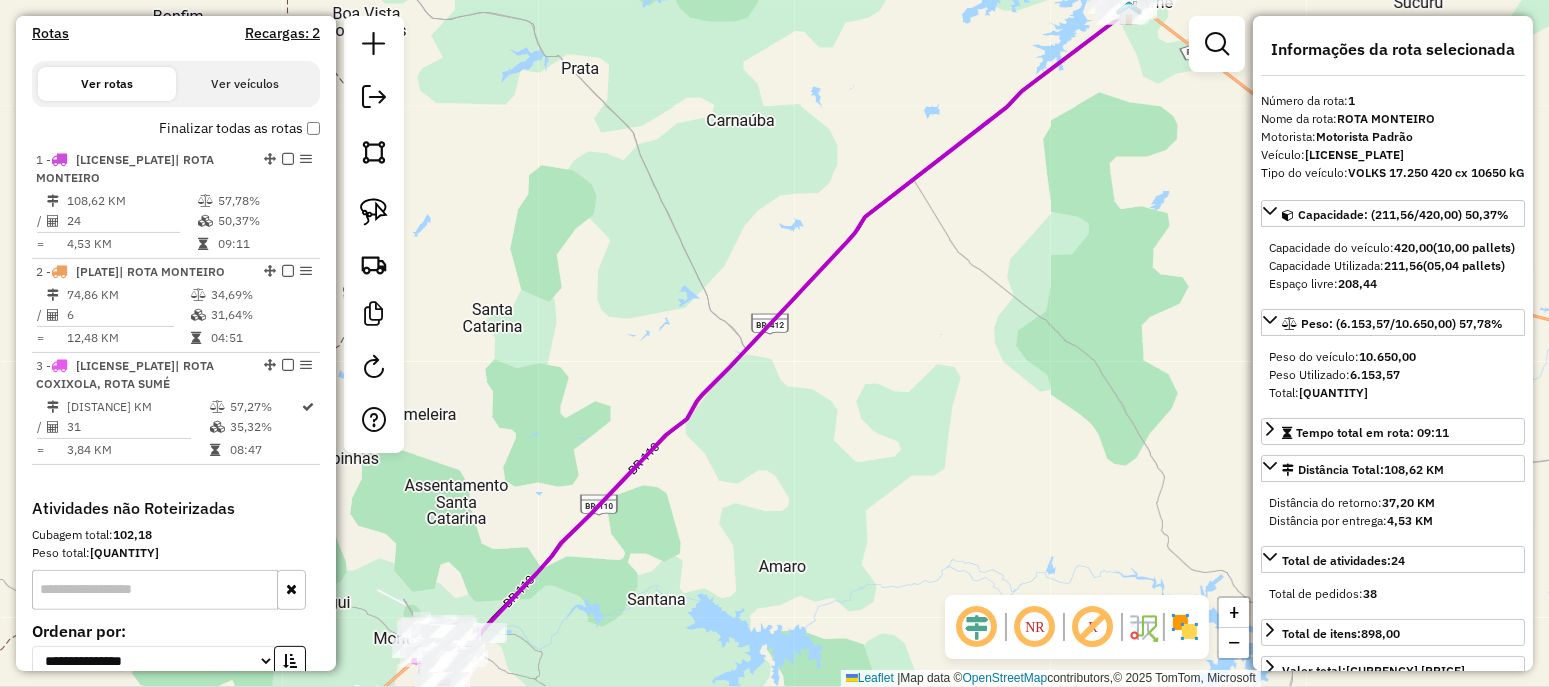 click on "Janela de atendimento Grade de atendimento Capacidade Transportadoras Veículos Cliente Pedidos  Rotas Selecione os dias de semana para filtrar as janelas de atendimento  Seg   Ter   Qua   Qui   Sex   Sáb   Dom  Informe o período da janela de atendimento: De: Até:  Filtrar exatamente a janela do cliente  Considerar janela de atendimento padrão  Selecione os dias de semana para filtrar as grades de atendimento  Seg   Ter   Qua   Qui   Sex   Sáb   Dom   Considerar clientes sem dia de atendimento cadastrado  Clientes fora do dia de atendimento selecionado Filtrar as atividades entre os valores definidos abaixo:  Peso mínimo:   Peso máximo:   Cubagem mínima:   Cubagem máxima:   De:   Até:  Filtrar as atividades entre o tempo de atendimento definido abaixo:  De:   Até:   Considerar capacidade total dos clientes não roteirizados Transportadora: Selecione um ou mais itens Tipo de veículo: Selecione um ou mais itens Veículo: Selecione um ou mais itens Motorista: Selecione um ou mais itens Nome: Rótulo:" 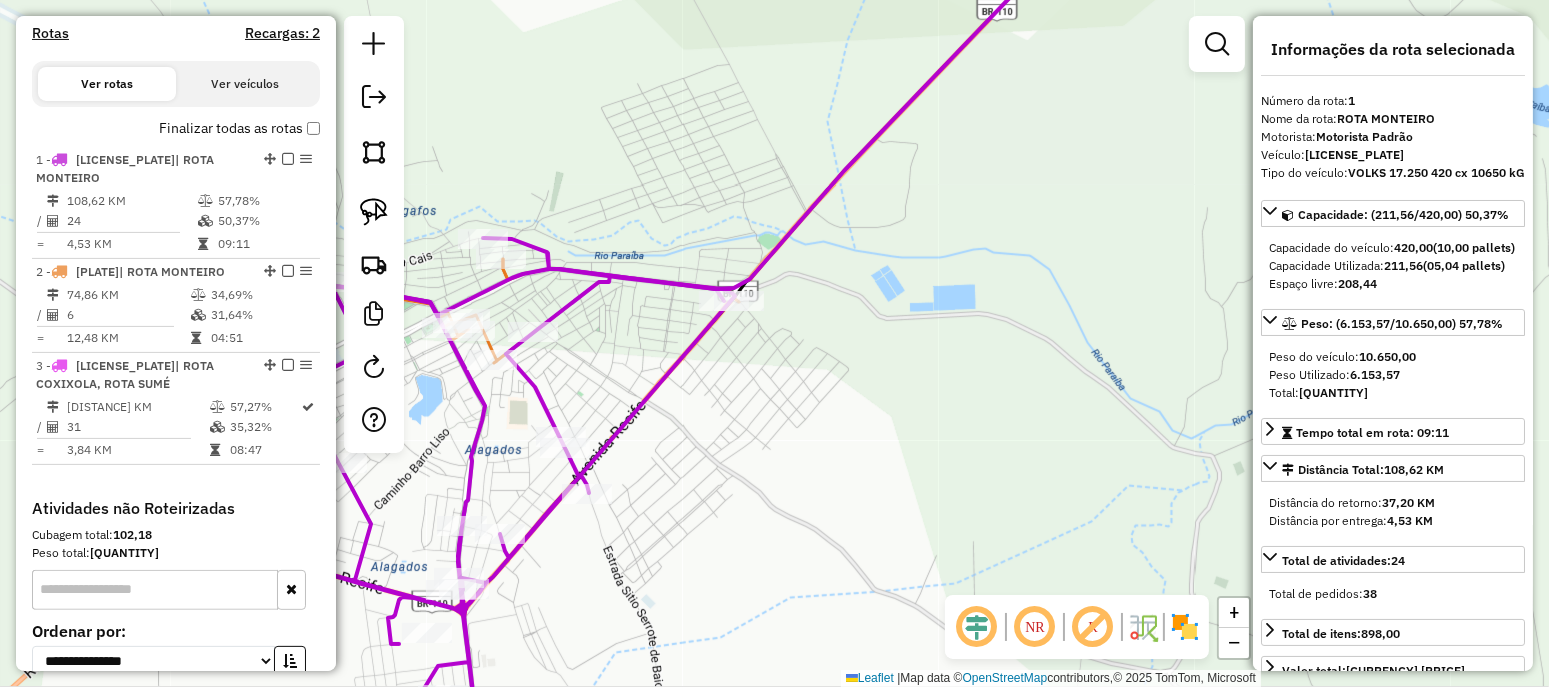 drag, startPoint x: 563, startPoint y: 340, endPoint x: 684, endPoint y: 356, distance: 122.05327 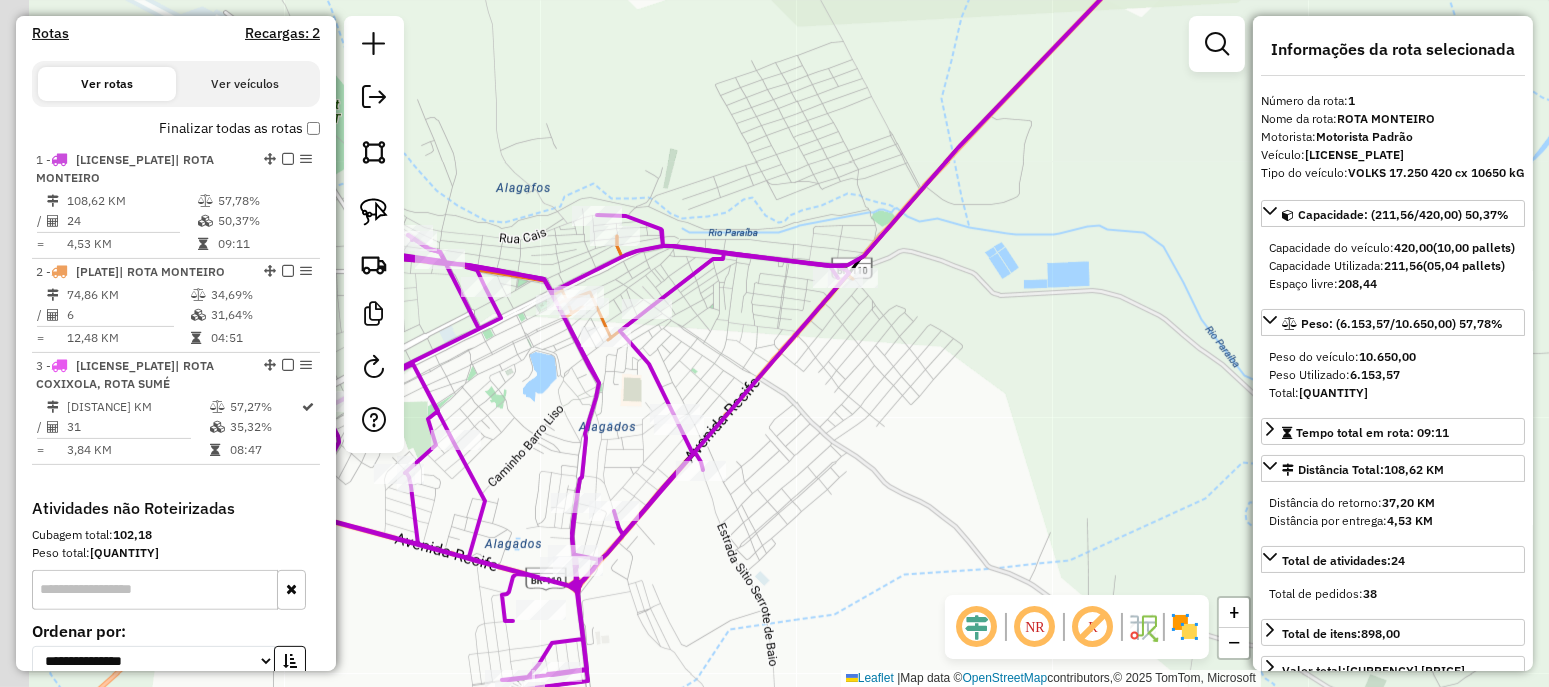 drag, startPoint x: 684, startPoint y: 356, endPoint x: 780, endPoint y: 325, distance: 100.88112 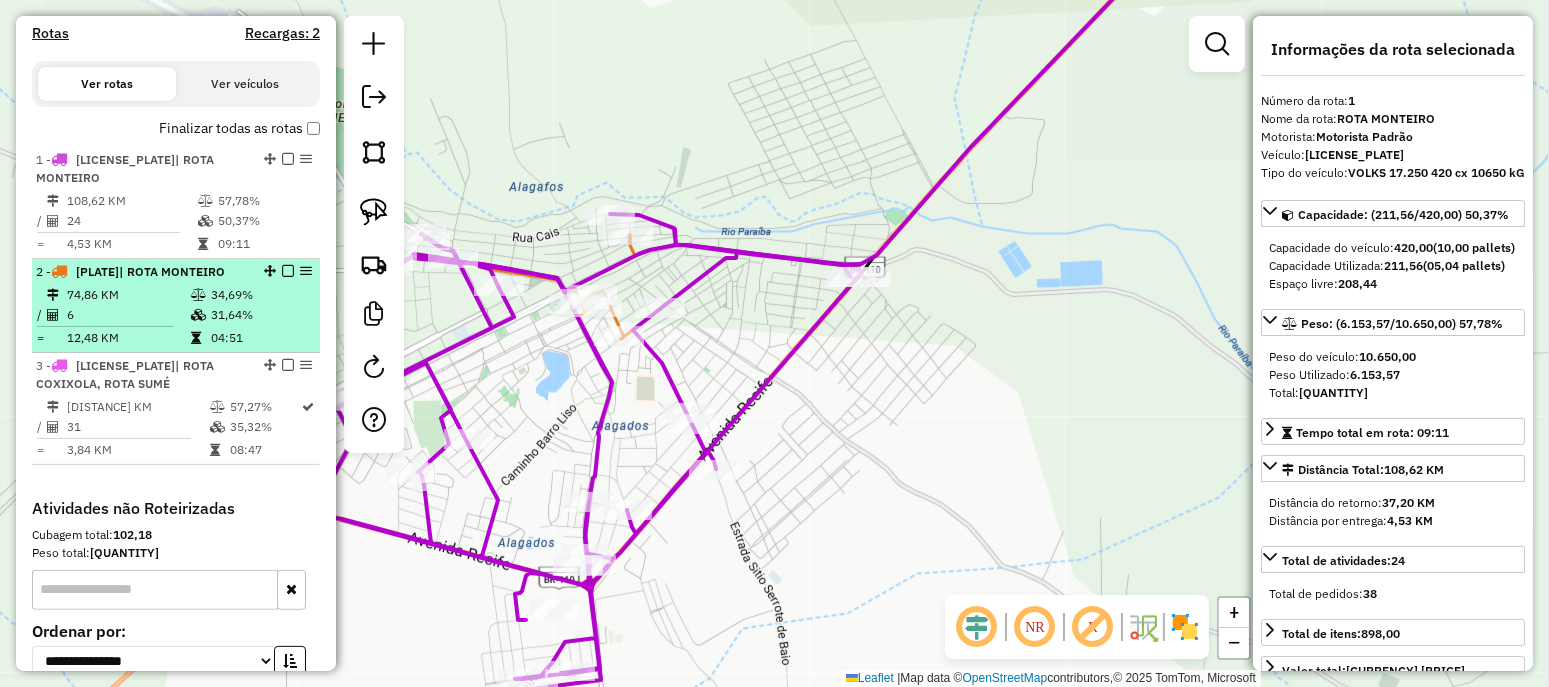 click on "74,86 KM" at bounding box center (128, 295) 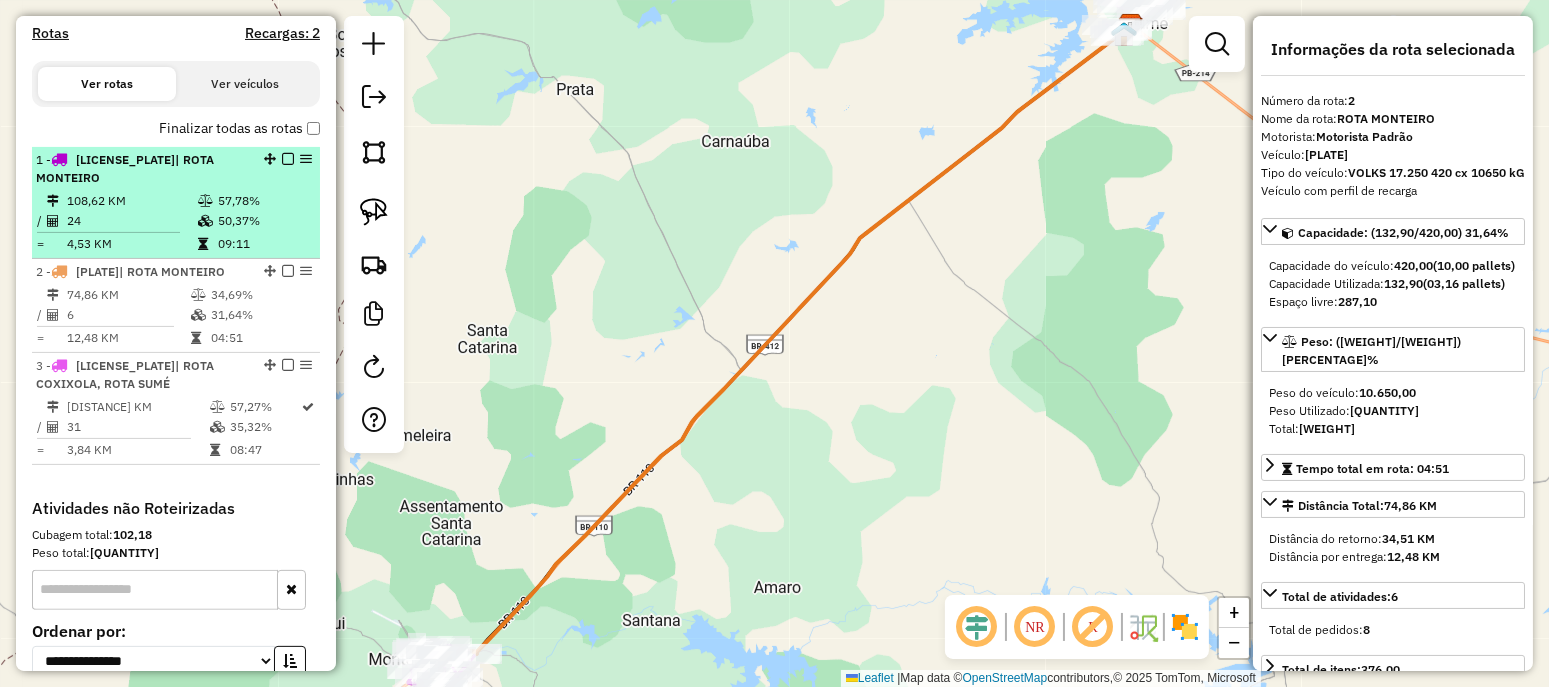 click on "24" at bounding box center (131, 221) 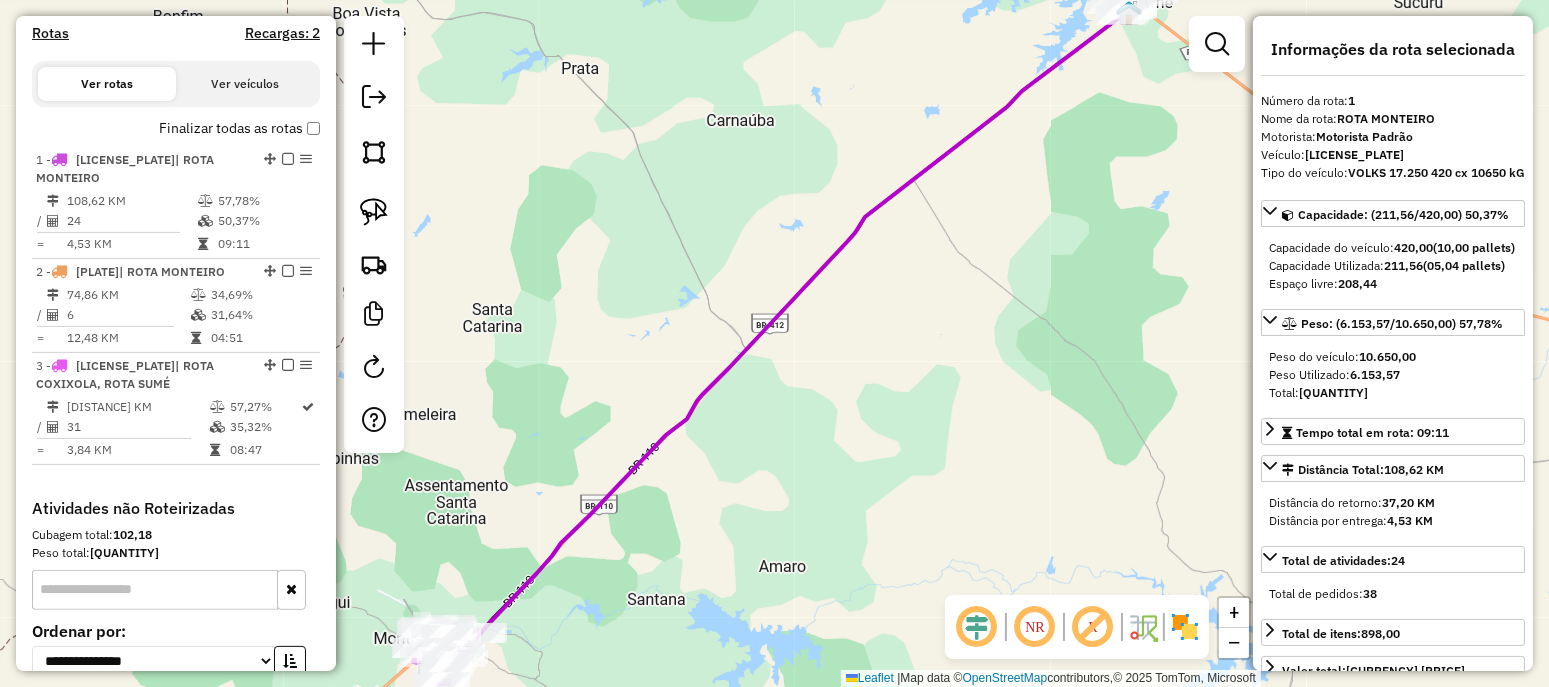 click on "Janela de atendimento Grade de atendimento Capacidade Transportadoras Veículos Cliente Pedidos  Rotas Selecione os dias de semana para filtrar as janelas de atendimento  Seg   Ter   Qua   Qui   Sex   Sáb   Dom  Informe o período da janela de atendimento: De: Até:  Filtrar exatamente a janela do cliente  Considerar janela de atendimento padrão  Selecione os dias de semana para filtrar as grades de atendimento  Seg   Ter   Qua   Qui   Sex   Sáb   Dom   Considerar clientes sem dia de atendimento cadastrado  Clientes fora do dia de atendimento selecionado Filtrar as atividades entre os valores definidos abaixo:  Peso mínimo:   Peso máximo:   Cubagem mínima:   Cubagem máxima:   De:   Até:  Filtrar as atividades entre o tempo de atendimento definido abaixo:  De:   Até:   Considerar capacidade total dos clientes não roteirizados Transportadora: Selecione um ou mais itens Tipo de veículo: Selecione um ou mais itens Veículo: Selecione um ou mais itens Motorista: Selecione um ou mais itens Nome: Rótulo:" 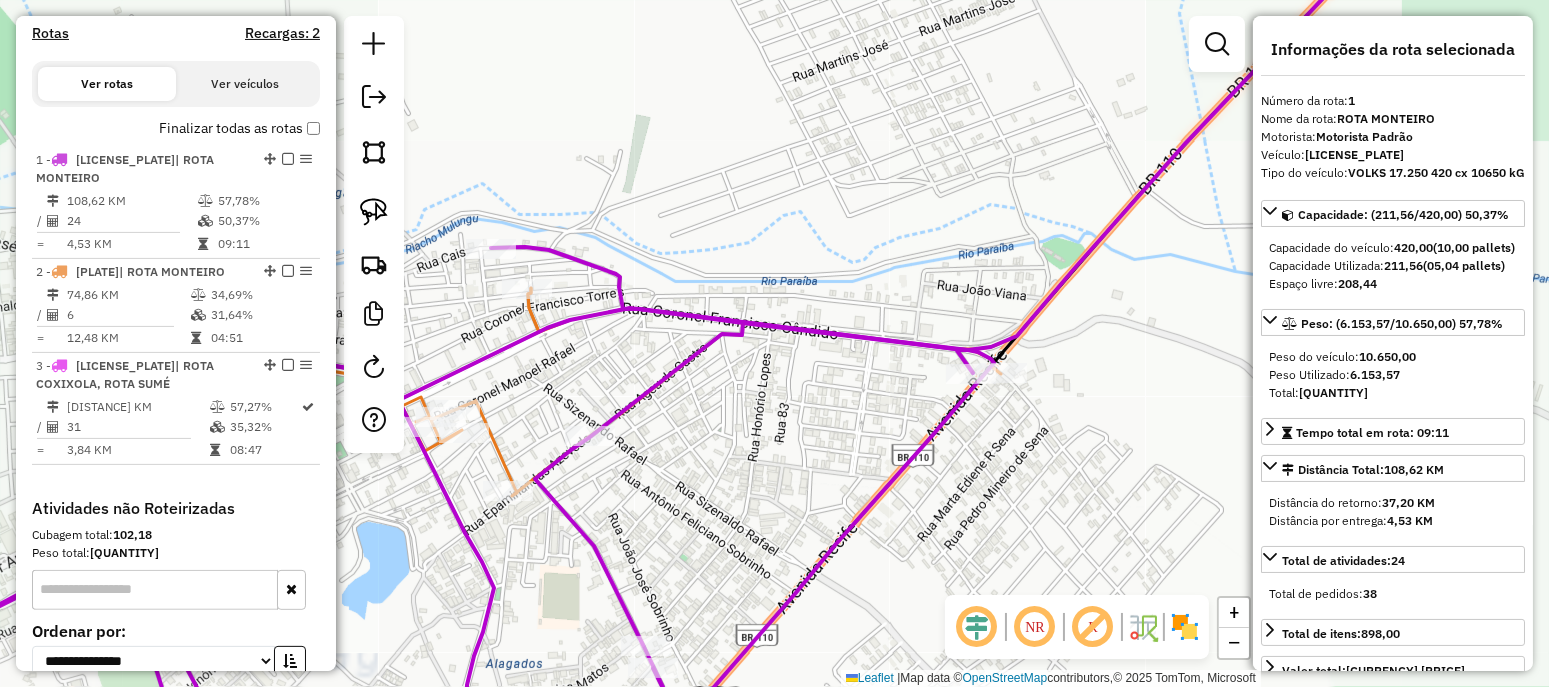 click on "Janela de atendimento Grade de atendimento Capacidade Transportadoras Veículos Cliente Pedidos  Rotas Selecione os dias de semana para filtrar as janelas de atendimento  Seg   Ter   Qua   Qui   Sex   Sáb   Dom  Informe o período da janela de atendimento: De: Até:  Filtrar exatamente a janela do cliente  Considerar janela de atendimento padrão  Selecione os dias de semana para filtrar as grades de atendimento  Seg   Ter   Qua   Qui   Sex   Sáb   Dom   Considerar clientes sem dia de atendimento cadastrado  Clientes fora do dia de atendimento selecionado Filtrar as atividades entre os valores definidos abaixo:  Peso mínimo:   Peso máximo:   Cubagem mínima:   Cubagem máxima:   De:   Até:  Filtrar as atividades entre o tempo de atendimento definido abaixo:  De:   Até:   Considerar capacidade total dos clientes não roteirizados Transportadora: Selecione um ou mais itens Tipo de veículo: Selecione um ou mais itens Veículo: Selecione um ou mais itens Motorista: Selecione um ou mais itens Nome: Rótulo:" 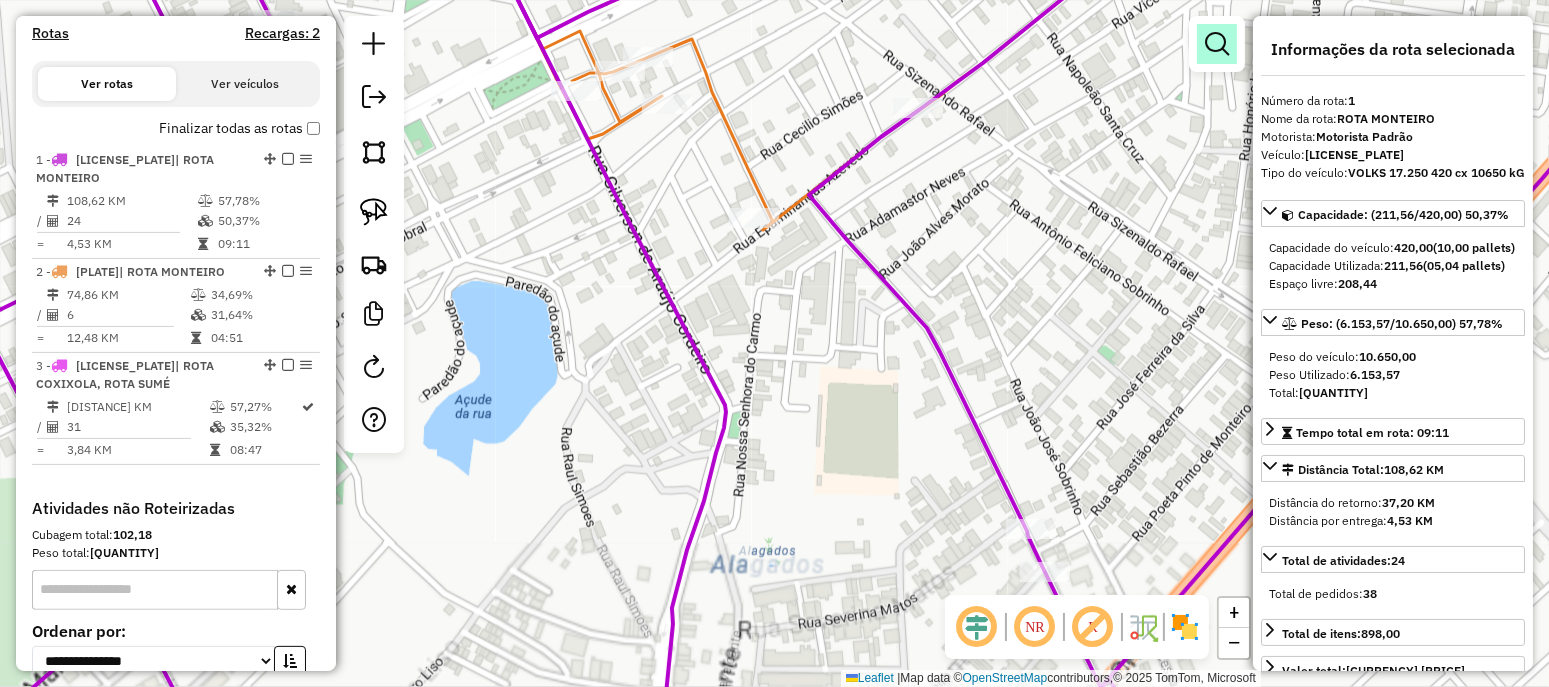 click at bounding box center (1217, 44) 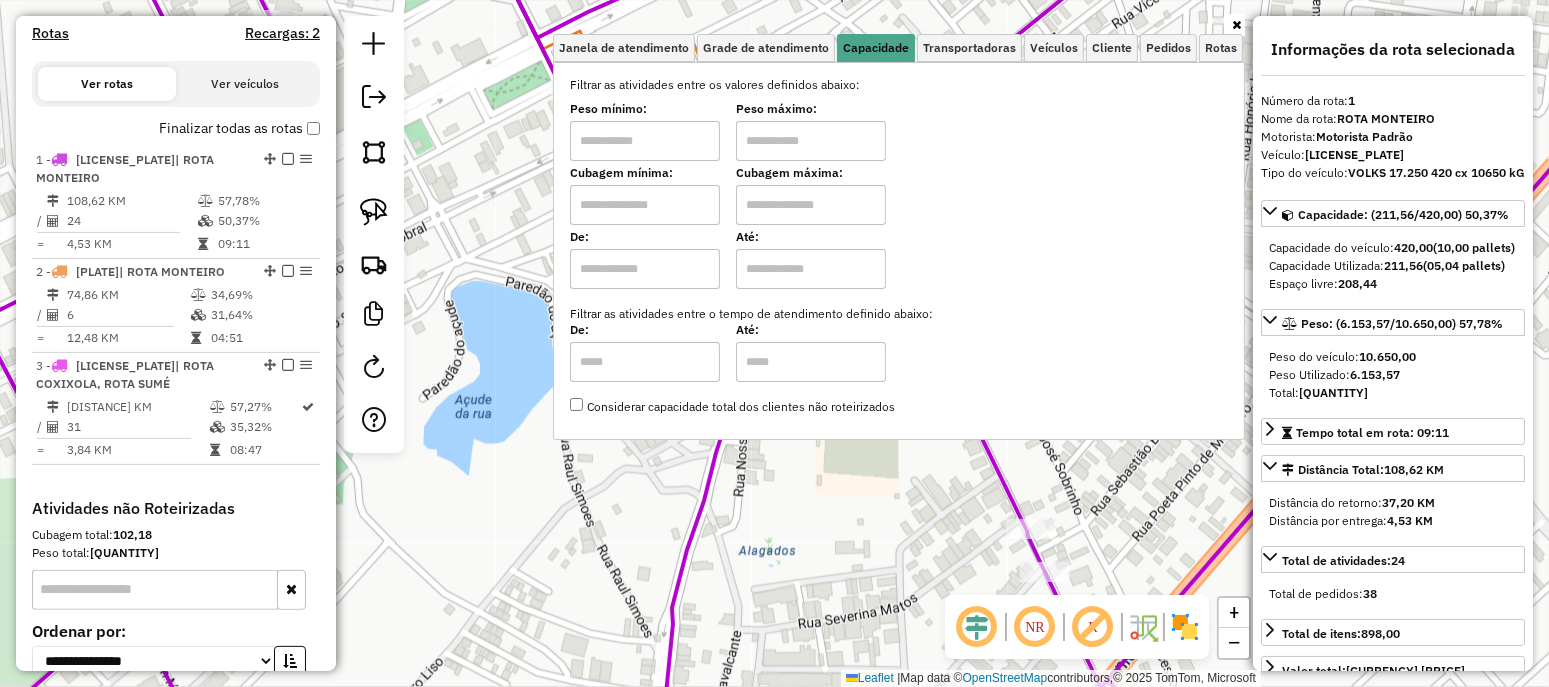 click at bounding box center (645, 141) 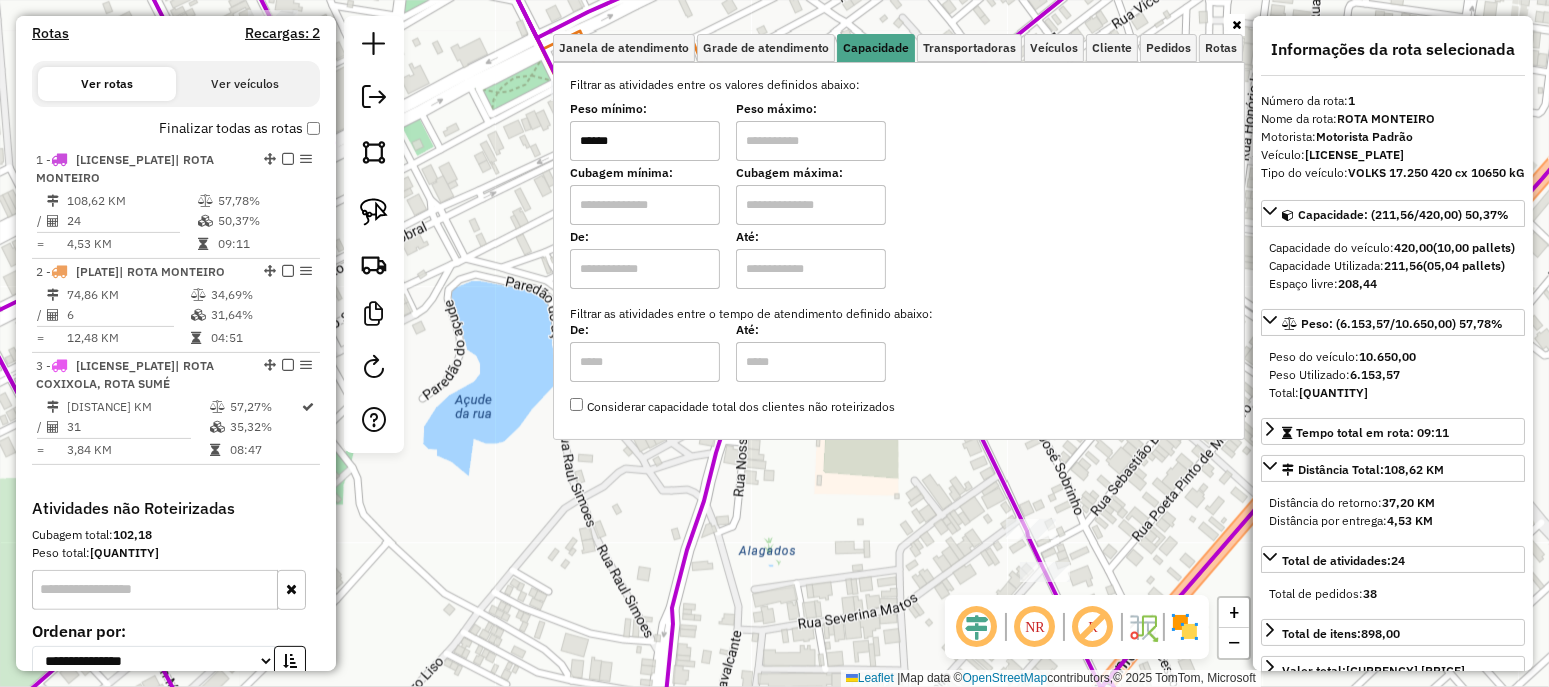 click at bounding box center [811, 141] 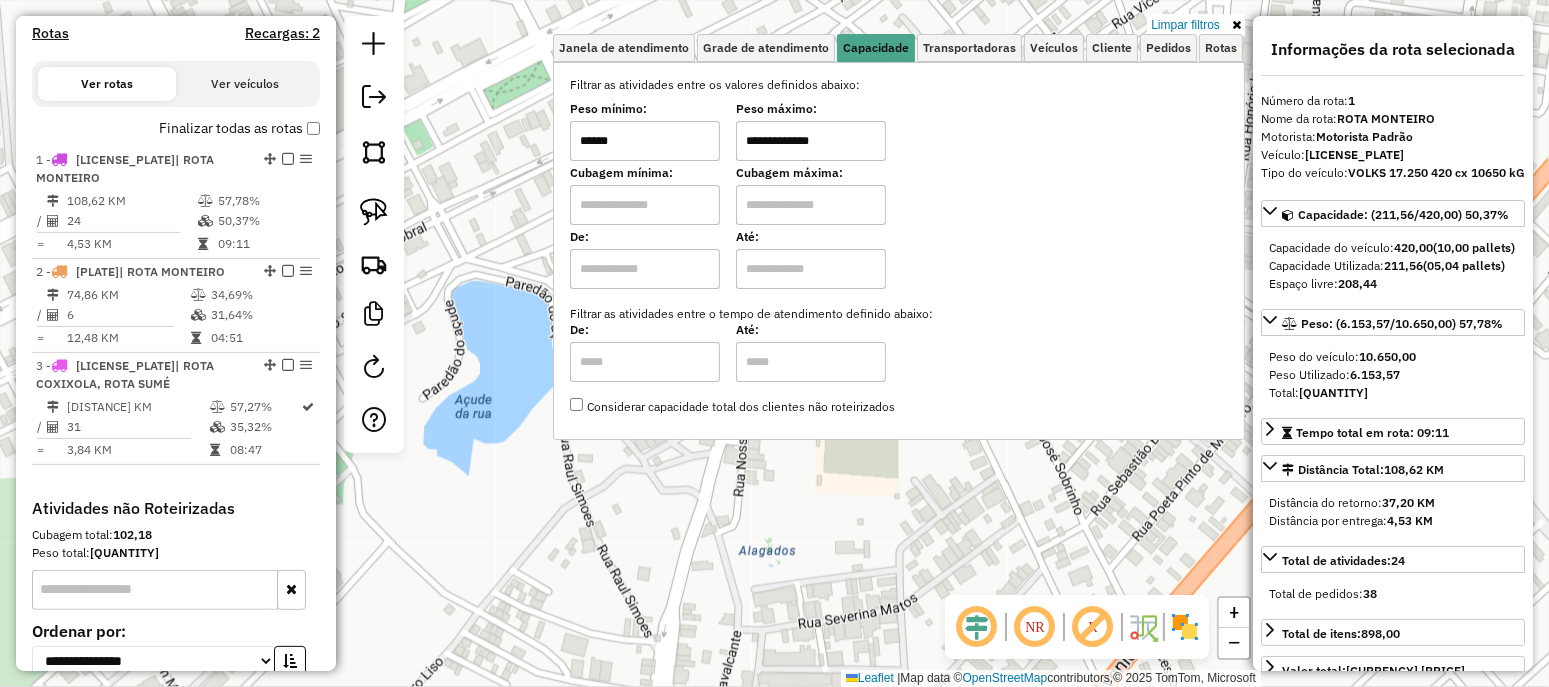 click at bounding box center (1236, 25) 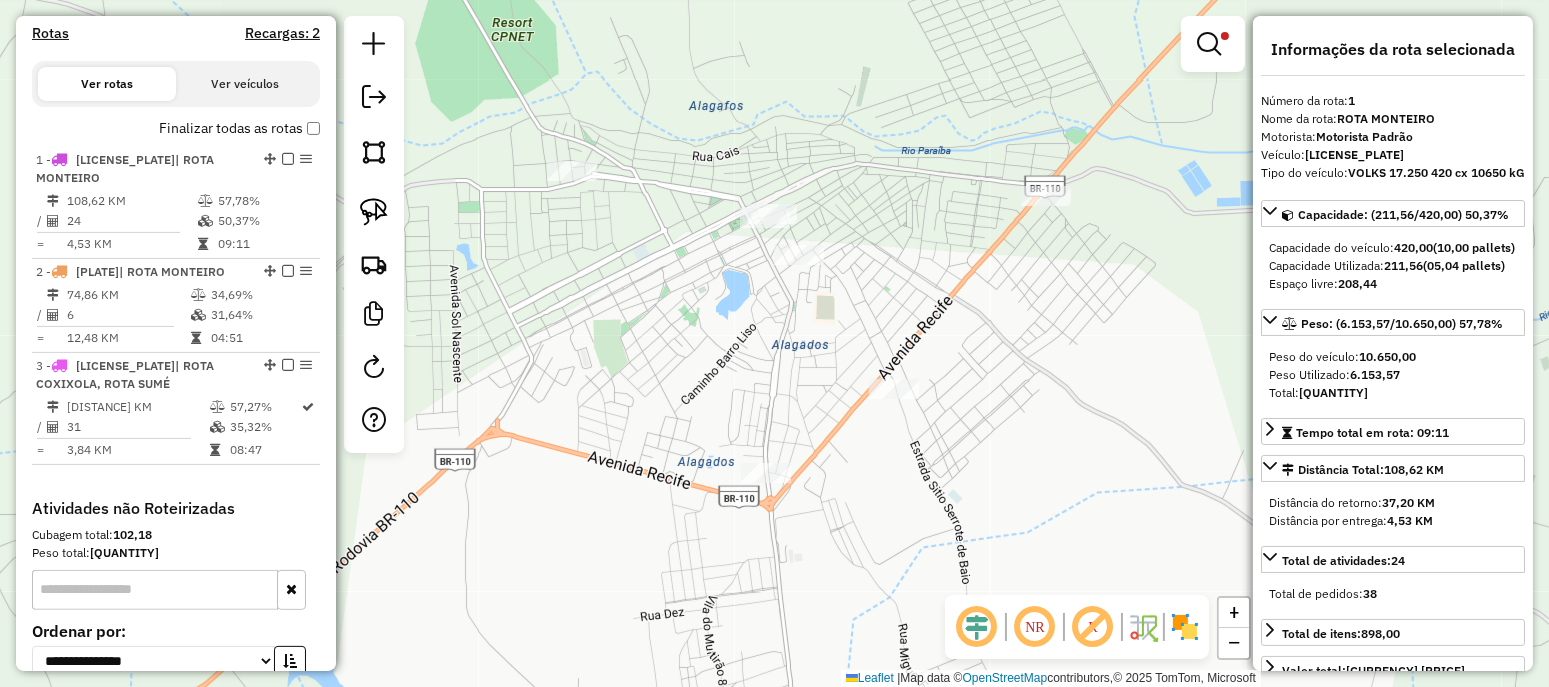 drag, startPoint x: 879, startPoint y: 347, endPoint x: 879, endPoint y: 291, distance: 56 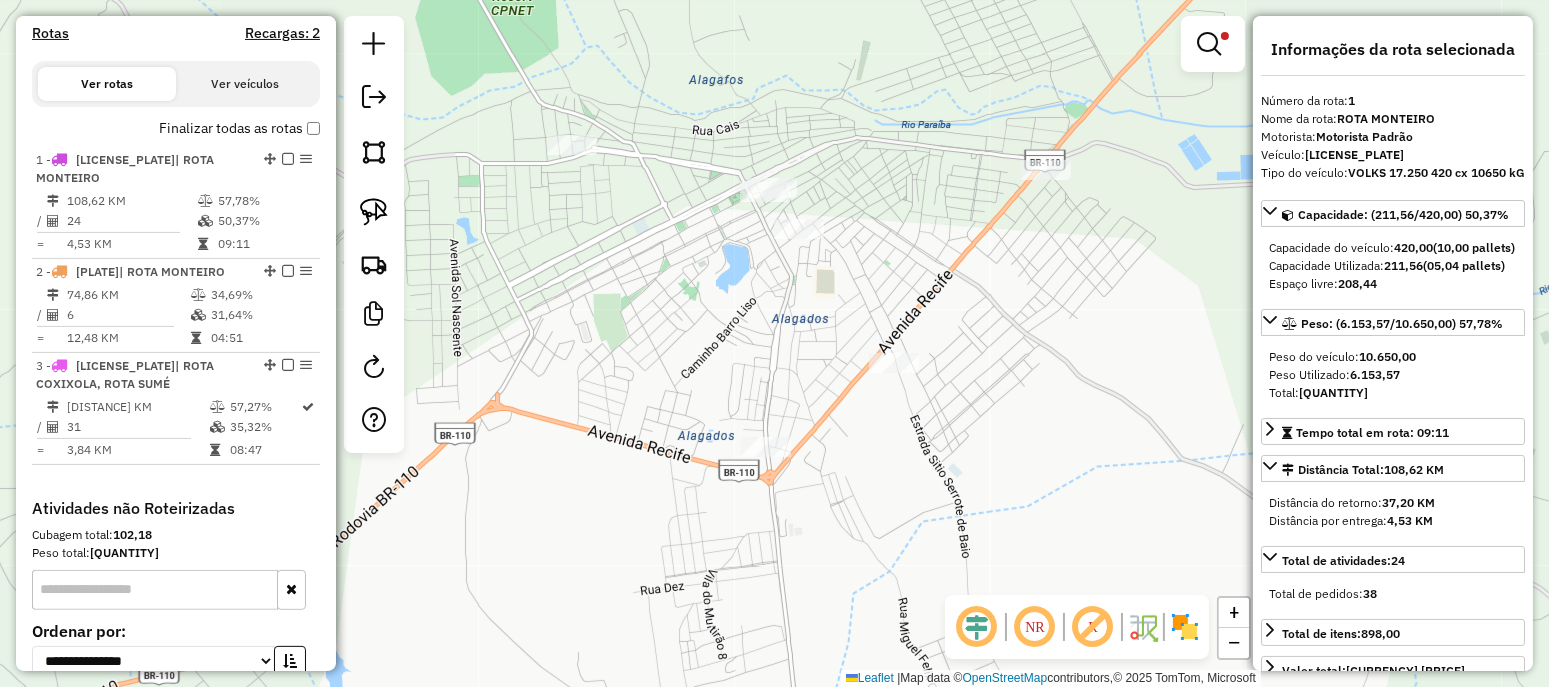 click on "**********" 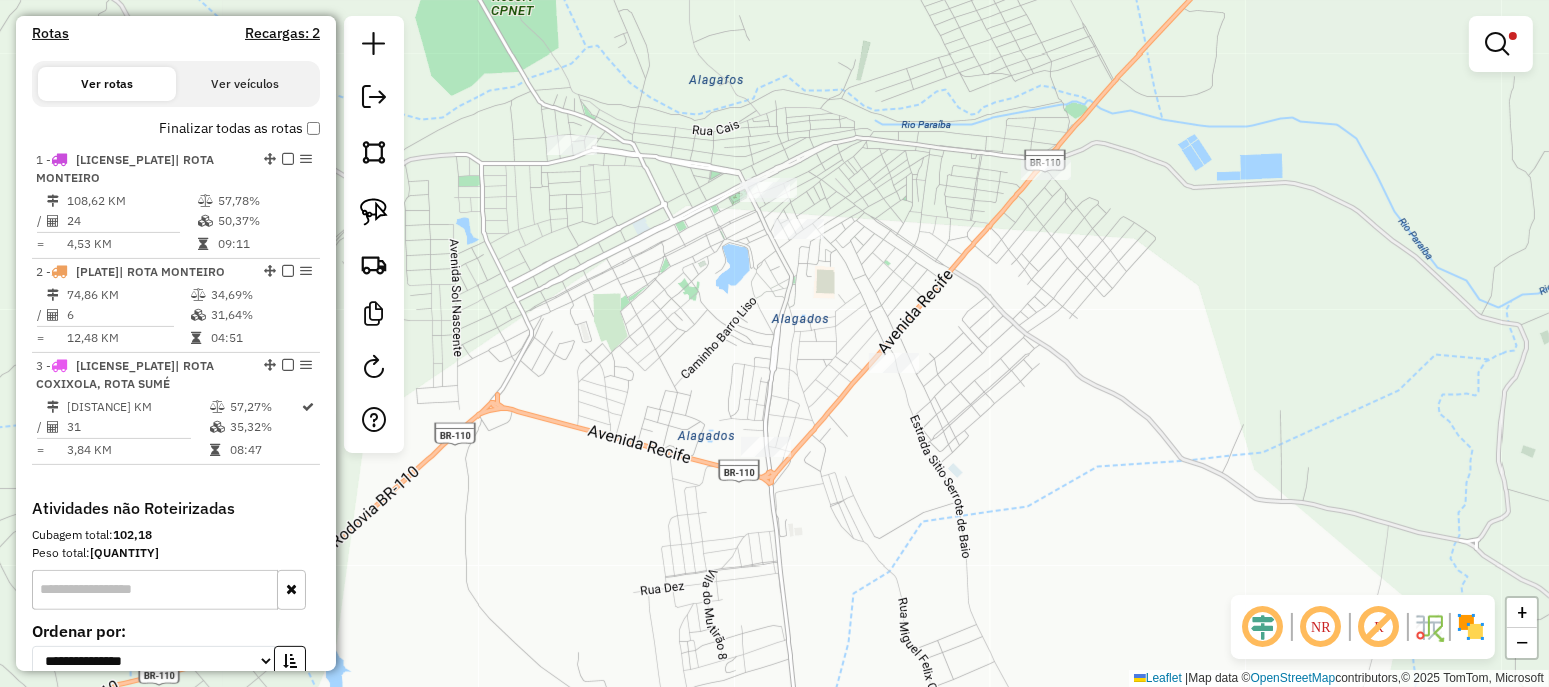 click on "**********" 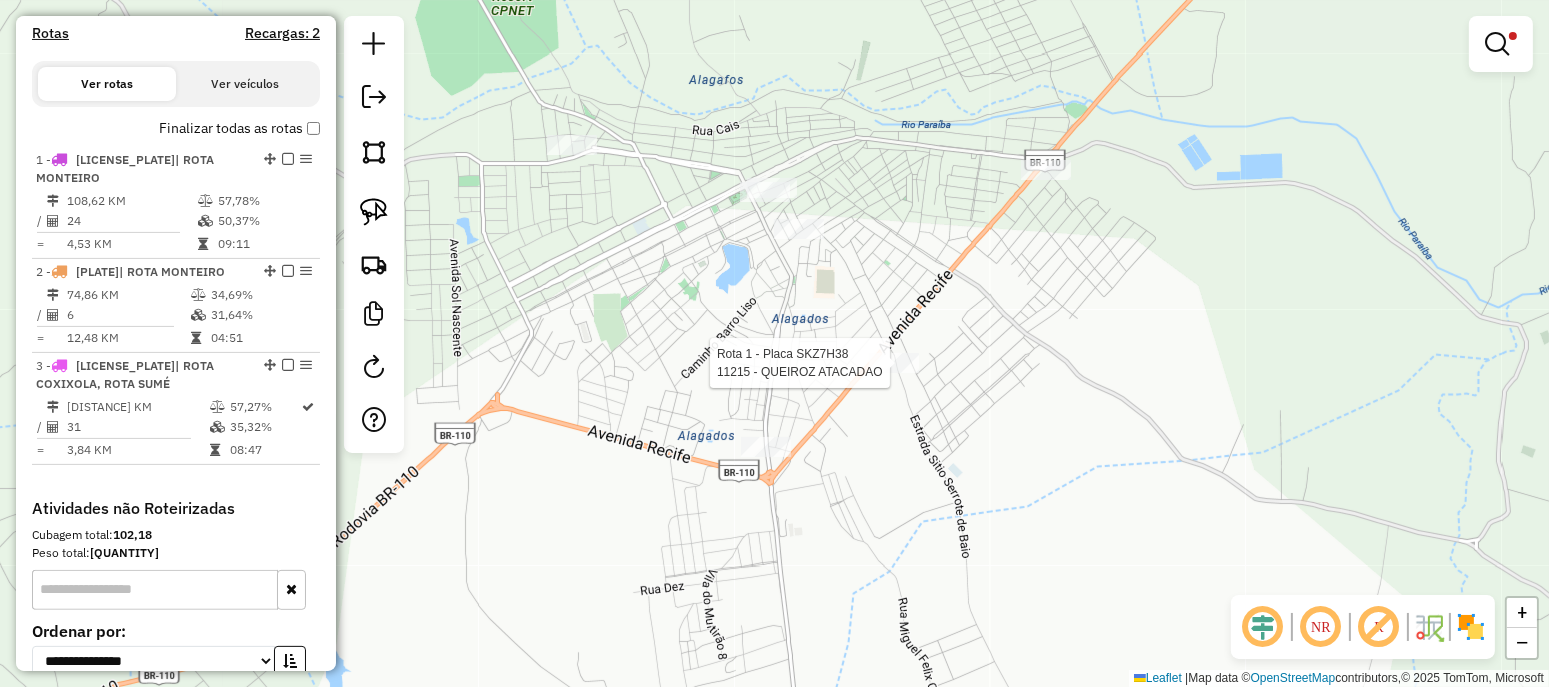 select on "**********" 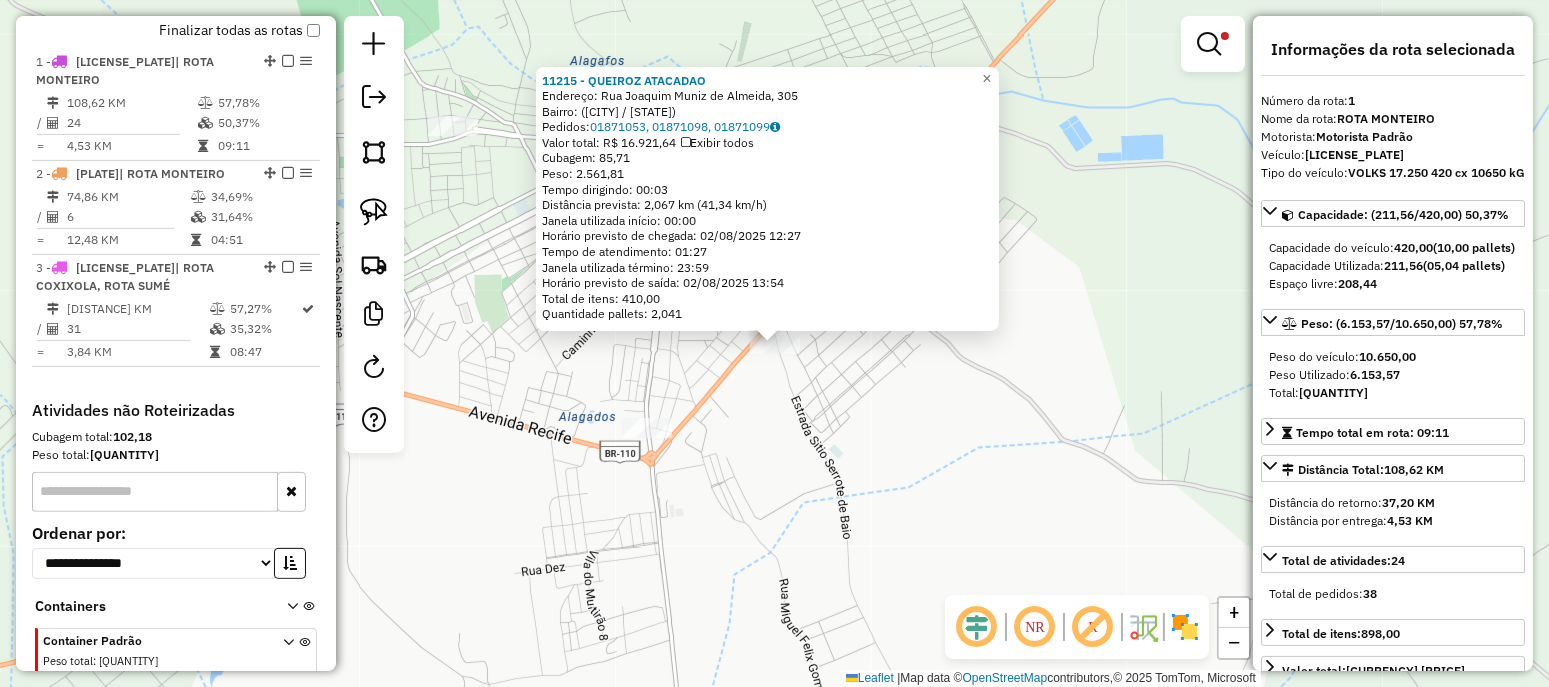 scroll, scrollTop: 749, scrollLeft: 0, axis: vertical 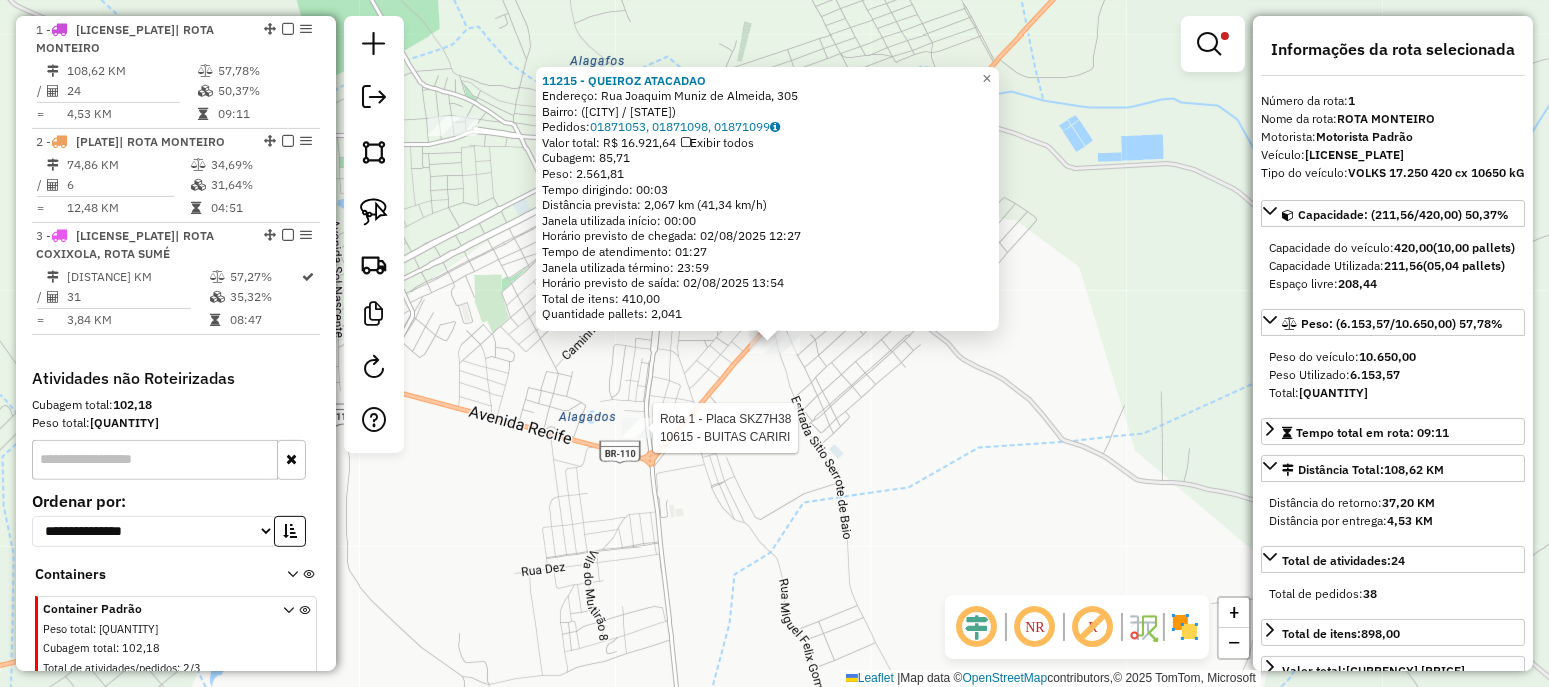 click 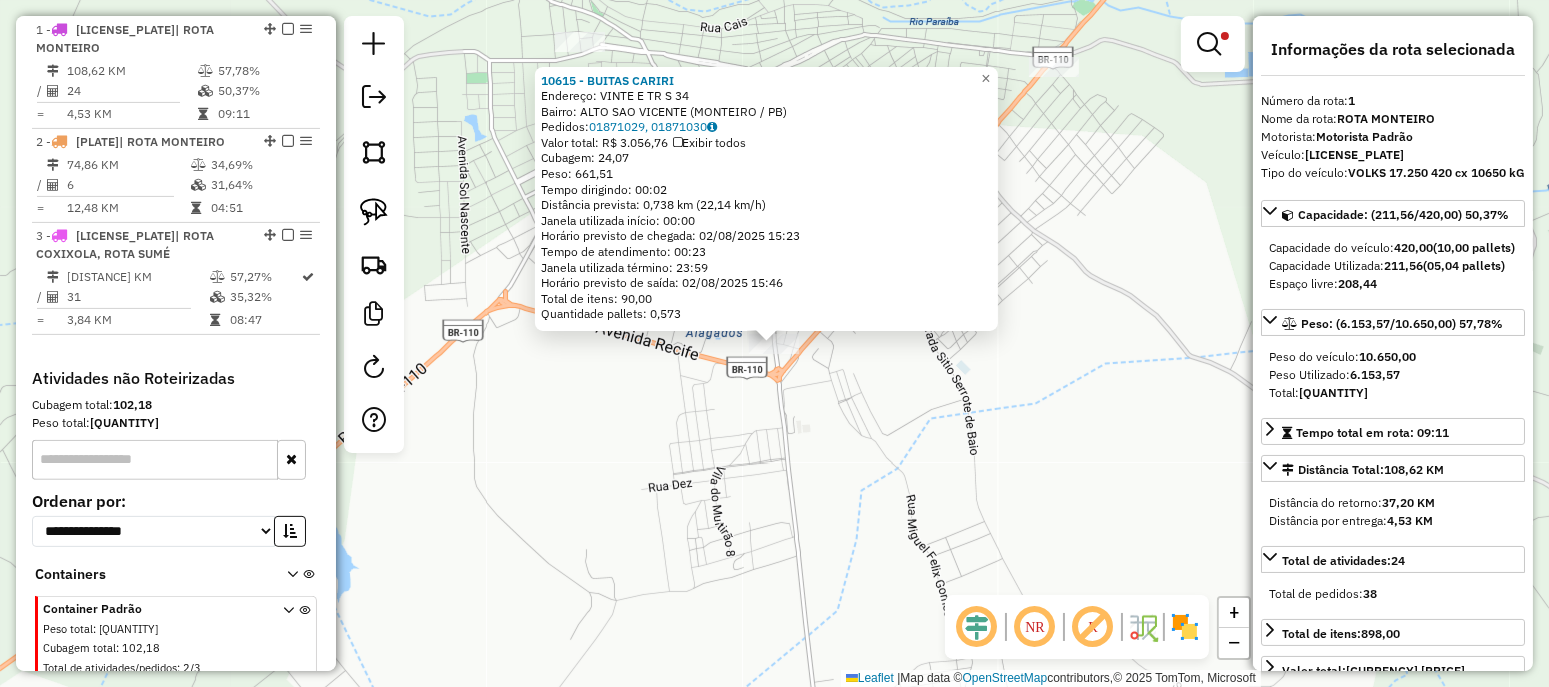 click on "10615 - BUITAS CARIRI  Endereço:  VINTE E TR S 34   Bairro: ALTO SAO VICENTE (MONTEIRO / PB)   Pedidos:  01871029, 01871030   Valor total: R$ 3.056,76   Exibir todos   Cubagem: 24,07  Peso: 661,51  Tempo dirigindo: 00:02   Distância prevista: 0,738 km (22,14 km/h)   Janela utilizada início: 00:00   Horário previsto de chegada: 02/08/2025 15:23   Tempo de atendimento: 00:23   Janela utilizada término: 23:59   Horário previsto de saída: 02/08/2025 15:46   Total de itens: 90,00   Quantidade pallets: 0,573  × Limpar filtros Janela de atendimento Grade de atendimento Capacidade Transportadoras Veículos Cliente Pedidos  Rotas Selecione os dias de semana para filtrar as janelas de atendimento  Seg   Ter   Qua   Qui   Sex   Sáb   Dom  Informe o período da janela de atendimento: De: Até:  Filtrar exatamente a janela do cliente  Considerar janela de atendimento padrão  Selecione os dias de semana para filtrar as grades de atendimento  Seg   Ter   Qua   Qui   Sex   Sáb   Dom   Peso mínimo:  ******  De:  +" 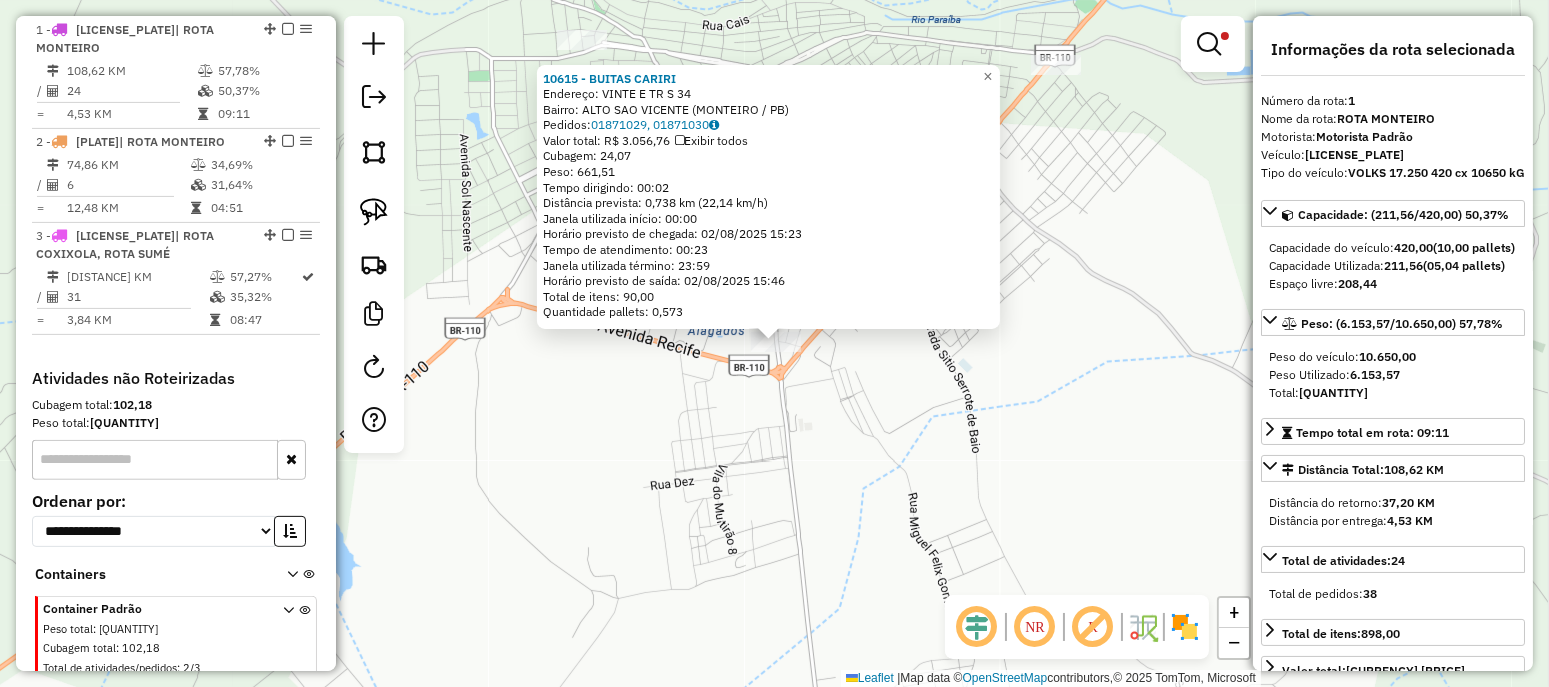 drag, startPoint x: 670, startPoint y: 406, endPoint x: 631, endPoint y: 457, distance: 64.202805 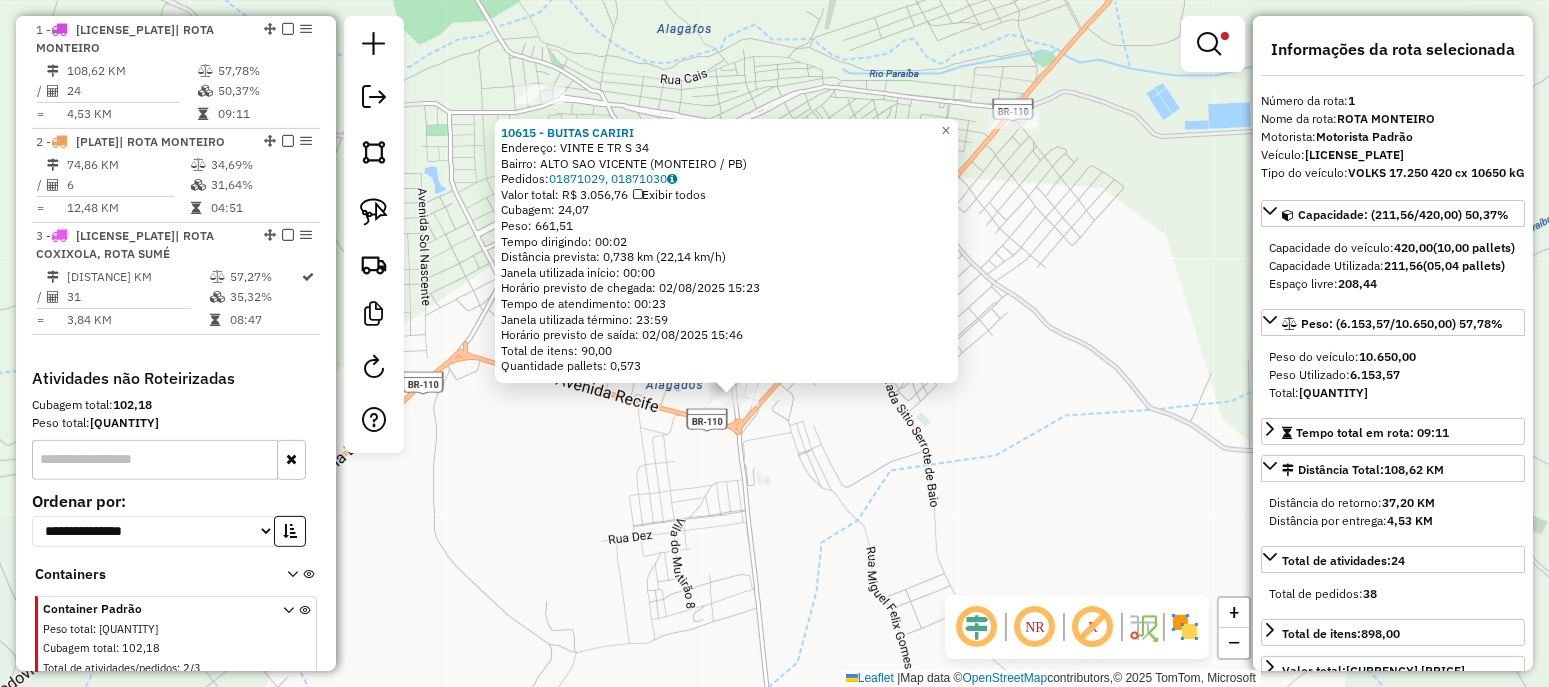 click on "10615 - BUITAS CARIRI  Endereço:  VINTE E TR S 34   Bairro: ALTO SAO VICENTE (MONTEIRO / PB)   Pedidos:  01871029, 01871030   Valor total: R$ 3.056,76   Exibir todos   Cubagem: 24,07  Peso: 661,51  Tempo dirigindo: 00:02   Distância prevista: 0,738 km (22,14 km/h)   Janela utilizada início: 00:00   Horário previsto de chegada: 02/08/2025 15:23   Tempo de atendimento: 00:23   Janela utilizada término: 23:59   Horário previsto de saída: 02/08/2025 15:46   Total de itens: 90,00   Quantidade pallets: 0,573  × Limpar filtros Janela de atendimento Grade de atendimento Capacidade Transportadoras Veículos Cliente Pedidos  Rotas Selecione os dias de semana para filtrar as janelas de atendimento  Seg   Ter   Qua   Qui   Sex   Sáb   Dom  Informe o período da janela de atendimento: De: Até:  Filtrar exatamente a janela do cliente  Considerar janela de atendimento padrão  Selecione os dias de semana para filtrar as grades de atendimento  Seg   Ter   Qua   Qui   Sex   Sáb   Dom   Peso mínimo:  ******  De:  +" 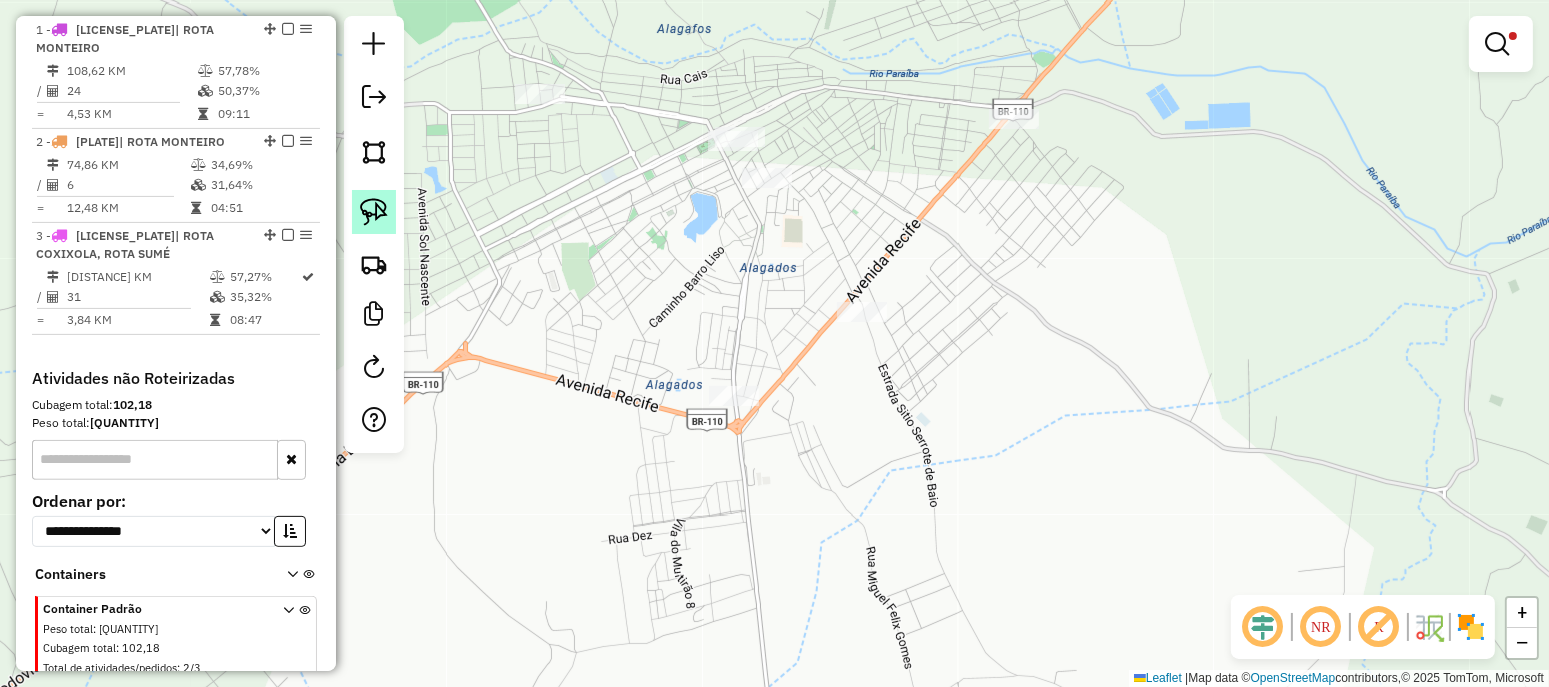 click 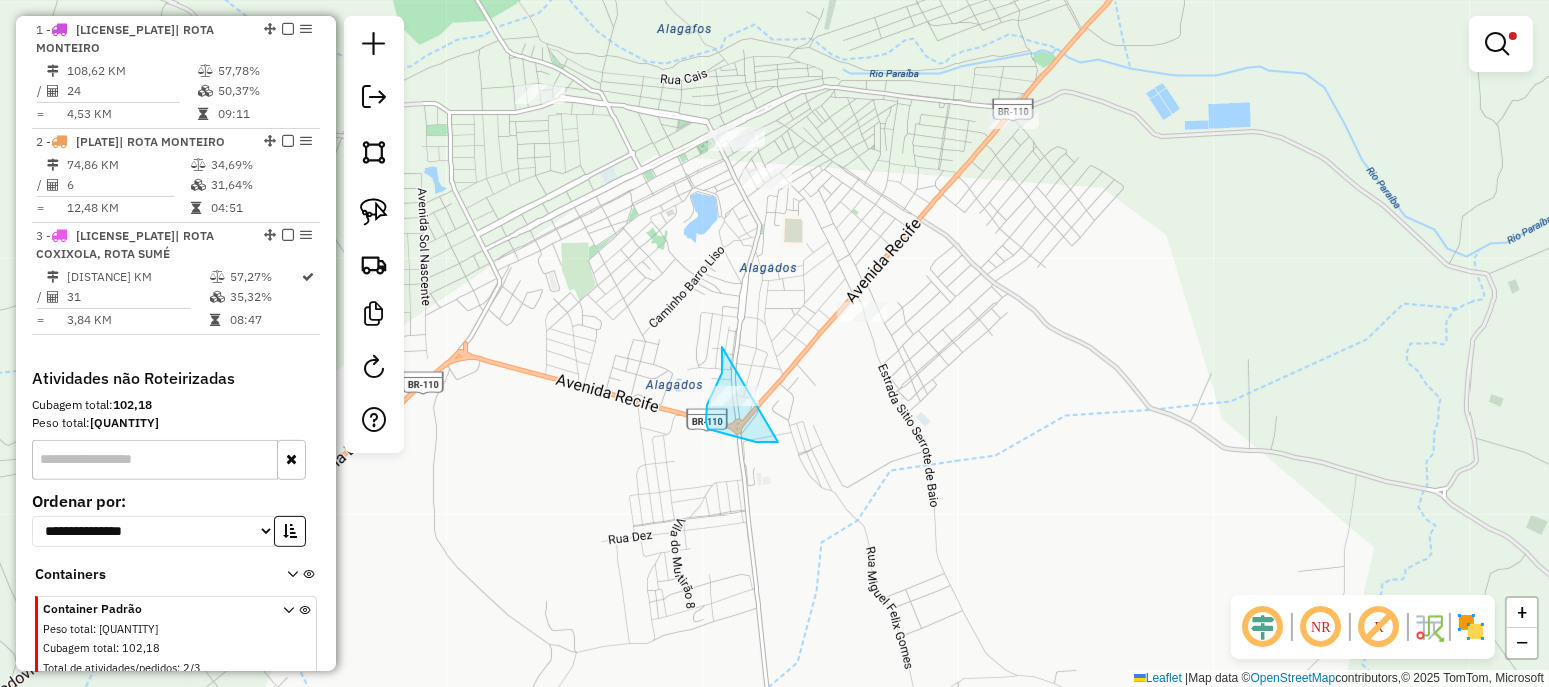 drag, startPoint x: 722, startPoint y: 373, endPoint x: 782, endPoint y: 439, distance: 89.19641 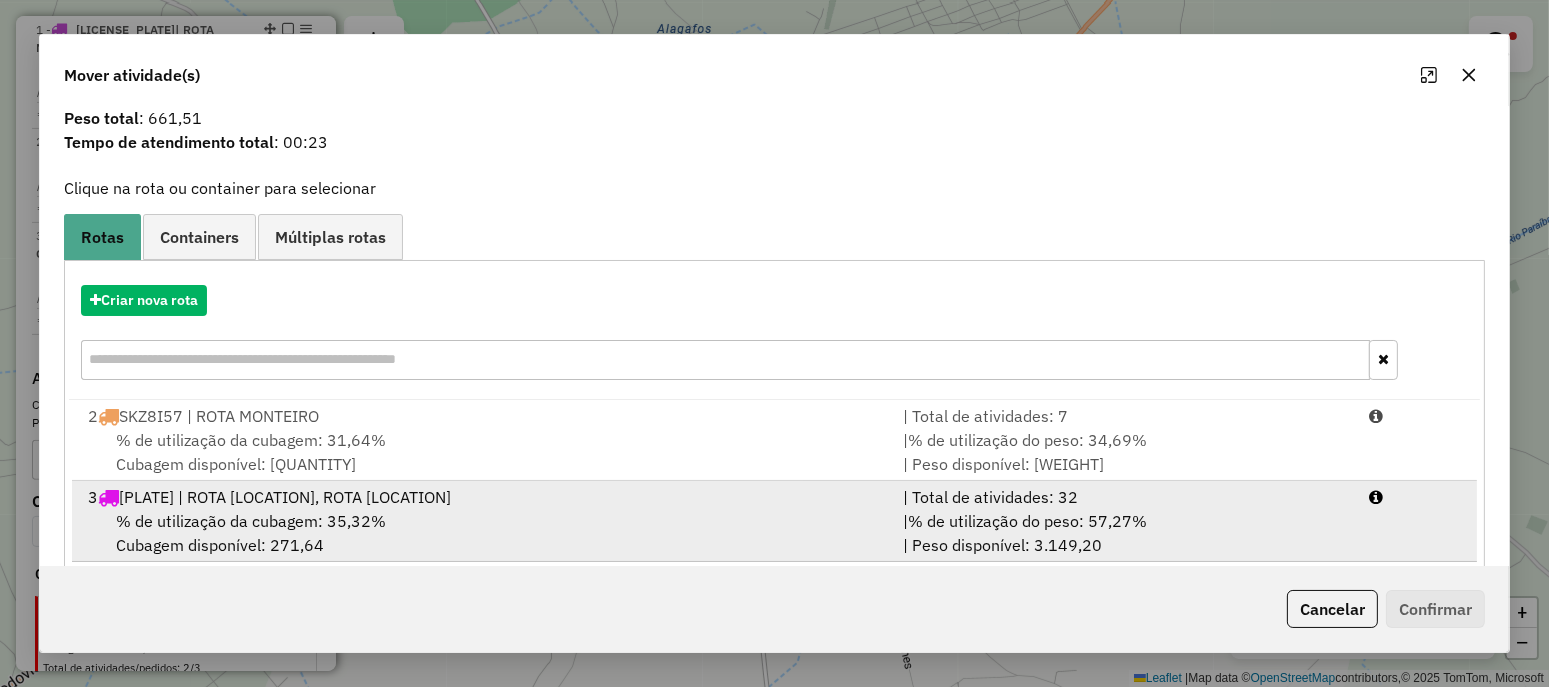 scroll, scrollTop: 85, scrollLeft: 0, axis: vertical 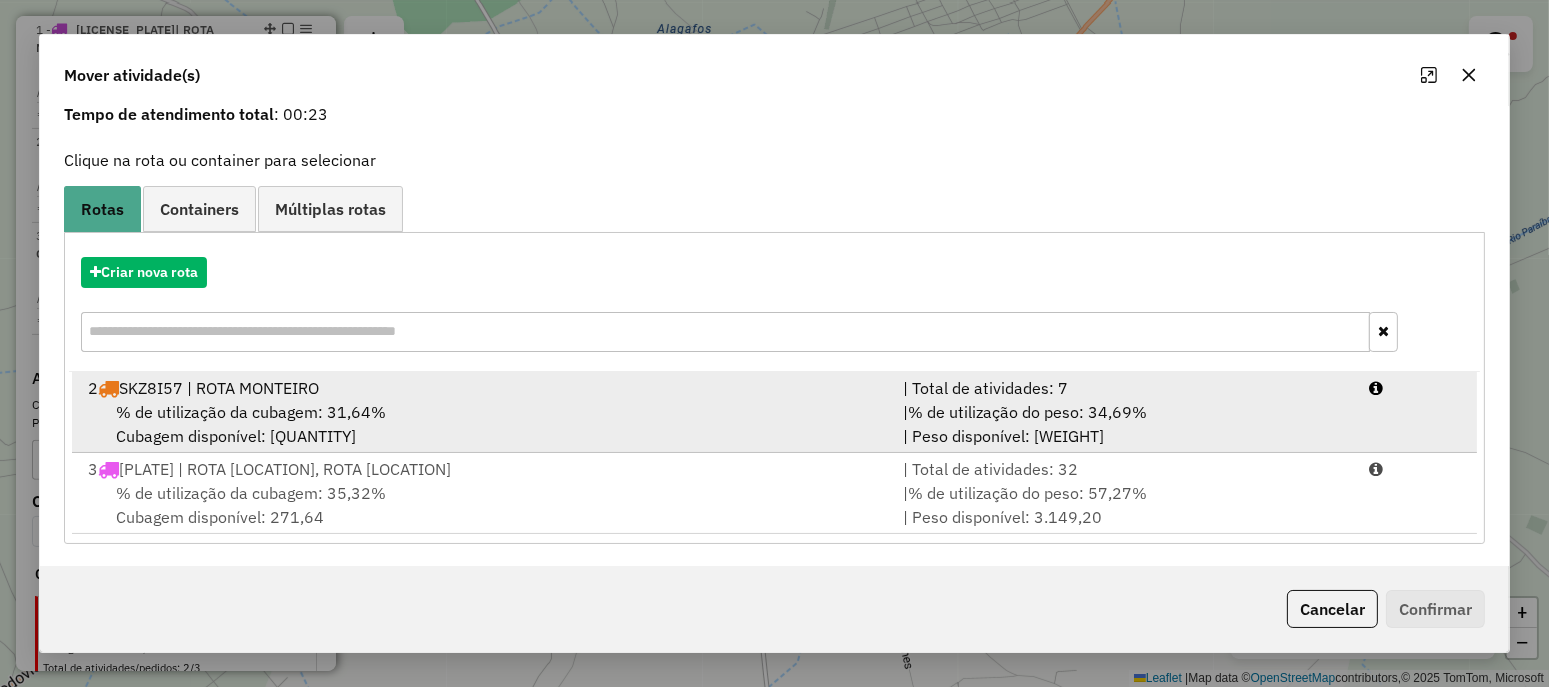 drag, startPoint x: 264, startPoint y: 394, endPoint x: 313, endPoint y: 396, distance: 49.0408 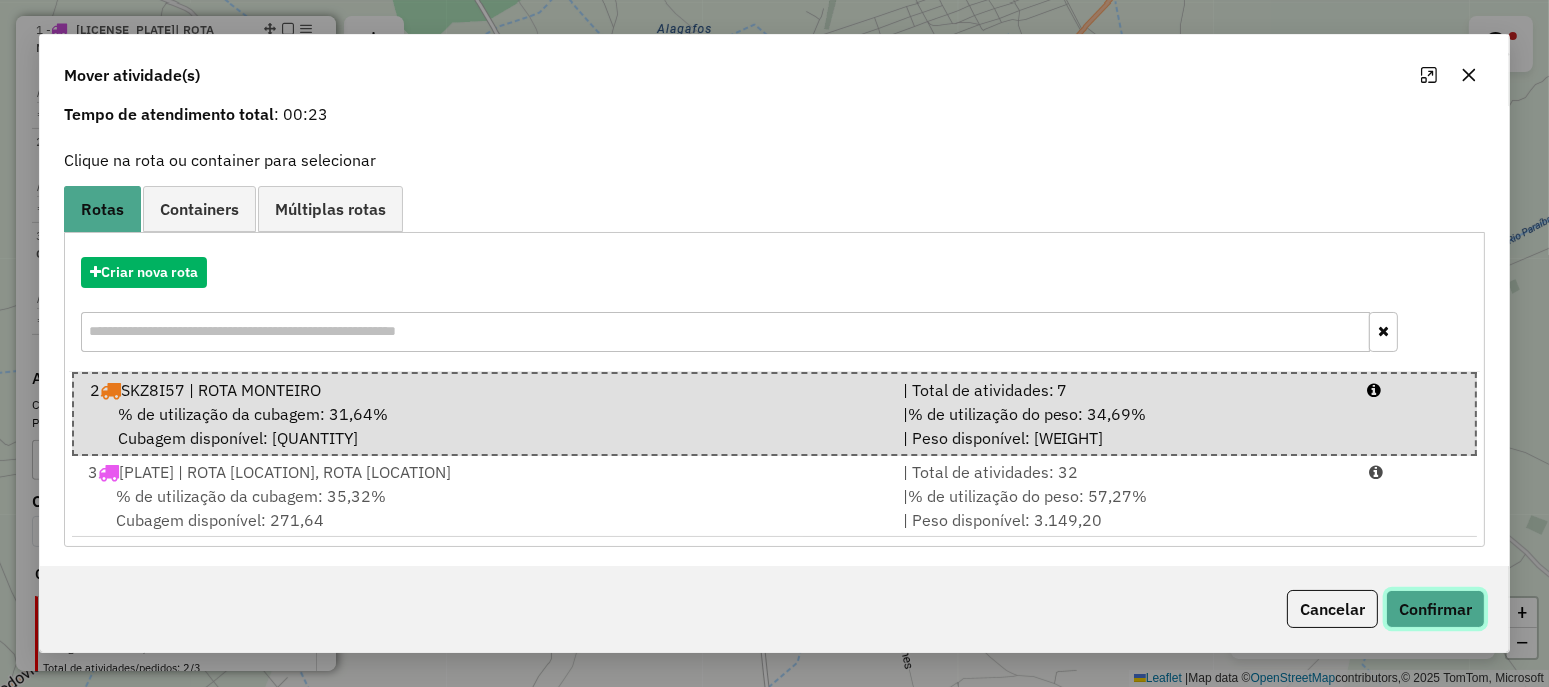 click on "Confirmar" 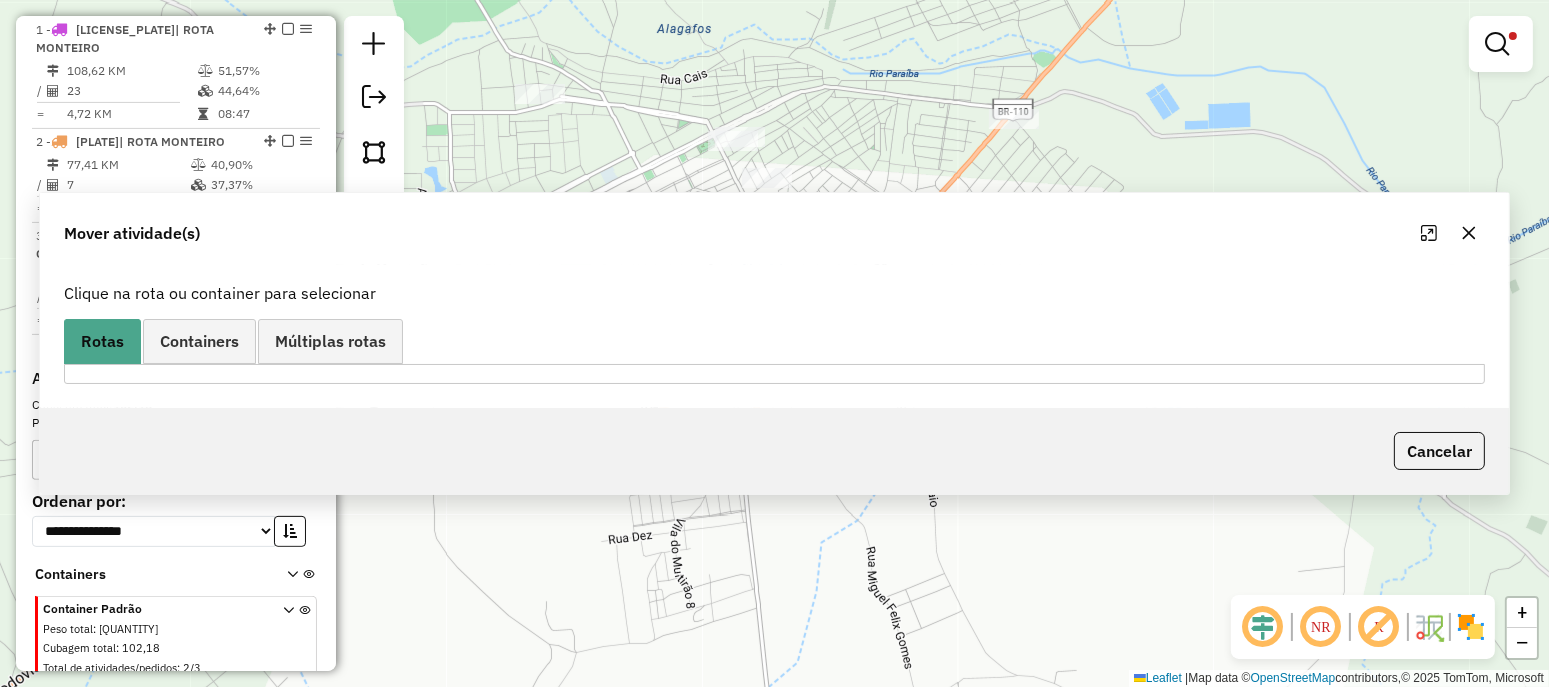scroll, scrollTop: 0, scrollLeft: 0, axis: both 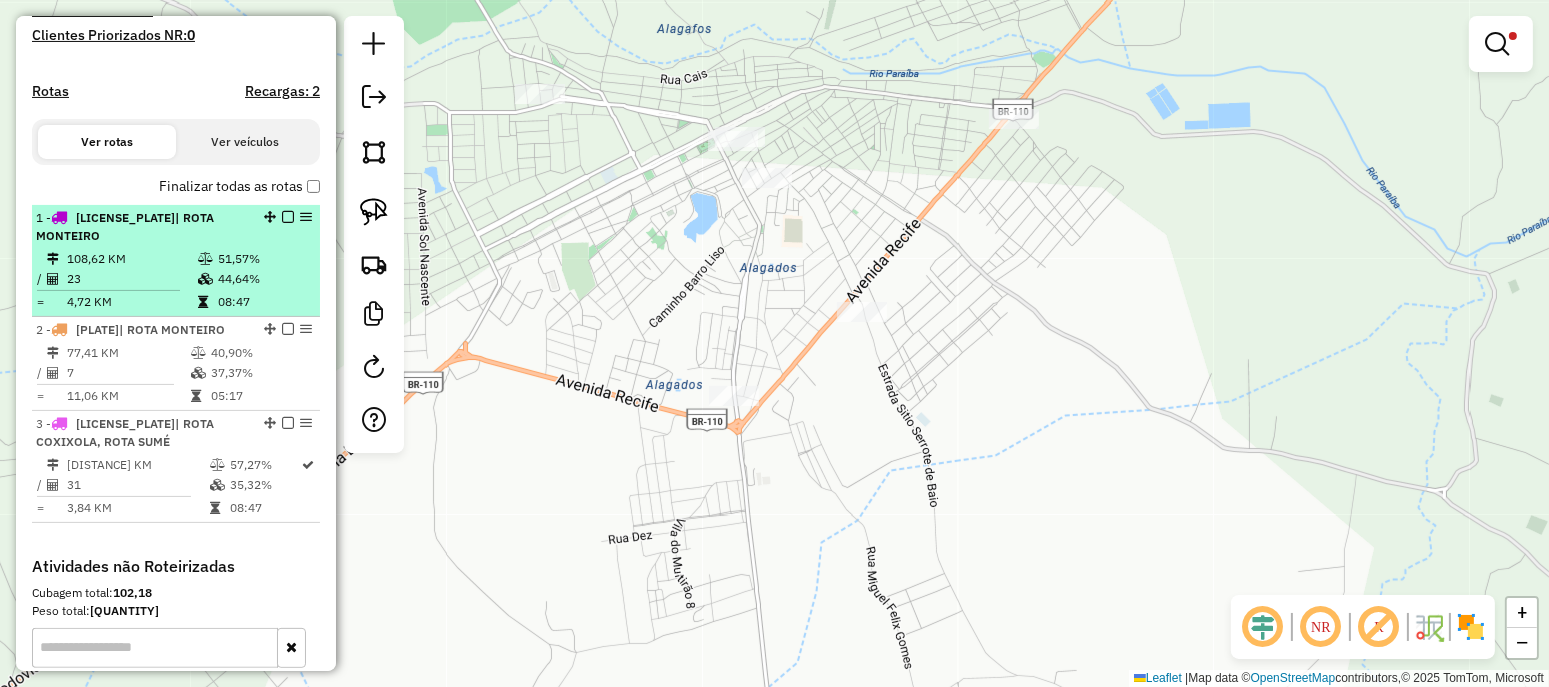 click on "23" at bounding box center (131, 279) 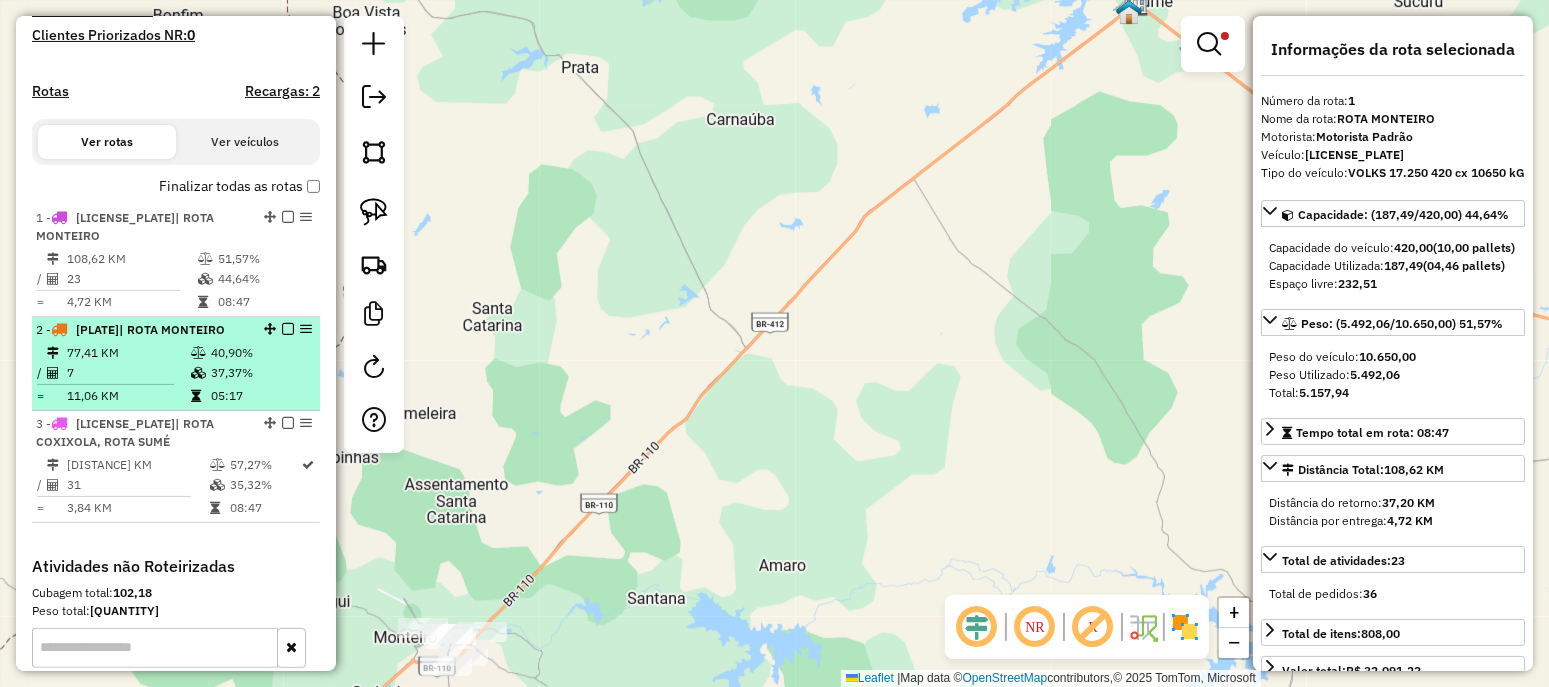 click at bounding box center [198, 373] 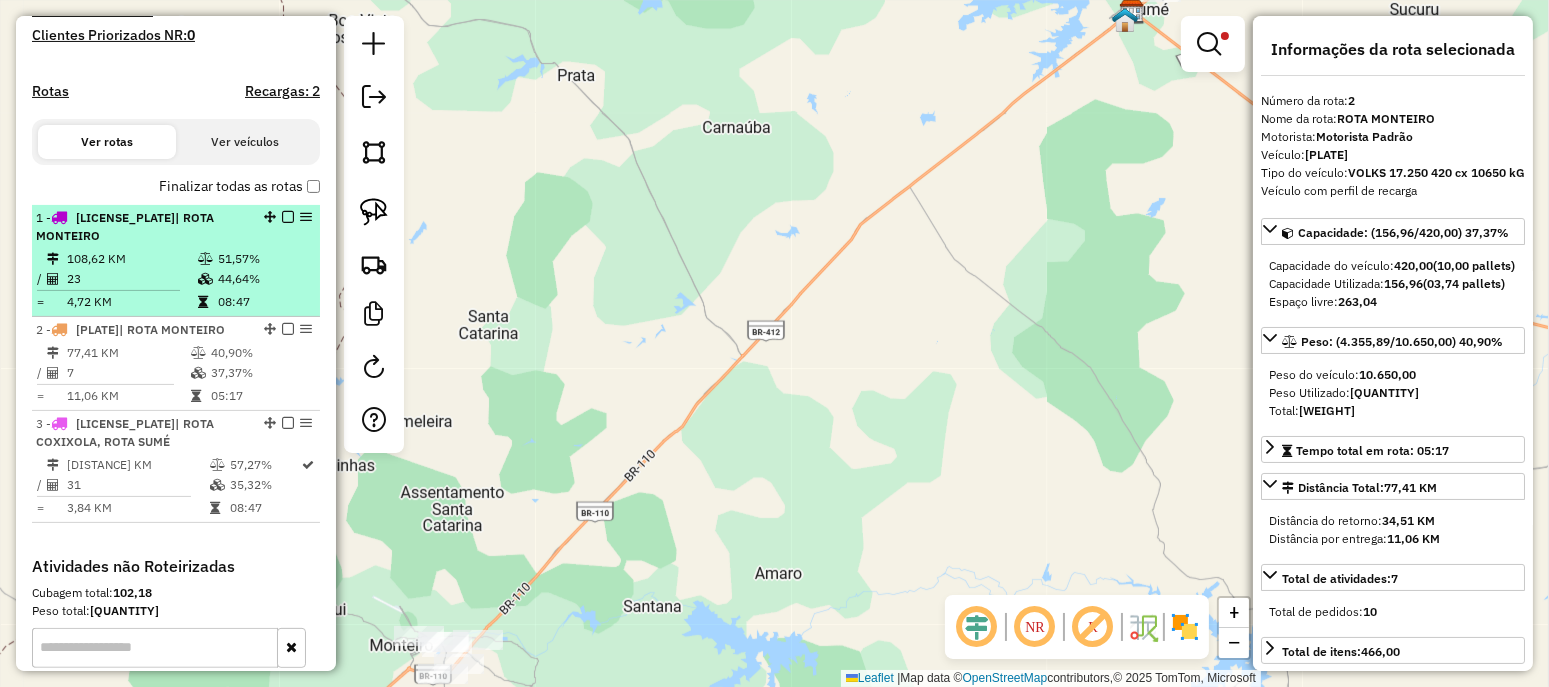 click at bounding box center (207, 279) 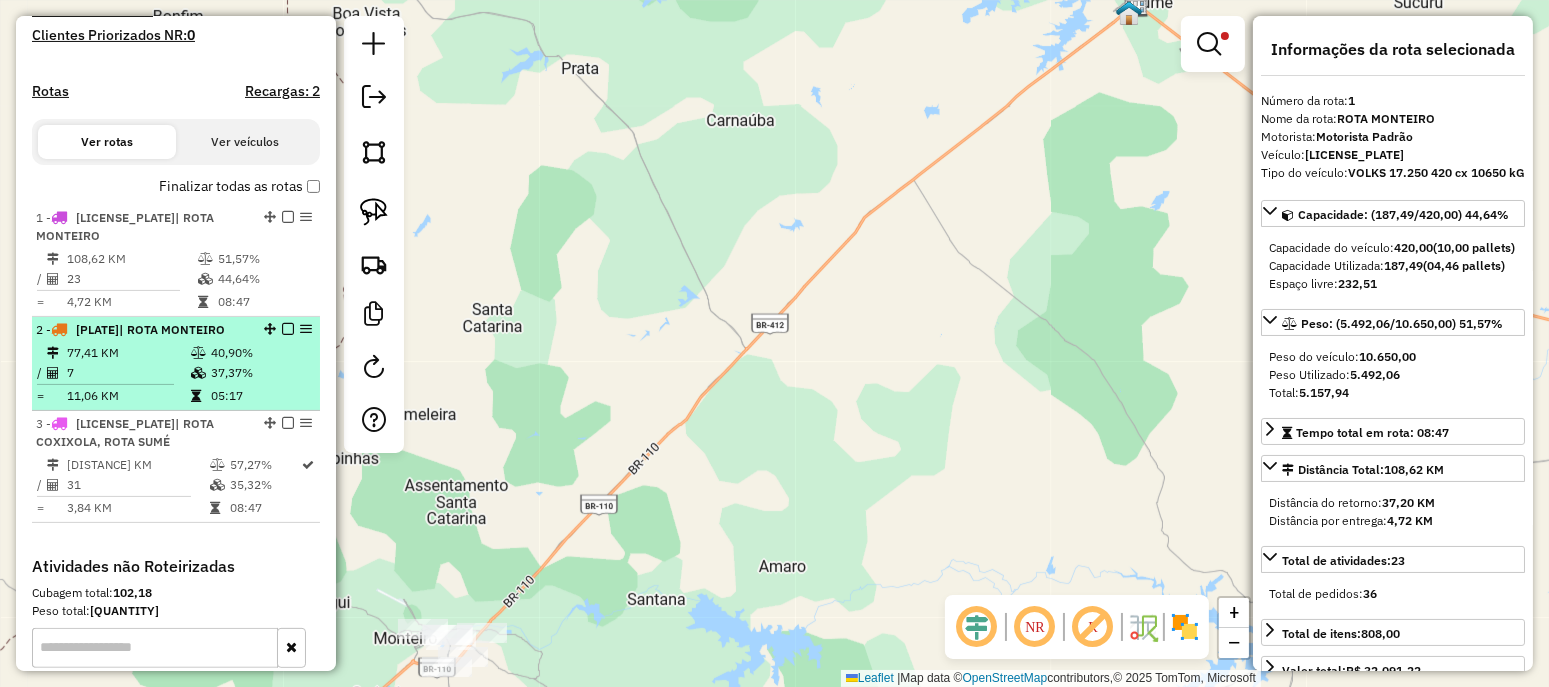 click on "40,90%" at bounding box center [260, 353] 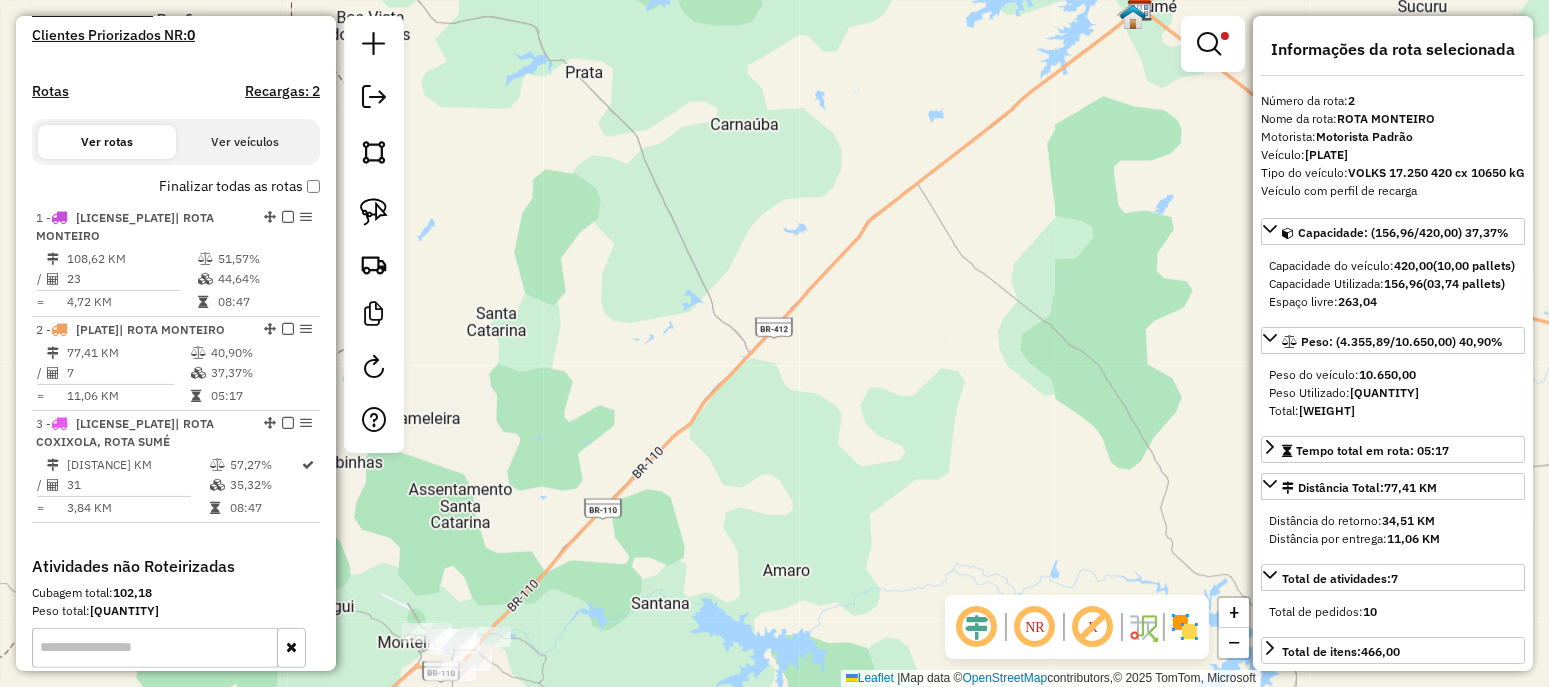 drag, startPoint x: 637, startPoint y: 506, endPoint x: 703, endPoint y: 387, distance: 136.07718 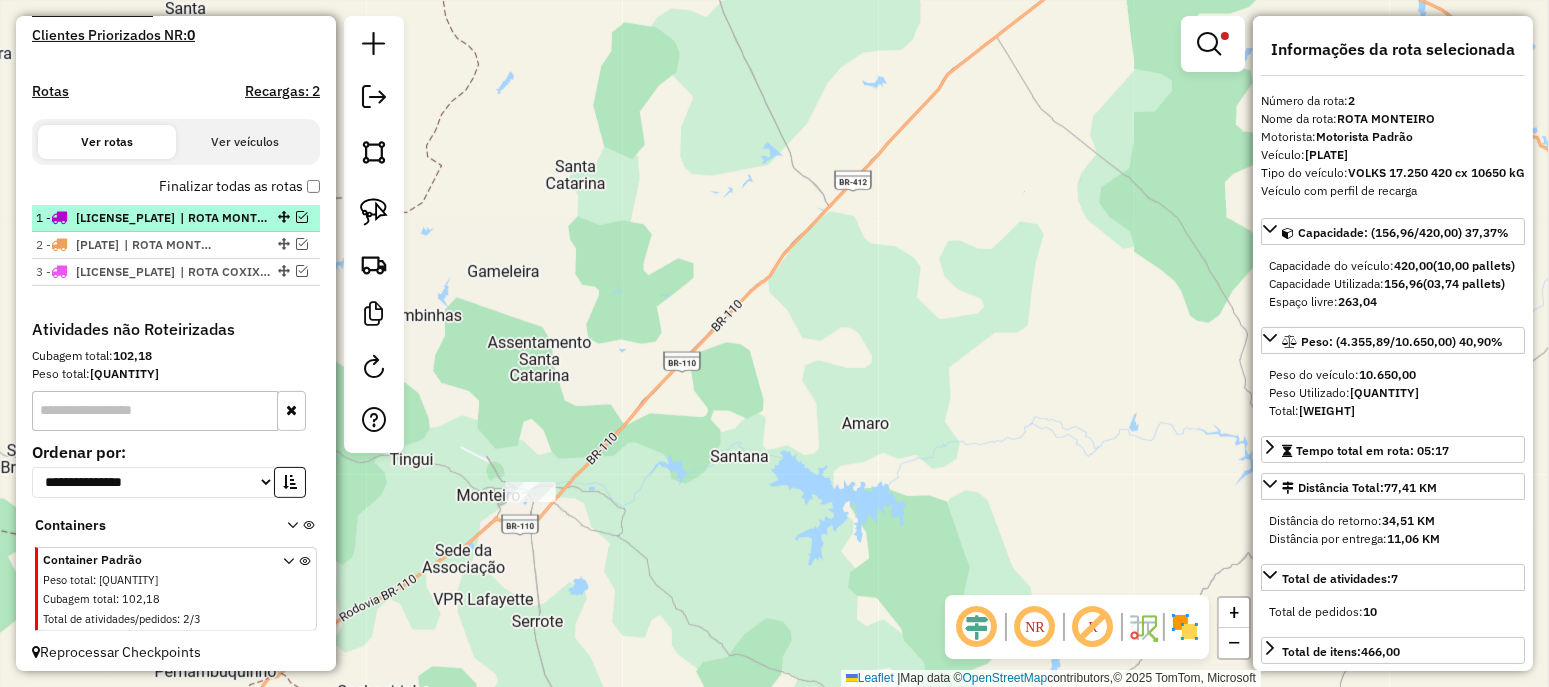 click at bounding box center [302, 217] 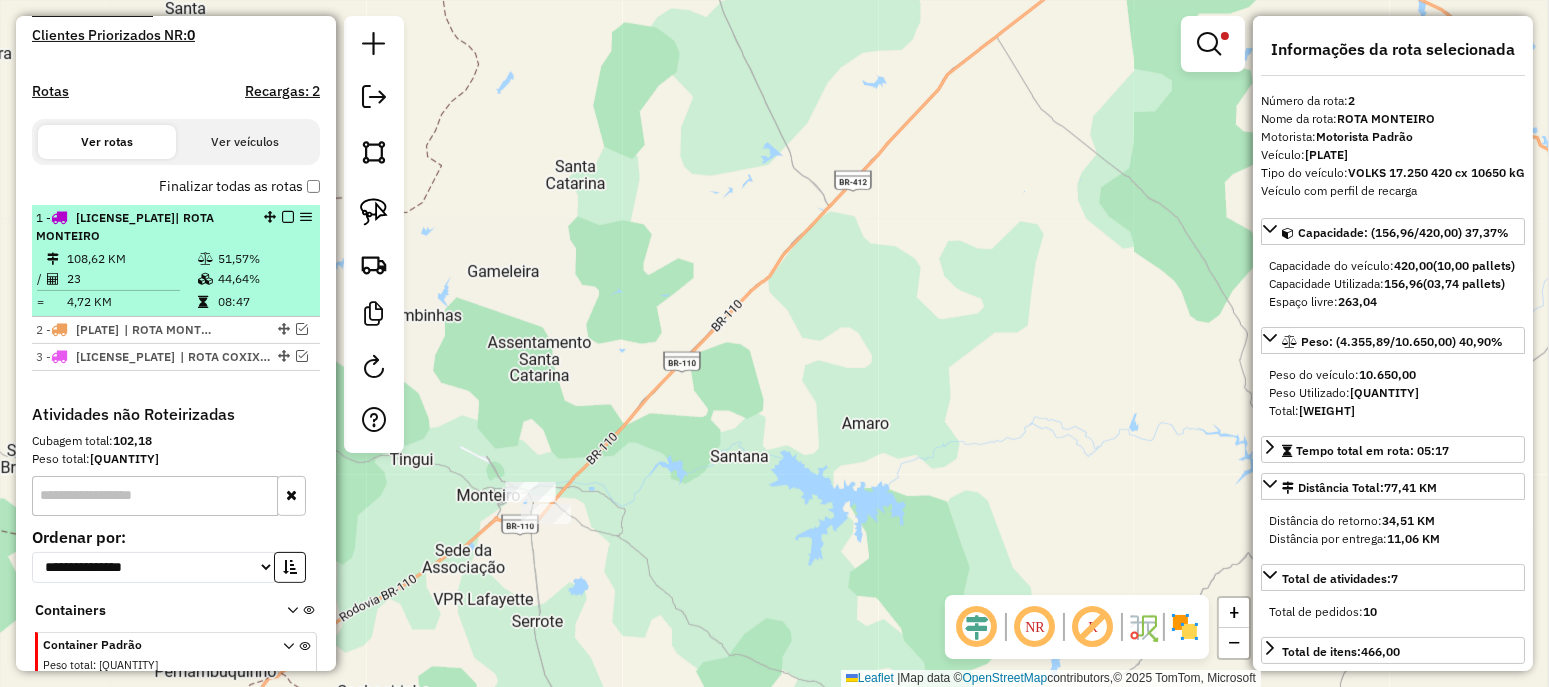 click at bounding box center (288, 217) 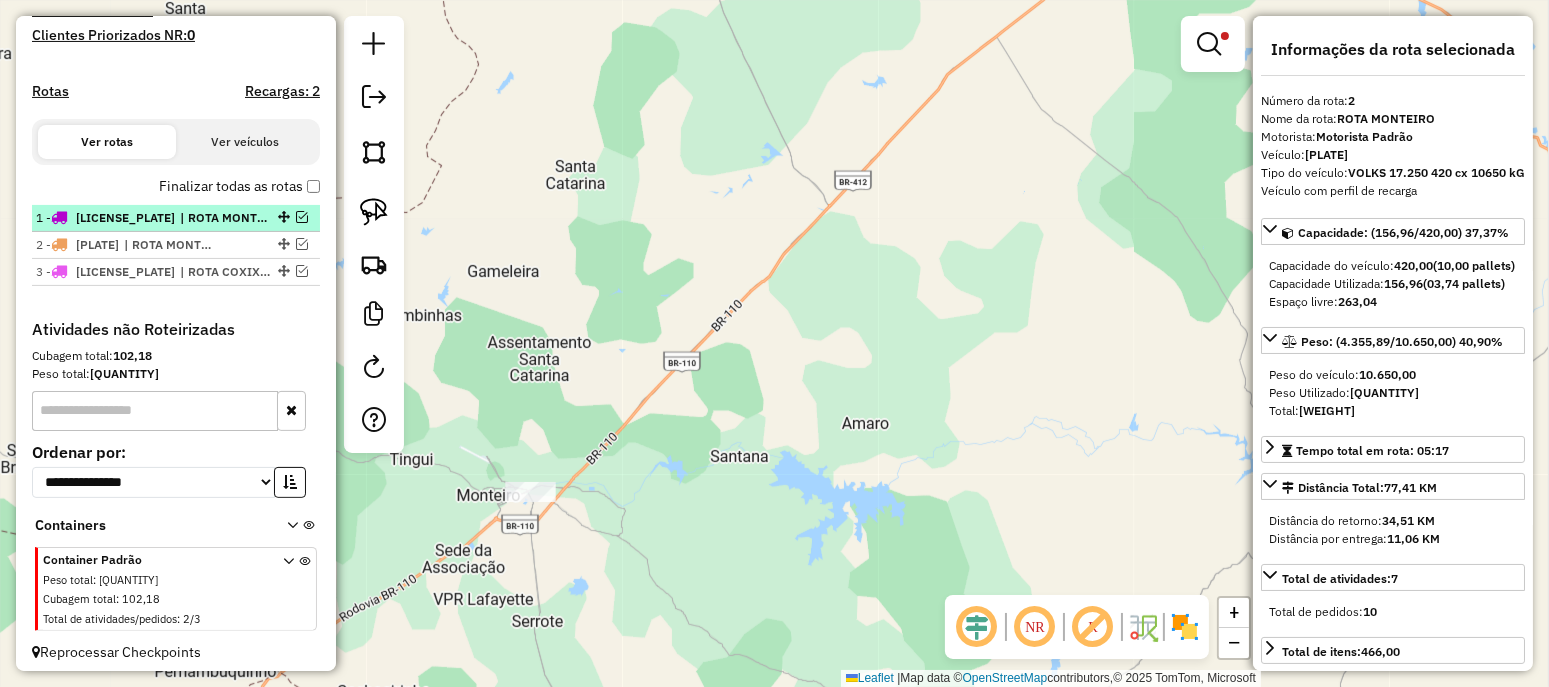 click at bounding box center [302, 217] 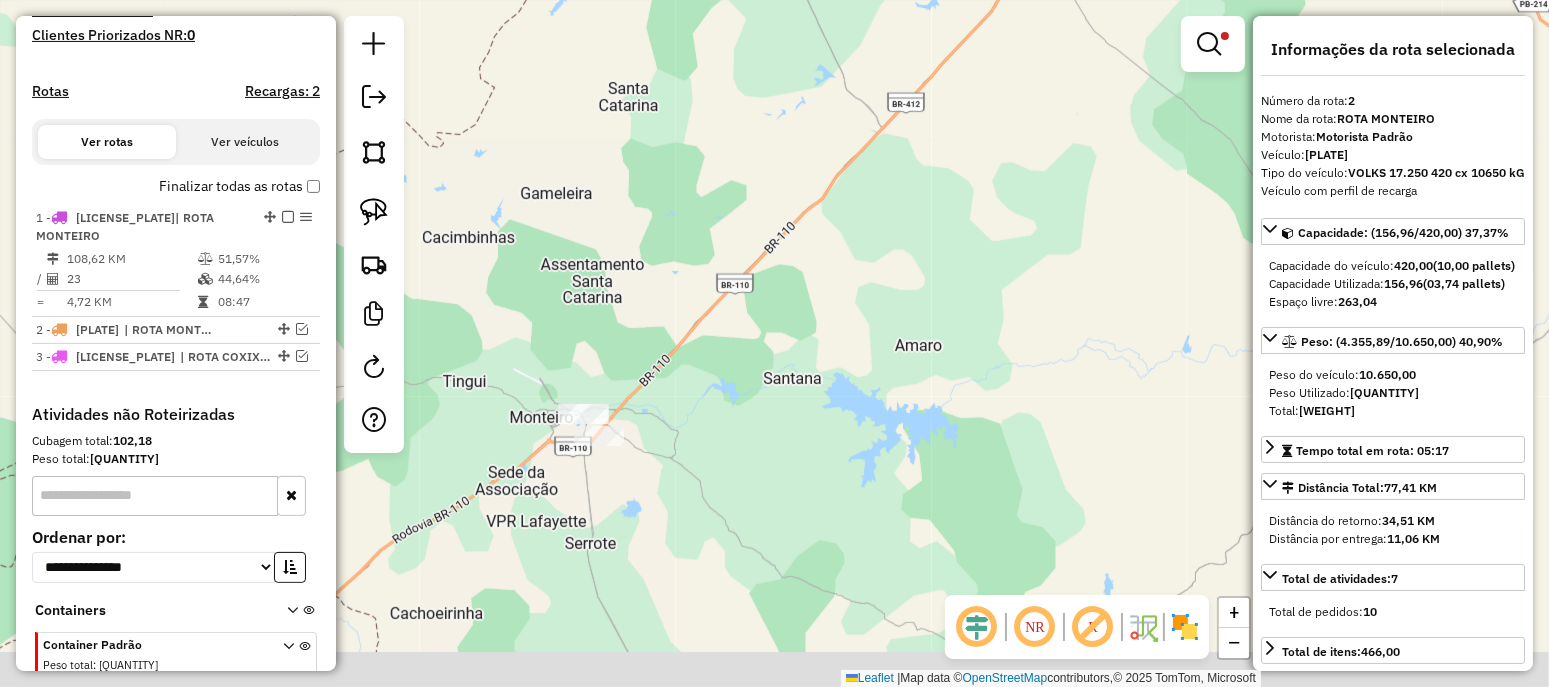 drag, startPoint x: 628, startPoint y: 376, endPoint x: 756, endPoint y: 222, distance: 200.24985 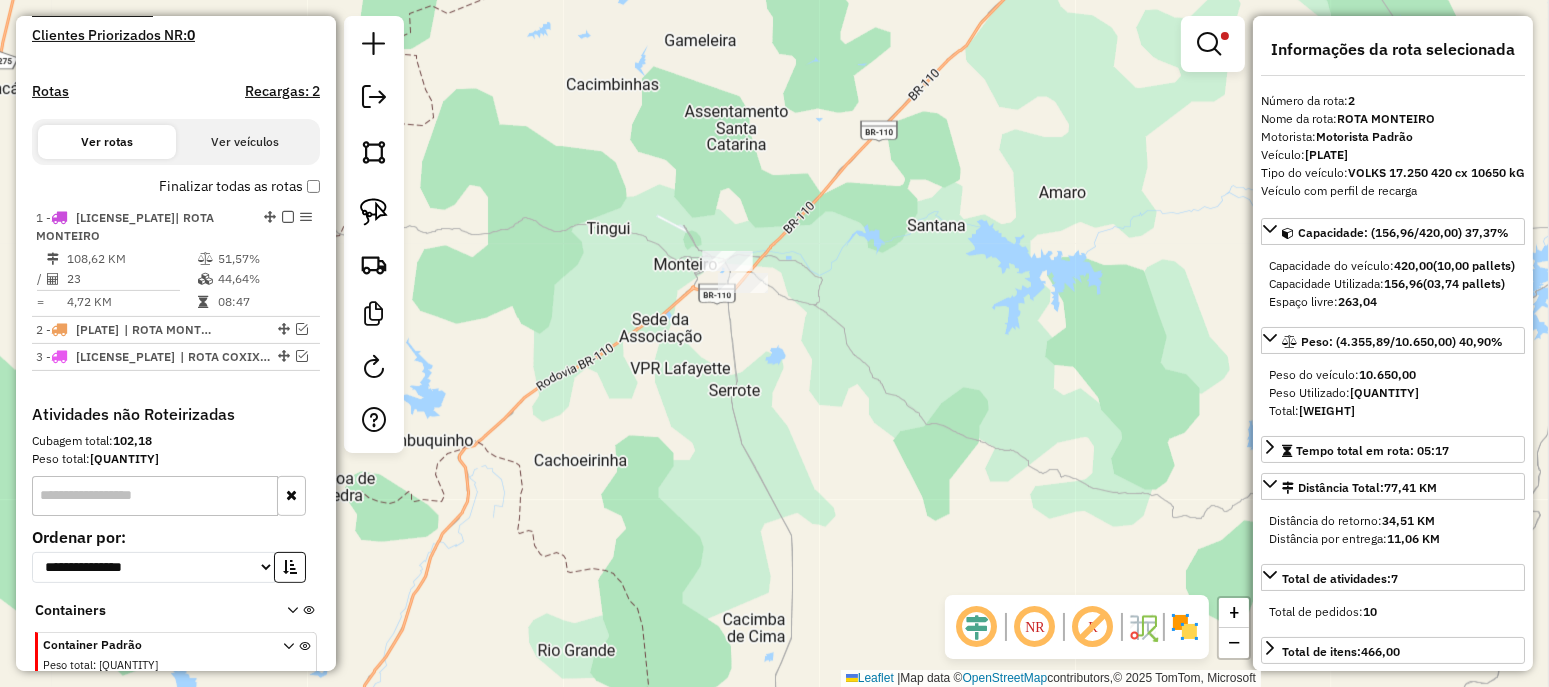 click at bounding box center [1213, 44] 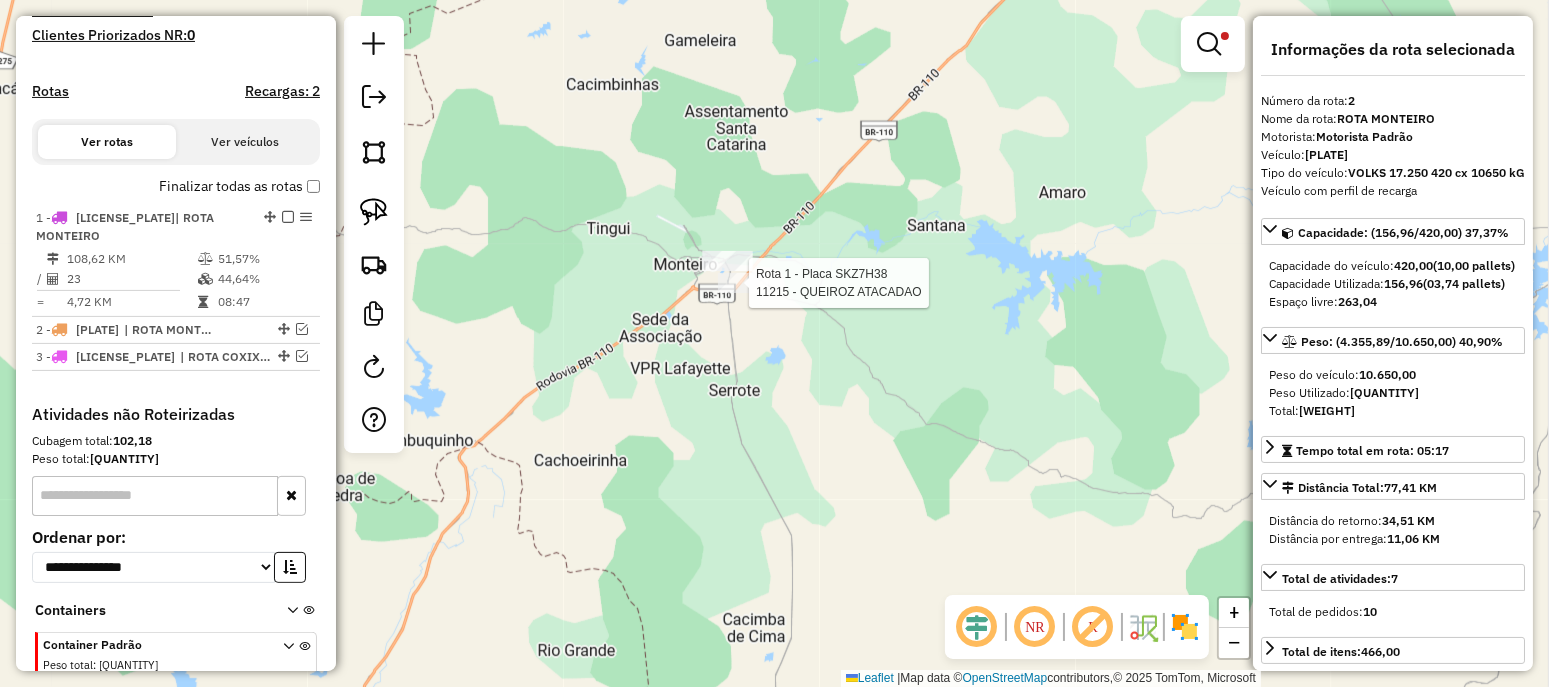 scroll, scrollTop: 634, scrollLeft: 0, axis: vertical 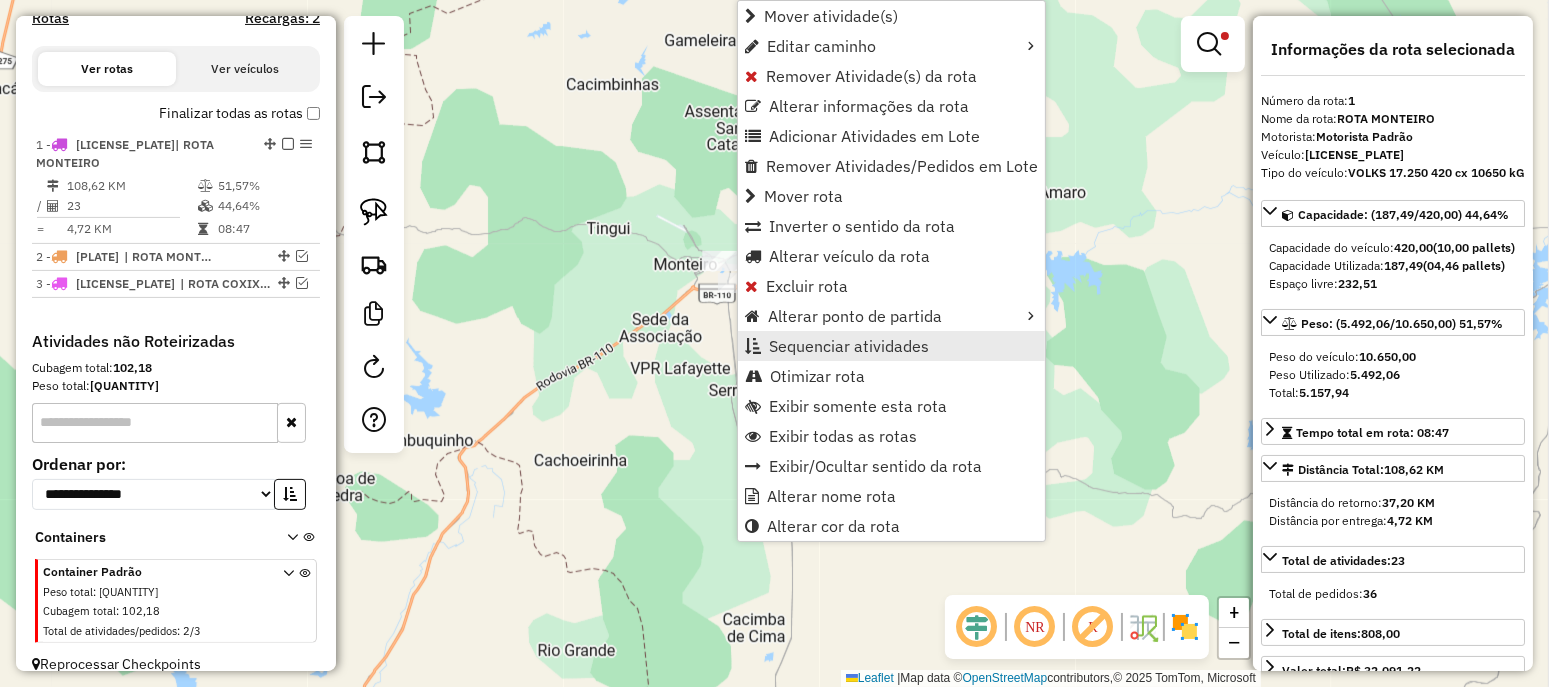 click on "Sequenciar atividades" at bounding box center (849, 346) 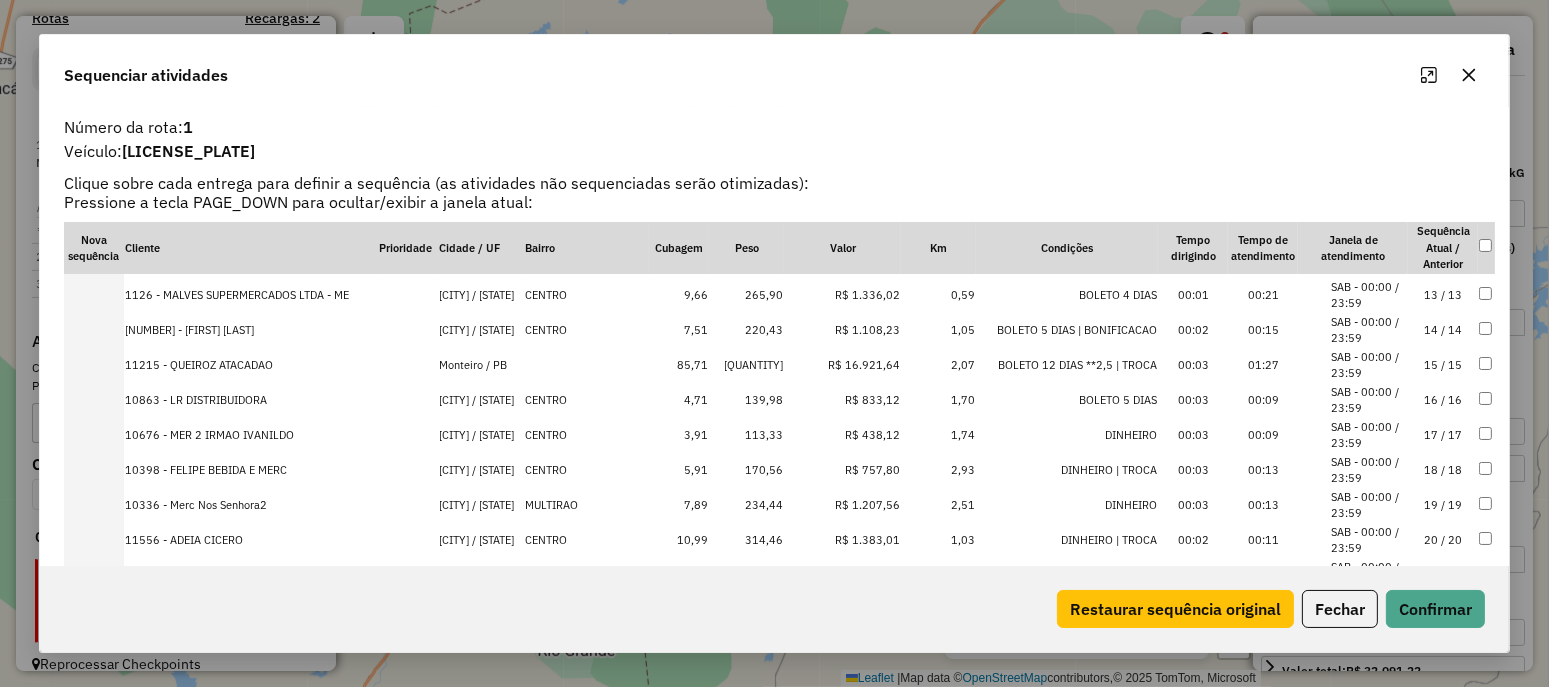 scroll, scrollTop: 530, scrollLeft: 0, axis: vertical 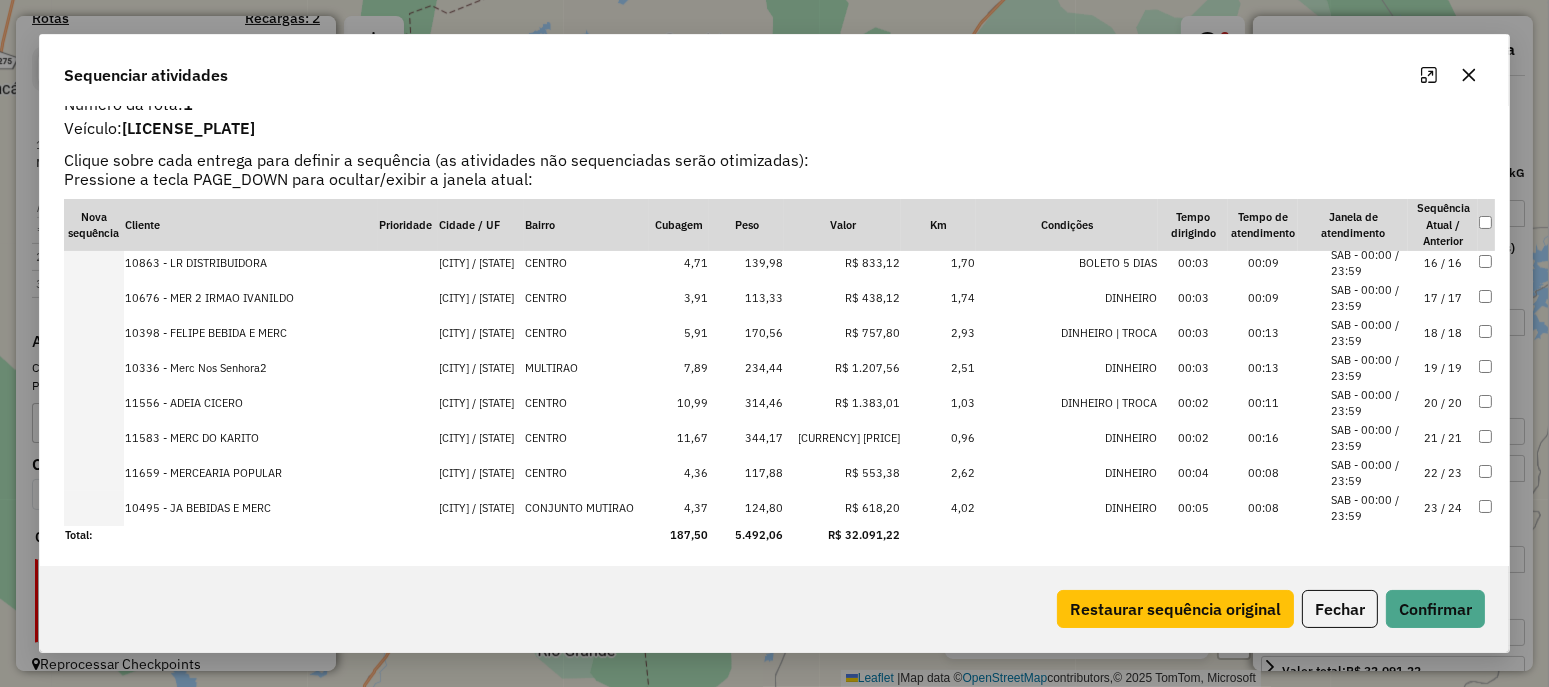 click 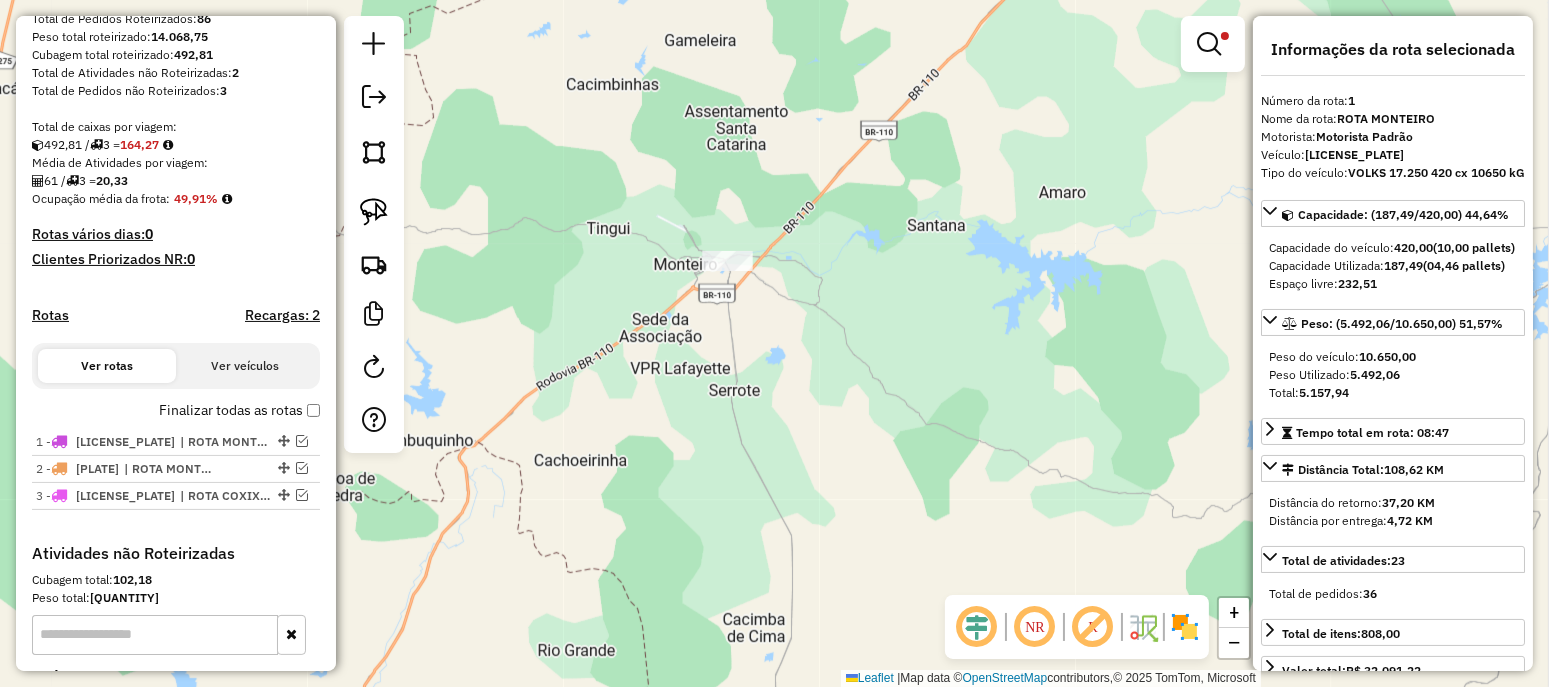 scroll, scrollTop: 499, scrollLeft: 0, axis: vertical 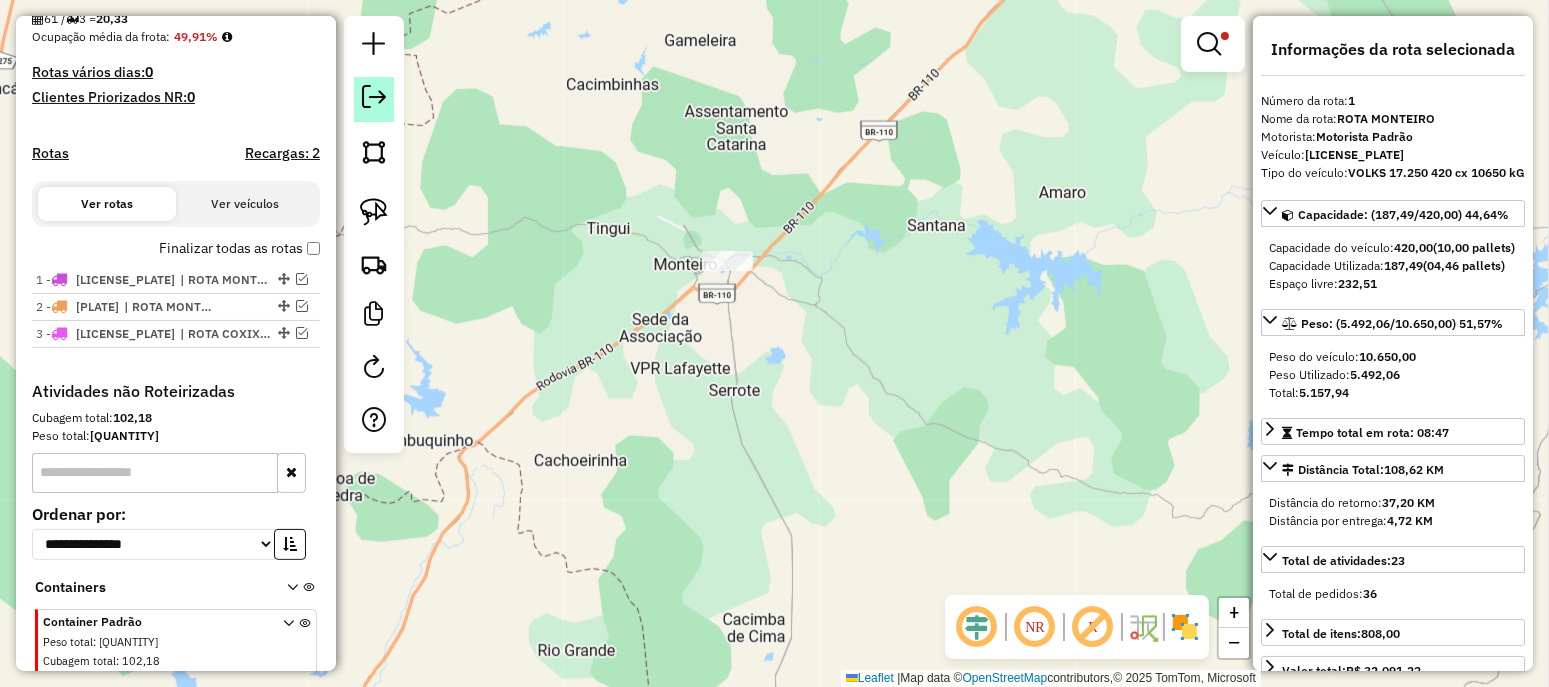 click 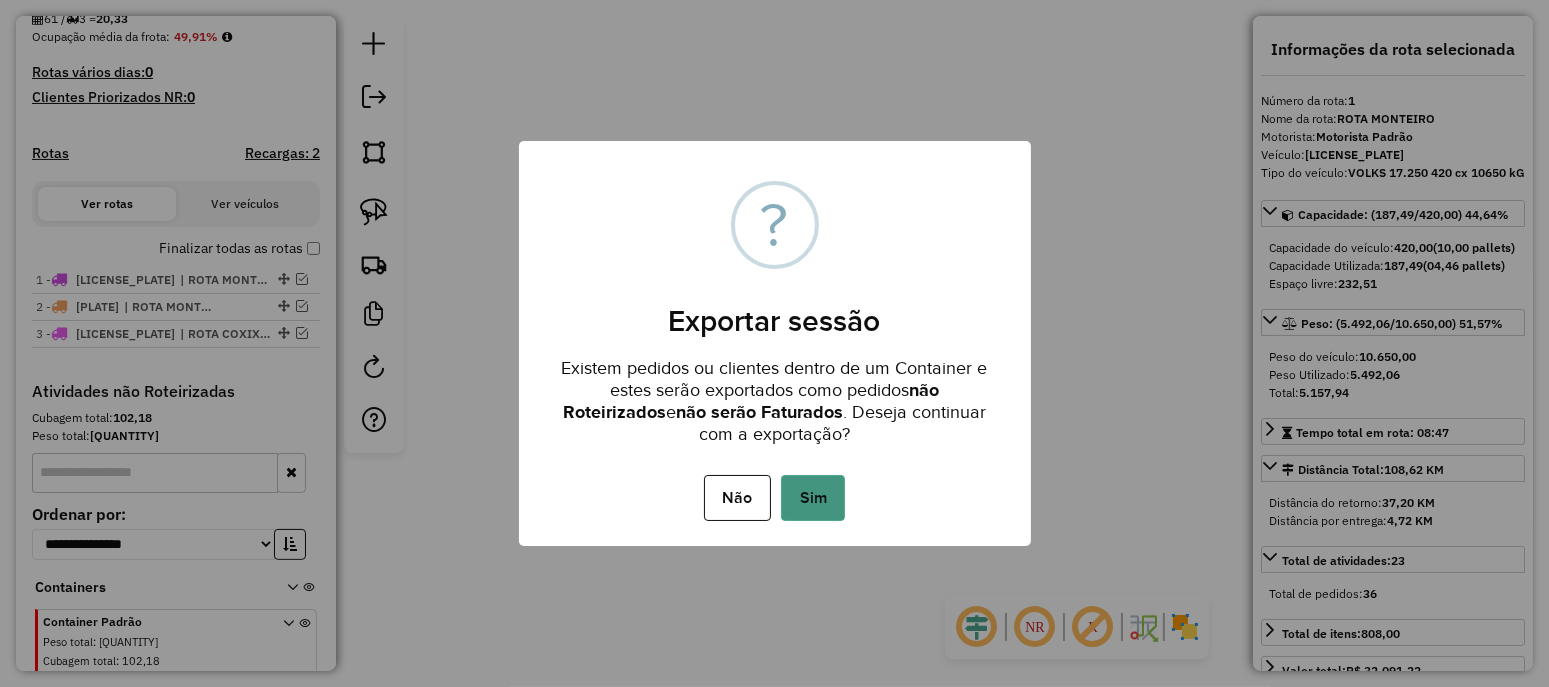 click on "Sim" at bounding box center (813, 498) 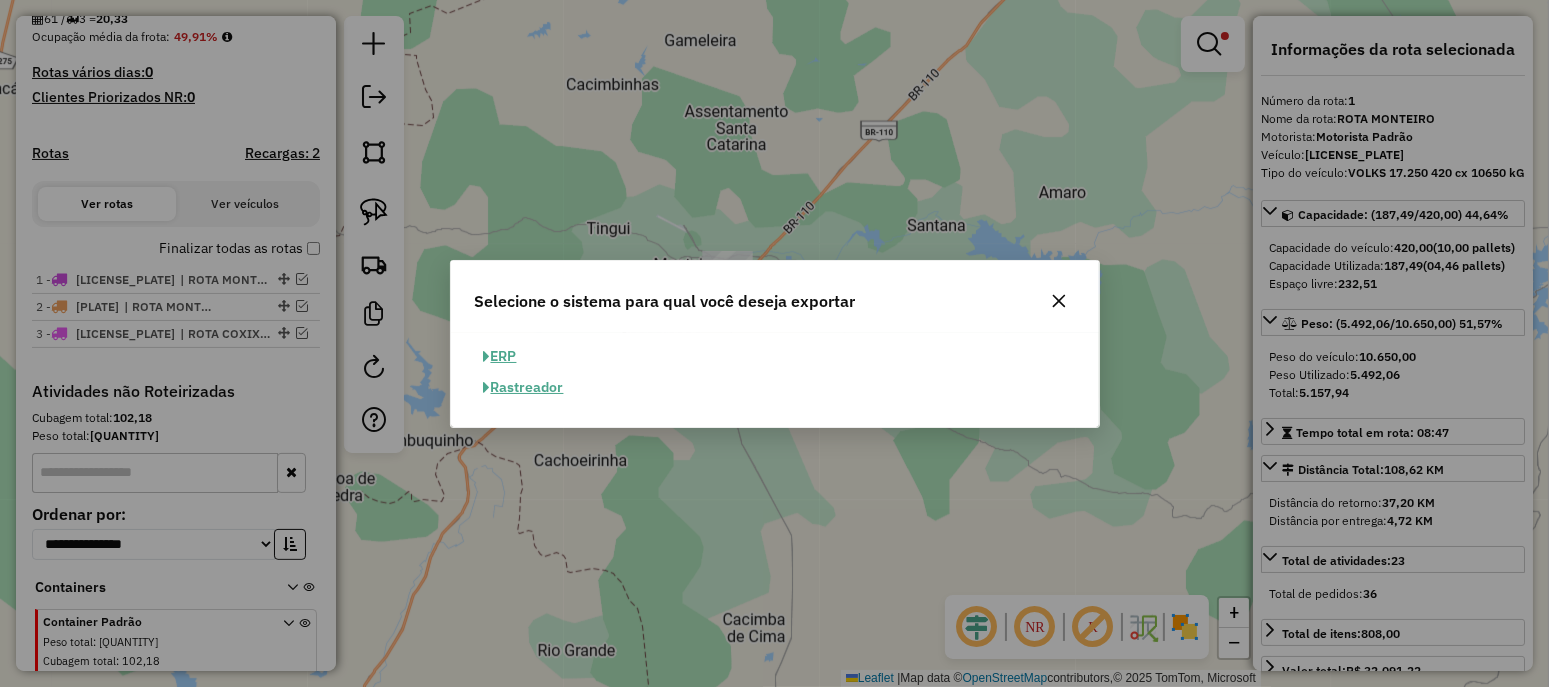 click on "ERP" 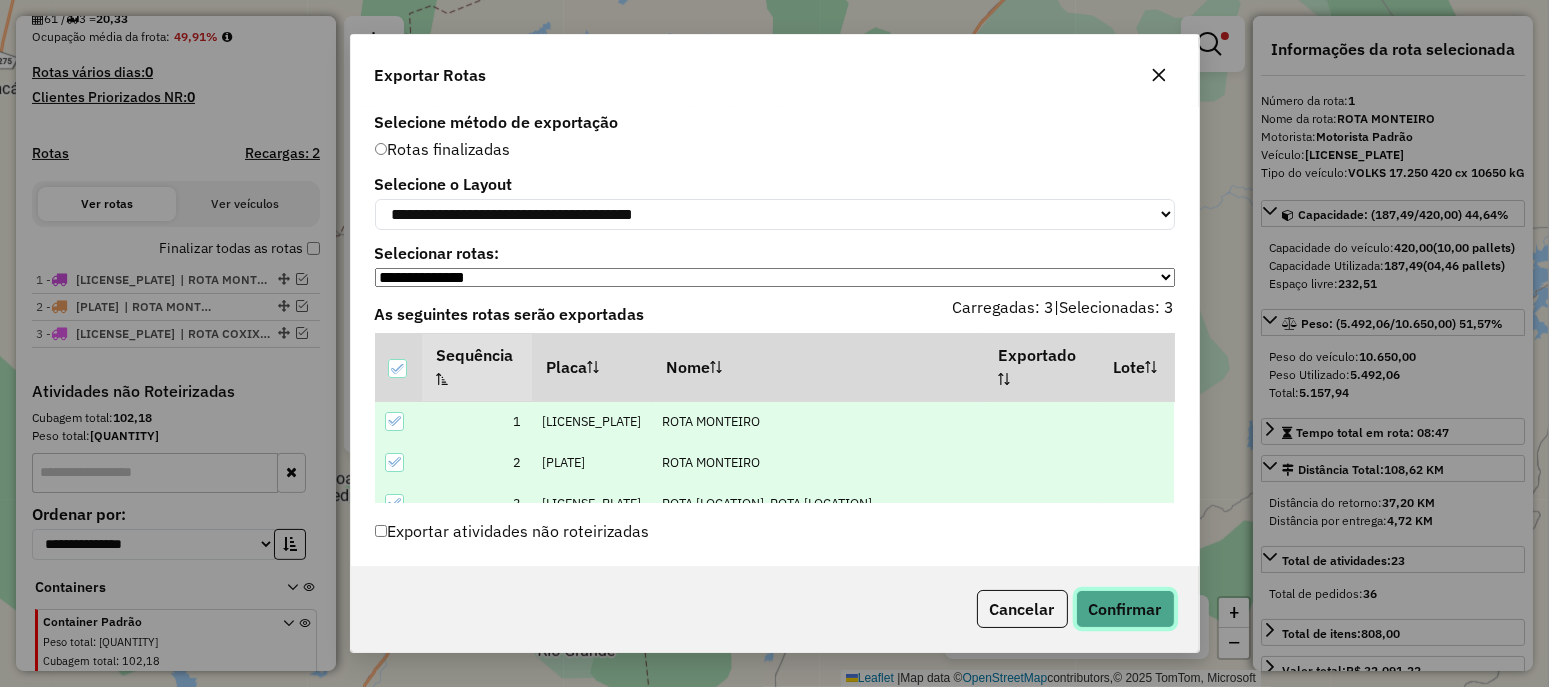 click on "Confirmar" 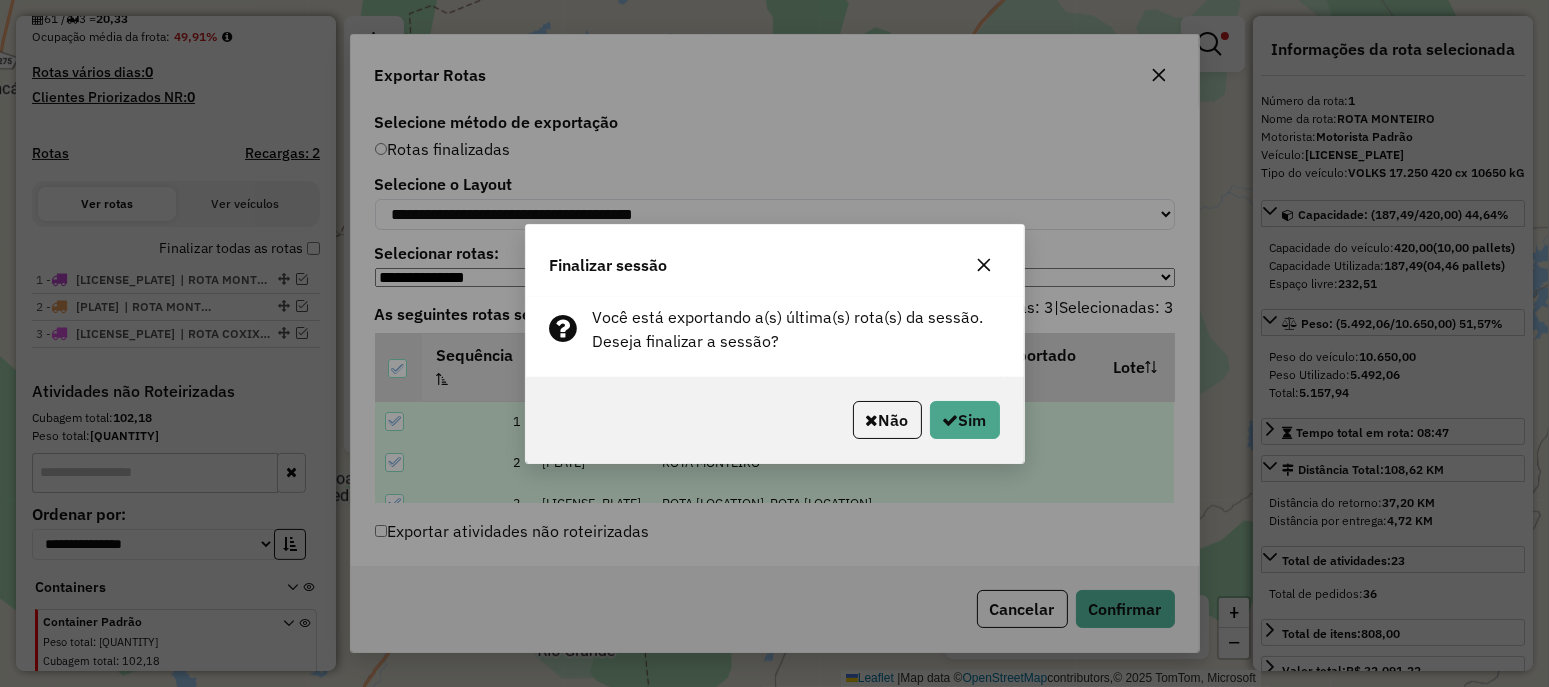 click on "Não   Sim" 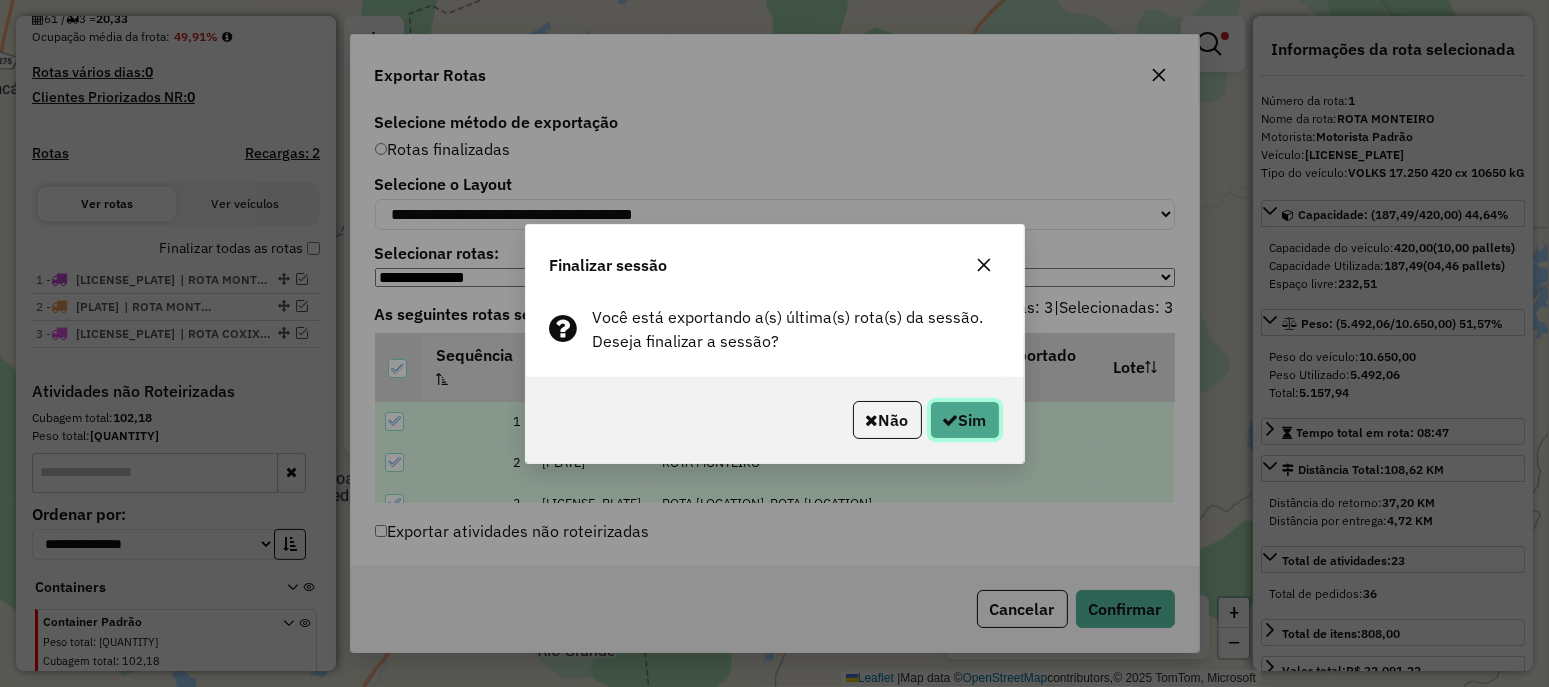 click on "Sim" 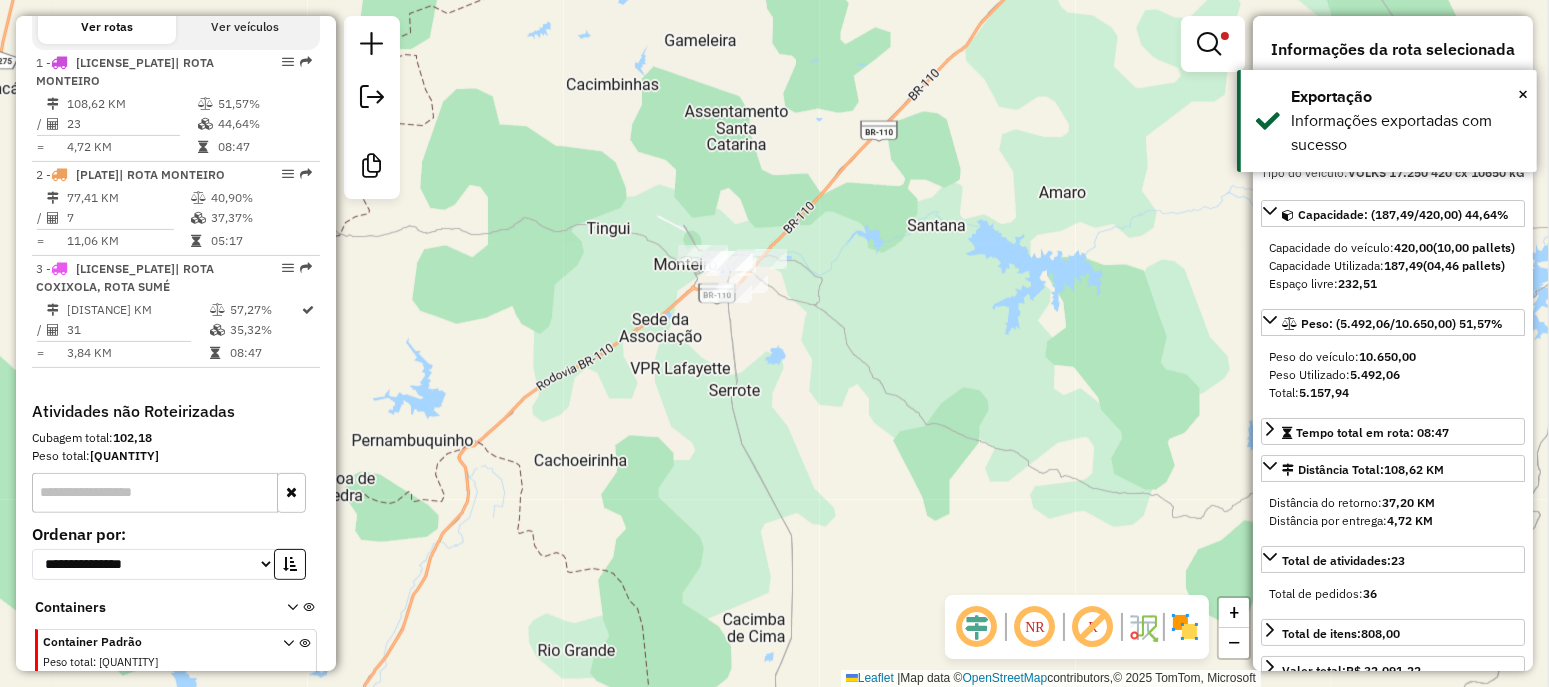 scroll, scrollTop: 754, scrollLeft: 0, axis: vertical 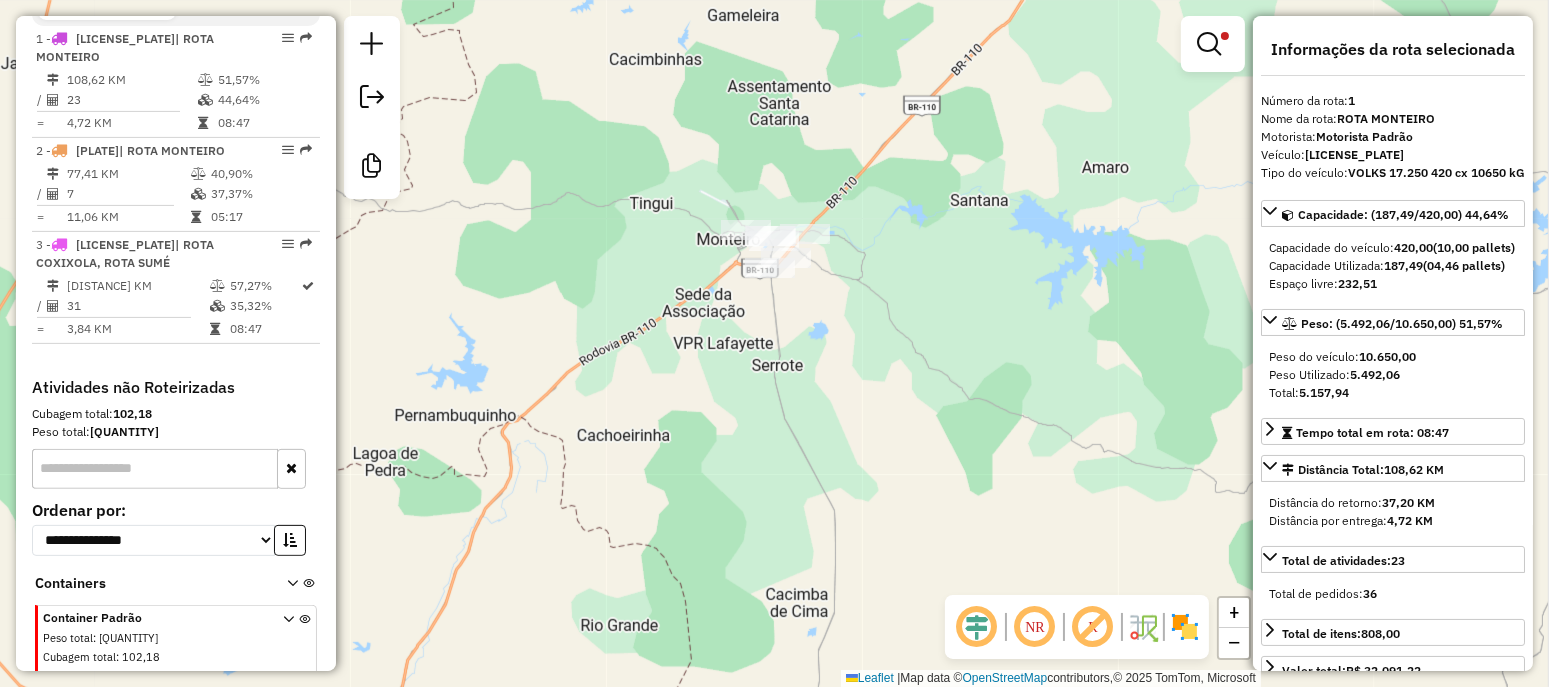 drag, startPoint x: 801, startPoint y: 317, endPoint x: 887, endPoint y: 279, distance: 94.02127 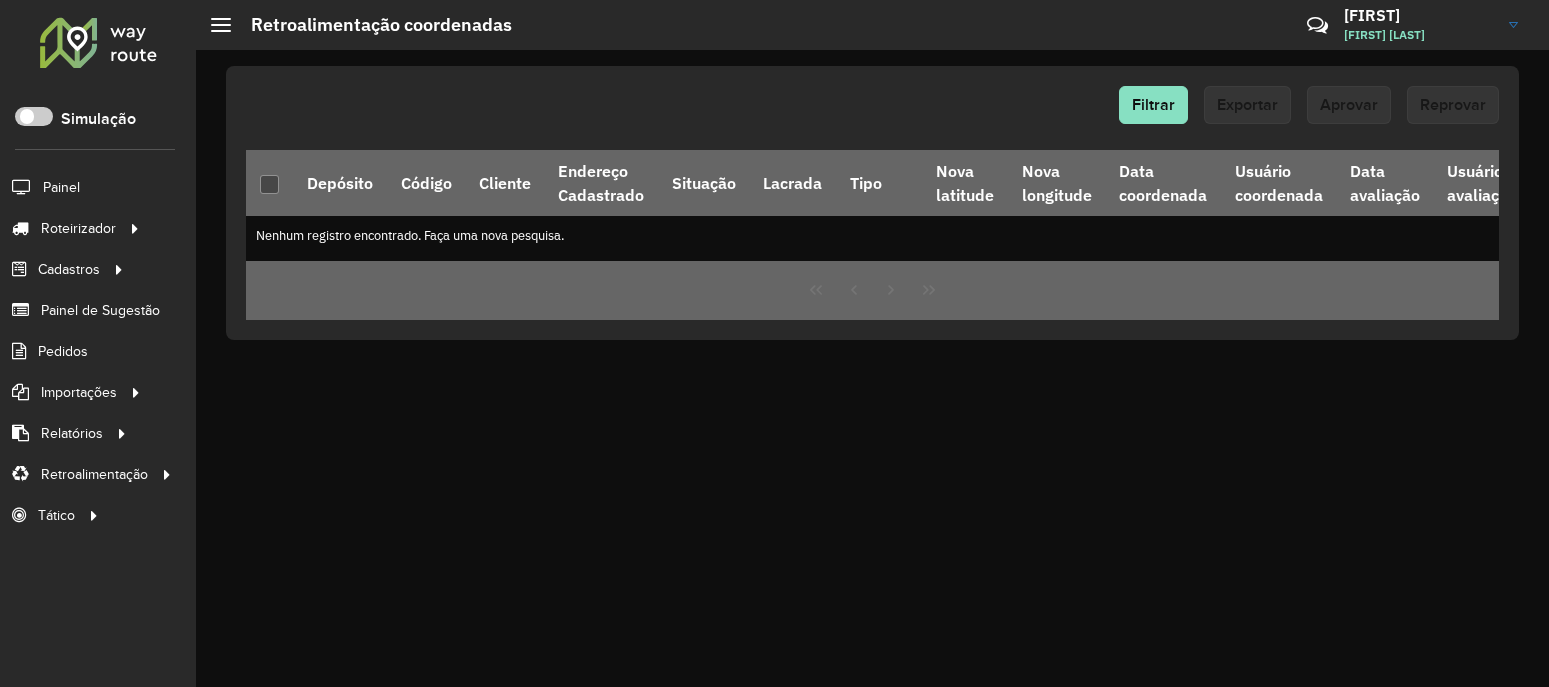 scroll, scrollTop: 0, scrollLeft: 0, axis: both 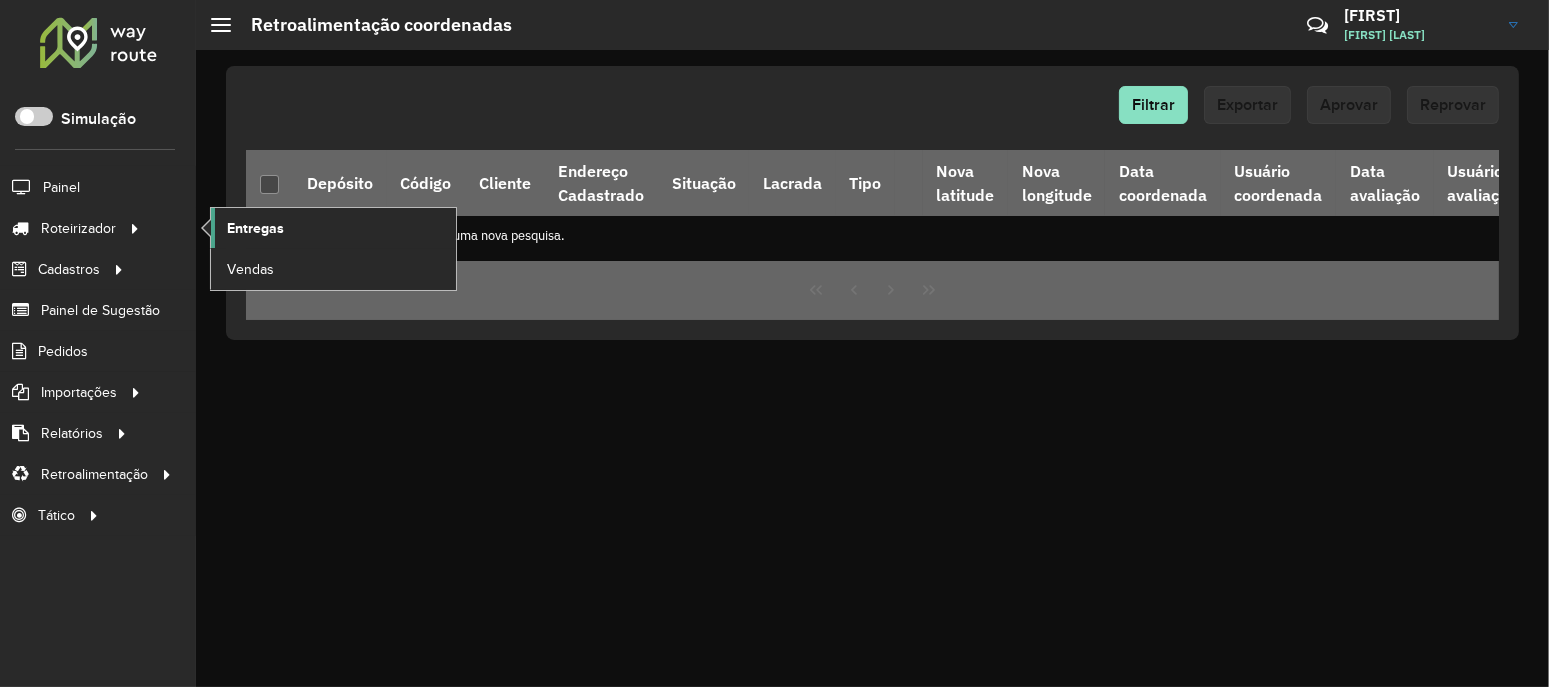 click on "Entregas" 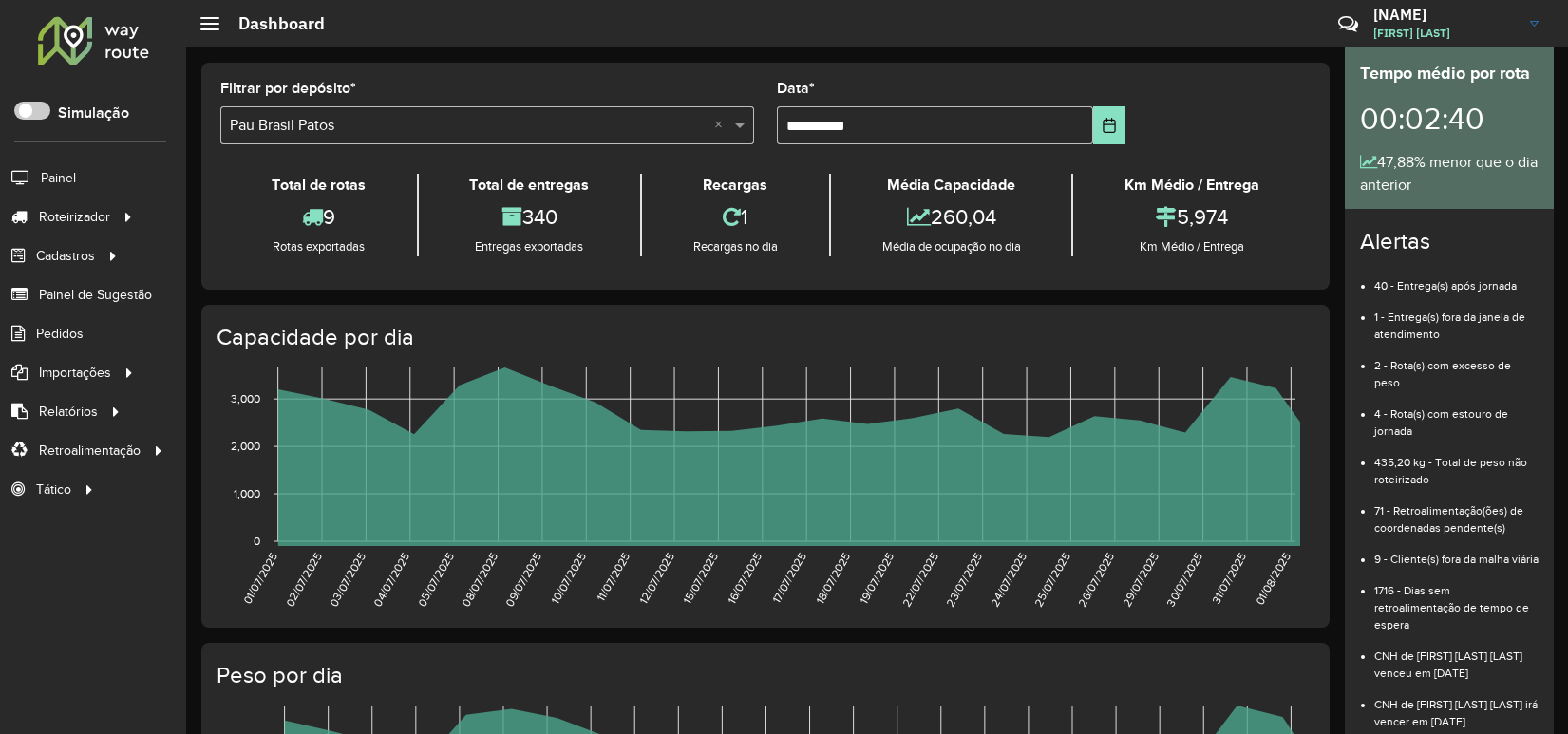 scroll, scrollTop: 0, scrollLeft: 0, axis: both 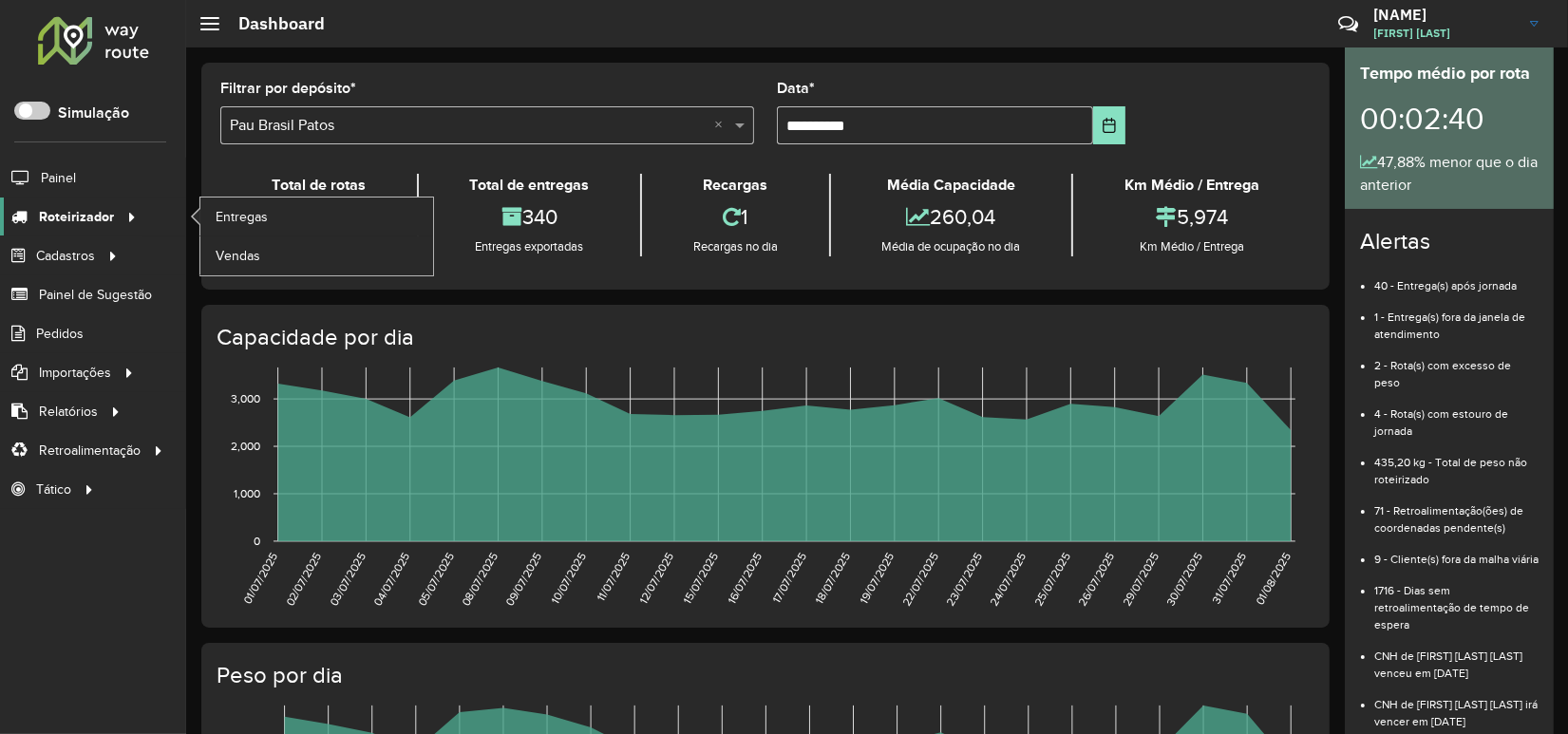 click on "Roteirizador" 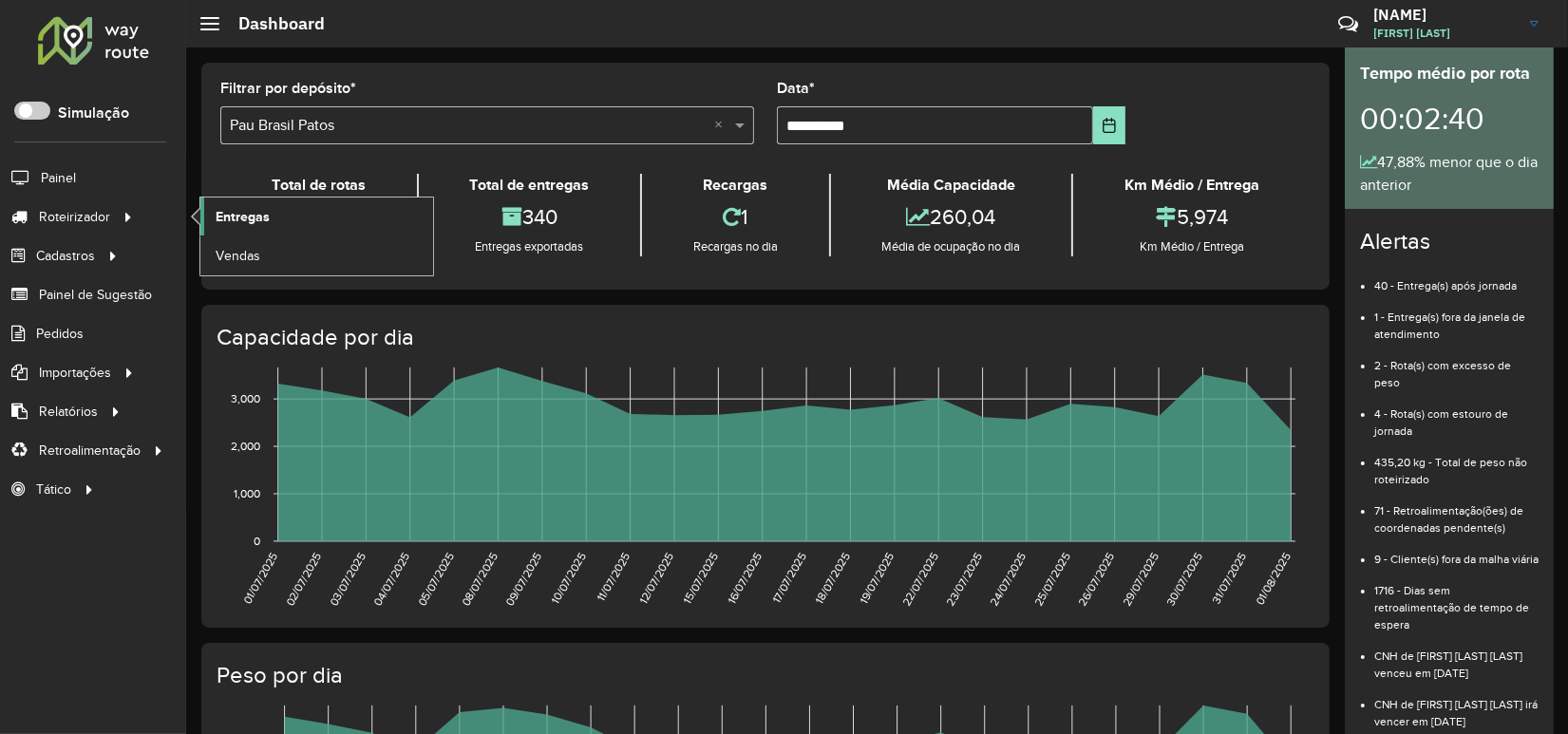click on "Entregas" 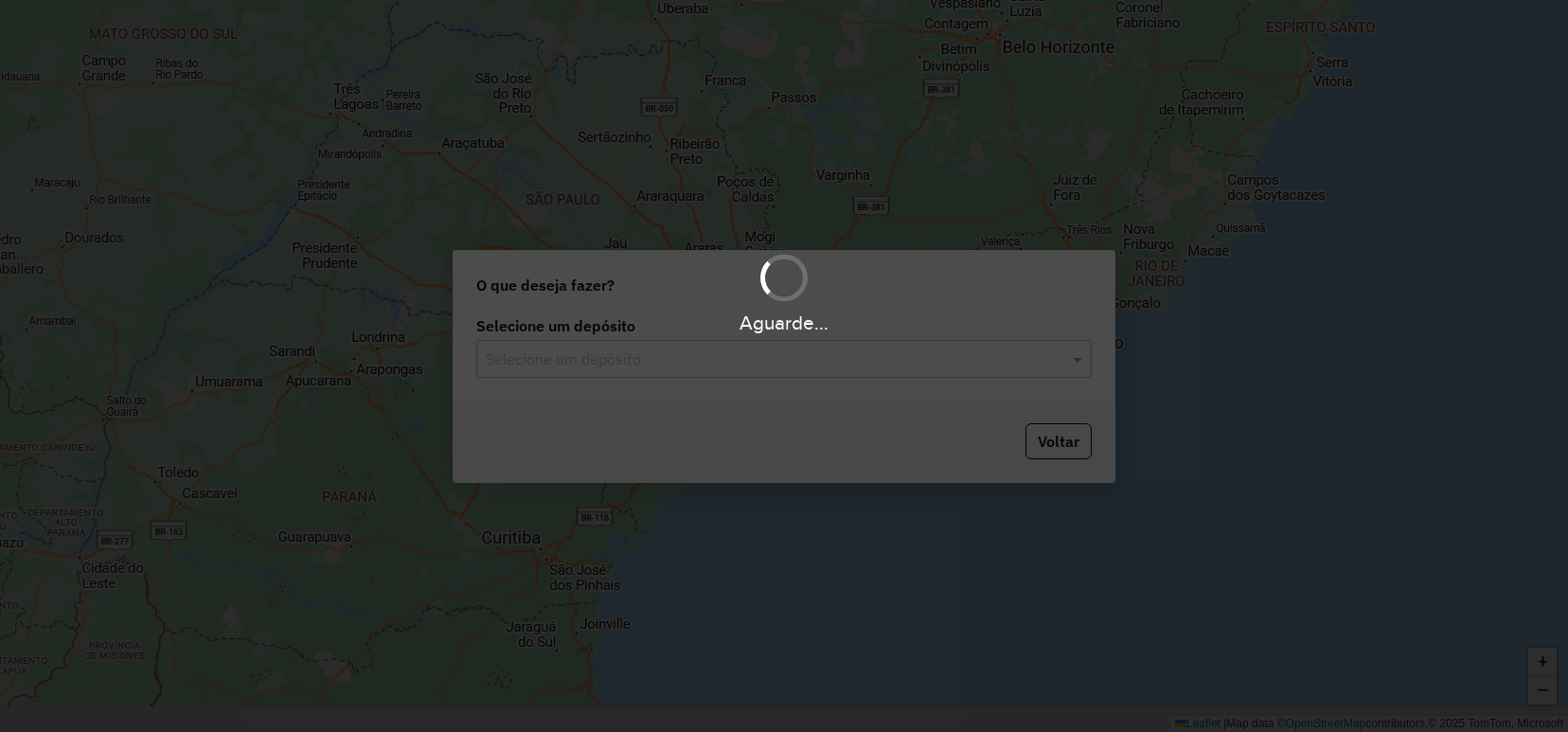 scroll, scrollTop: 0, scrollLeft: 0, axis: both 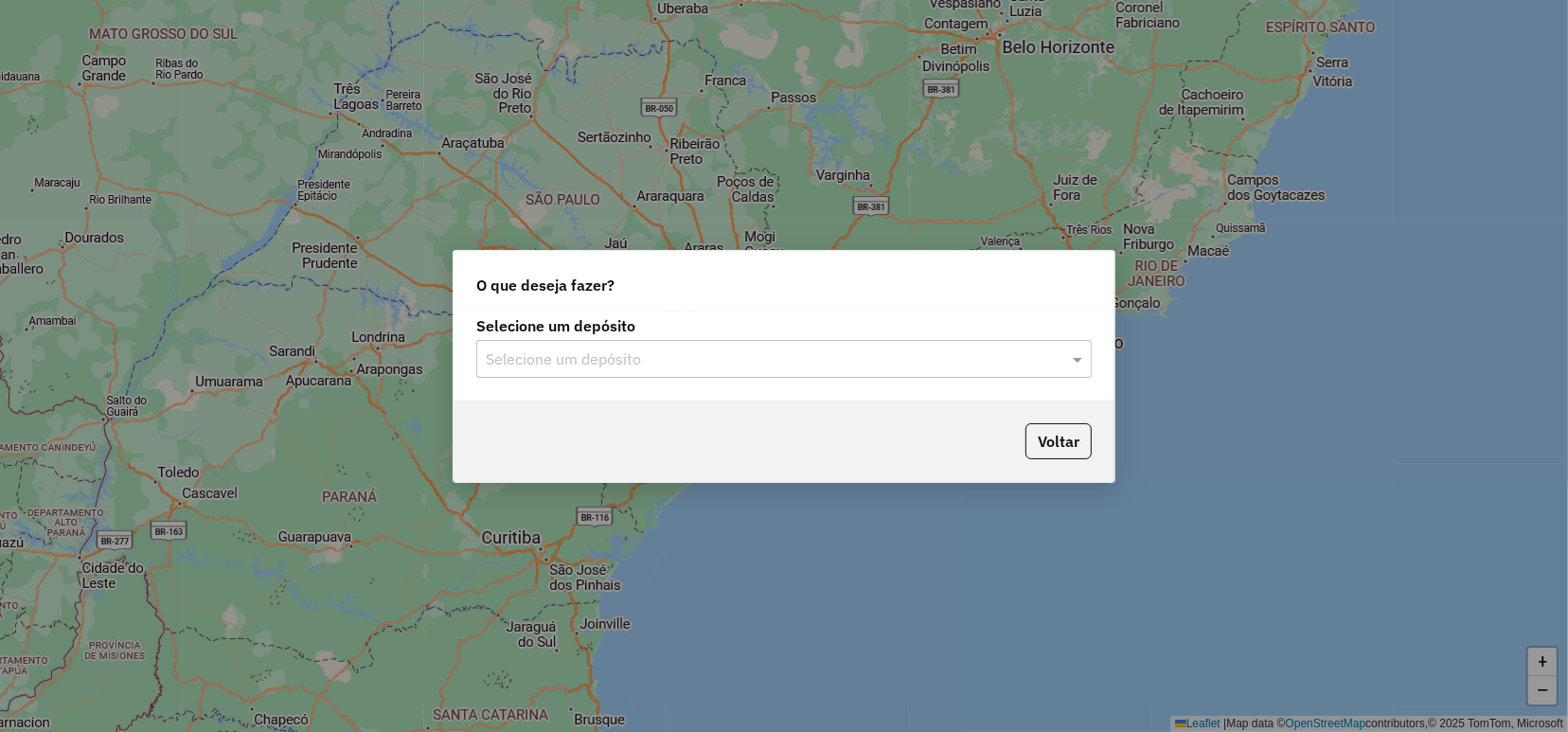click on "Selecione um depósito Selecione um depósito" 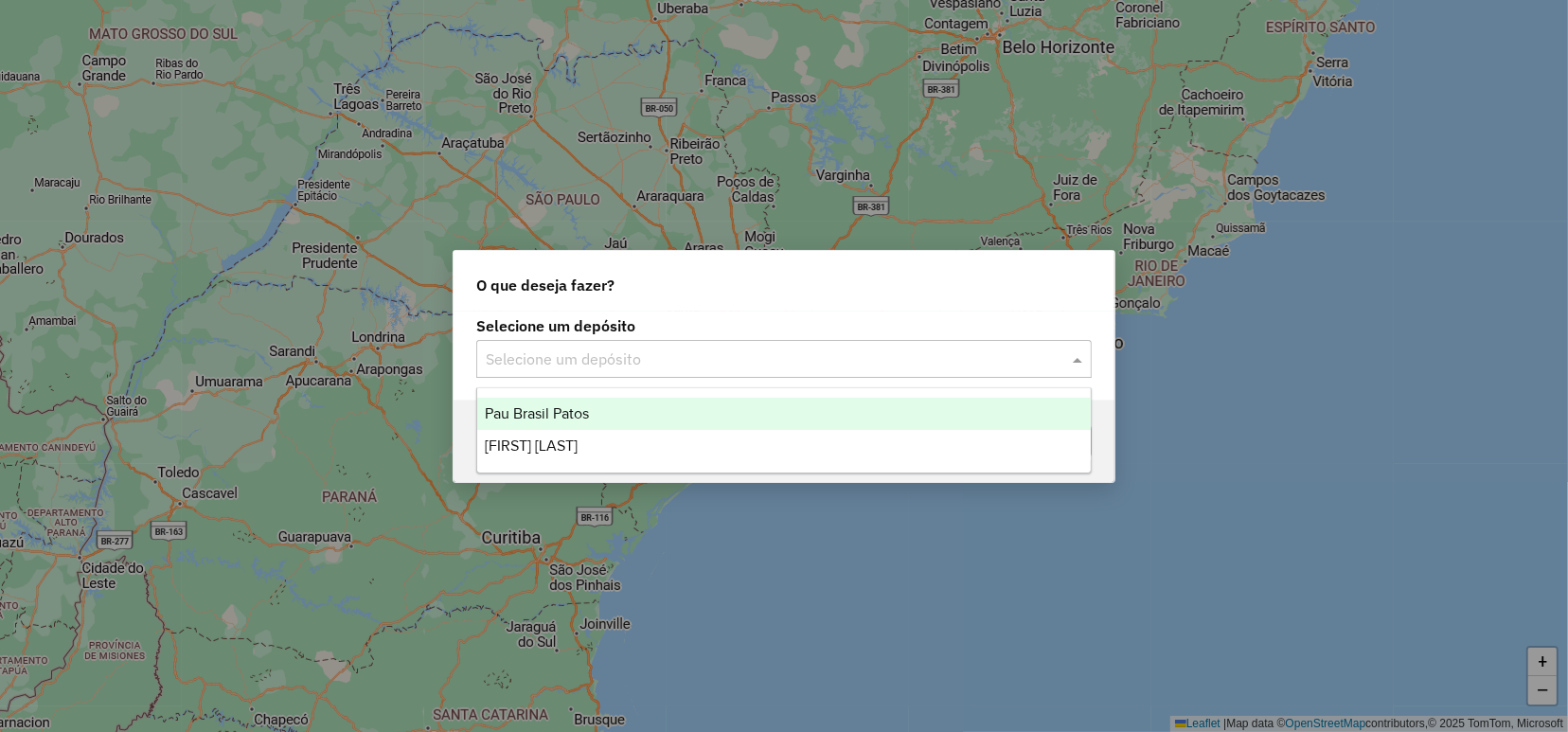 click on "Pau Brasil Patos" at bounding box center (784, 414) 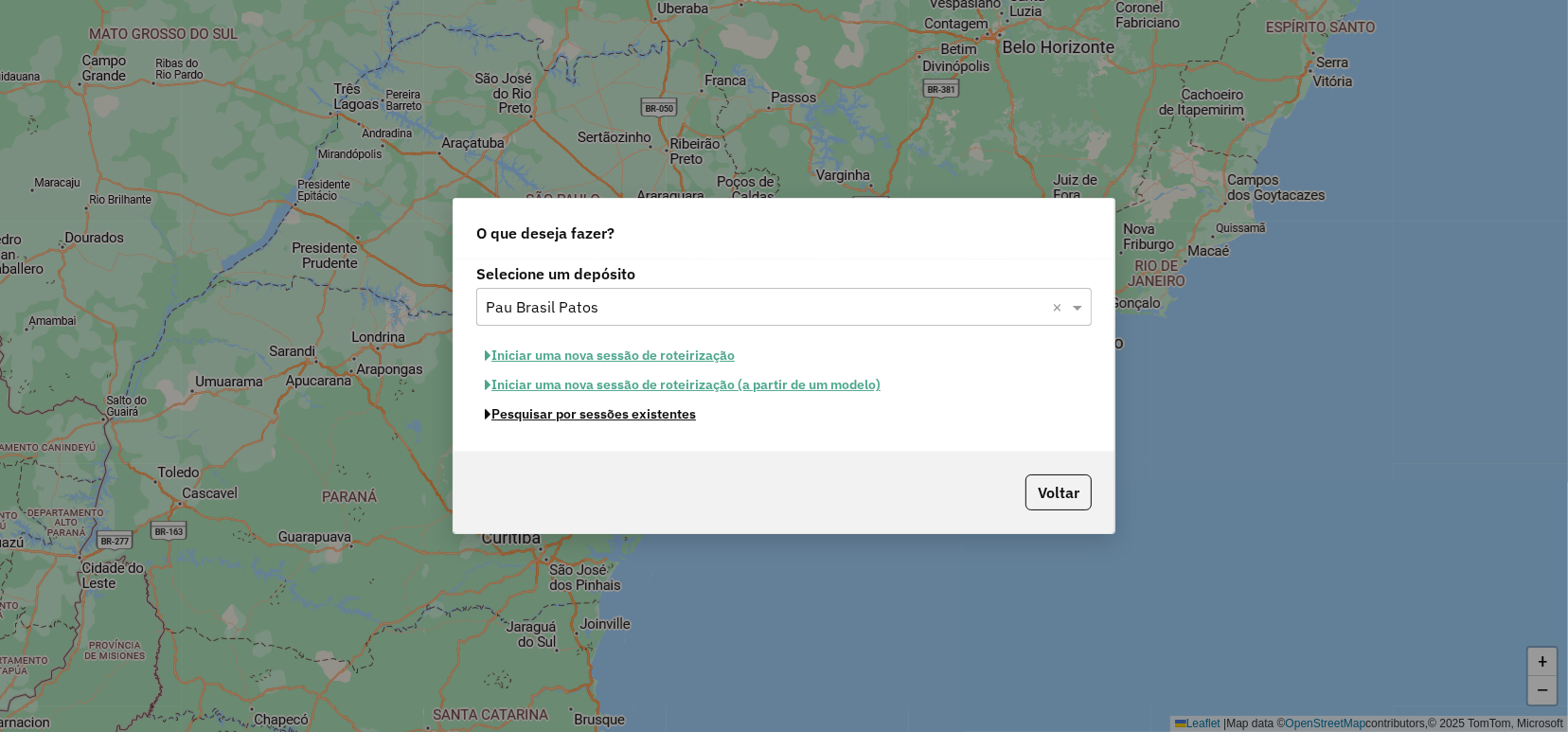 click on "Pesquisar por sessões existentes" 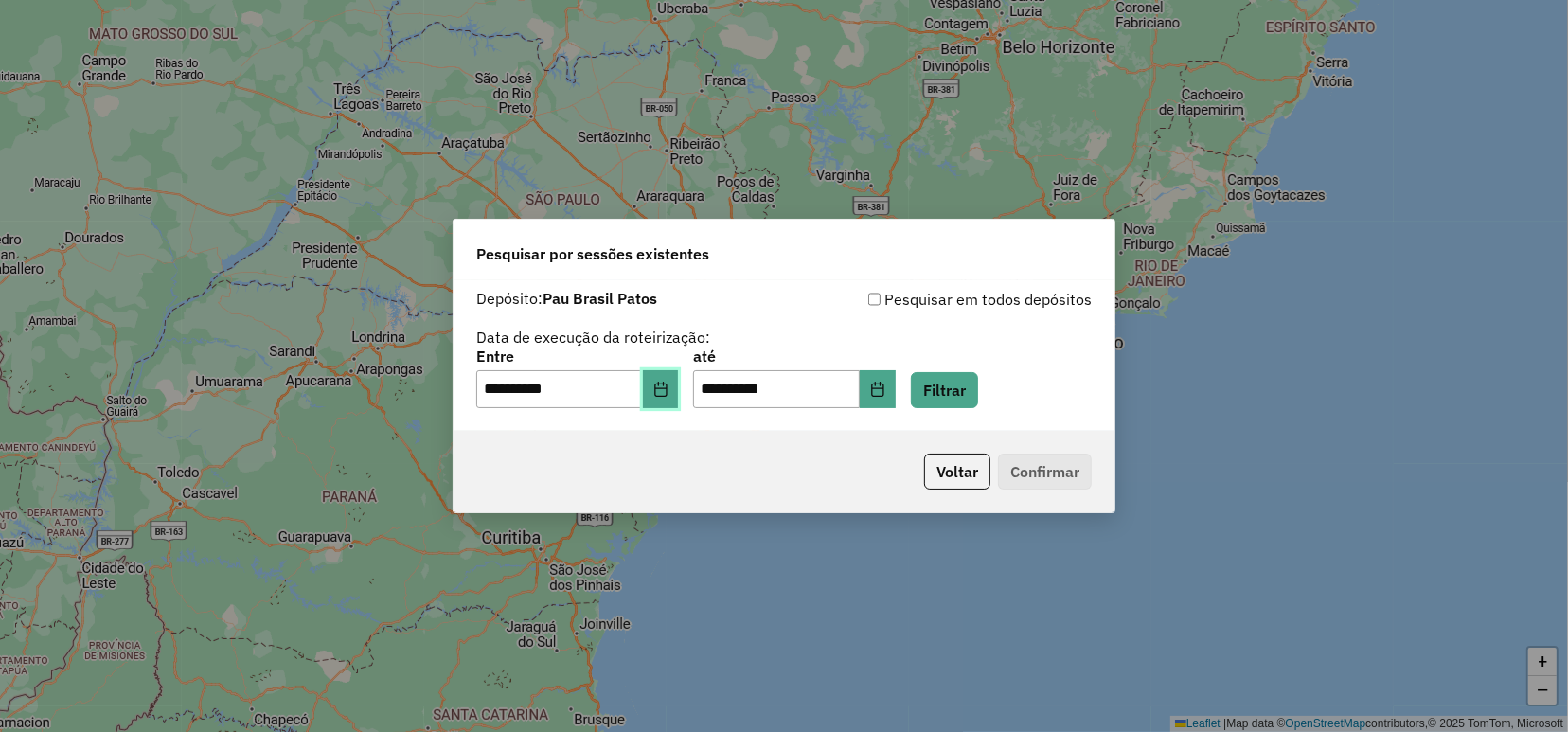 click 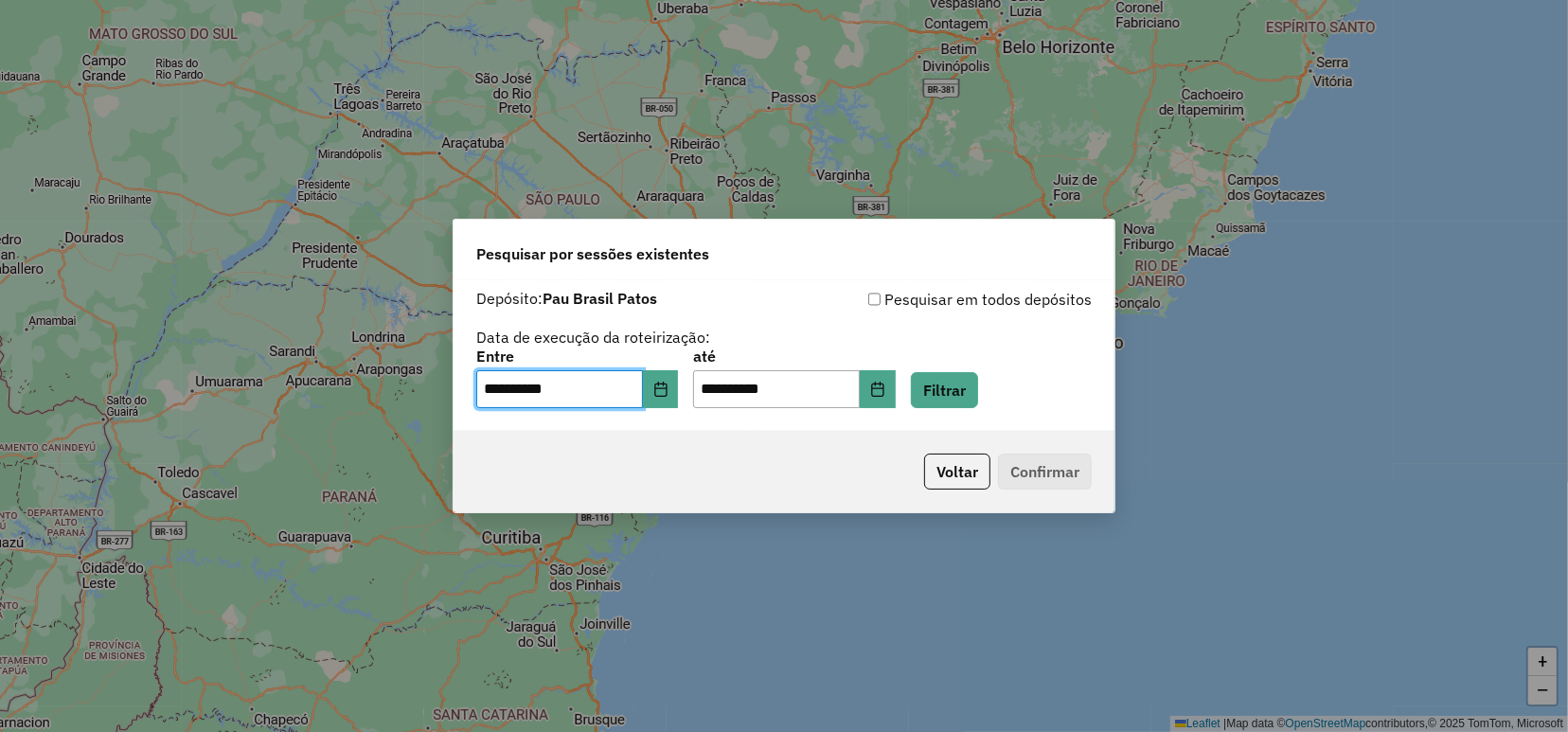 click on "Voltar   Confirmar" 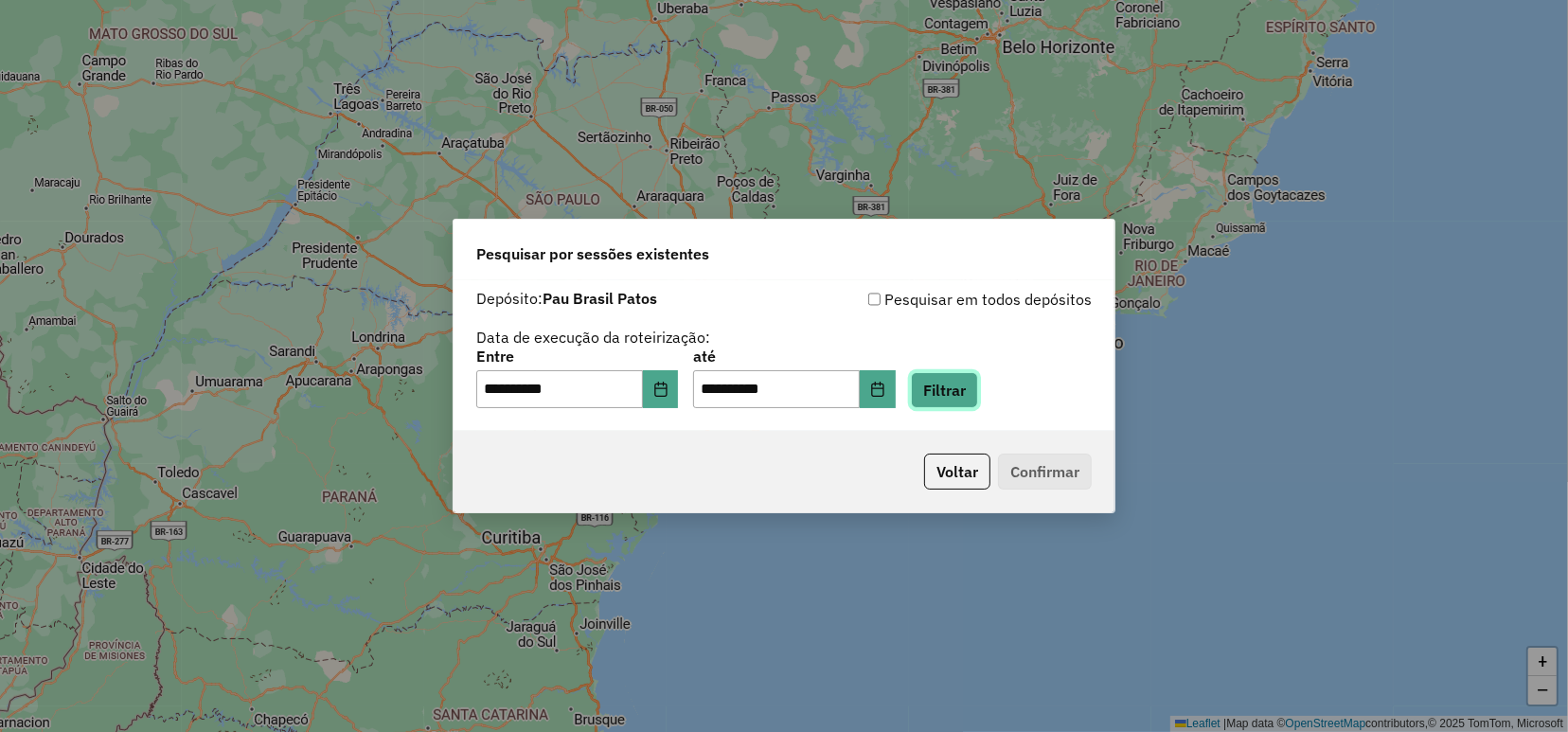 drag, startPoint x: 943, startPoint y: 375, endPoint x: 958, endPoint y: 379, distance: 15.524175 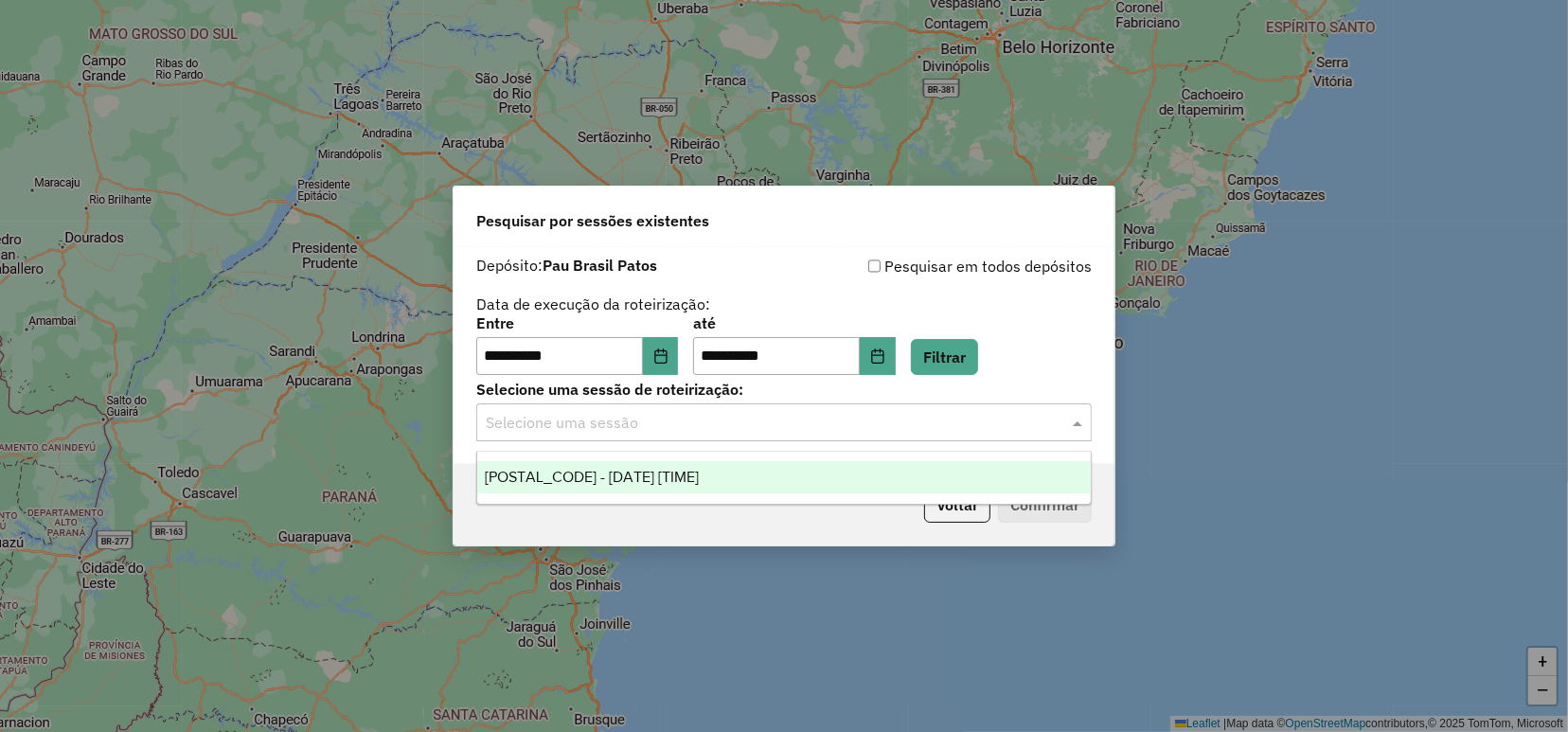 click 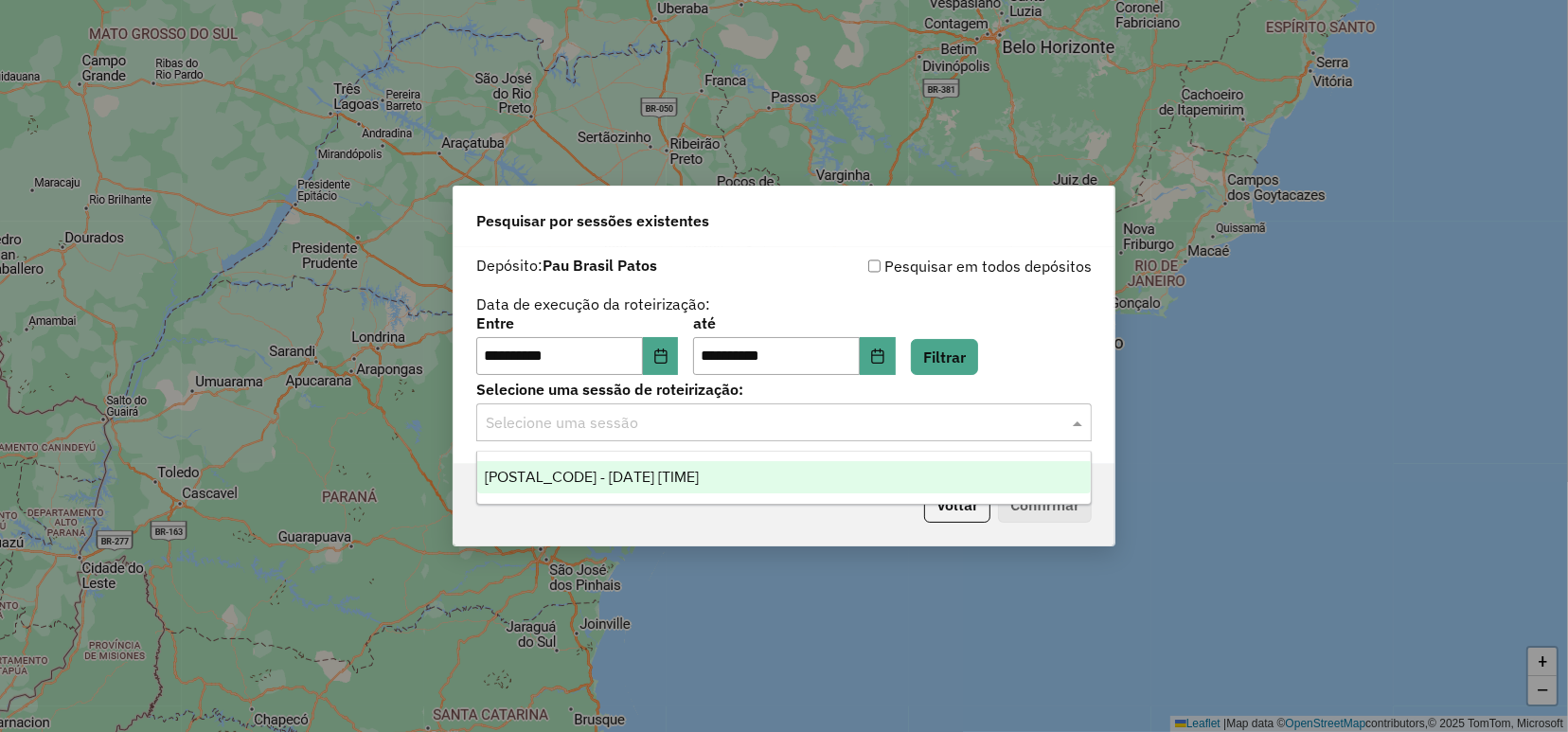 click on "973541 - 01/08/2025 18:59" at bounding box center [592, 476] 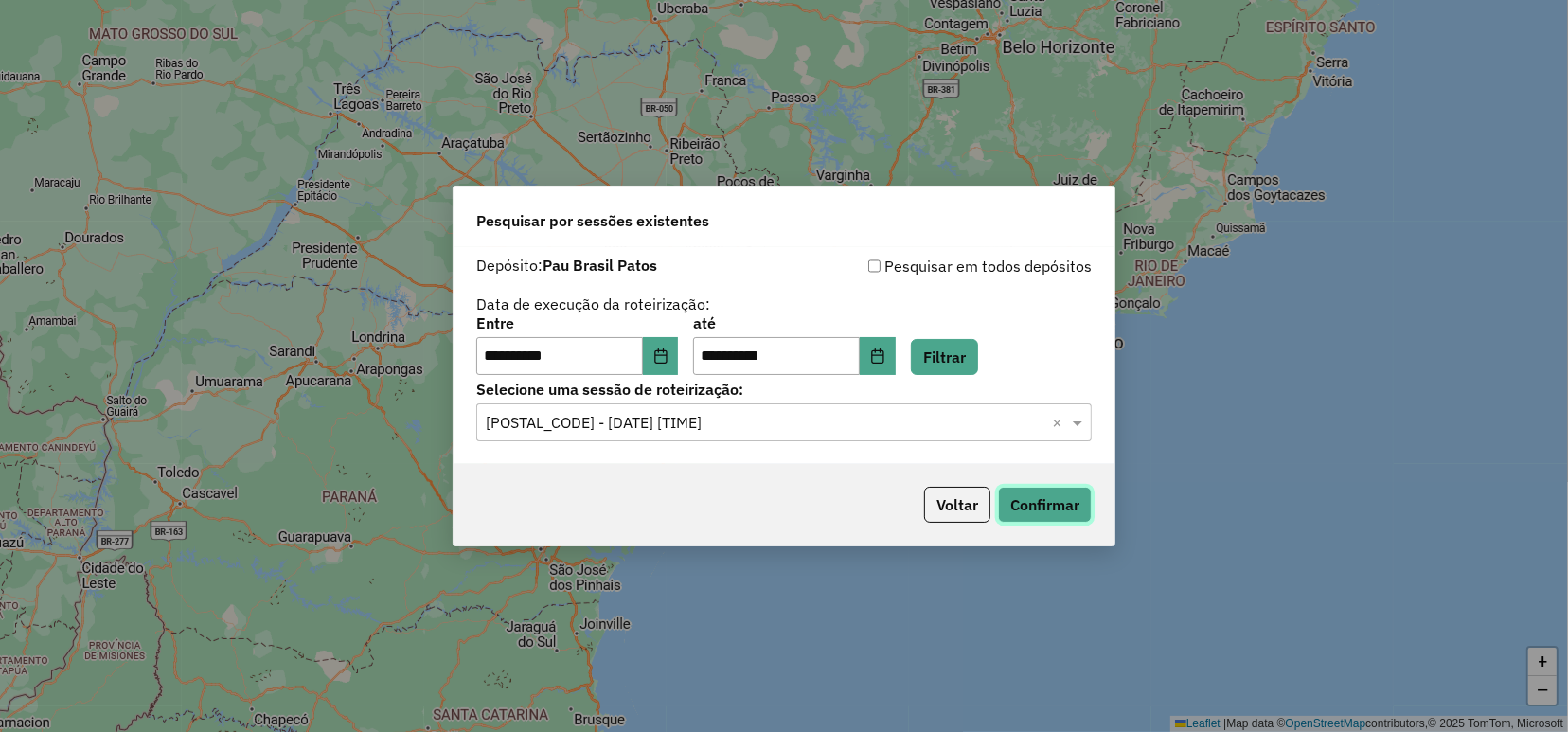 click on "Confirmar" 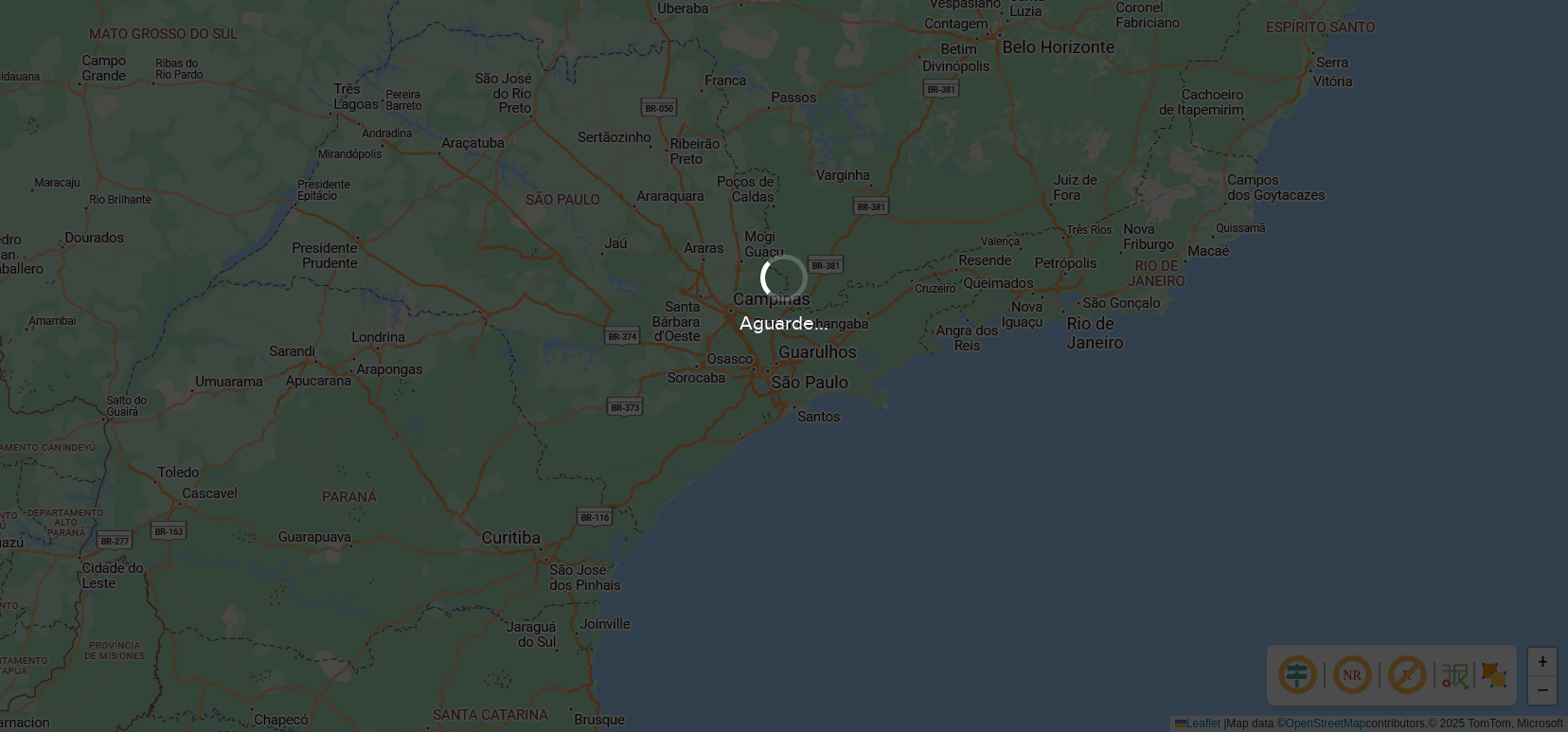 scroll, scrollTop: 0, scrollLeft: 0, axis: both 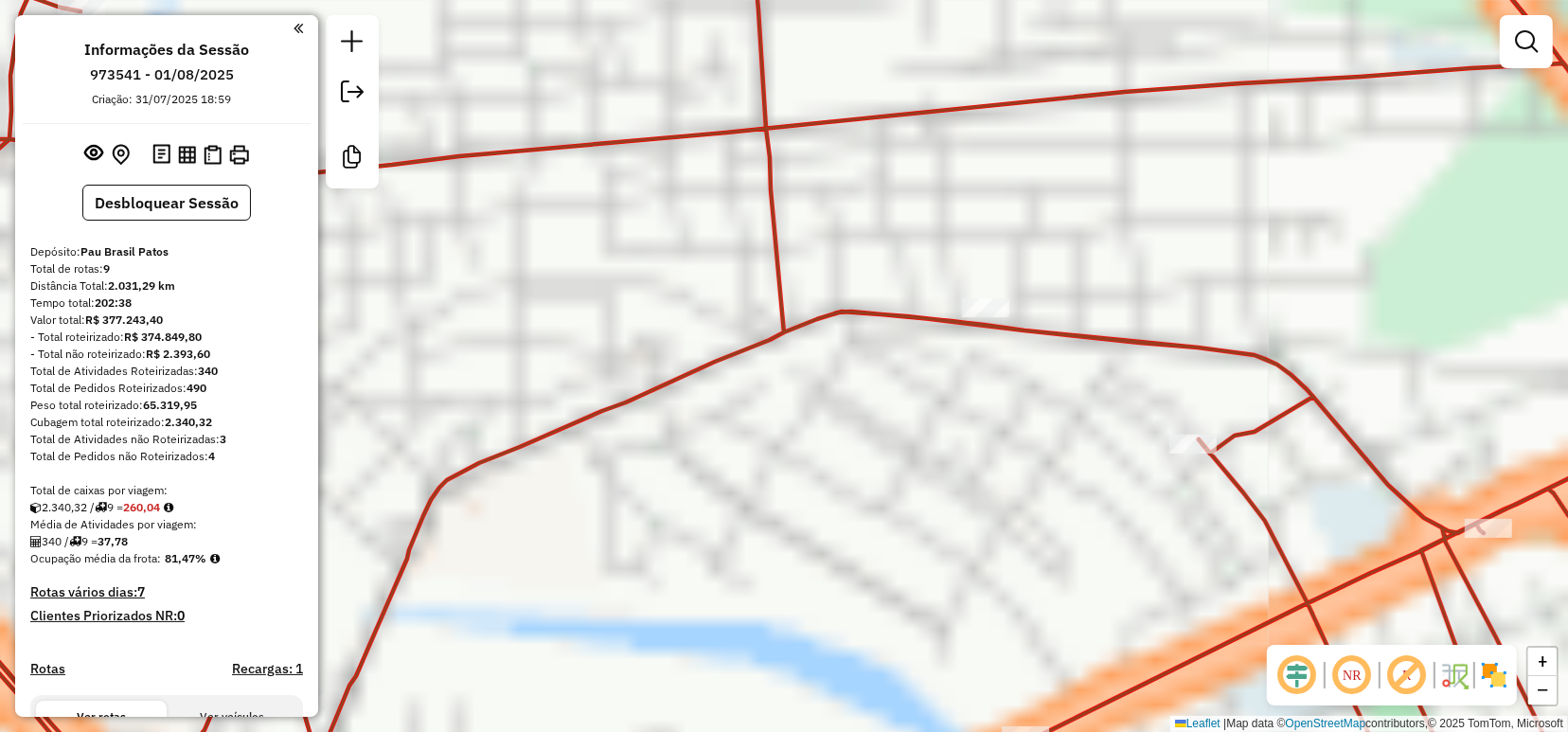 drag, startPoint x: 776, startPoint y: 527, endPoint x: 997, endPoint y: 358, distance: 278.21215 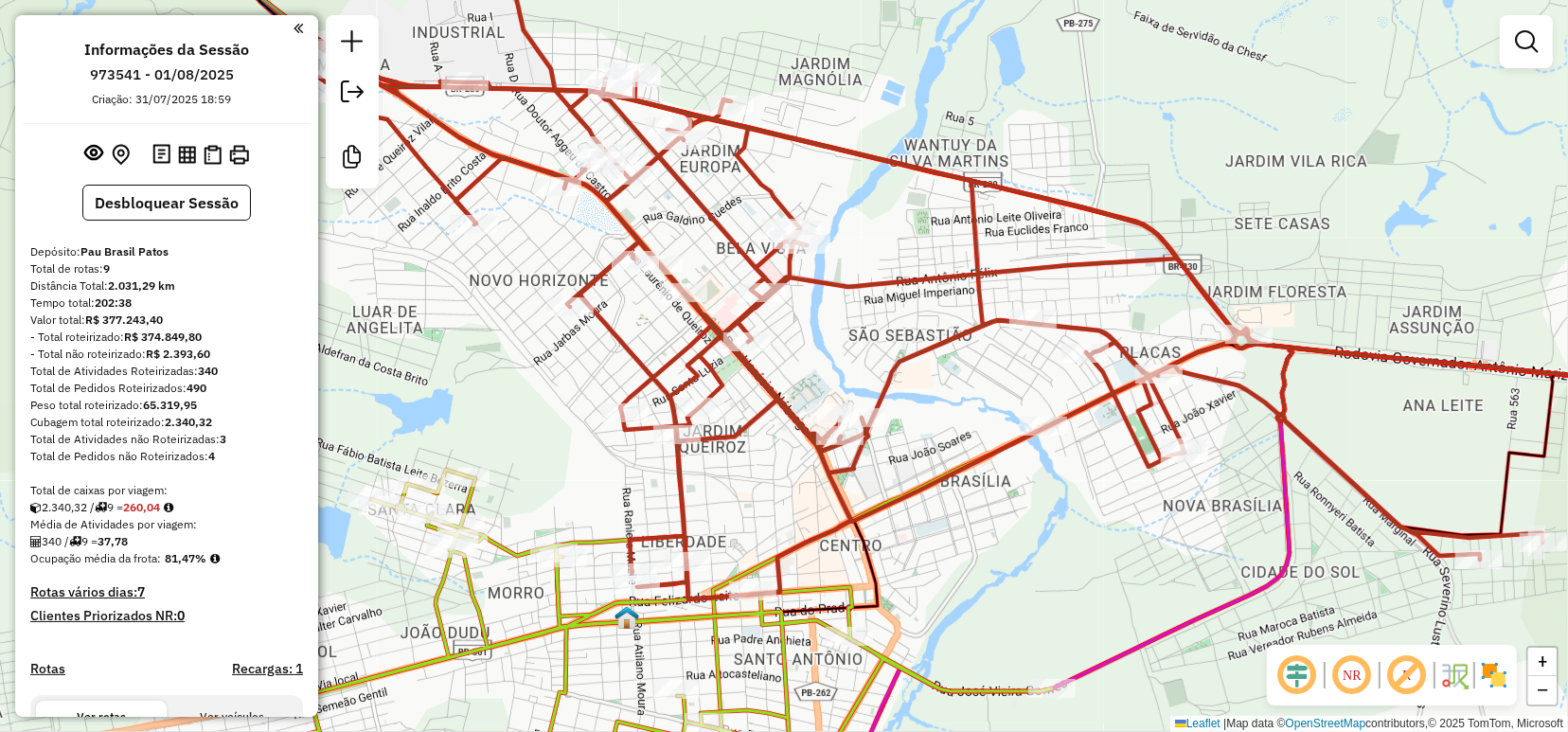 drag, startPoint x: 953, startPoint y: 442, endPoint x: 1032, endPoint y: 322, distance: 143.66976 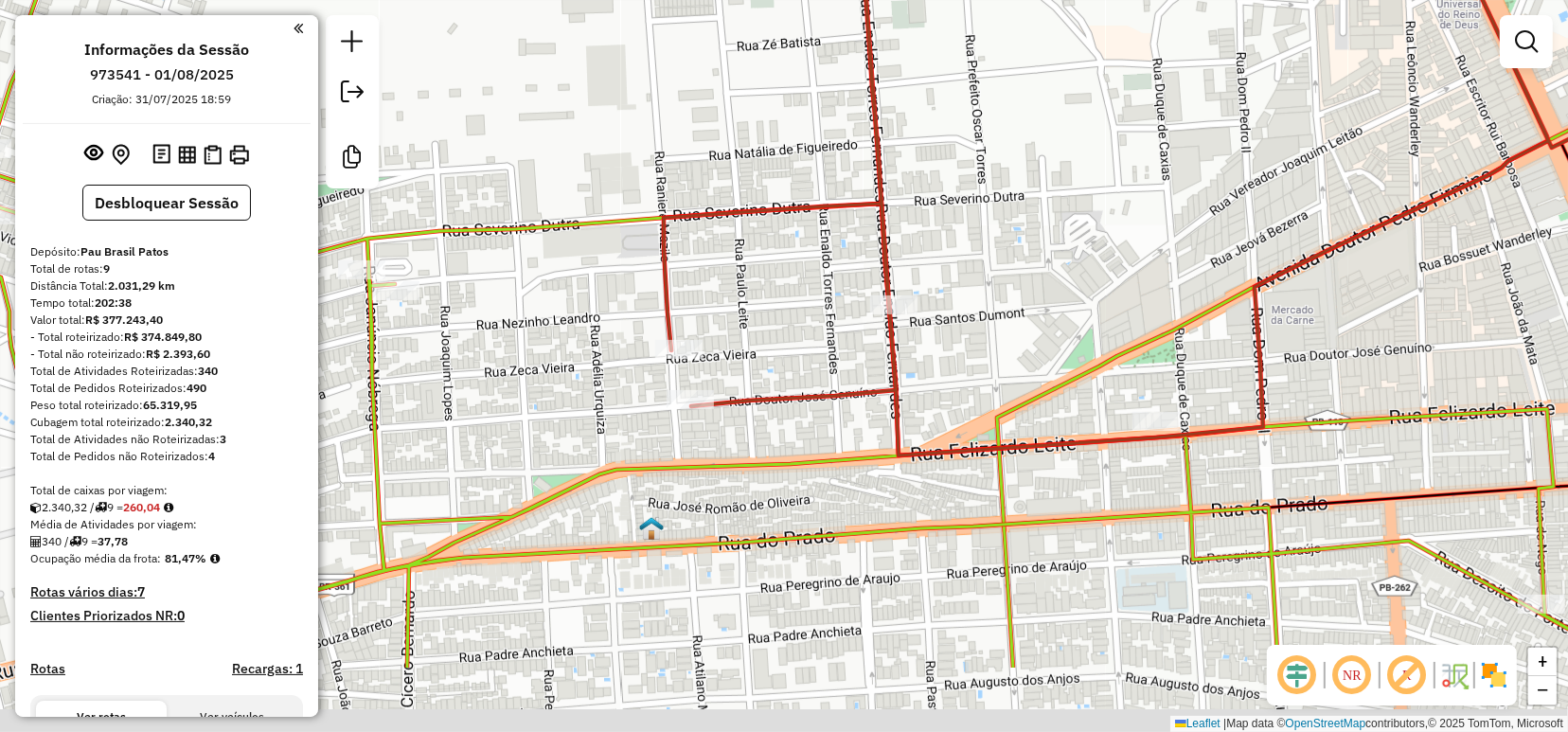 drag, startPoint x: 1001, startPoint y: 464, endPoint x: 1033, endPoint y: 323, distance: 144.58561 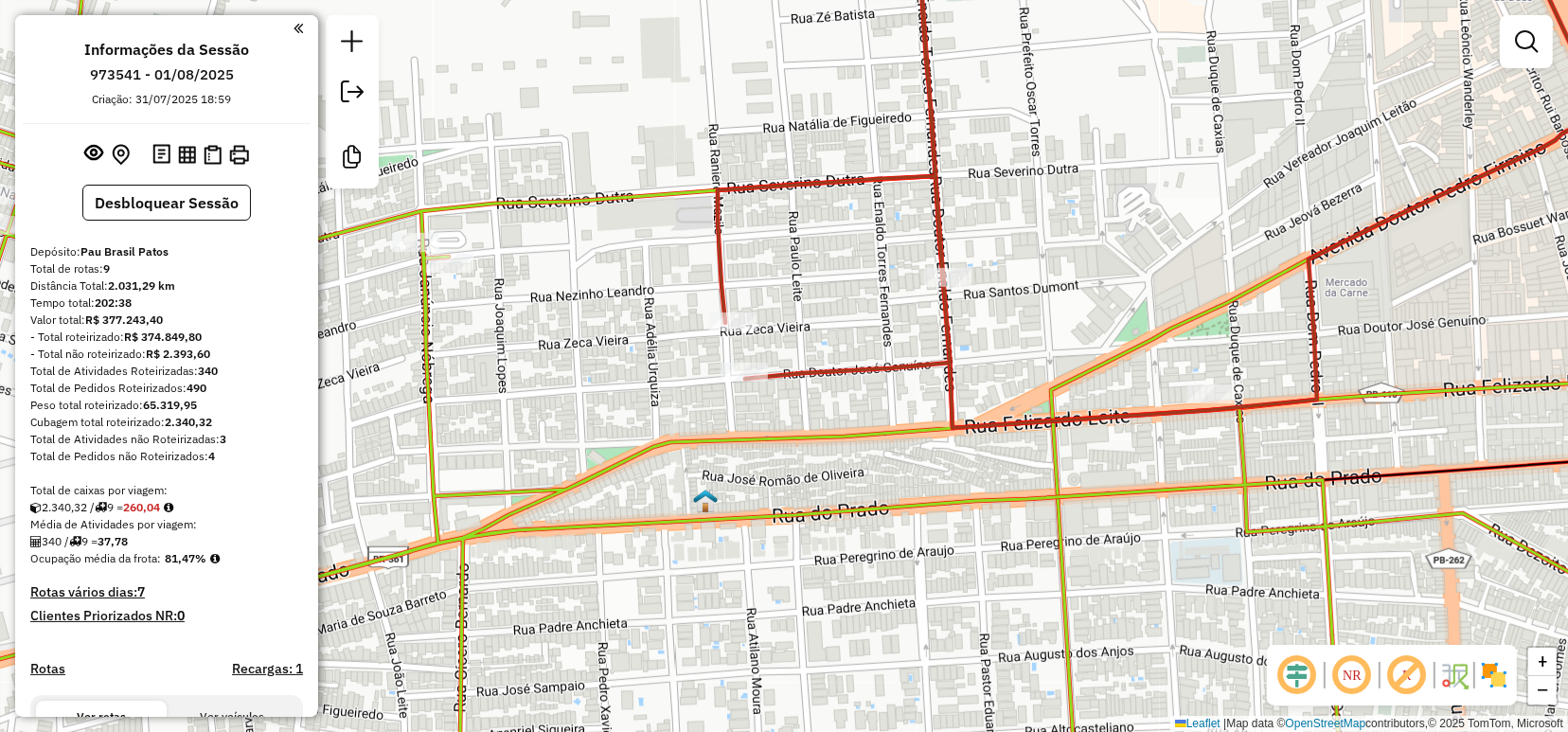 drag, startPoint x: 1321, startPoint y: 361, endPoint x: 1278, endPoint y: 319, distance: 60.108236 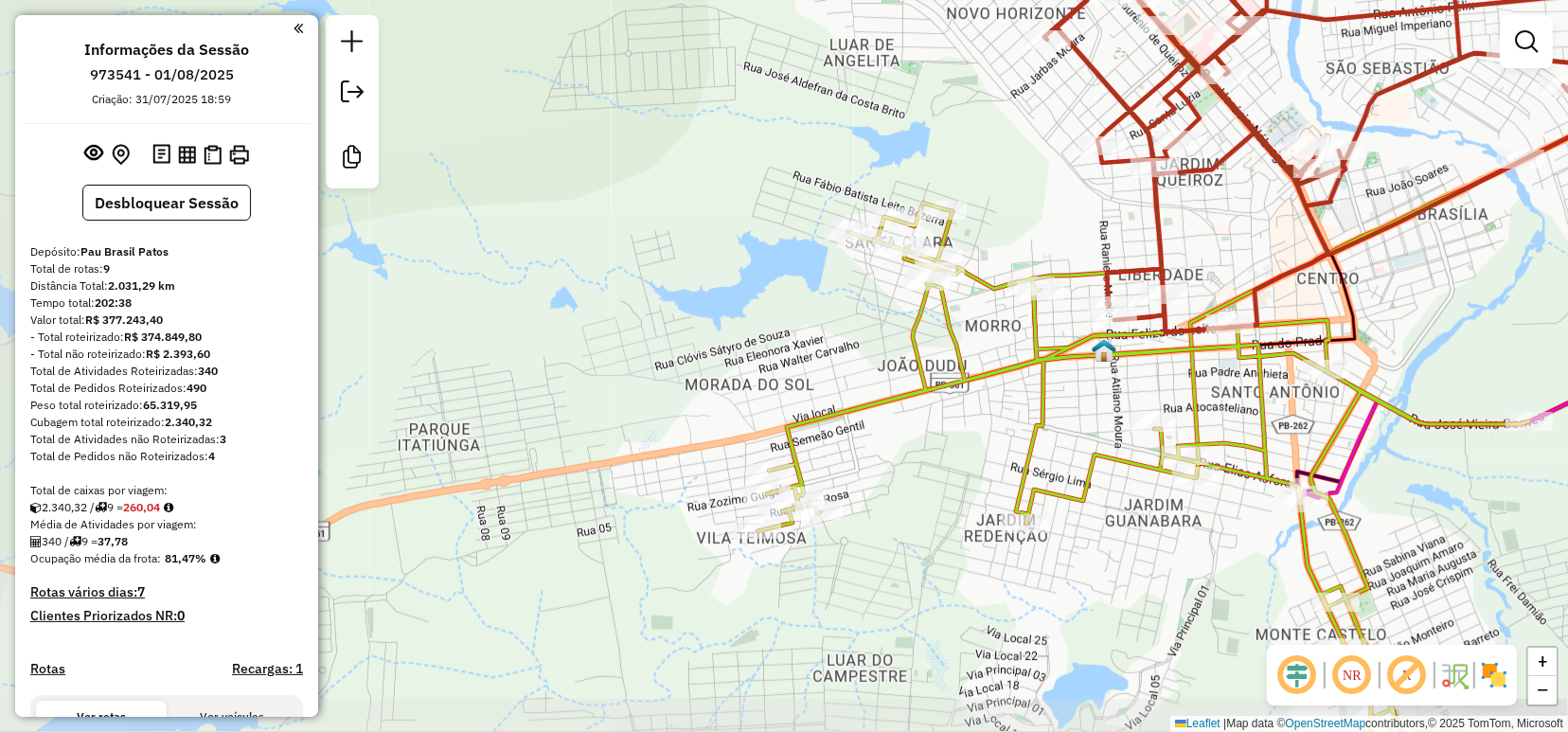 drag, startPoint x: 1280, startPoint y: 290, endPoint x: 1237, endPoint y: 292, distance: 43.046487 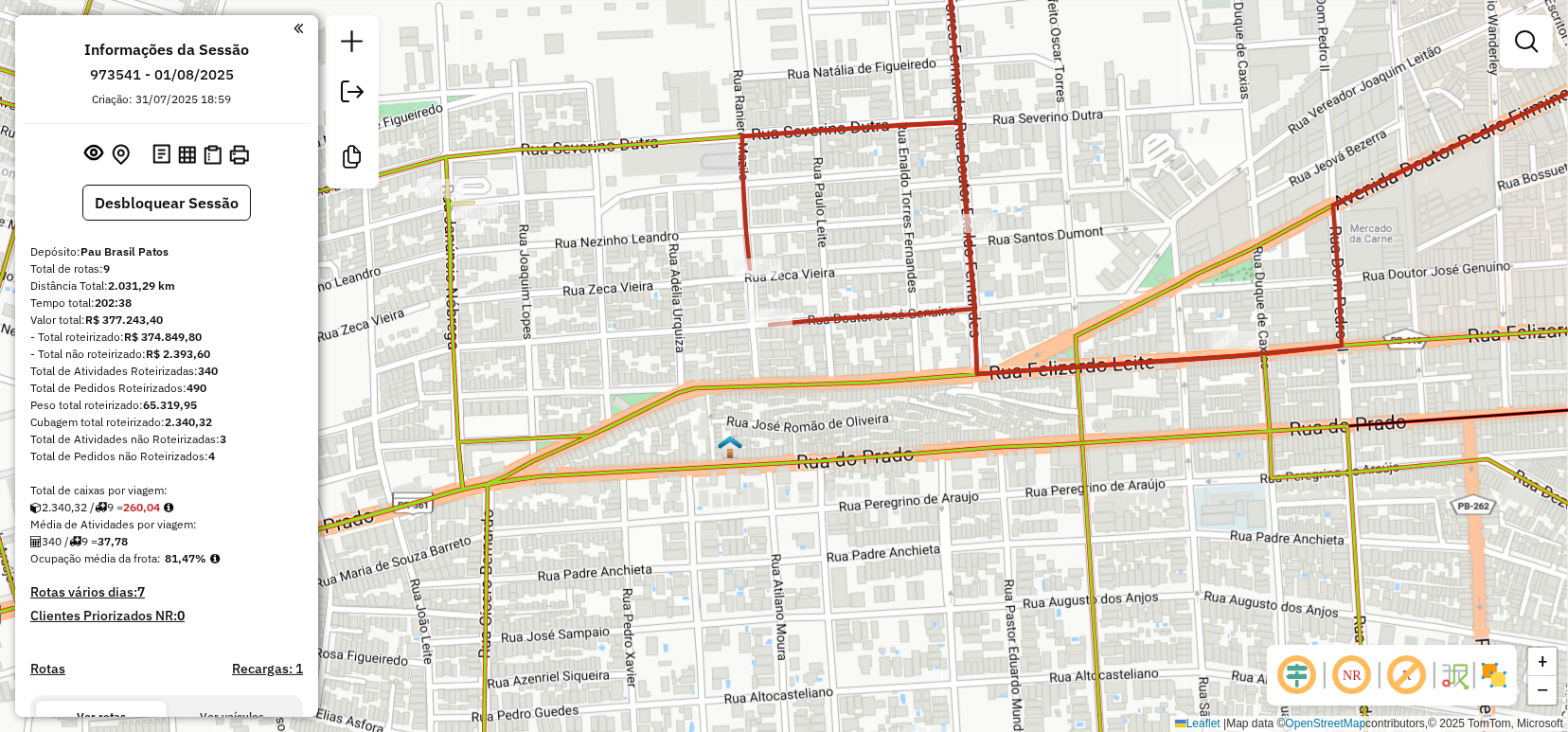 drag, startPoint x: 1281, startPoint y: 243, endPoint x: 1076, endPoint y: 233, distance: 205.24376 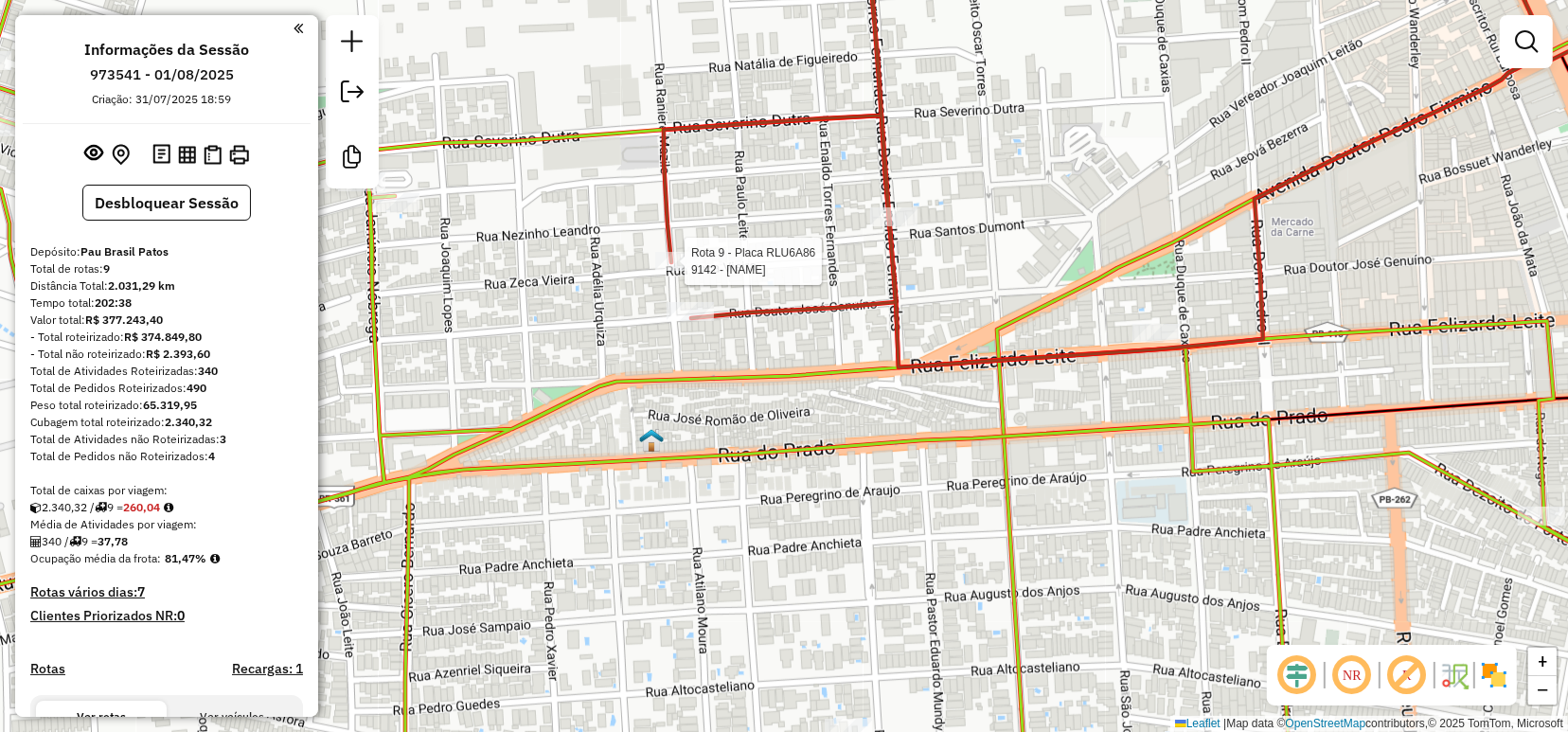 select on "**********" 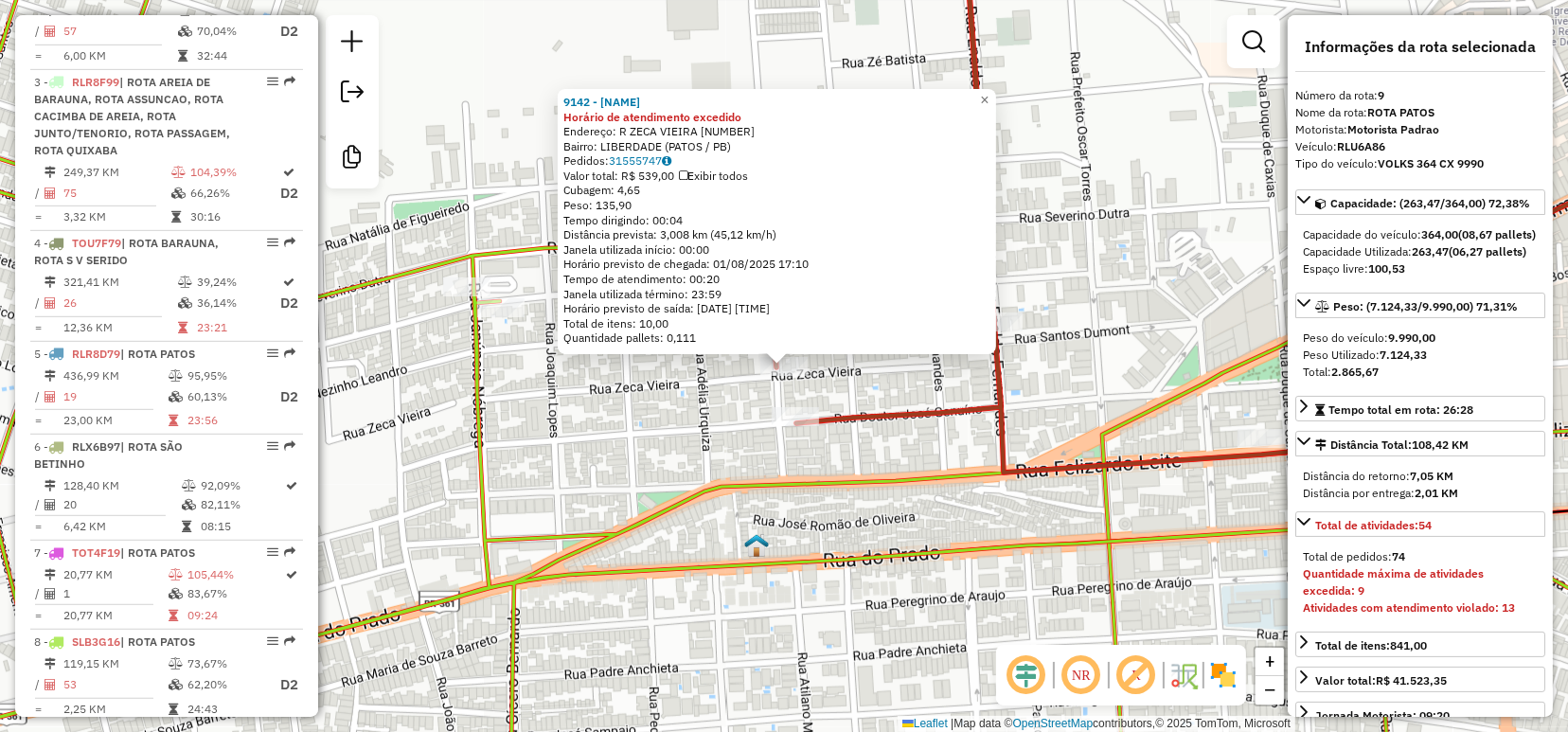scroll, scrollTop: 1303, scrollLeft: 0, axis: vertical 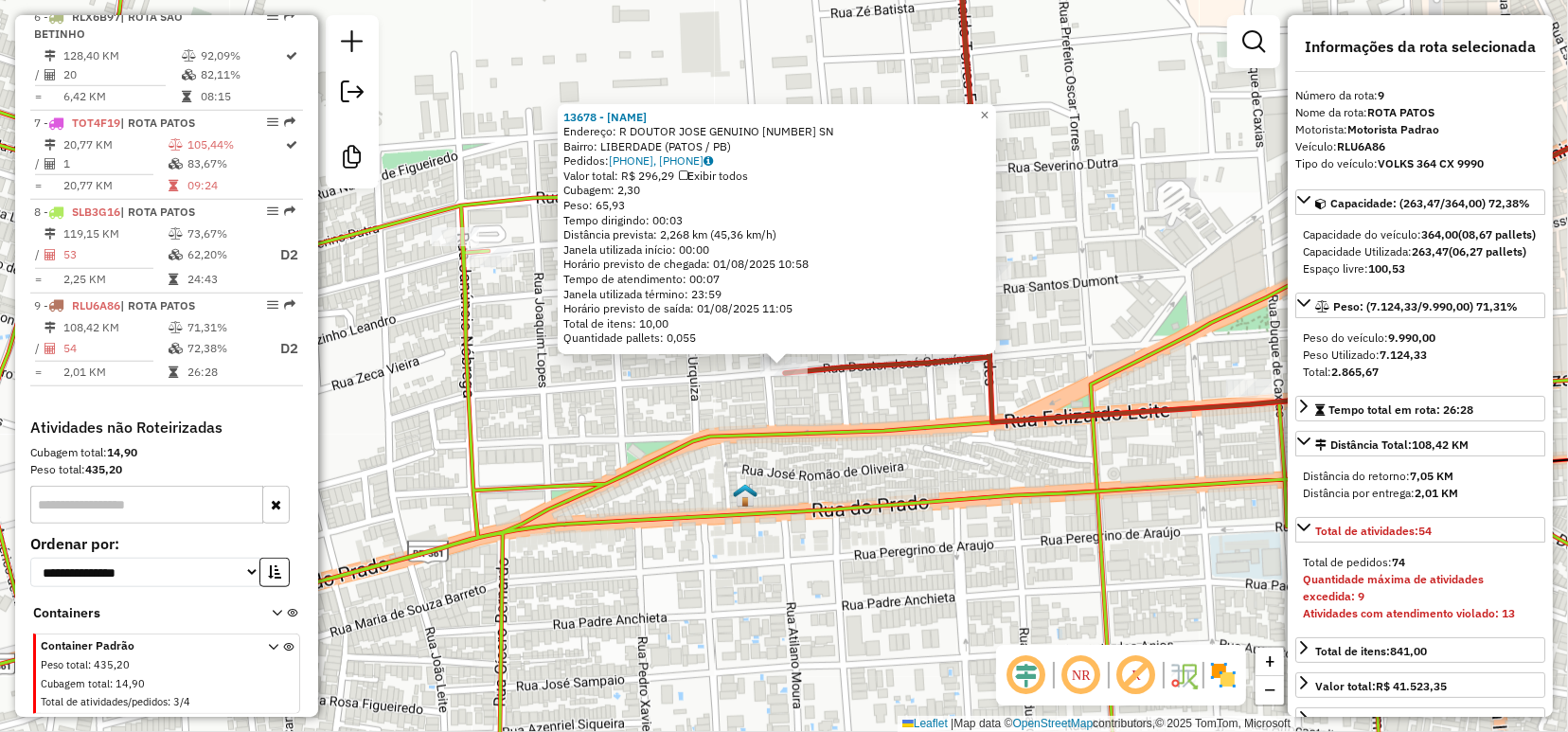 click on "13678 - JOSE TACIO DE SOUZA  Endereço: R   DOUTOR JOSE GENUINO 541       SN   Bairro: LIBERDADE (PATOS / PB)   Pedidos:  31555460, 31555622   Valor total: R$ 296,29   Exibir todos   Cubagem: 2,30  Peso: 65,93  Tempo dirigindo: 00:03   Distância prevista: 2,268 km (45,36 km/h)   Janela utilizada início: 00:00   Horário previsto de chegada: 01/08/2025 10:58   Tempo de atendimento: 00:07   Janela utilizada término: 23:59   Horário previsto de saída: 01/08/2025 11:05   Total de itens: 10,00   Quantidade pallets: 0,055  × Janela de atendimento Grade de atendimento Capacidade Transportadoras Veículos Cliente Pedidos  Rotas Selecione os dias de semana para filtrar as janelas de atendimento  Seg   Ter   Qua   Qui   Sex   Sáb   Dom  Informe o período da janela de atendimento: De: Até:  Filtrar exatamente a janela do cliente  Considerar janela de atendimento padrão  Selecione os dias de semana para filtrar as grades de atendimento  Seg   Ter   Qua   Qui   Sex   Sáb   Dom   Peso mínimo:   Peso máximo:  +" 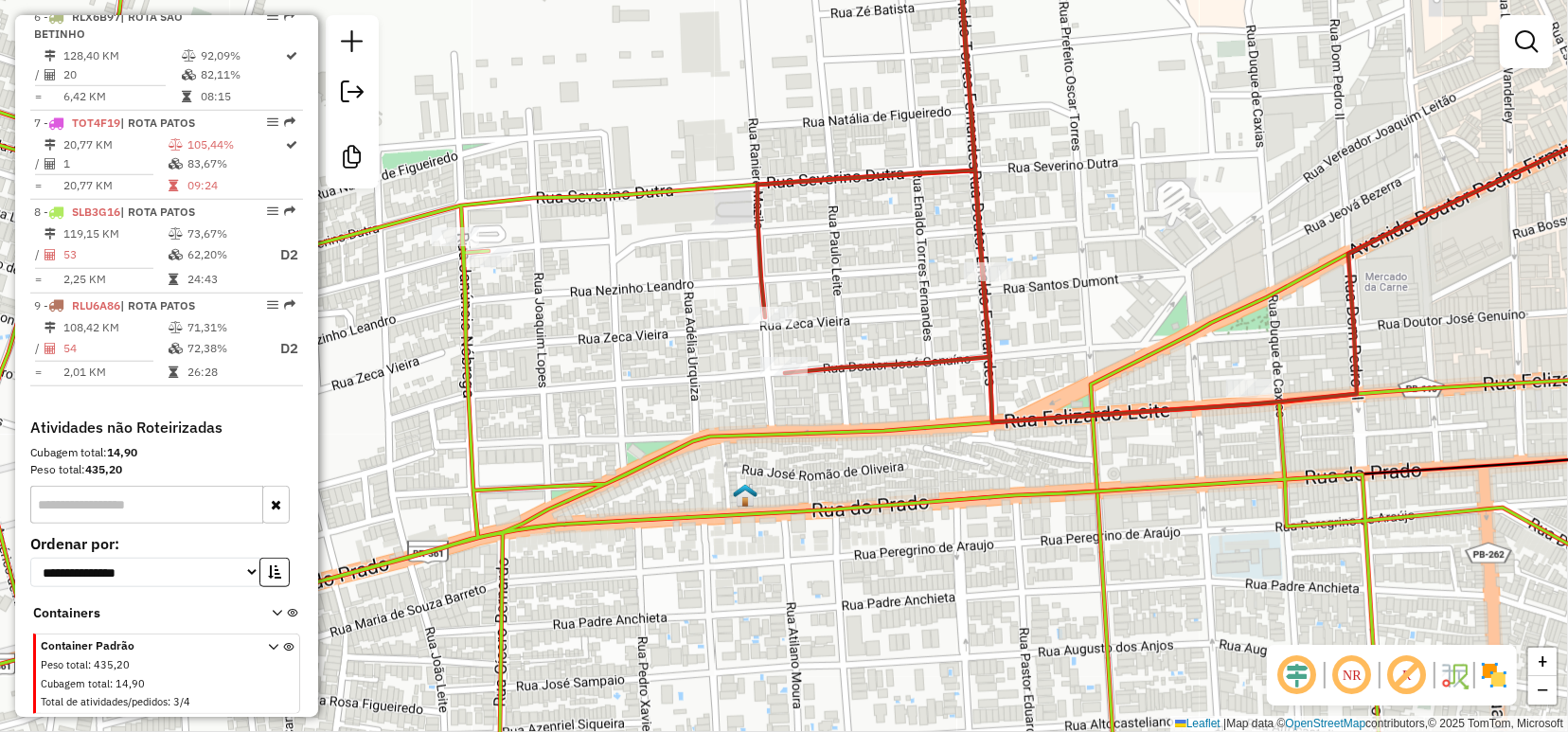 click 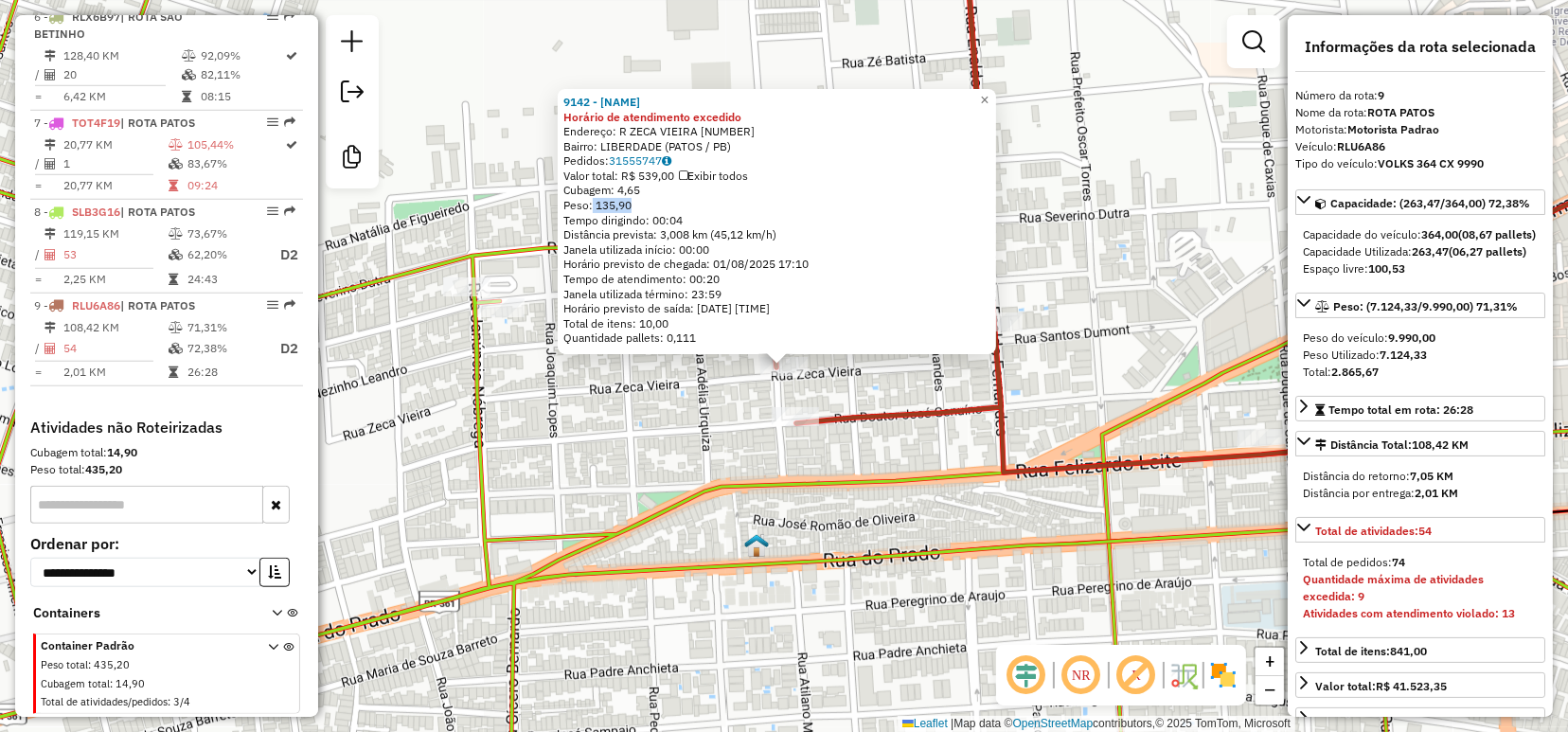 drag, startPoint x: 614, startPoint y: 205, endPoint x: 656, endPoint y: 210, distance: 42.29657 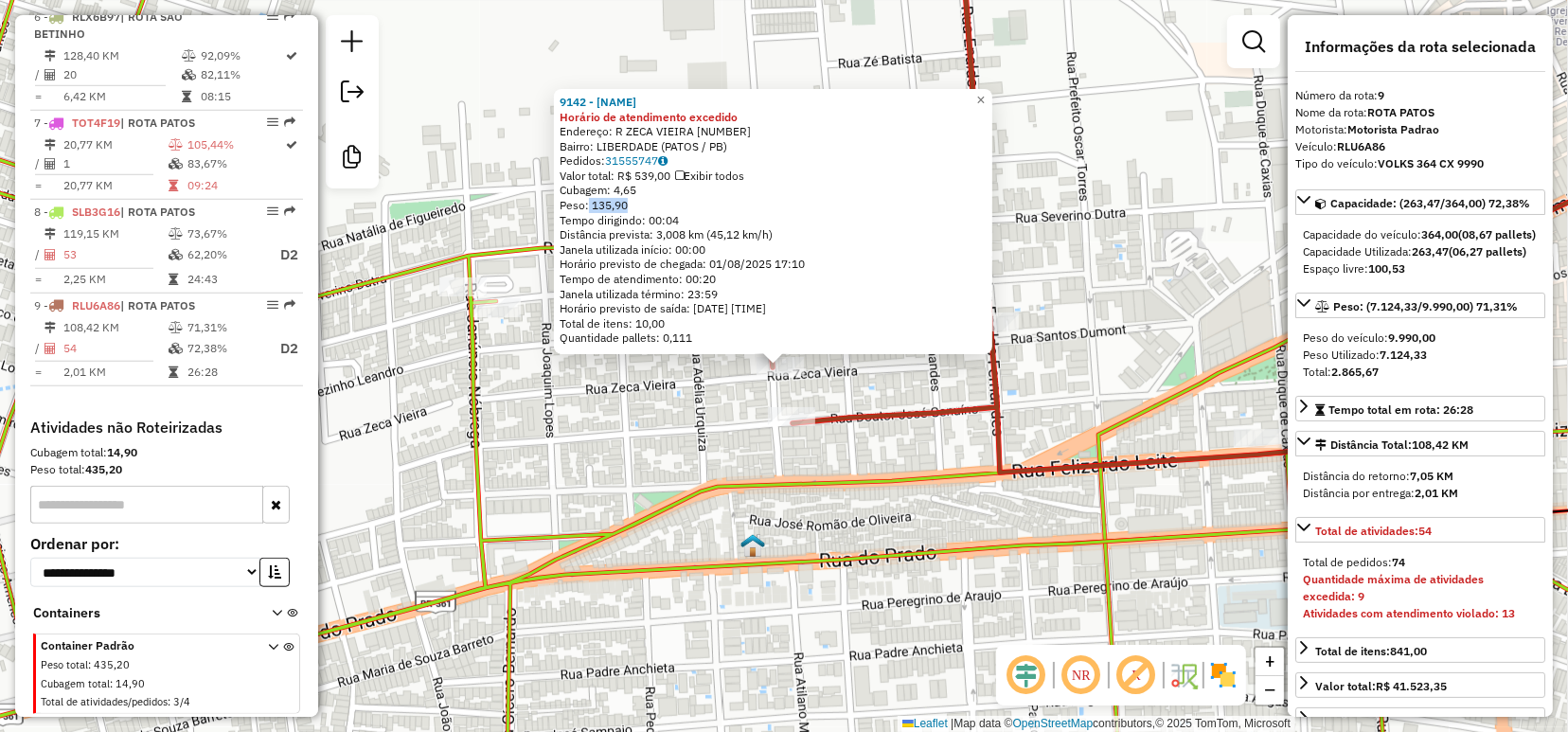 drag, startPoint x: 949, startPoint y: 499, endPoint x: 696, endPoint y: 404, distance: 270.24803 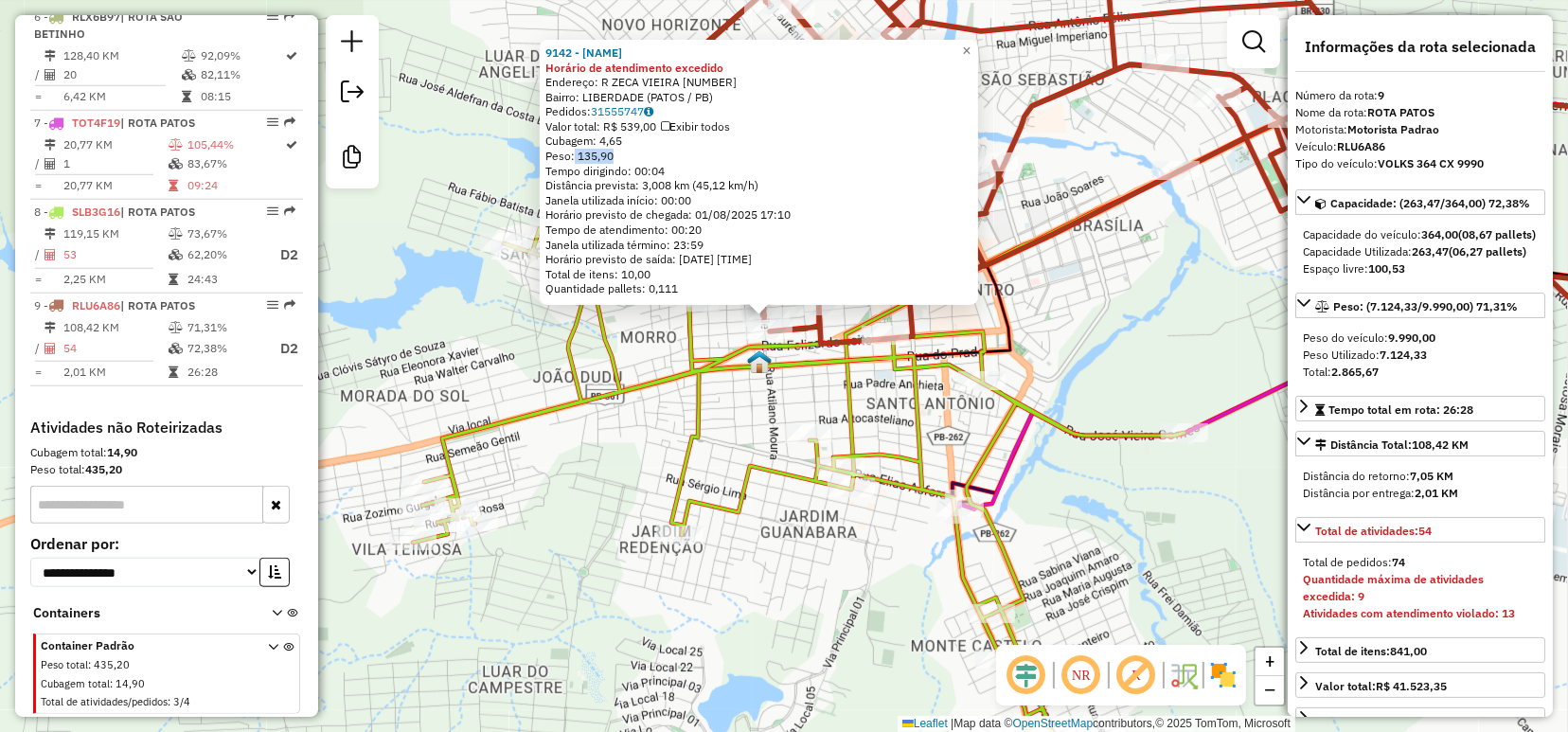 drag, startPoint x: 935, startPoint y: 361, endPoint x: 900, endPoint y: 348, distance: 37.336309 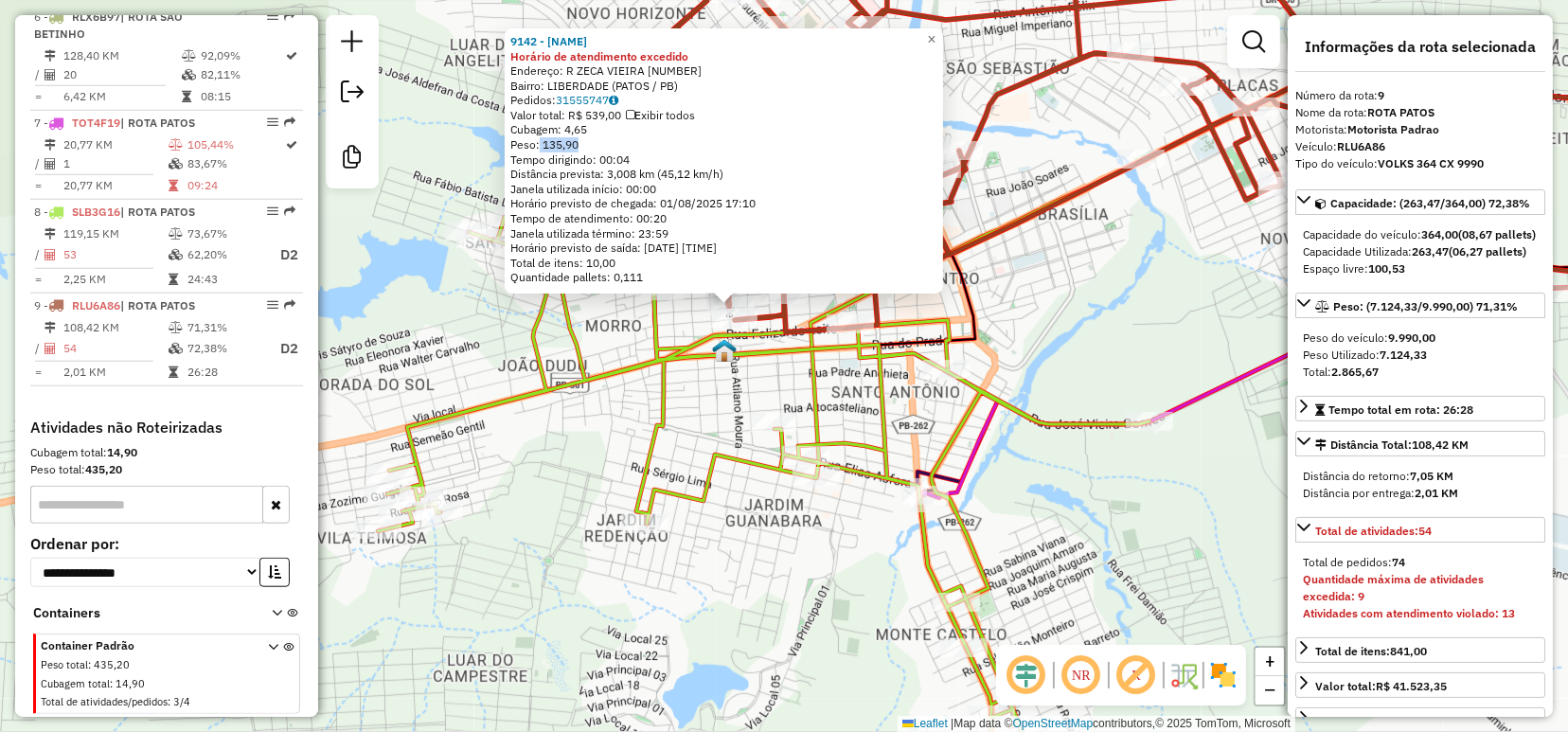 click 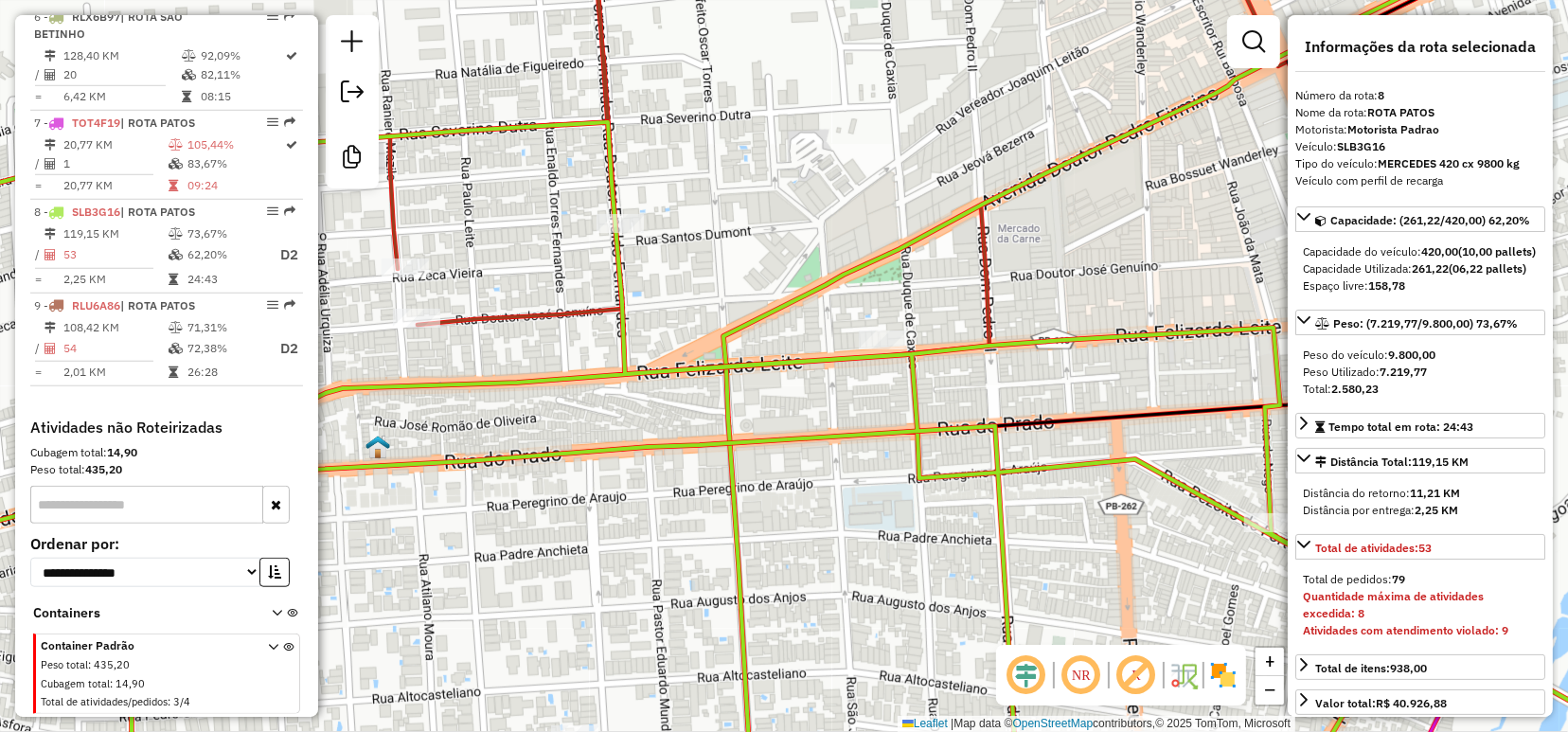 drag, startPoint x: 678, startPoint y: 290, endPoint x: 712, endPoint y: 265, distance: 42.201896 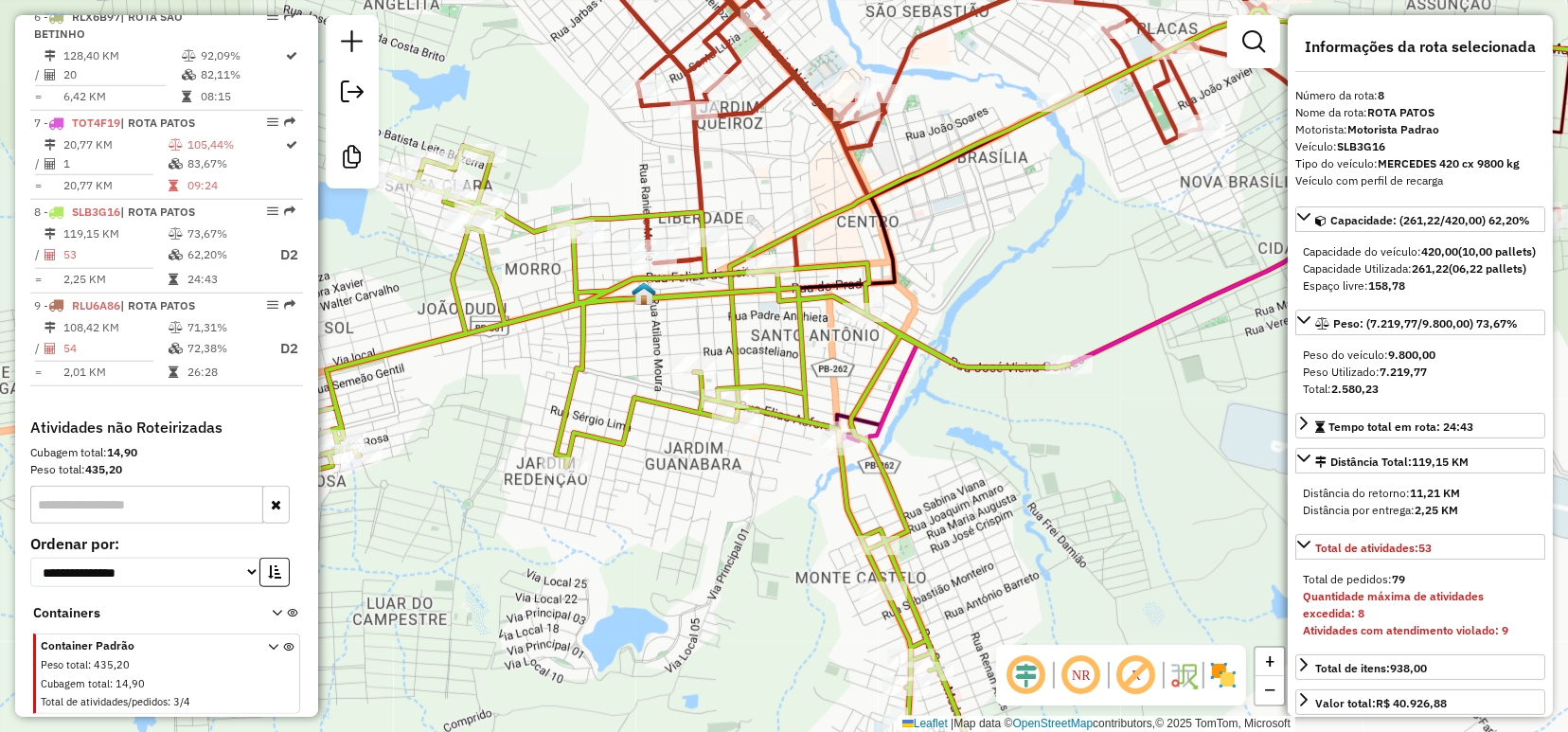 drag, startPoint x: 710, startPoint y: 332, endPoint x: 720, endPoint y: 329, distance: 10.440307 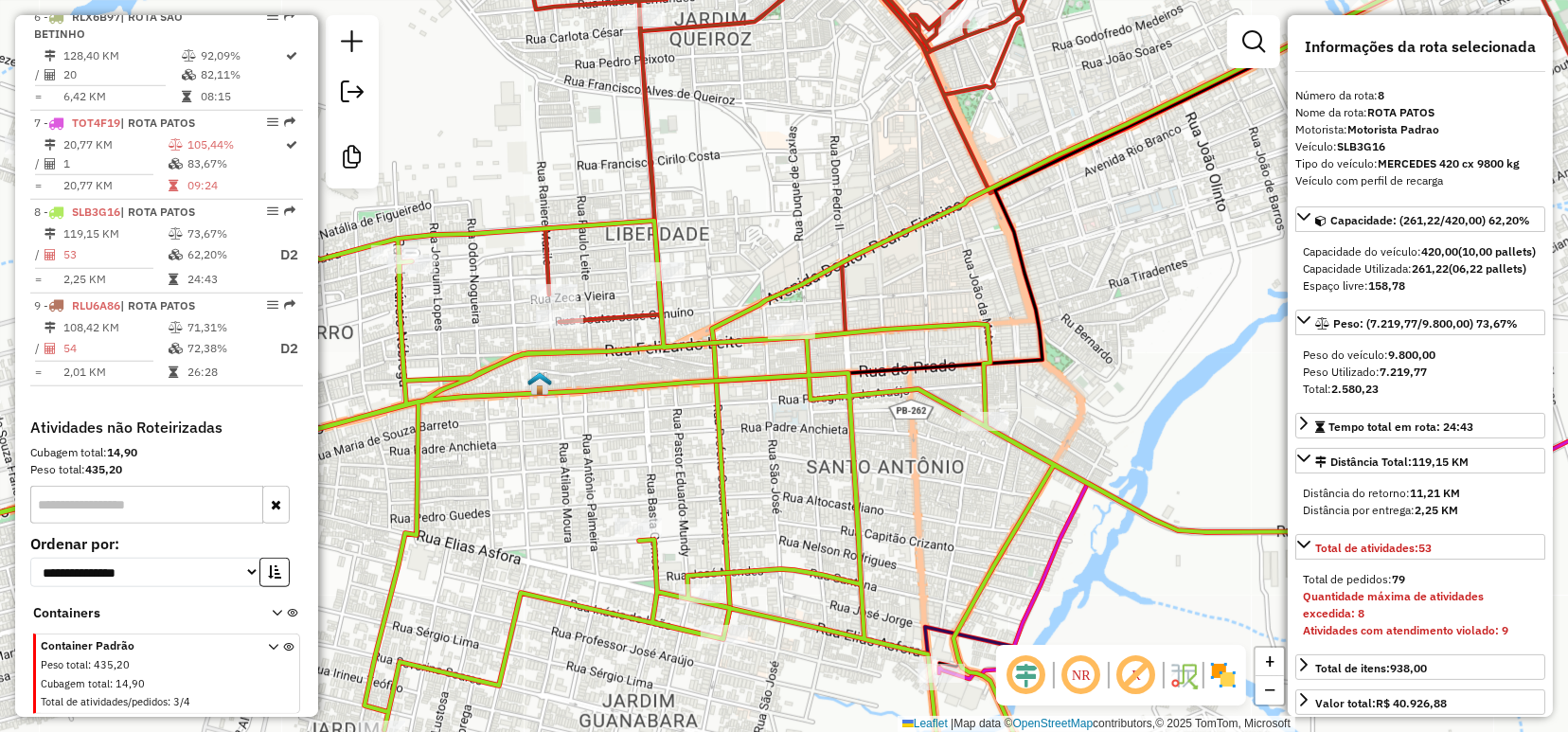 click on "Janela de atendimento Grade de atendimento Capacidade Transportadoras Veículos Cliente Pedidos  Rotas Selecione os dias de semana para filtrar as janelas de atendimento  Seg   Ter   Qua   Qui   Sex   Sáb   Dom  Informe o período da janela de atendimento: De: Até:  Filtrar exatamente a janela do cliente  Considerar janela de atendimento padrão  Selecione os dias de semana para filtrar as grades de atendimento  Seg   Ter   Qua   Qui   Sex   Sáb   Dom   Considerar clientes sem dia de atendimento cadastrado  Clientes fora do dia de atendimento selecionado Filtrar as atividades entre os valores definidos abaixo:  Peso mínimo:   Peso máximo:   Cubagem mínima:   Cubagem máxima:   De:   Até:  Filtrar as atividades entre o tempo de atendimento definido abaixo:  De:   Até:   Considerar capacidade total dos clientes não roteirizados Transportadora: Selecione um ou mais itens Tipo de veículo: Selecione um ou mais itens Veículo: Selecione um ou mais itens Motorista: Selecione um ou mais itens Nome: Rótulo:" 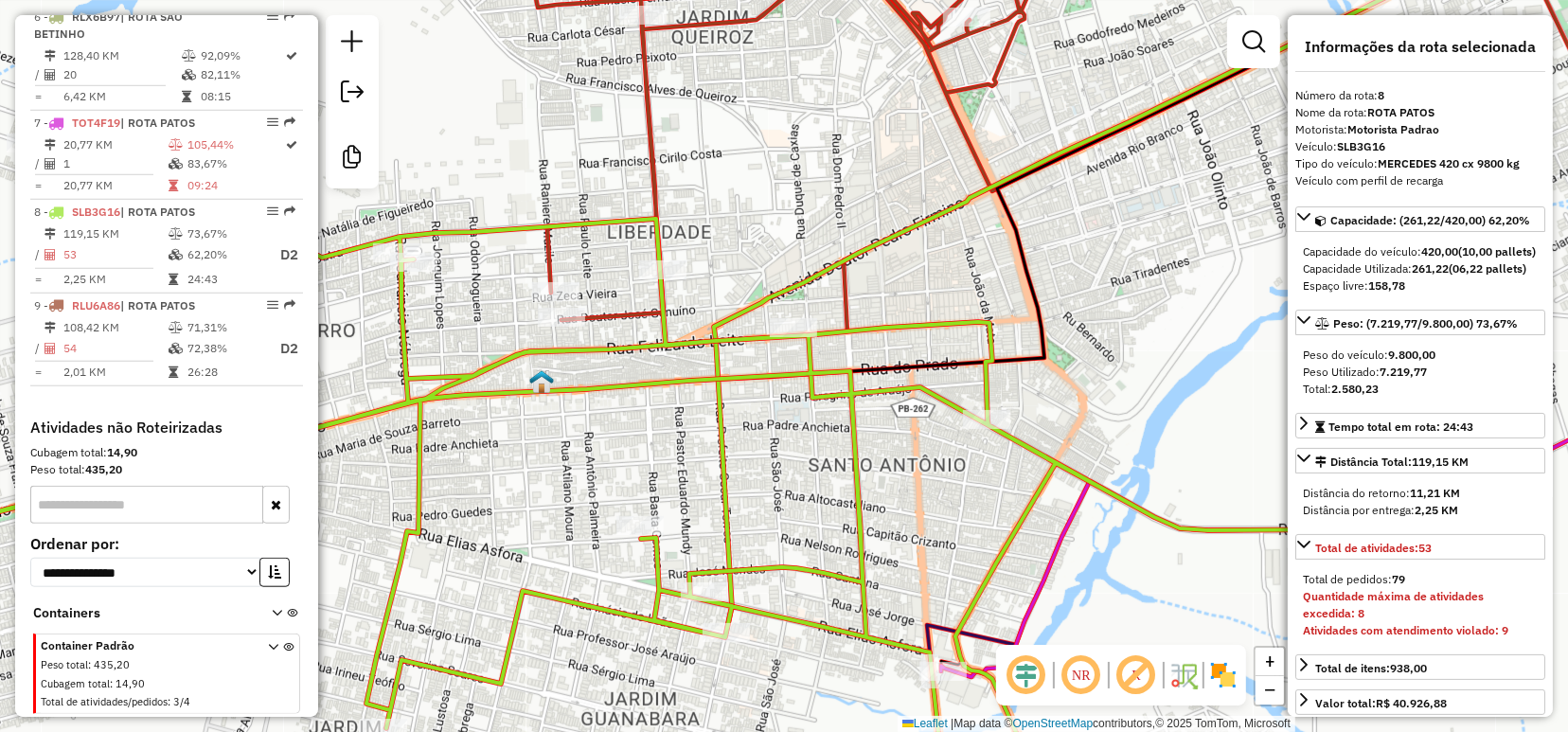 drag, startPoint x: 597, startPoint y: 270, endPoint x: 635, endPoint y: 268, distance: 38.0526 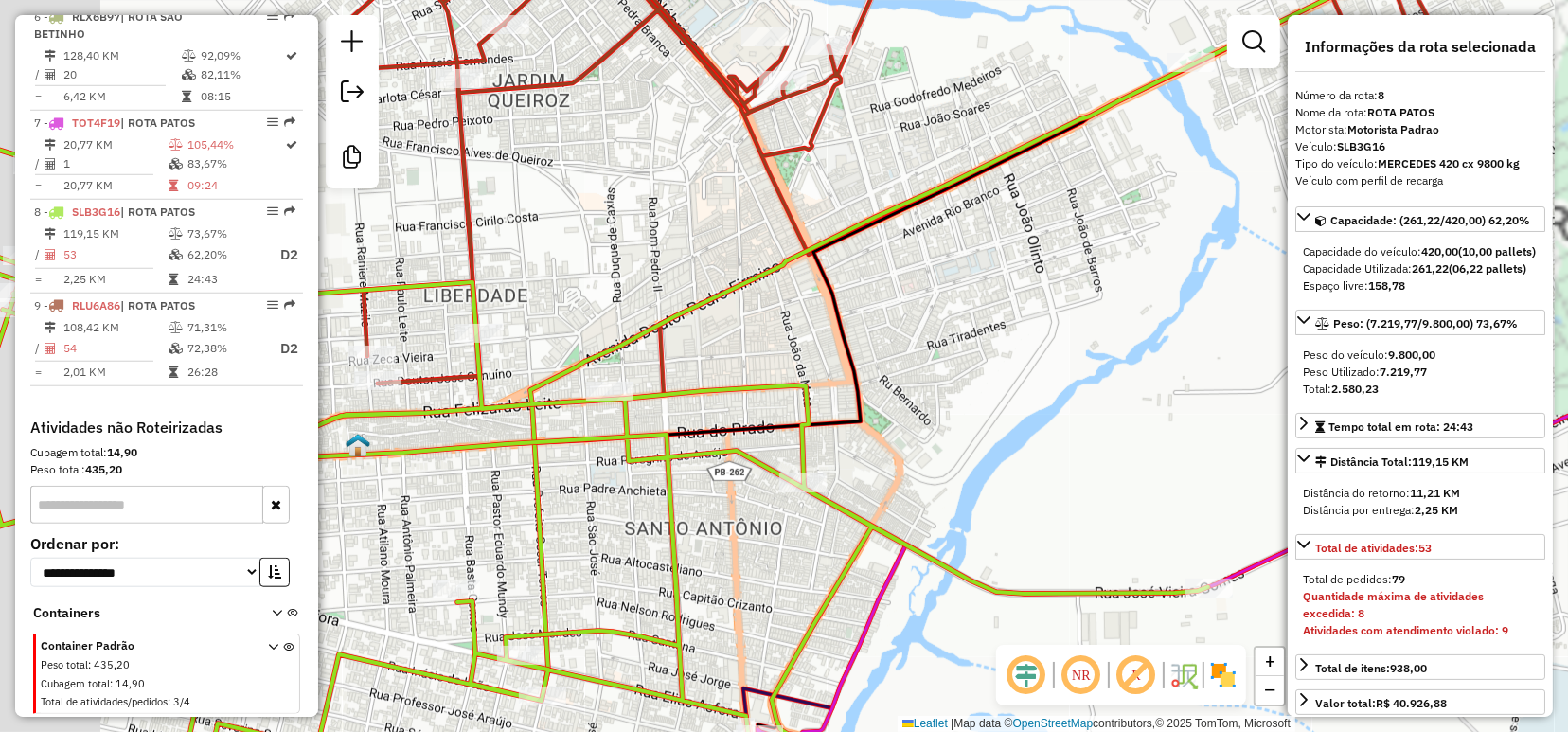 drag, startPoint x: 473, startPoint y: 190, endPoint x: 762, endPoint y: 191, distance: 289.00173 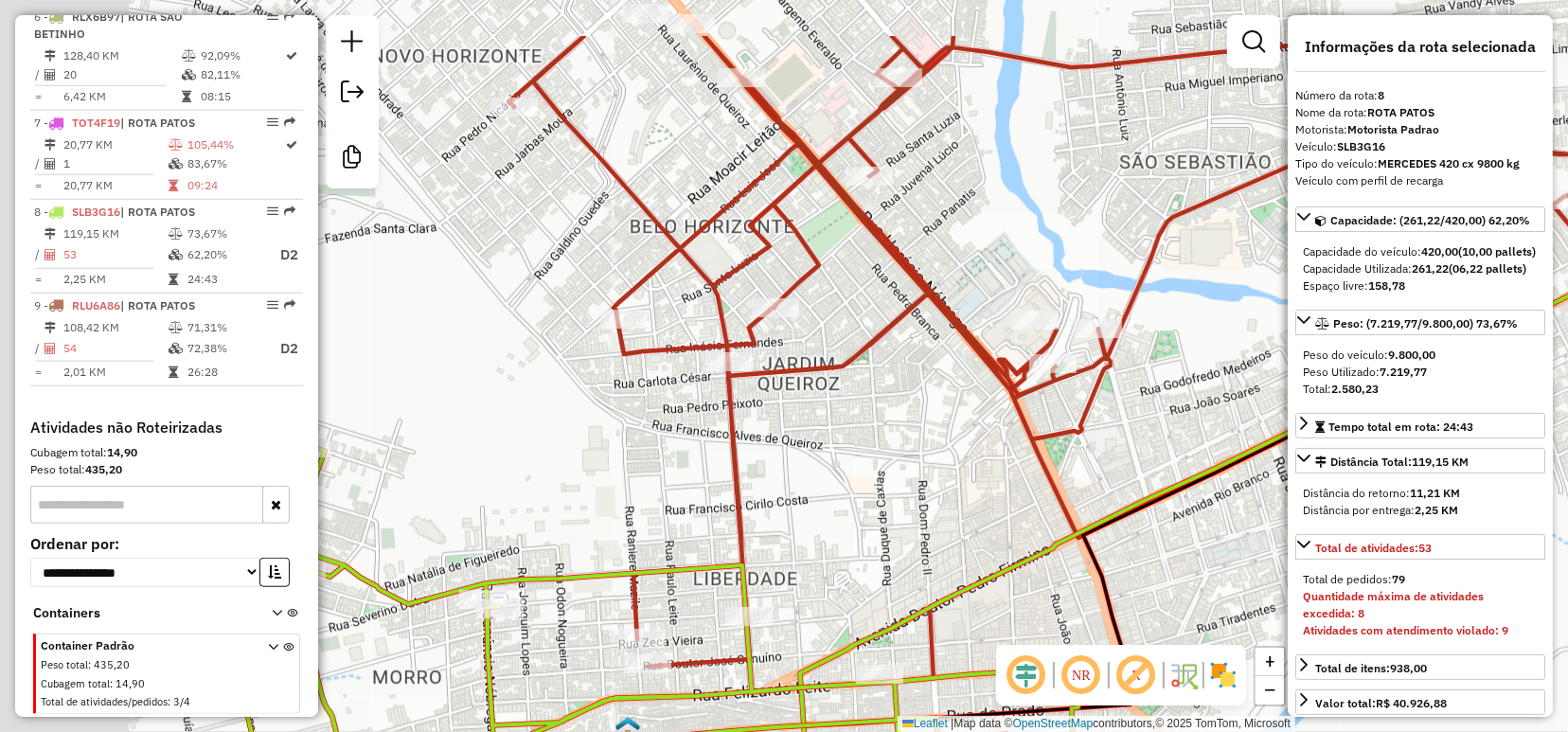 drag, startPoint x: 696, startPoint y: 325, endPoint x: 858, endPoint y: 440, distance: 198.66806 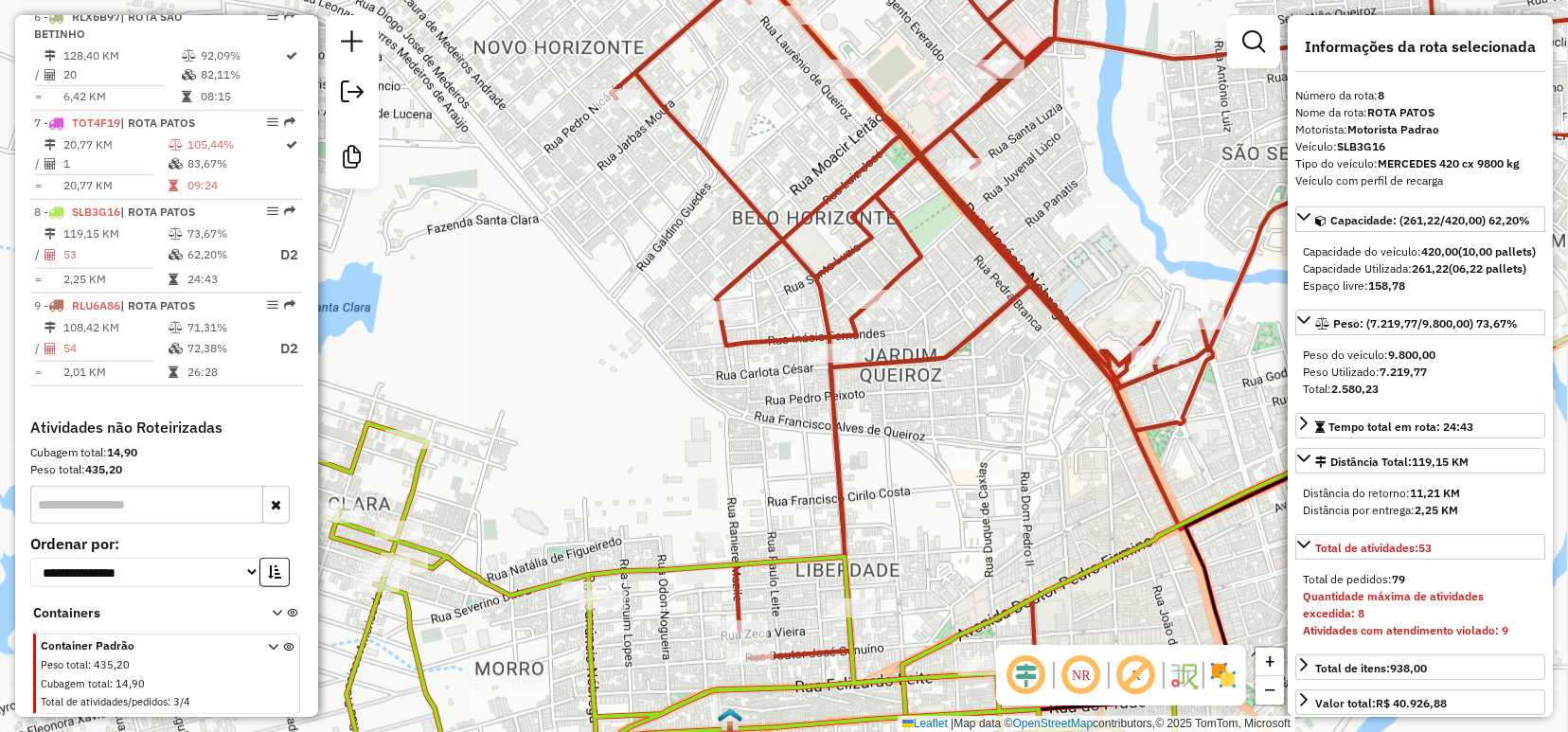 drag, startPoint x: 939, startPoint y: 432, endPoint x: 782, endPoint y: 277, distance: 220.62185 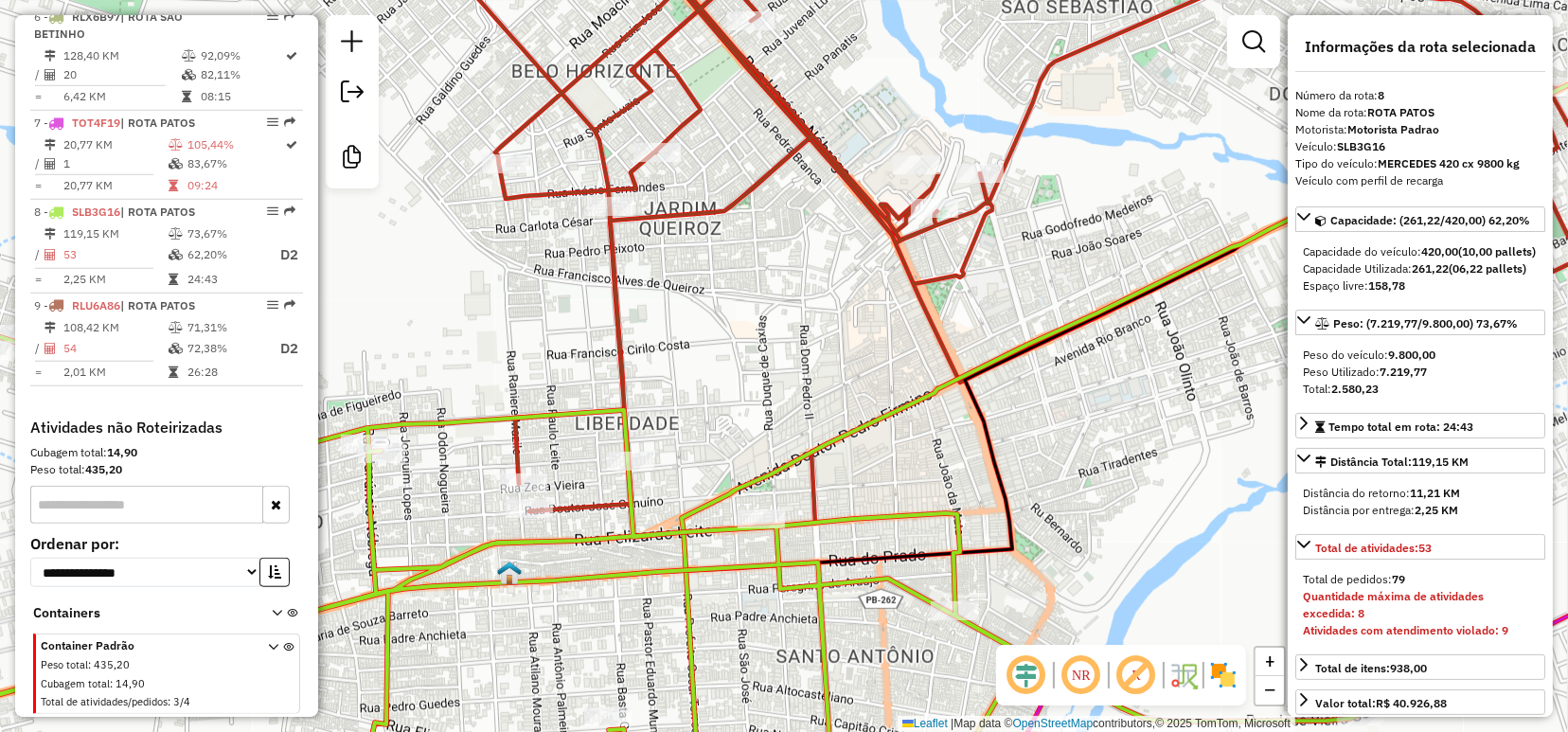 drag, startPoint x: 1016, startPoint y: 305, endPoint x: 930, endPoint y: 272, distance: 92.11406 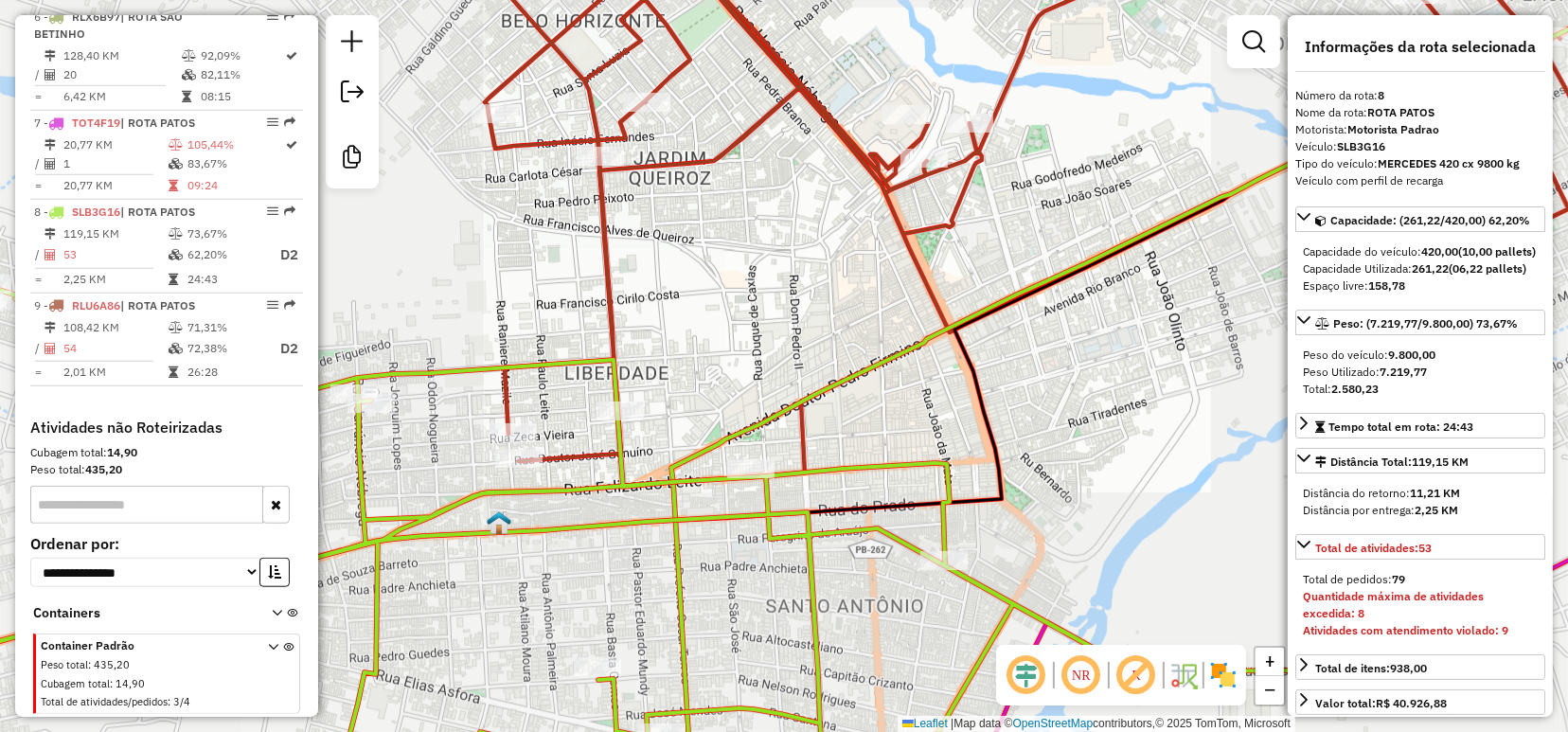 drag, startPoint x: 716, startPoint y: 298, endPoint x: 788, endPoint y: 172, distance: 145.12064 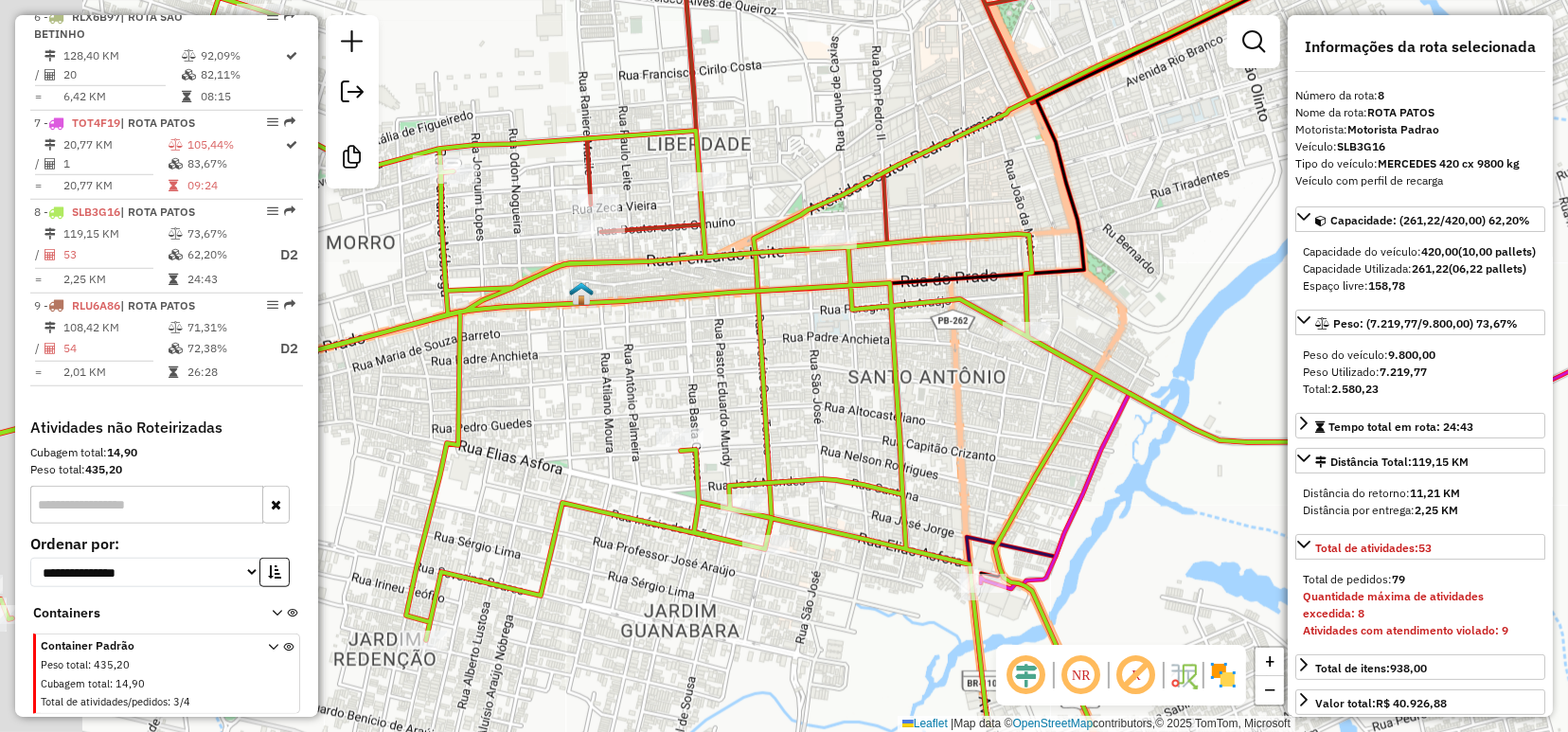 drag, startPoint x: 735, startPoint y: 254, endPoint x: 881, endPoint y: 169, distance: 168.9408 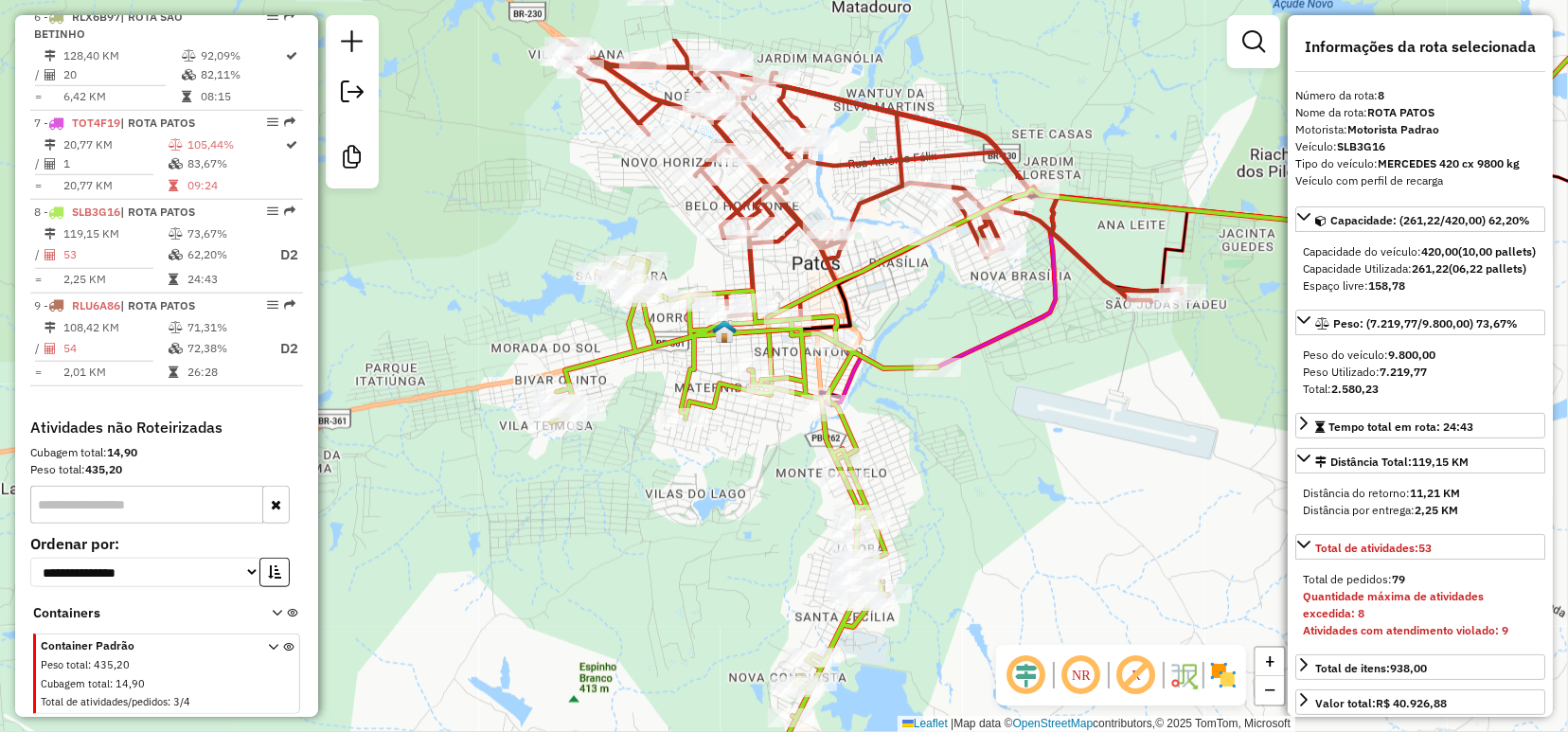 drag, startPoint x: 555, startPoint y: 230, endPoint x: 480, endPoint y: 346, distance: 138.13399 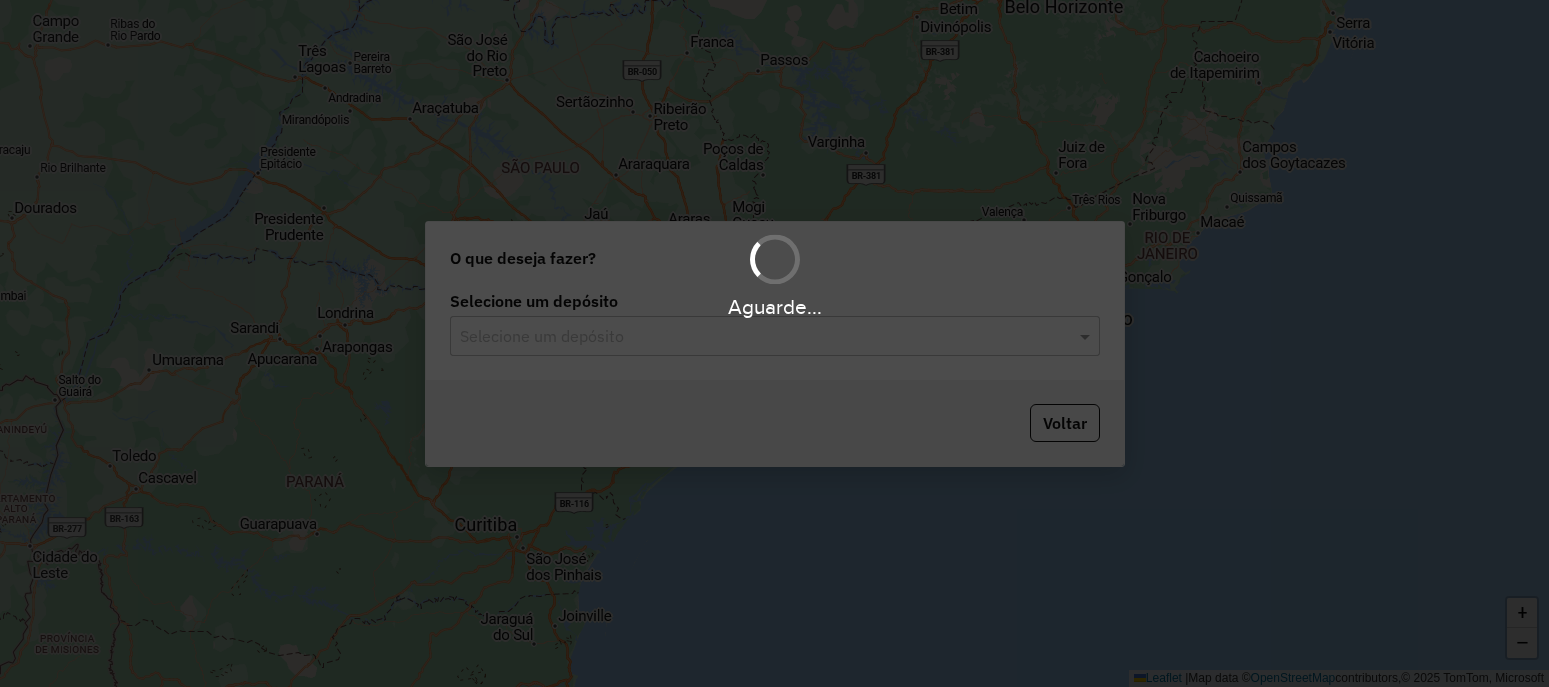 scroll, scrollTop: 0, scrollLeft: 0, axis: both 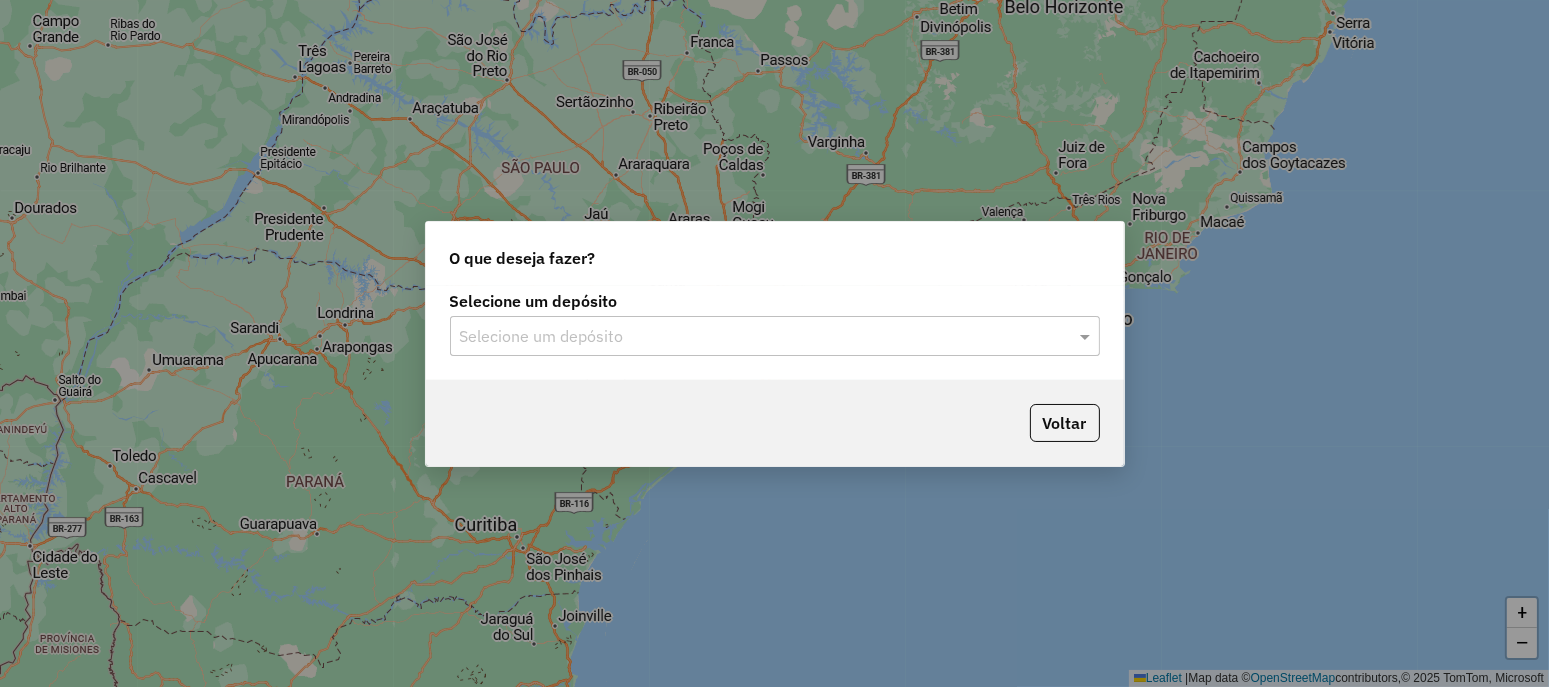 click 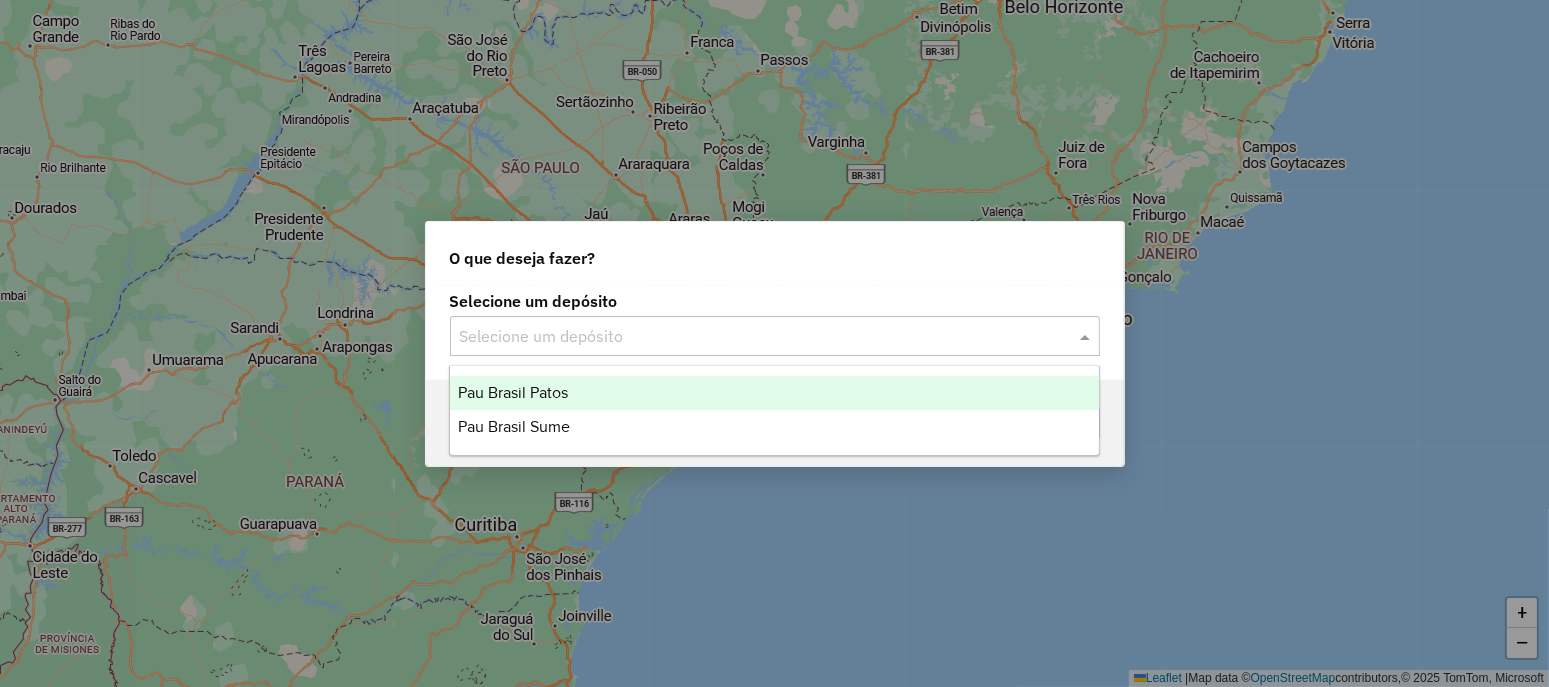 click on "Pau Brasil Patos" at bounding box center [513, 392] 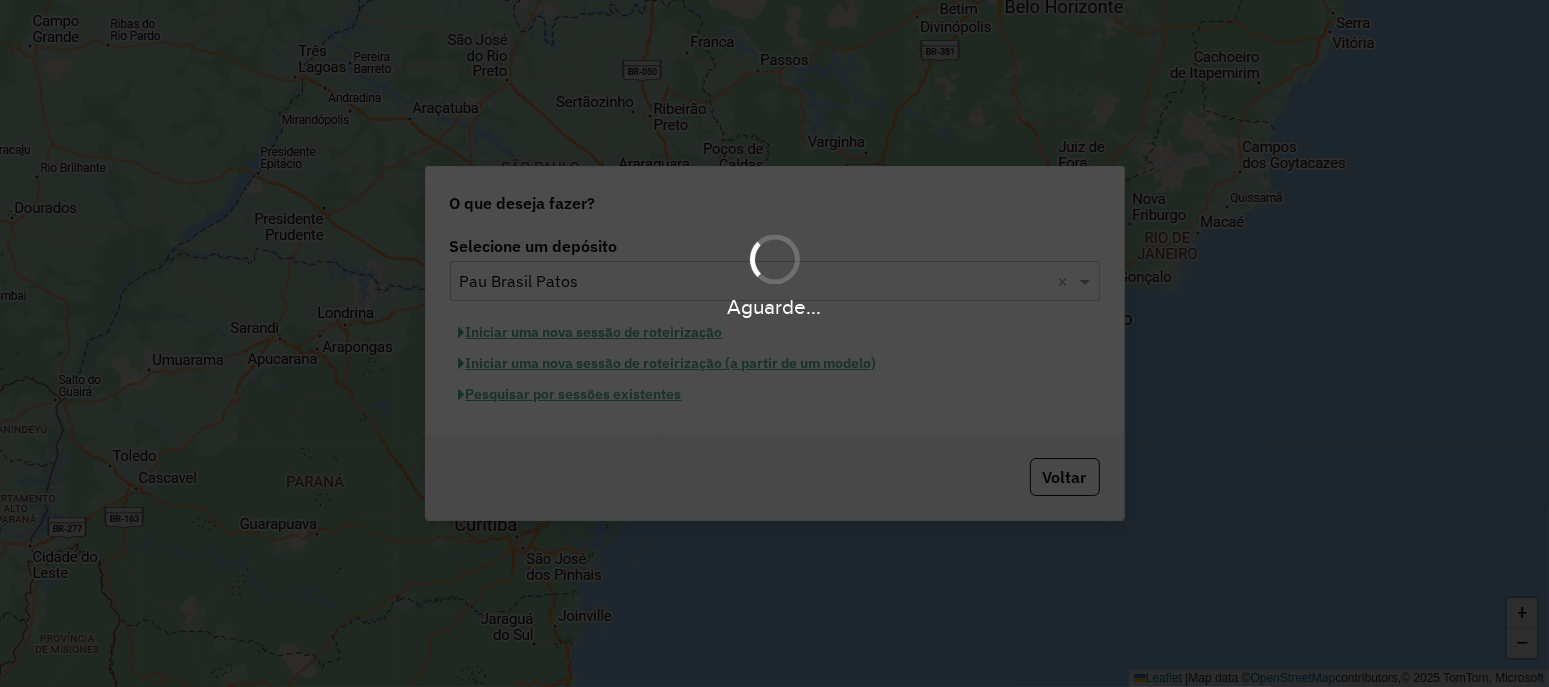 click on "Aguarde..." at bounding box center [774, 343] 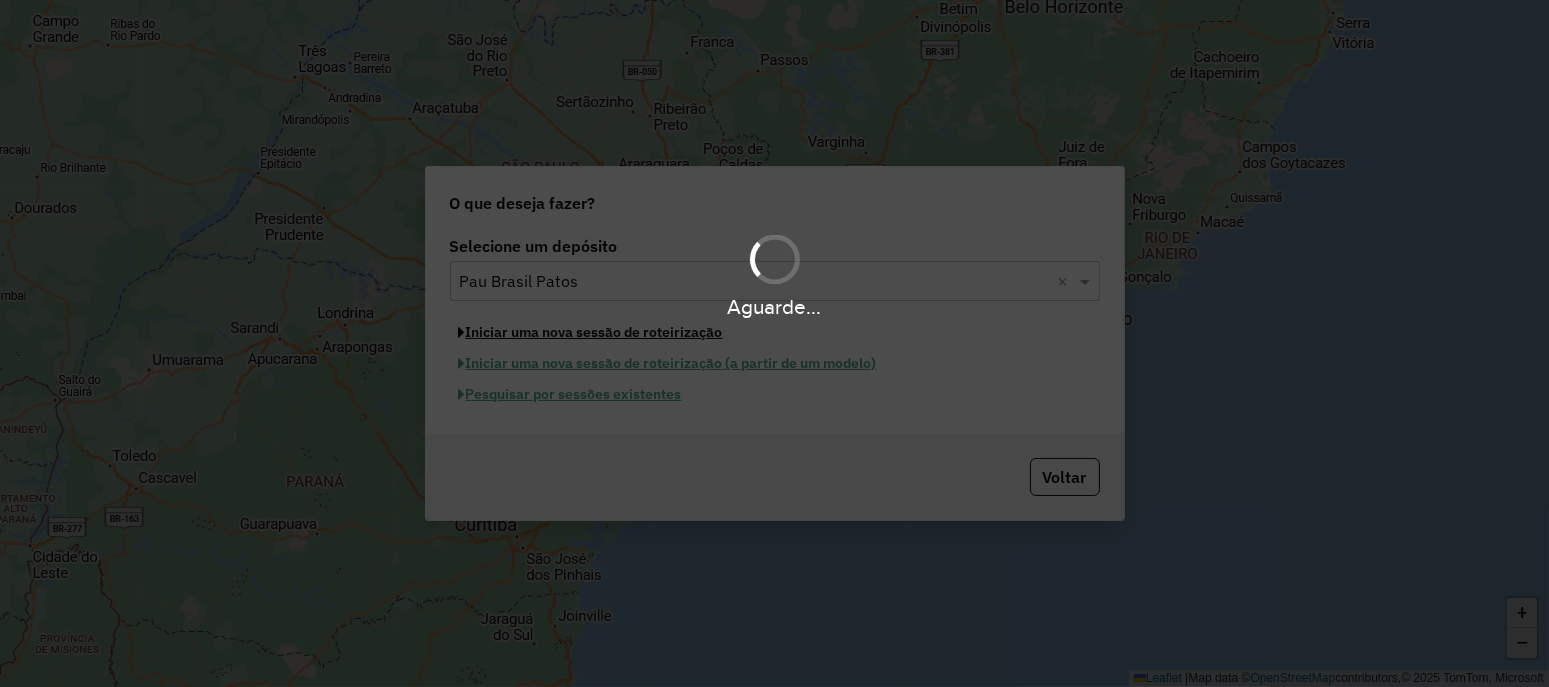 click on "Iniciar uma nova sessão de roteirização" 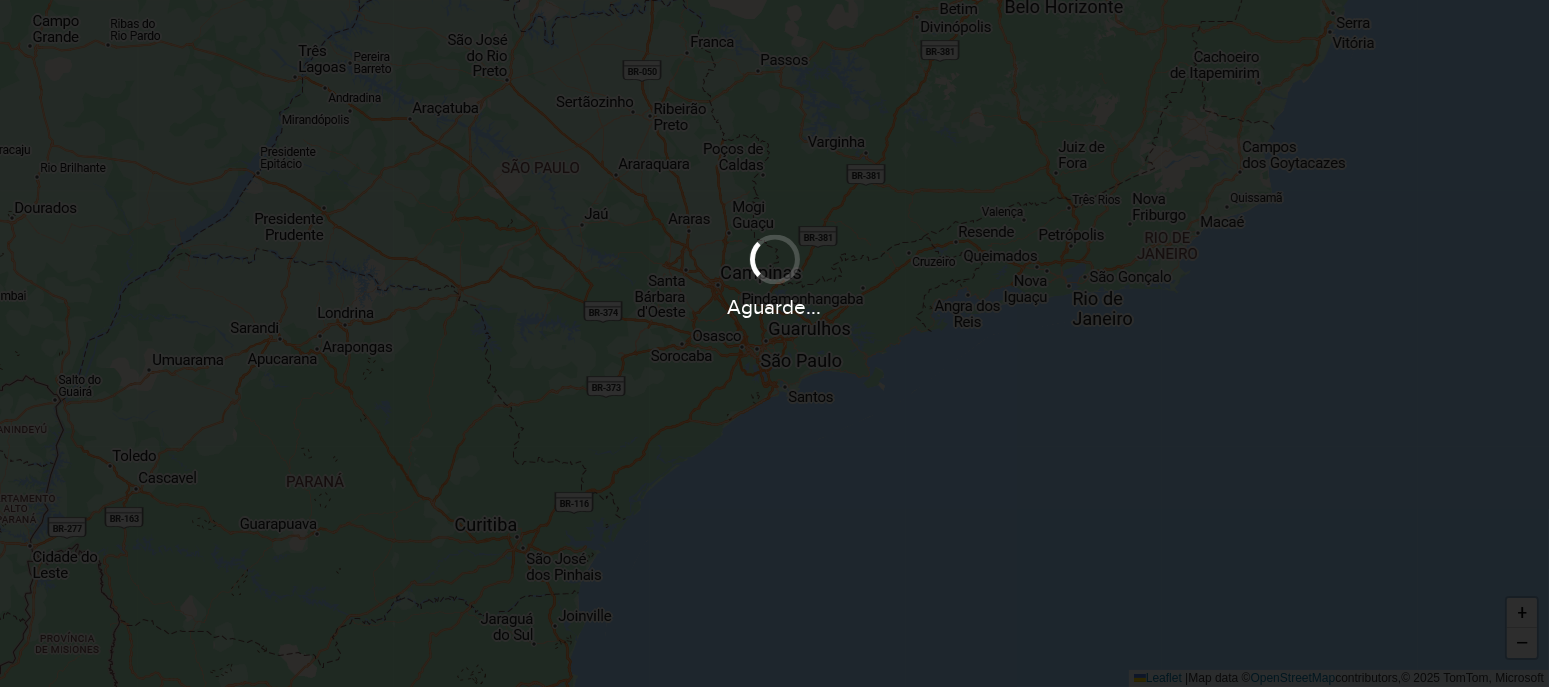 click on "Iniciar uma nova sessão de roteirização" 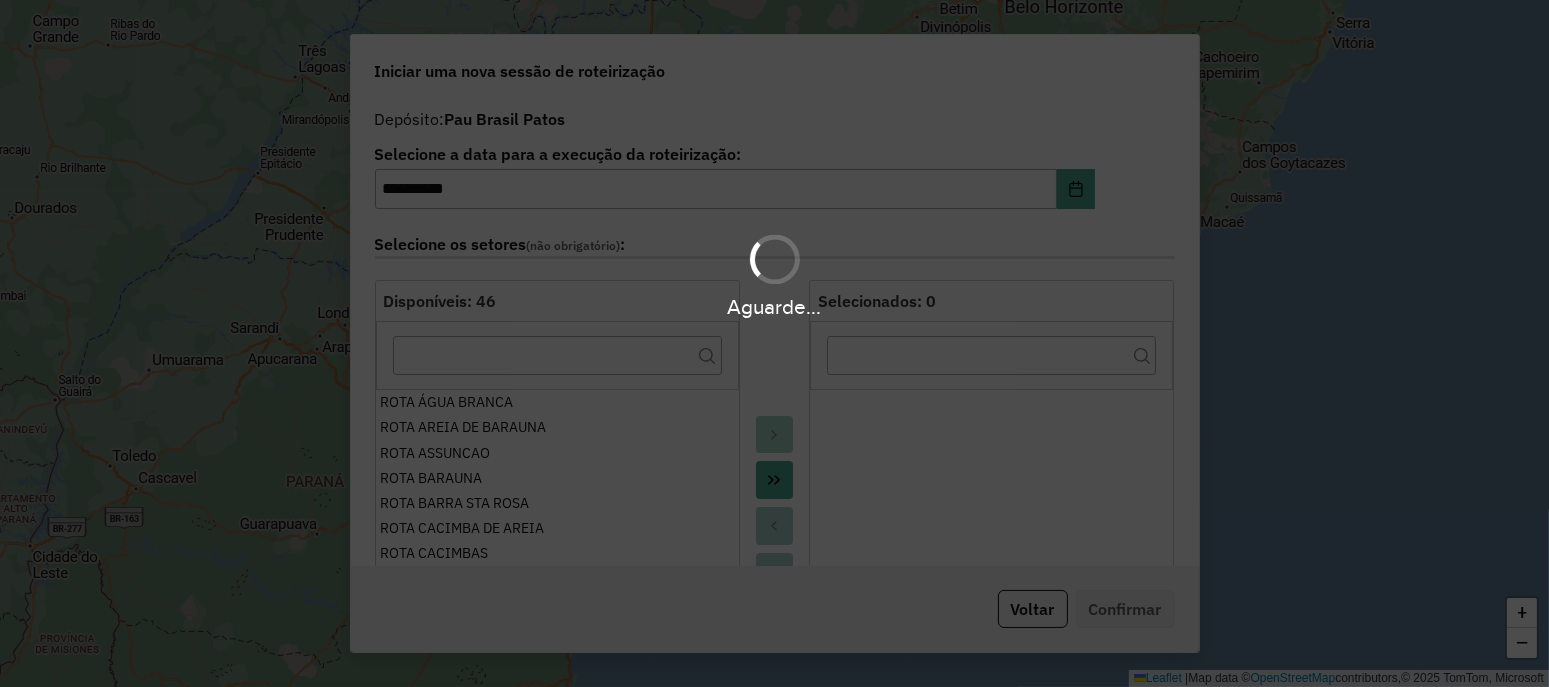 click on "Aguarde..." at bounding box center (774, 343) 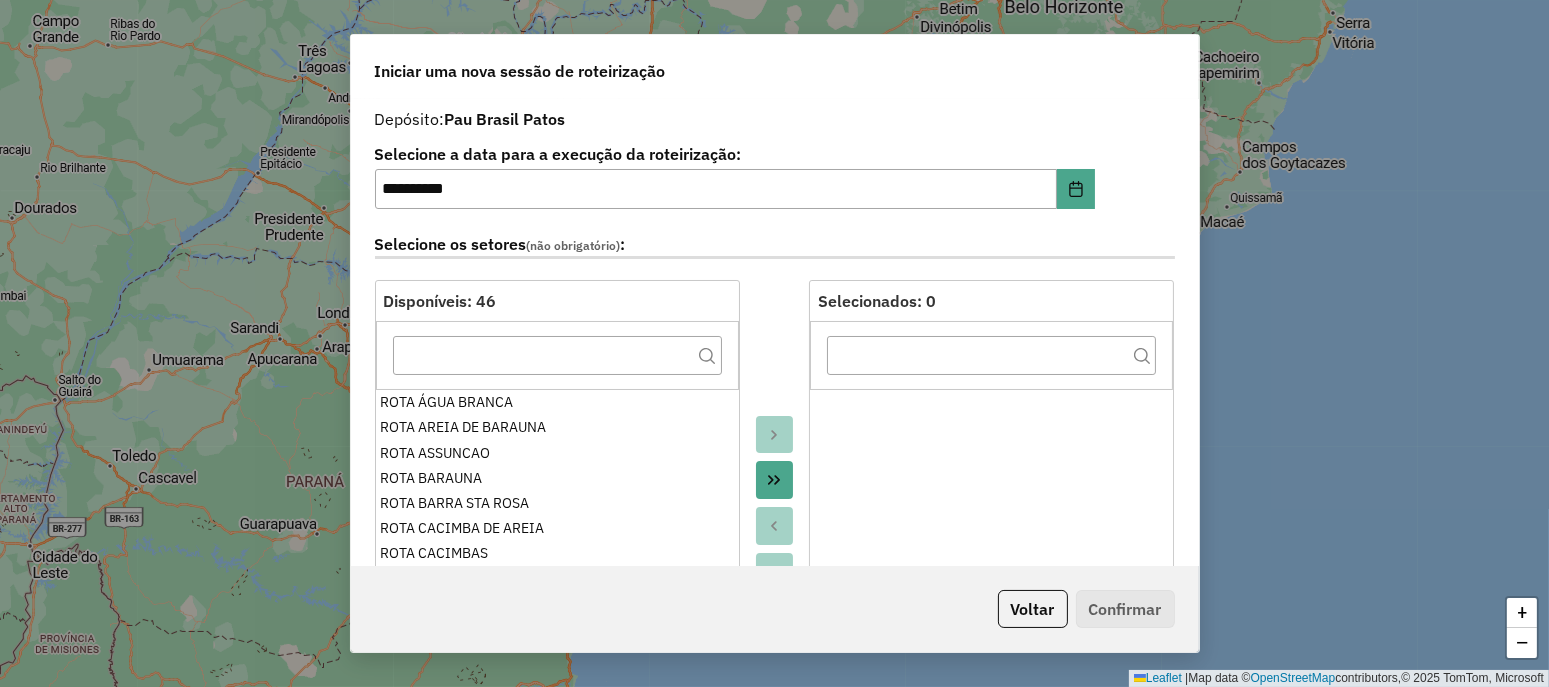 click 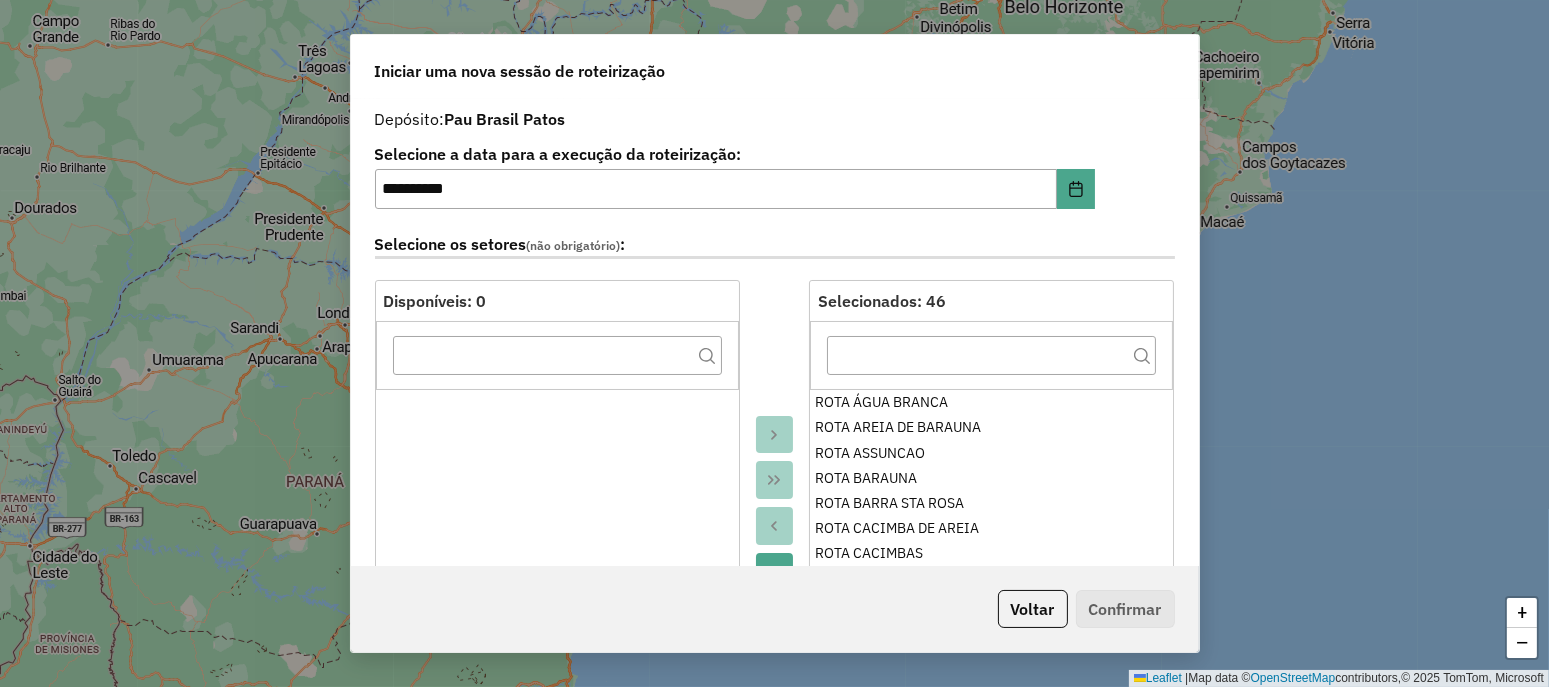 click 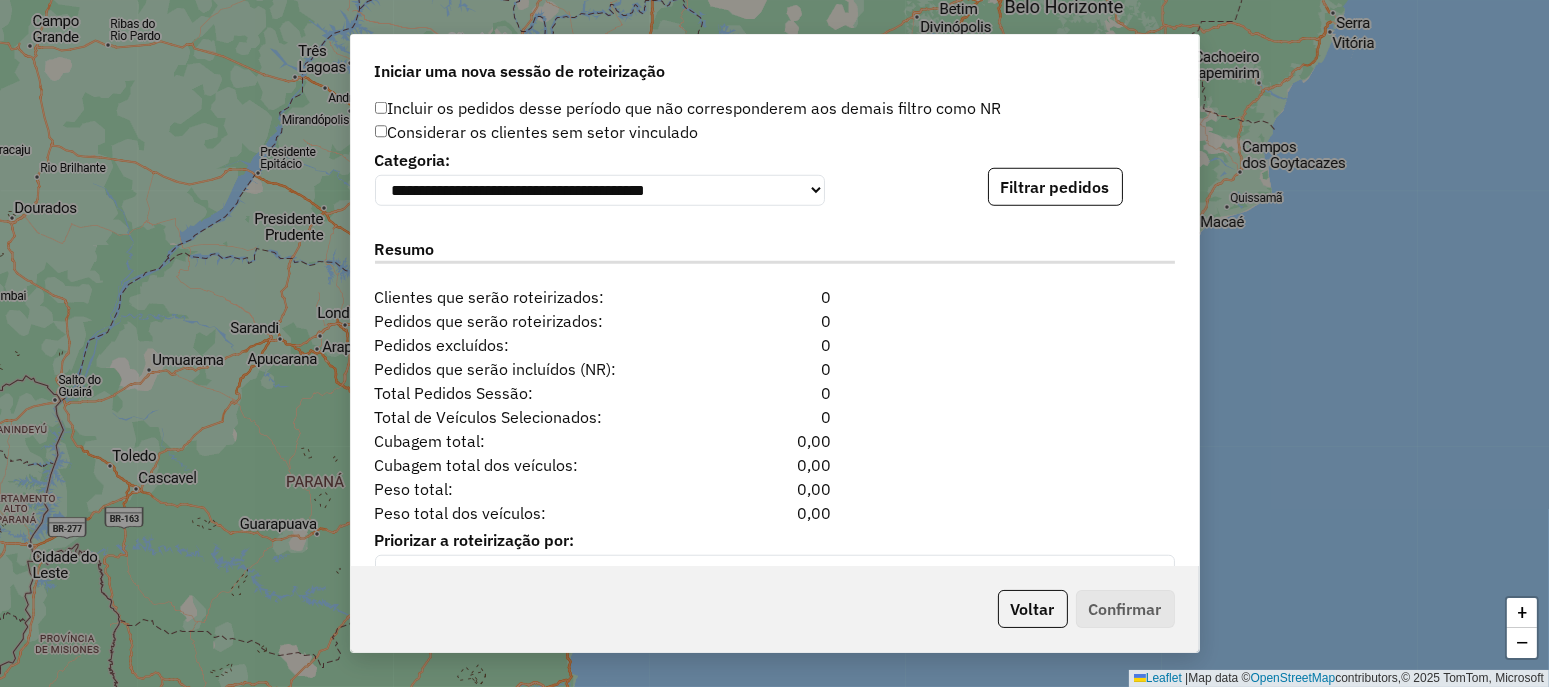 scroll, scrollTop: 2065, scrollLeft: 0, axis: vertical 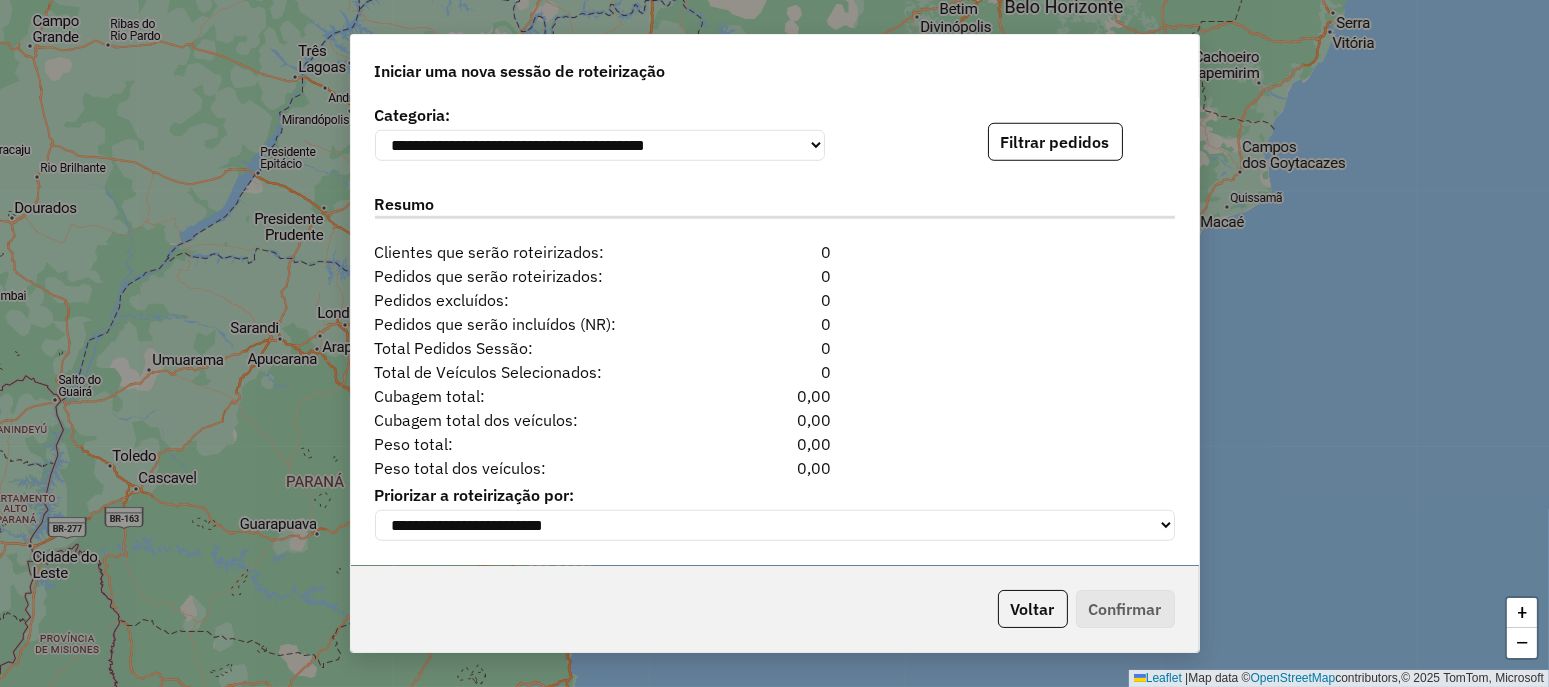 click on "**********" 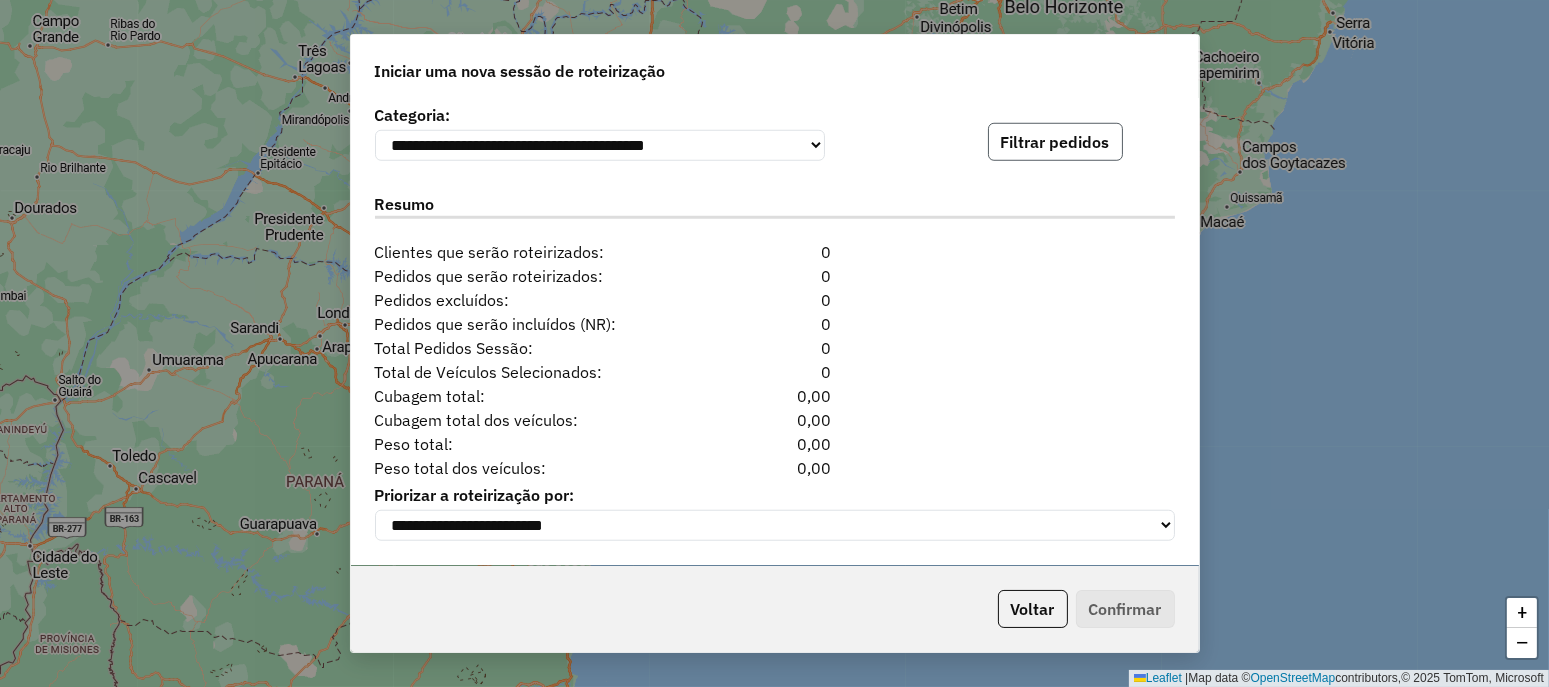 click on "Filtrar pedidos" 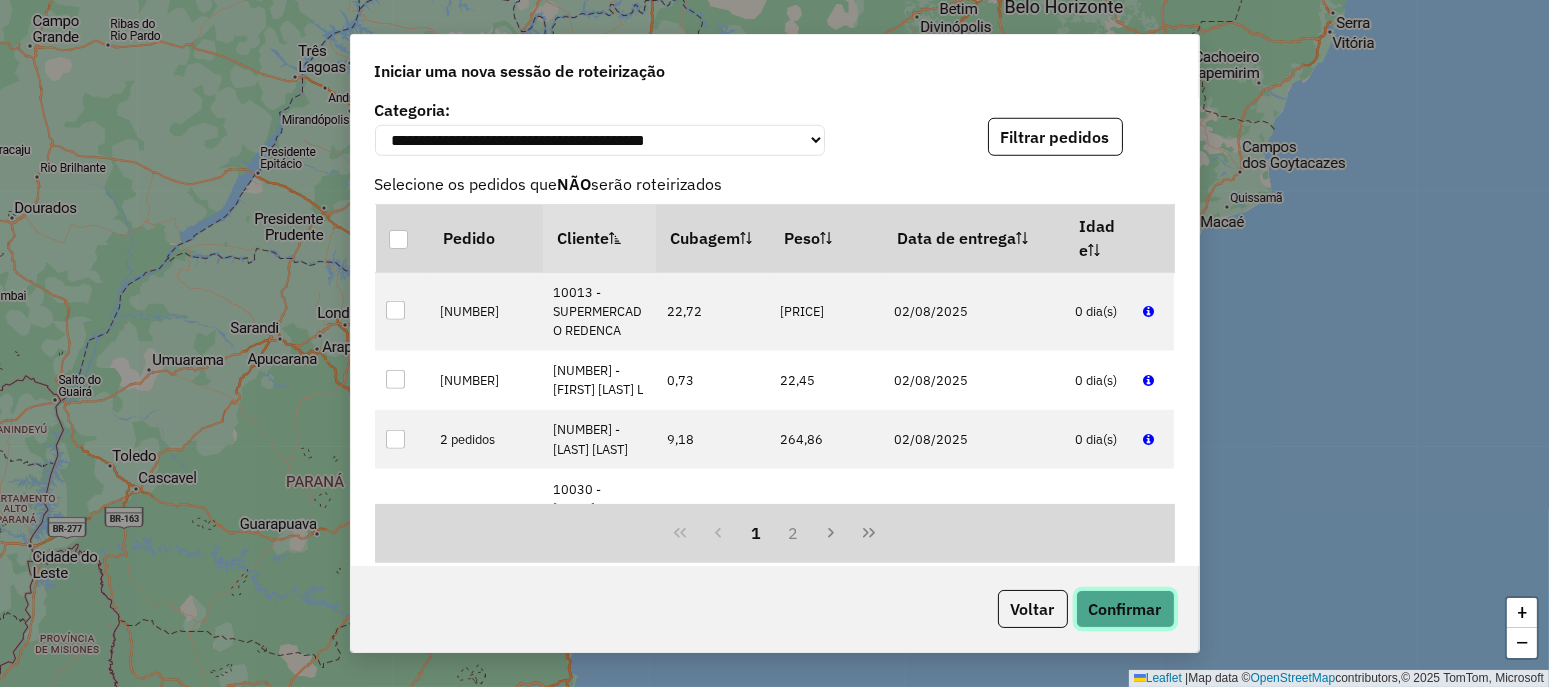 click on "Confirmar" 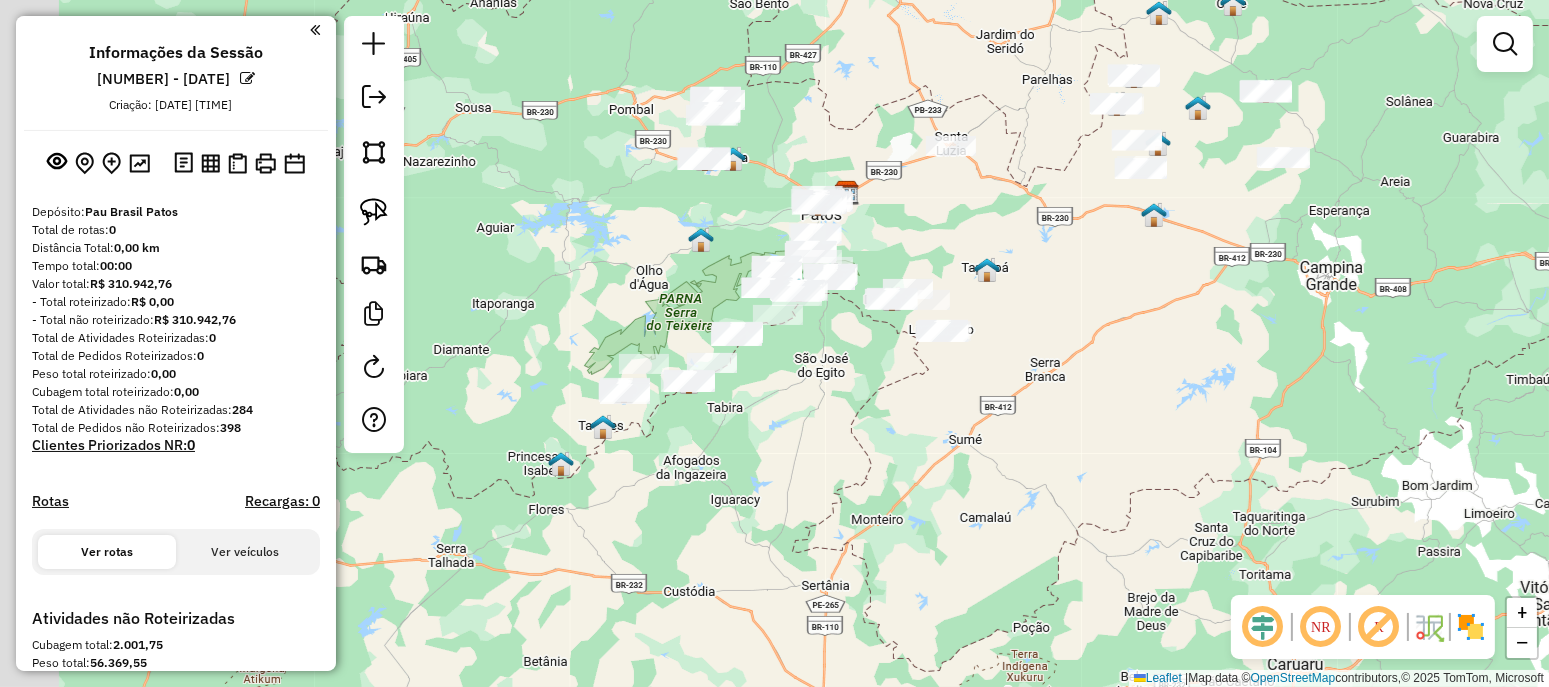 drag, startPoint x: 735, startPoint y: 508, endPoint x: 912, endPoint y: 405, distance: 204.78769 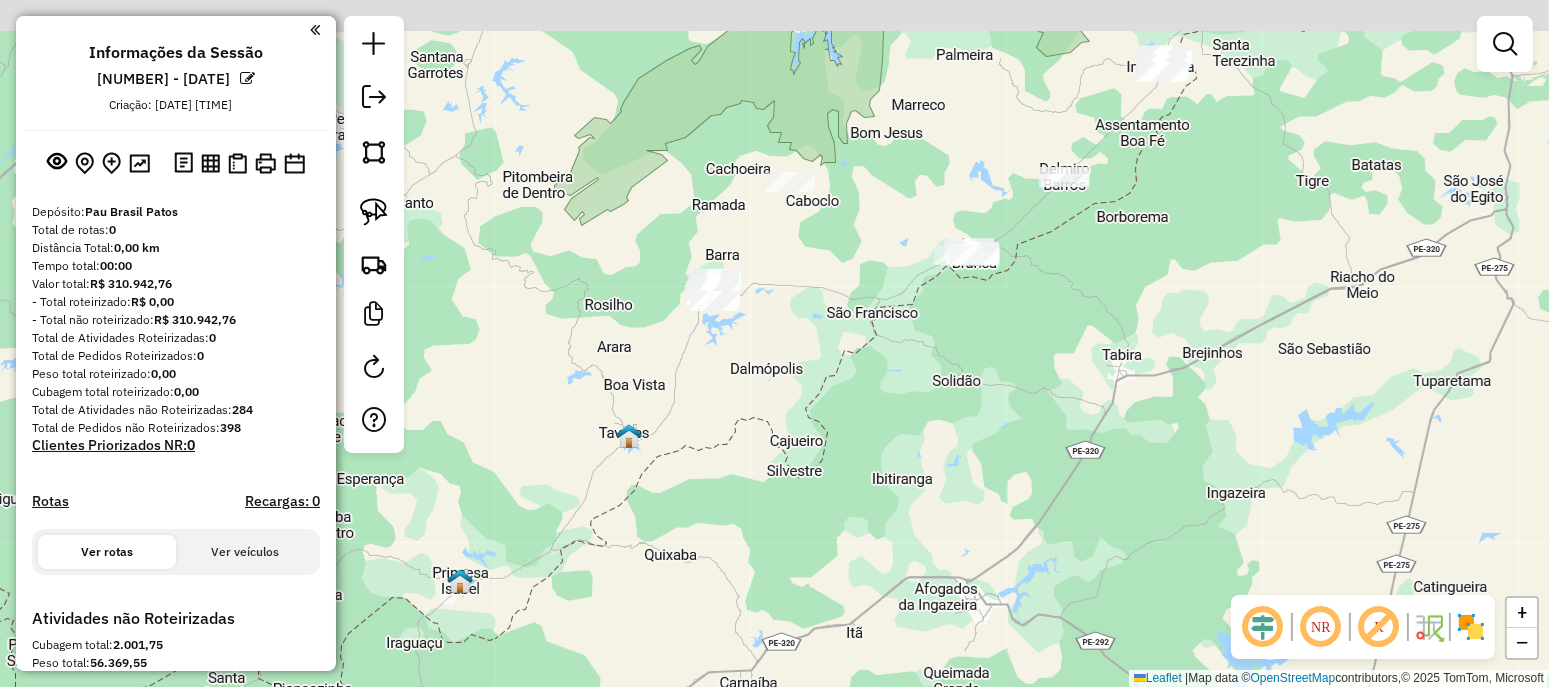 drag, startPoint x: 567, startPoint y: 347, endPoint x: 670, endPoint y: 397, distance: 114.494545 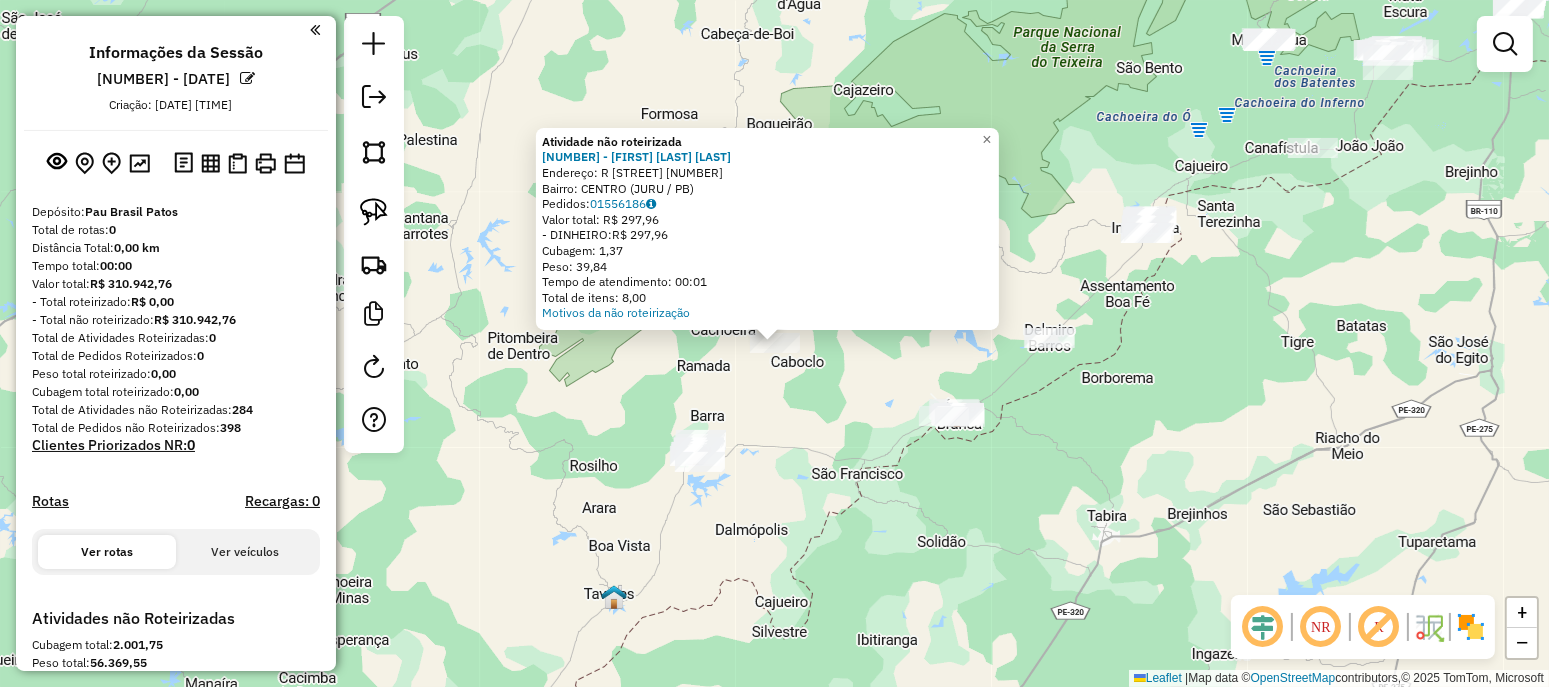 click on "Atividade não roteirizada [NUMBER] - [LAST] [LAST] [LAST] Endereço: R [LAST] [LAST] [LAST] 73 Bairro: [GENERAL] ([CITY] / [STATE]) Pedidos: [NUMBER] Valor total: [CURRENCY] [AMOUNT] - DINHEIRO: [CURRENCY] [AMOUNT] Cubagem: [AMOUNT] Peso: [AMOUNT] Tempo de atendimento: [TIME] Total de itens: [NUMBER] Motivos da não roteirização × Janela de atendimento Grade de atendimento Capacidade Transportadoras Veículos Cliente Pedidos Rotas Selecione os dias de semana para filtrar as janelas de atendimento Seg Ter Qua Qui Sex Sáb Dom Informe o período da janela de atendimento: De: Até: Filtrar exatamente a janela do cliente Considerar janela de atendimento padrão Selecione os dias de semana para filtrar as grades de atendimento Seg Ter Qua Qui Sex Sáb Dom Considerar clientes sem dia de atendimento cadastrado Clientes fora do dia de atendimento selecionado Filtrar as atividades entre os valores definidos abaixo: Peso mínimo: Peso máximo: Cubagem mínima: Cubagem máxima: De: Até: +" 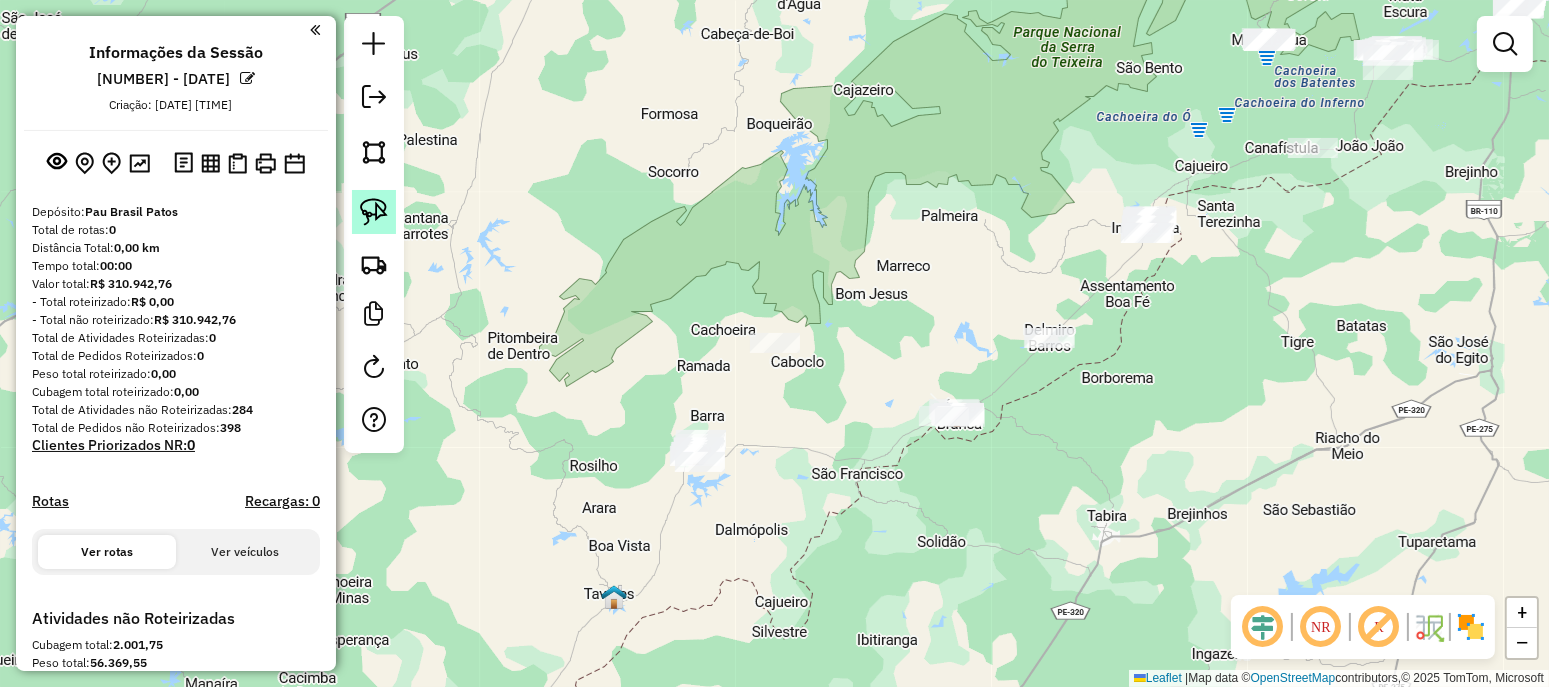 click 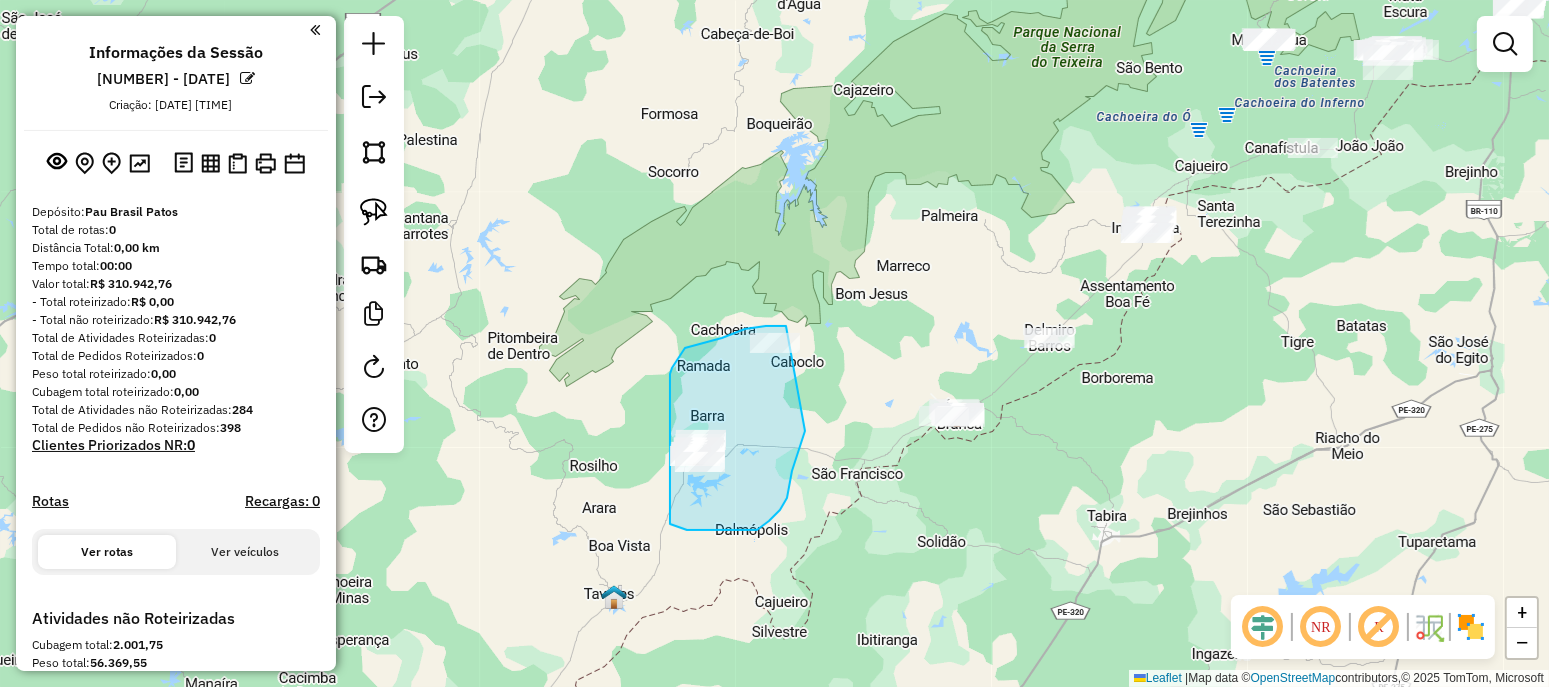 drag, startPoint x: 786, startPoint y: 326, endPoint x: 816, endPoint y: 347, distance: 36.619667 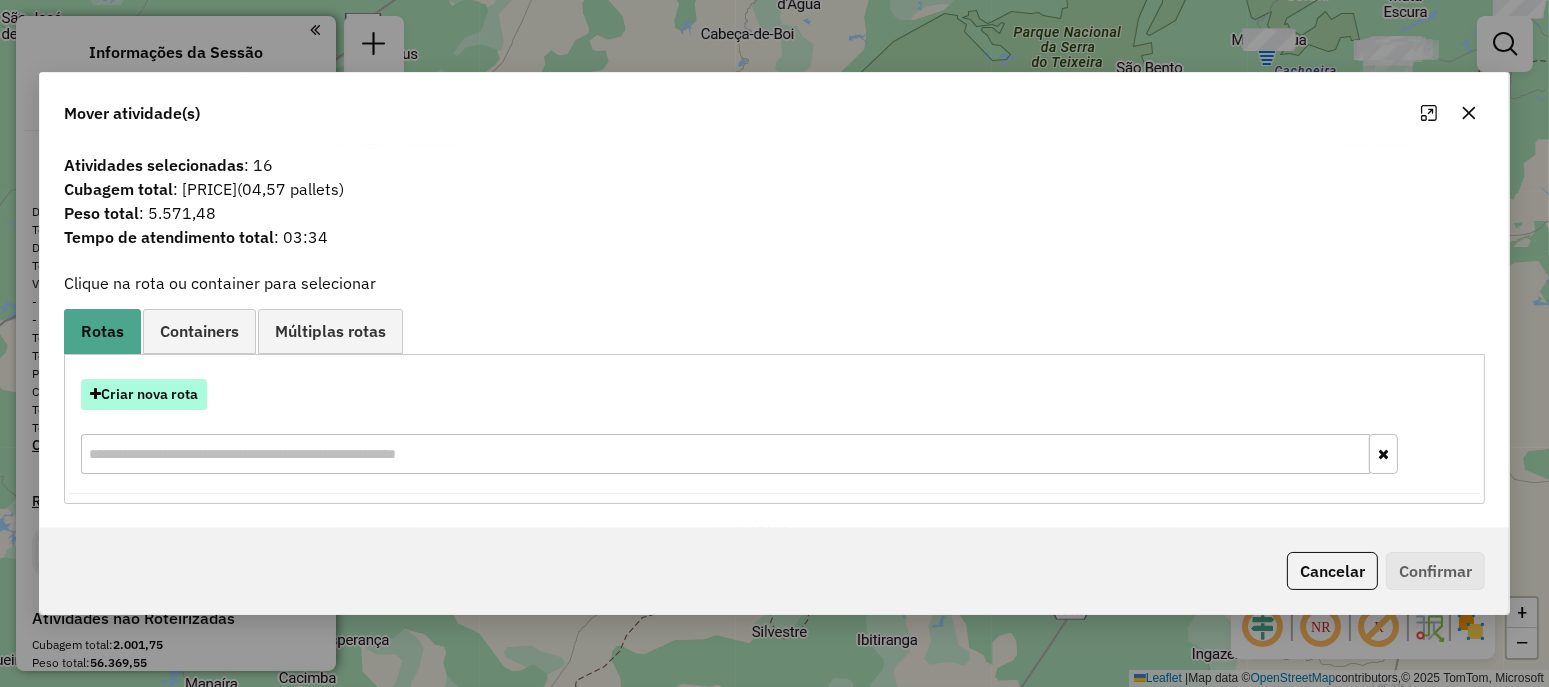 click on "Criar nova rota" at bounding box center (144, 394) 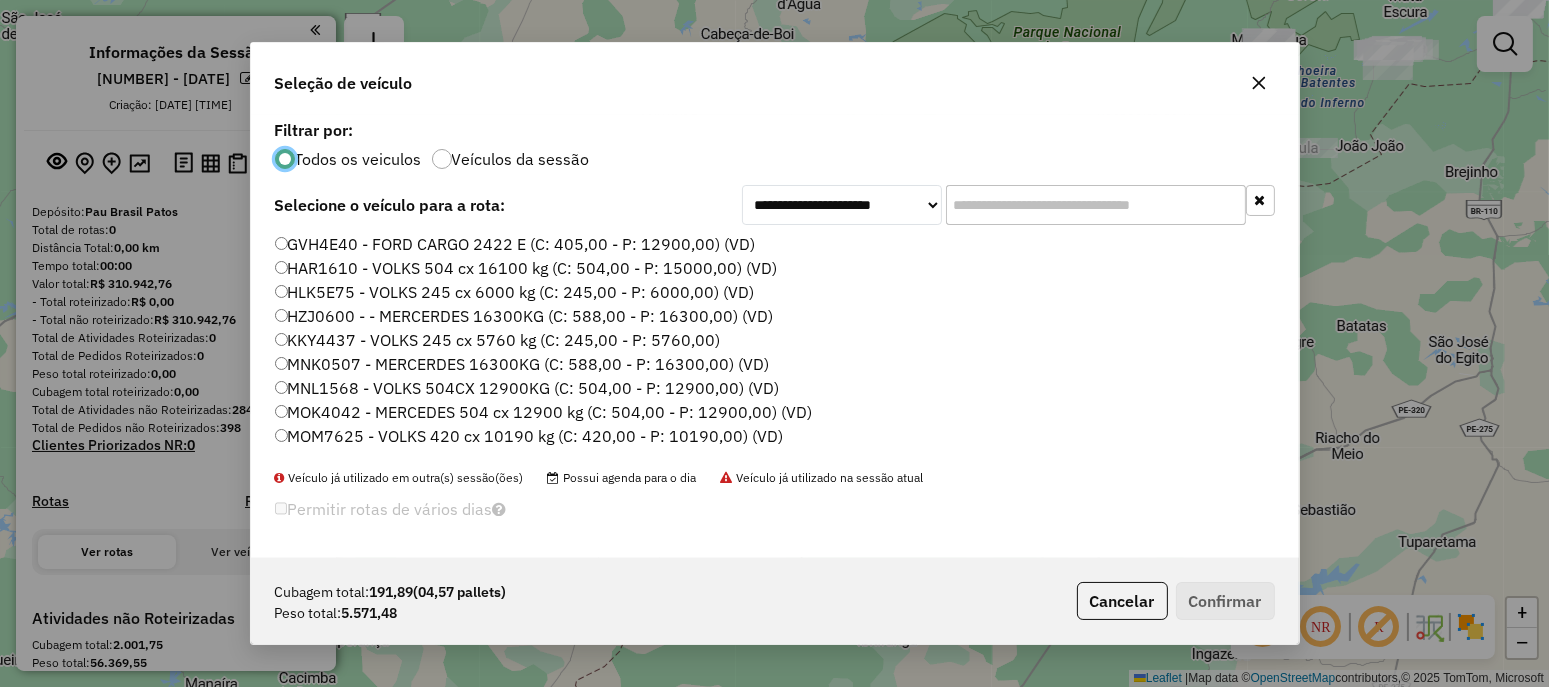 scroll, scrollTop: 10, scrollLeft: 6, axis: both 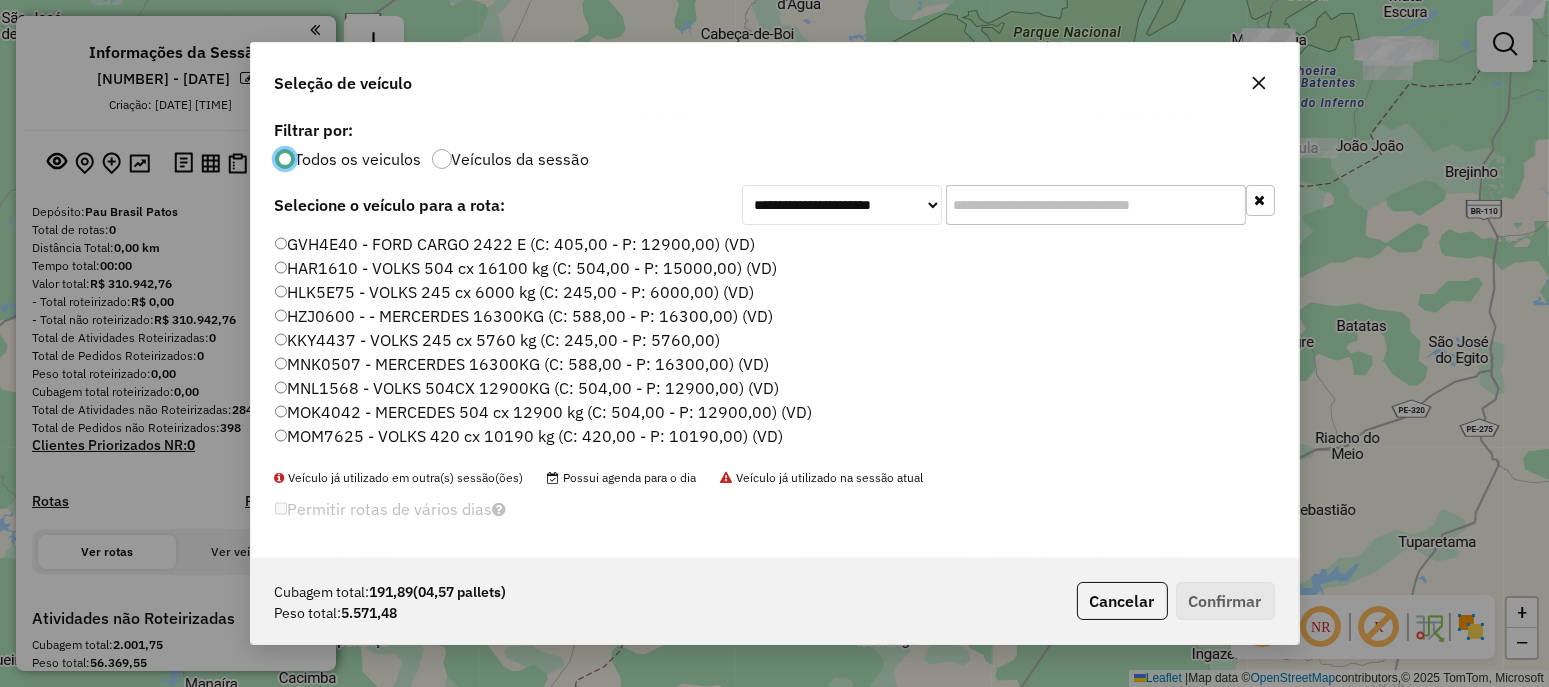 click 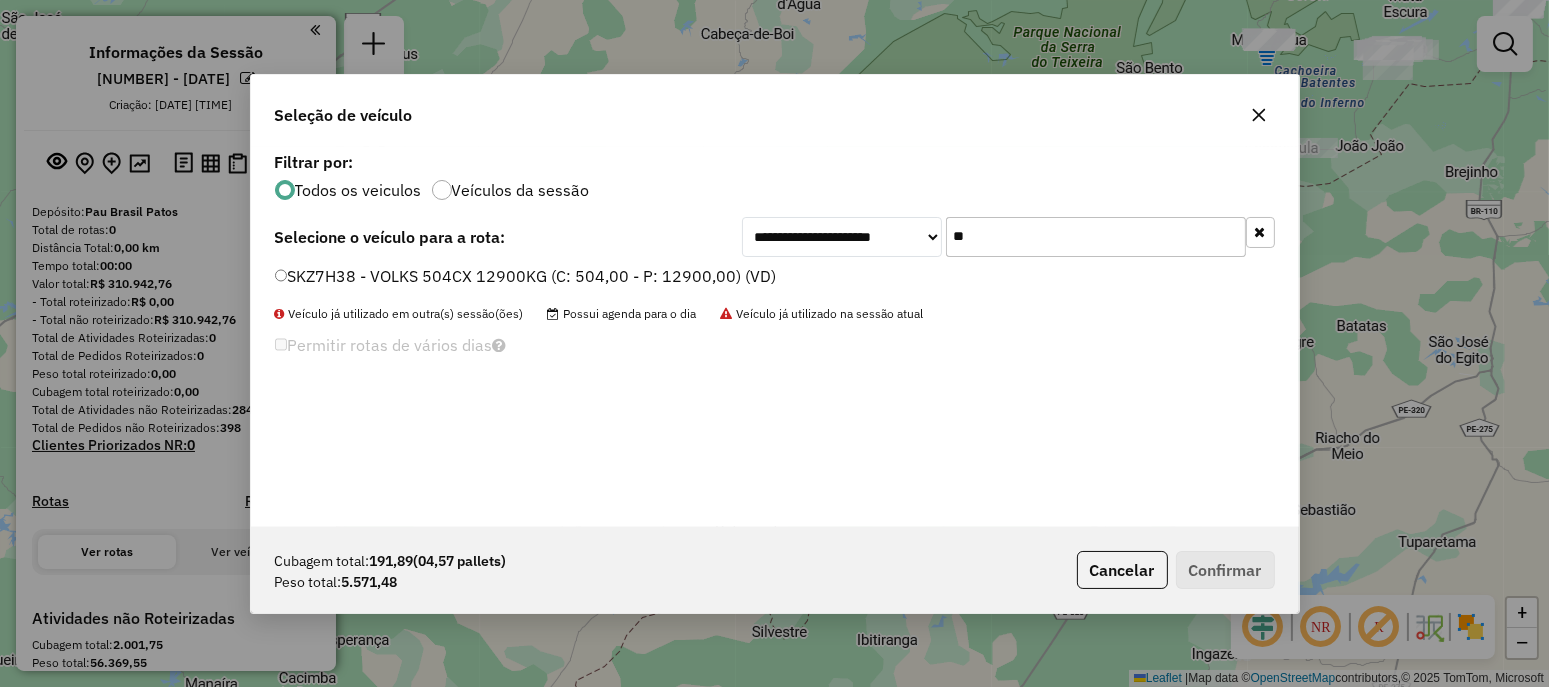 type on "*" 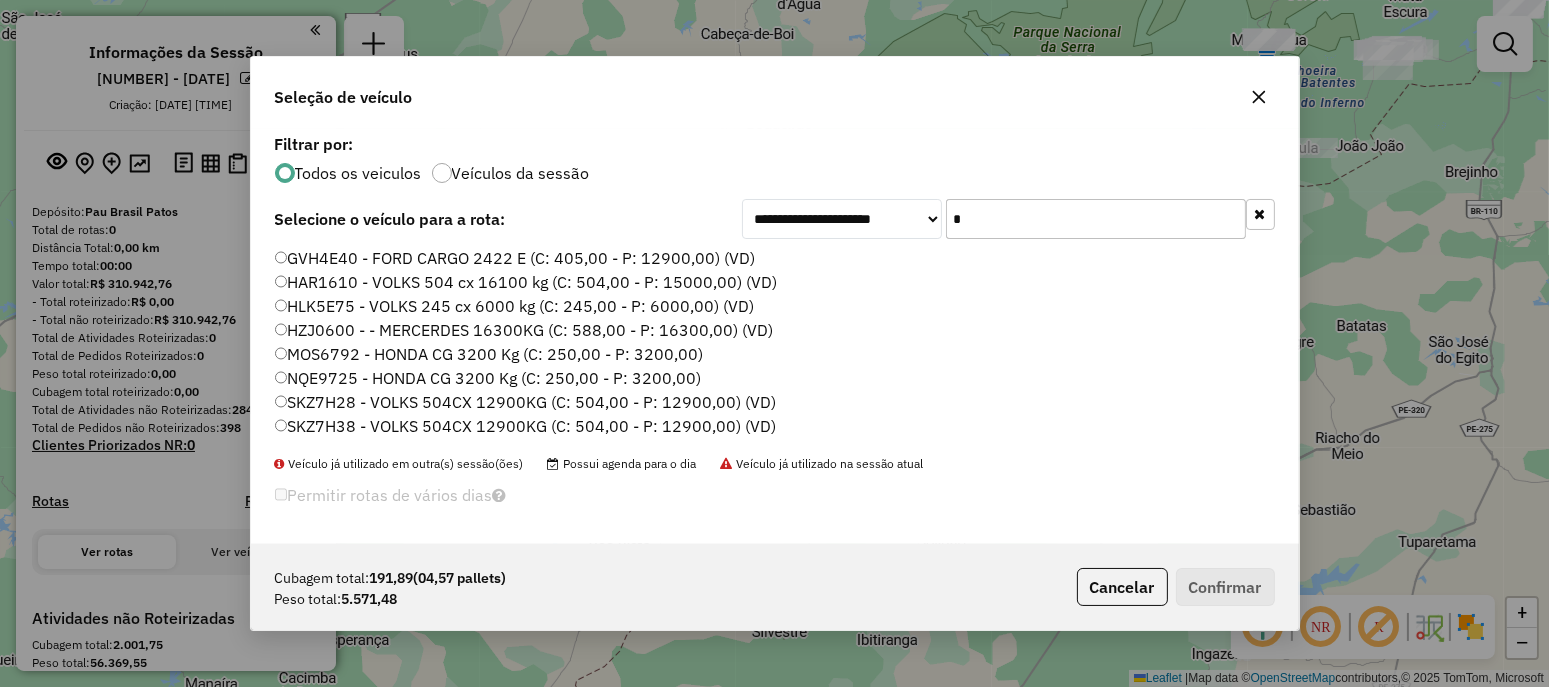 type 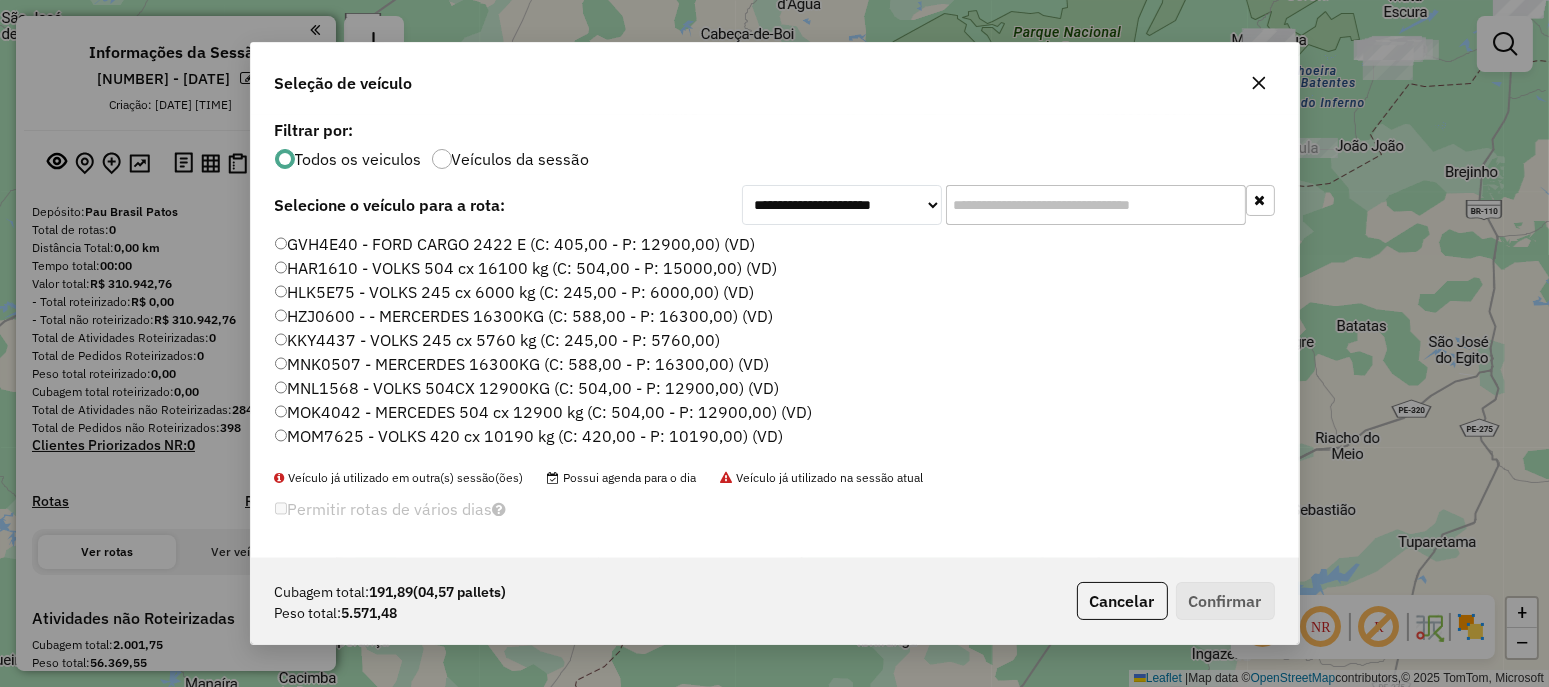 click 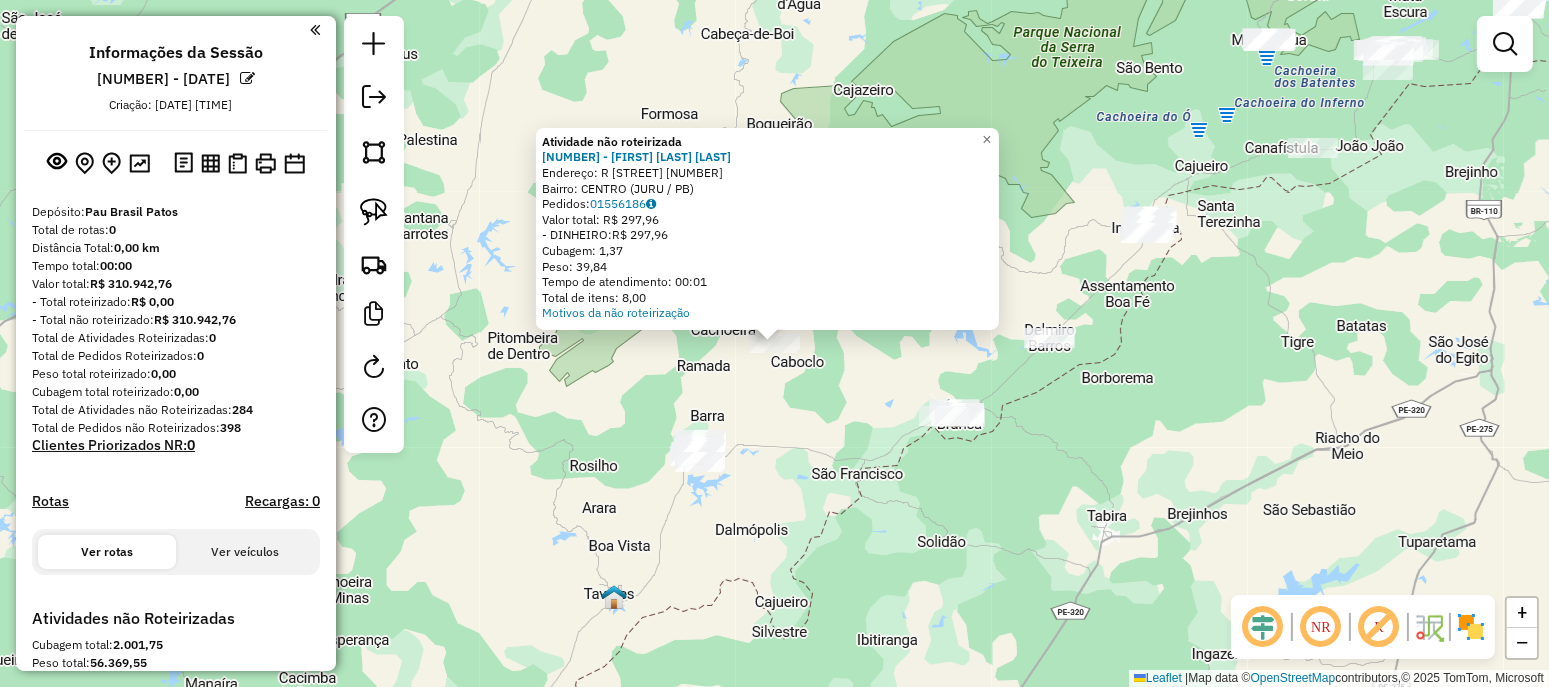 click on "Atividade não roteirizada [NUMBER] - [LAST] [LAST] [LAST] Endereço: R [LAST] [LAST] [LAST] 73 Bairro: [GENERAL] ([CITY] / [STATE]) Pedidos: [NUMBER] Valor total: [CURRENCY] [AMOUNT] - DINHEIRO: [CURRENCY] [AMOUNT] Cubagem: [AMOUNT] Peso: [AMOUNT] Tempo de atendimento: [TIME] Total de itens: [NUMBER] Motivos da não roteirização × Janela de atendimento Grade de atendimento Capacidade Transportadoras Veículos Cliente Pedidos Rotas Selecione os dias de semana para filtrar as janelas de atendimento Seg Ter Qua Qui Sex Sáb Dom Informe o período da janela de atendimento: De: Até: Filtrar exatamente a janela do cliente Considerar janela de atendimento padrão Selecione os dias de semana para filtrar as grades de atendimento Seg Ter Qua Qui Sex Sáb Dom Considerar clientes sem dia de atendimento cadastrado Clientes fora do dia de atendimento selecionado Filtrar as atividades entre os valores definidos abaixo: Peso mínimo: Peso máximo: Cubagem mínima: Cubagem máxima: De: Até: +" 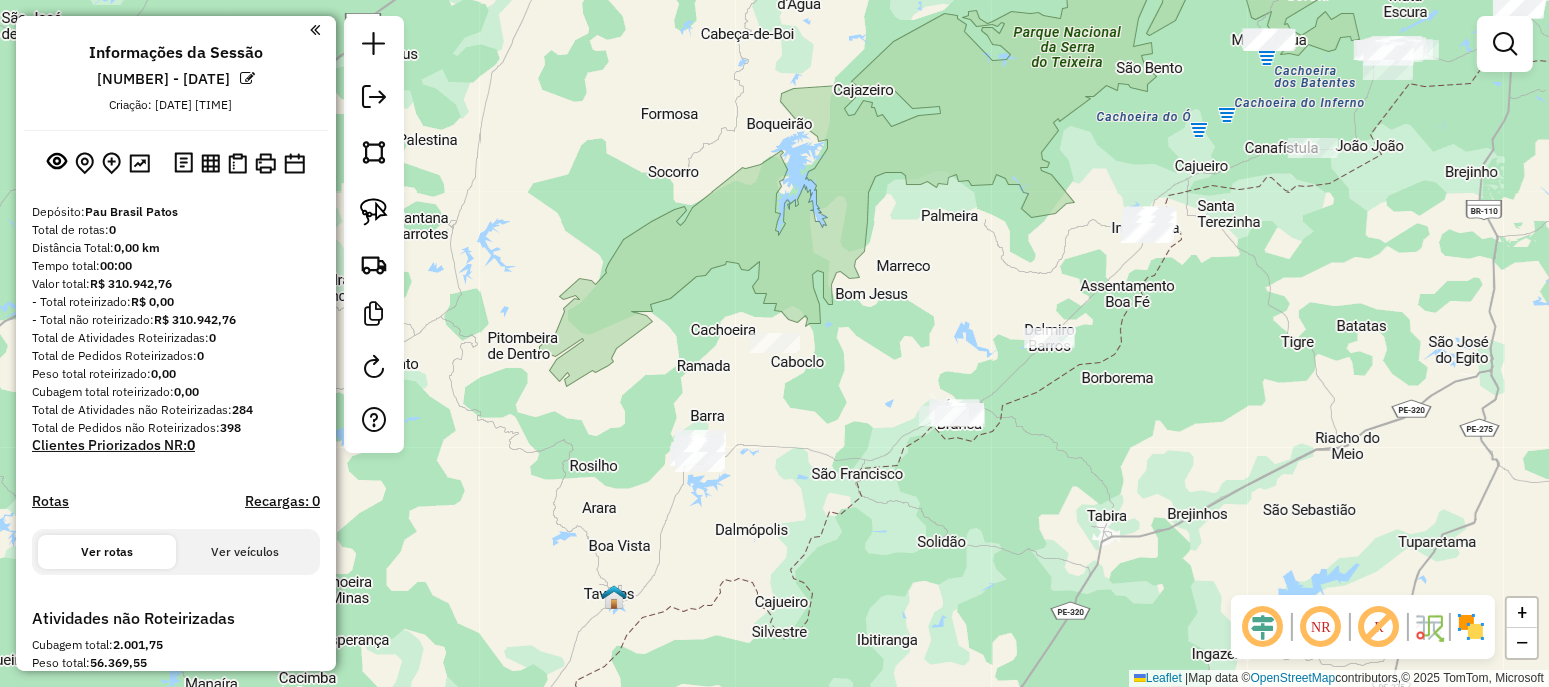 click 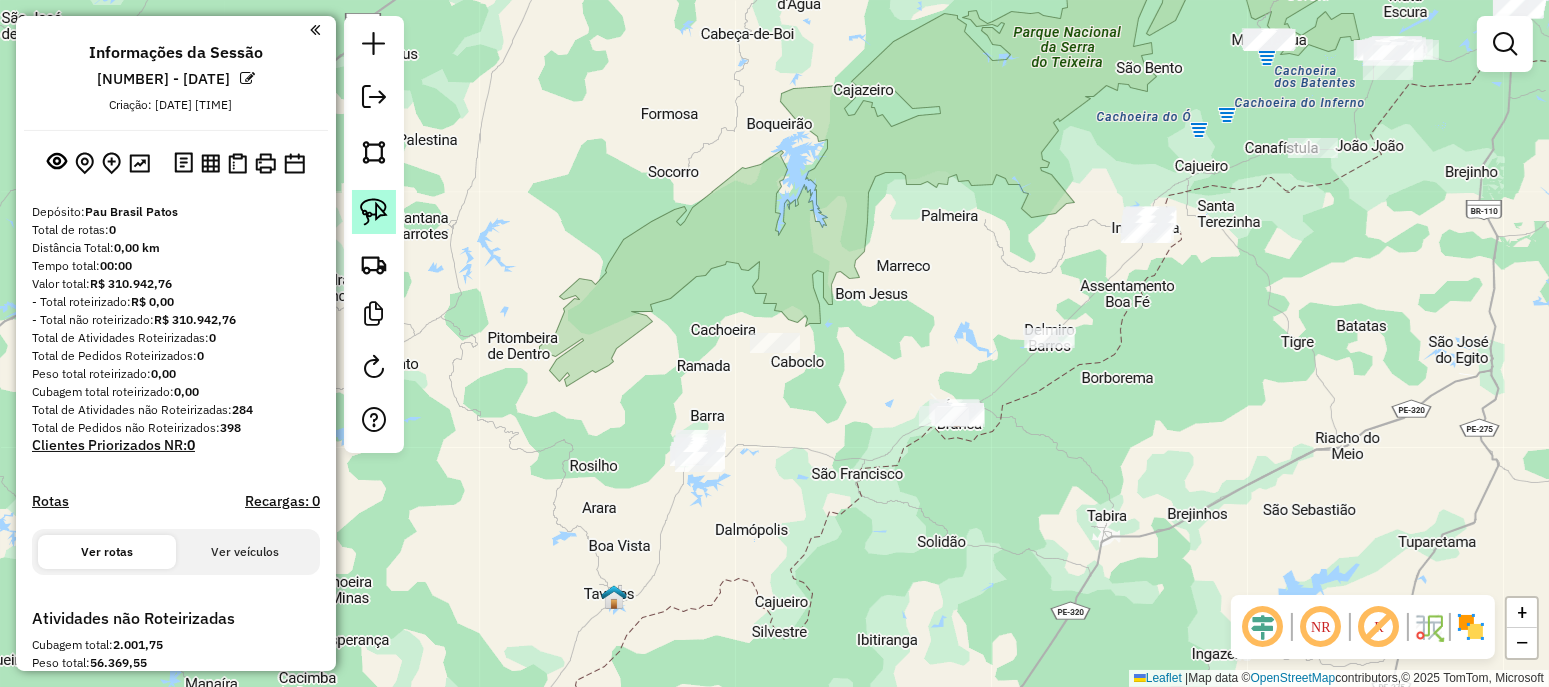 click 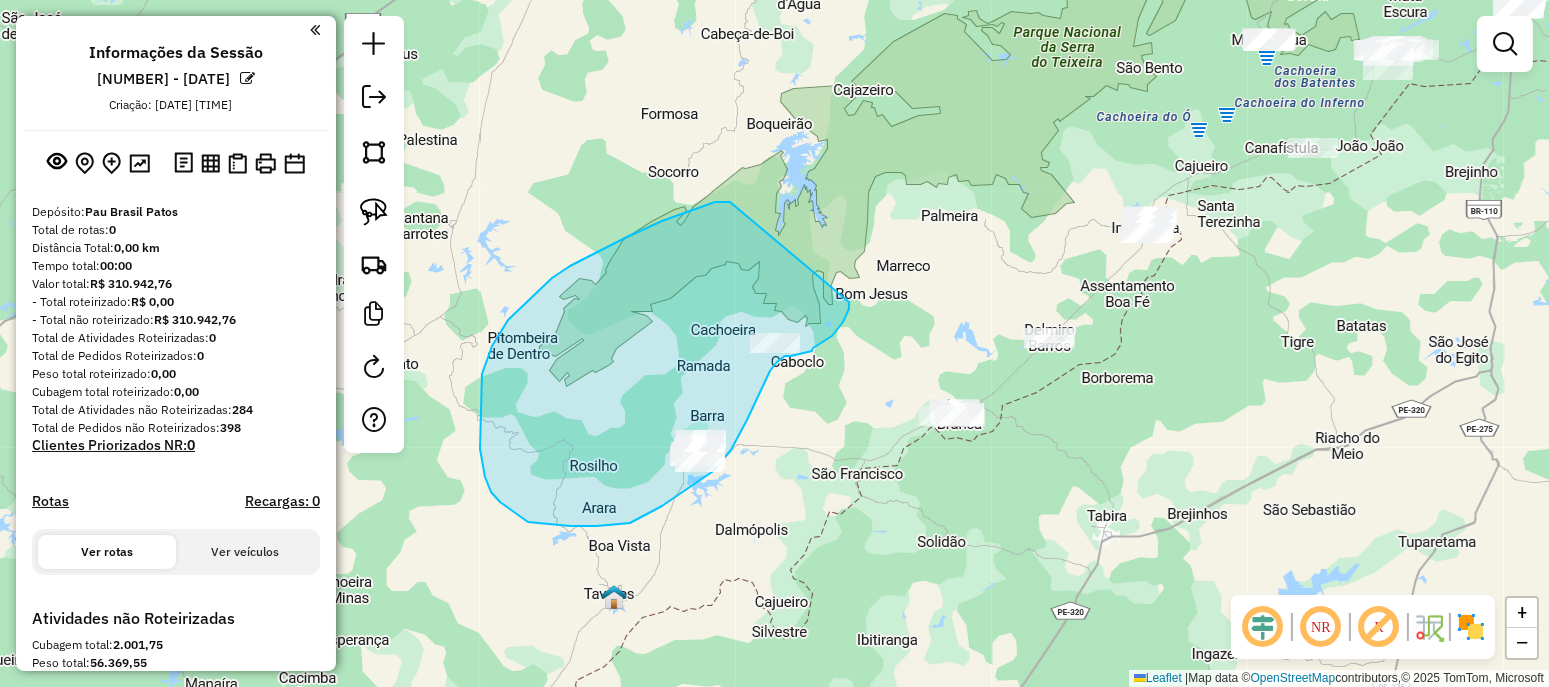 drag, startPoint x: 508, startPoint y: 320, endPoint x: 852, endPoint y: 270, distance: 347.61472 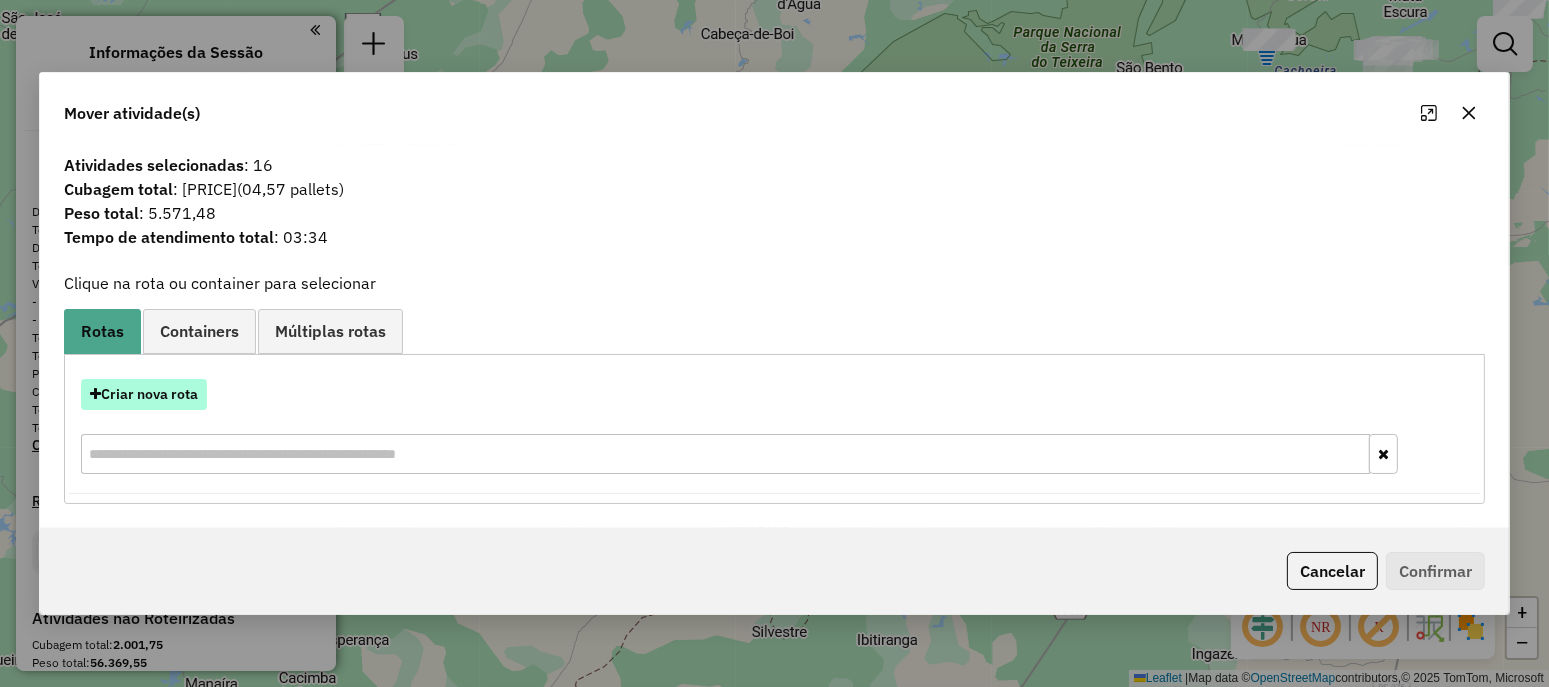 click on "Criar nova rota" at bounding box center [144, 394] 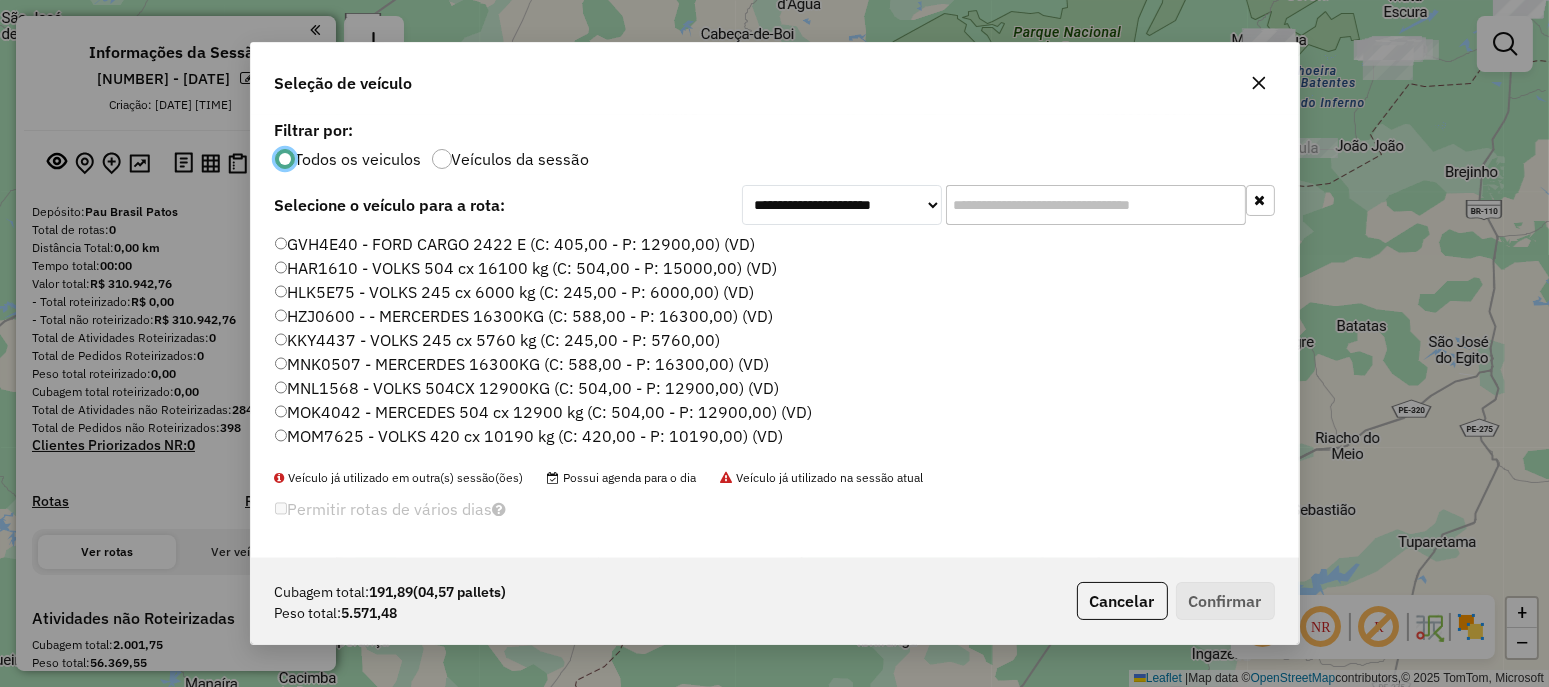scroll, scrollTop: 10, scrollLeft: 6, axis: both 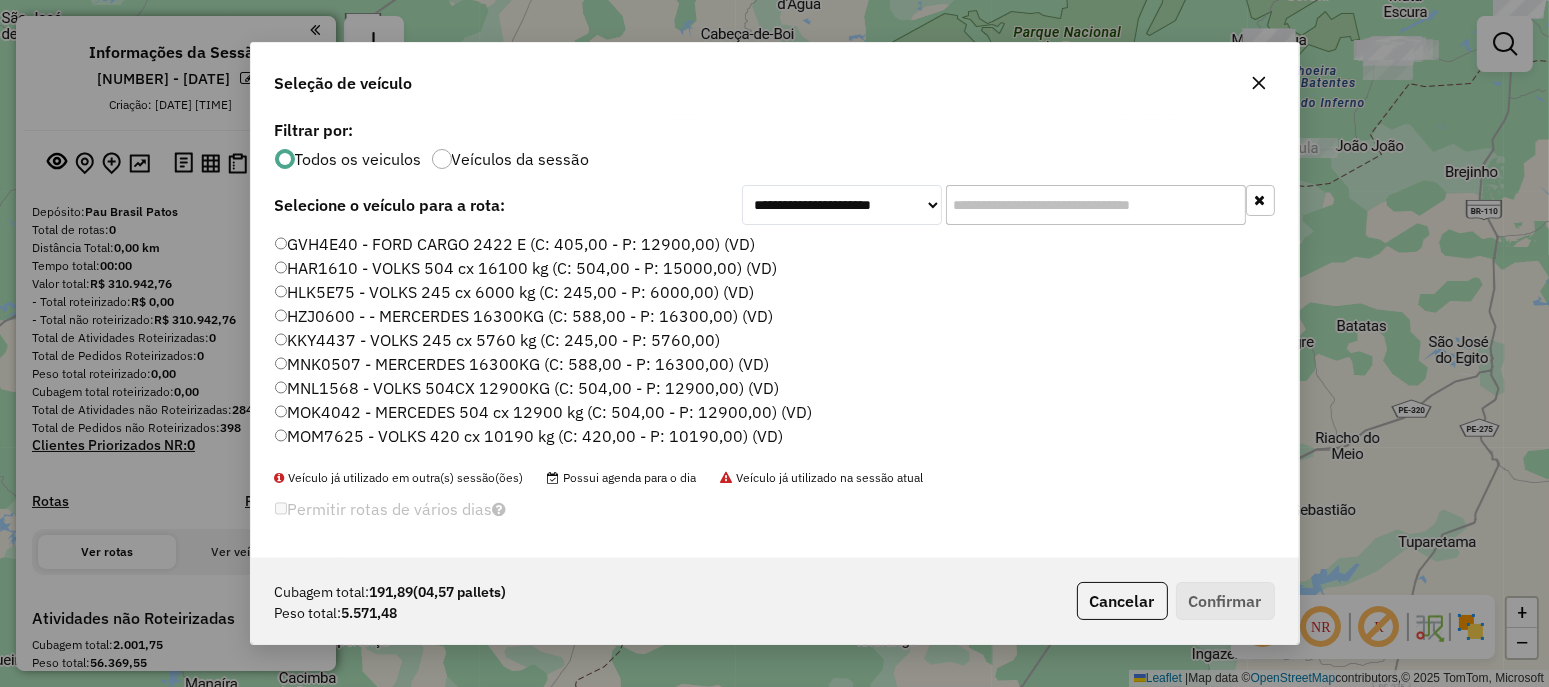 drag, startPoint x: 956, startPoint y: 213, endPoint x: 945, endPoint y: 212, distance: 11.045361 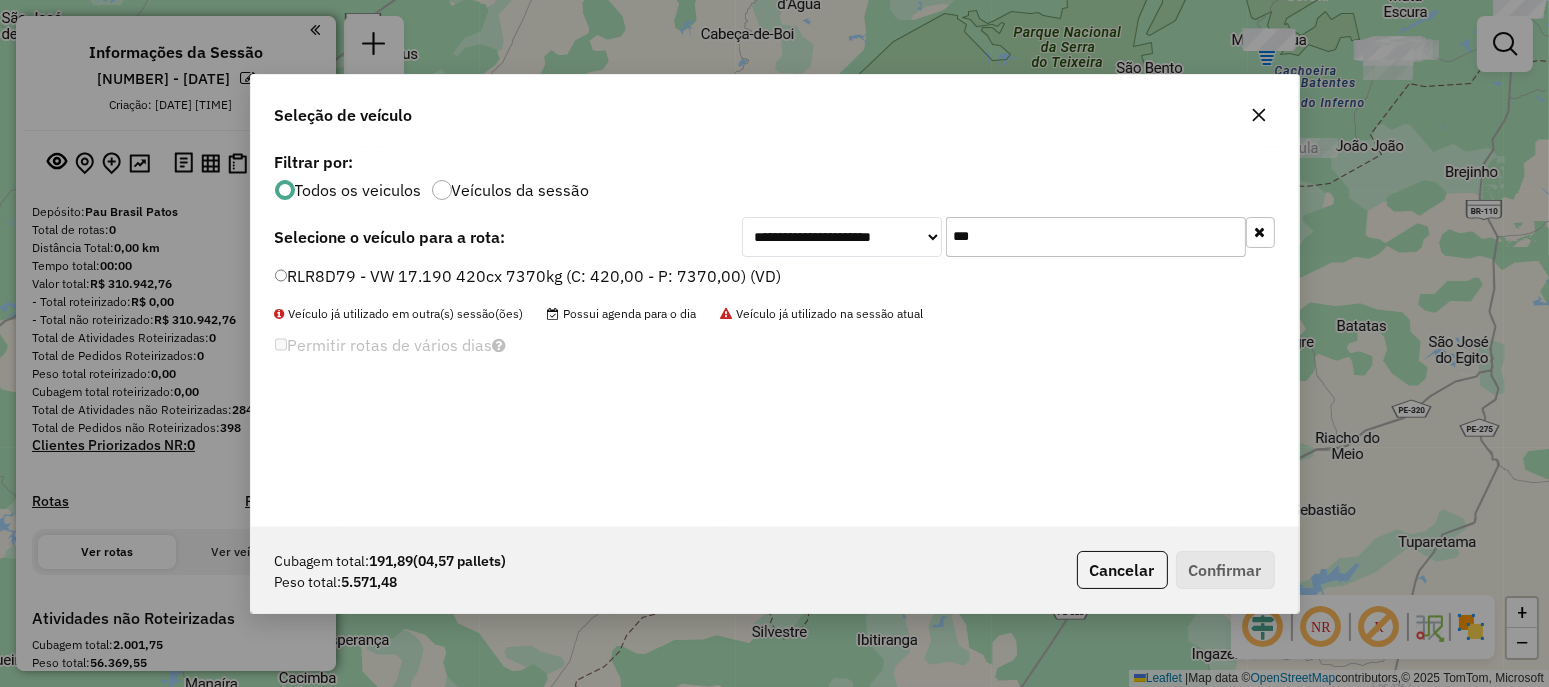 type on "***" 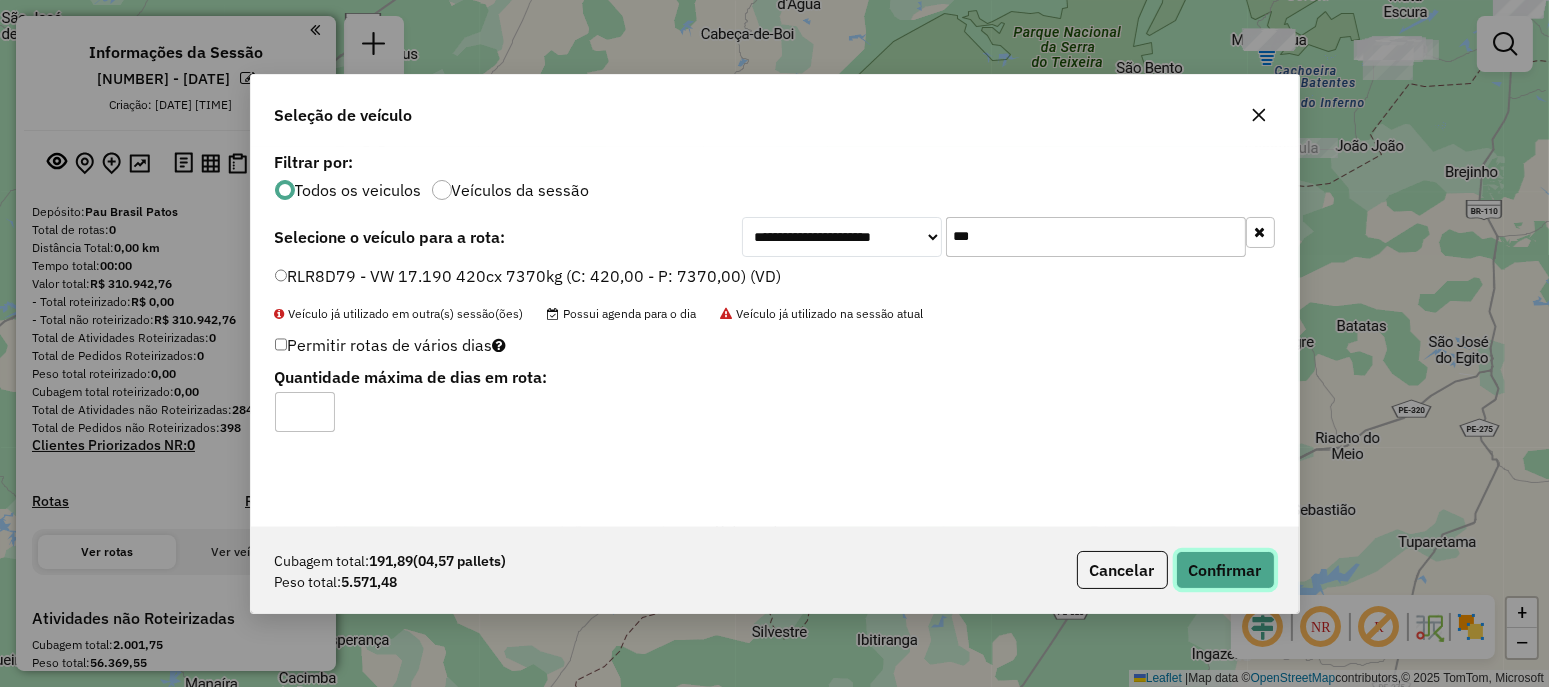 drag, startPoint x: 1200, startPoint y: 575, endPoint x: 1212, endPoint y: 578, distance: 12.369317 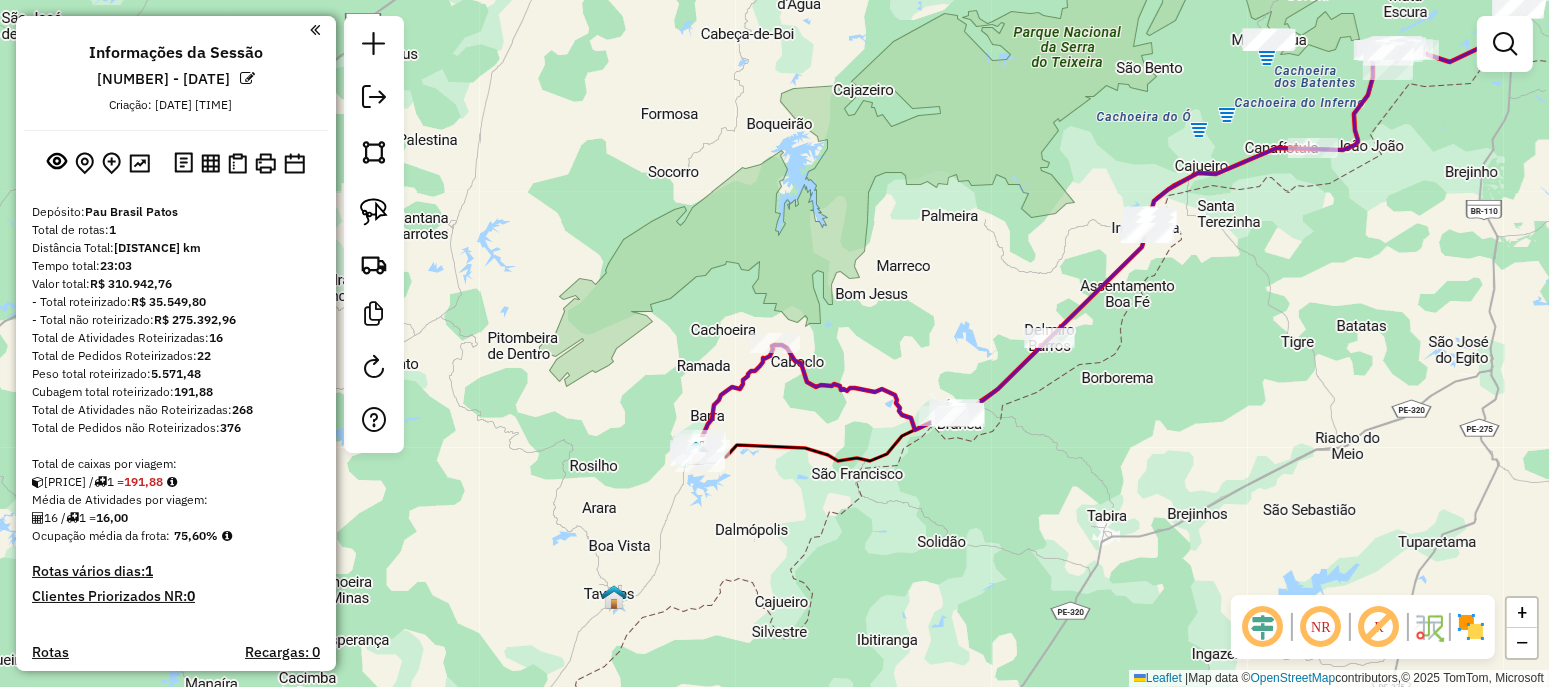scroll, scrollTop: 333, scrollLeft: 0, axis: vertical 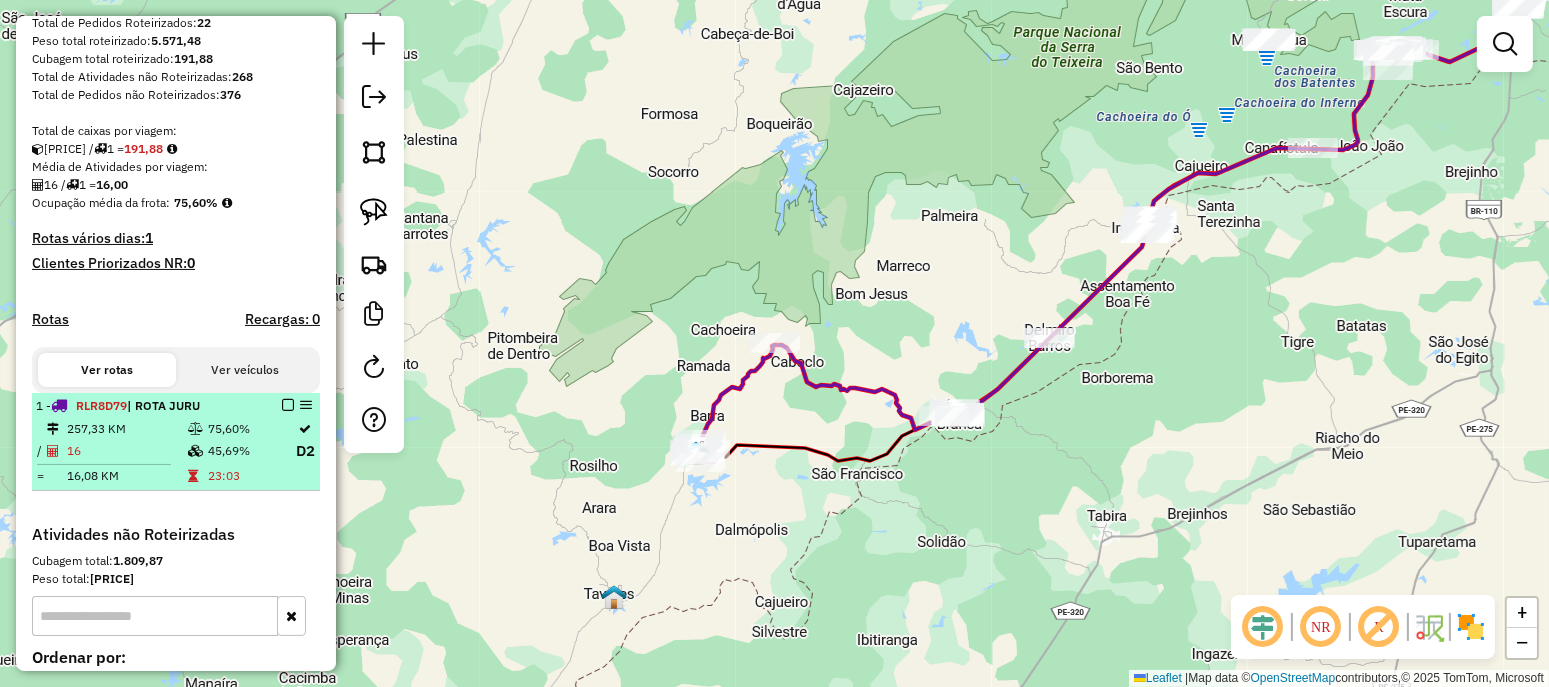 click at bounding box center [288, 405] 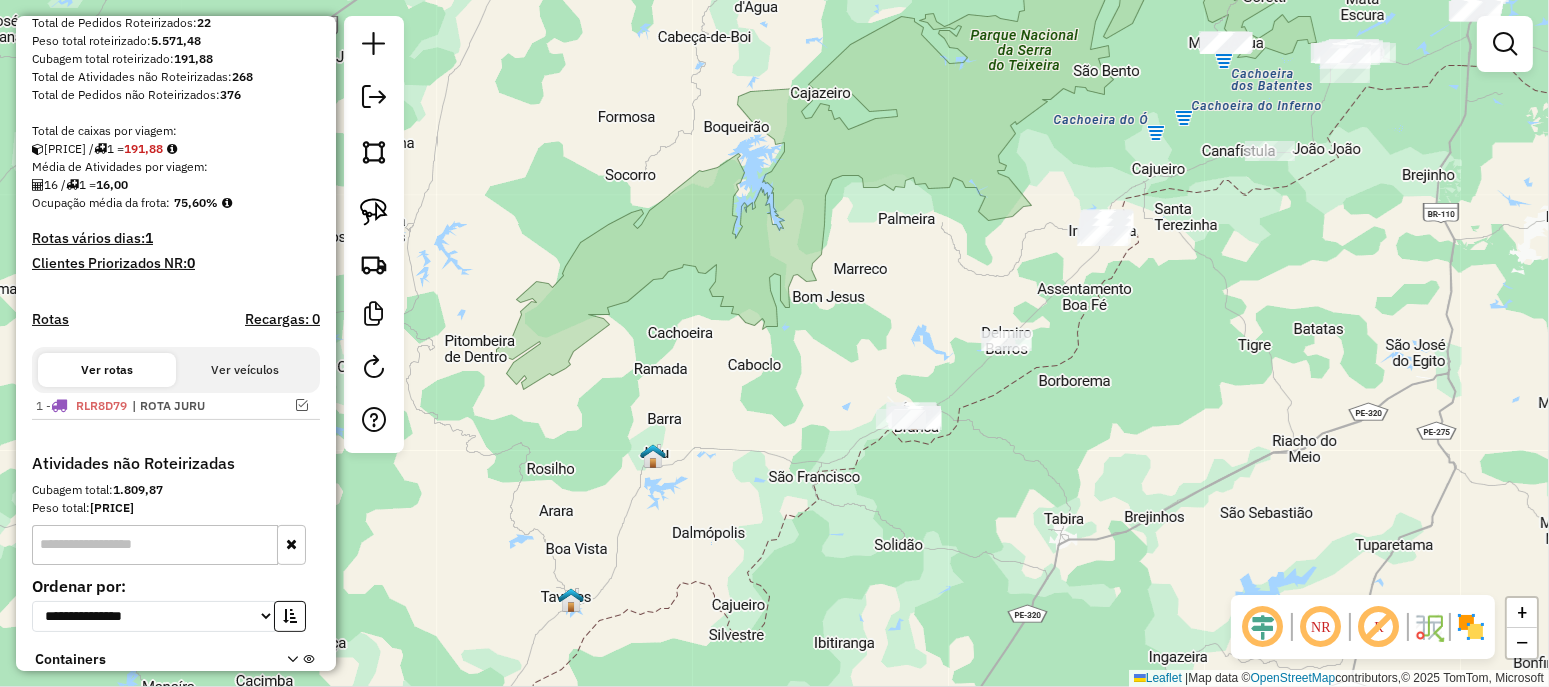 drag, startPoint x: 838, startPoint y: 375, endPoint x: 765, endPoint y: 378, distance: 73.061615 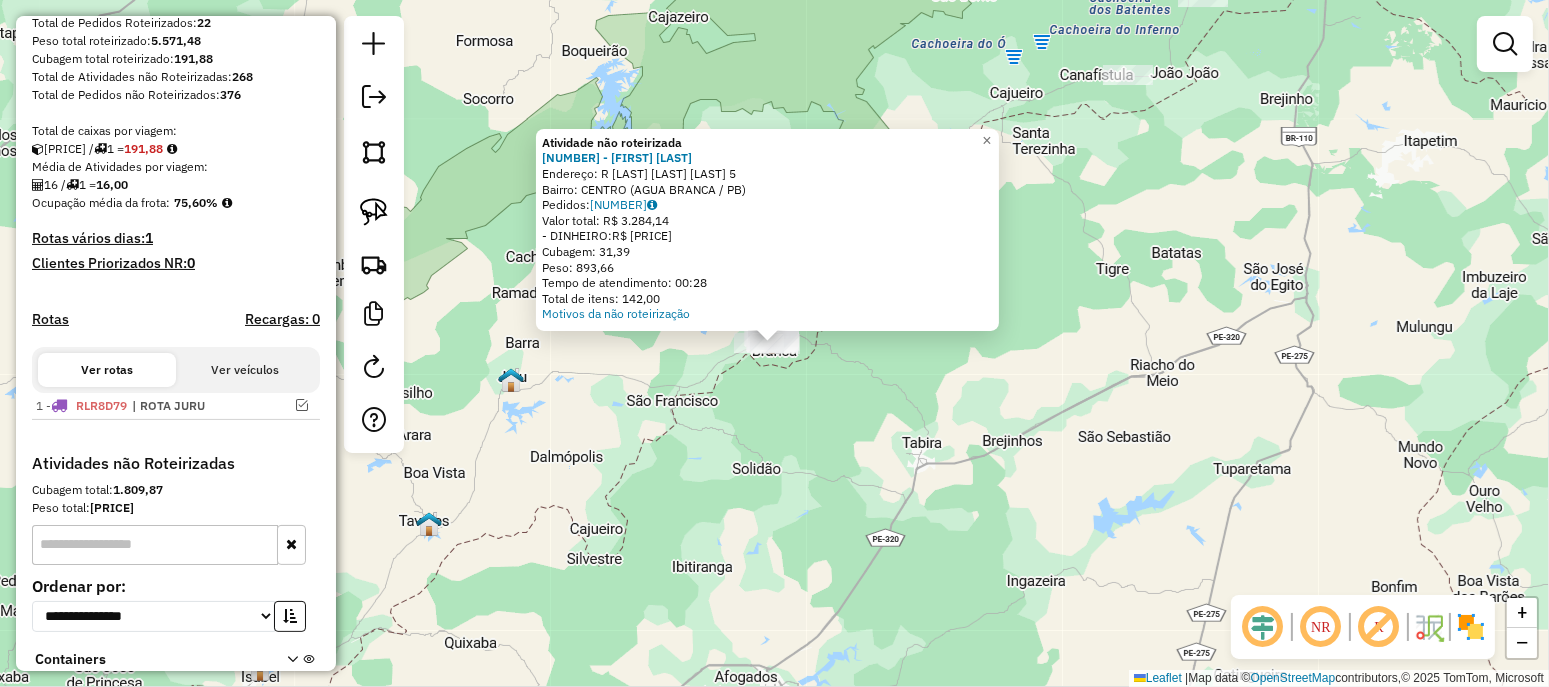 click on "Atividade não roteirizada 12928 - [FIRST] [LAST]  Endereço: R   JOSE  DE FERIAS               5   Bairro: CENTRO ([CITY] / [STATE])   Pedidos:  01556023   Valor total: R$ 3.284,14   - DINHEIRO:  R$ 3.284,14   Cubagem: 31,39   Peso: 893,66   Tempo de atendimento: 00:28   Total de itens: 142,00  Motivos da não roteirização × Janela de atendimento Grade de atendimento Capacidade Transportadoras Veículos Cliente Pedidos  Rotas Selecione os dias de semana para filtrar as janelas de atendimento  Seg   Ter   Qua   Qui   Sex   Sáb   Dom  Informe o período da janela de atendimento: De: Até:  Filtrar exatamente a janela do cliente  Considerar janela de atendimento padrão  Selecione os dias de semana para filtrar as grades de atendimento  Seg   Ter   Qua   Qui   Sex   Sáb   Dom   Considerar clientes sem dia de atendimento cadastrado  Clientes fora do dia de atendimento selecionado Filtrar as atividades entre os valores definidos abaixo:  Peso mínimo:   Peso máximo:   Cubagem mínima:   De:   Até:  +" 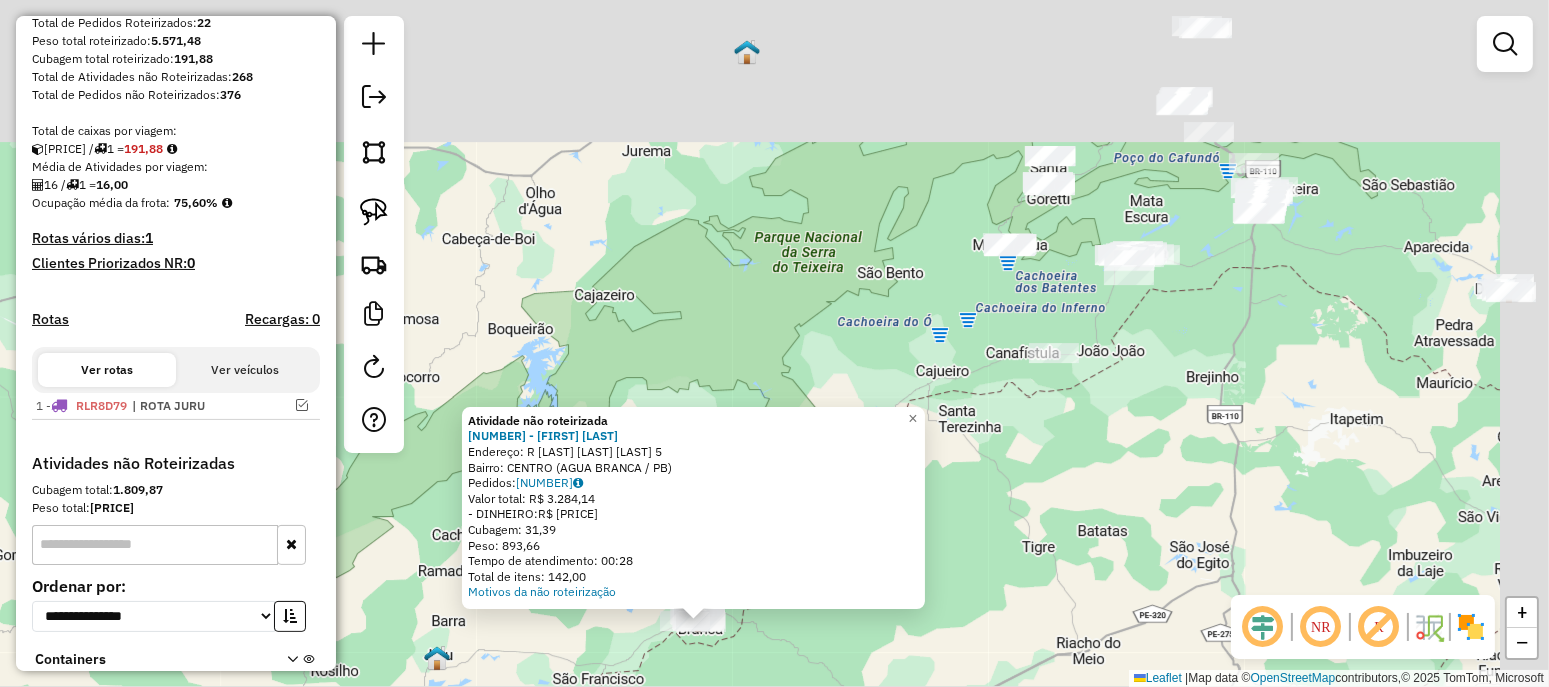 drag, startPoint x: 1191, startPoint y: 186, endPoint x: 1072, endPoint y: 470, distance: 307.9237 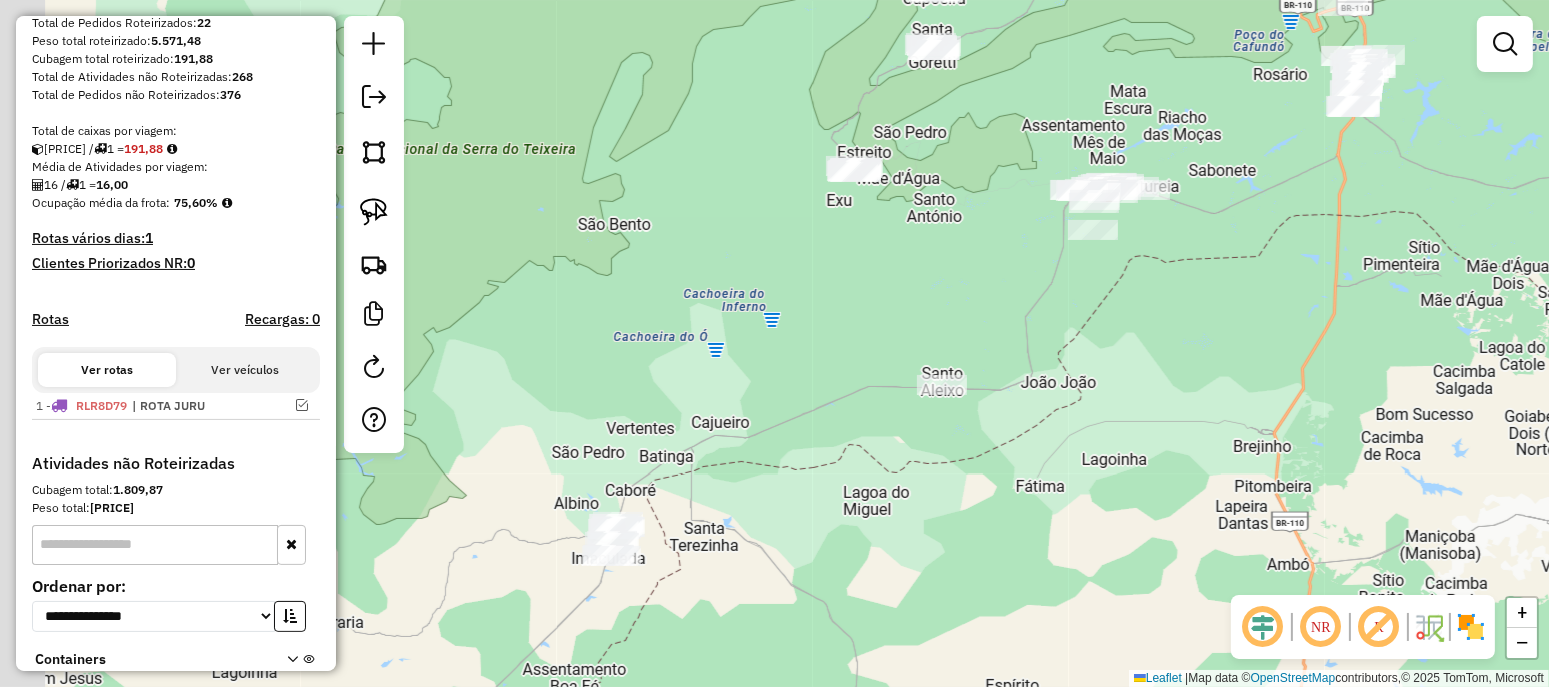 drag, startPoint x: 772, startPoint y: 528, endPoint x: 935, endPoint y: 333, distance: 254.1535 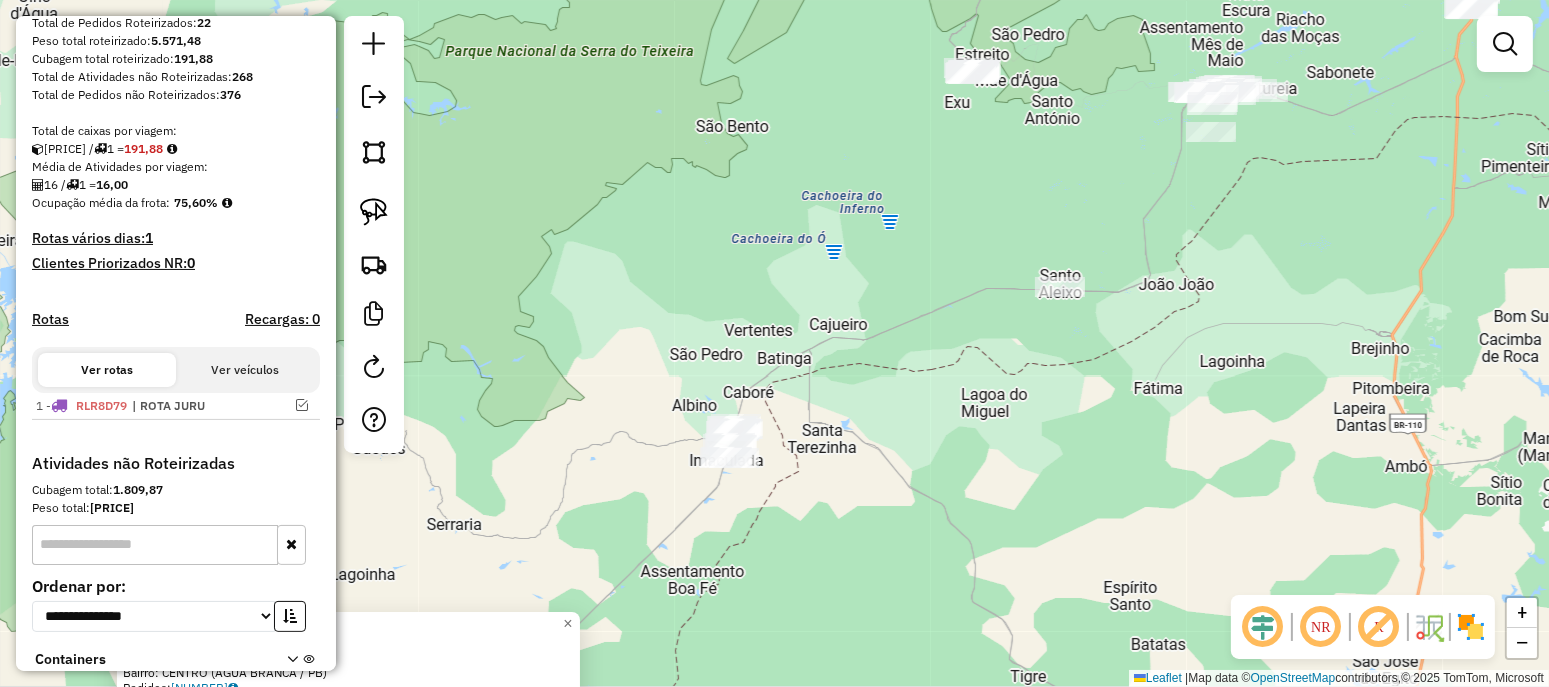 click 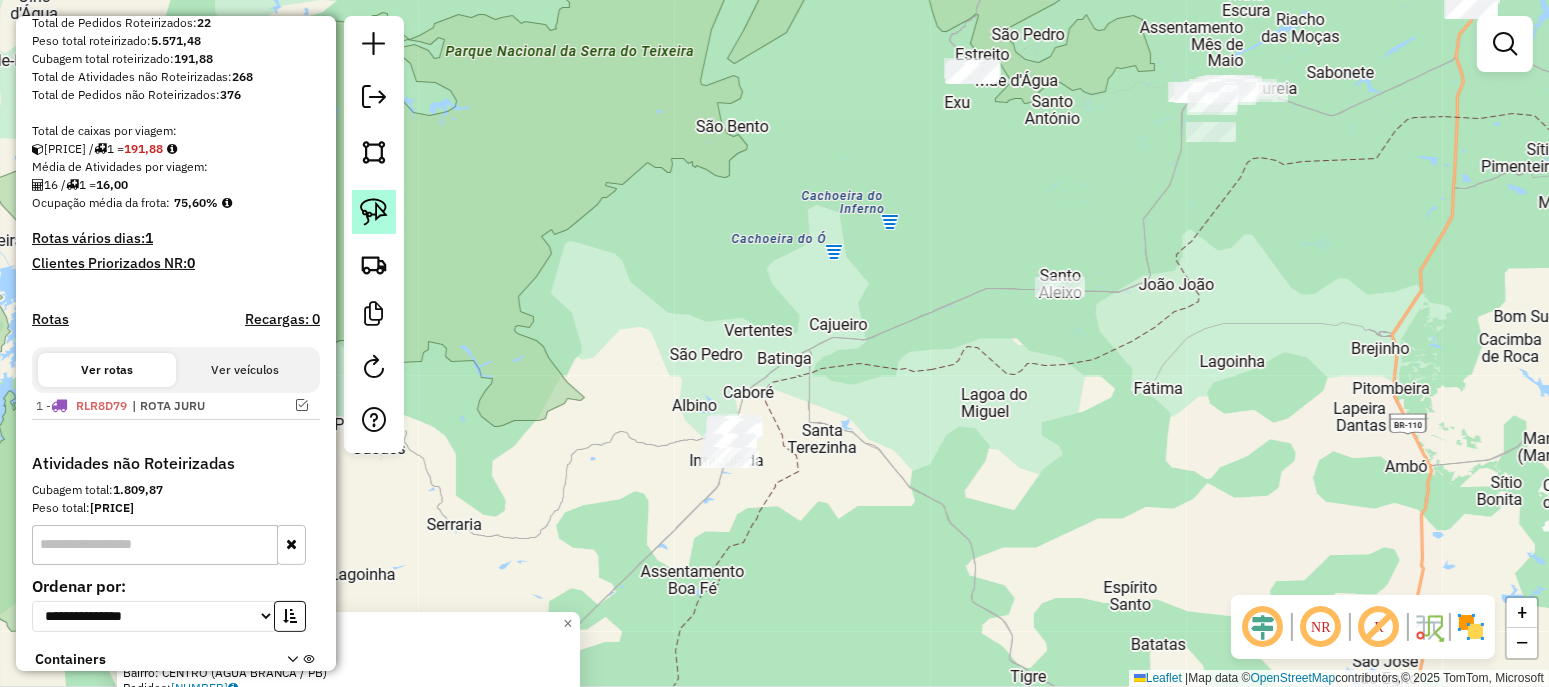 click 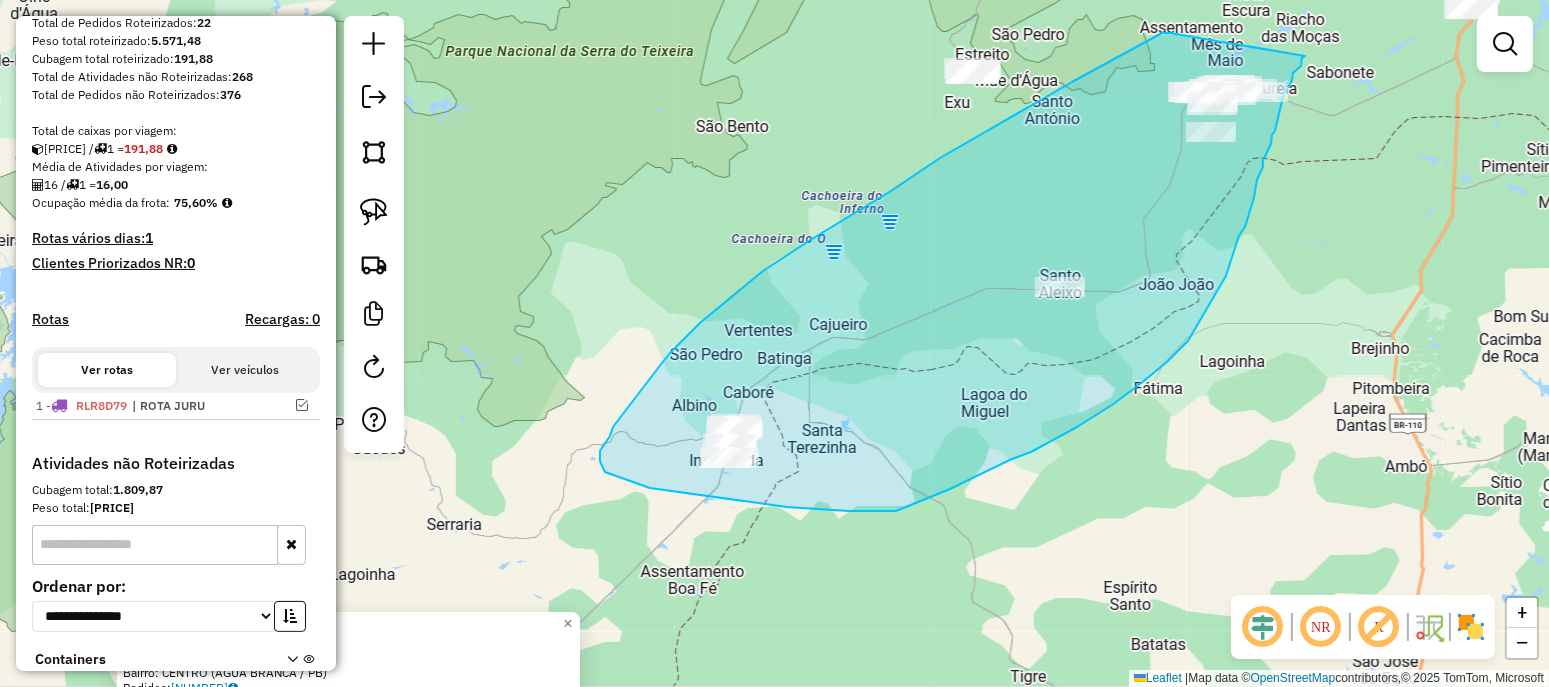 drag, startPoint x: 1162, startPoint y: 33, endPoint x: 1305, endPoint y: 56, distance: 144.83784 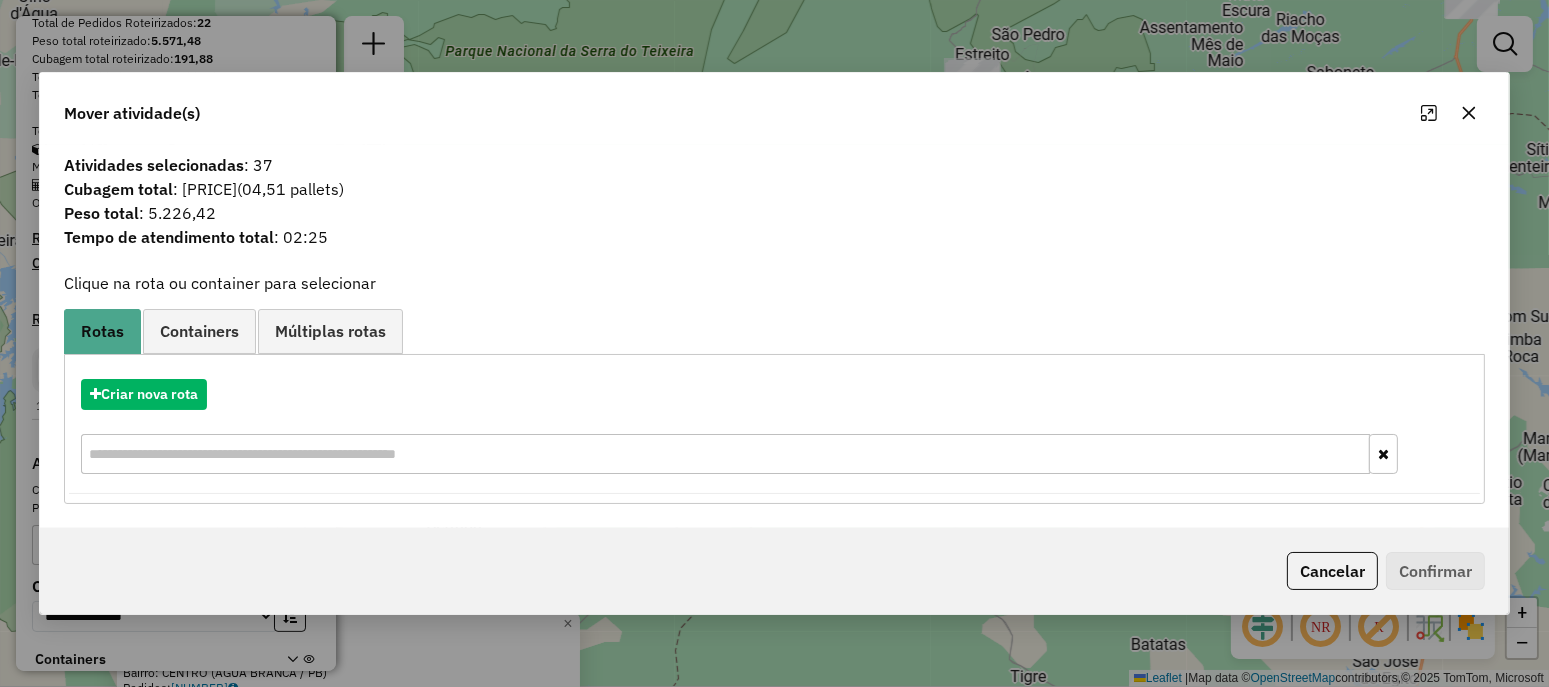 click on "Criar nova rota" at bounding box center (775, 429) 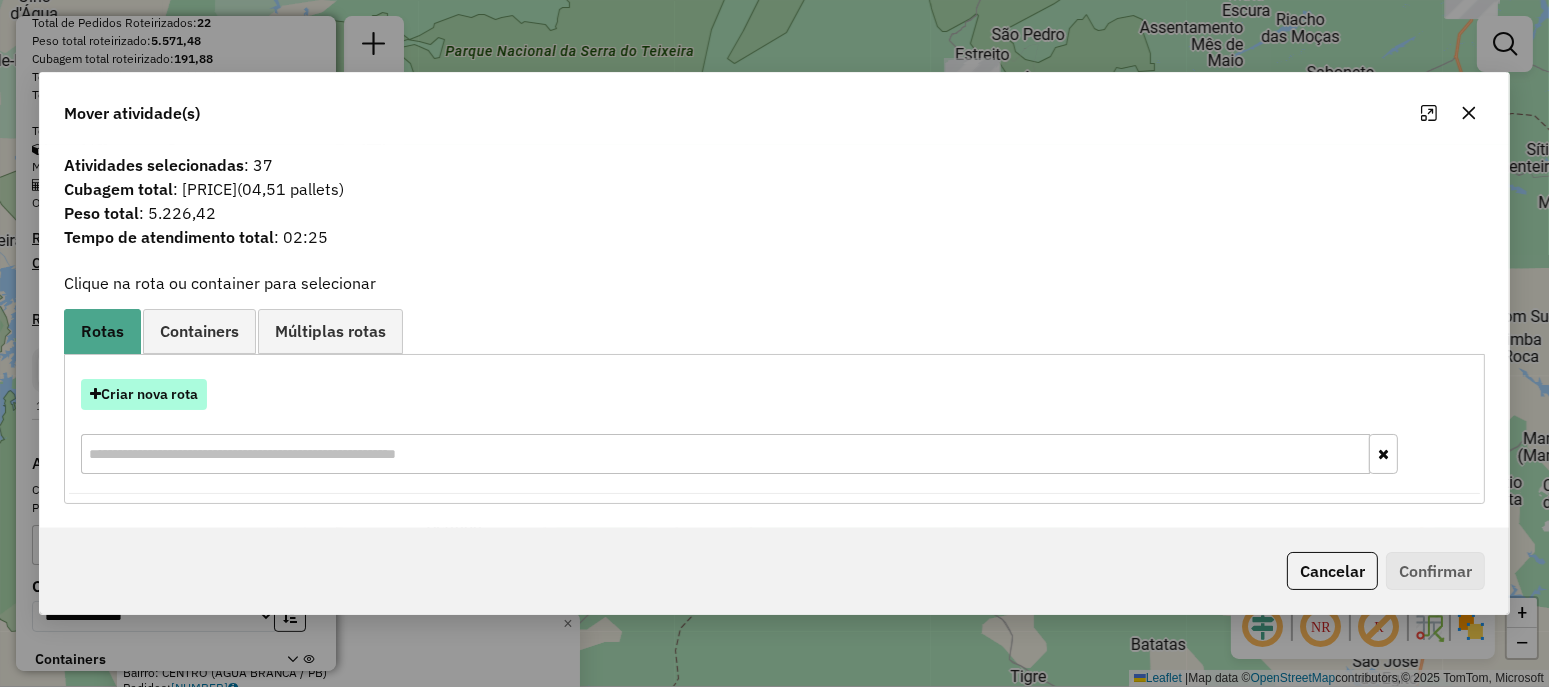 click on "Criar nova rota" at bounding box center [144, 394] 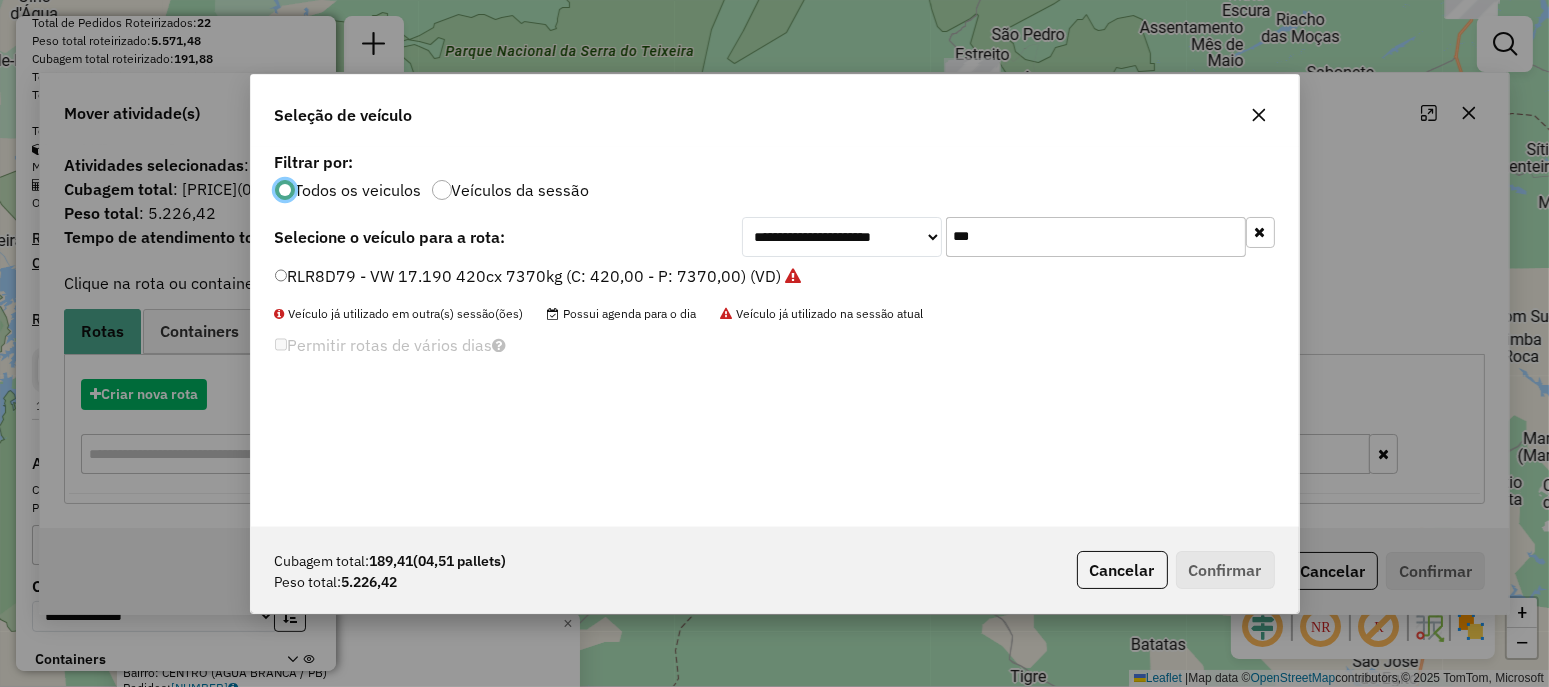 scroll, scrollTop: 10, scrollLeft: 6, axis: both 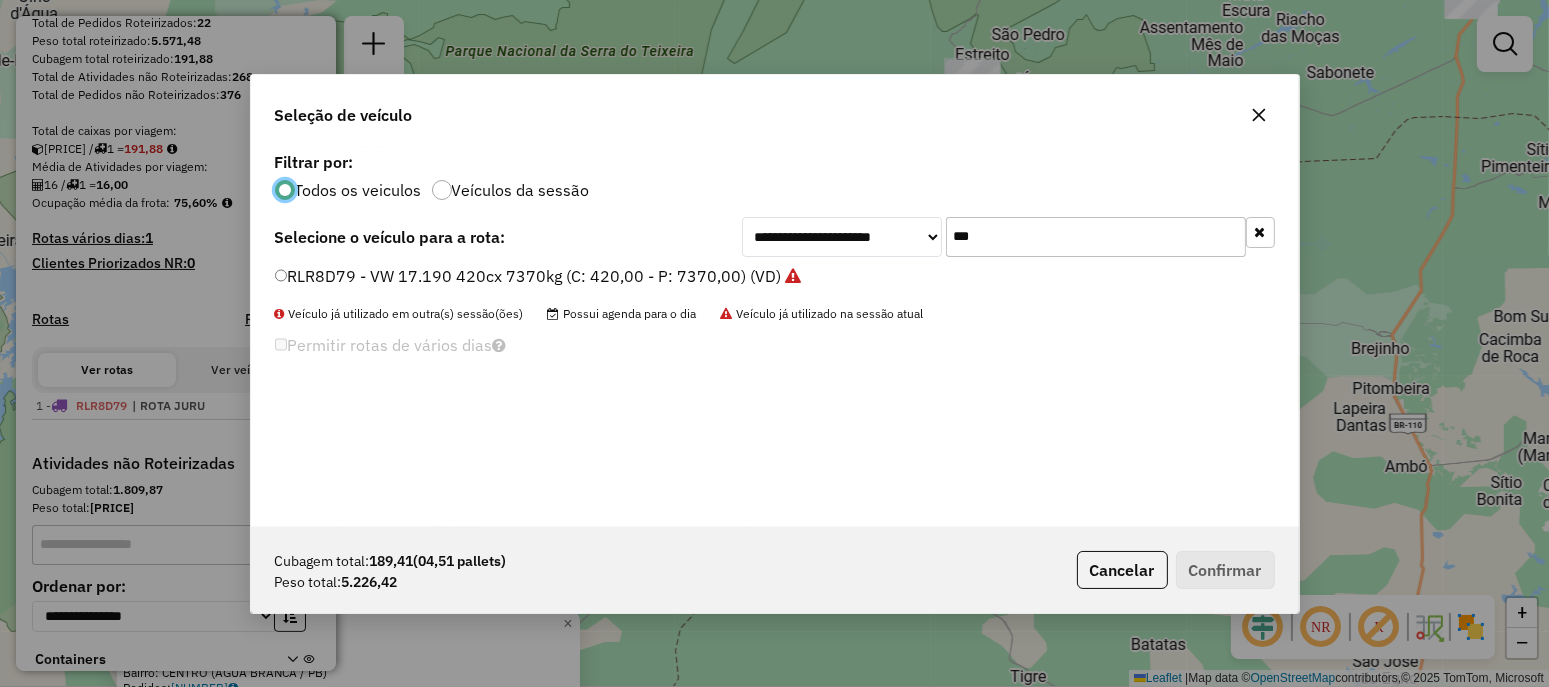 click on "**********" 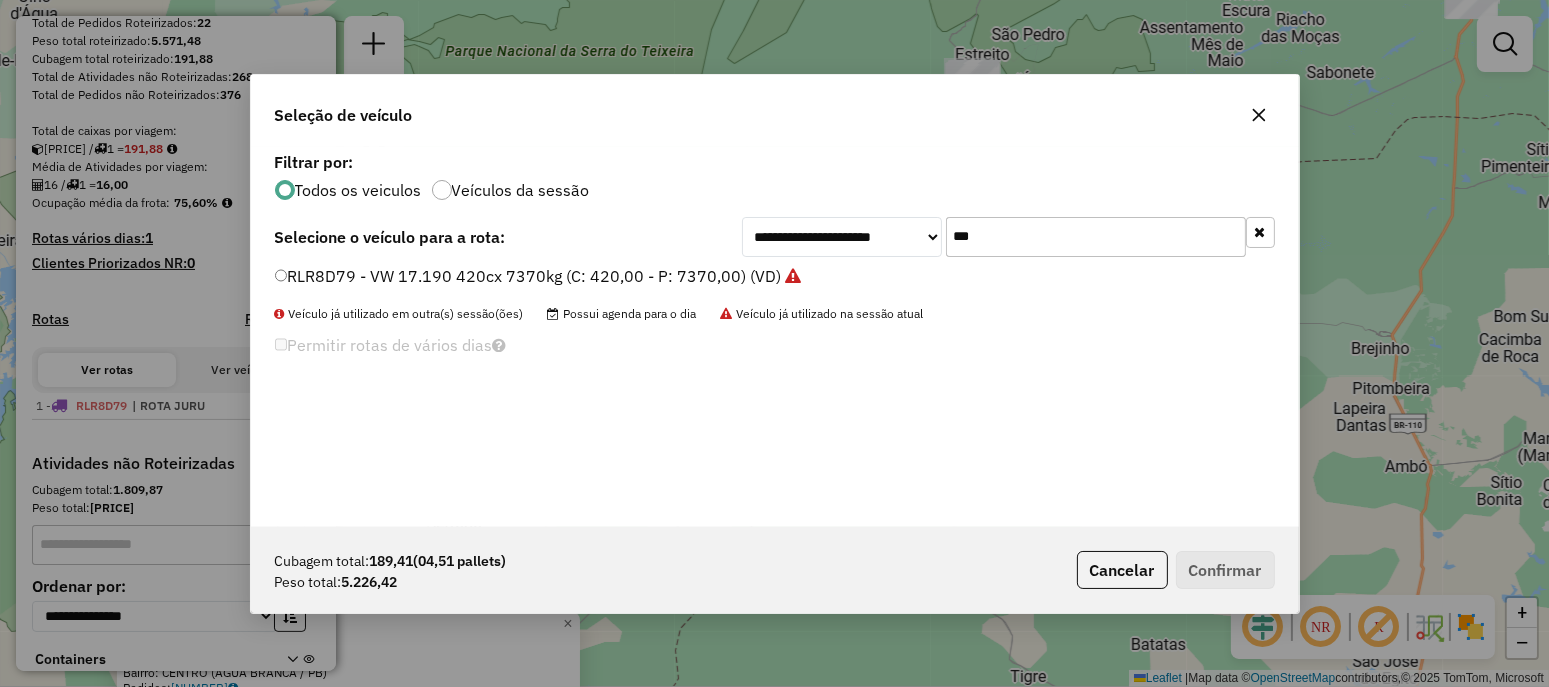 click on "***" 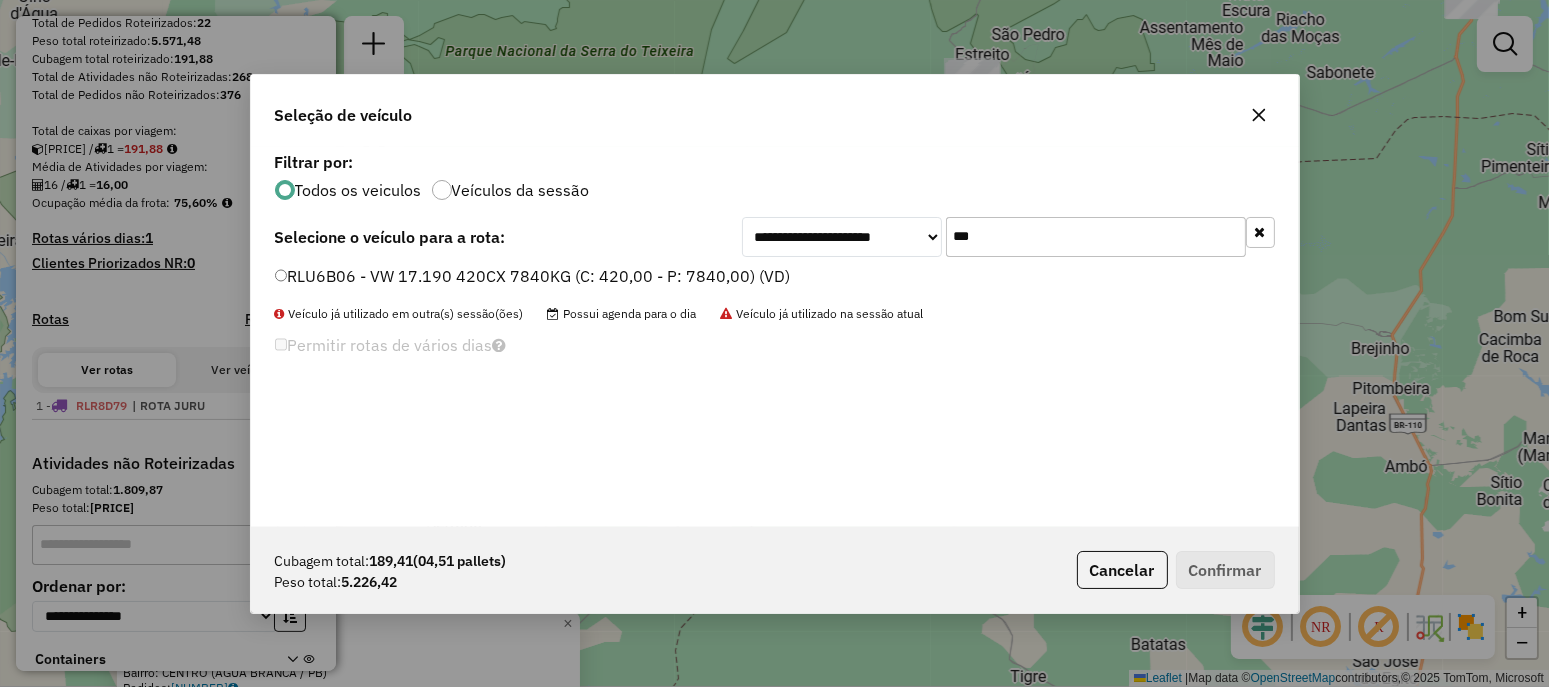 type on "***" 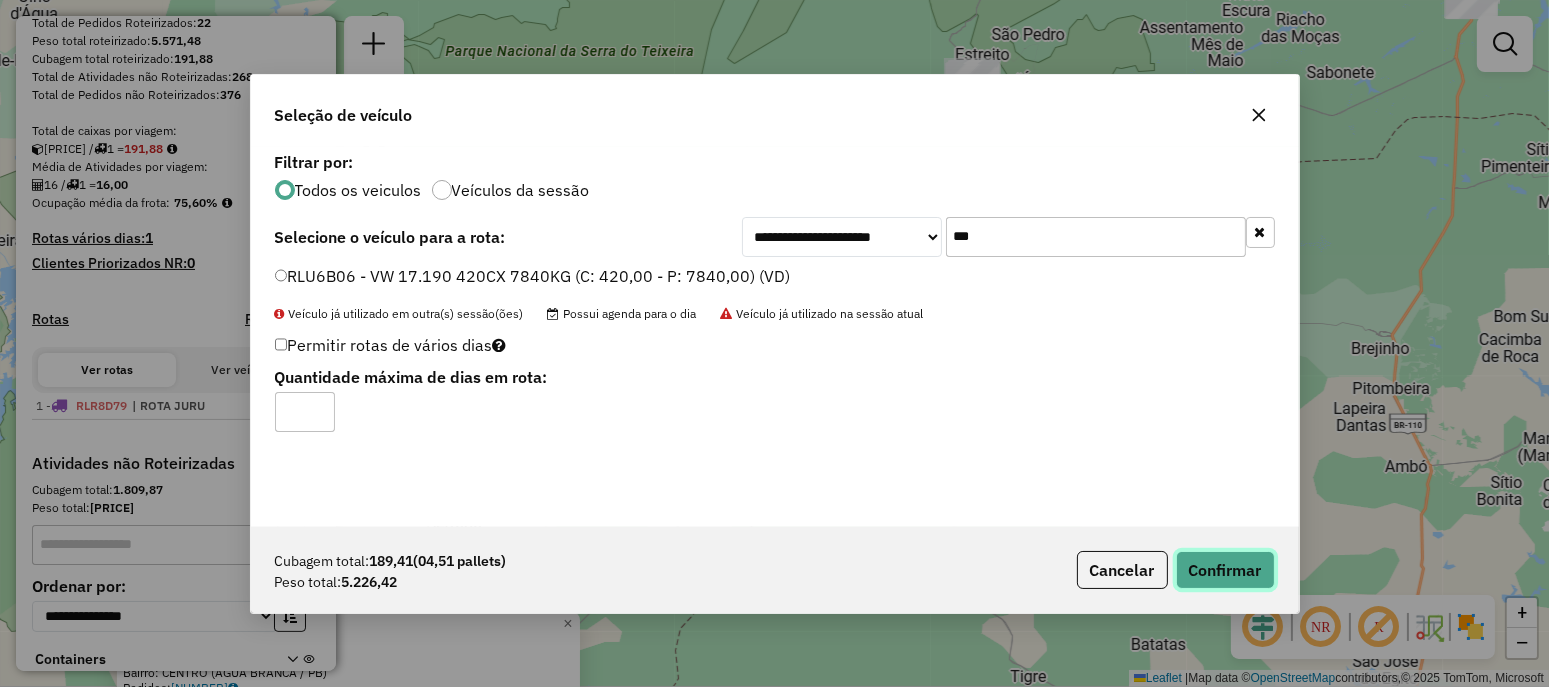 click on "Confirmar" 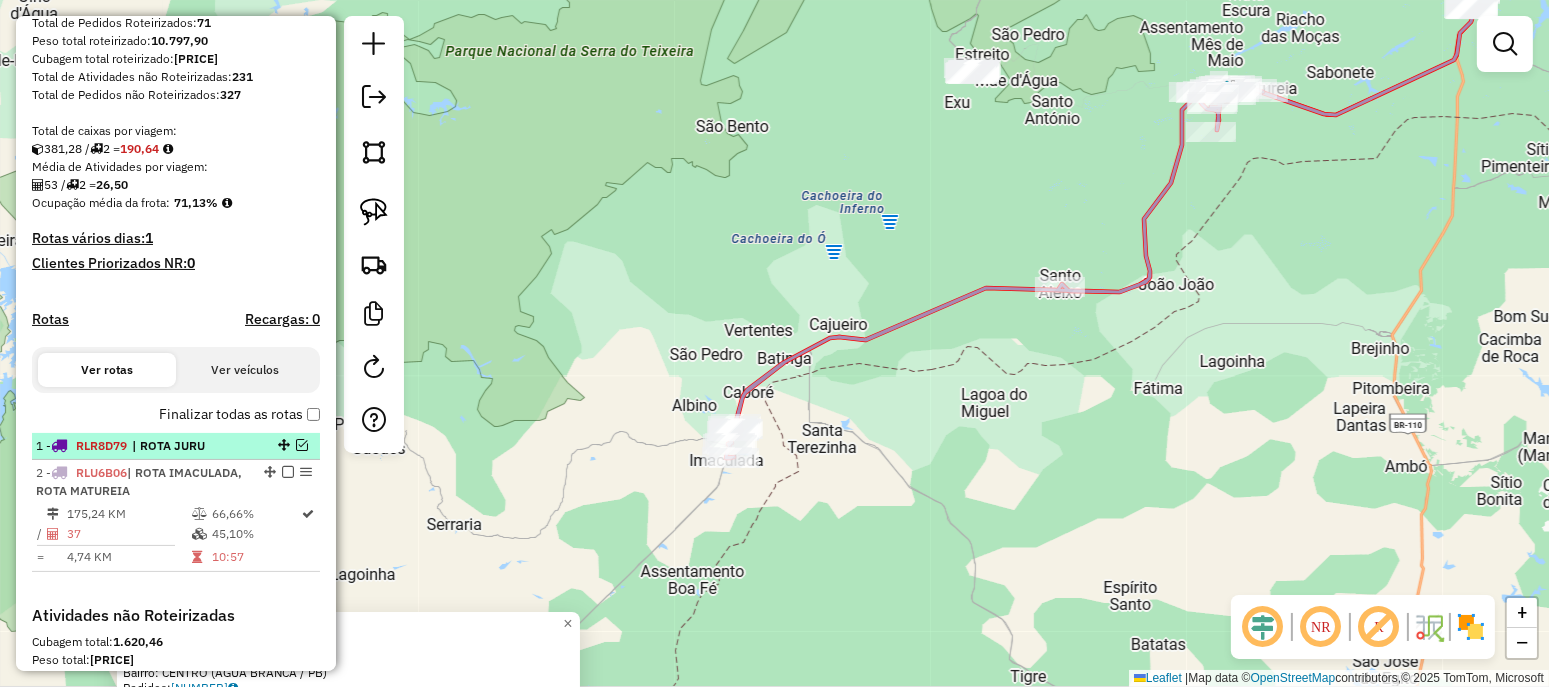 click on "| ROTA JURU" at bounding box center [178, 446] 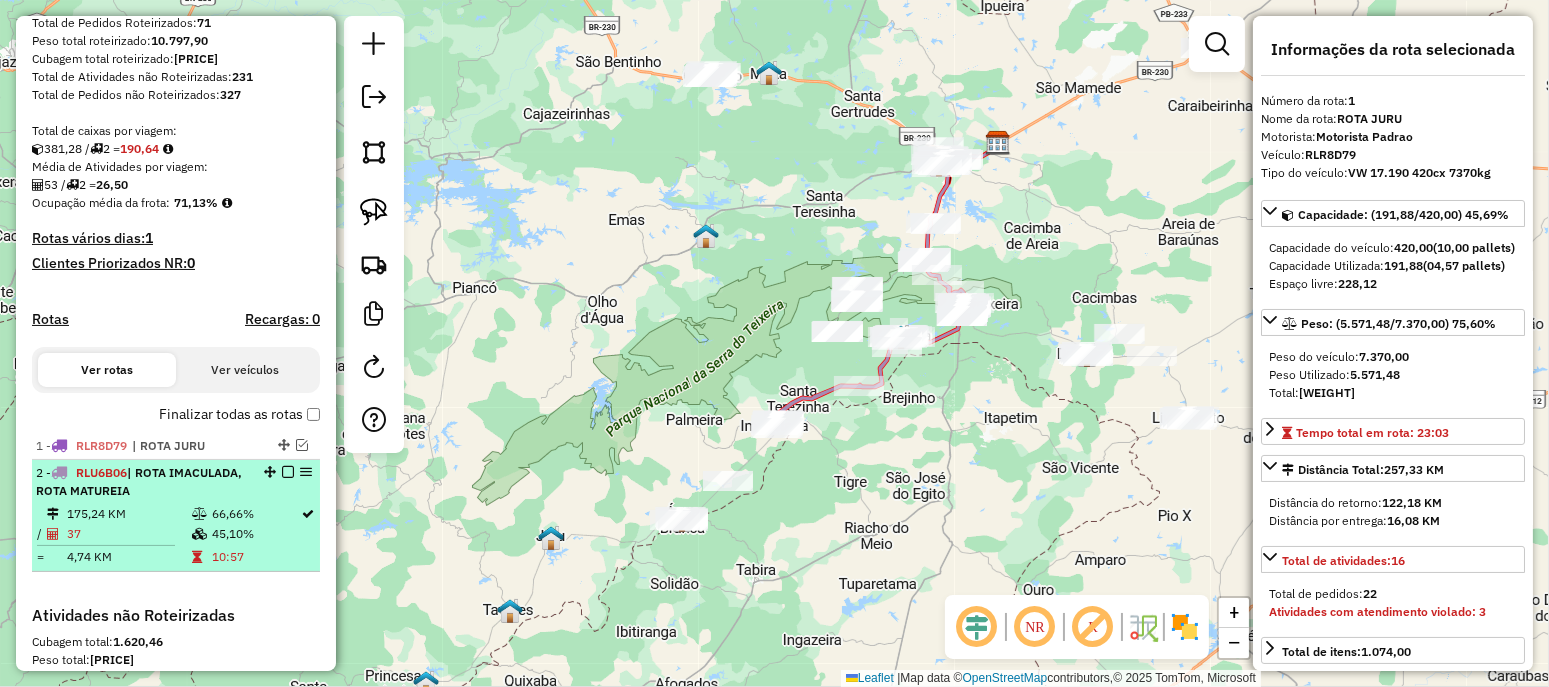 click on "2 - [PLATE] | ROTA [LAST], ROTA [LAST]" at bounding box center [142, 482] 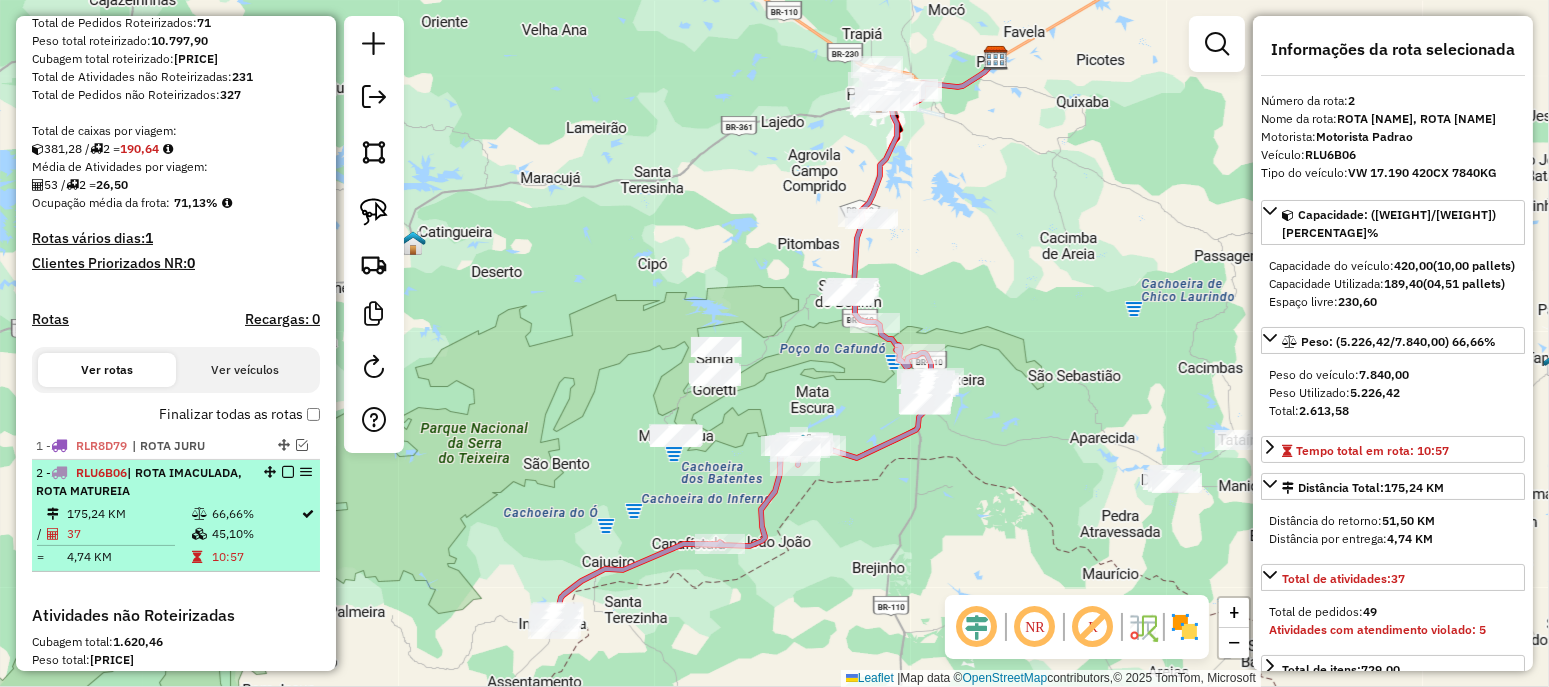 click at bounding box center (288, 472) 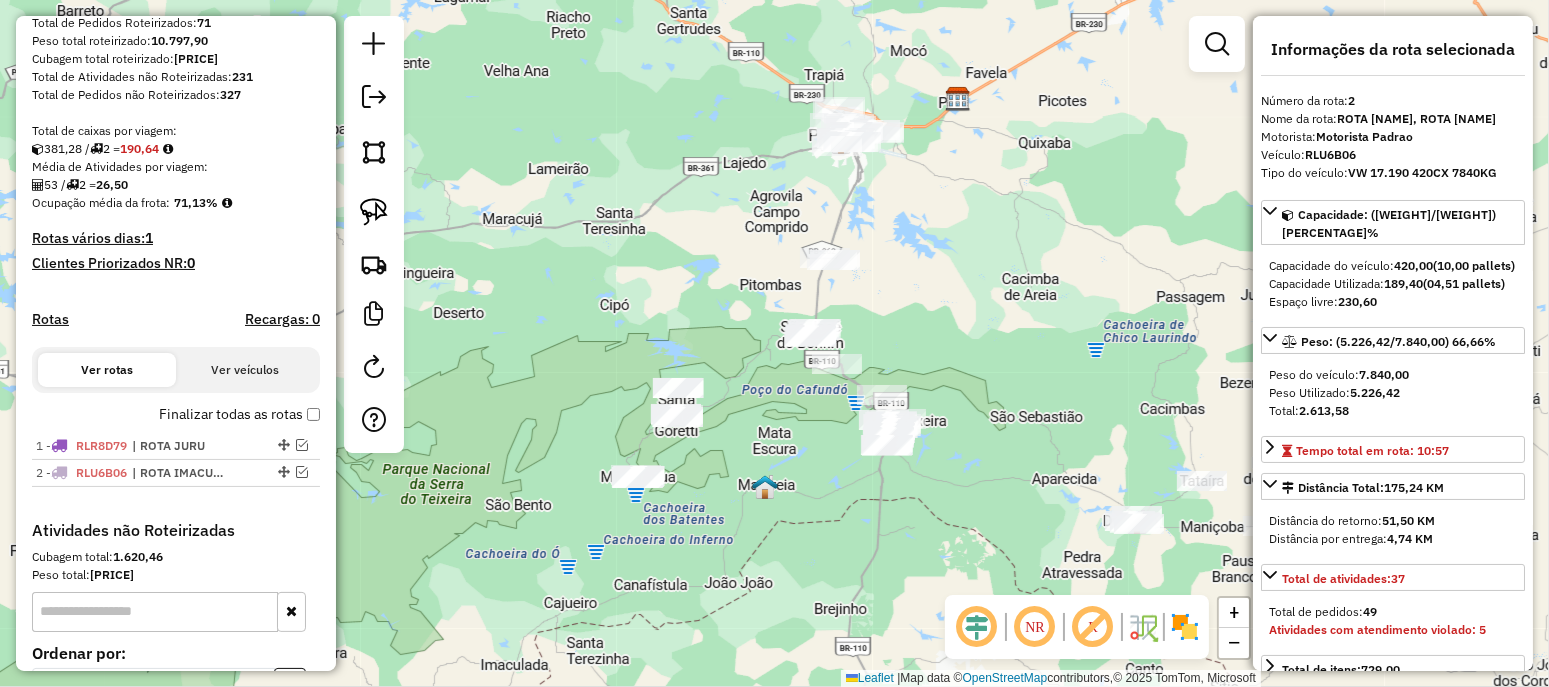 drag, startPoint x: 668, startPoint y: 230, endPoint x: 706, endPoint y: 227, distance: 38.118237 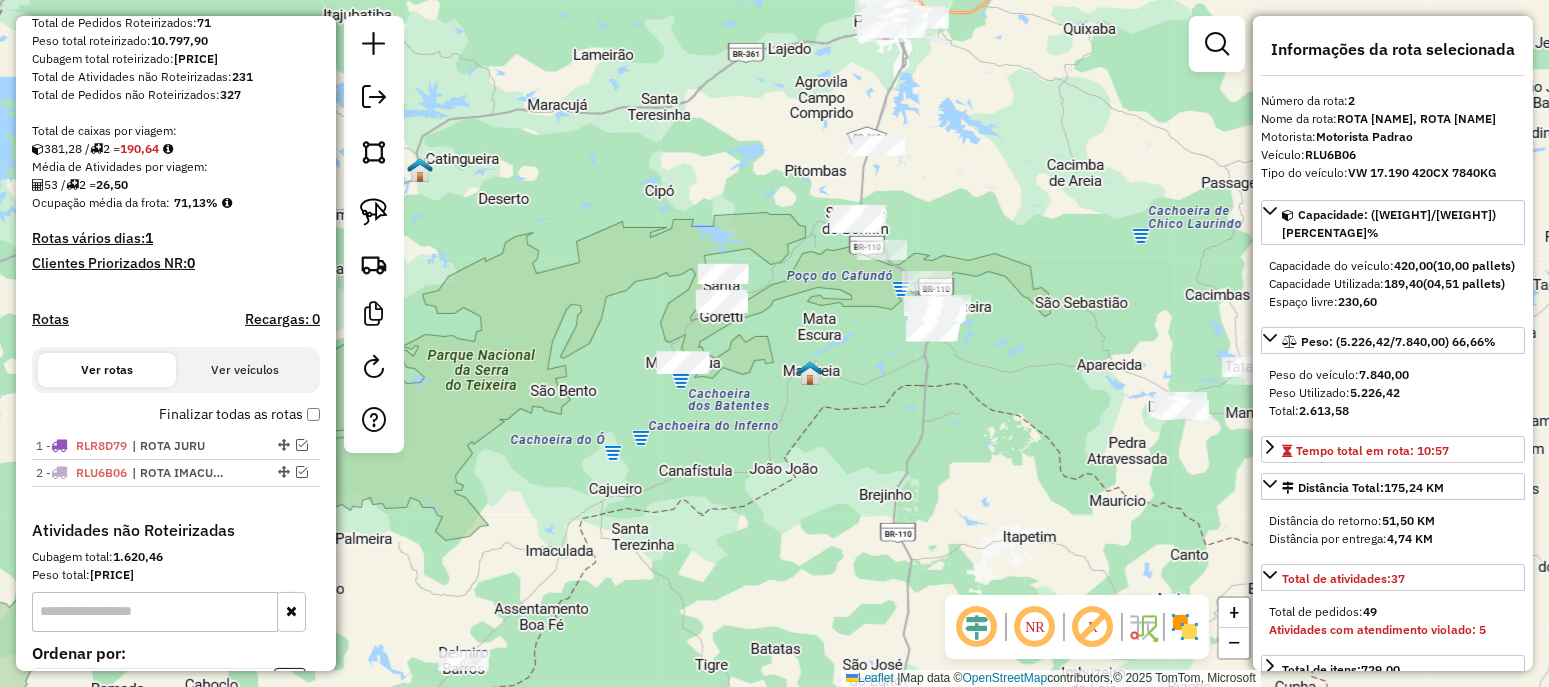 drag, startPoint x: 567, startPoint y: 369, endPoint x: 643, endPoint y: 232, distance: 156.66844 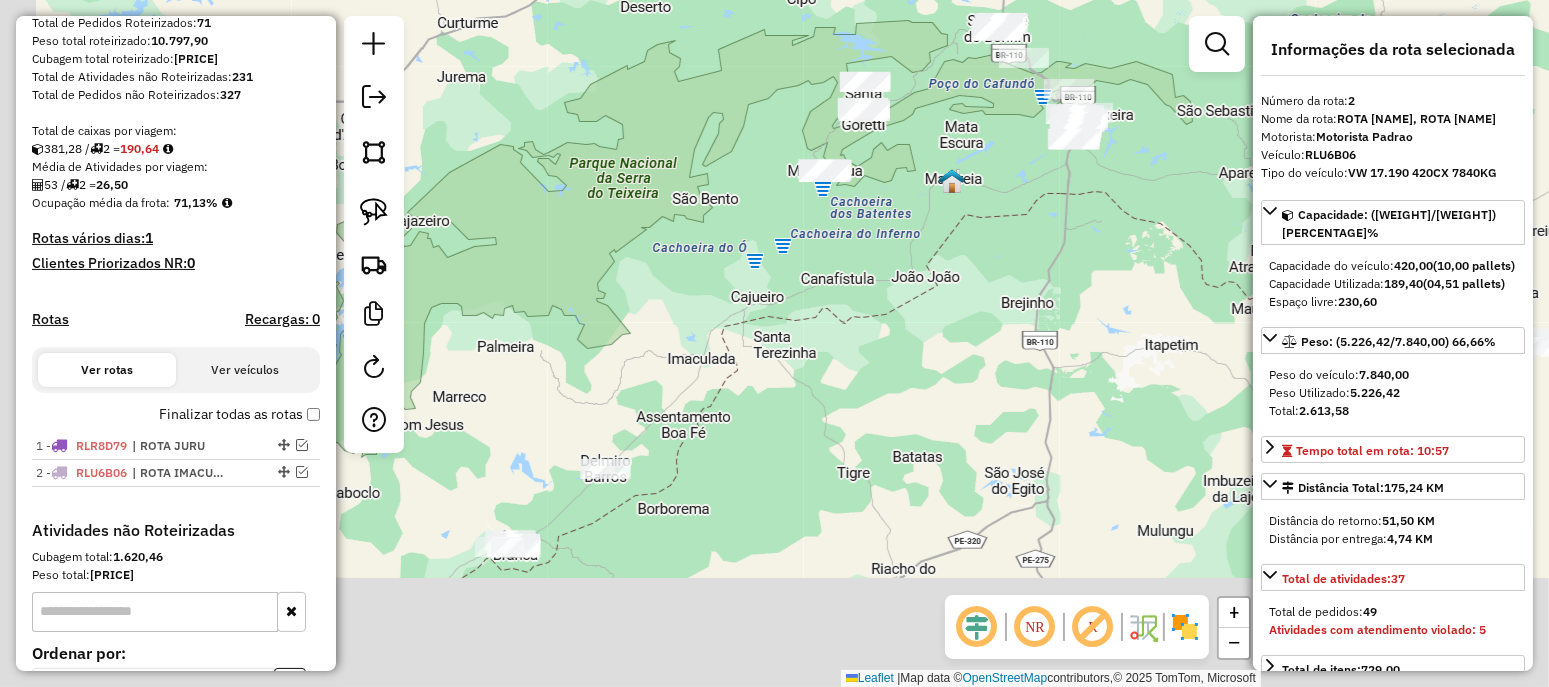 drag, startPoint x: 625, startPoint y: 356, endPoint x: 784, endPoint y: 146, distance: 263.40274 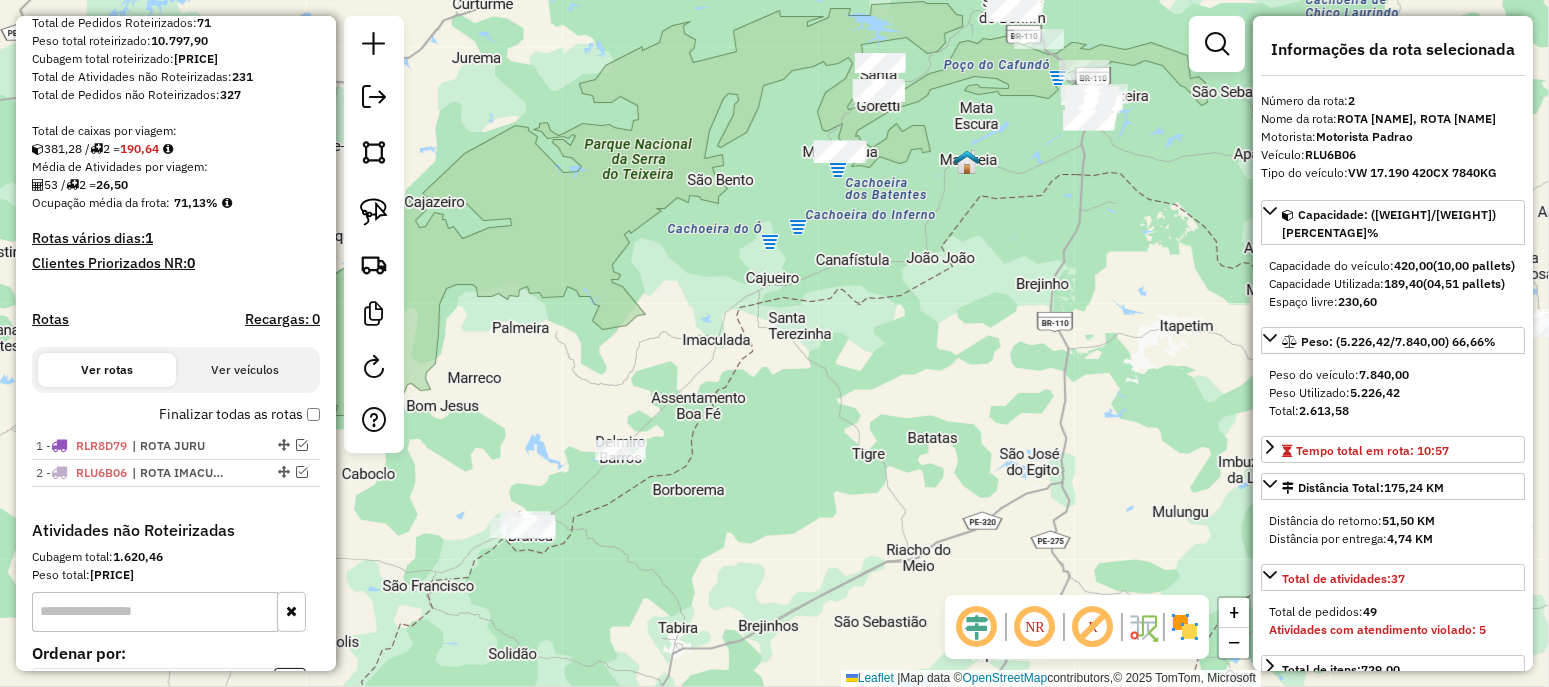 drag, startPoint x: 680, startPoint y: 522, endPoint x: 721, endPoint y: 476, distance: 61.6198 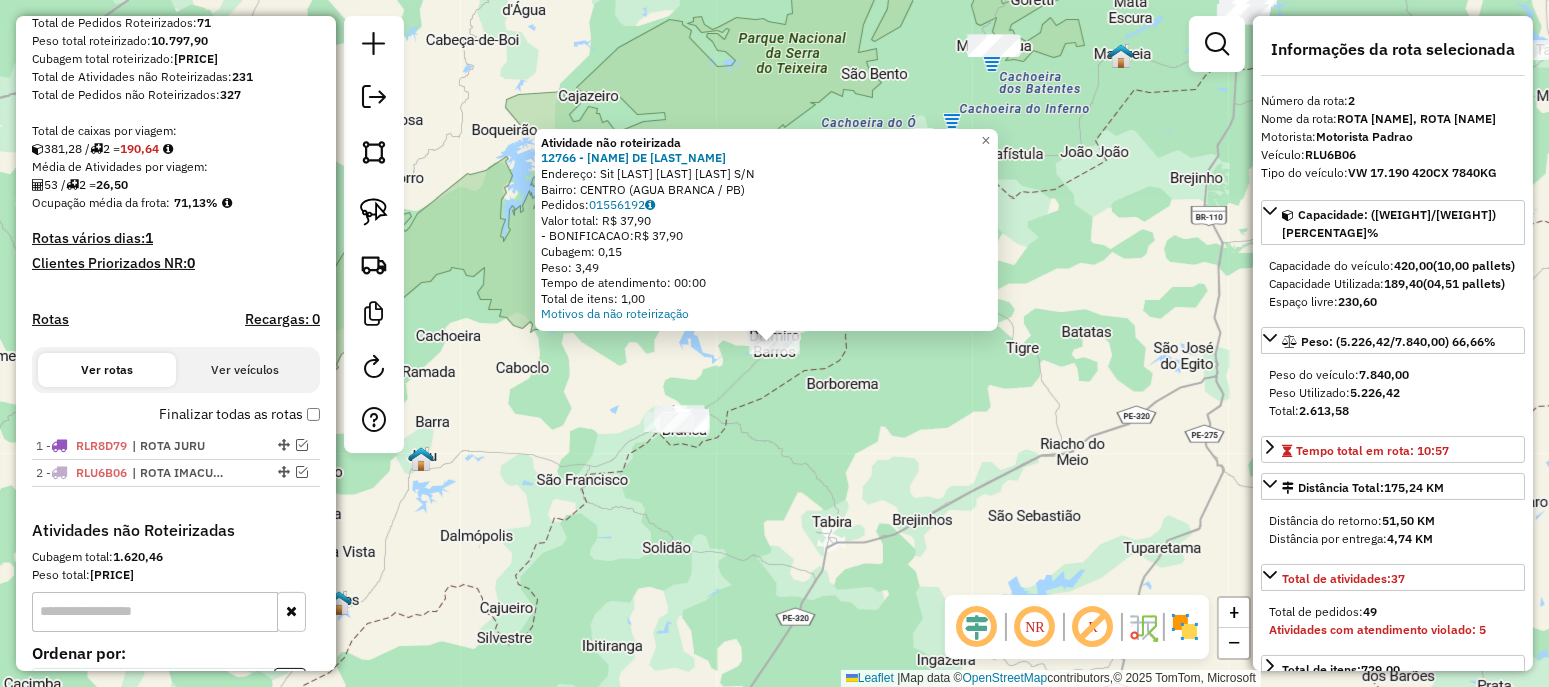 click on "Atividade não roteirizada [NUMBER] - [FIRST] [LAST] Endereço: [STREET] [NUMBER] Bairro: [NEIGHBORHOOD] ([CITY] / [STATE]) Pedidos: [ORDER_ID] Valor total: [CURRENCY] [AMOUNT] - BONIFICACAO: [CURRENCY] [AMOUNT] Cubagem: [AMOUNT] Peso: [AMOUNT] Tempo de atendimento: [TIME] Total de itens: [AMOUNT] Motivos da não roteirização × Janela de atendimento Grade de atendimento Capacidade Transportadoras Veículos Cliente Pedidos Rotas Selecione os dias de semana para filtrar as janelas de atendimento Seg Ter Qua Qui Sex Sáb Dom Informe o período da janela de atendimento: De: Até: Filtrar exatamente a janela do cliente Considerar janela de atendimento padrão Selecione os dias de semana para filtrar as grades de atendimento Seg Ter Qua Qui Sex Sáb Dom Considerar clientes sem dia de atendimento cadastrado Clientes fora do dia de atendimento selecionado Filtrar as atividades entre os valores definidos abaixo: Peso mínimo: Peso máximo: Cubagem mínima: Cubagem máxima: De:" 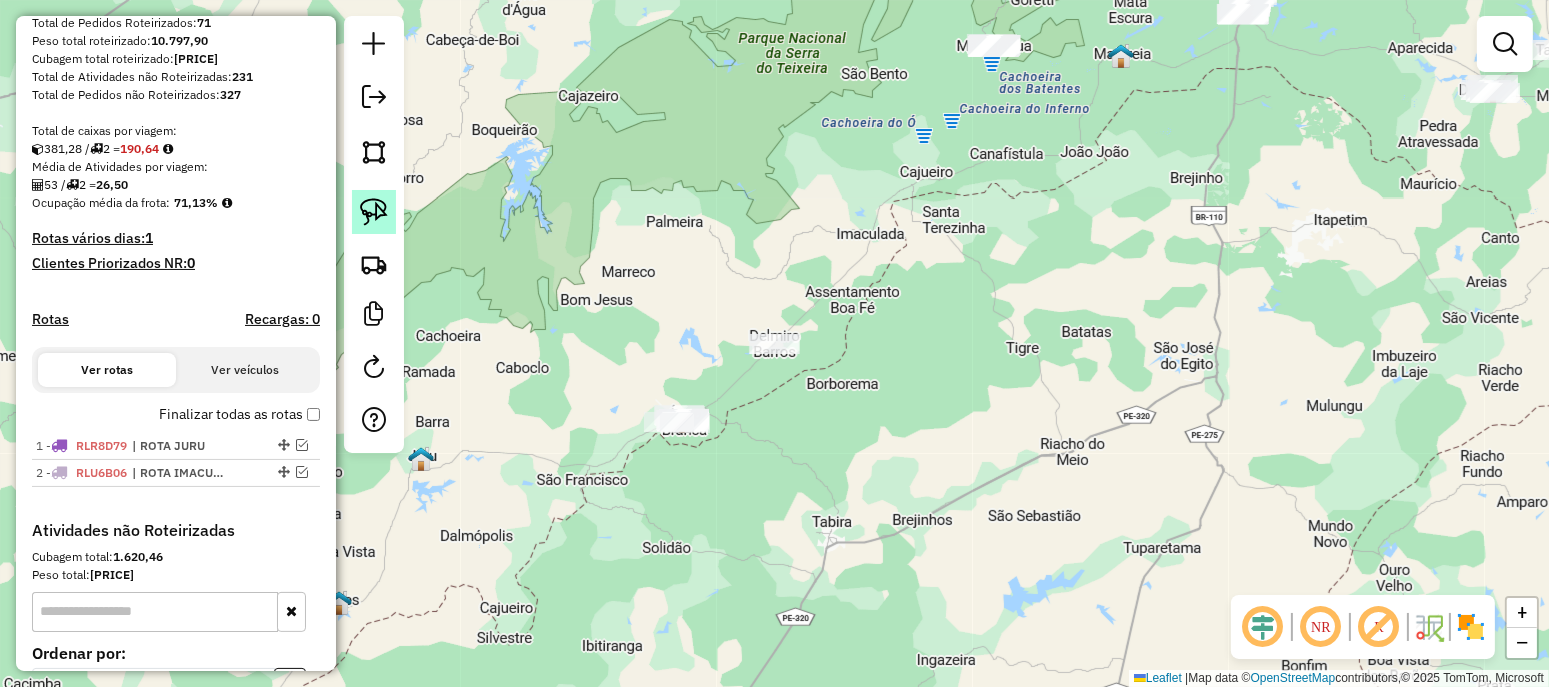 click 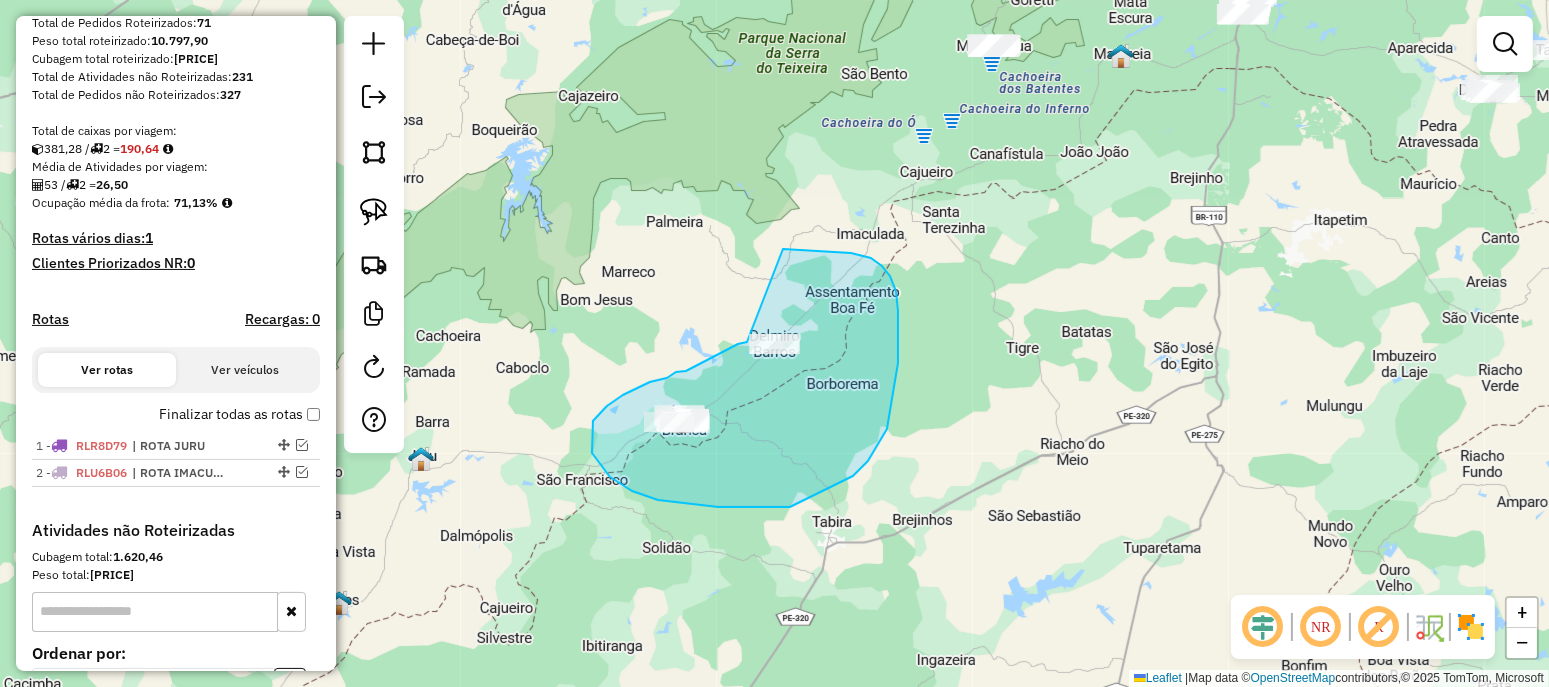 drag, startPoint x: 738, startPoint y: 344, endPoint x: 646, endPoint y: 282, distance: 110.94143 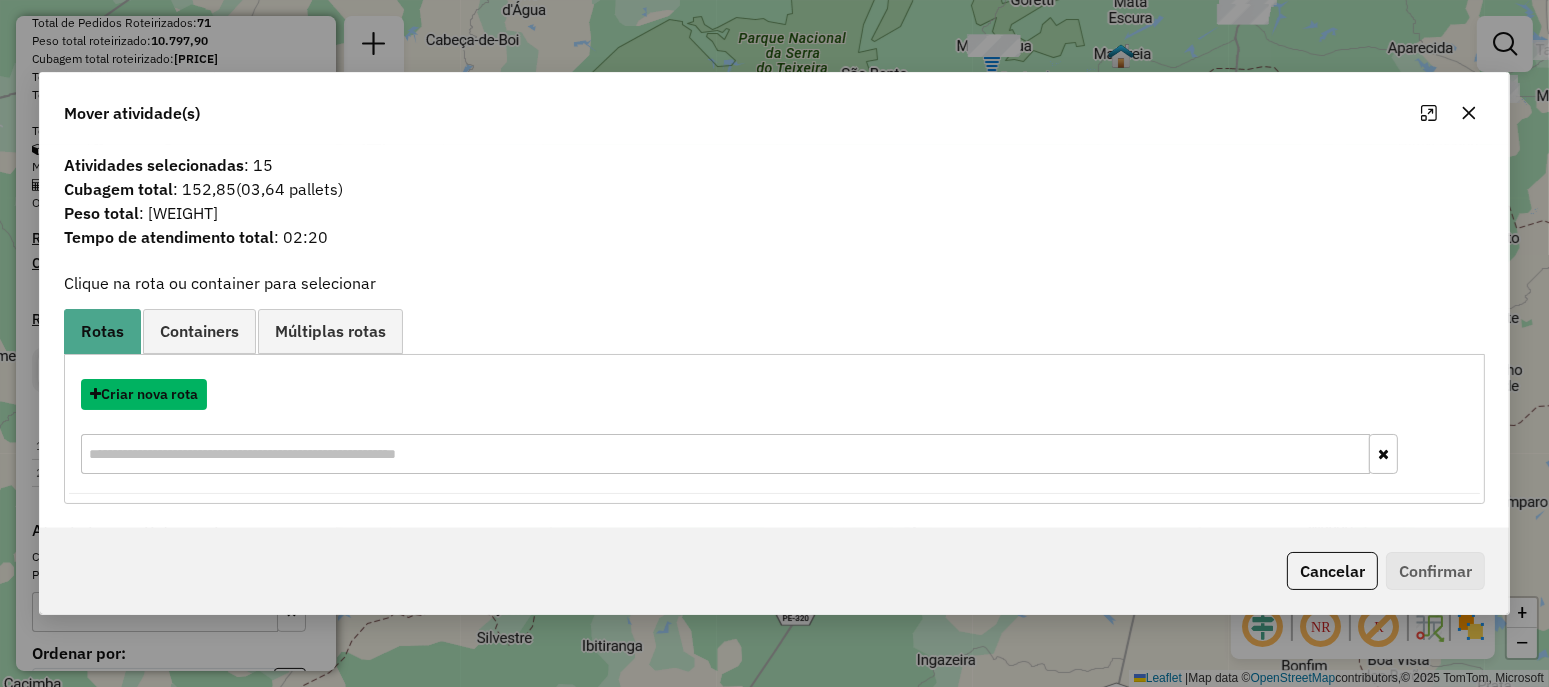 click on "Criar nova rota" at bounding box center (144, 394) 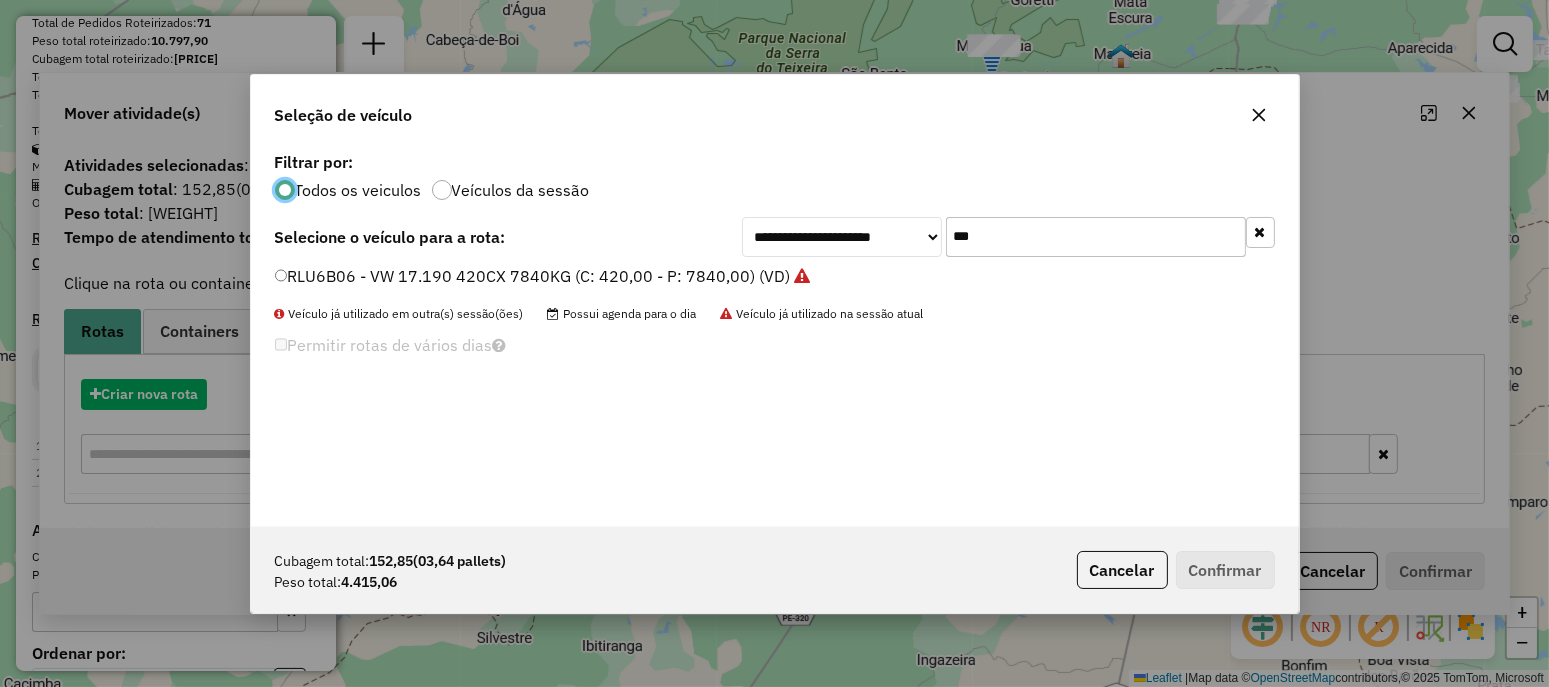 scroll, scrollTop: 10, scrollLeft: 6, axis: both 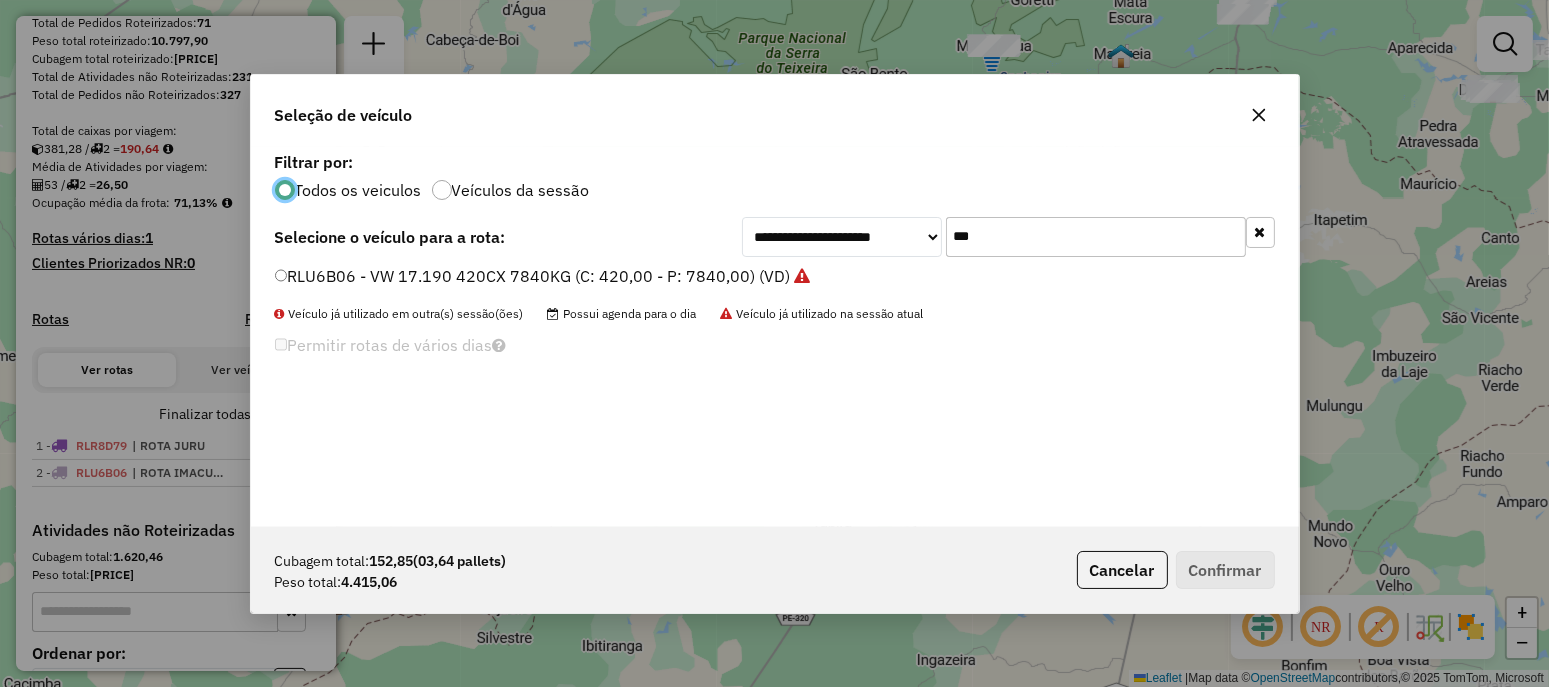 click on "***" 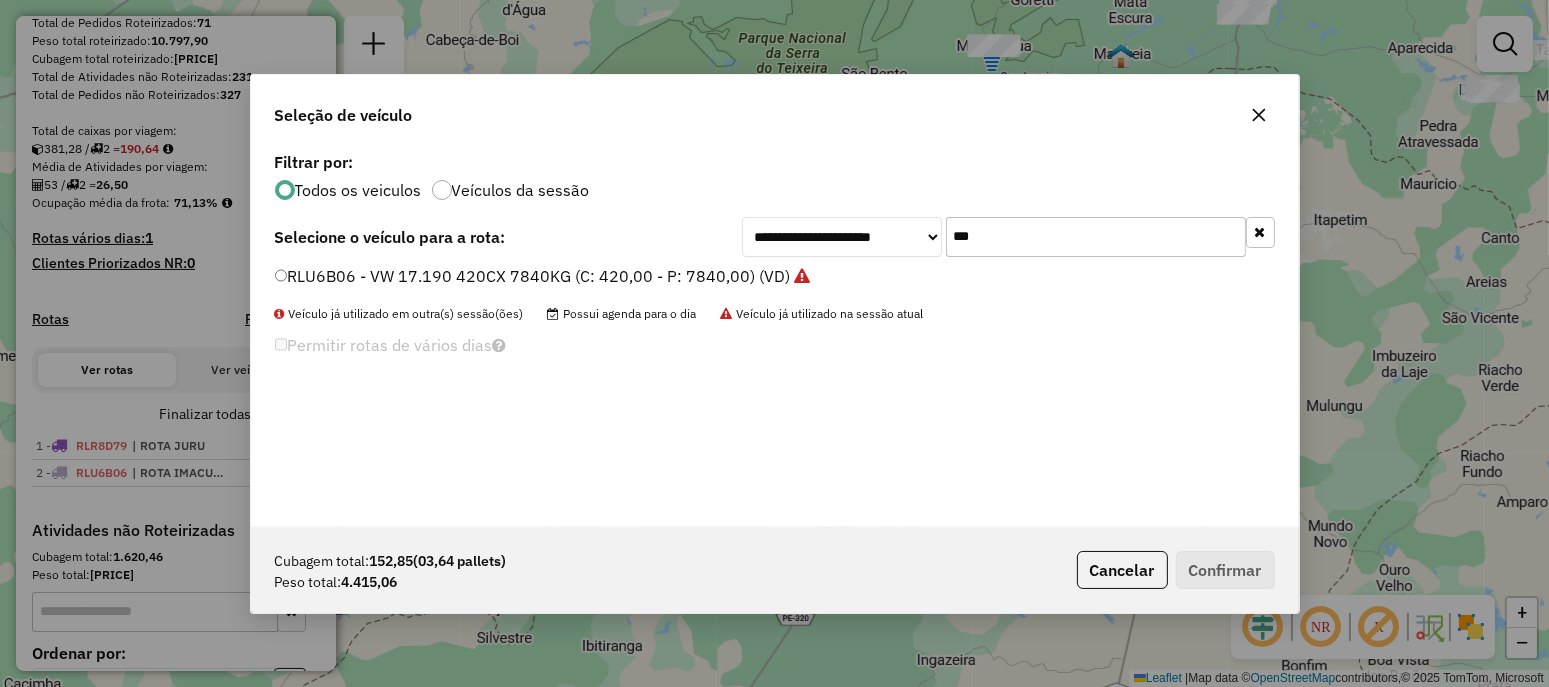 click on "***" 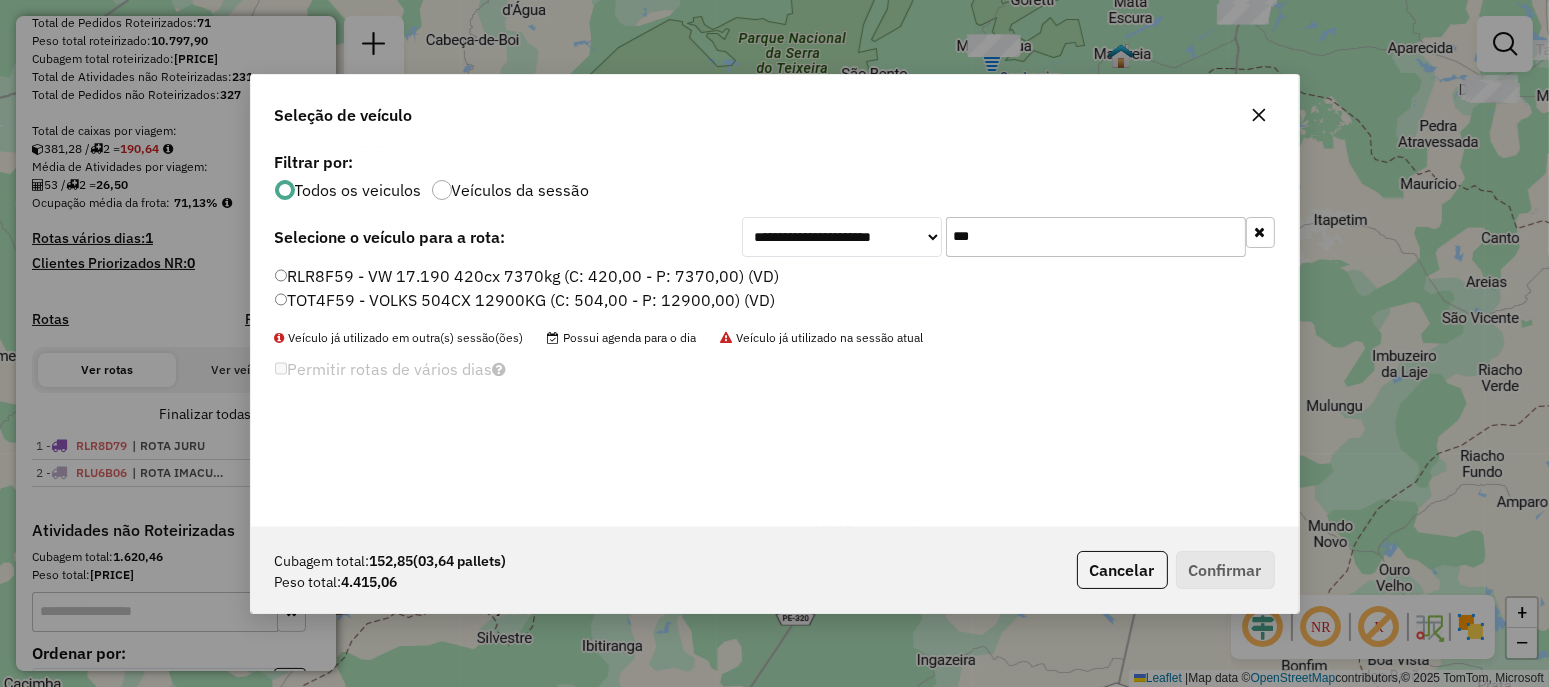 type on "***" 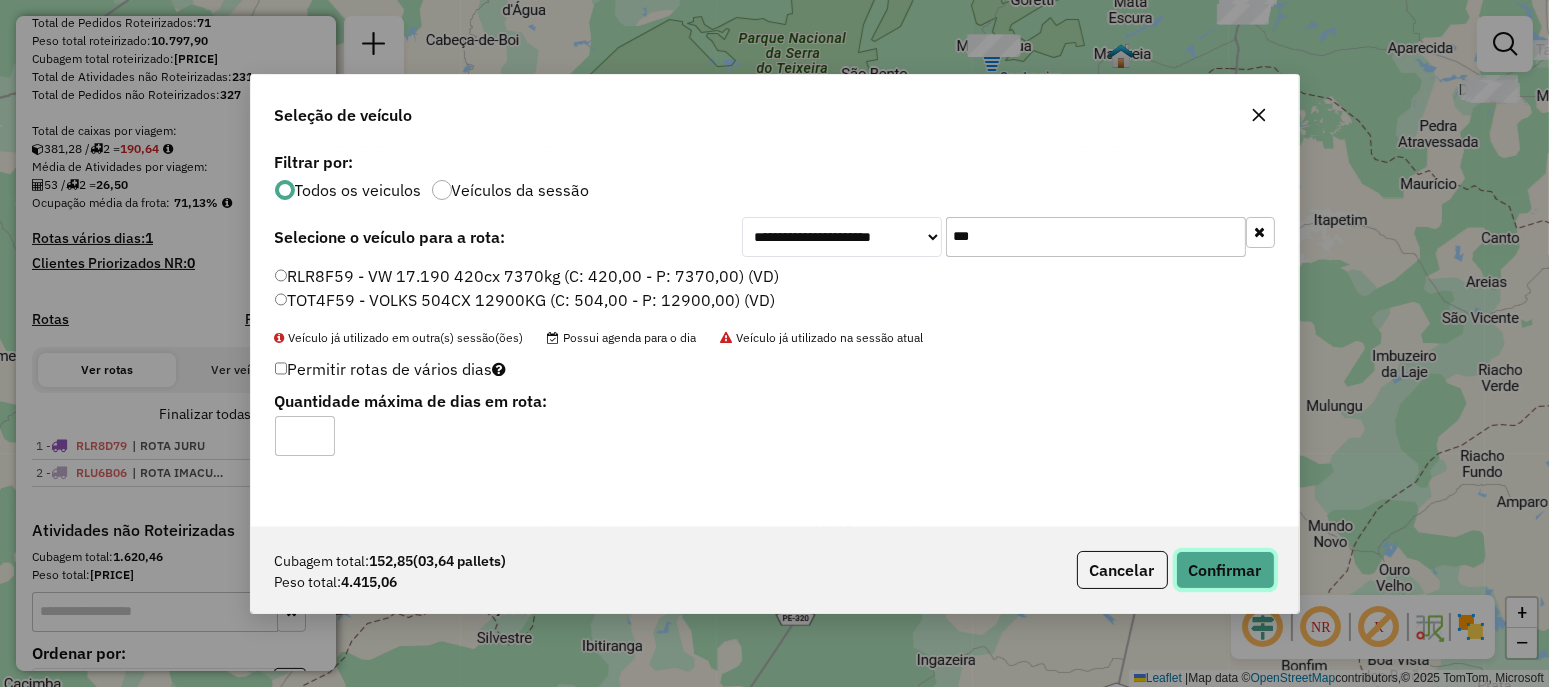 click on "Confirmar" 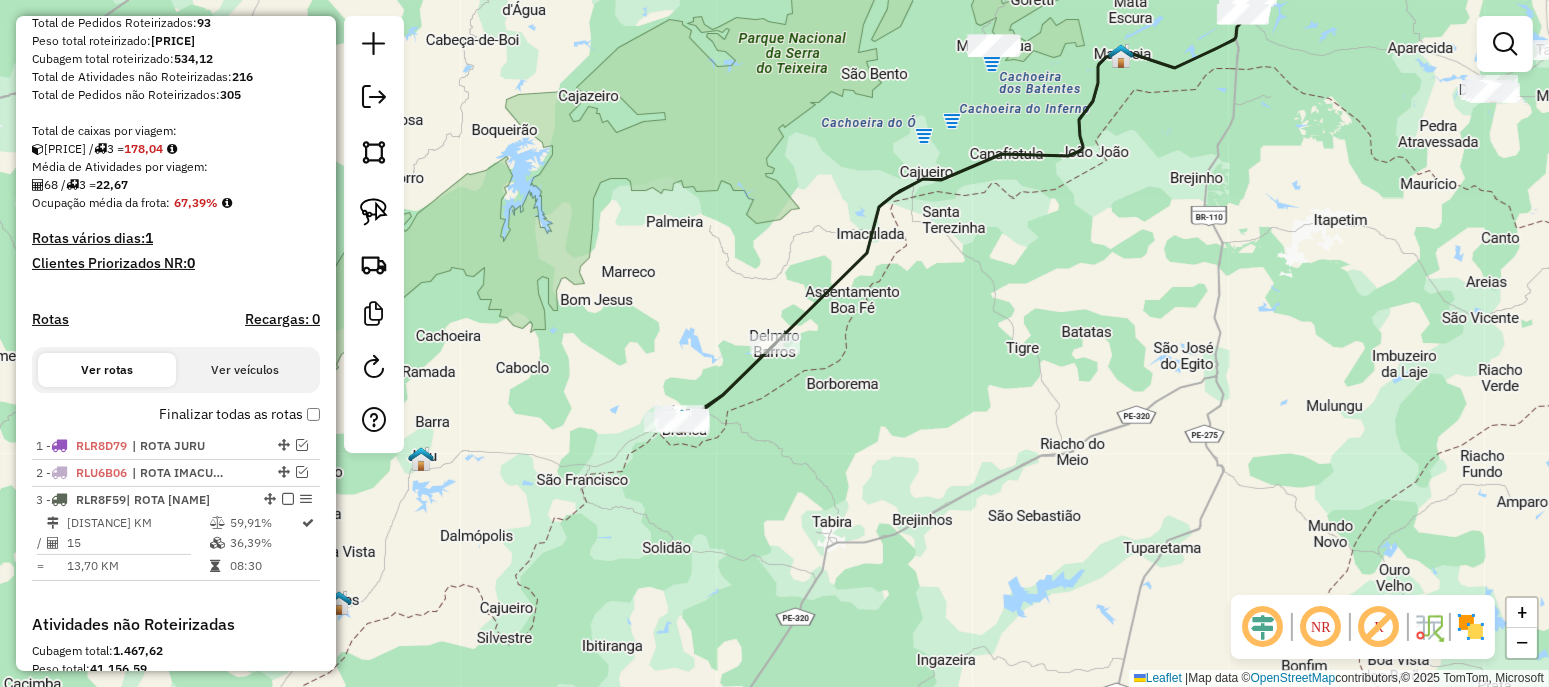 scroll, scrollTop: 499, scrollLeft: 0, axis: vertical 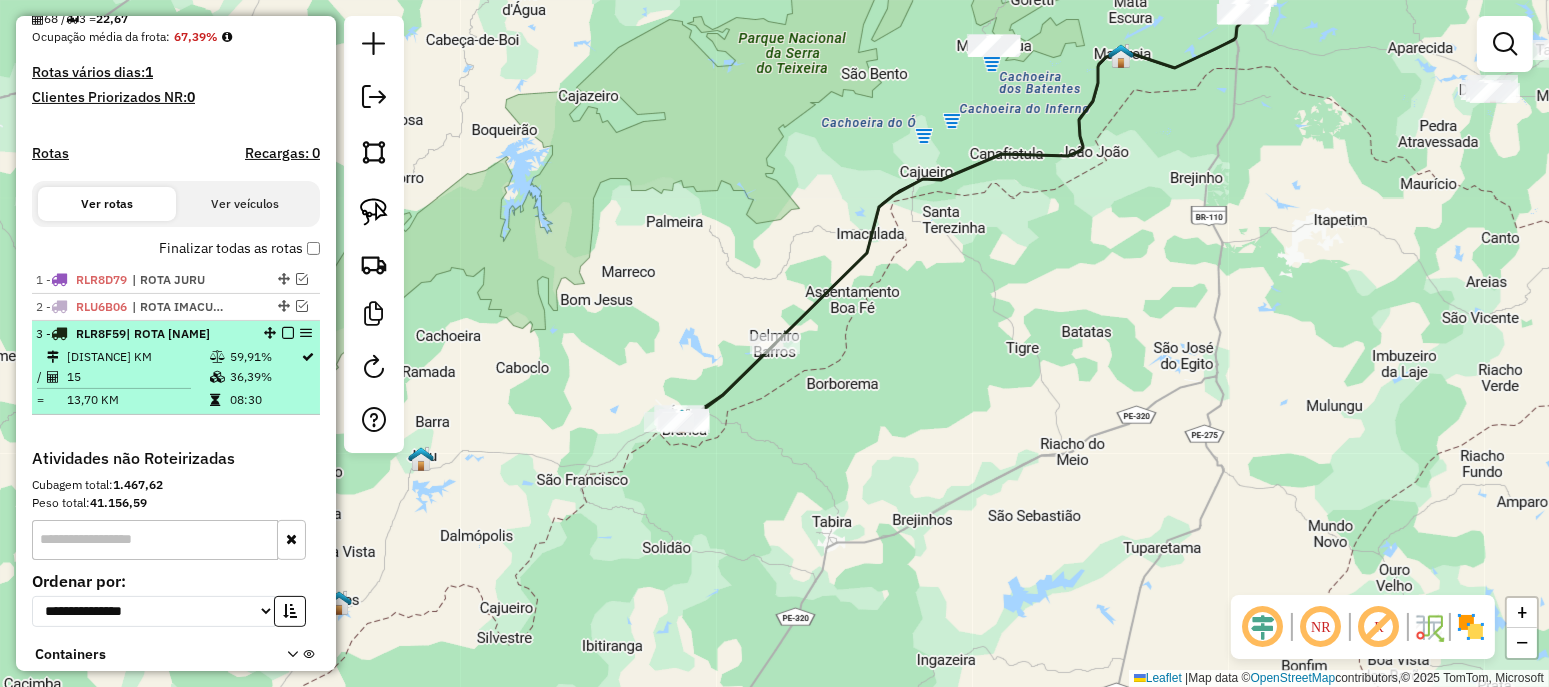 click at bounding box center (288, 333) 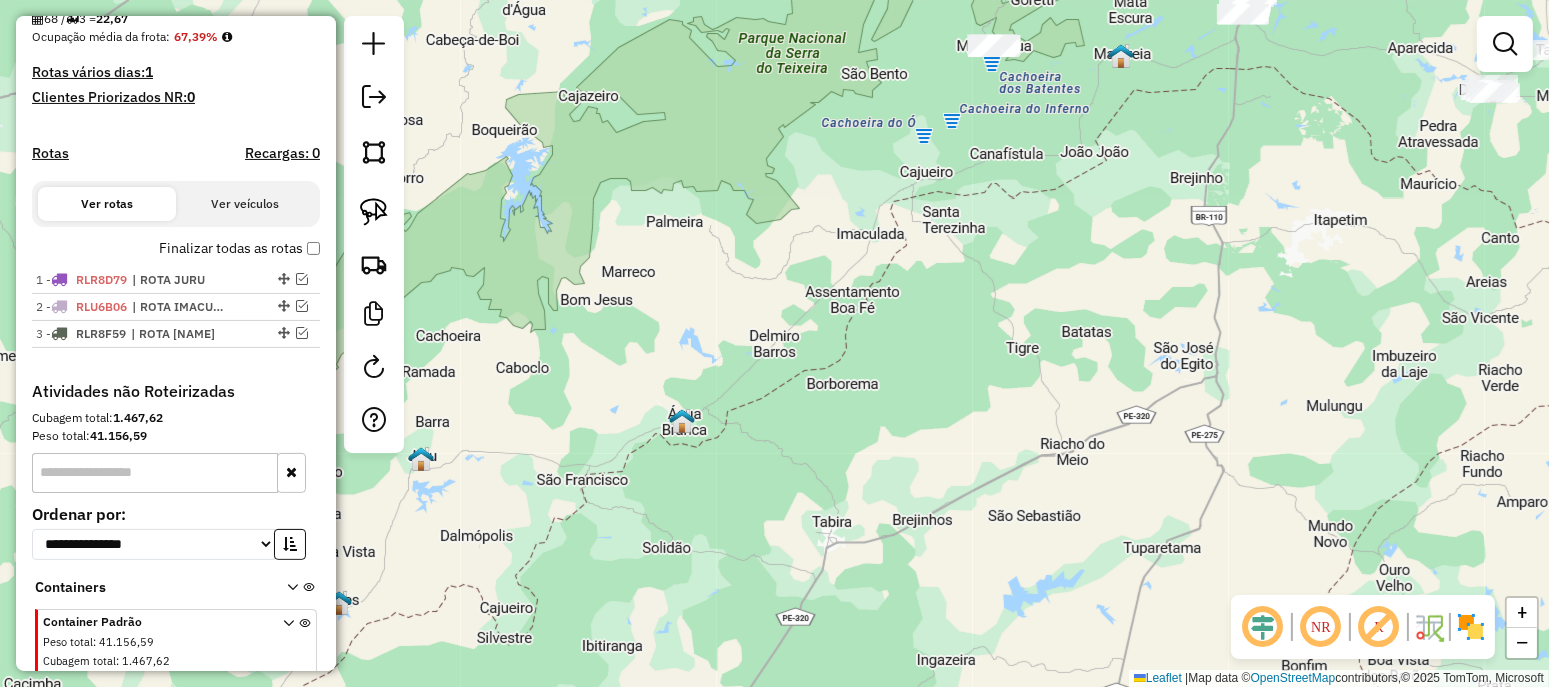 drag, startPoint x: 854, startPoint y: 382, endPoint x: 740, endPoint y: 461, distance: 138.69751 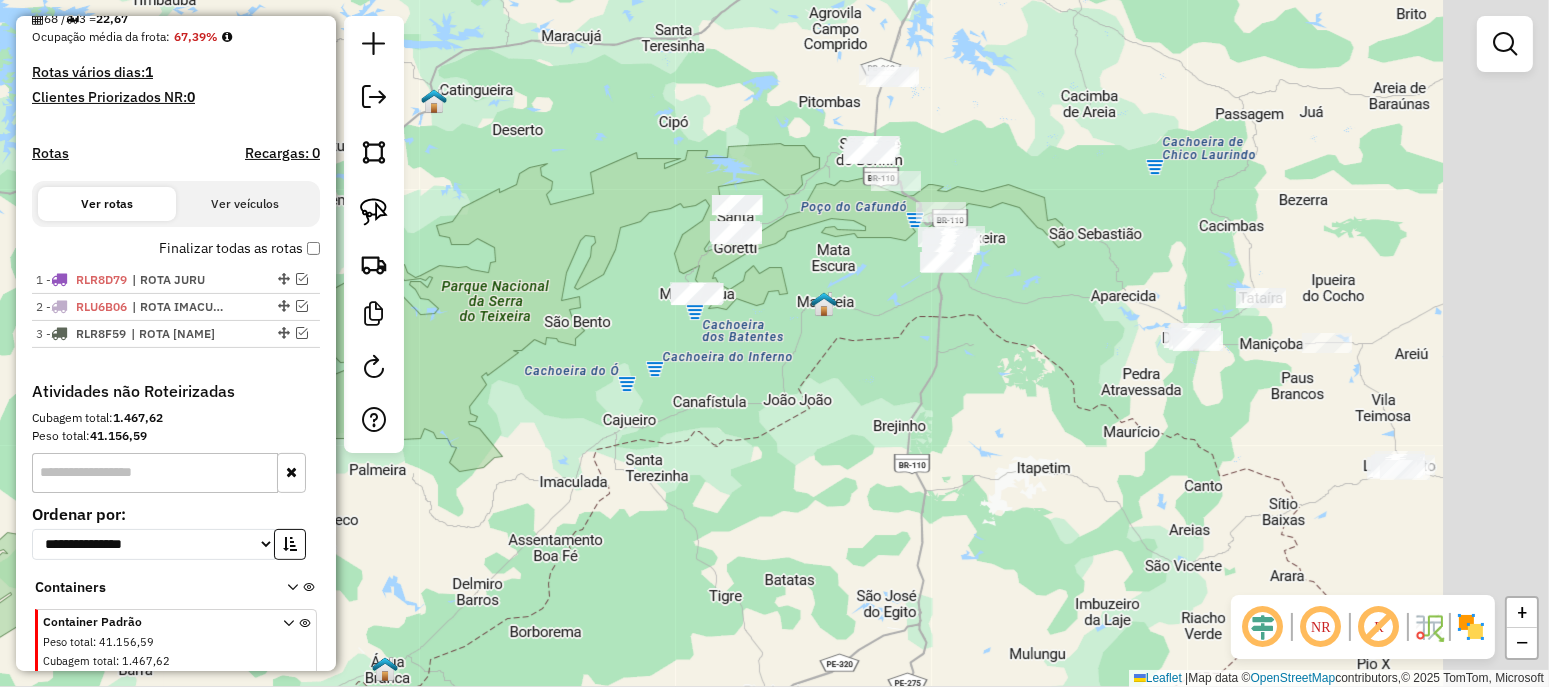 drag, startPoint x: 728, startPoint y: 222, endPoint x: 592, endPoint y: 335, distance: 176.81912 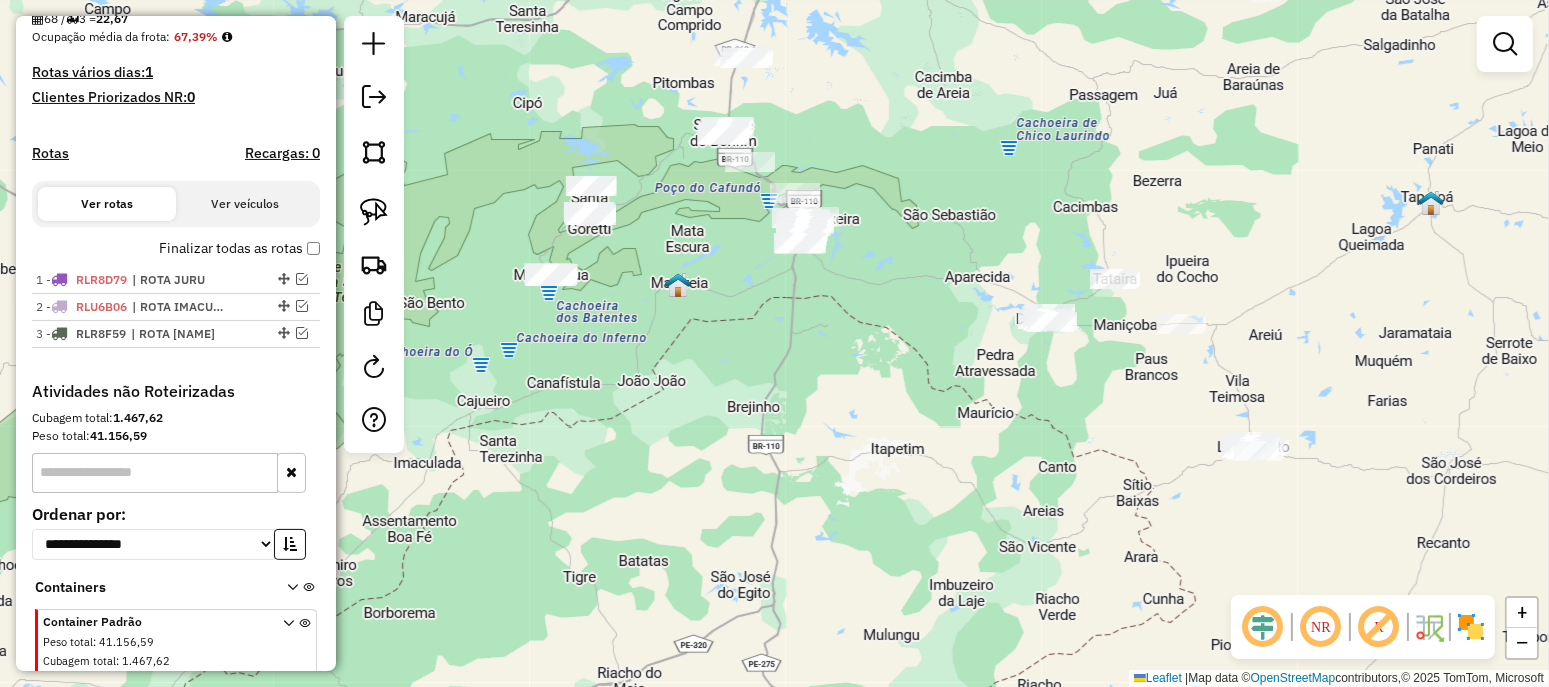 drag, startPoint x: 828, startPoint y: 392, endPoint x: 1116, endPoint y: 398, distance: 288.0625 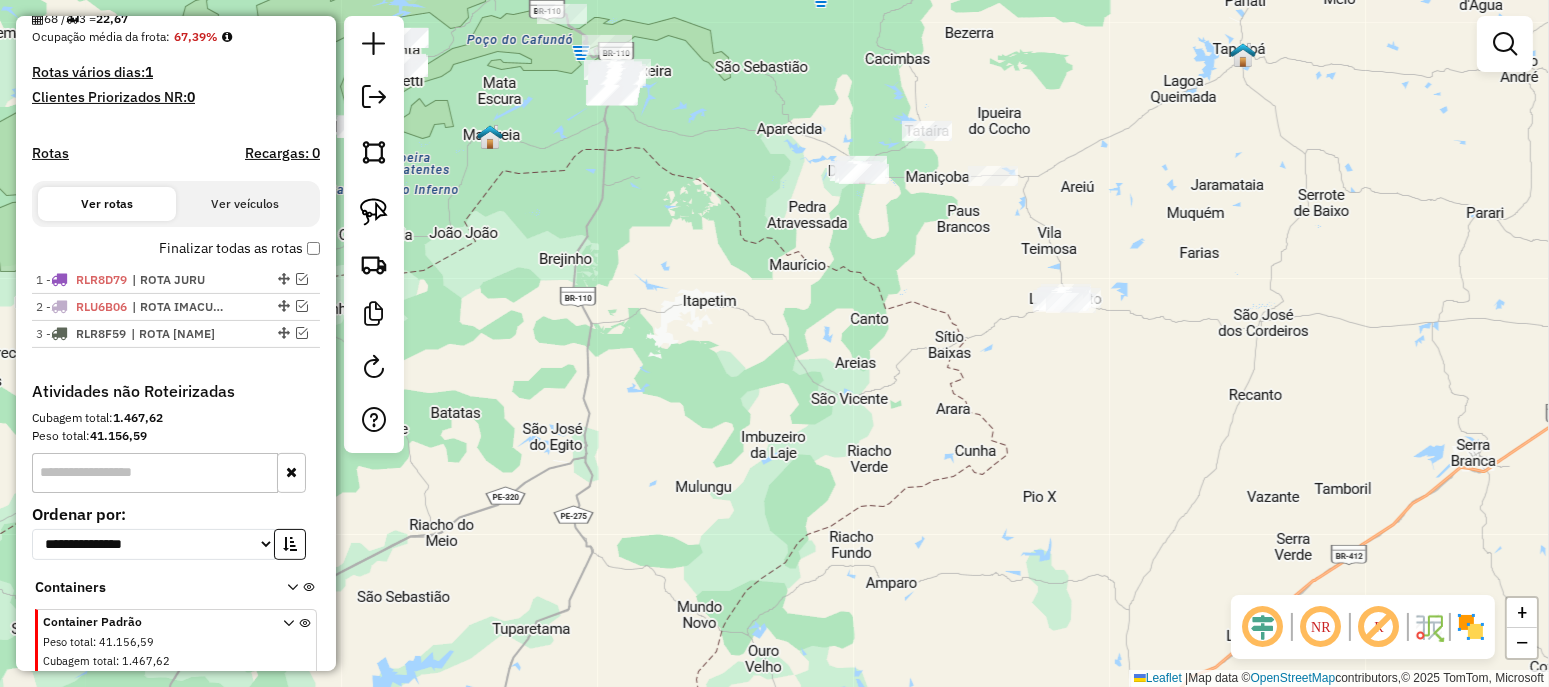 drag, startPoint x: 972, startPoint y: 466, endPoint x: 933, endPoint y: 330, distance: 141.48145 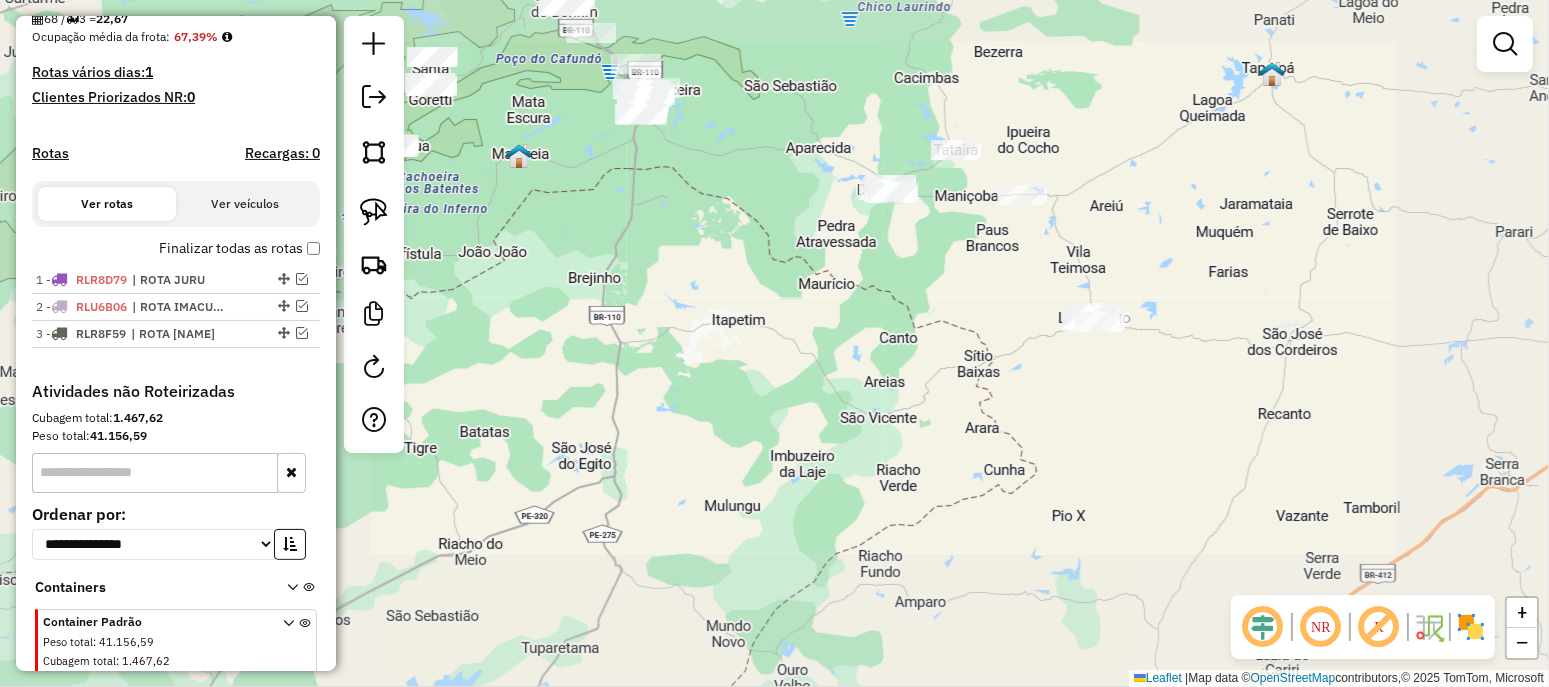 click on "Janela de atendimento Grade de atendimento Capacidade Transportadoras Veículos Cliente Pedidos  Rotas Selecione os dias de semana para filtrar as janelas de atendimento  Seg   Ter   Qua   Qui   Sex   Sáb   Dom  Informe o período da janela de atendimento: De: Até:  Filtrar exatamente a janela do cliente  Considerar janela de atendimento padrão  Selecione os dias de semana para filtrar as grades de atendimento  Seg   Ter   Qua   Qui   Sex   Sáb   Dom   Considerar clientes sem dia de atendimento cadastrado  Clientes fora do dia de atendimento selecionado Filtrar as atividades entre os valores definidos abaixo:  Peso mínimo:   Peso máximo:   Cubagem mínima:   Cubagem máxima:   De:   Até:  Filtrar as atividades entre o tempo de atendimento definido abaixo:  De:   Até:   Considerar capacidade total dos clientes não roteirizados Transportadora: Selecione um ou mais itens Tipo de veículo: Selecione um ou mais itens Veículo: Selecione um ou mais itens Motorista: Selecione um ou mais itens Nome: Rótulo:" 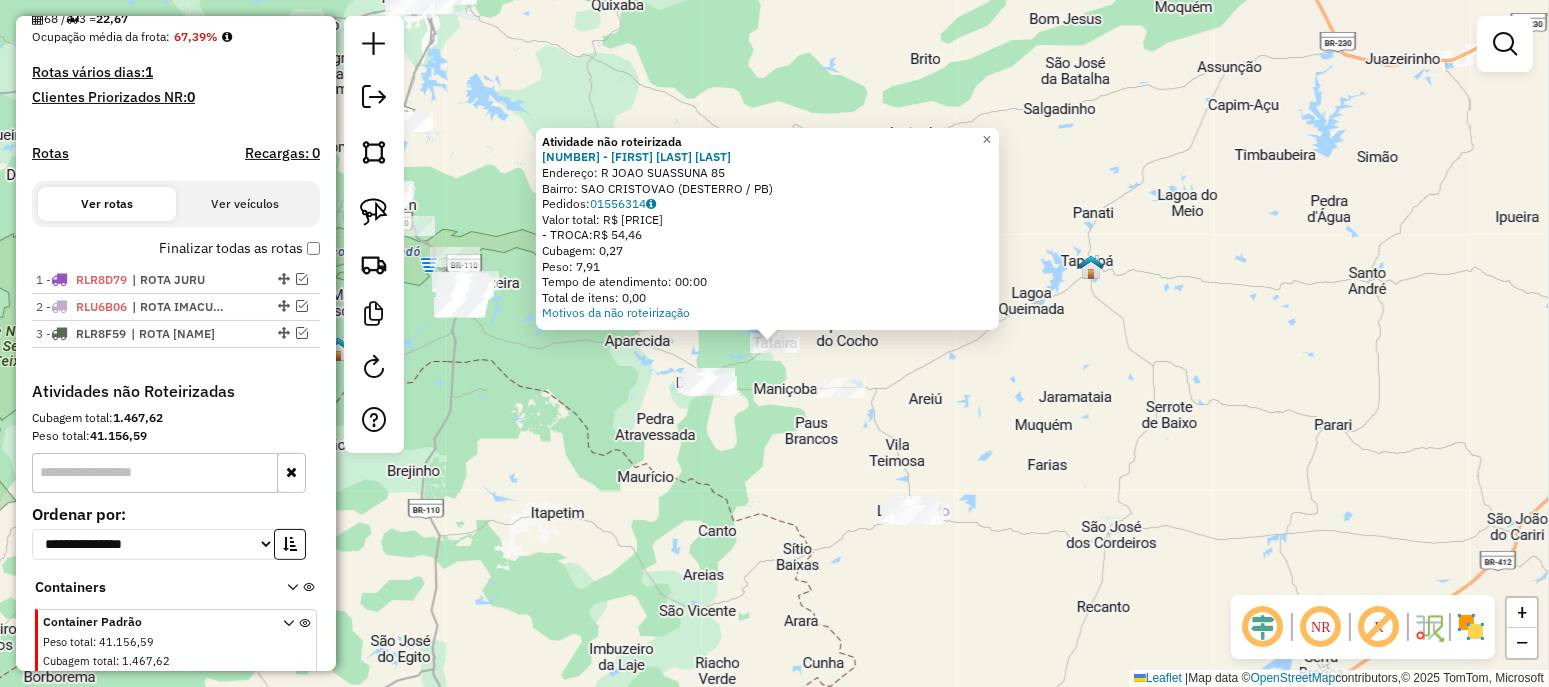 click on "Atividade não roteirizada [NUMBER] - [FIRST] [LAST] DE O  Endereço: R [STREET] [NUMBER]   Bairro: [LOCATION] ([LOCATION] / PB)   Pedidos:  [NUMBER]   Valor total: R$ [PRICE]   - TROCA:  R$ [PRICE]   Cubagem: [VOLUME]   Peso: [WEIGHT]   Tempo de atendimento: [TIME]   Total de itens: [PRICE]  Motivos da não roteirização × Janela de atendimento Grade de atendimento Capacidade Transportadoras Veículos Cliente Pedidos  Rotas Selecione os dias de semana para filtrar as janelas de atendimento  Seg   Ter   Qua   Qui   Sex   Sáb   Dom  Informe o período da janela de atendimento: De: Até:  Filtrar exatamente a janela do cliente  Considerar janela de atendimento padrão  Selecione os dias de semana para filtrar as grades de atendimento  Seg   Ter   Qua   Qui   Sex   Sáb   Dom   Considerar clientes sem dia de atendimento cadastrado  Clientes fora do dia de atendimento selecionado Filtrar as atividades entre os valores definidos abaixo:  Peso mínimo:   Peso máximo:   Cubagem mínima:   Cubagem máxima:   De:" 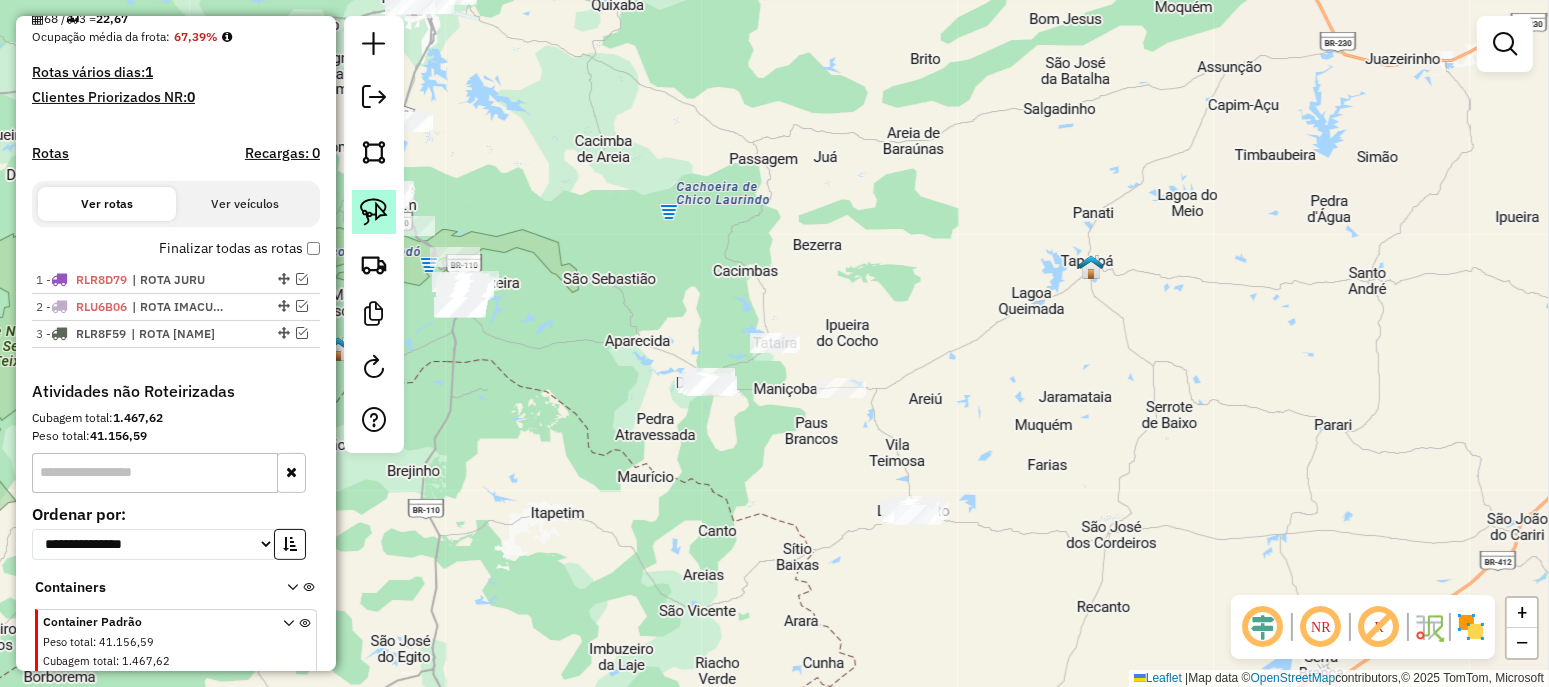 click 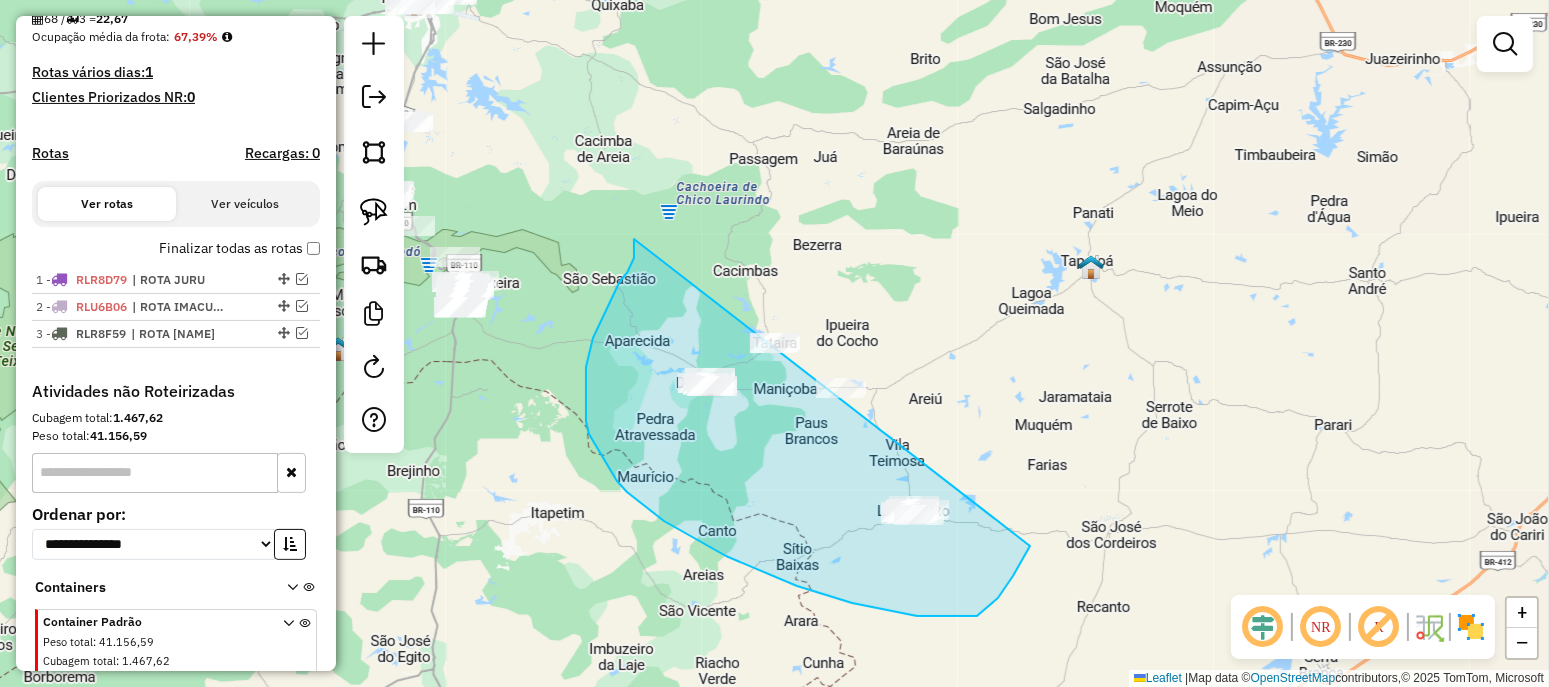 drag, startPoint x: 634, startPoint y: 258, endPoint x: 1017, endPoint y: 377, distance: 401.0611 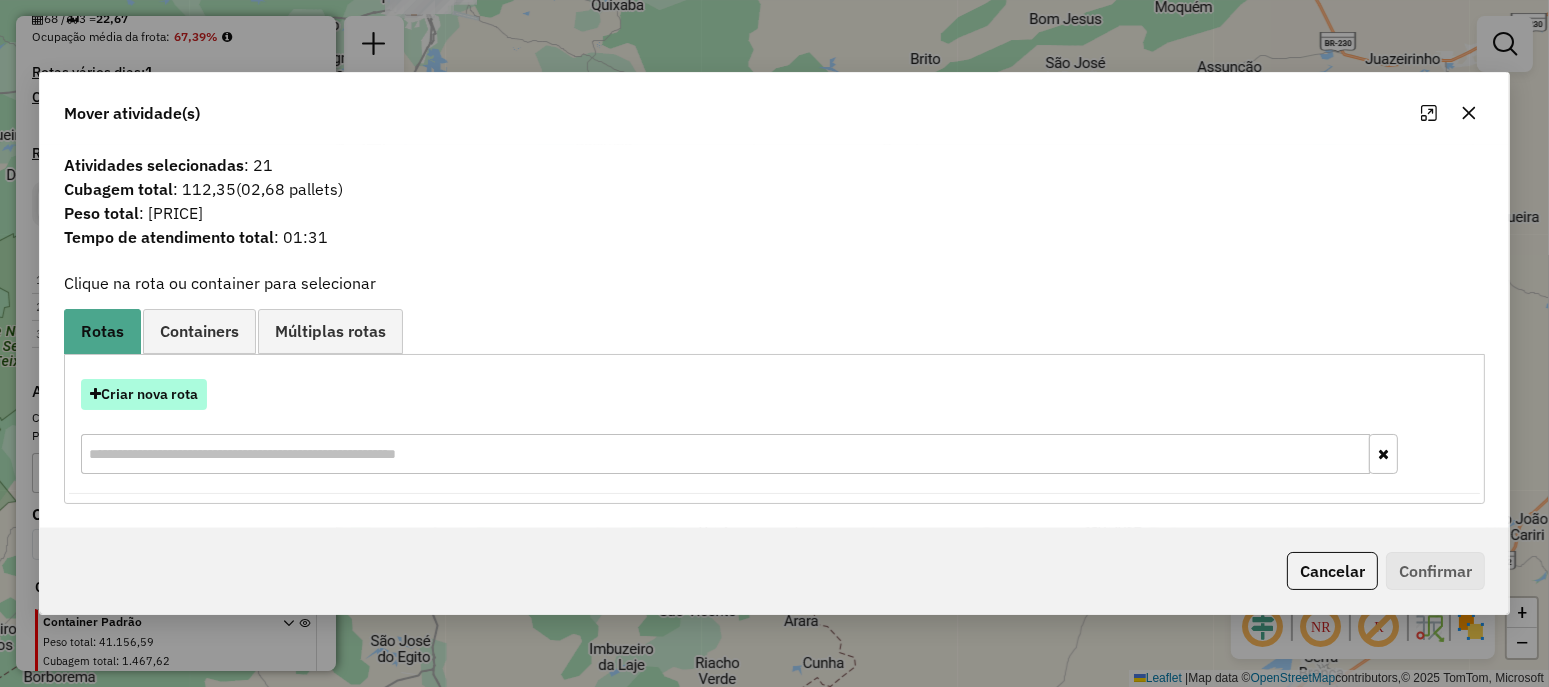 click on "Criar nova rota" at bounding box center [144, 394] 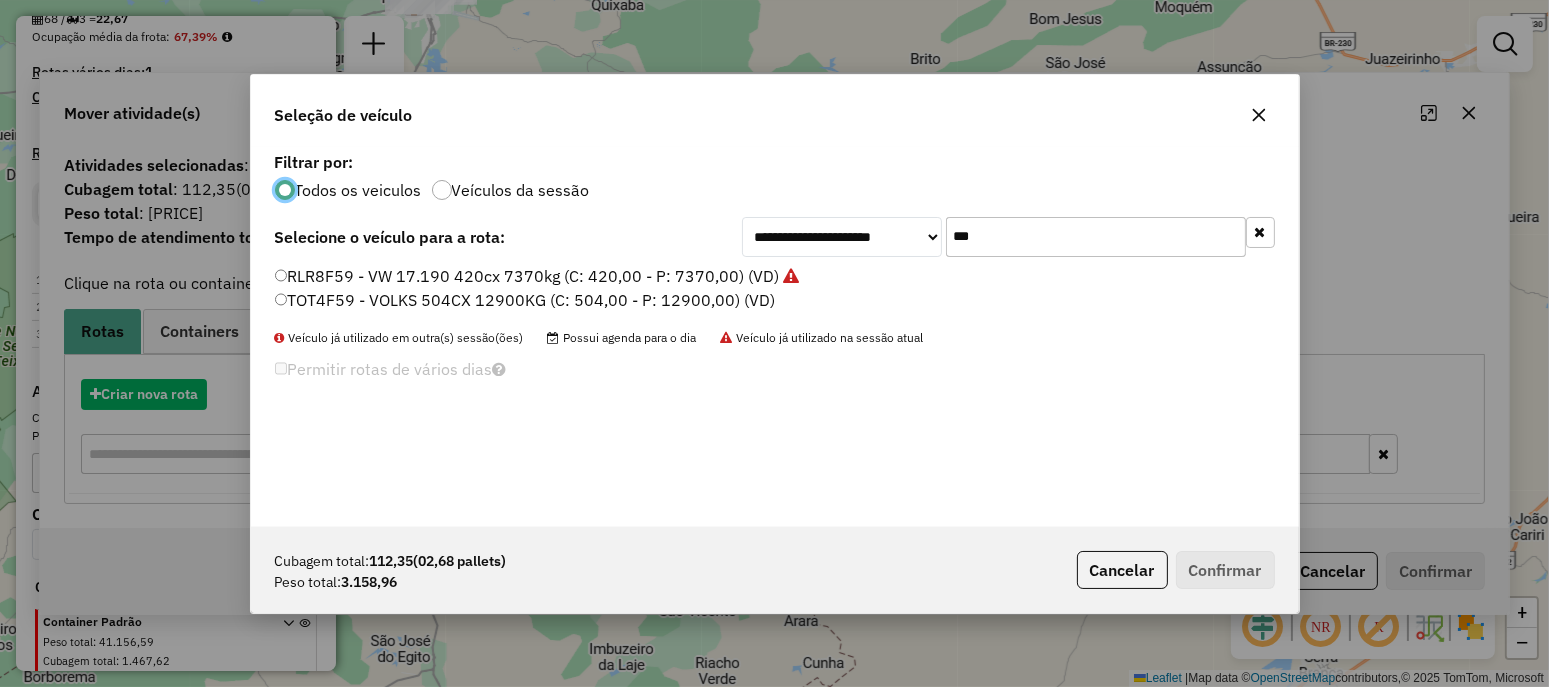 scroll, scrollTop: 10, scrollLeft: 6, axis: both 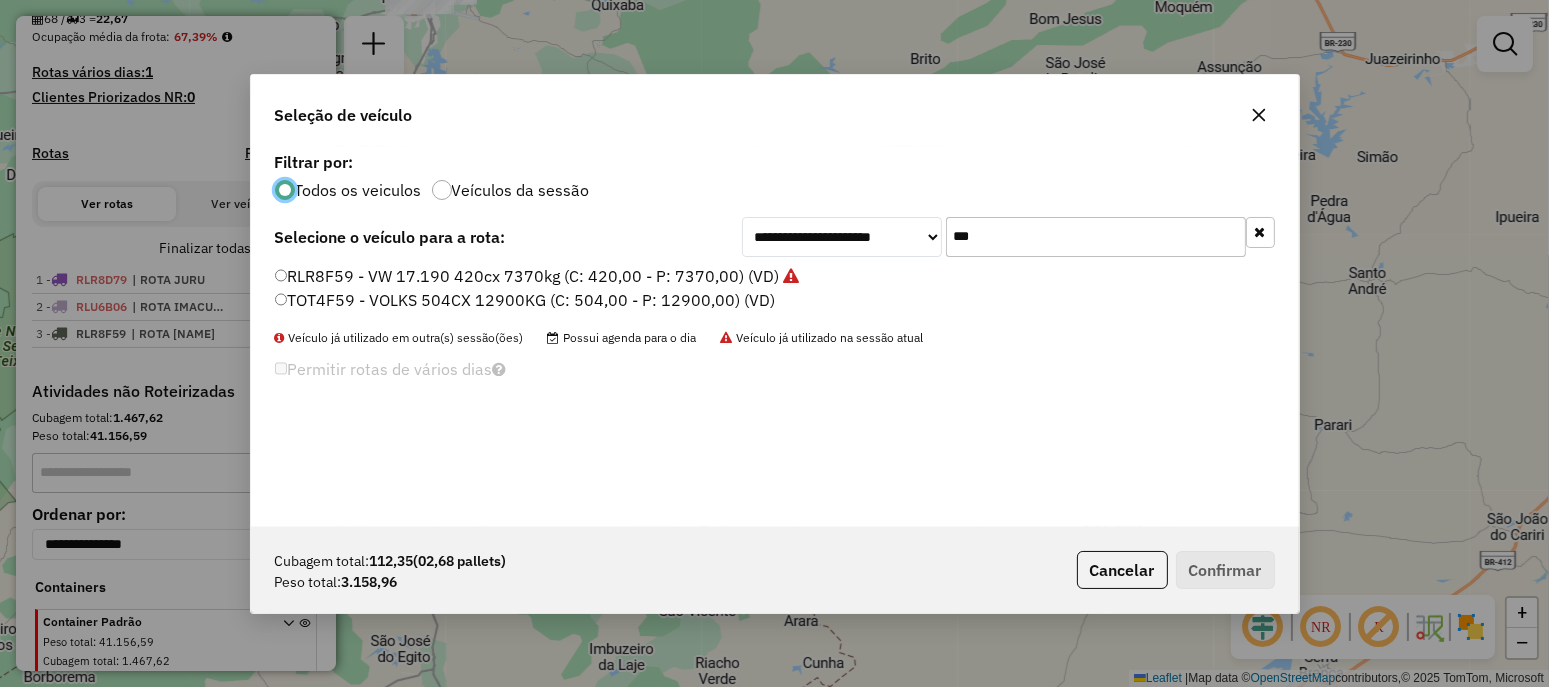 click on "***" 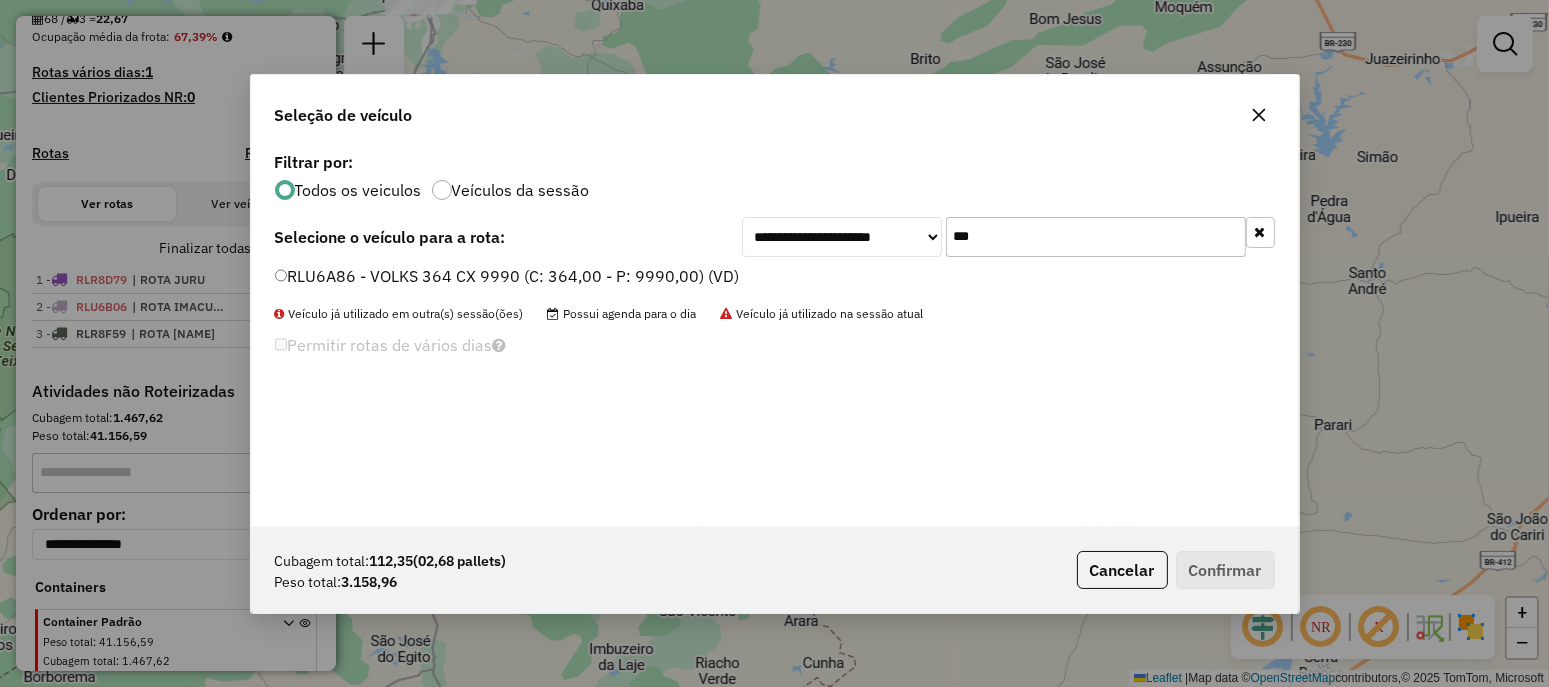 type on "***" 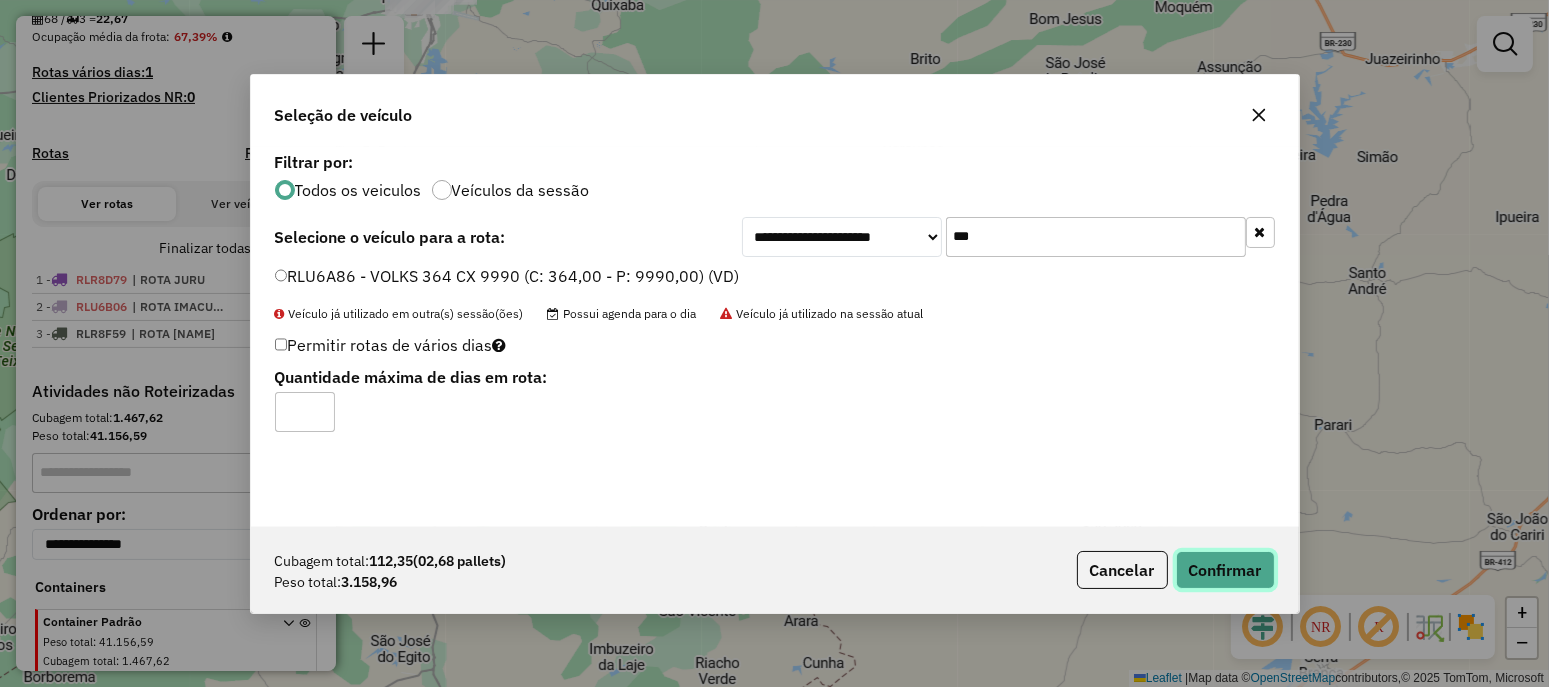 click on "Confirmar" 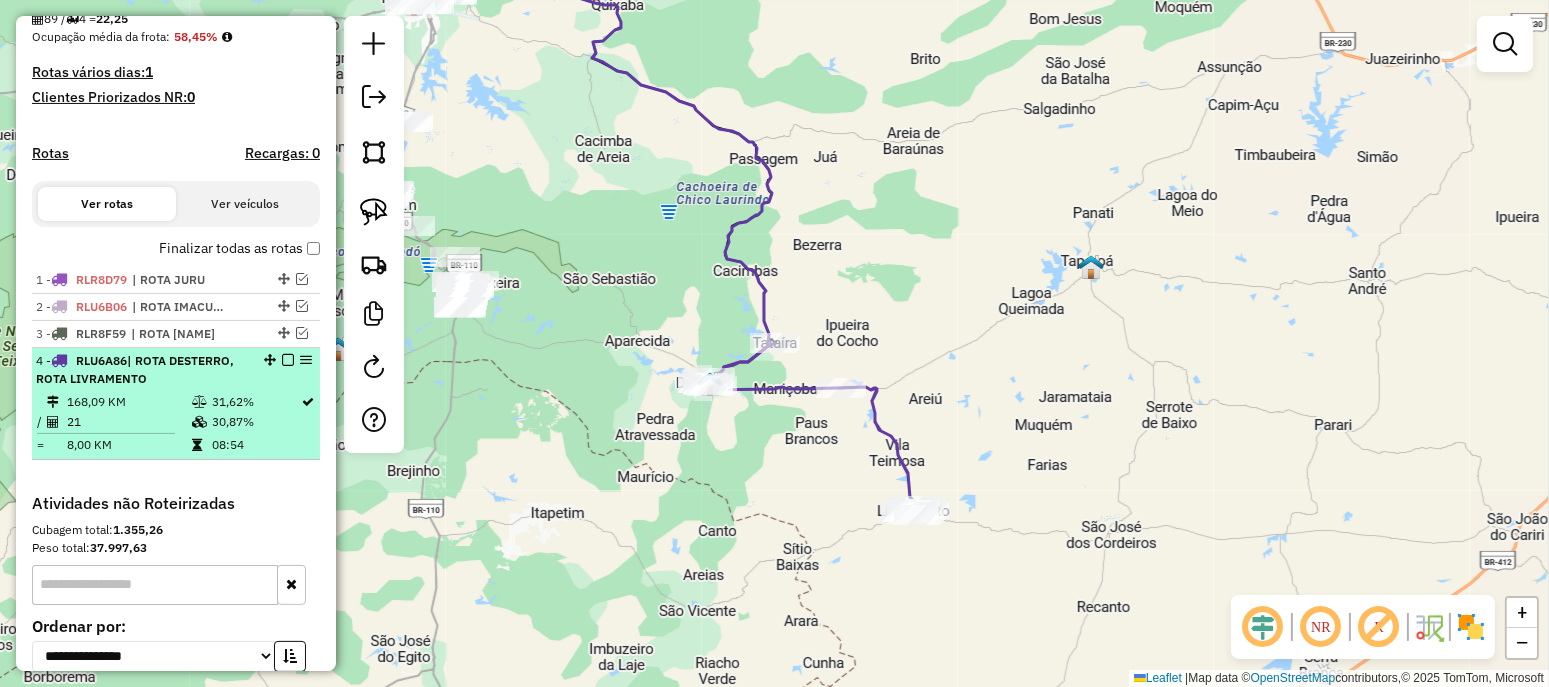 click on "08:54" at bounding box center [256, 445] 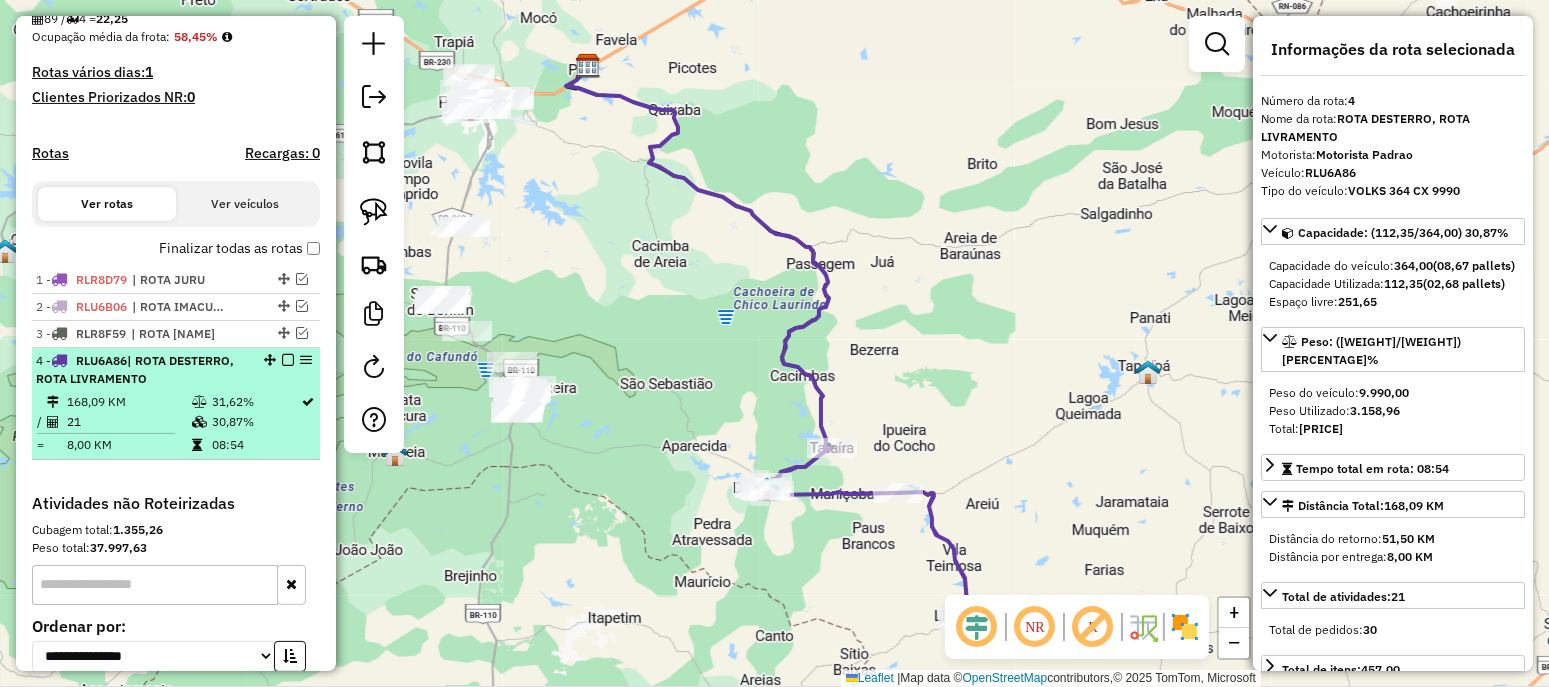 click at bounding box center (288, 360) 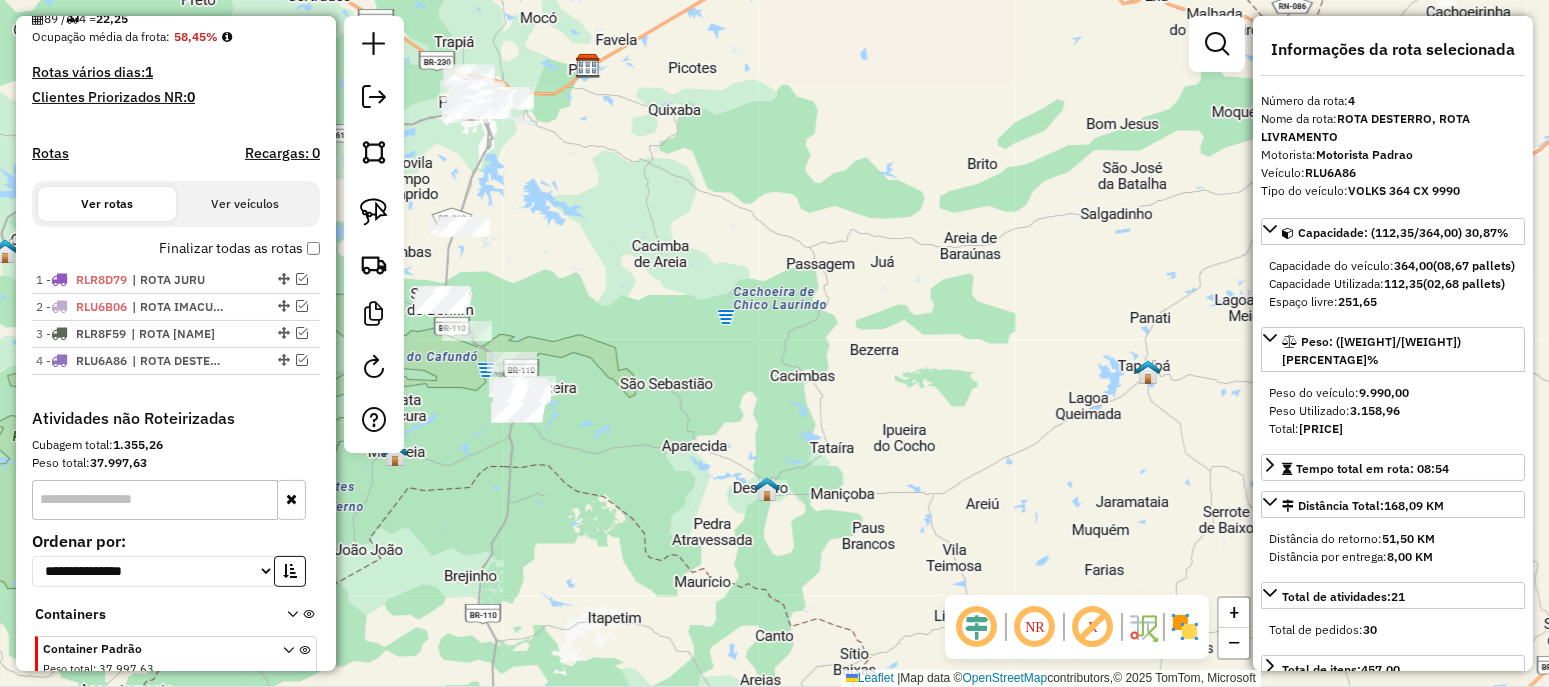 drag, startPoint x: 717, startPoint y: 485, endPoint x: 766, endPoint y: 467, distance: 52.201534 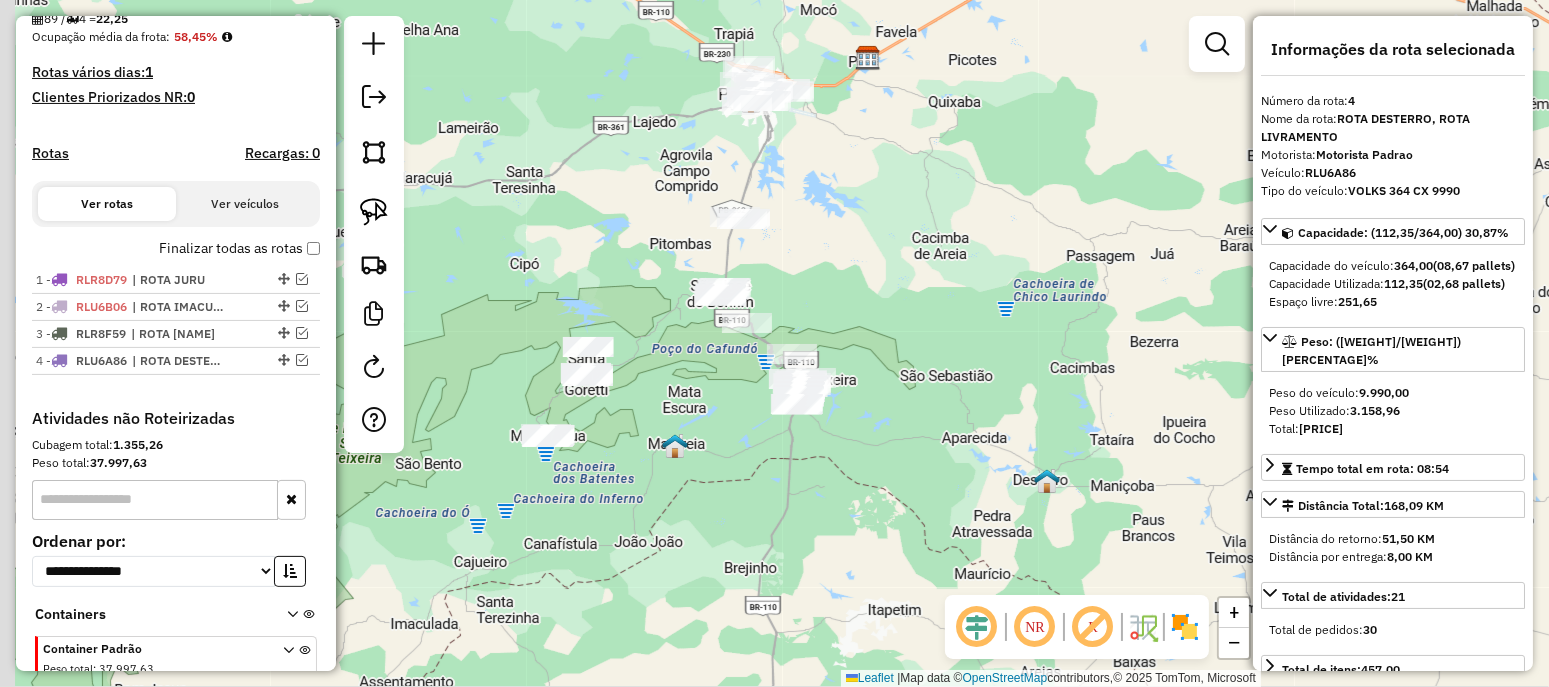 drag, startPoint x: 661, startPoint y: 372, endPoint x: 893, endPoint y: 382, distance: 232.21542 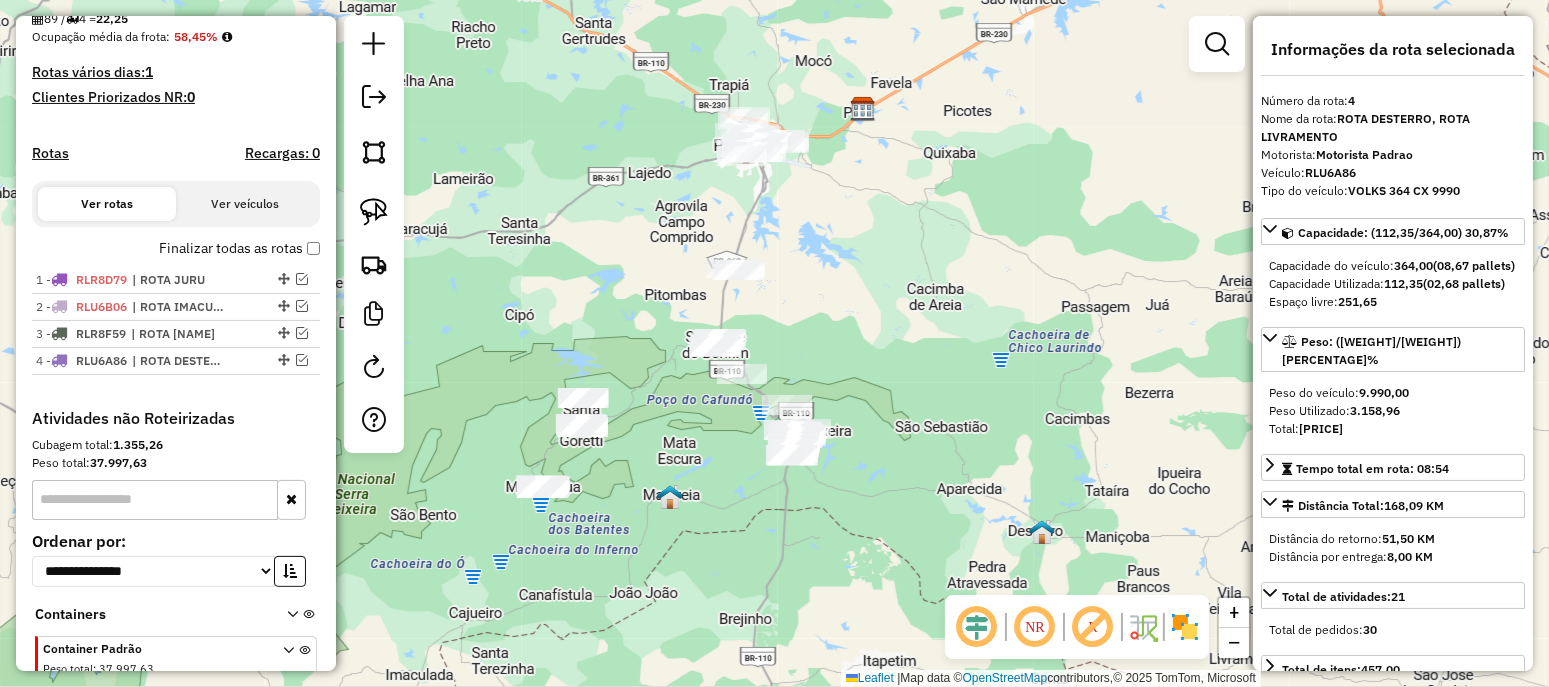 drag, startPoint x: 661, startPoint y: 422, endPoint x: 652, endPoint y: 473, distance: 51.78803 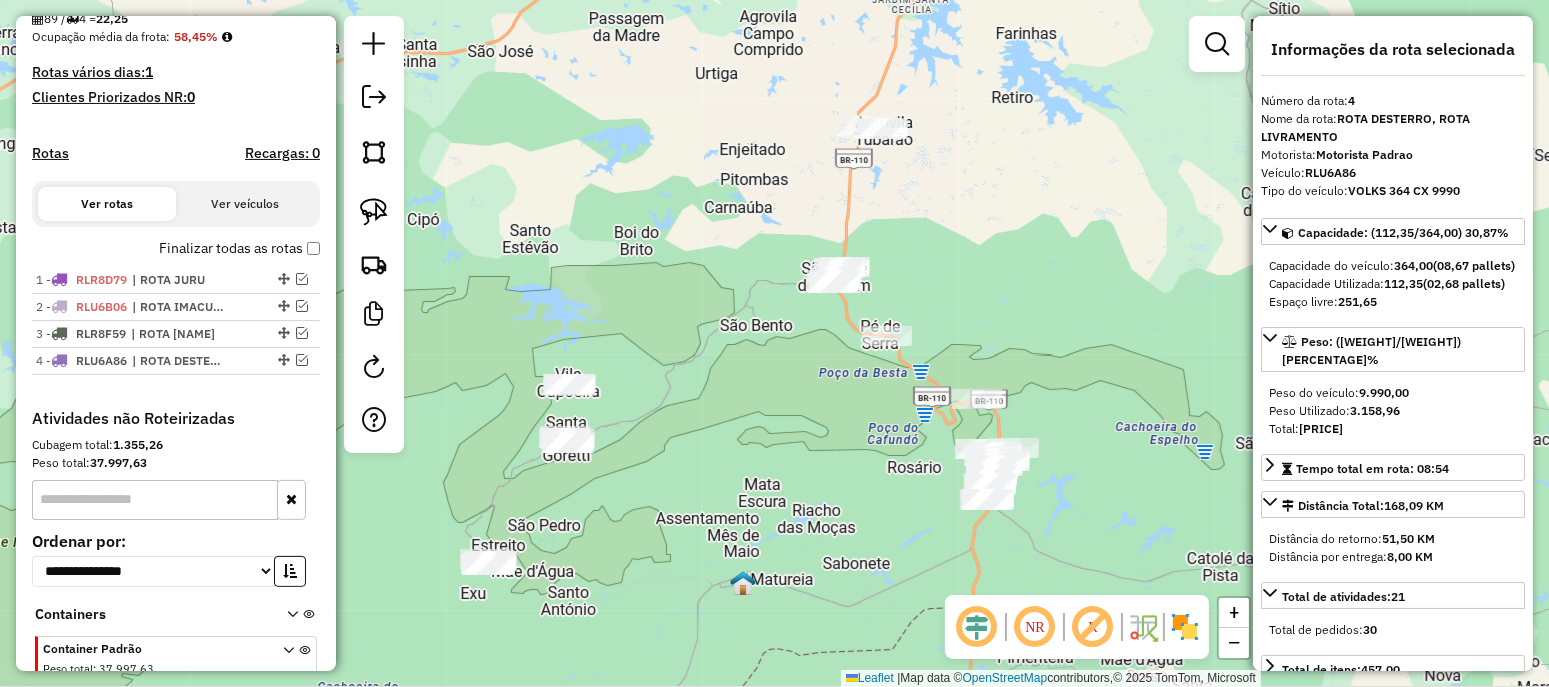 drag, startPoint x: 618, startPoint y: 509, endPoint x: 743, endPoint y: 450, distance: 138.22446 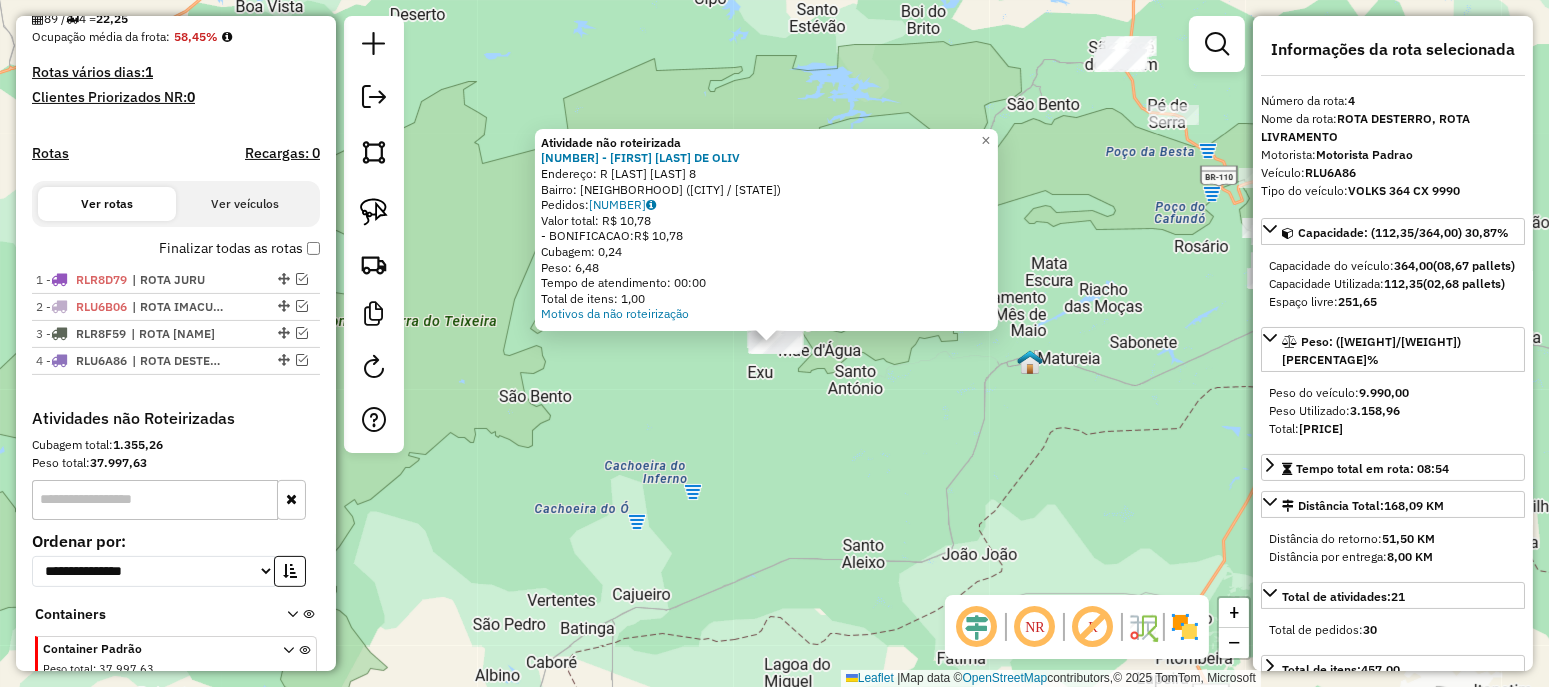 click on "Atividade não roteirizada 11715 - [NAME] [LAST_NAME] DE [LAST_NAME]  Endereço: R   [LAST_NAME] [LAST_NAME]               8   Bairro: CENTRO (MAE D'AGUA / PB)   Pedidos:  01556020   Valor total: R$ 10,78   -BONIFICACAO:  R$ 10,78   Cubagem: 0,24   Peso: 6,48   Tempo de atendimento: 00:00   Total de itens: 1,00  Motivos da não roteirização × Janela de atendimento Grade de atendimento Capacidade Transportadoras Veículos Cliente Pedidos  Rotas Selecione os dias de semana para filtrar as janelas de atendimento  Seg   Ter   Qua   Qui   Sex   Sáb   Dom  Informe o período da janela de atendimento: De: Até:  Filtrar exatamente a janela do cliente  Considerar janela de atendimento padrão  Selecione os dias de semana para filtrar as grades de atendimento  Seg   Ter   Qua   Qui   Sex   Sáb   Dom   Considerar clientes sem dia de atendimento cadastrado  Clientes fora do dia de atendimento selecionado Filtrar as atividades entre os valores definidos abaixo:  Peso mínimo:   Peso máximo:   Cubagem mínima:   Cubagem máxima:   De:" 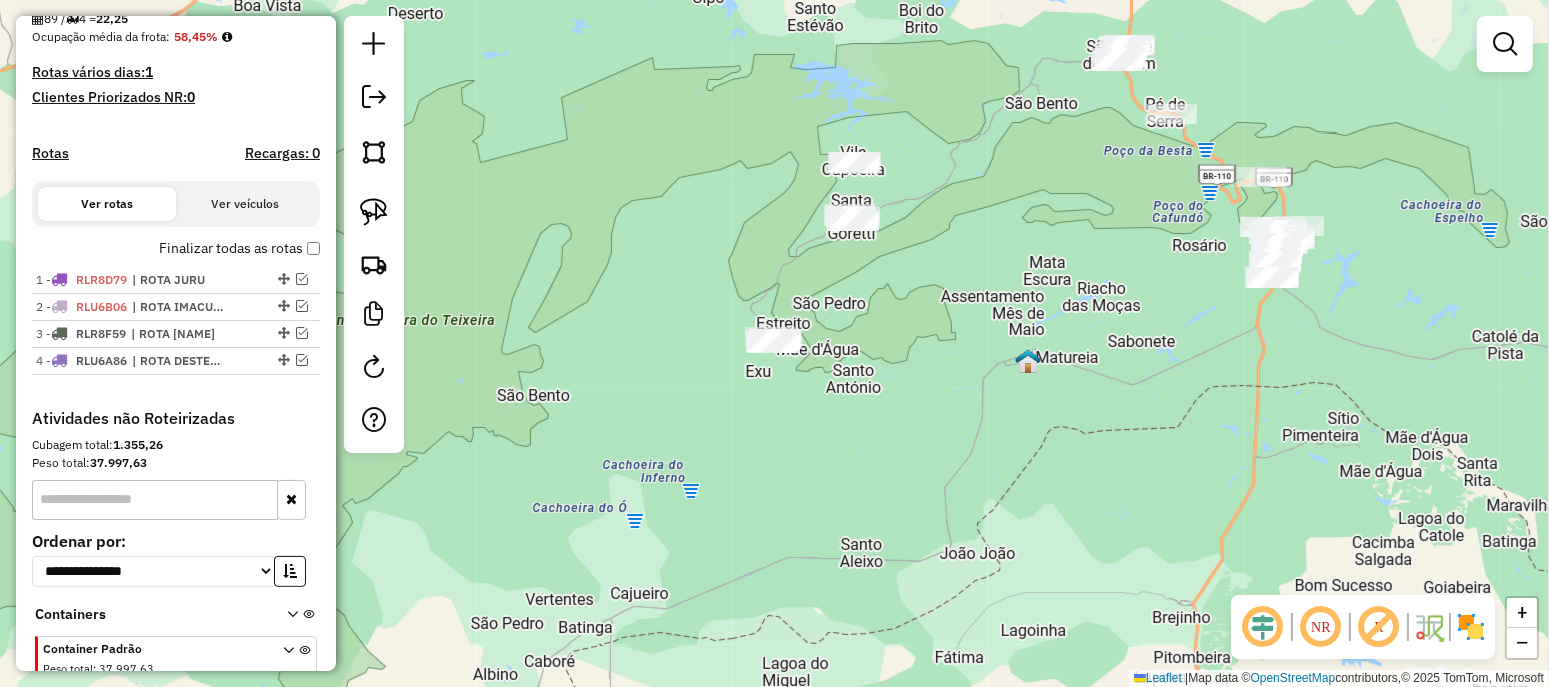 drag, startPoint x: 826, startPoint y: 382, endPoint x: 470, endPoint y: 493, distance: 372.90347 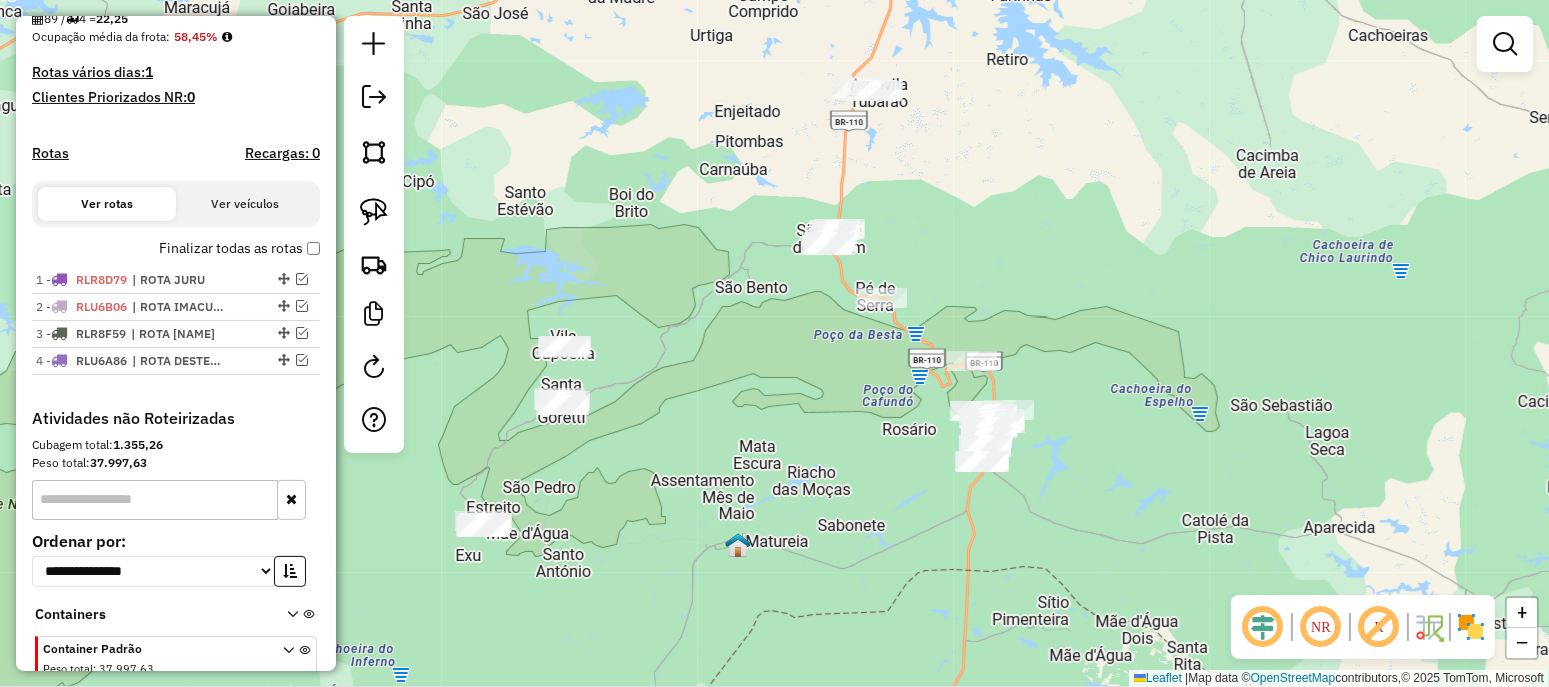 drag, startPoint x: 676, startPoint y: 236, endPoint x: 688, endPoint y: 262, distance: 28.635643 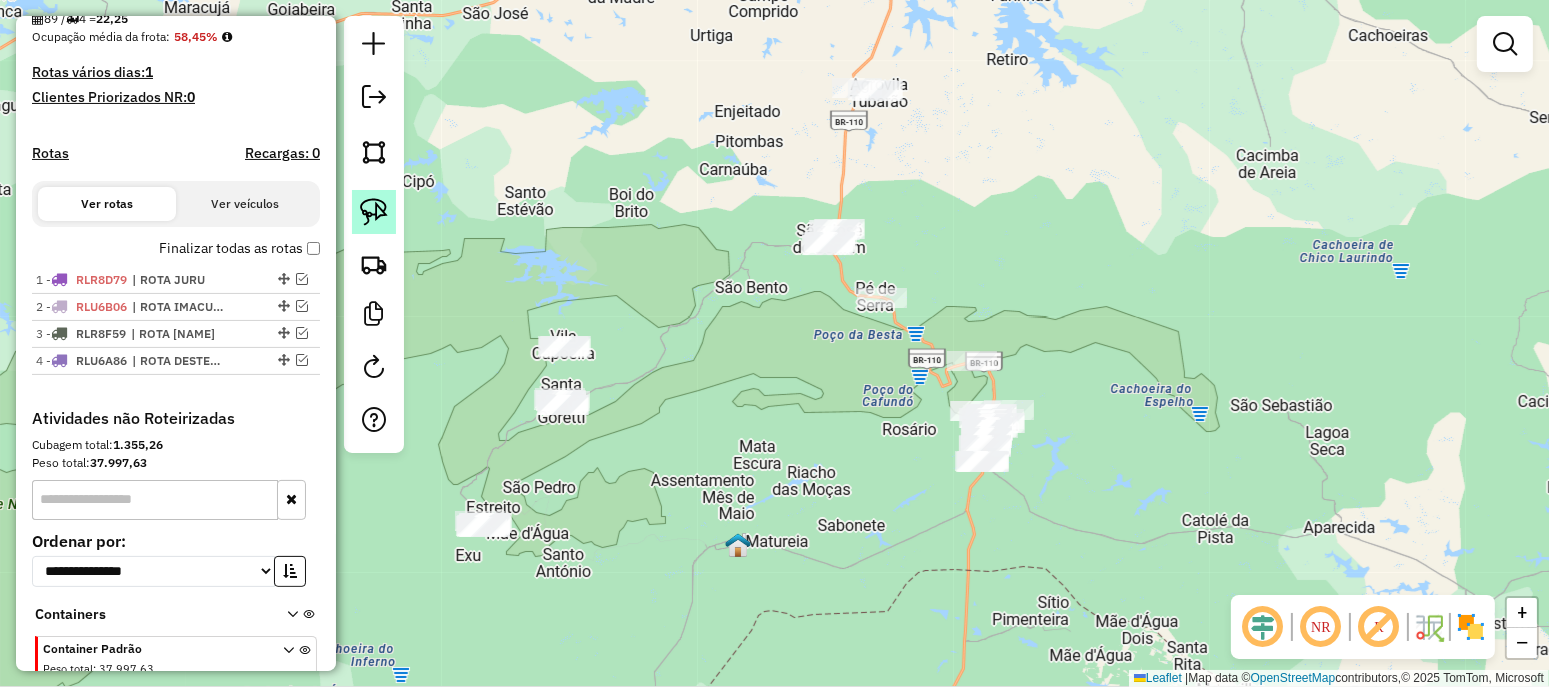 click 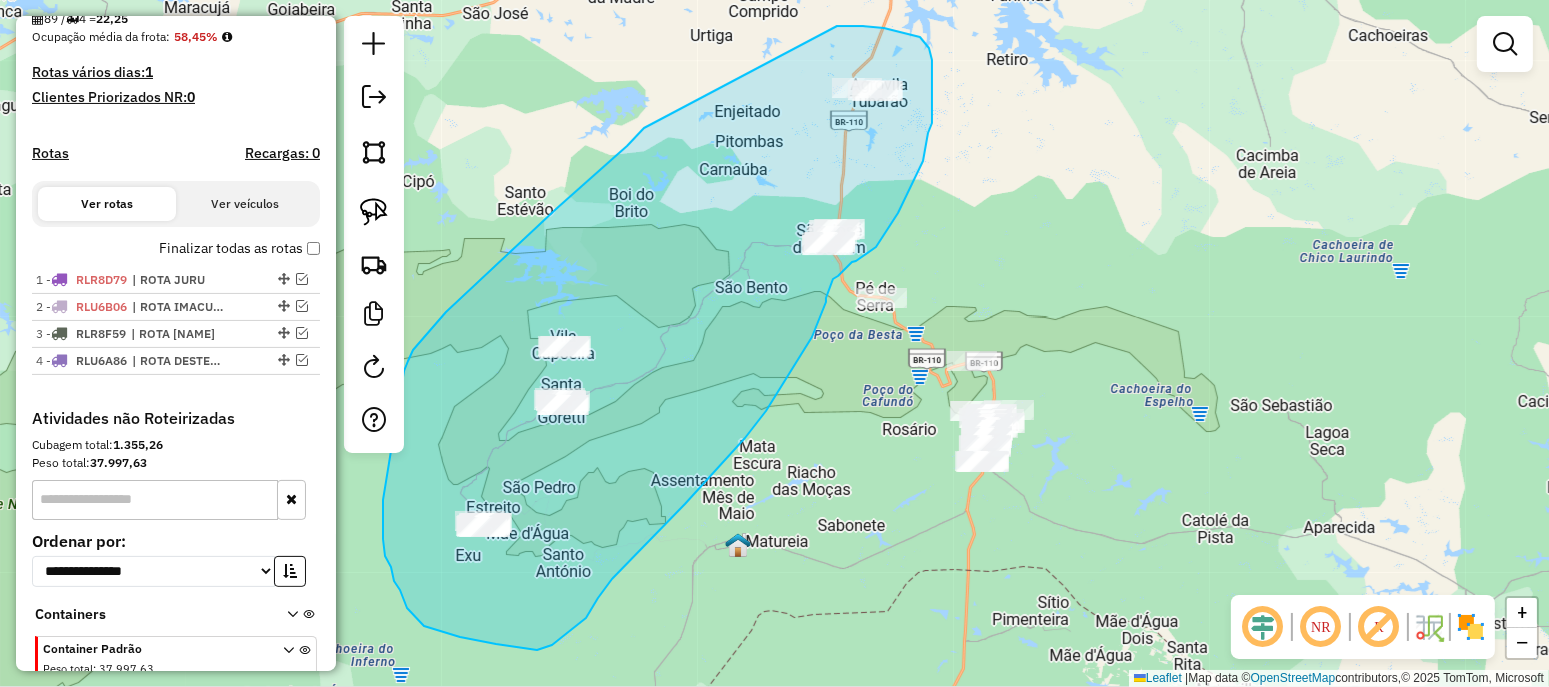 drag, startPoint x: 627, startPoint y: 146, endPoint x: 822, endPoint y: 33, distance: 225.37524 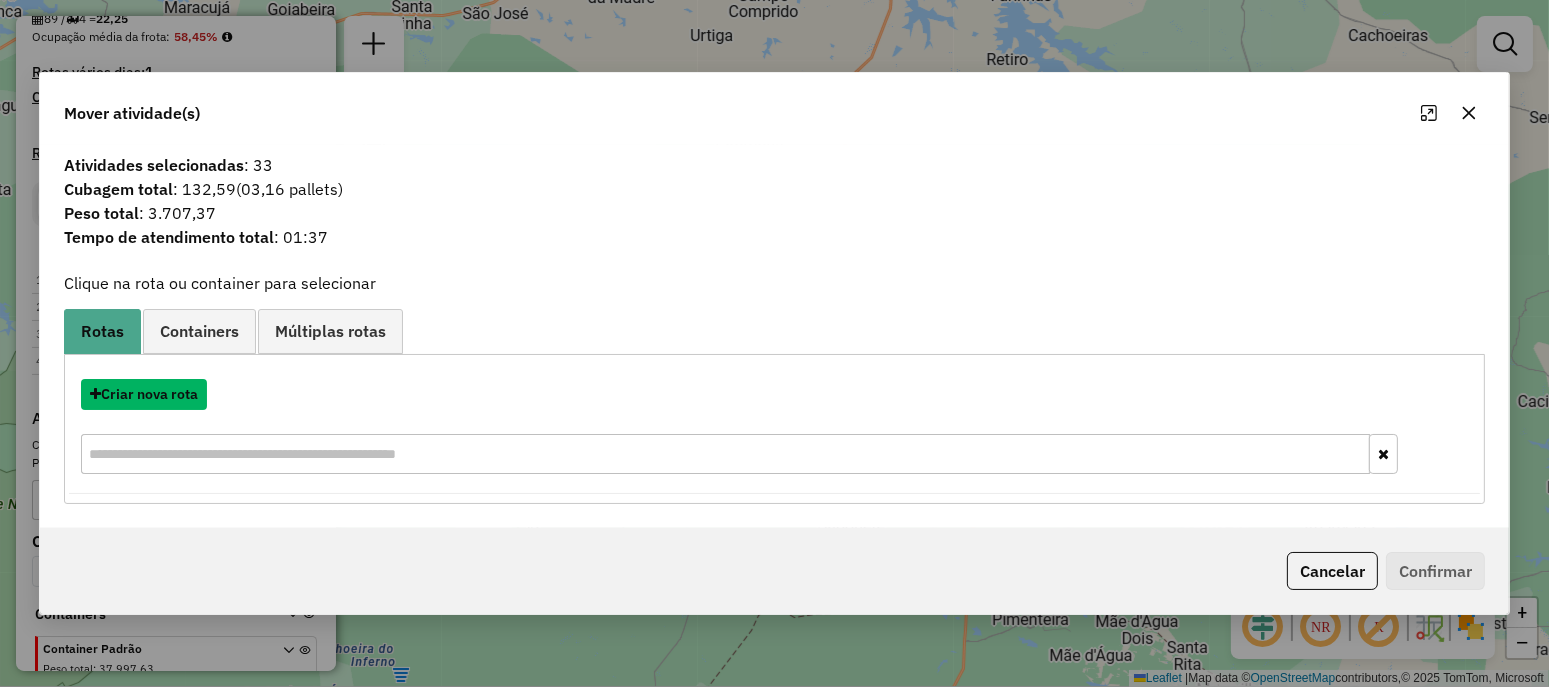 click on "Criar nova rota" at bounding box center (144, 394) 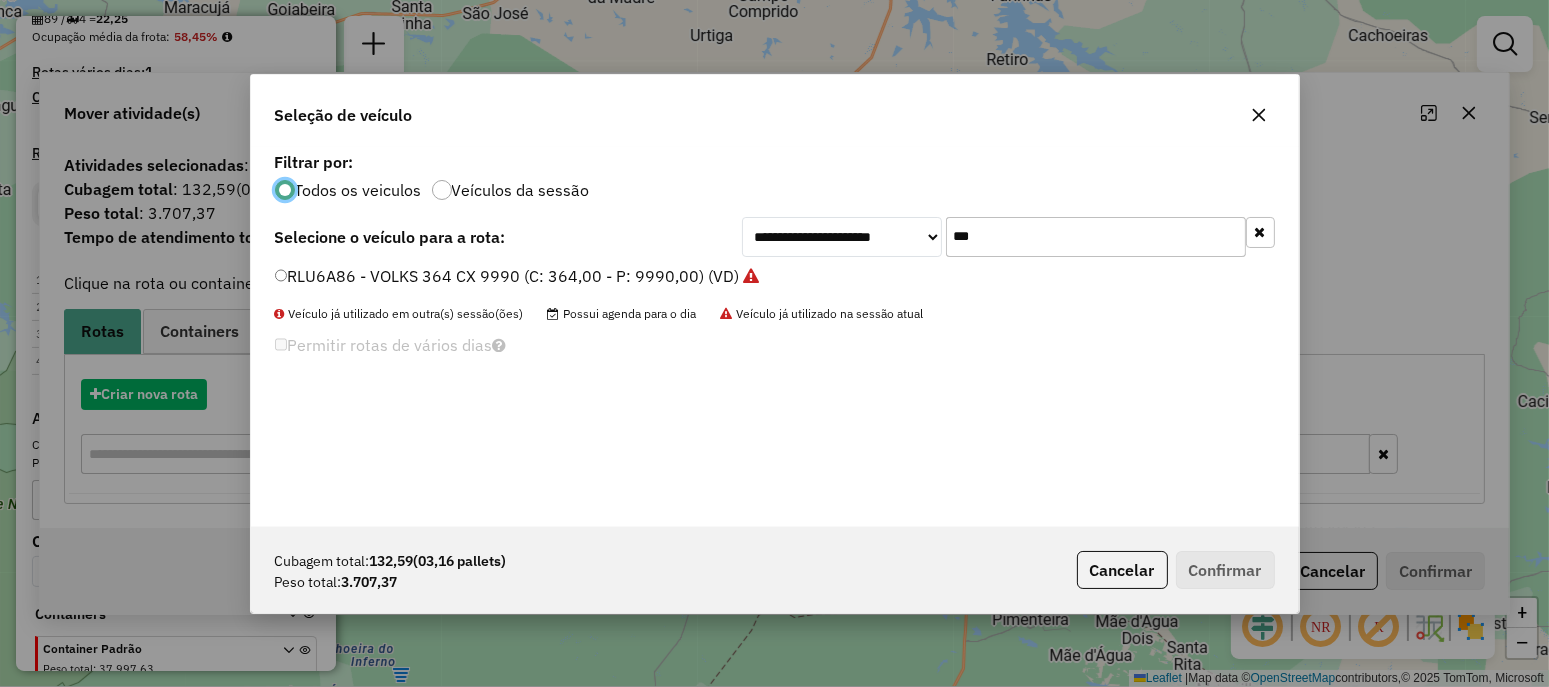 scroll, scrollTop: 10, scrollLeft: 6, axis: both 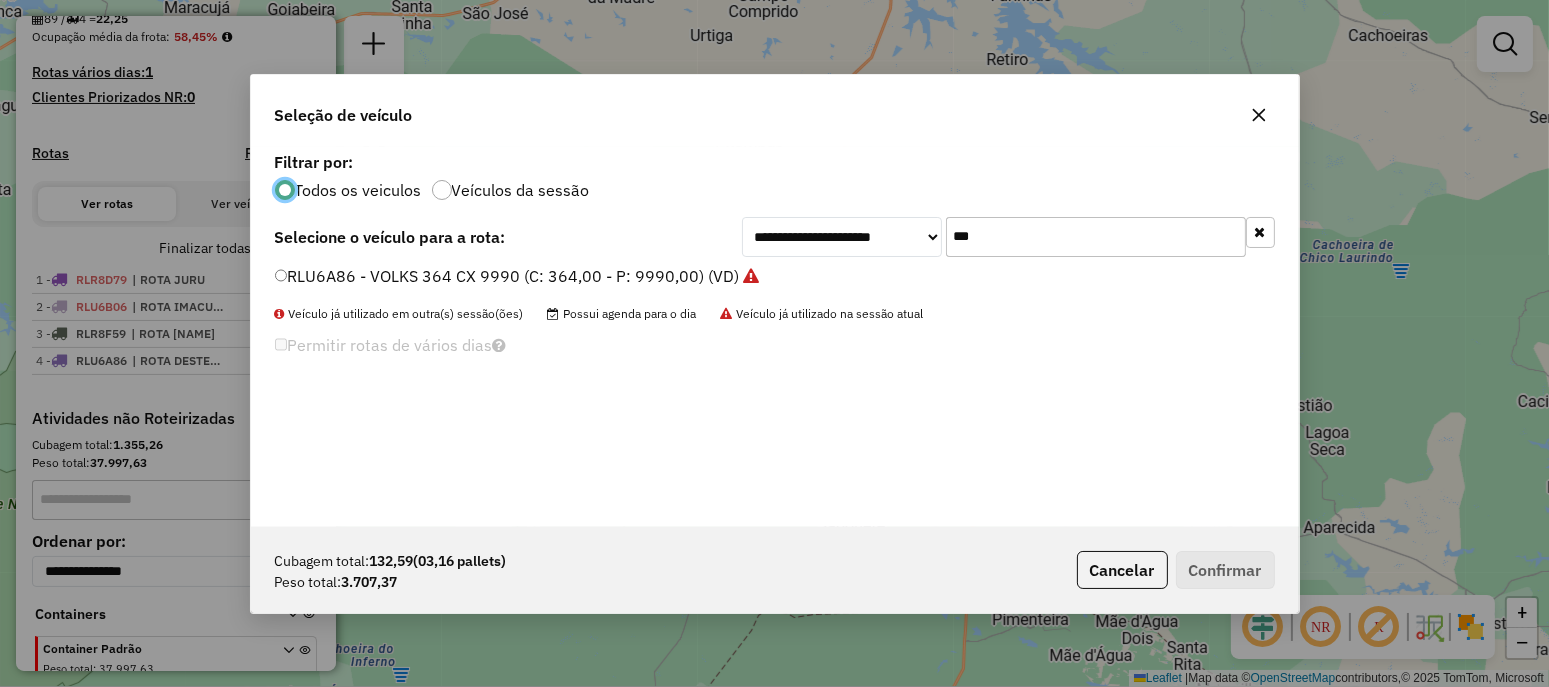 click on "**********" 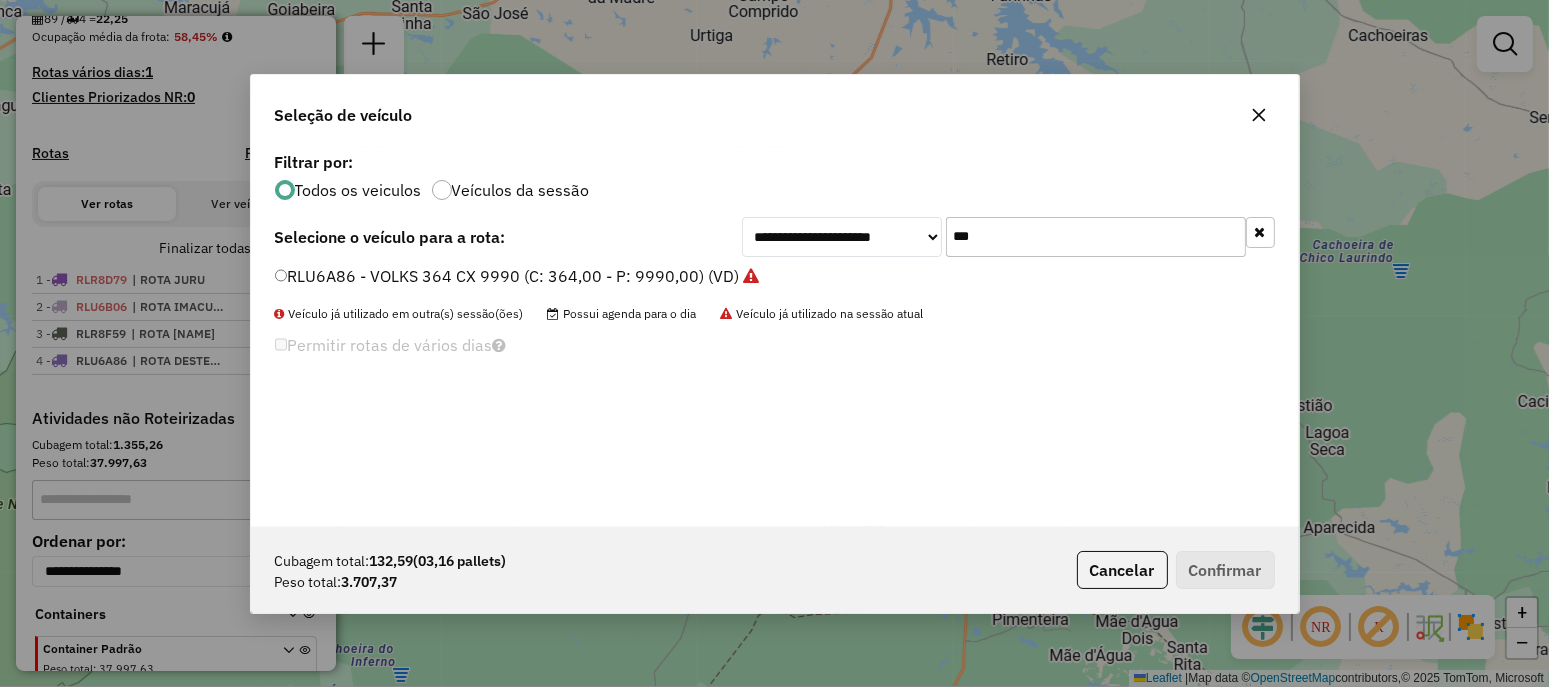 click on "***" 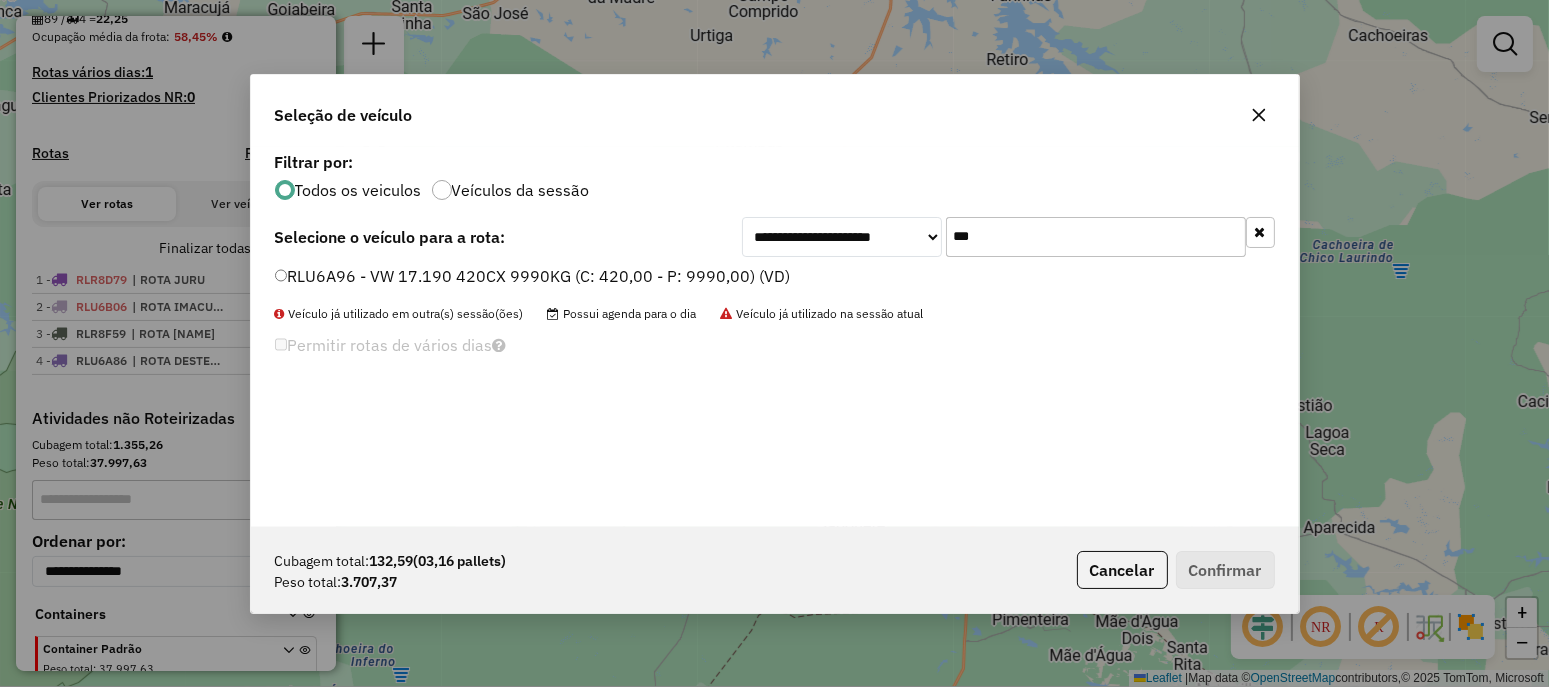 type on "***" 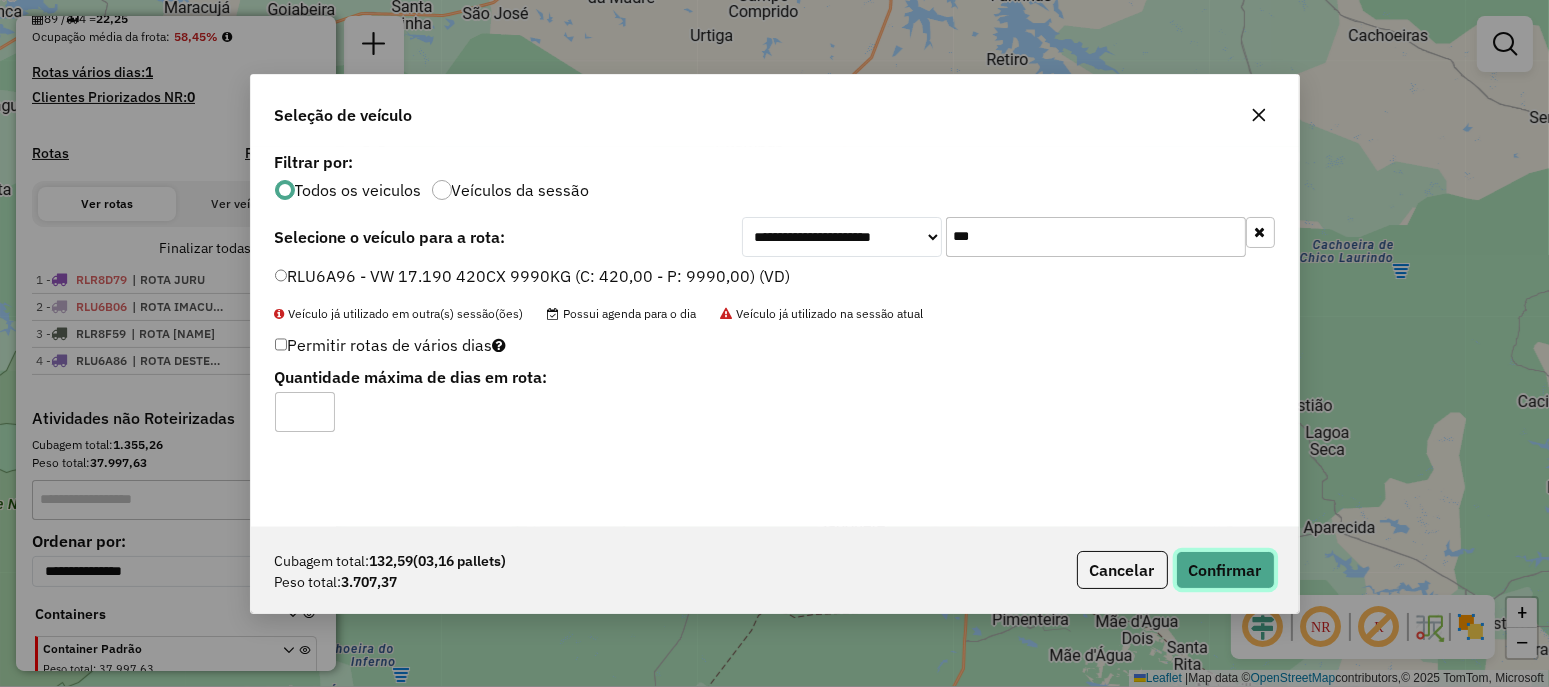 click on "Confirmar" 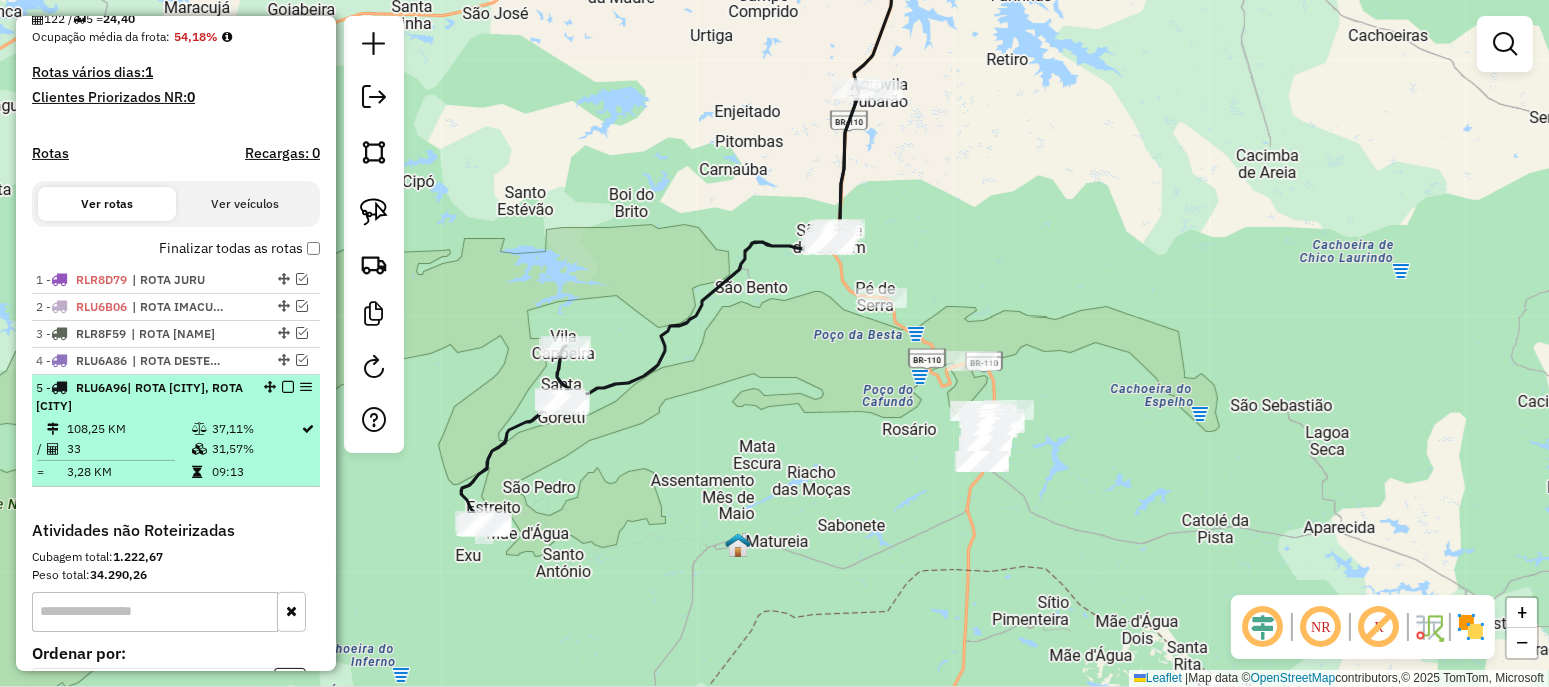 click at bounding box center (288, 387) 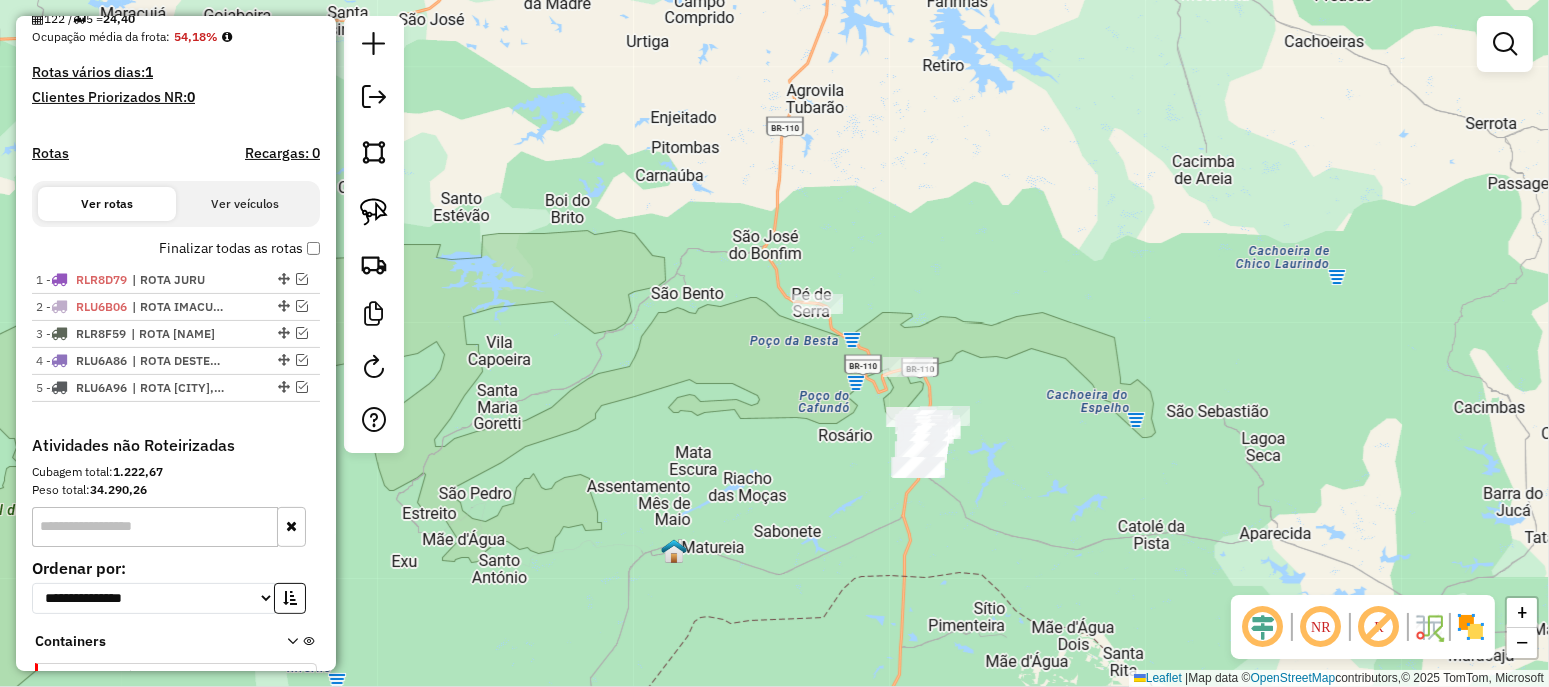 drag, startPoint x: 719, startPoint y: 464, endPoint x: 680, endPoint y: 468, distance: 39.20459 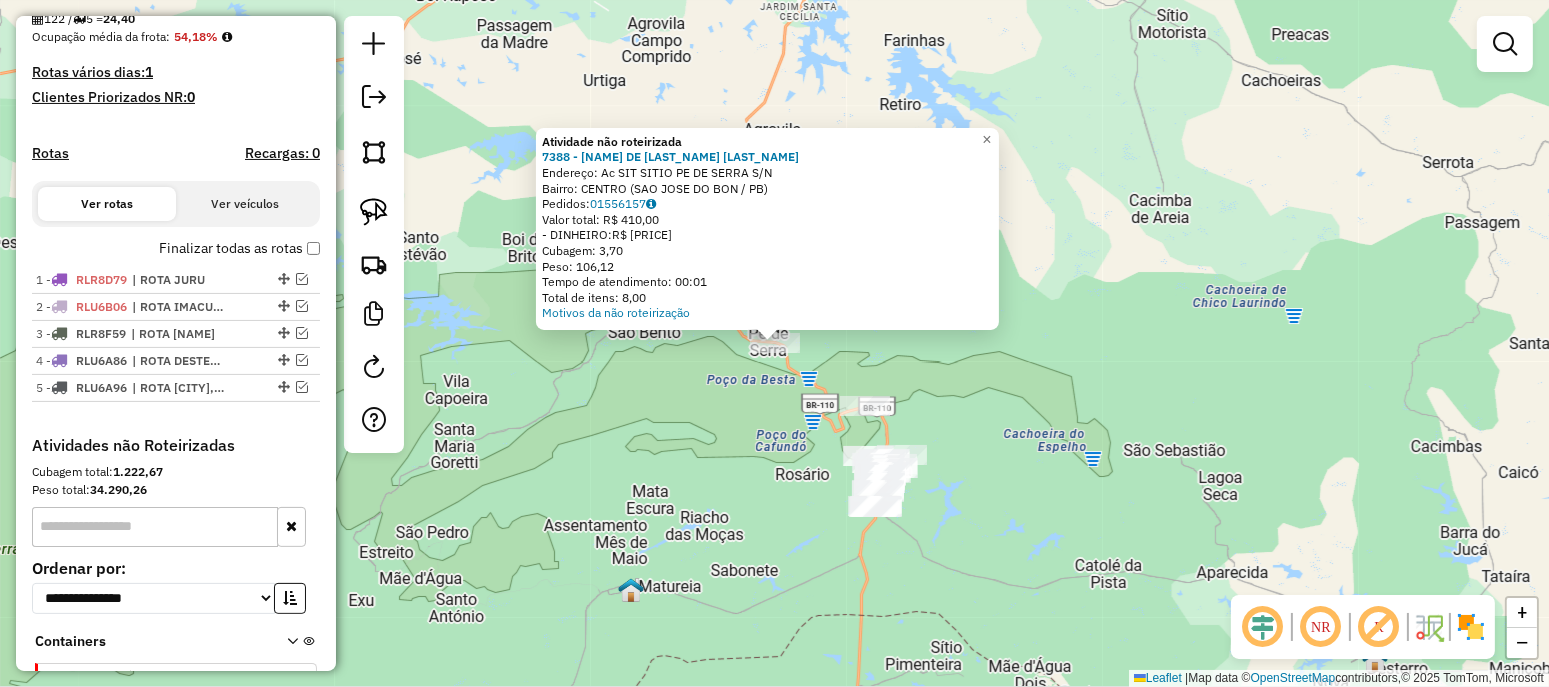 click on "Atividade não roteirizada [NUMBER] - [LAST] [LAST] [LAST] [LAST] Endereço: Ac SIT SITIO [LAST] [LAST] [LAST] S/N Bairro: [GENERAL] ([CITY] / [STATE]) Pedidos: [NUMBER] Valor total: [CURRENCY] [AMOUNT] - DINHEIRO: [CURRENCY] [AMOUNT] Cubagem: [AMOUNT] Peso: [AMOUNT] Tempo de atendimento: [TIME] Total de itens: [NUMBER] Motivos da não roteirização × Janela de atendimento Grade de atendimento Capacidade Transportadoras Veículos Cliente Pedidos Rotas Selecione os dias de semana para filtrar as janelas de atendimento Seg Ter Qua Qui Sex Sáb Dom Informe o período da janela de atendimento: De: Até: Filtrar exatamente a janela do cliente Considerar janela de atendimento padrão Selecione os dias de semana para filtrar as grades de atendimento Seg Ter Qua Qui Sex Sáb Dom Considerar clientes sem dia de atendimento cadastrado Clientes fora do dia de atendimento selecionado Filtrar as atividades entre os valores definidos abaixo: Peso mínimo: Peso máximo: Cubagem mínima: De: Até:" 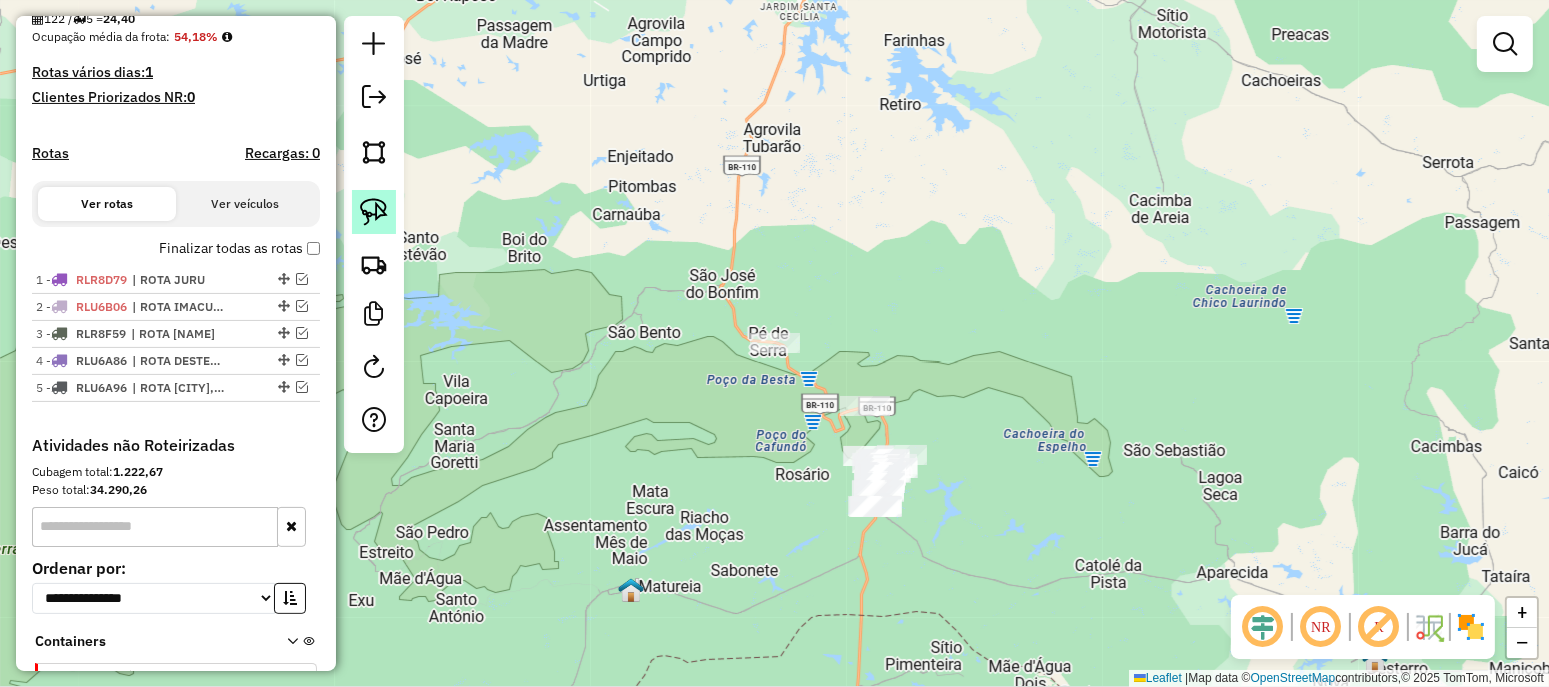 click 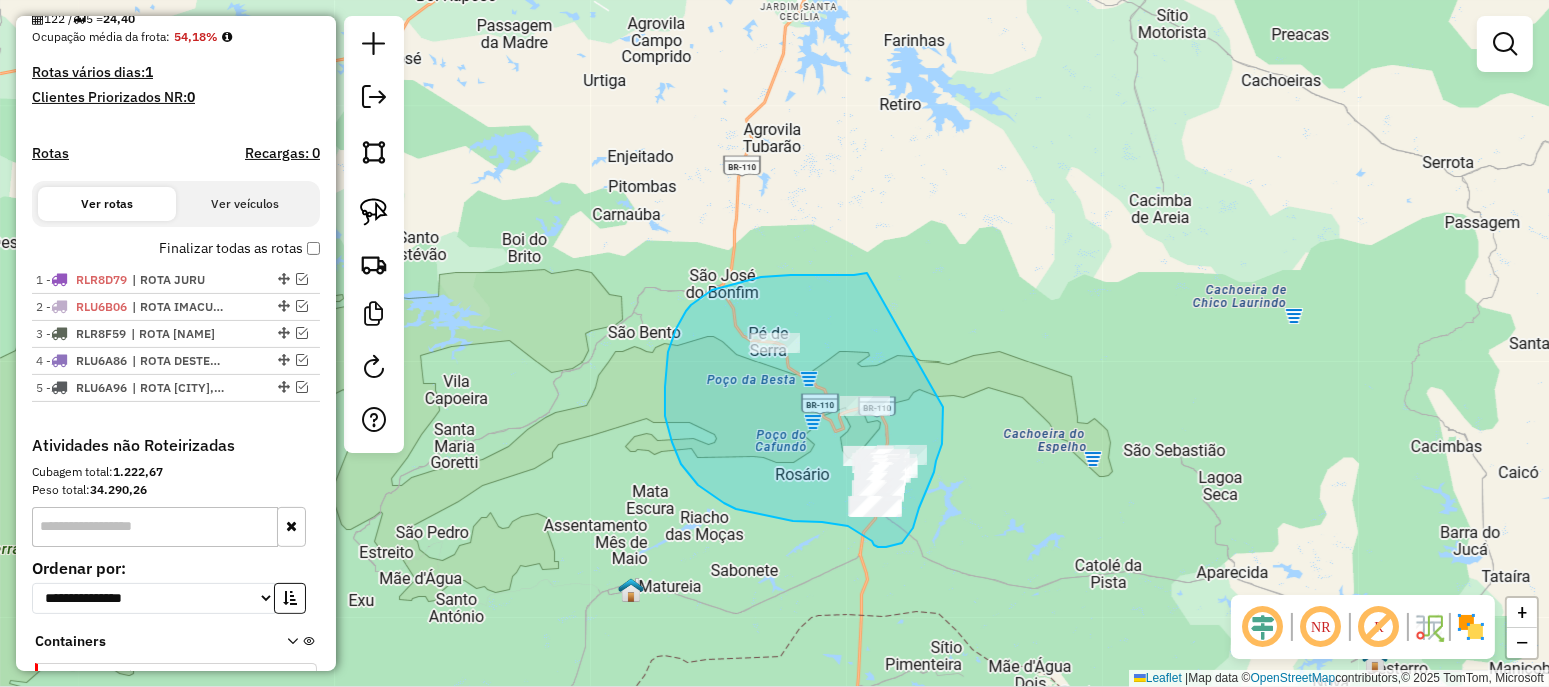 drag, startPoint x: 867, startPoint y: 273, endPoint x: 943, endPoint y: 407, distance: 154.05194 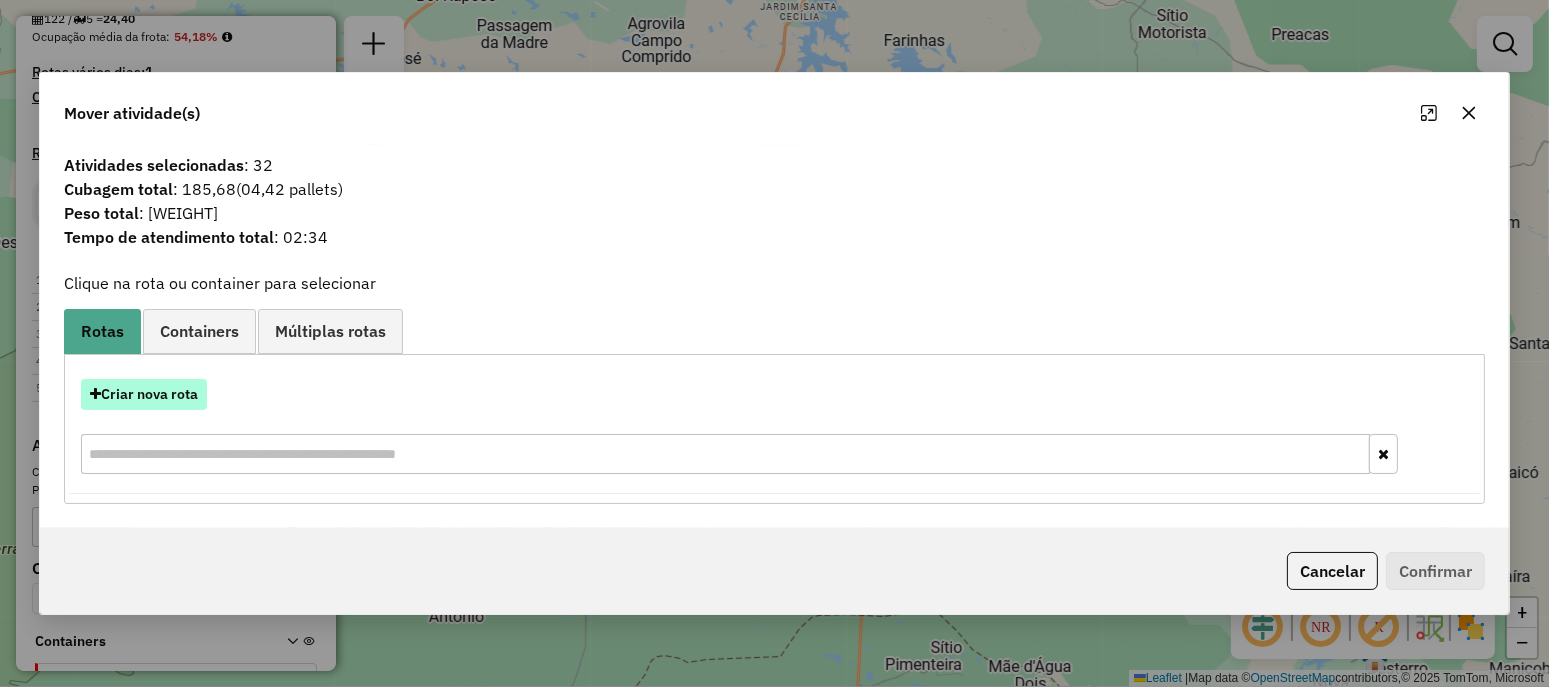 click on "Criar nova rota" at bounding box center (144, 394) 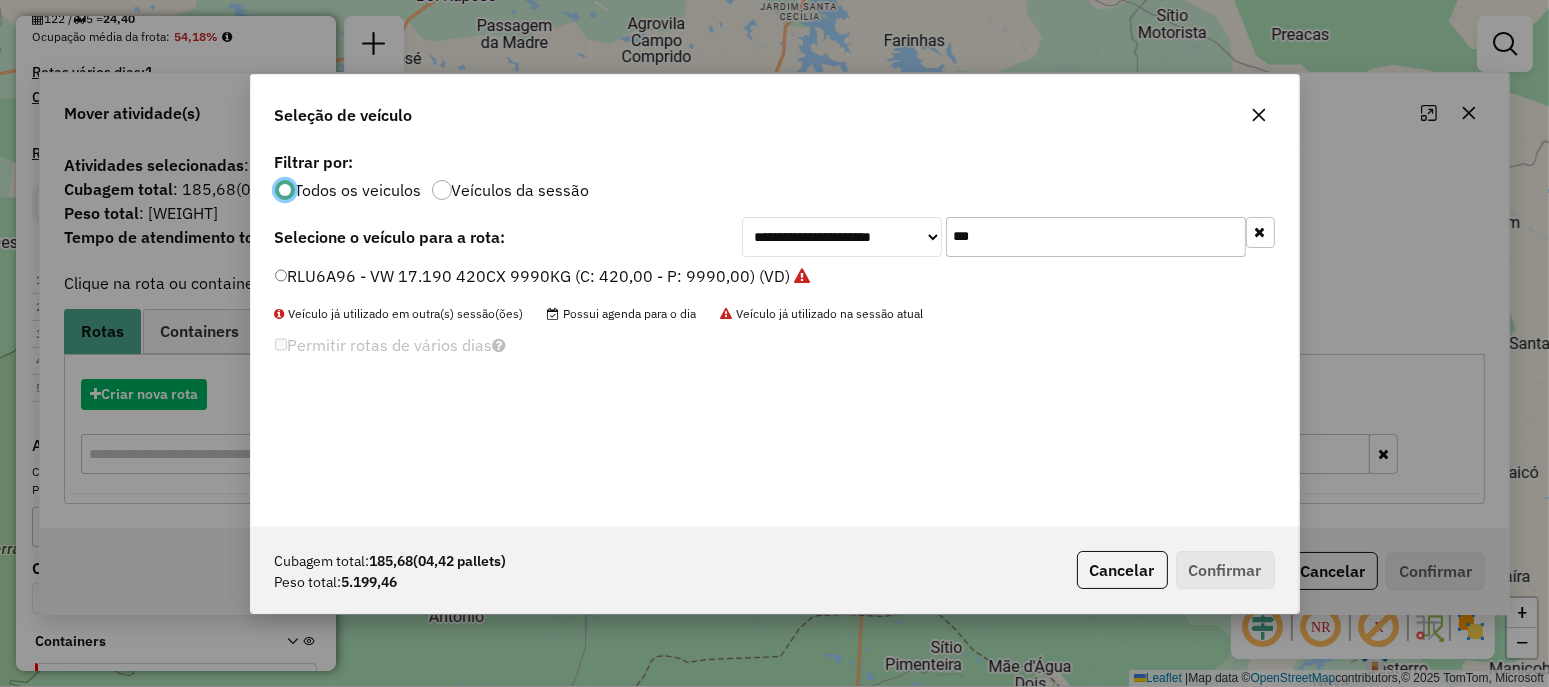 scroll, scrollTop: 10, scrollLeft: 6, axis: both 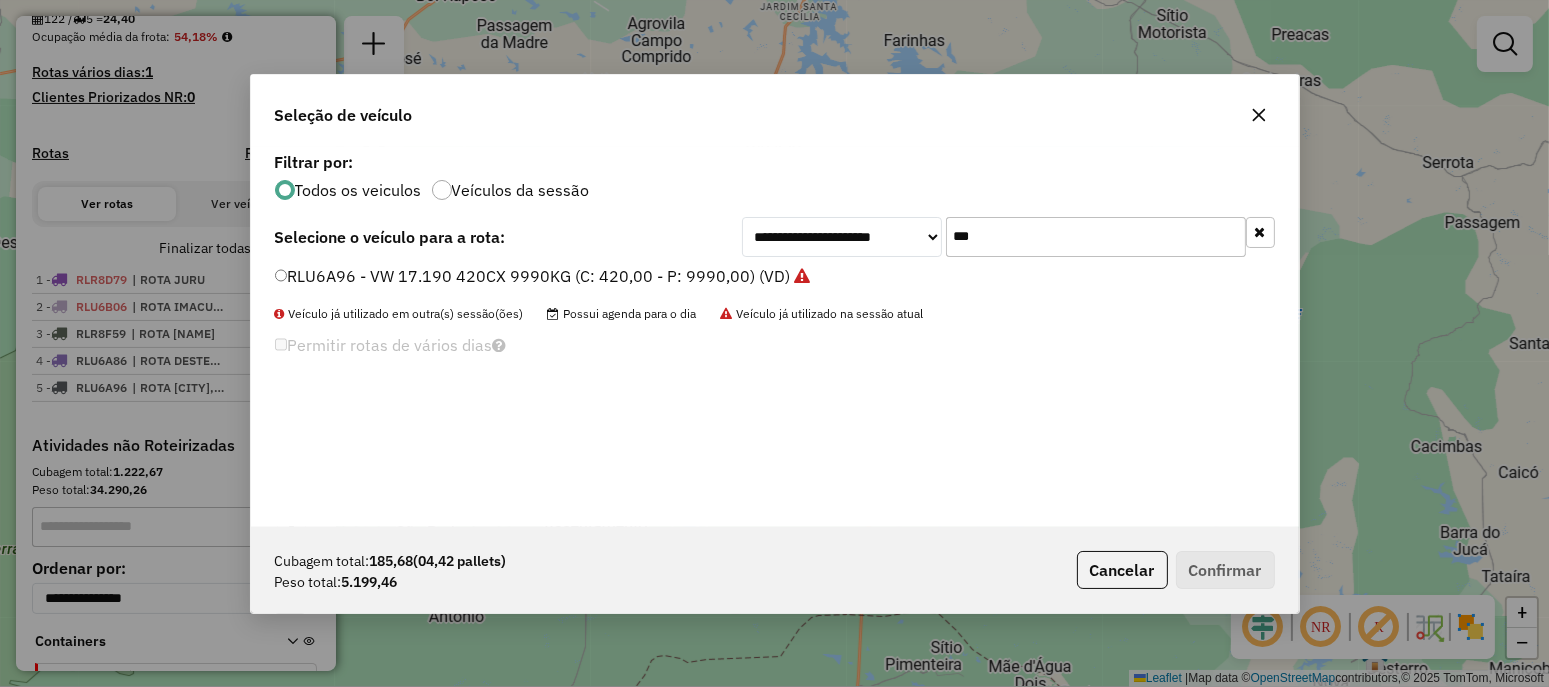 click on "***" 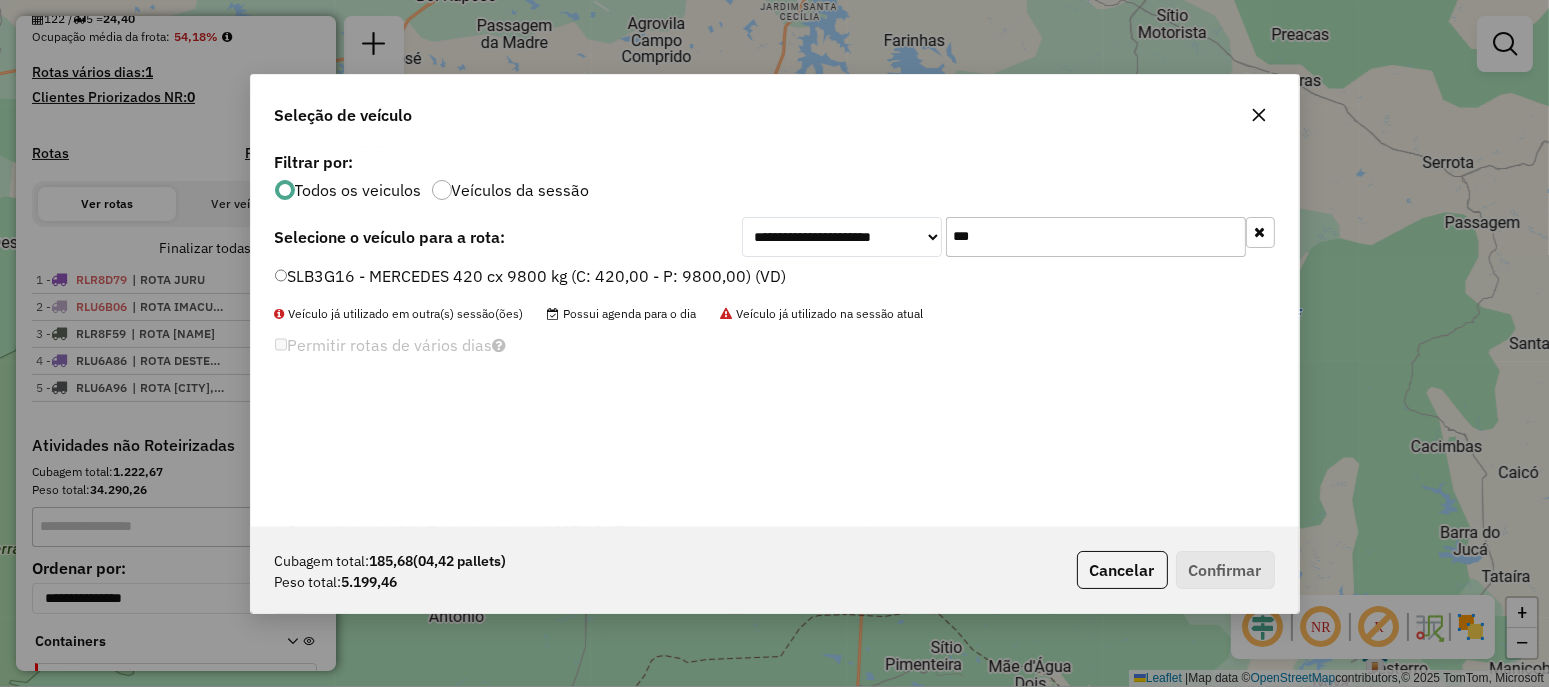 type on "***" 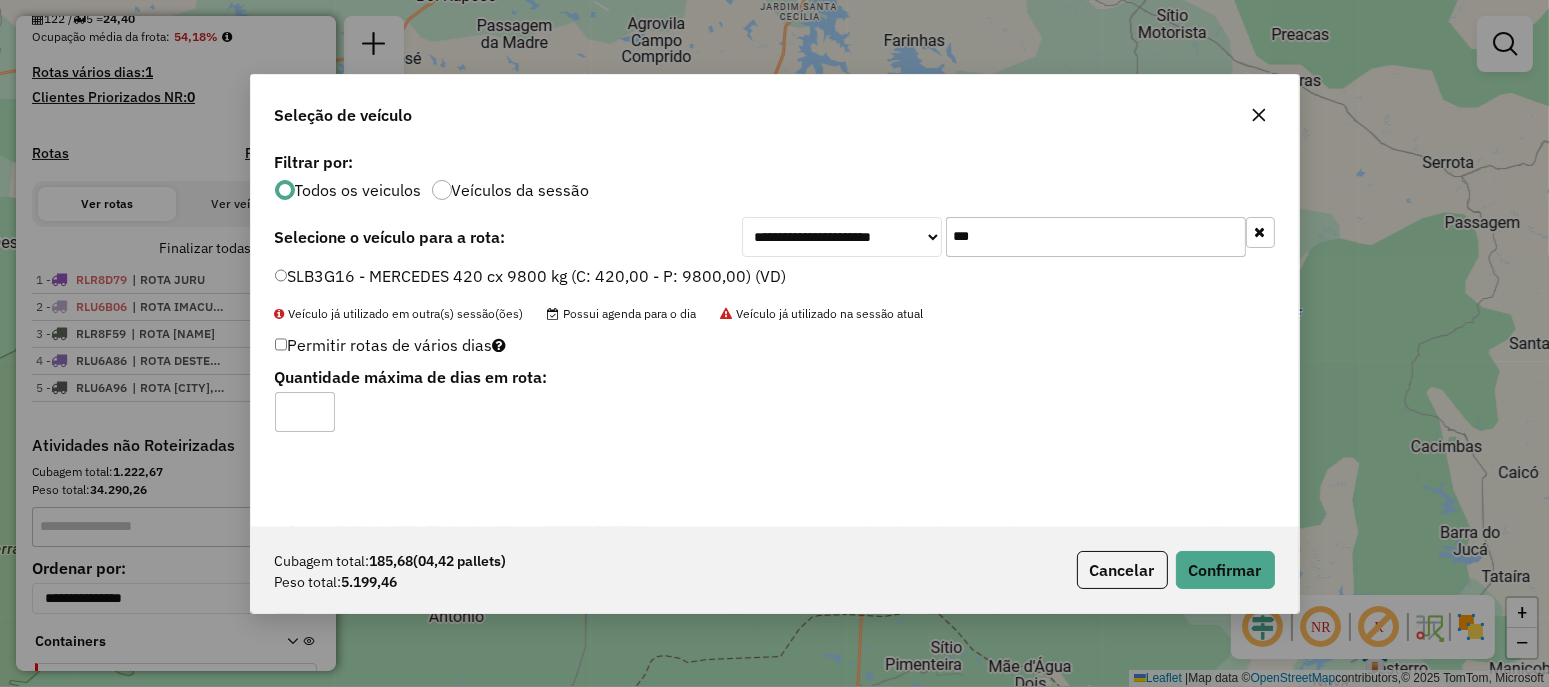click on "Cubagem total: [WEIGHT] ([PALLETS] pallets) Peso total: [WEIGHT] Cancelar Confirmar" 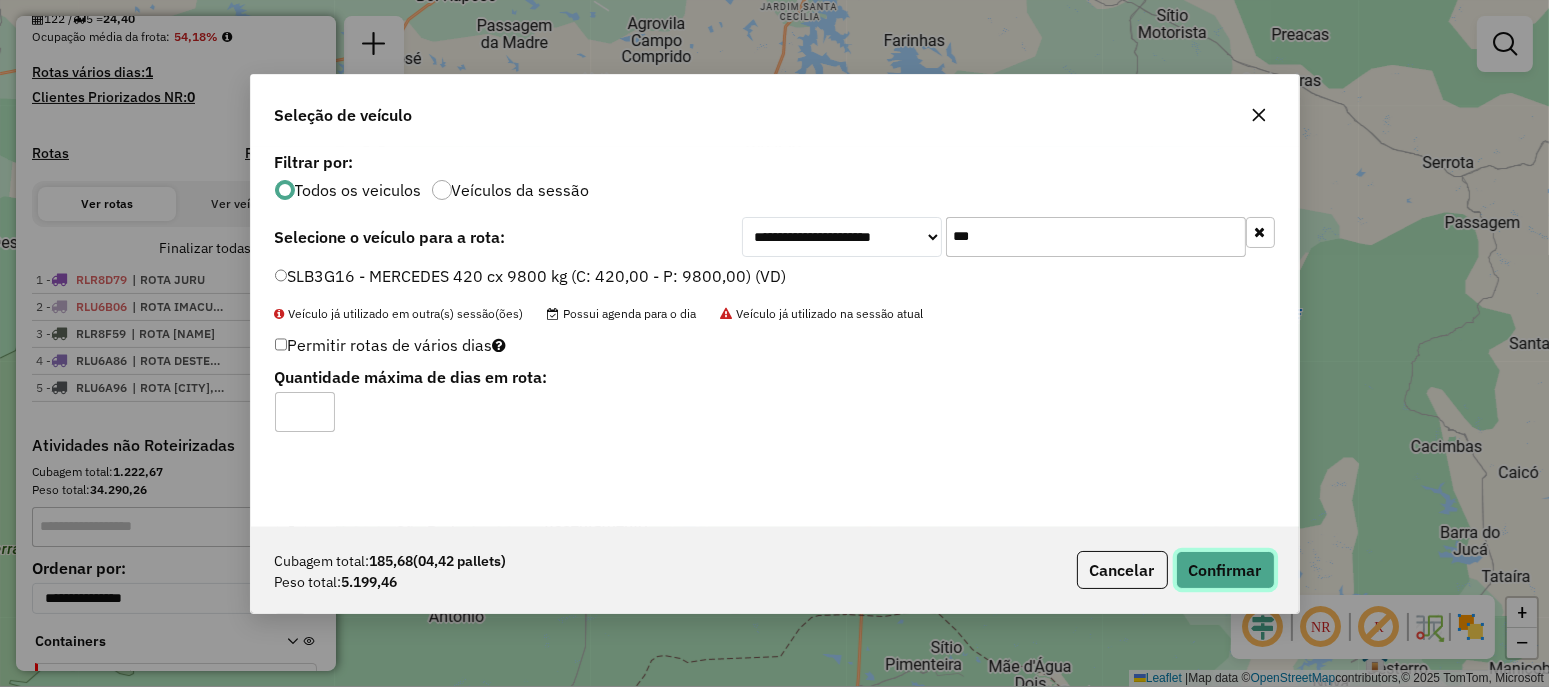 click on "Confirmar" 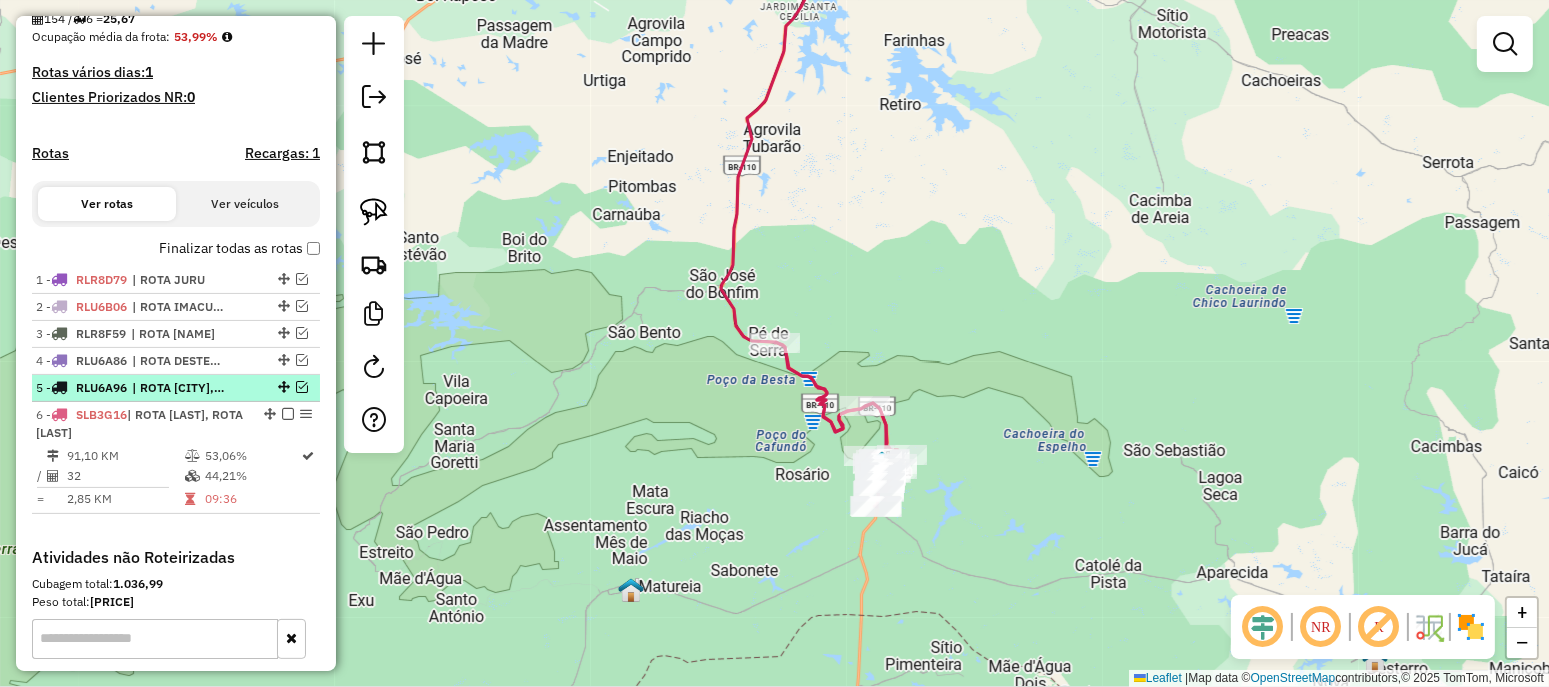 click at bounding box center [302, 387] 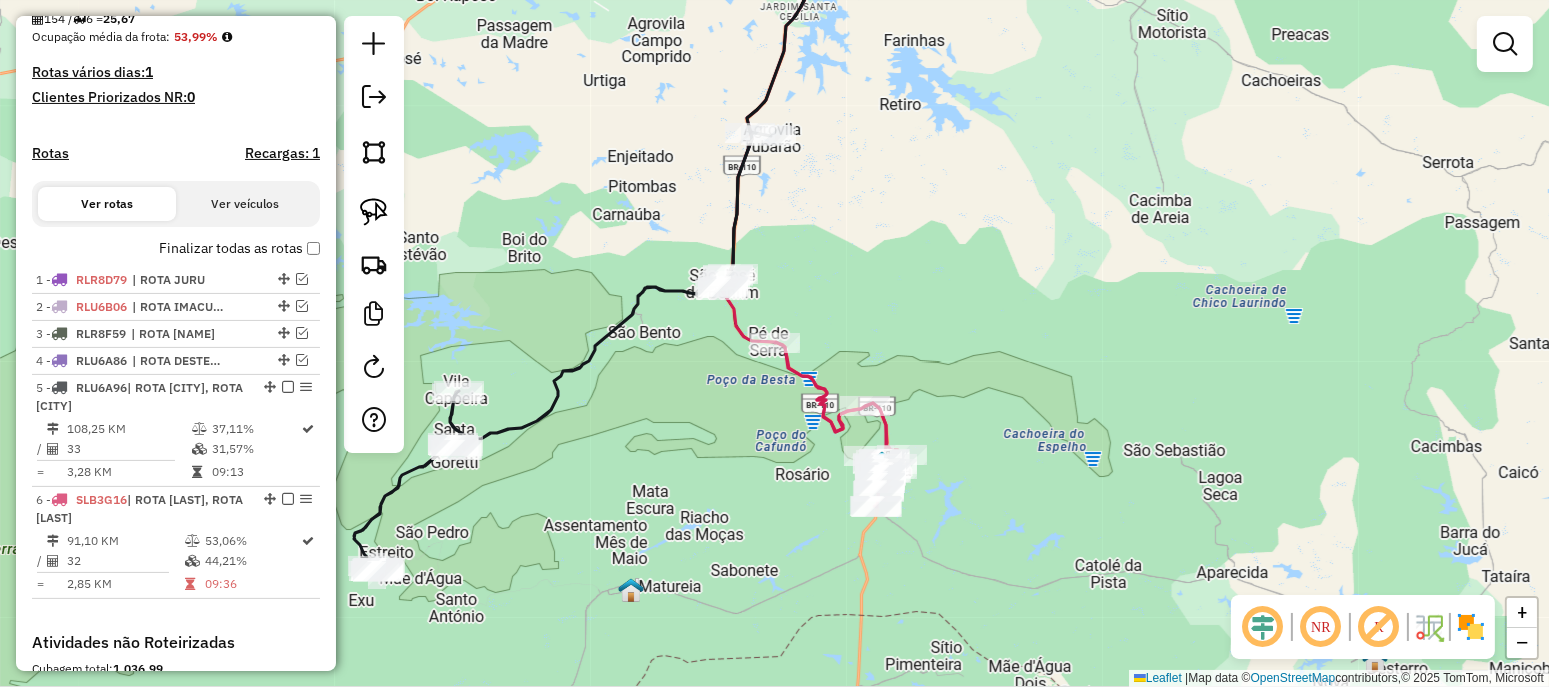 drag, startPoint x: 702, startPoint y: 330, endPoint x: 661, endPoint y: 353, distance: 47.010635 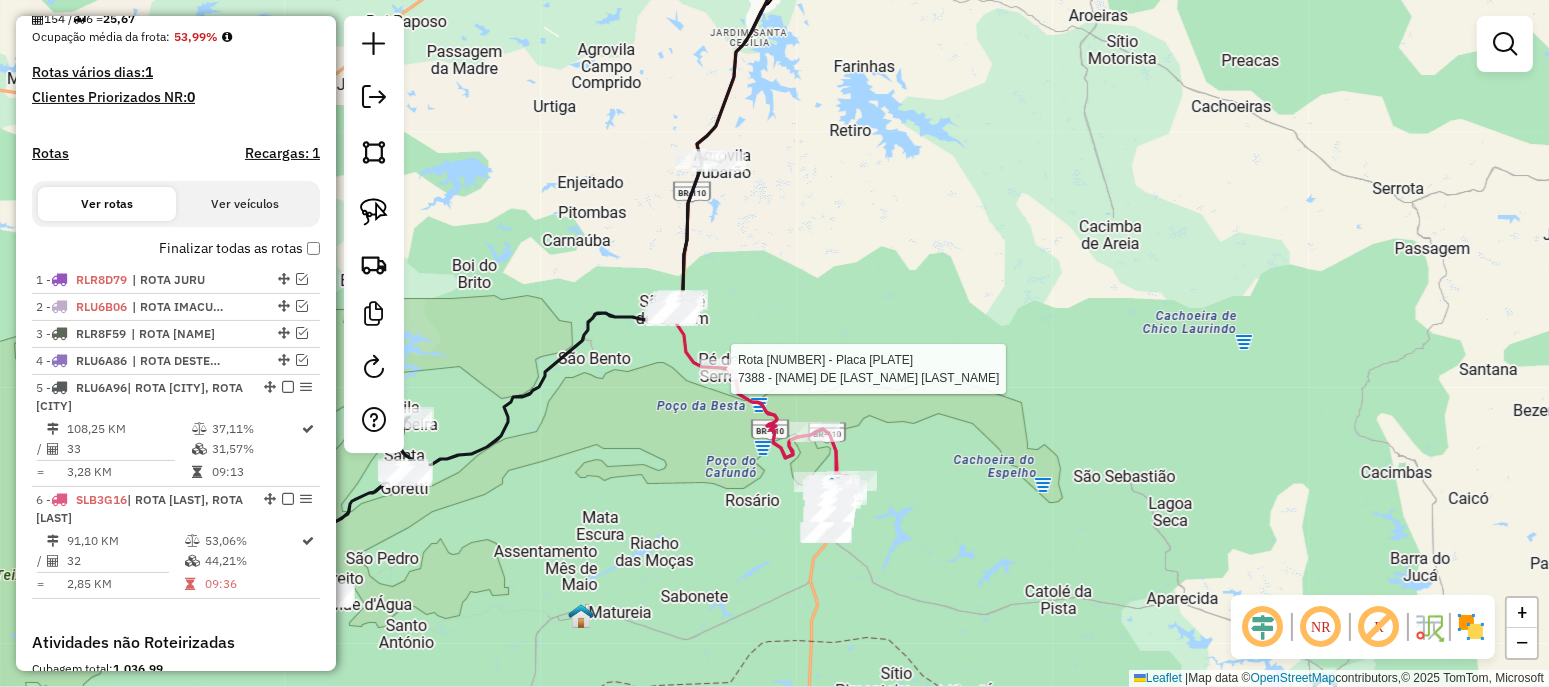 select on "**********" 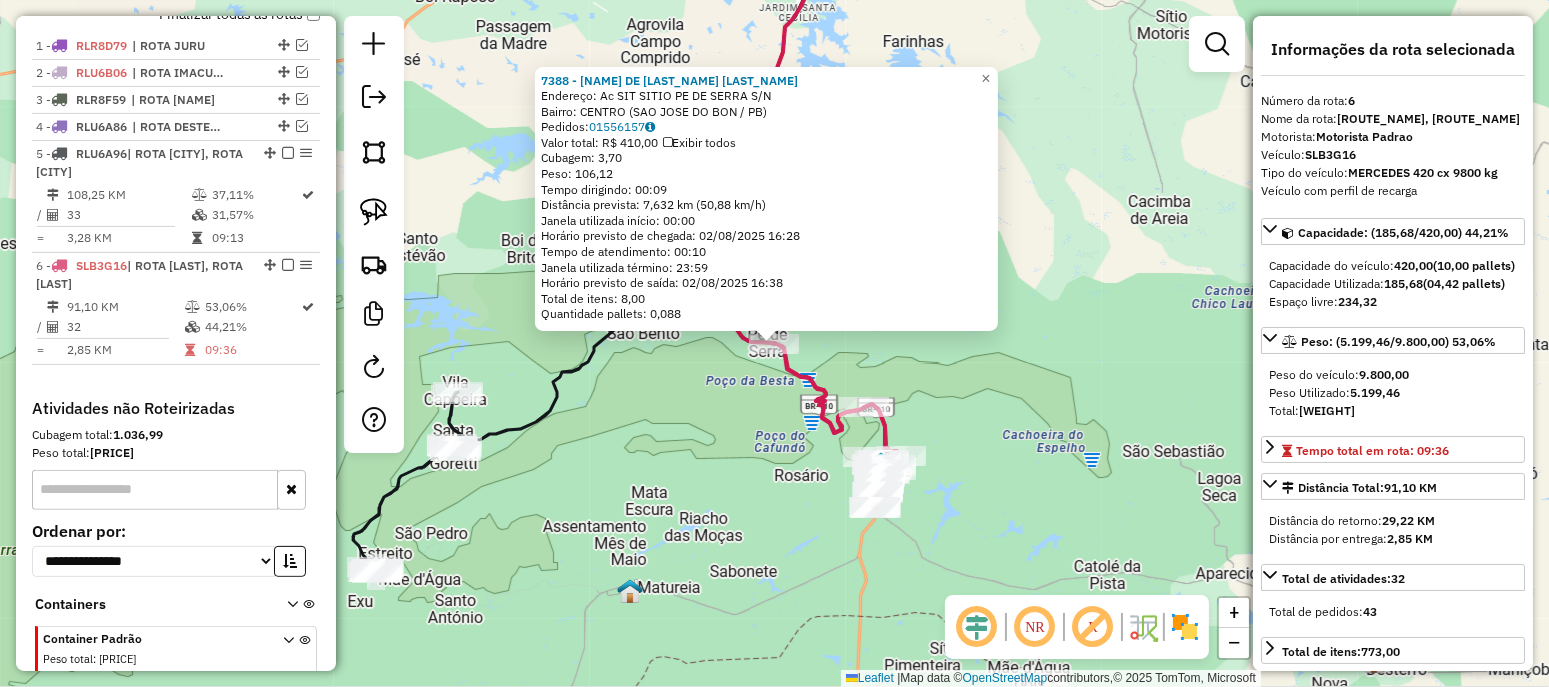 scroll, scrollTop: 817, scrollLeft: 0, axis: vertical 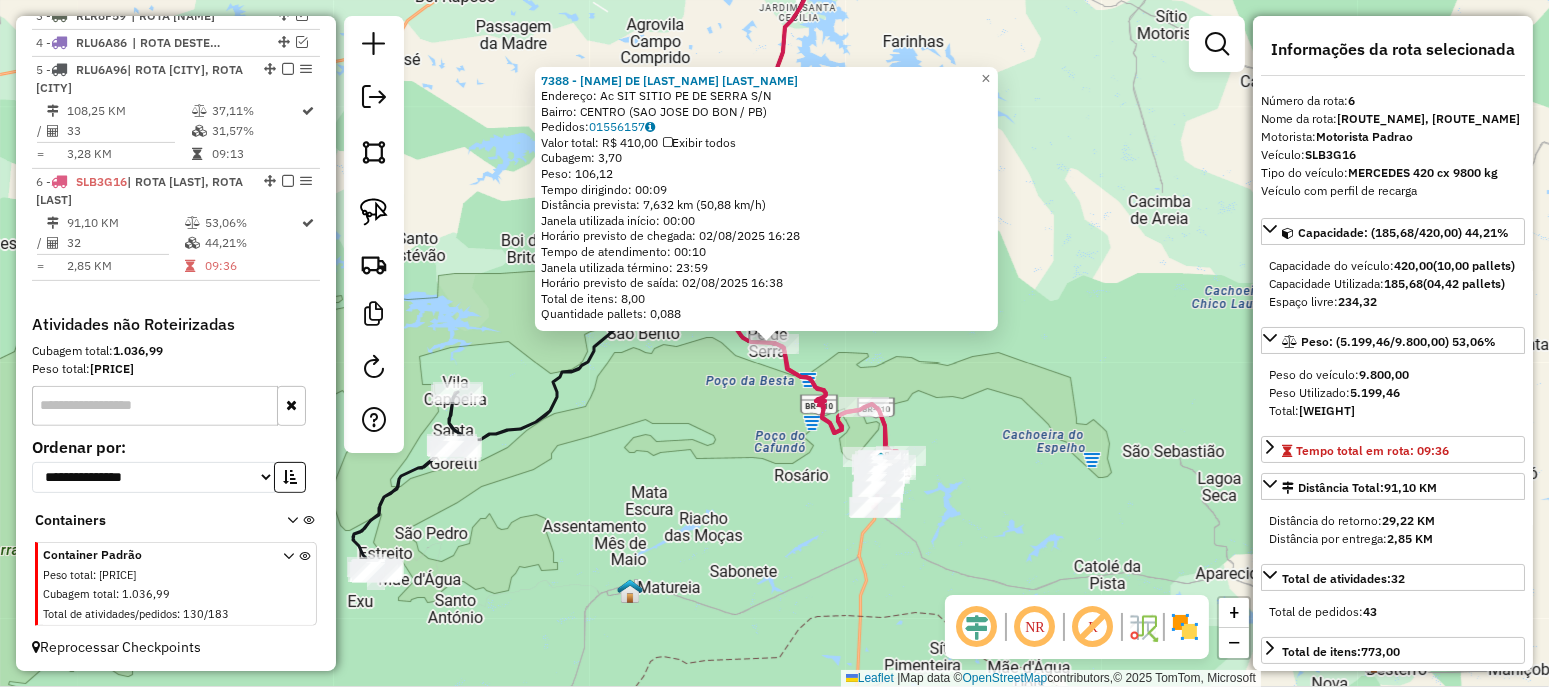 click on "7388 - [NAME] DE [LAST_NAME] [LAST_NAME]  Endereço: Ac  SIT [LAST_NAME] [LAST_NAME] [LAST_NAME]         S/N   Bairro: CENTRO (SAO JOSE DO BON / PB)   Pedidos:  01556157   Valor total: R$ 410,00   Exibir todos   Cubagem: 3,70  Peso: 106,12  Tempo dirigindo: 00:09   Distância prevista: 7,632 km (50,88 km/h)   Janela utilizada início: 00:00   Horário previsto de chegada: 02/08/2025 16:28   Tempo de atendimento: 00:10   Janela utilizada término: 23:59   Horário previsto de saída: 02/08/2025 16:38   Total de itens: 8,00   Quantidade pallets: 0,088  × Janela de atendimento Grade de atendimento Capacidade Transportadoras Veículos Cliente Pedidos  Rotas Selecione os dias de semana para filtrar as janelas de atendimento  Seg   Ter   Qua   Qui   Sex   Sáb   Dom  Informe o período da janela de atendimento: De: Até:  Filtrar exatamente a janela do cliente  Considerar janela de atendimento padrão  Selecione os dias de semana para filtrar as grades de atendimento  Seg   Ter   Qua   Qui   Sex   Sáb   Dom   Peso mínimo:   Peso máximo:  De:" 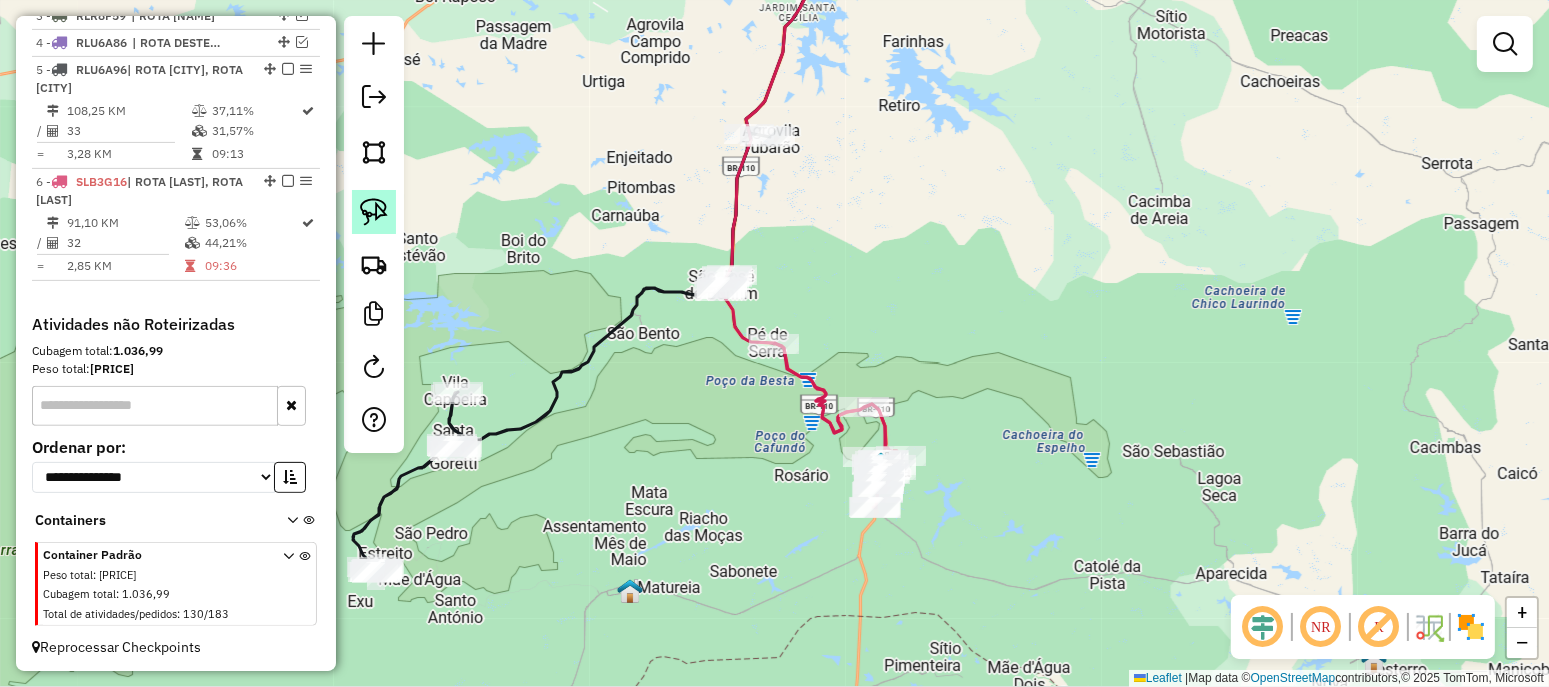 click 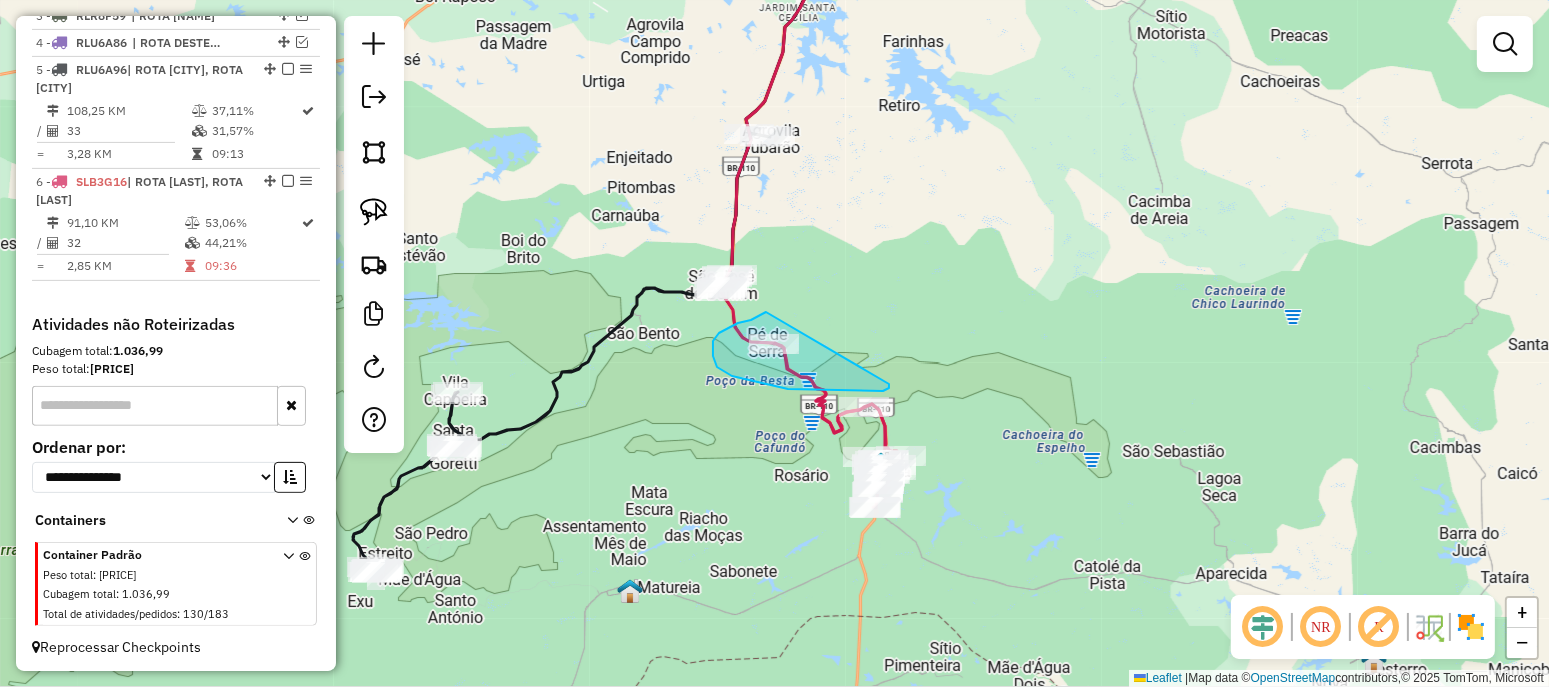 drag, startPoint x: 738, startPoint y: 323, endPoint x: 891, endPoint y: 382, distance: 163.9817 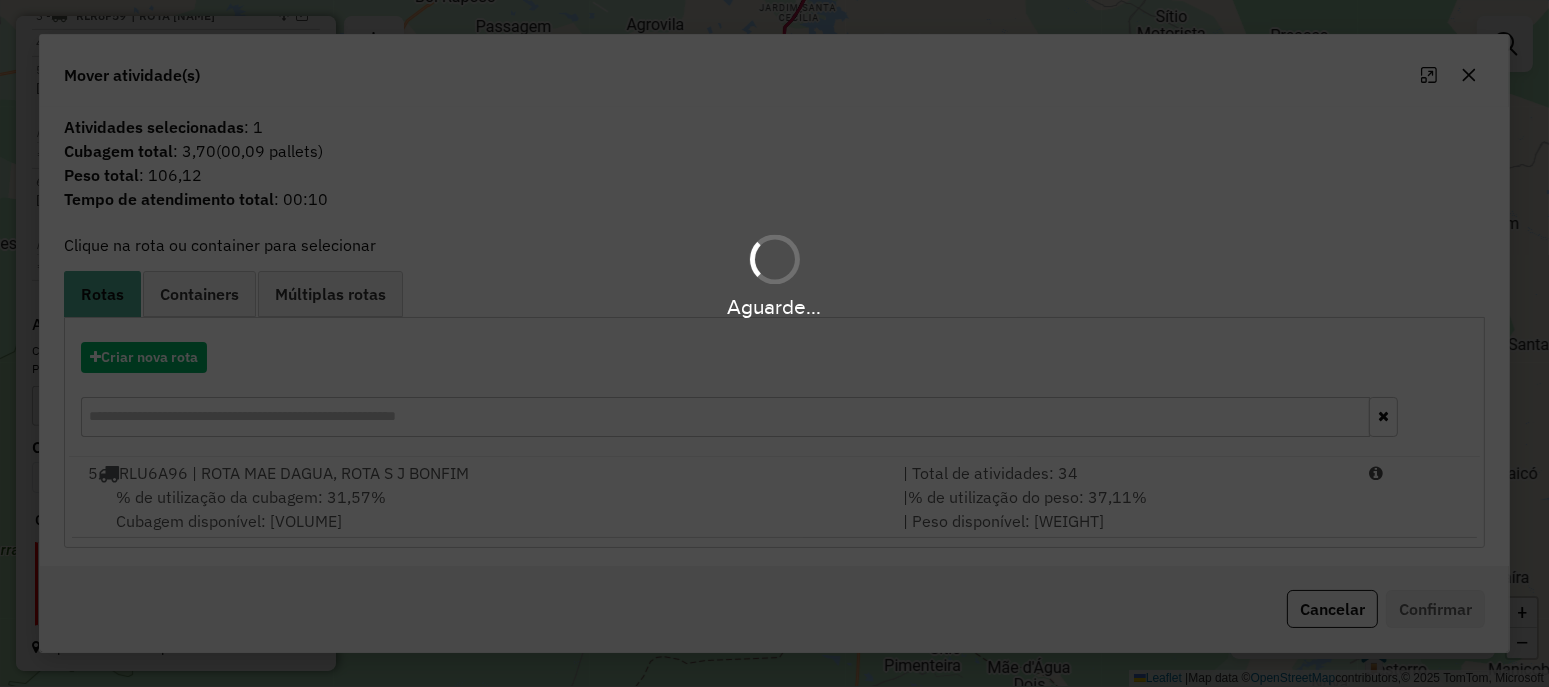 click on "Aguarde..." at bounding box center [774, 343] 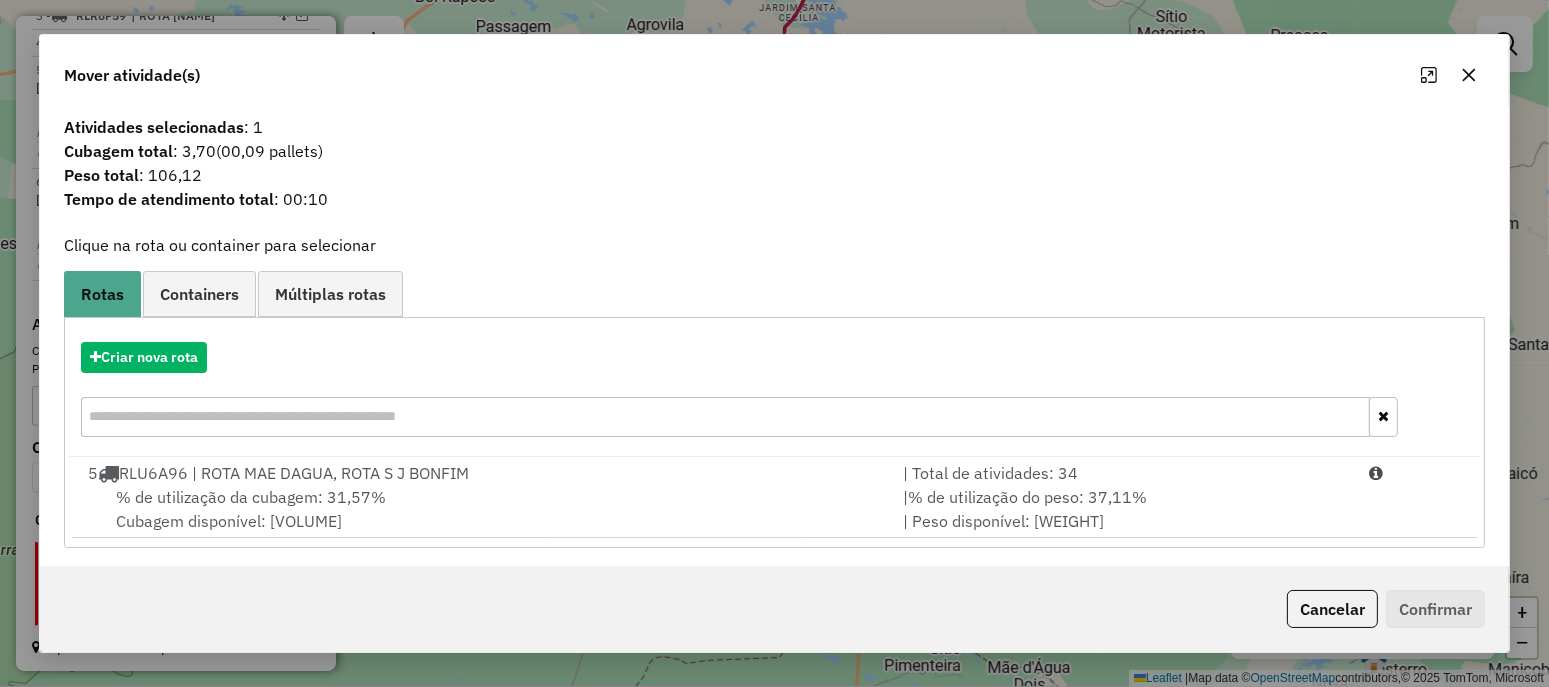 click 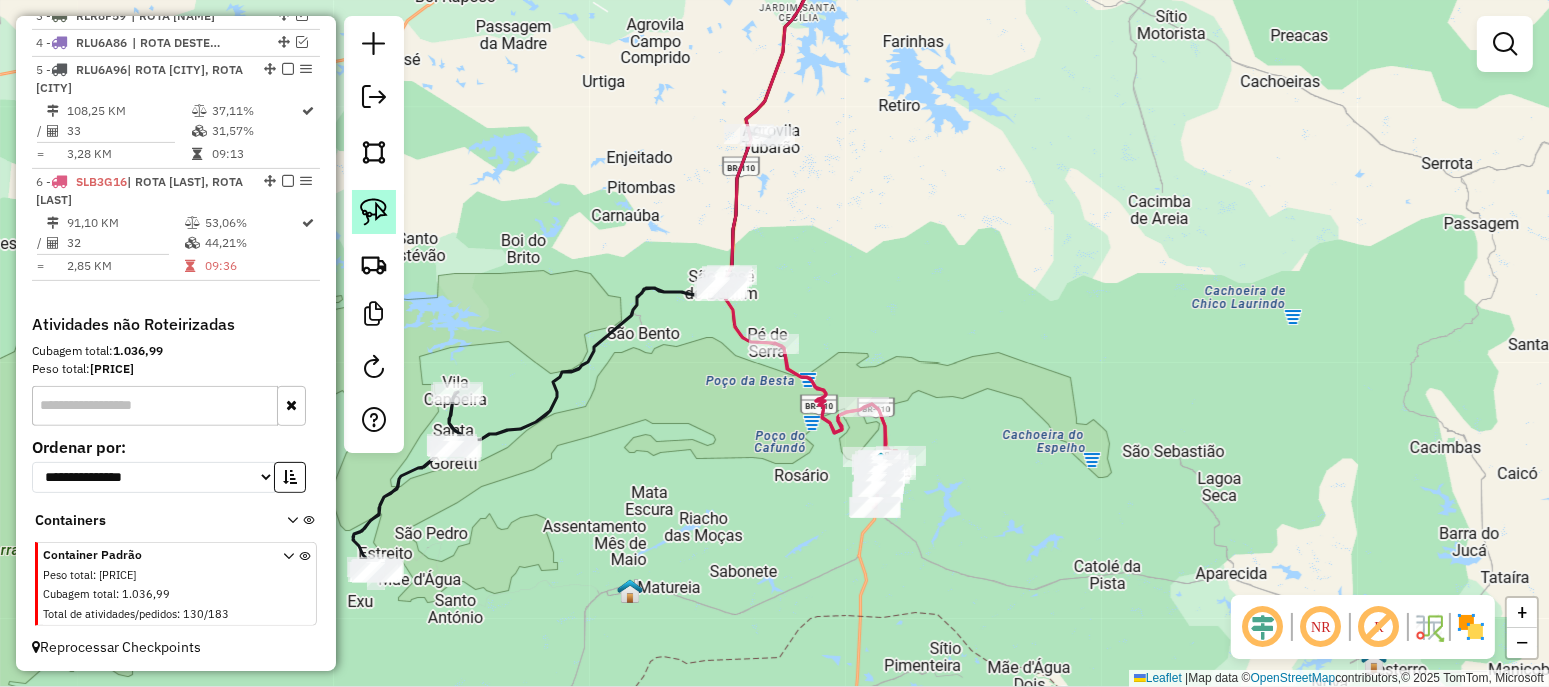 click 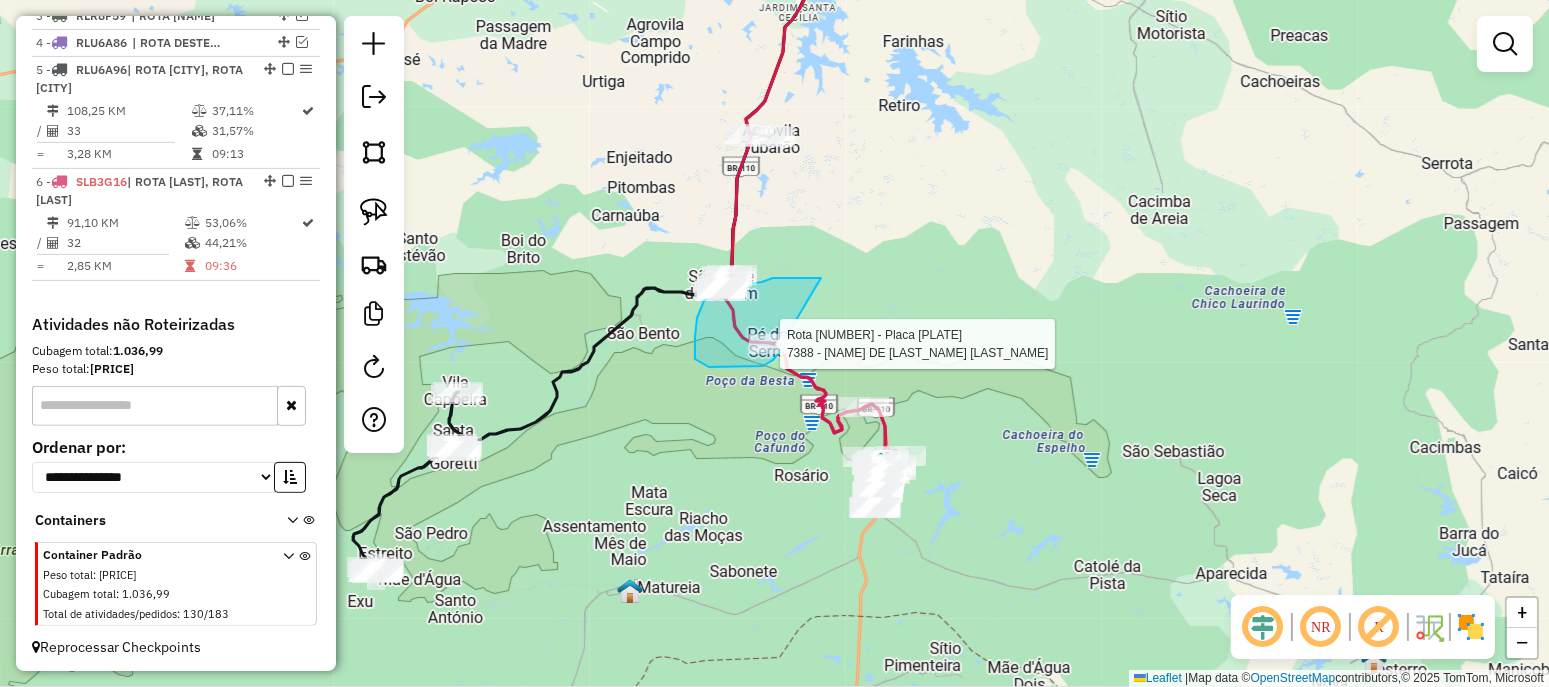drag, startPoint x: 807, startPoint y: 278, endPoint x: 788, endPoint y: 322, distance: 47.92703 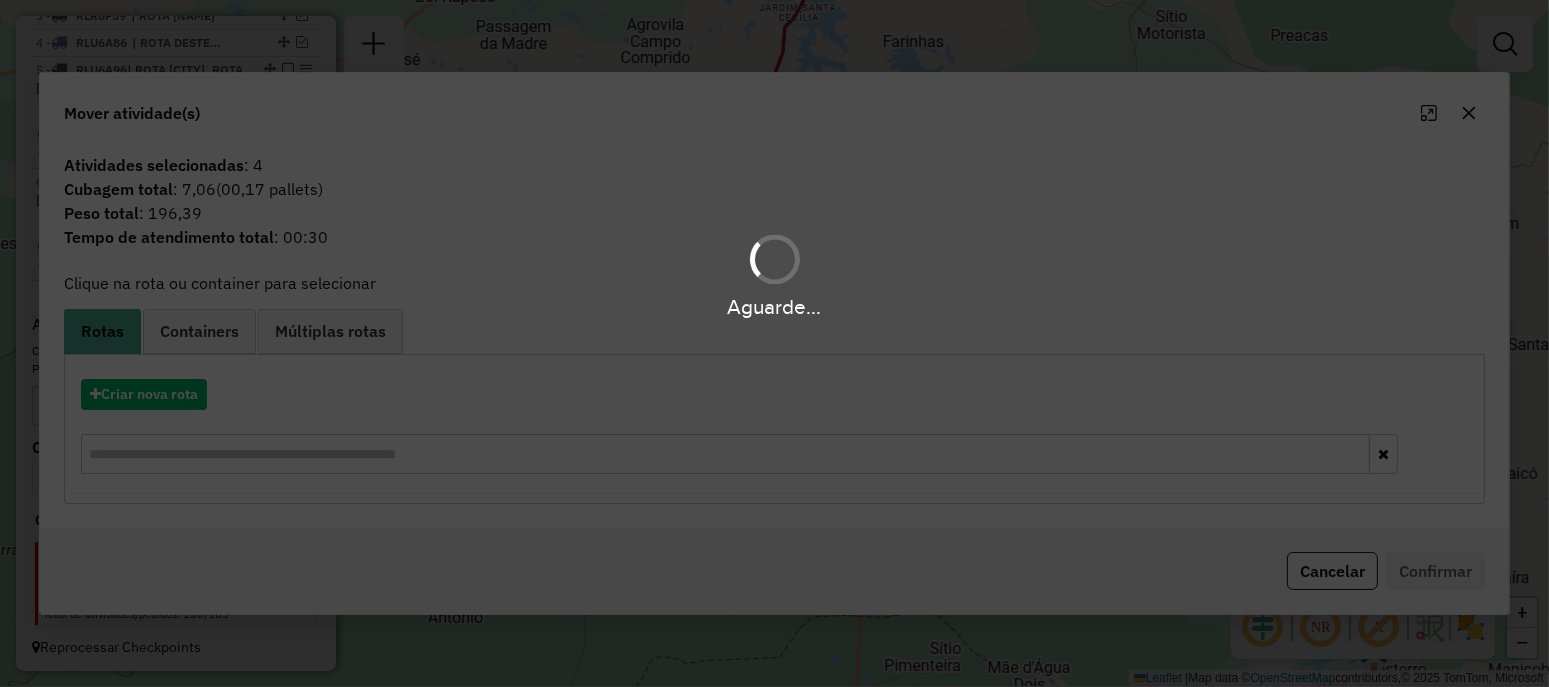 click on "Aguarde..." at bounding box center (774, 306) 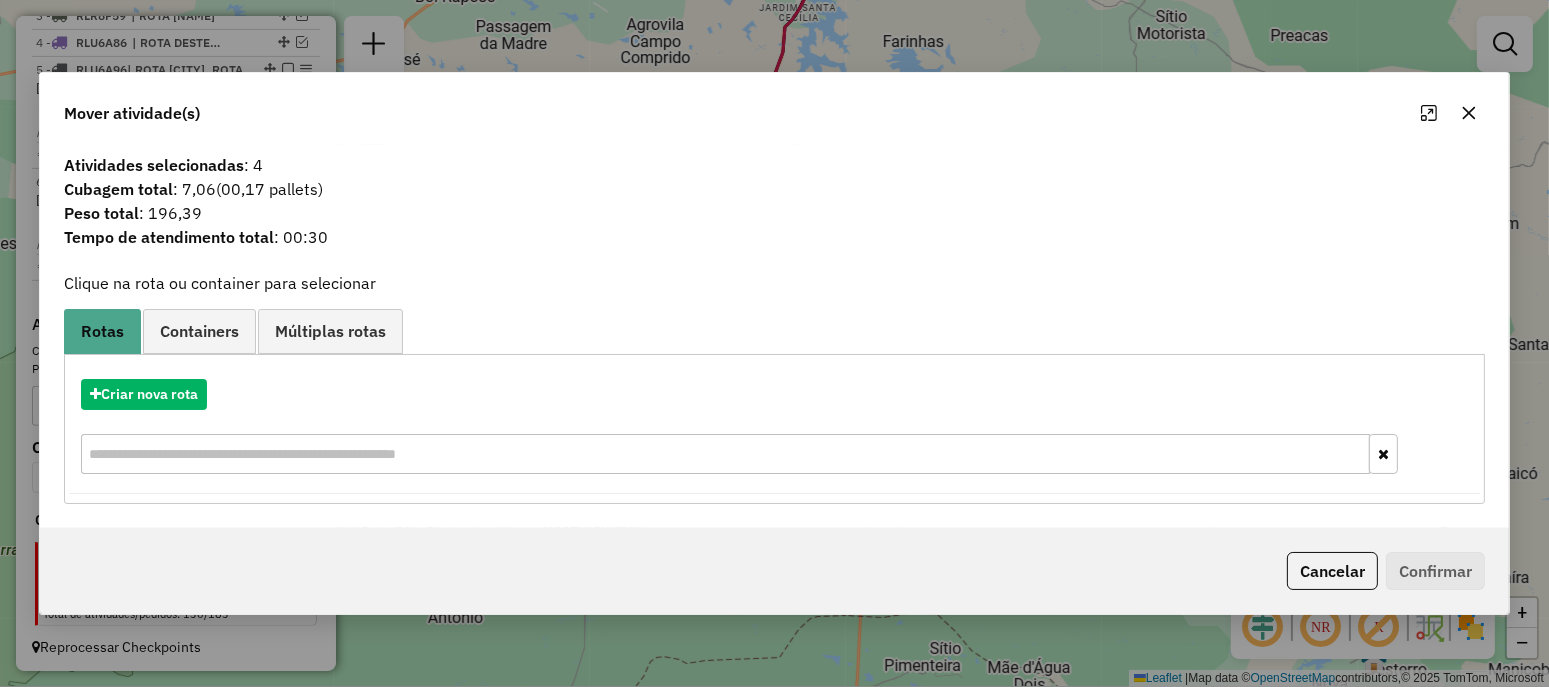 click 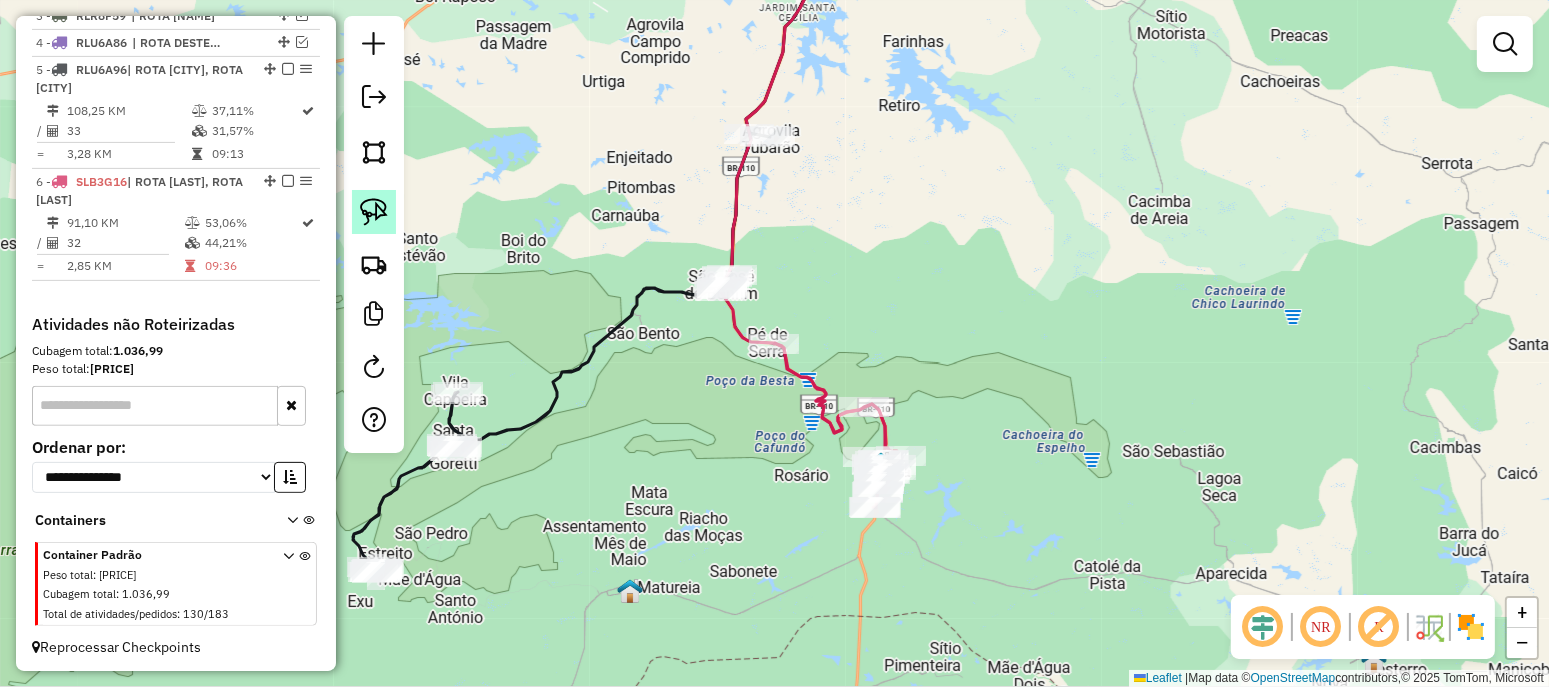 click 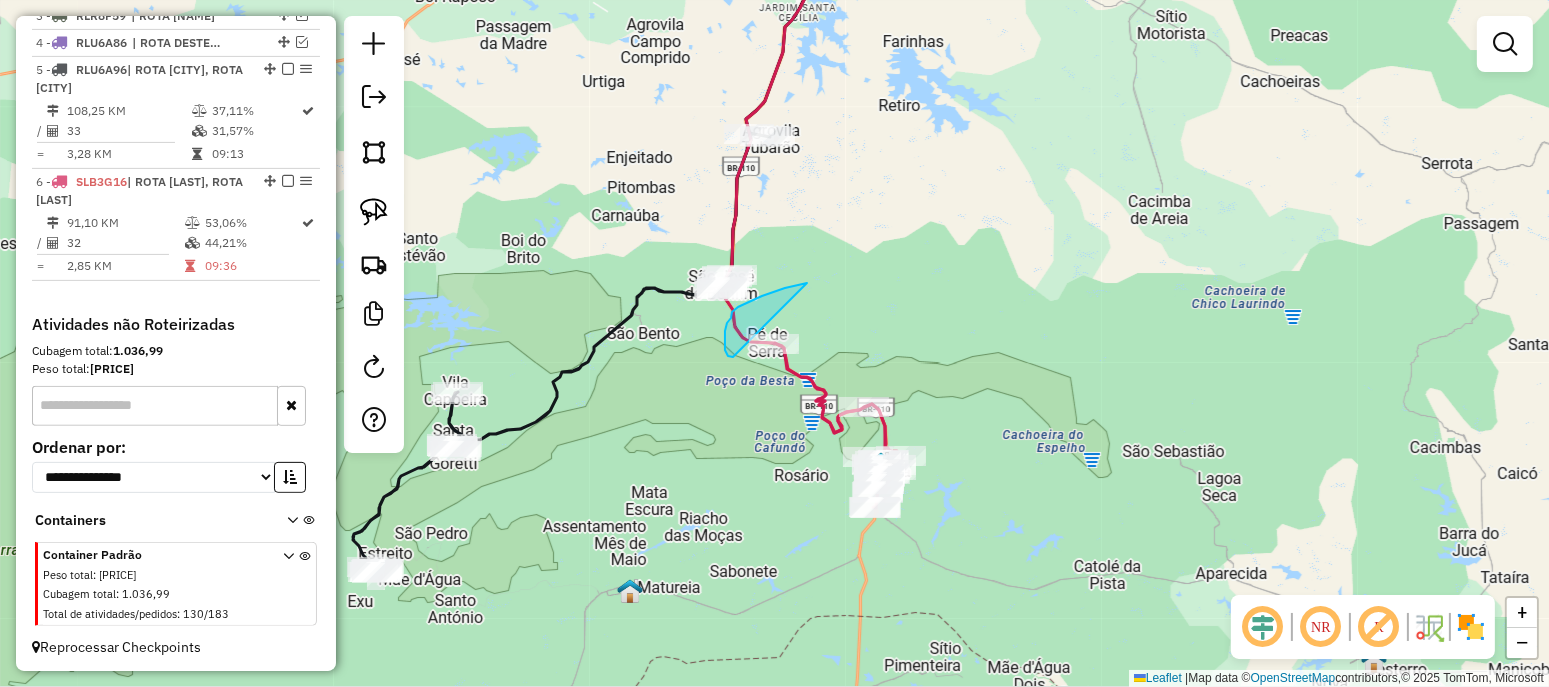drag, startPoint x: 785, startPoint y: 288, endPoint x: 838, endPoint y: 339, distance: 73.552704 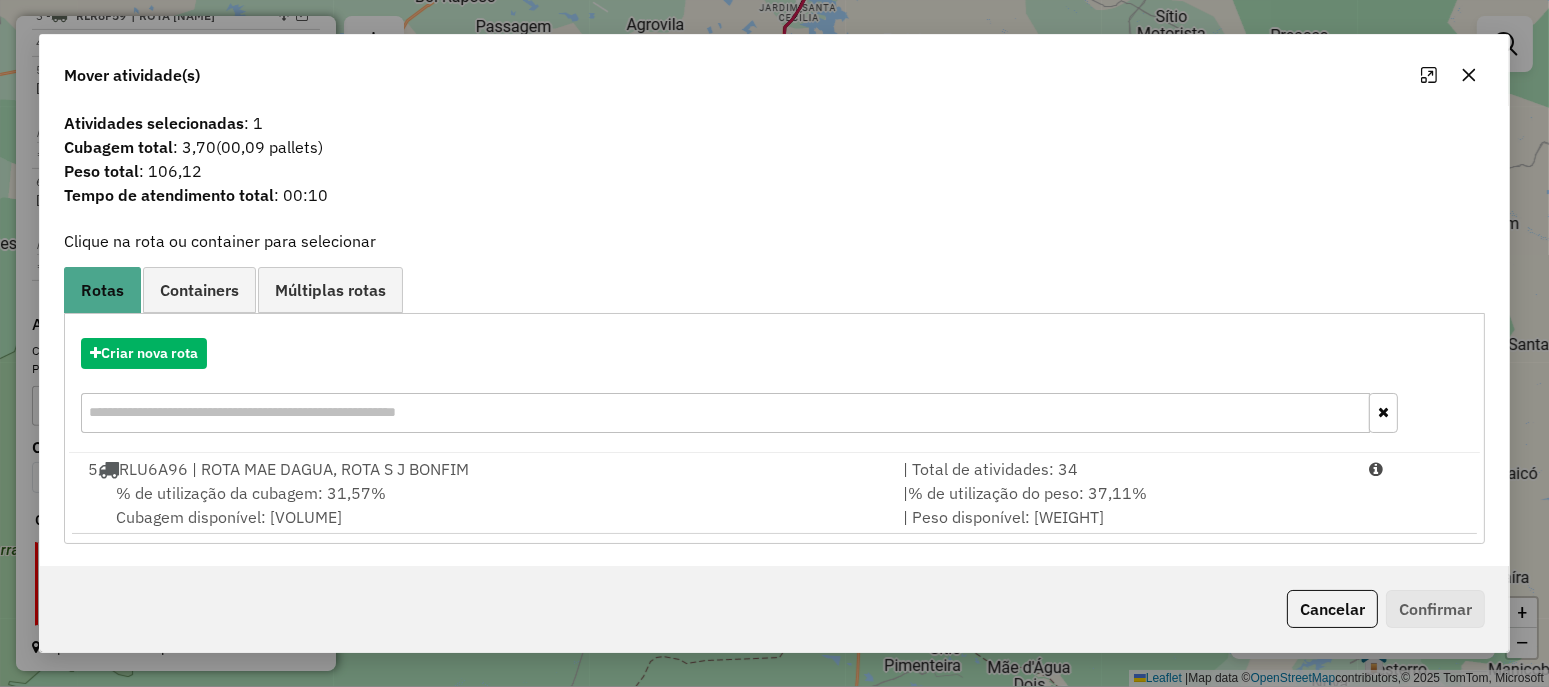 scroll, scrollTop: 5, scrollLeft: 0, axis: vertical 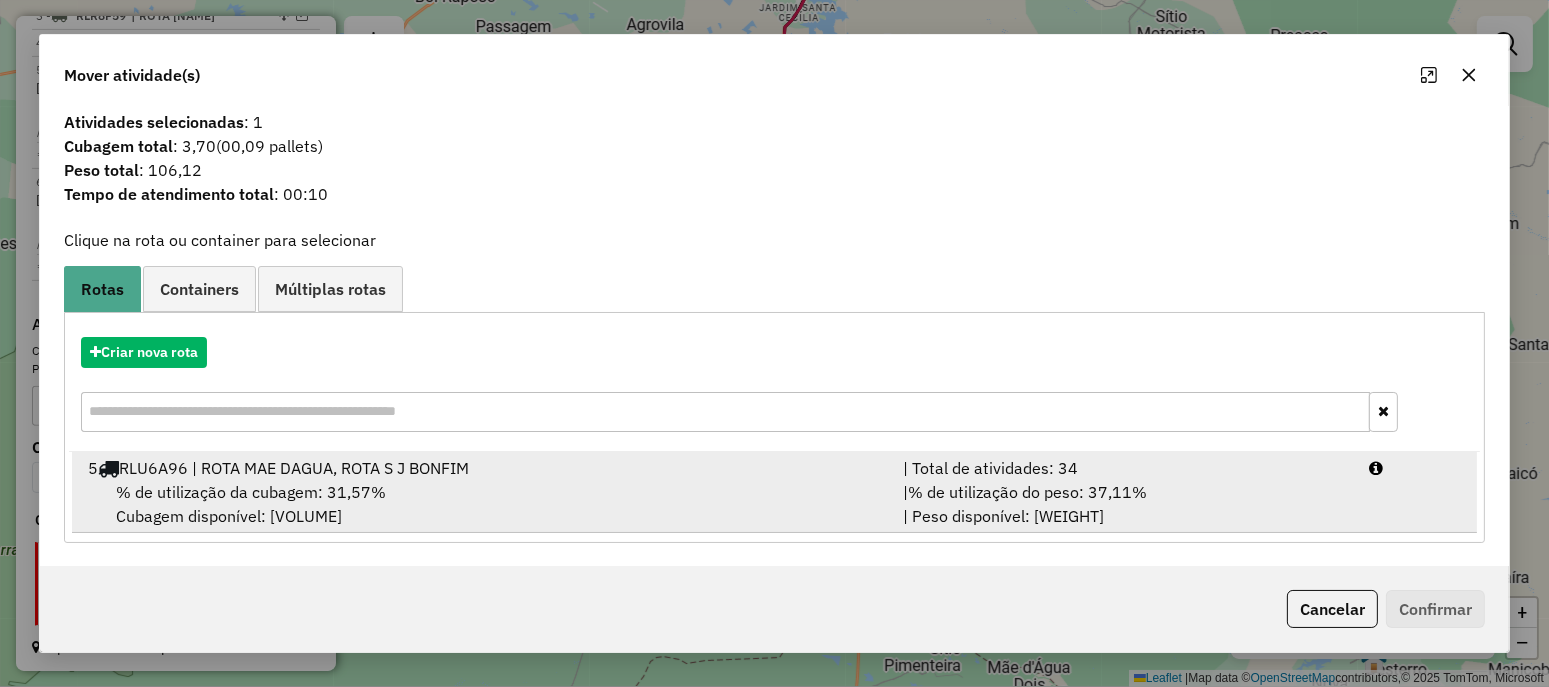 drag, startPoint x: 331, startPoint y: 476, endPoint x: 373, endPoint y: 481, distance: 42.296574 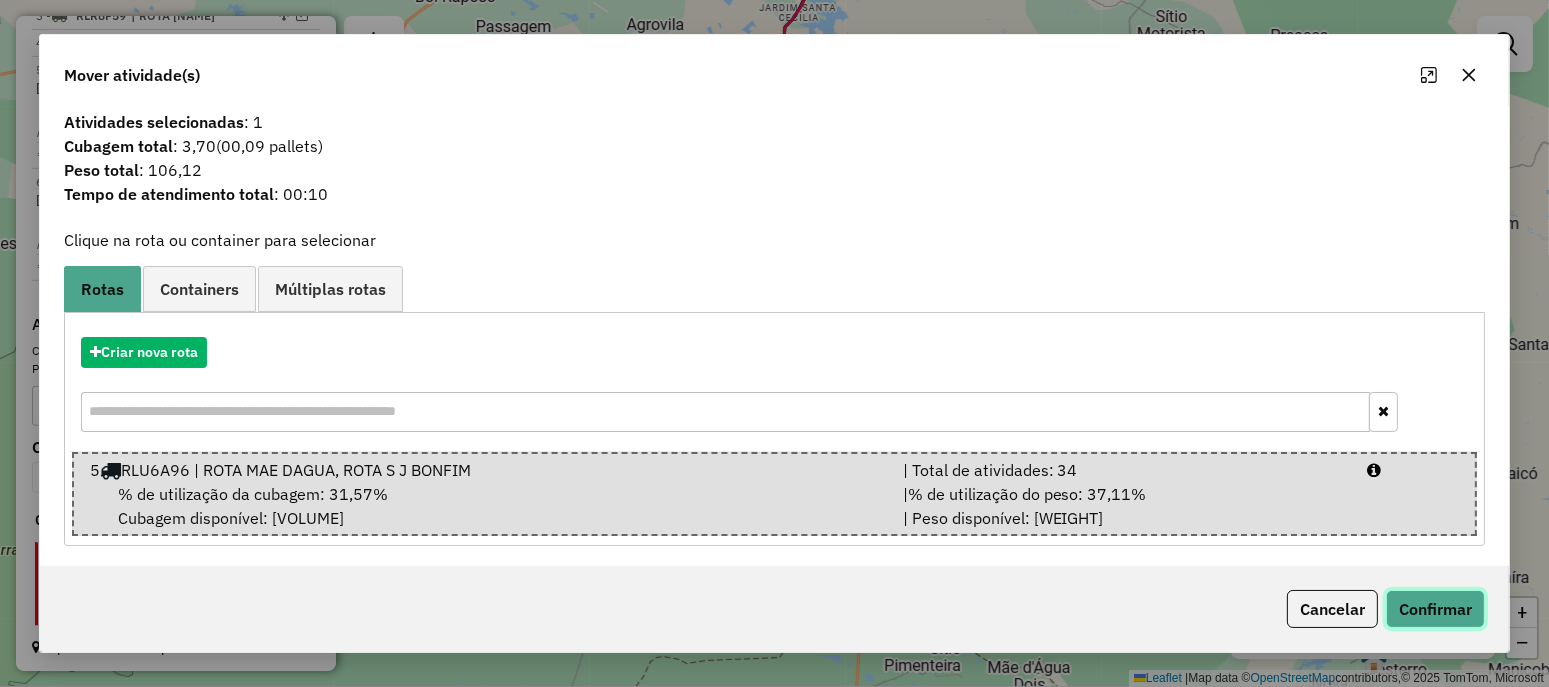 click on "Confirmar" 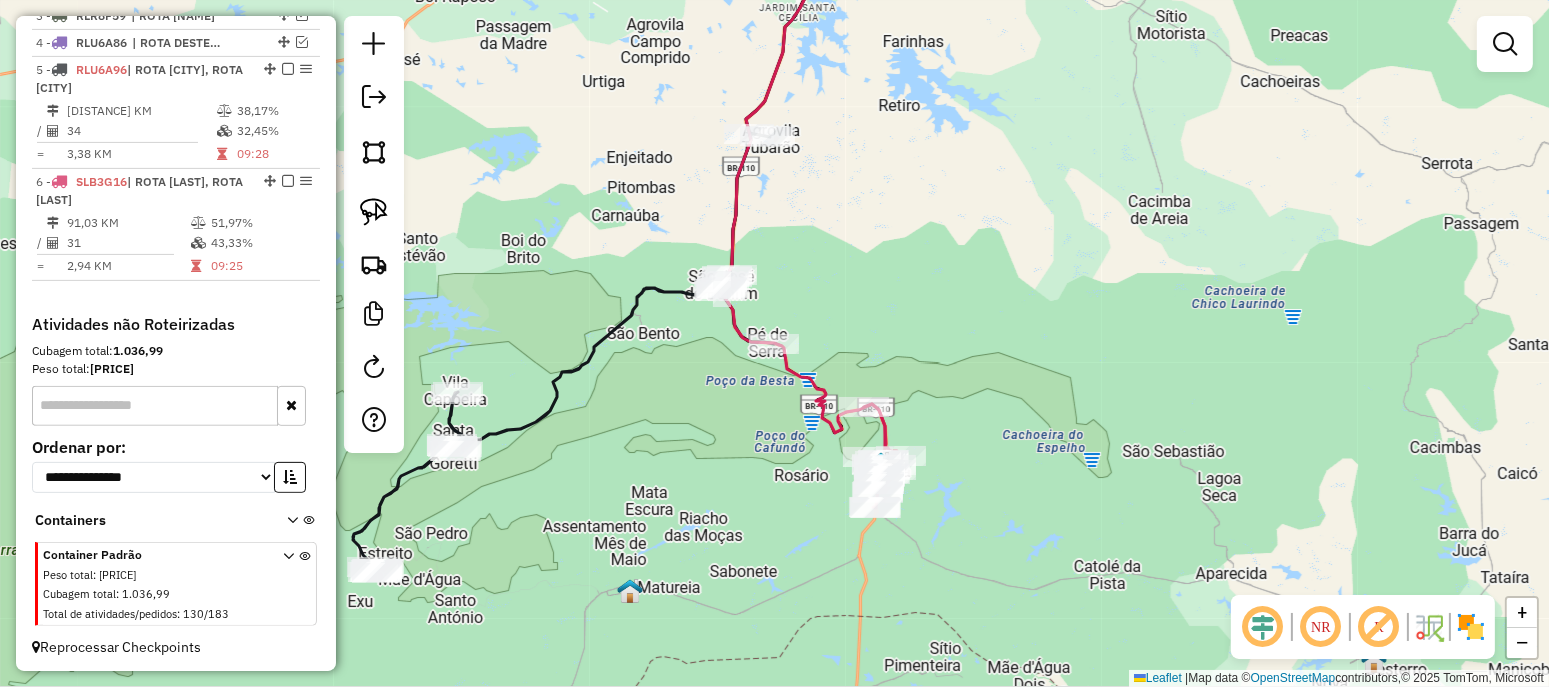 scroll, scrollTop: 0, scrollLeft: 0, axis: both 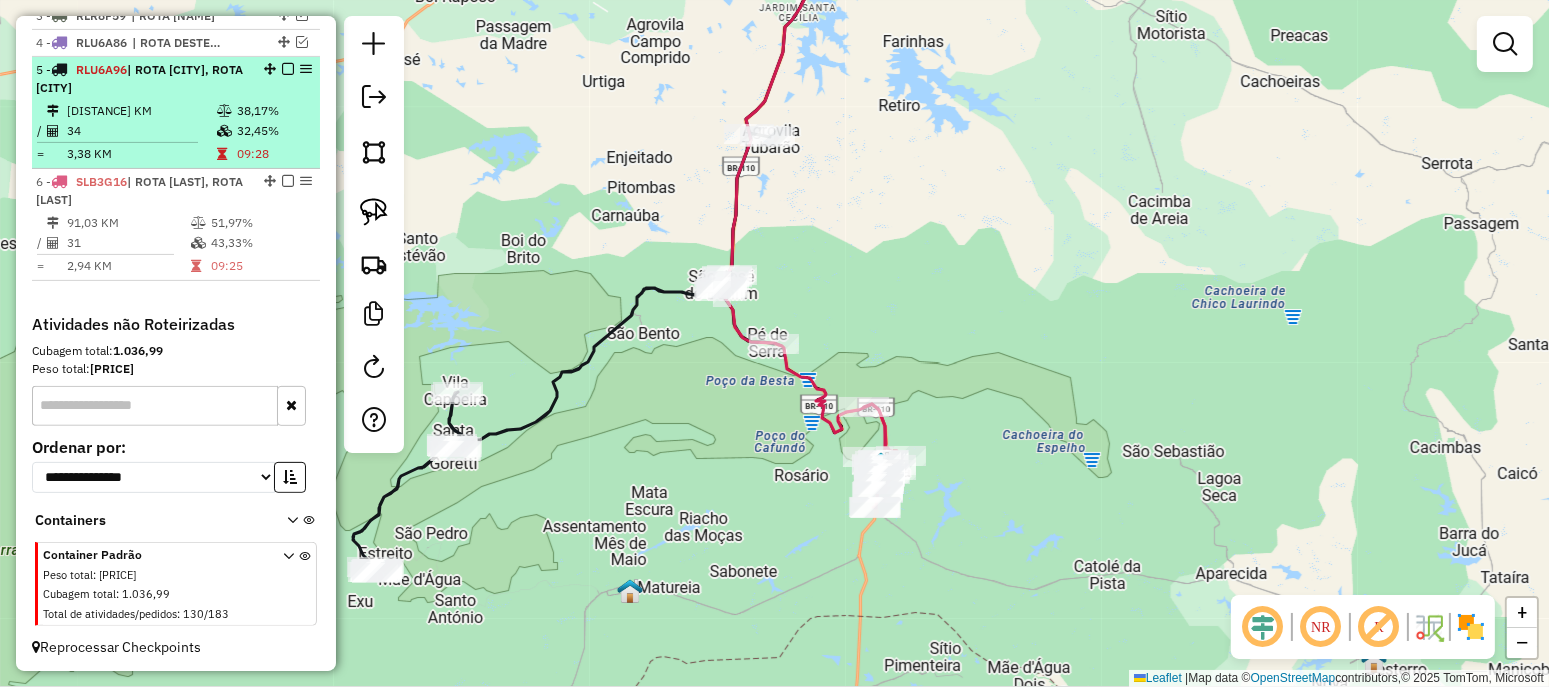 click at bounding box center [288, 69] 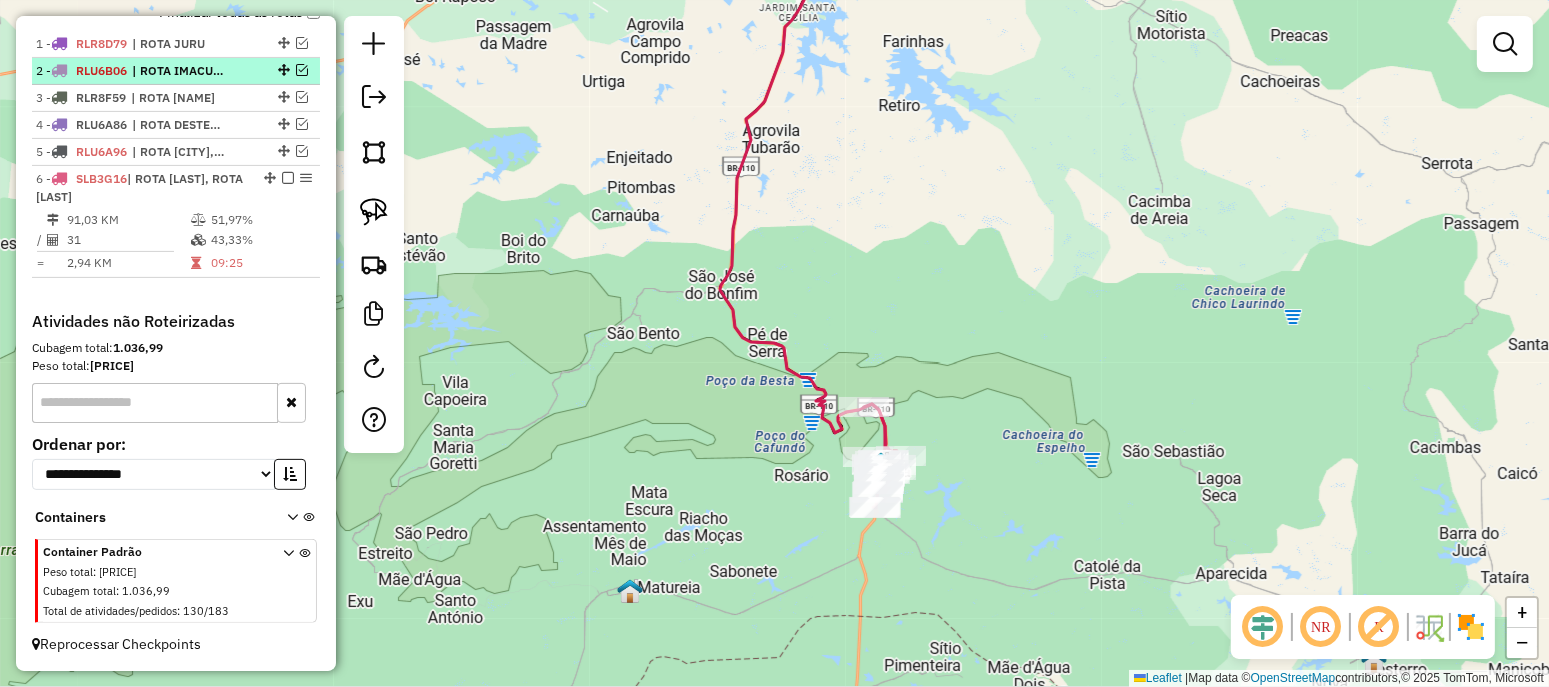 scroll, scrollTop: 732, scrollLeft: 0, axis: vertical 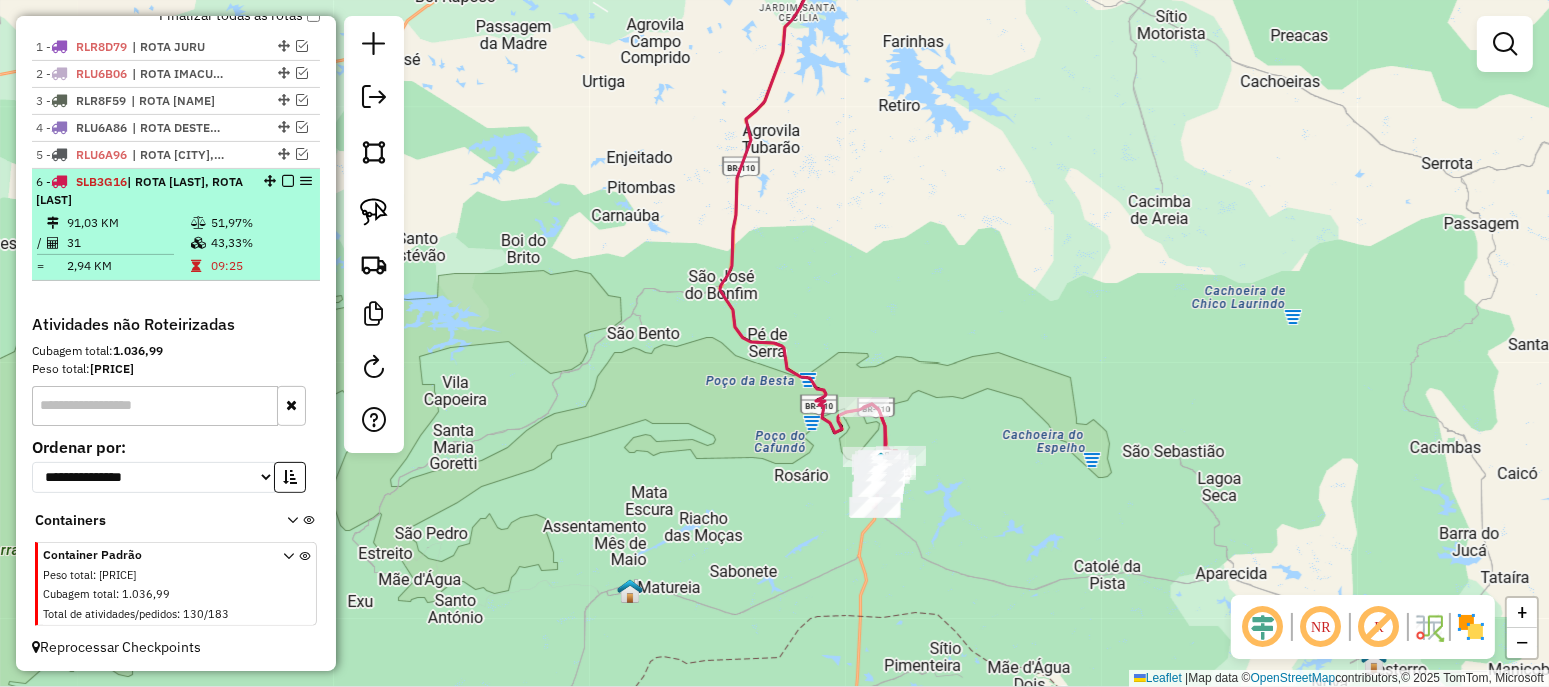 click on "6 -       SLB3G16   | ROTA S J BONFIM, ROTA TEIXEIRA" at bounding box center (142, 191) 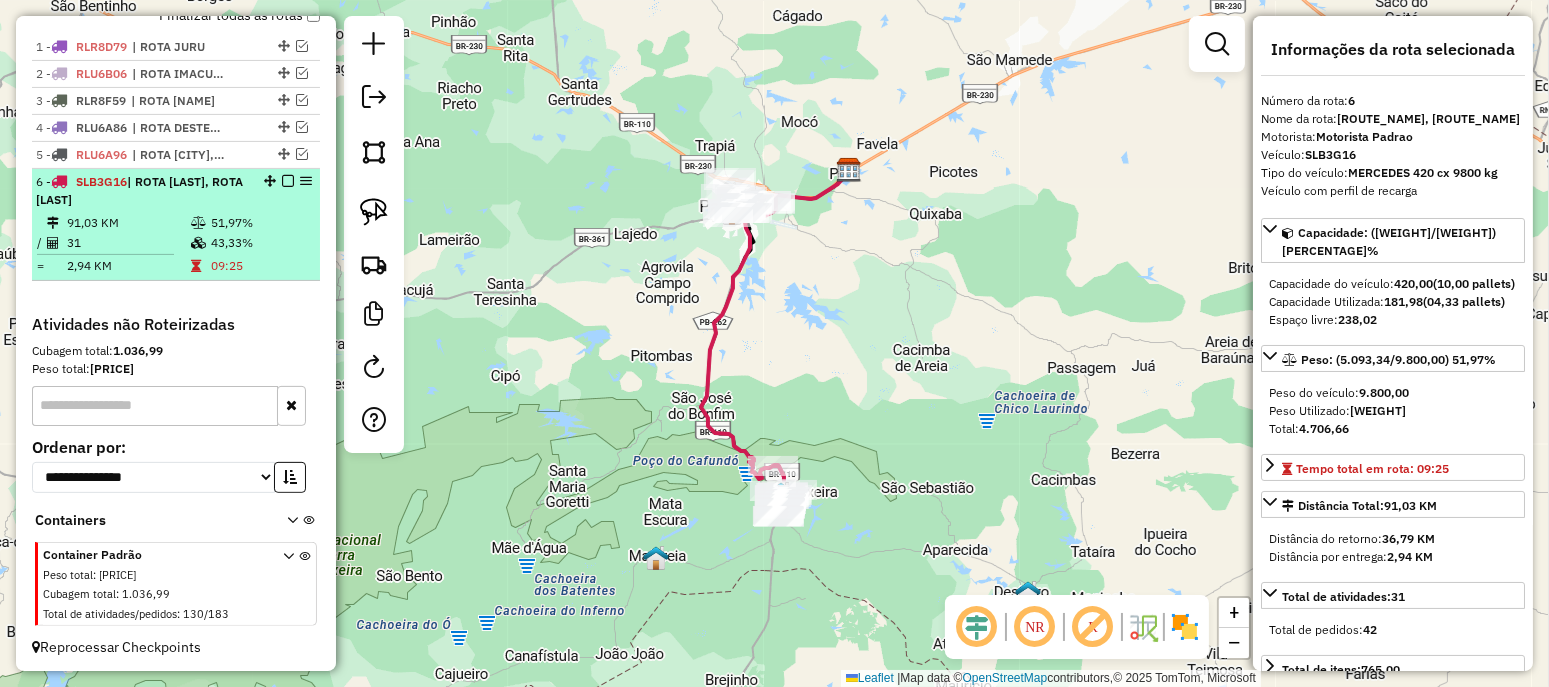 click on "6 -       SLB3G16   | ROTA S J BONFIM, ROTA TEIXEIRA" at bounding box center (176, 191) 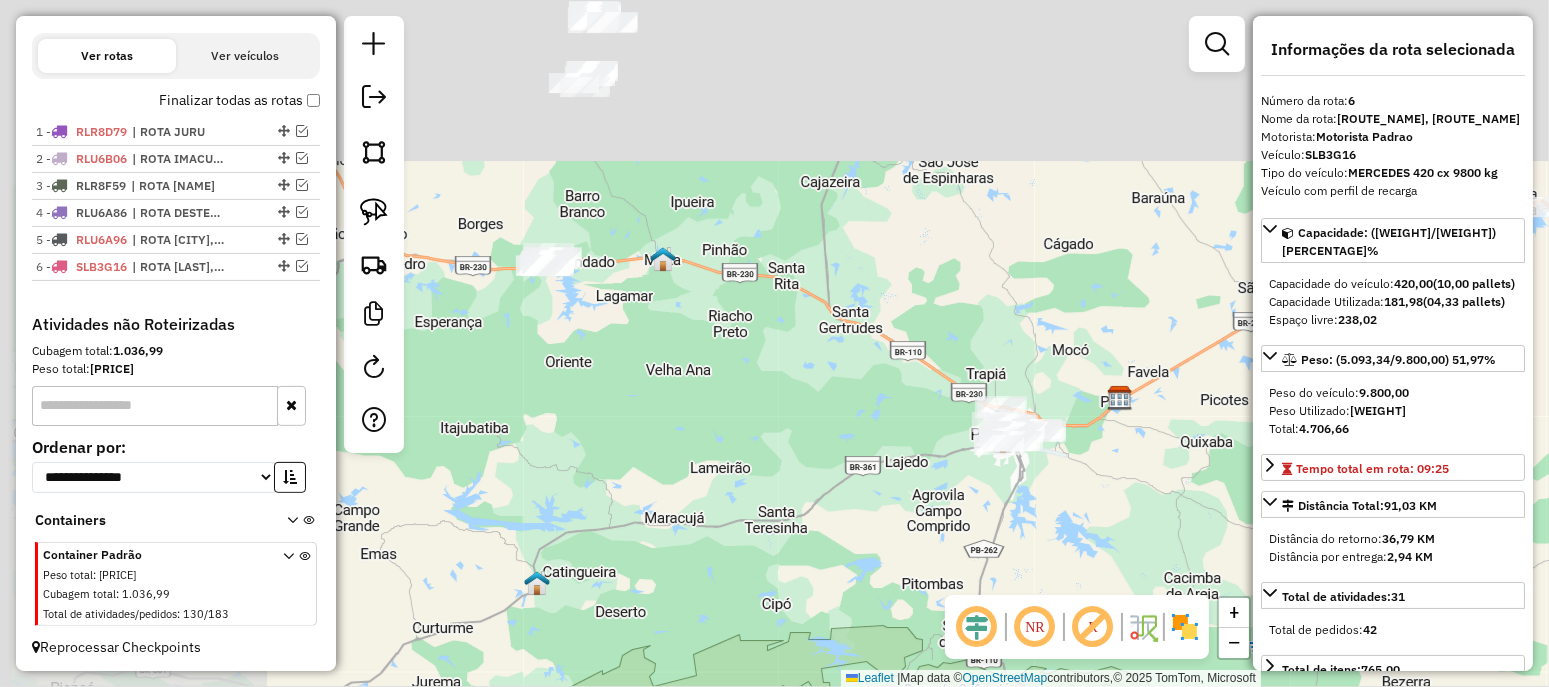 drag, startPoint x: 633, startPoint y: 191, endPoint x: 906, endPoint y: 421, distance: 356.972 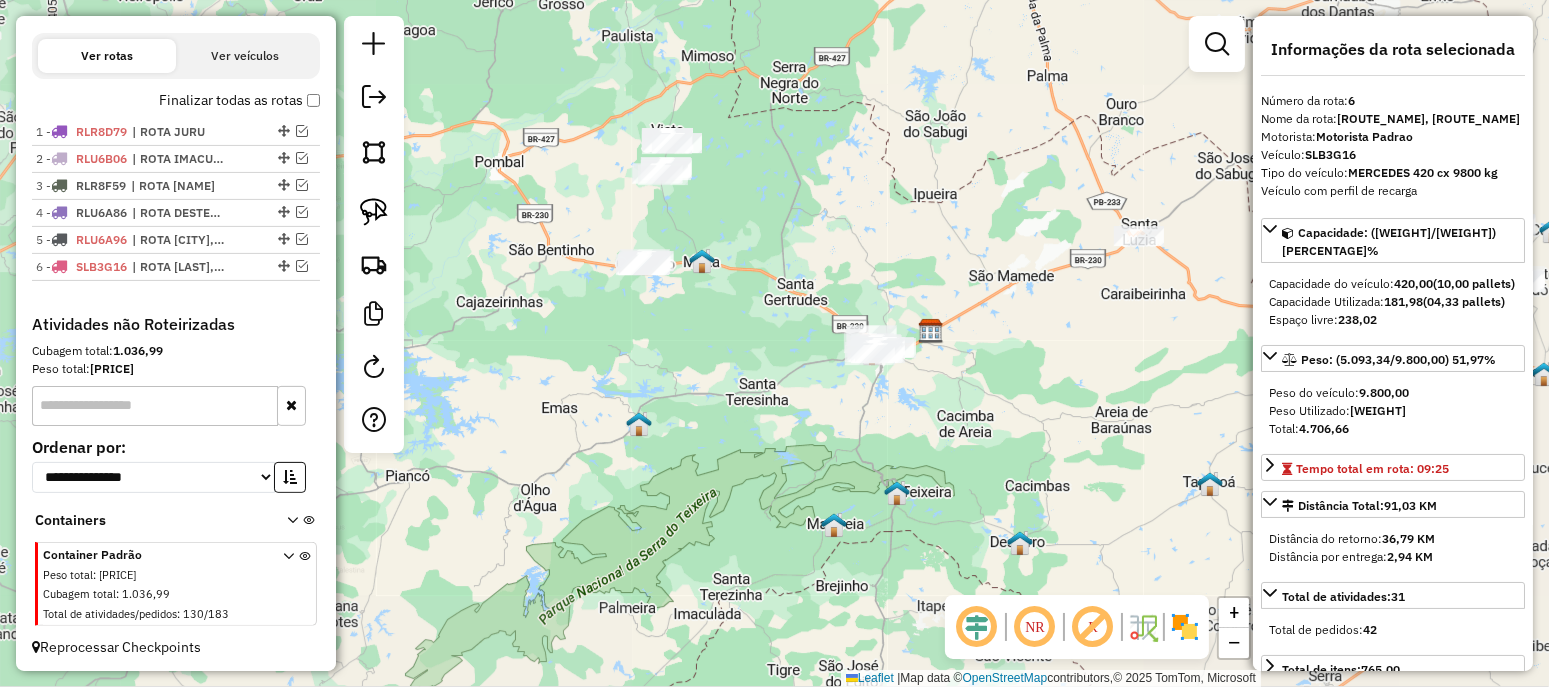 drag, startPoint x: 717, startPoint y: 194, endPoint x: 725, endPoint y: 258, distance: 64.49806 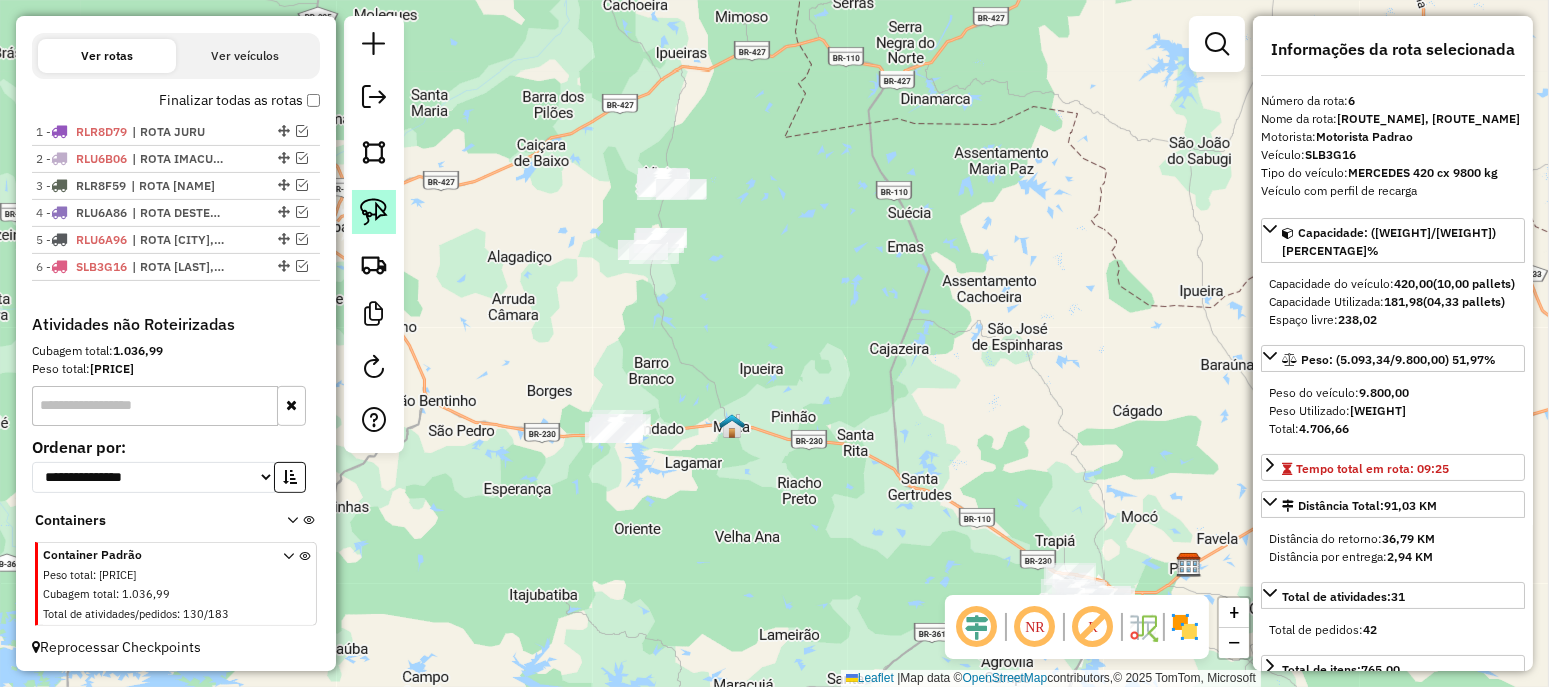 click 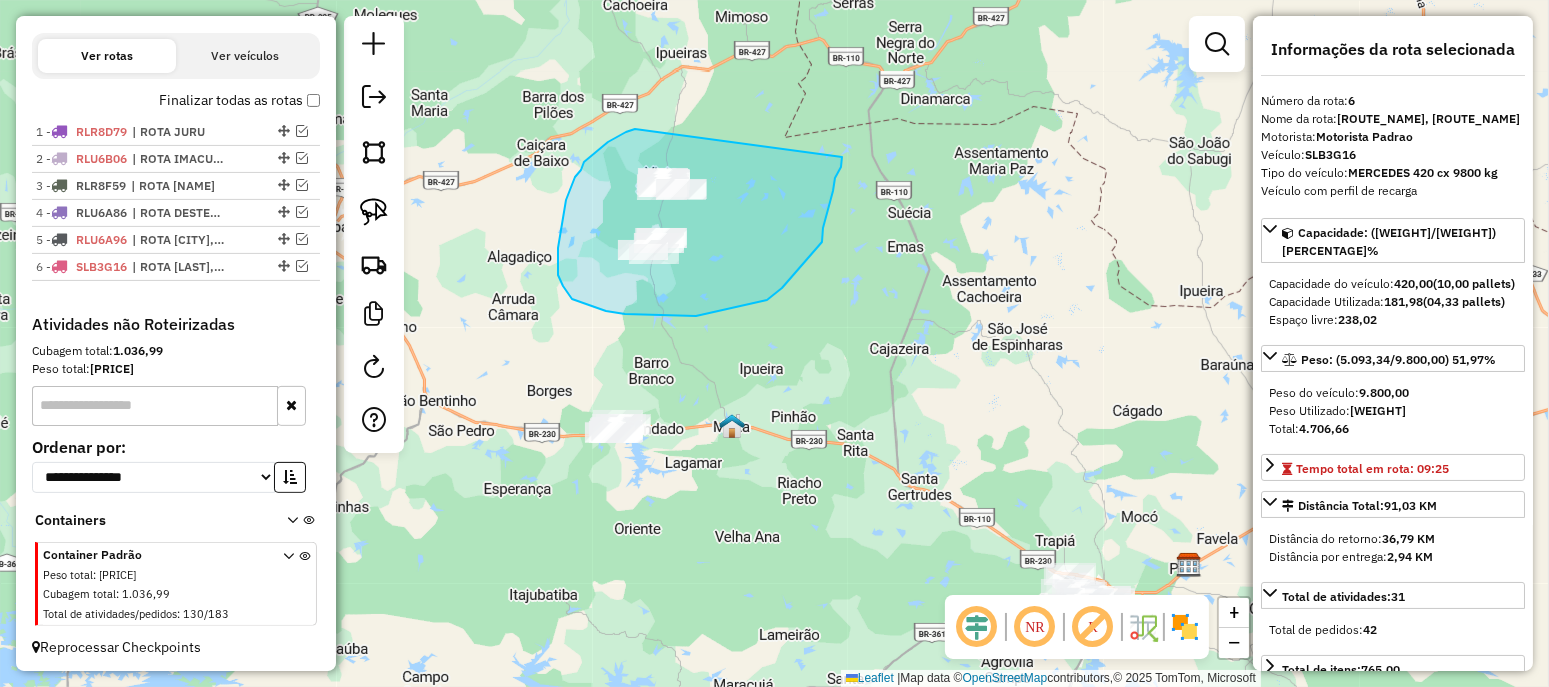 drag, startPoint x: 558, startPoint y: 248, endPoint x: 844, endPoint y: 148, distance: 302.97855 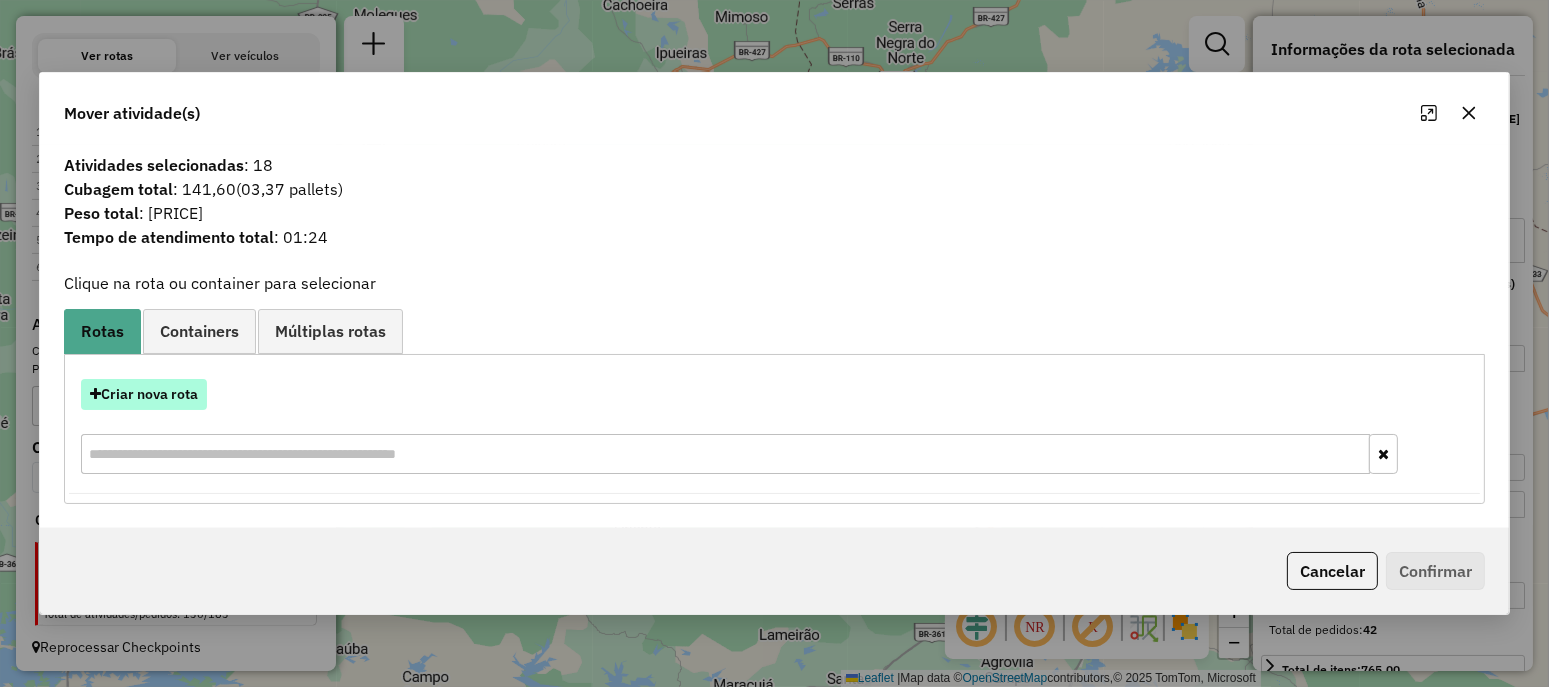 click on "Criar nova rota" at bounding box center [144, 394] 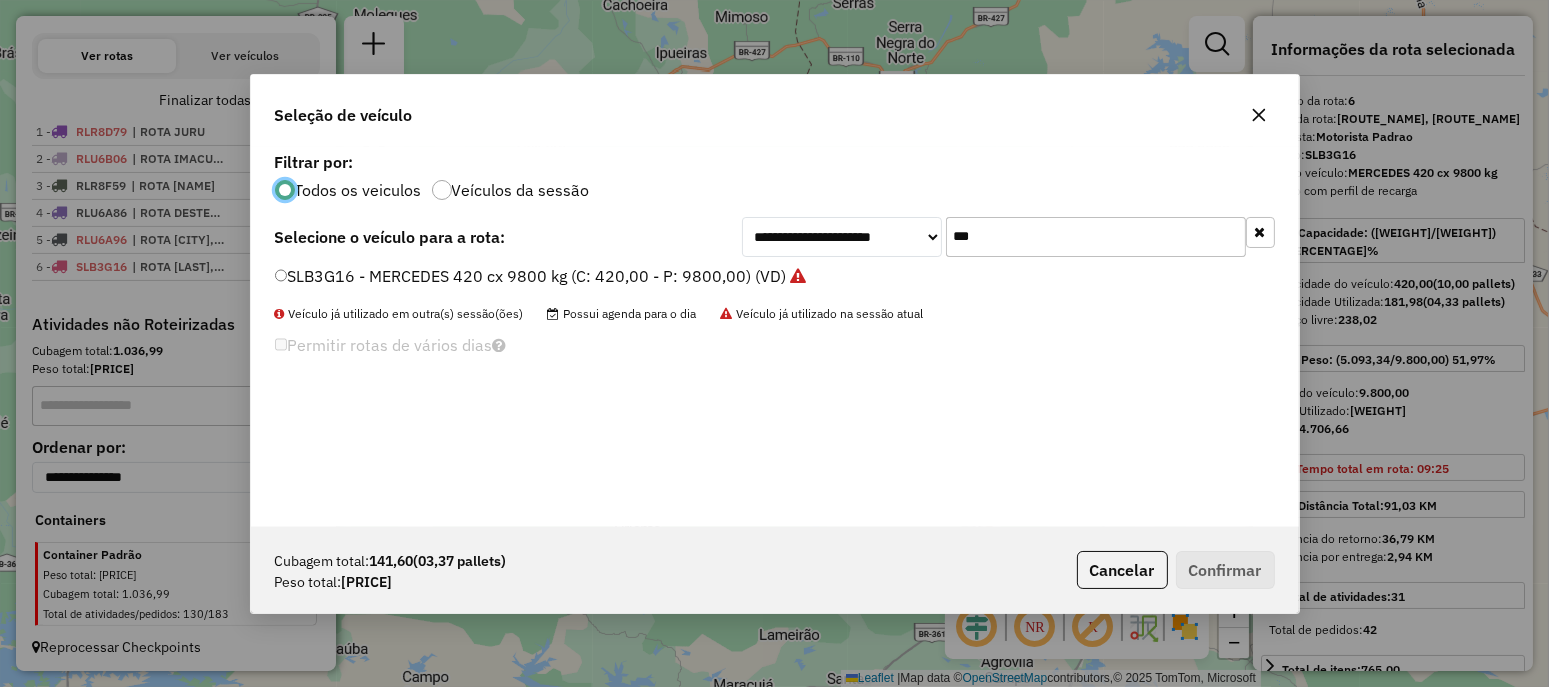 scroll, scrollTop: 10, scrollLeft: 6, axis: both 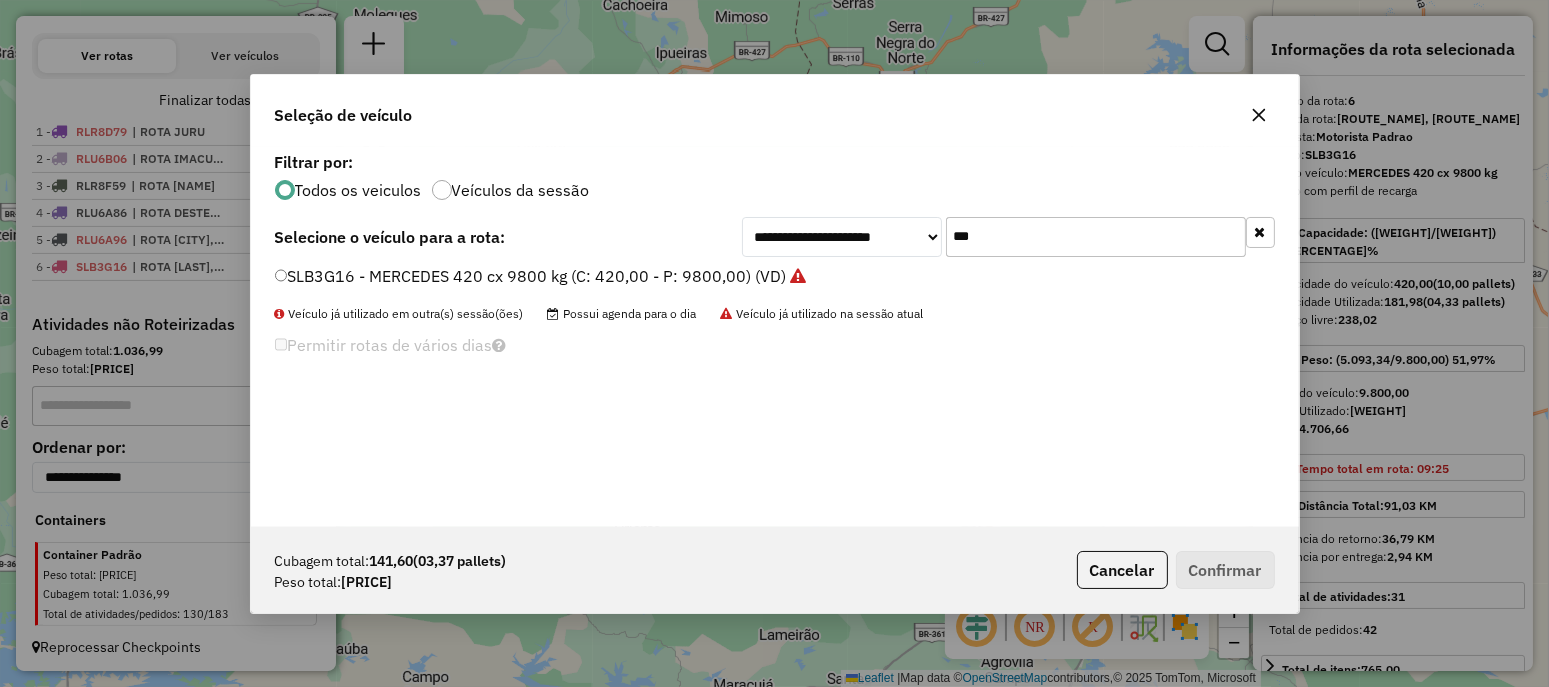 click on "***" 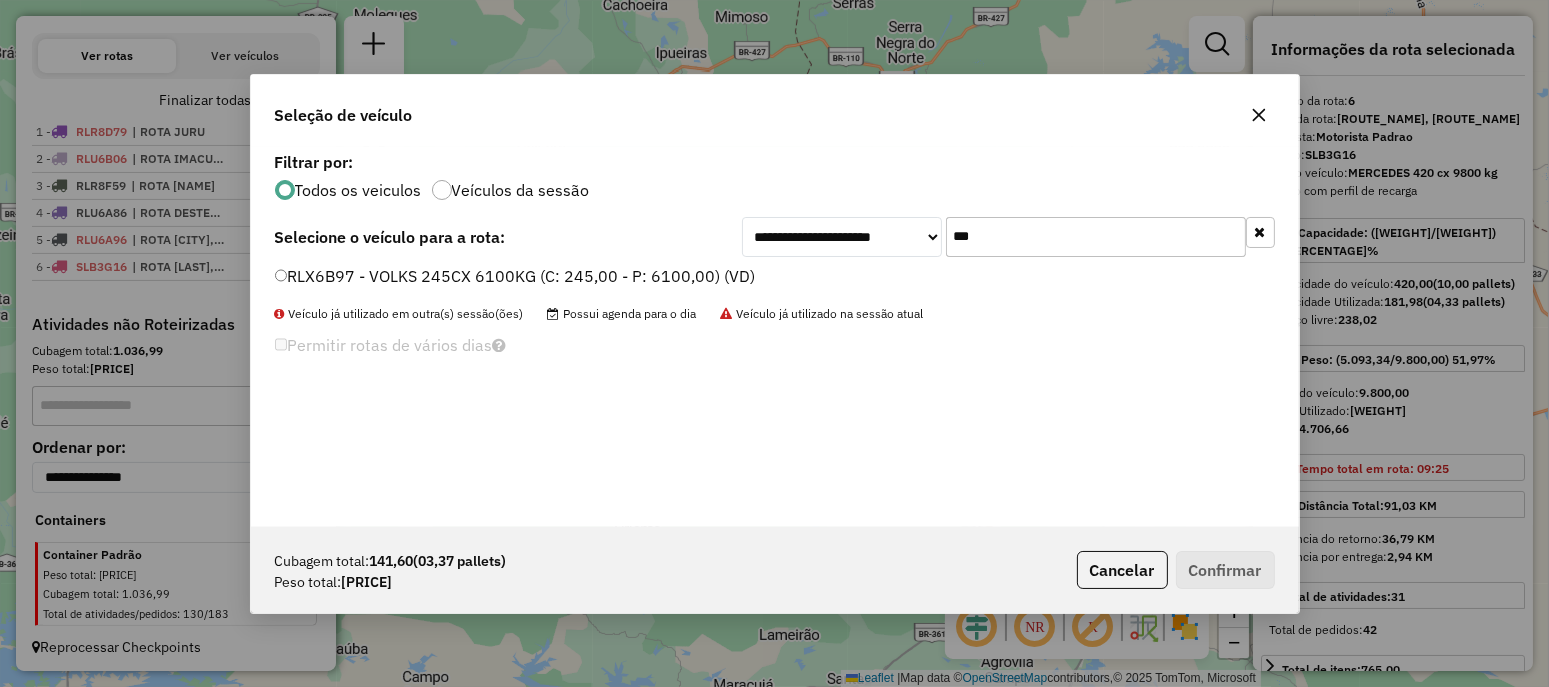 type on "***" 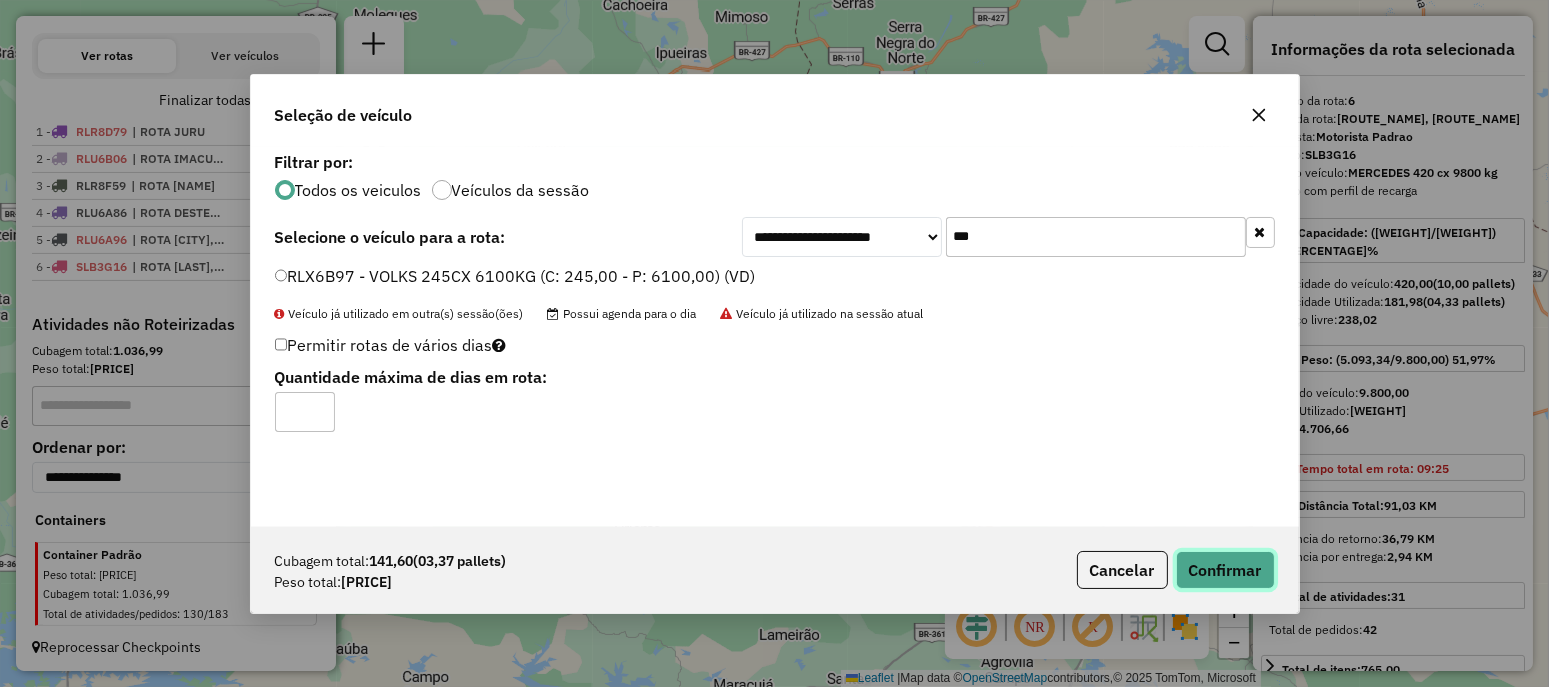 click on "Confirmar" 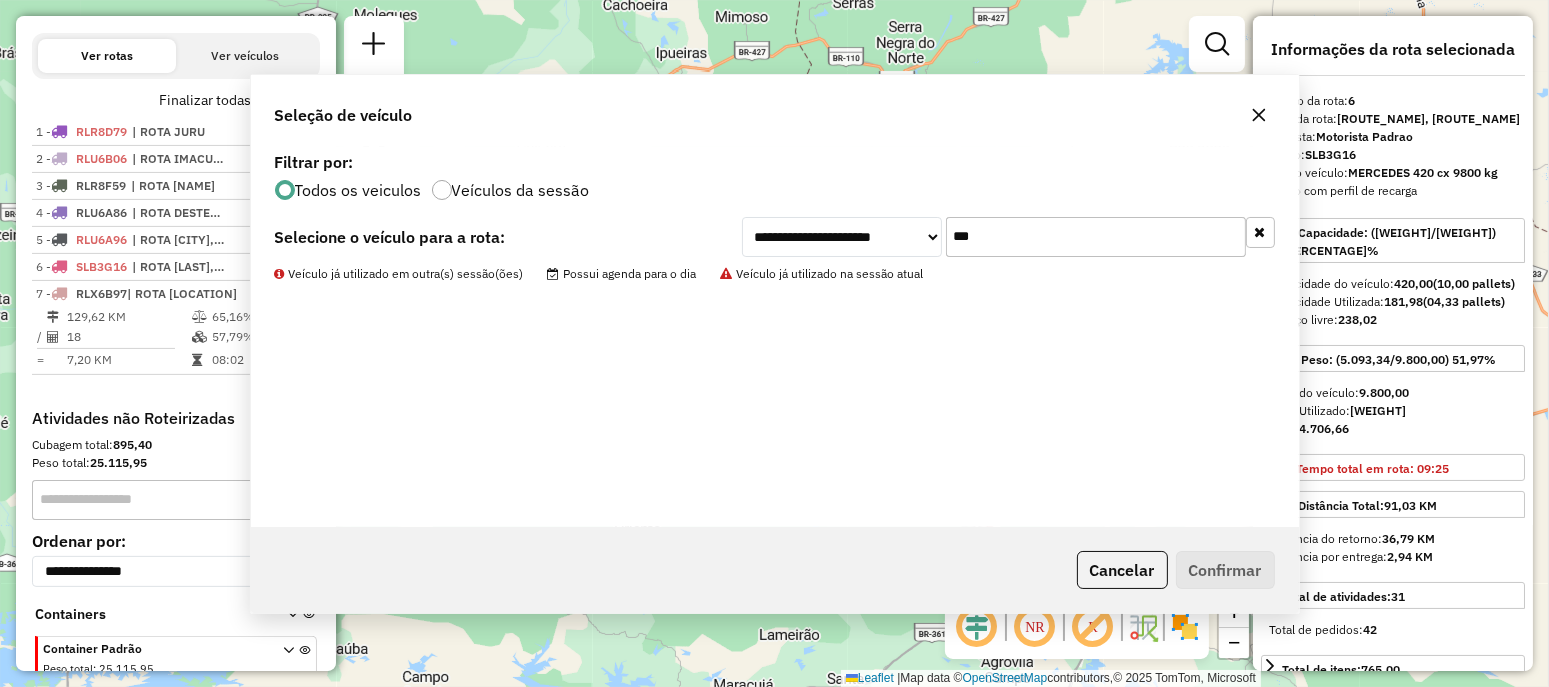 scroll, scrollTop: 759, scrollLeft: 0, axis: vertical 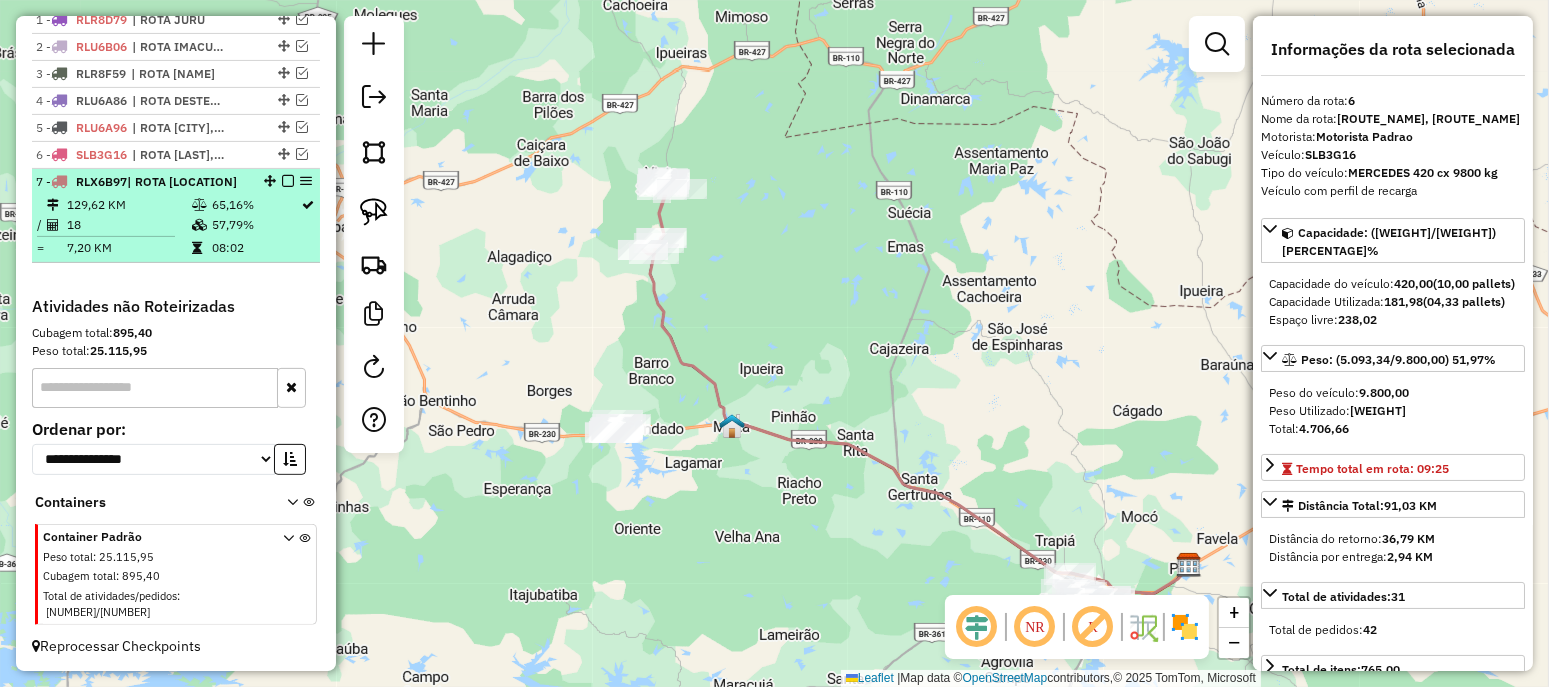 click at bounding box center [288, 181] 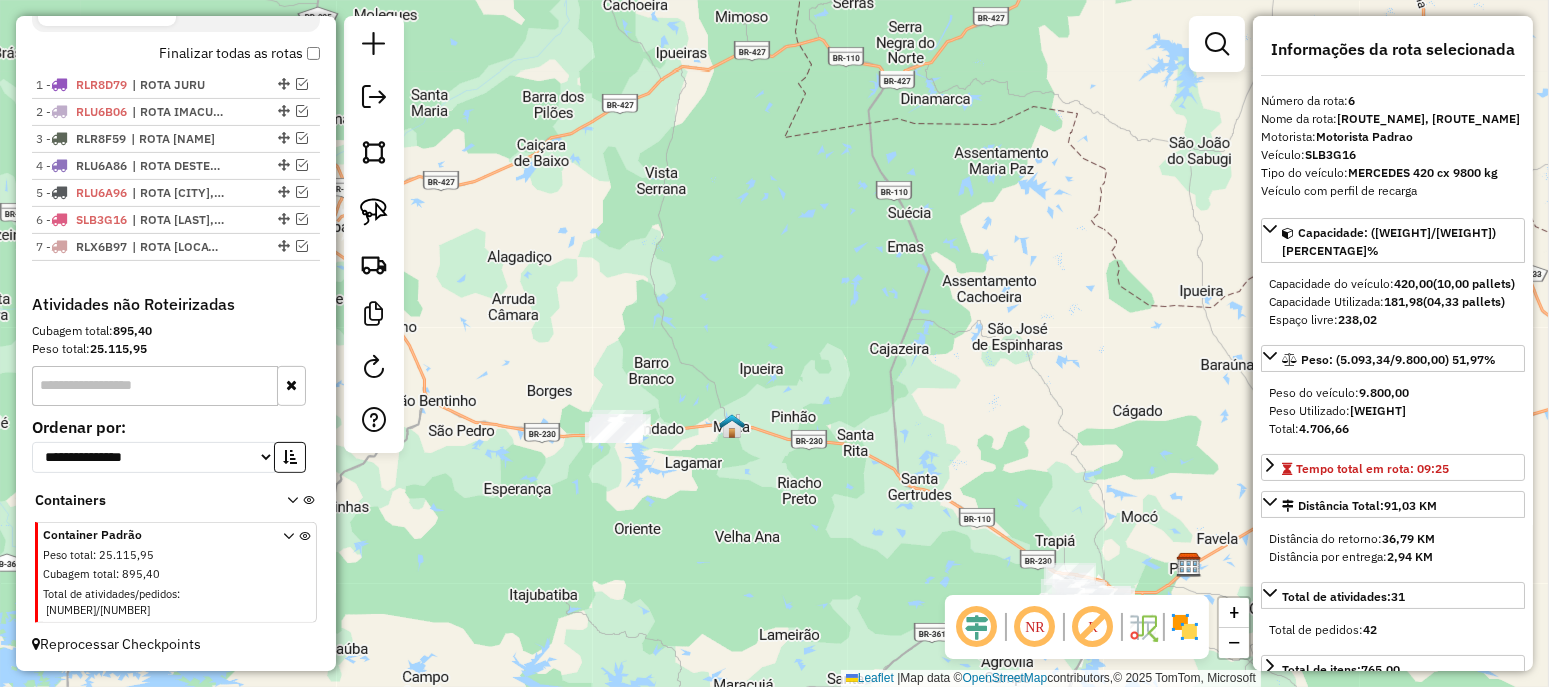 scroll, scrollTop: 674, scrollLeft: 0, axis: vertical 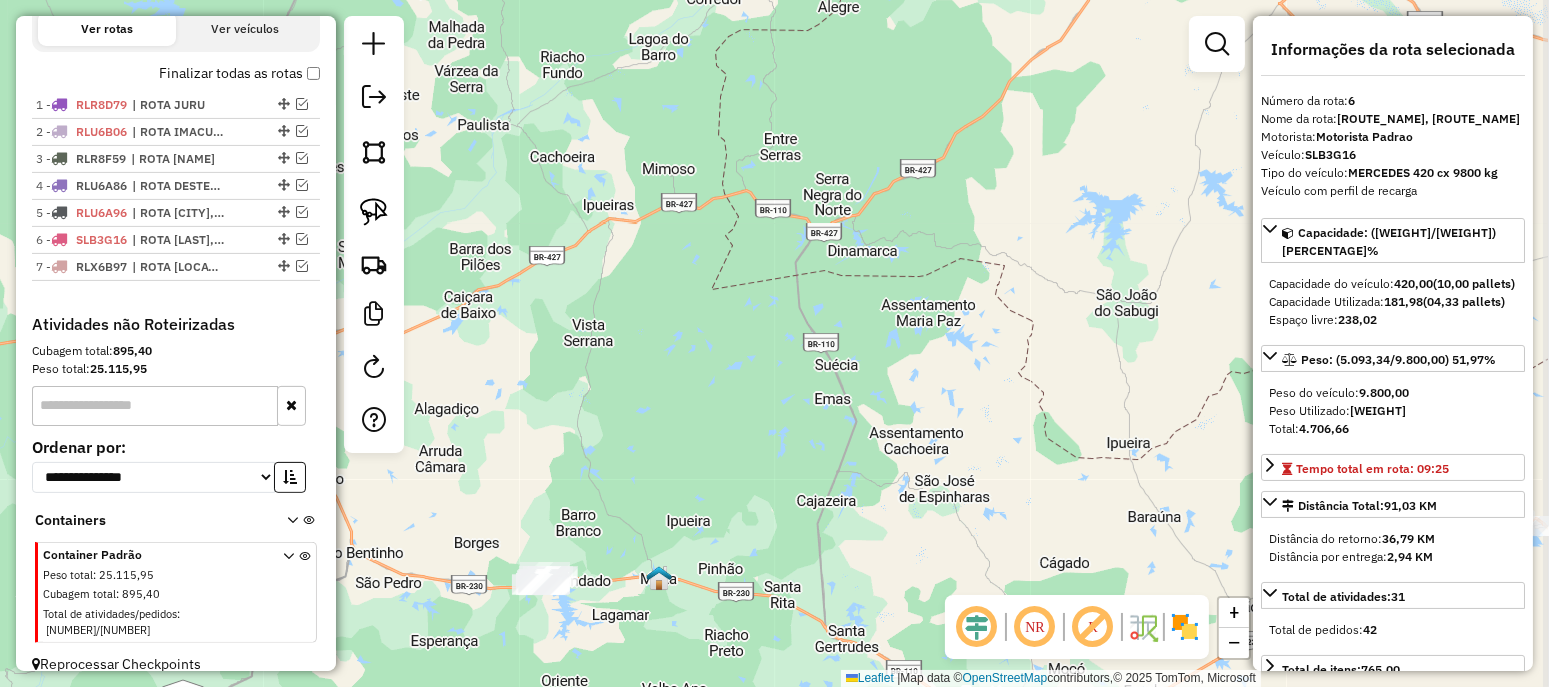 drag, startPoint x: 625, startPoint y: 322, endPoint x: 586, endPoint y: 348, distance: 46.872166 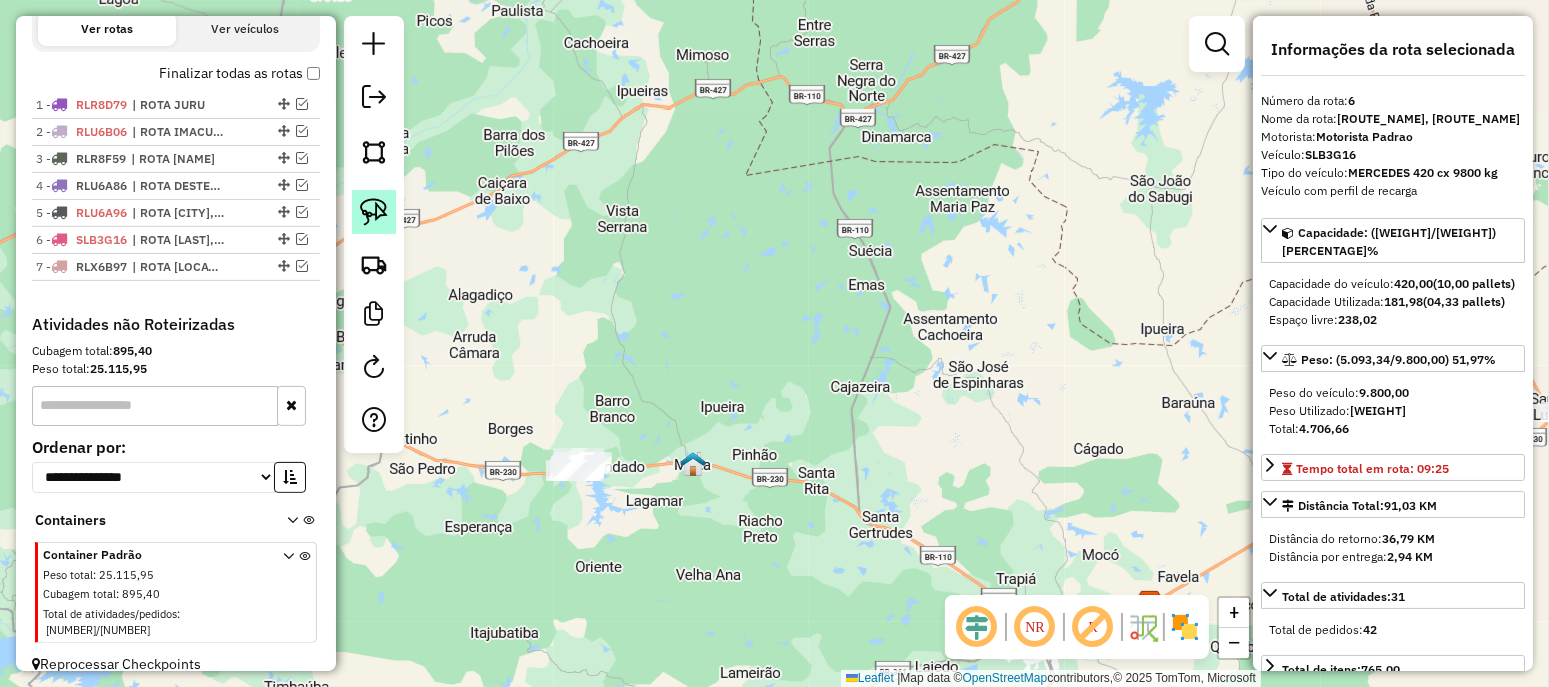 click 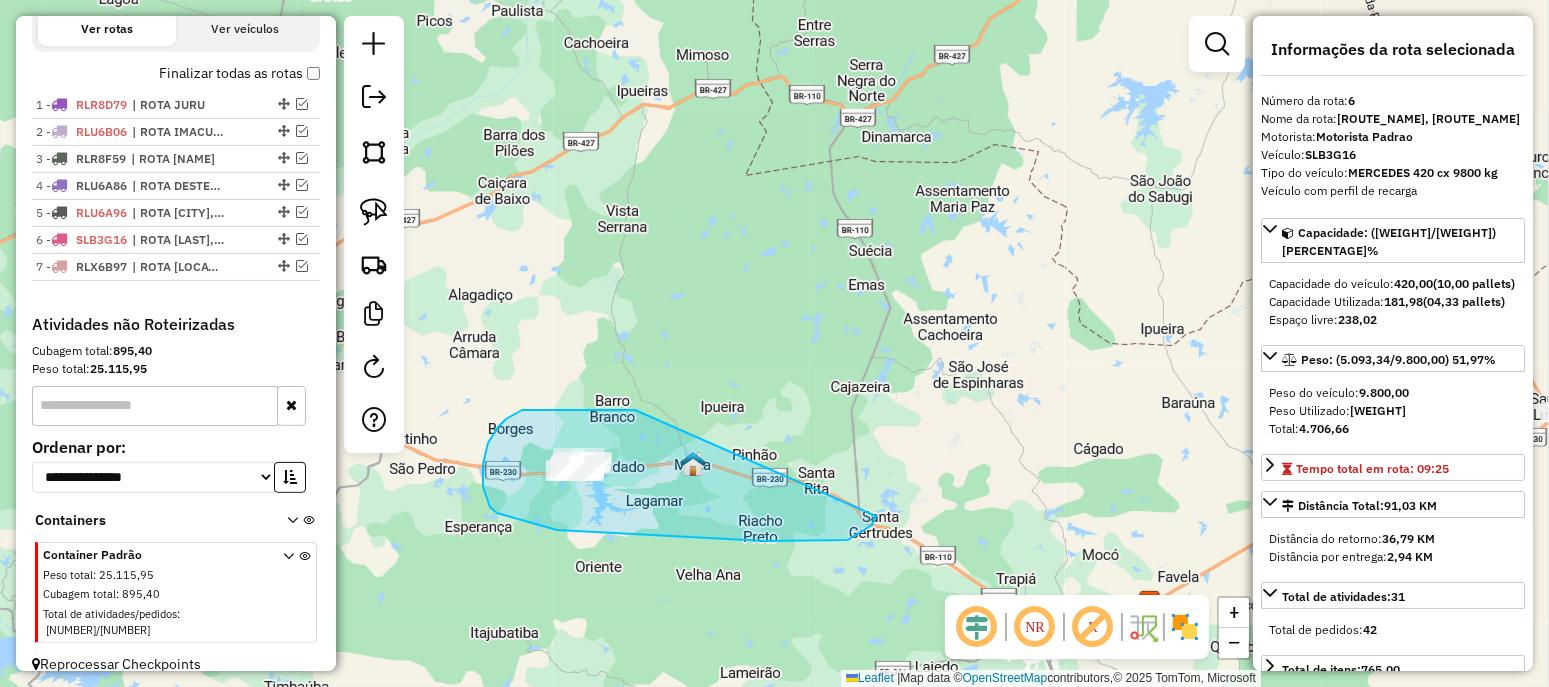 drag, startPoint x: 611, startPoint y: 410, endPoint x: 873, endPoint y: 497, distance: 276.06702 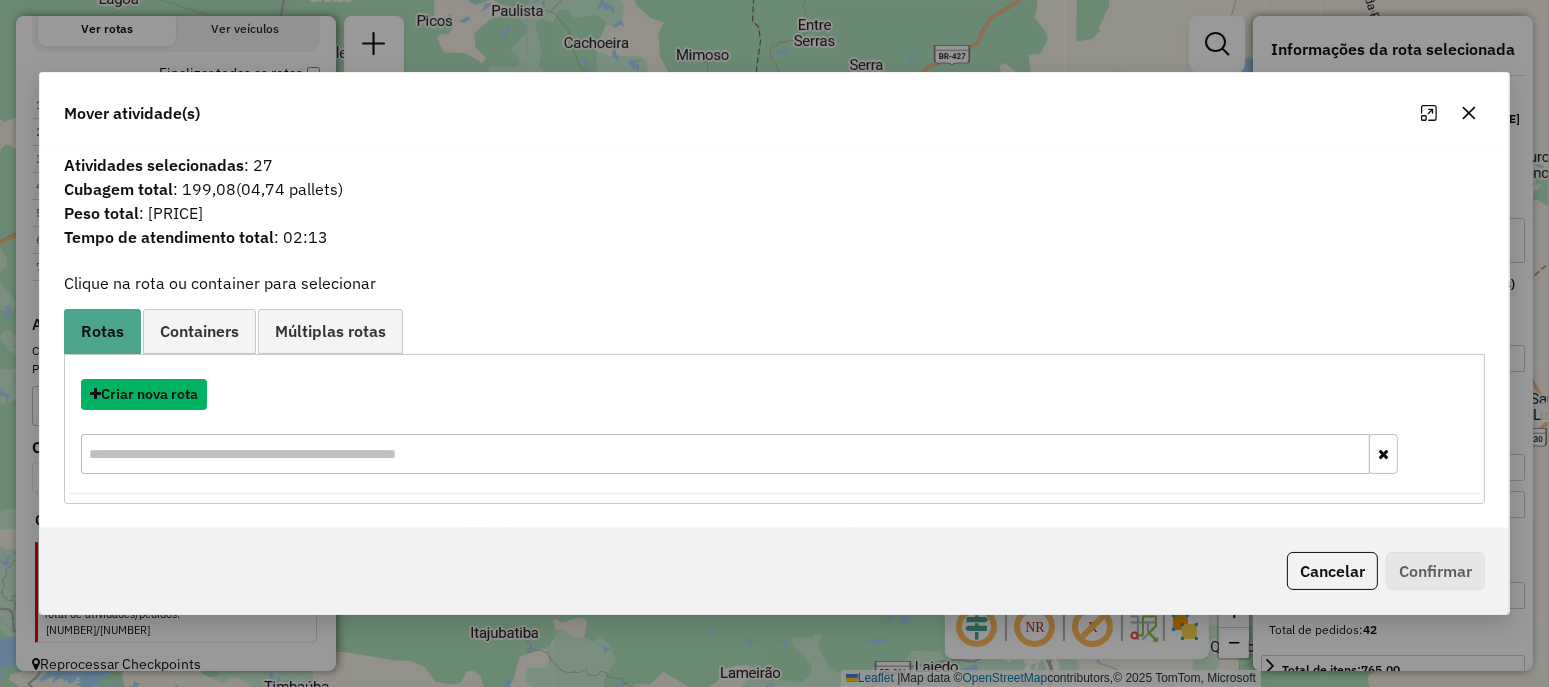 click on "Criar nova rota" at bounding box center [144, 394] 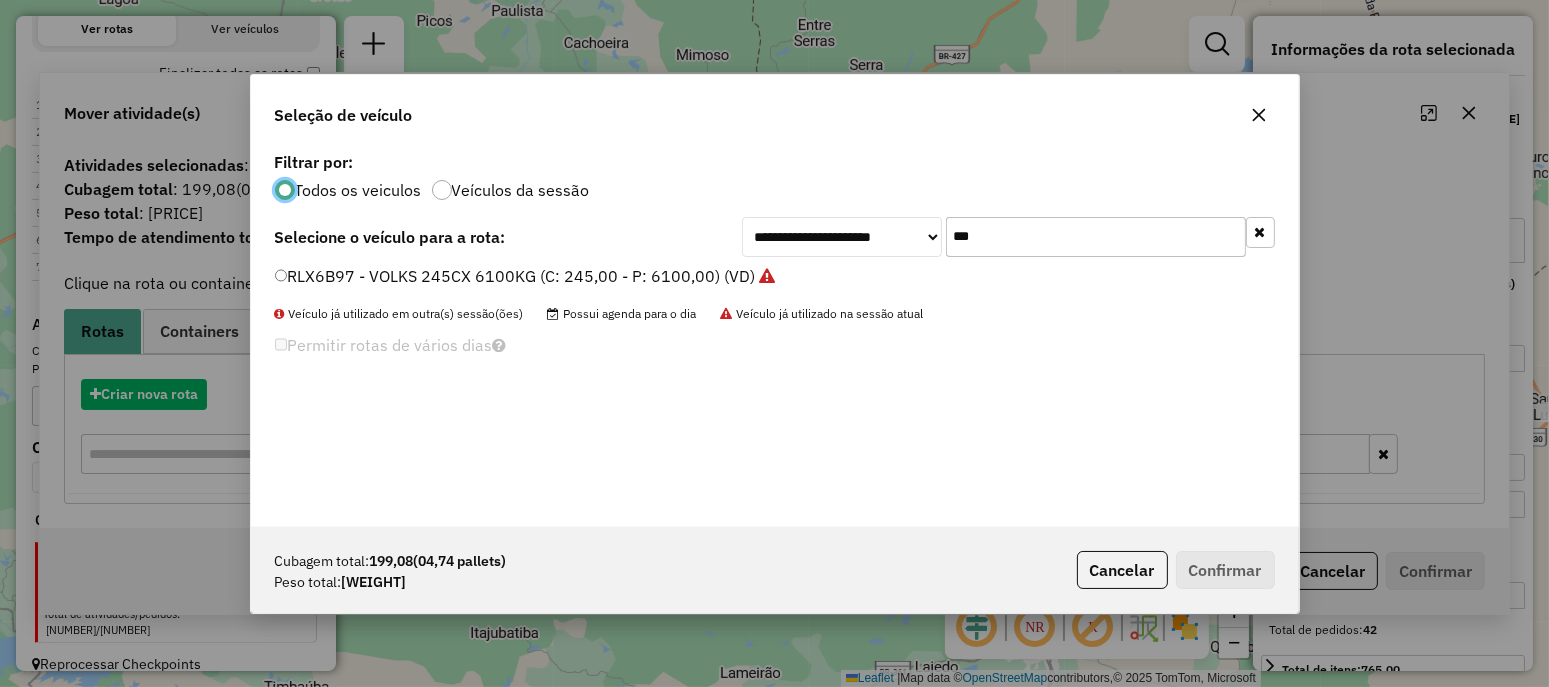 scroll, scrollTop: 10, scrollLeft: 6, axis: both 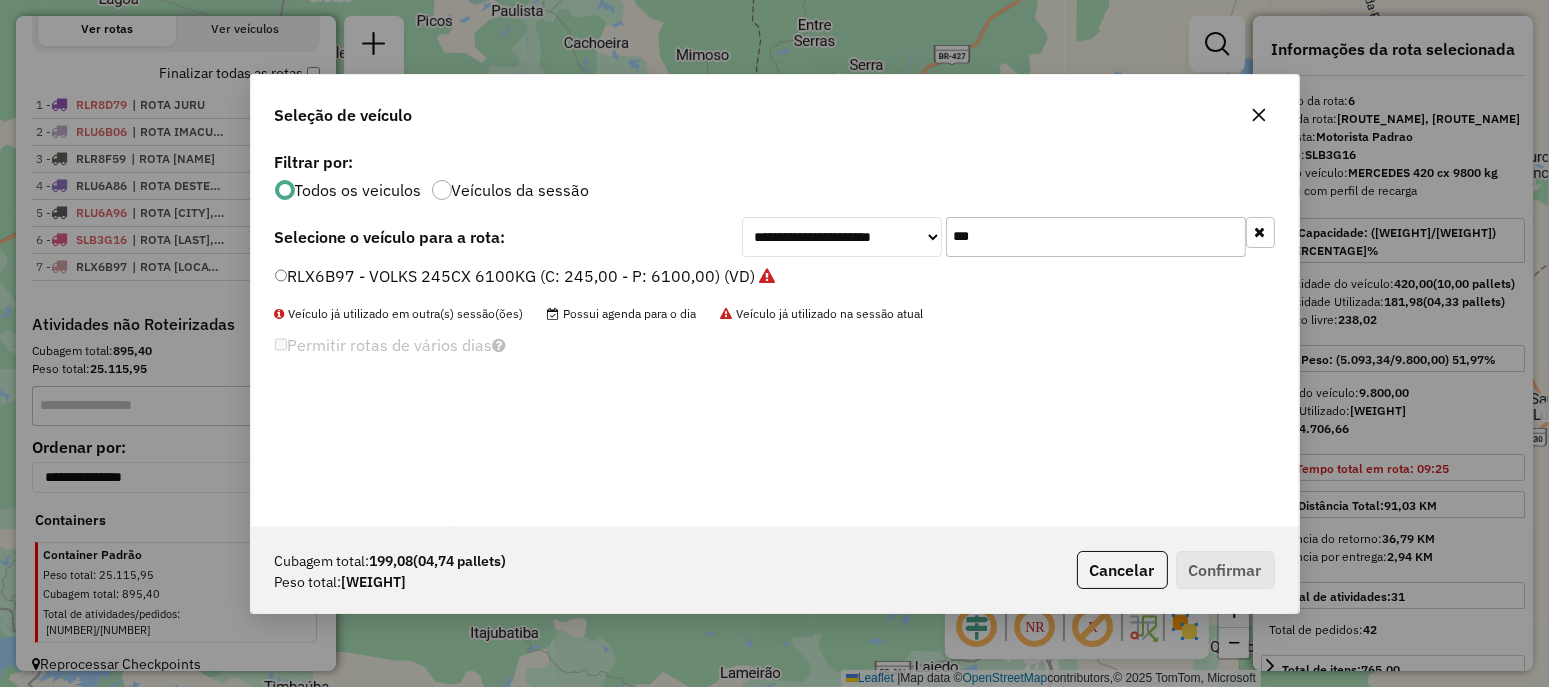 click on "***" 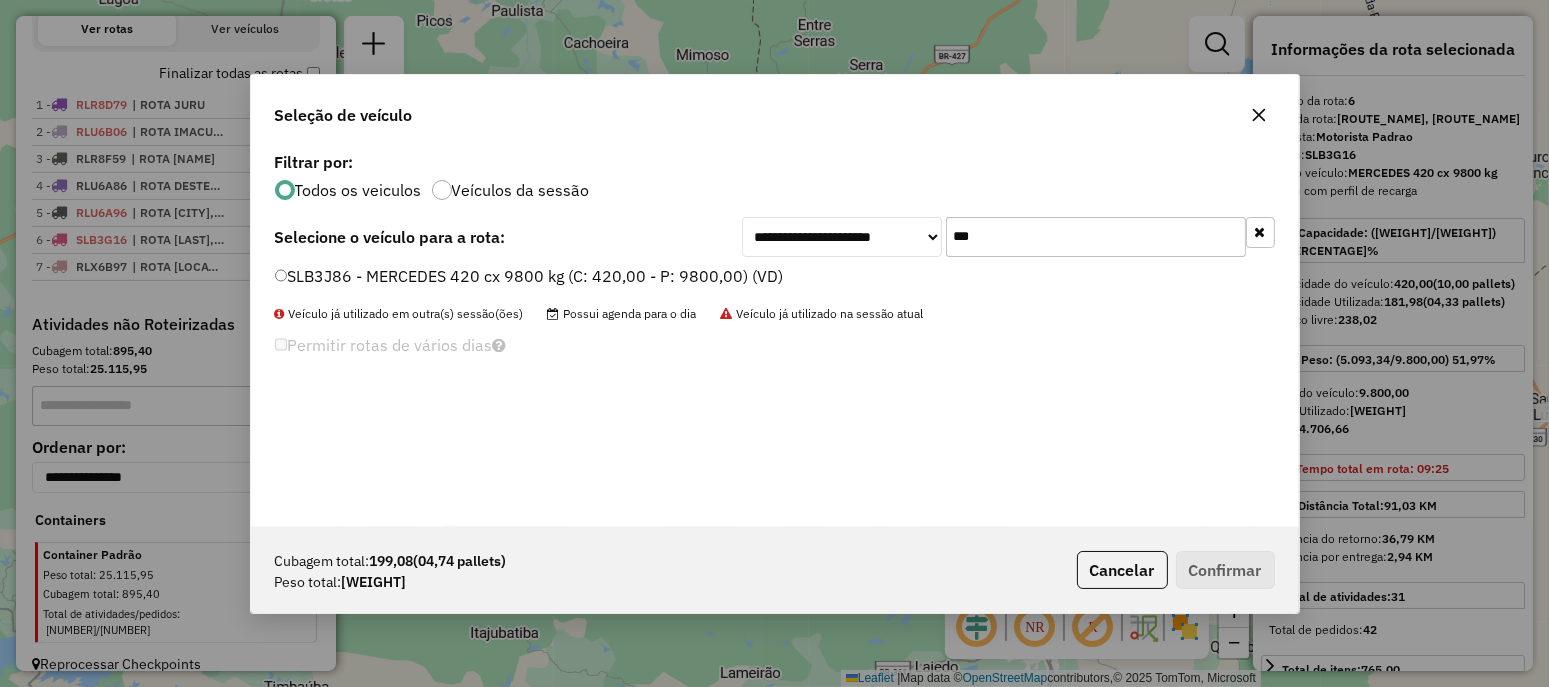 type on "***" 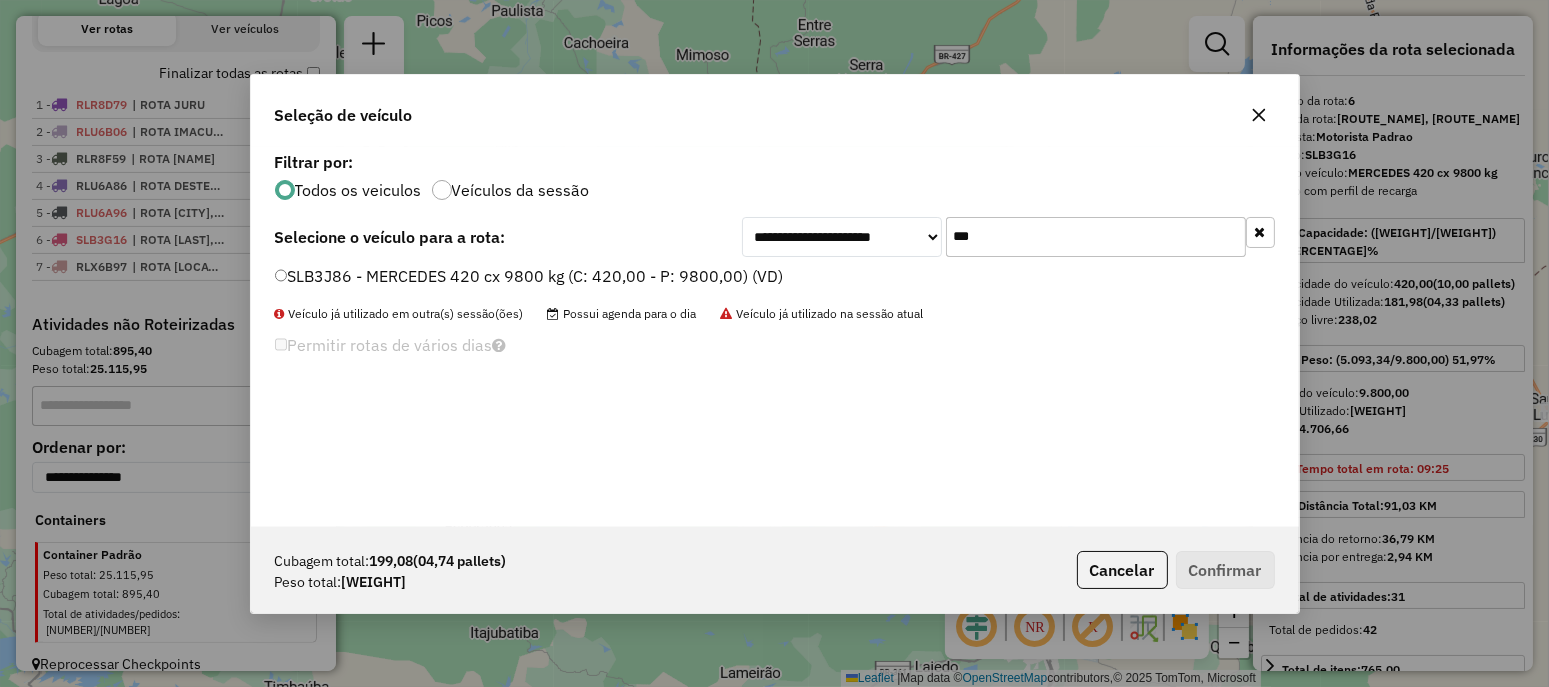 click on "SLB3J86 - MERCEDES 420 cx 9800 kg (C: 420,00 - P: 9800,00) (VD)" 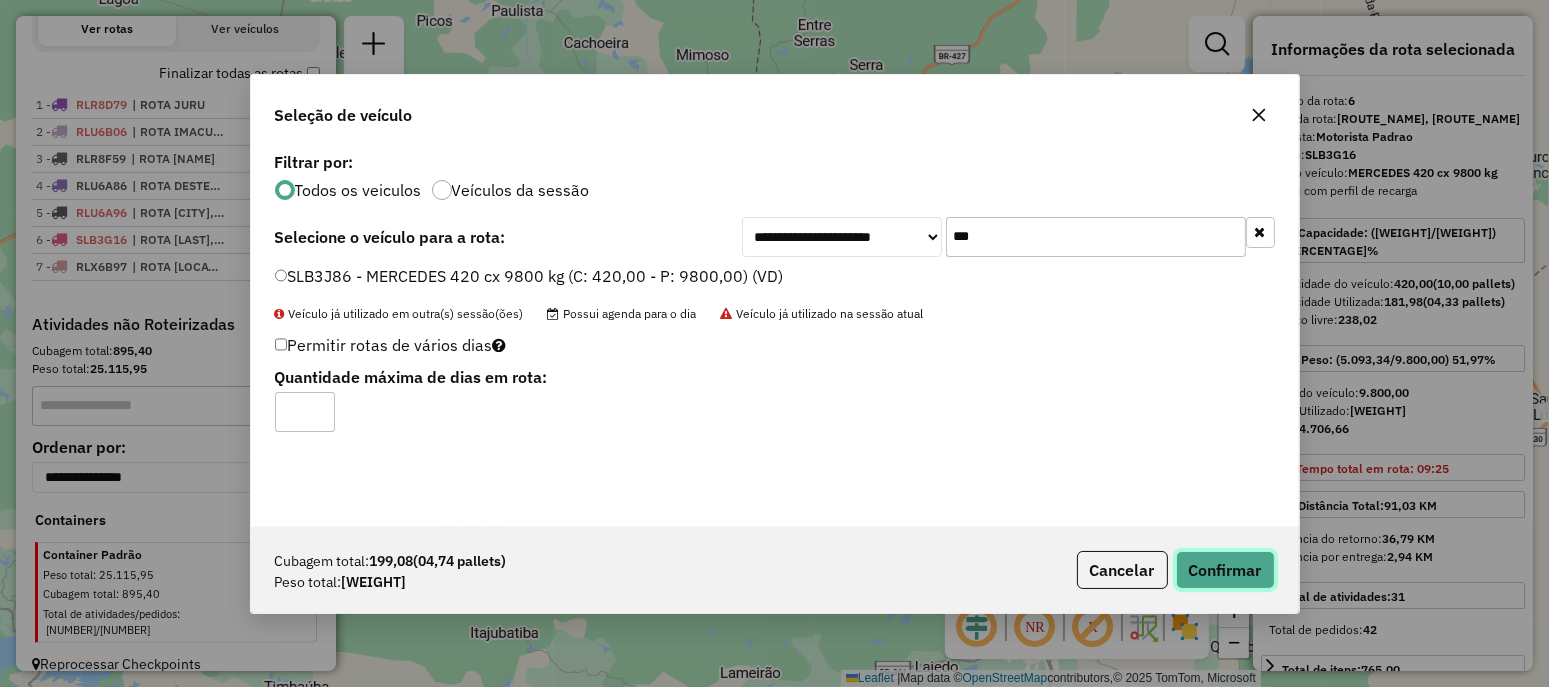 click on "Confirmar" 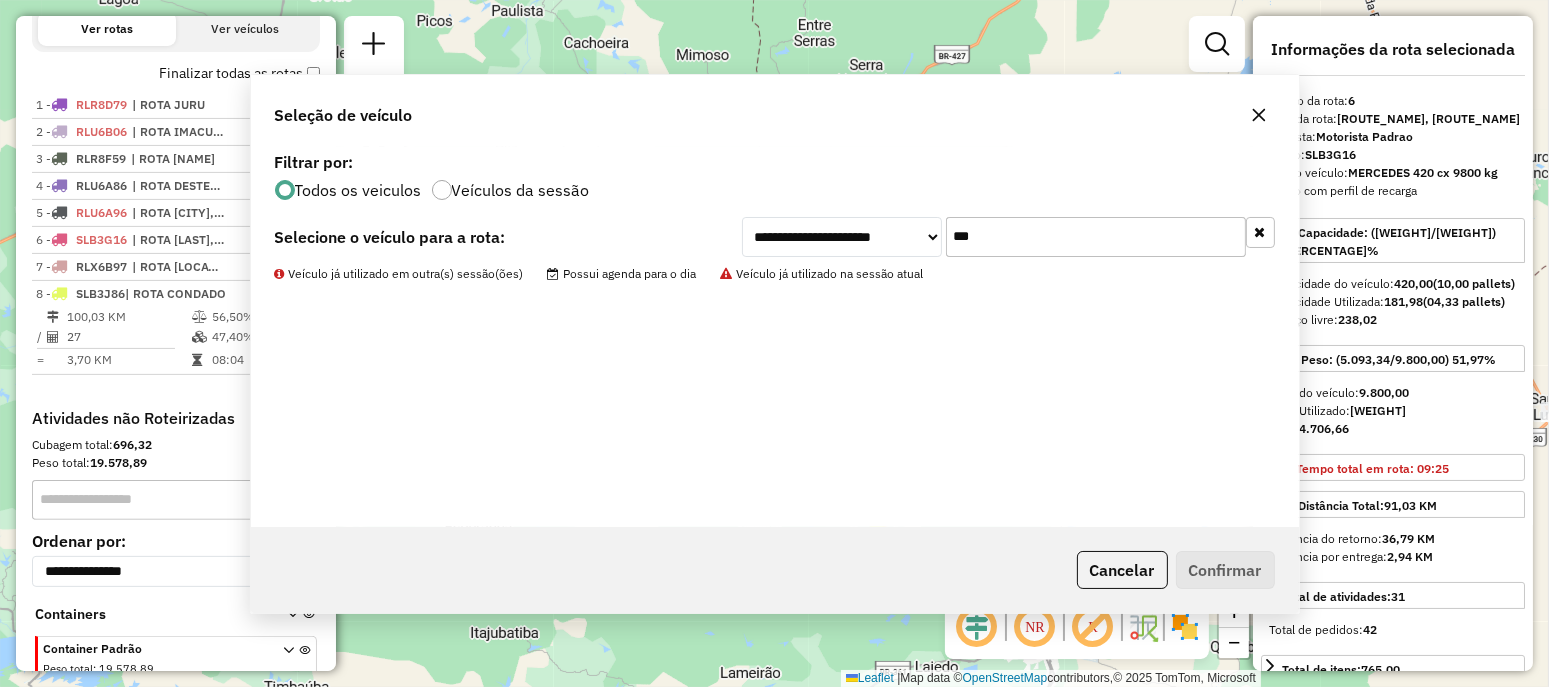 scroll, scrollTop: 768, scrollLeft: 0, axis: vertical 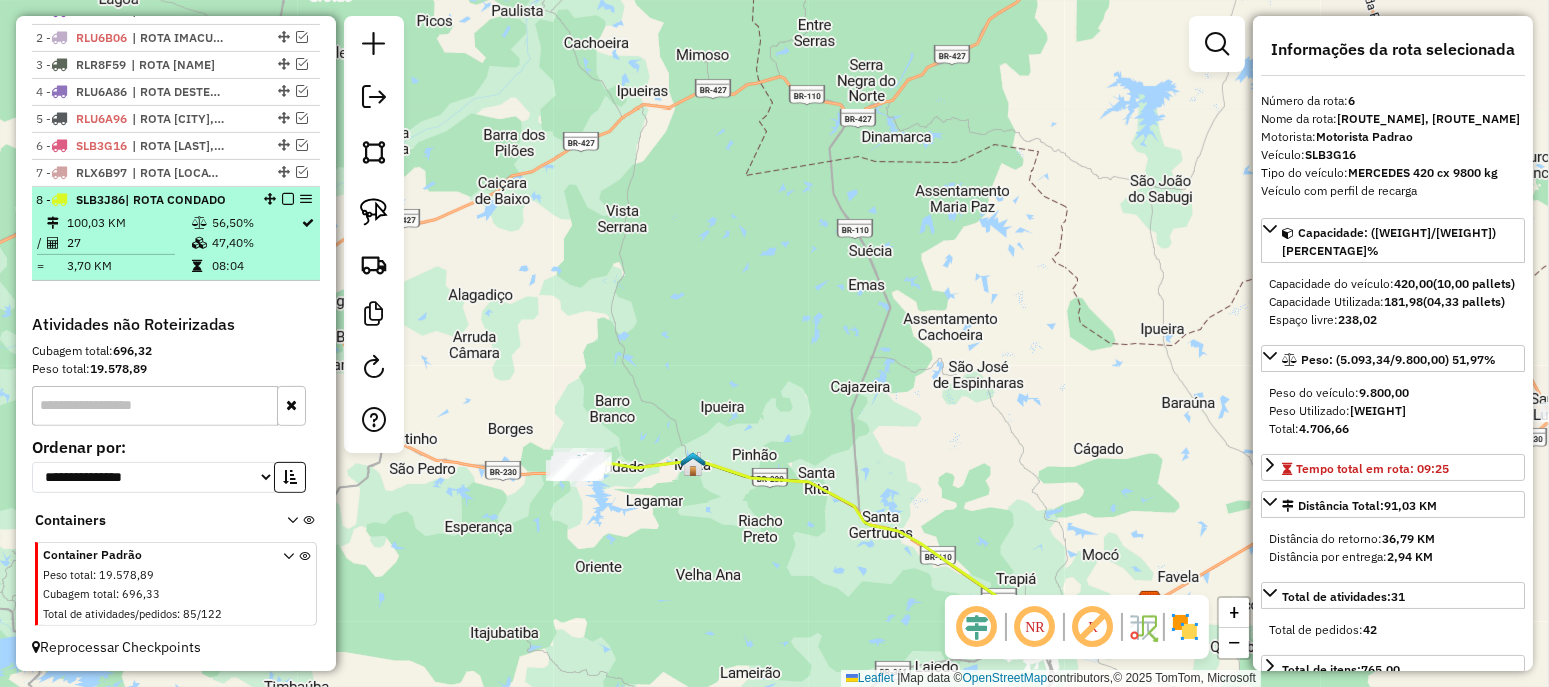 click at bounding box center [288, 199] 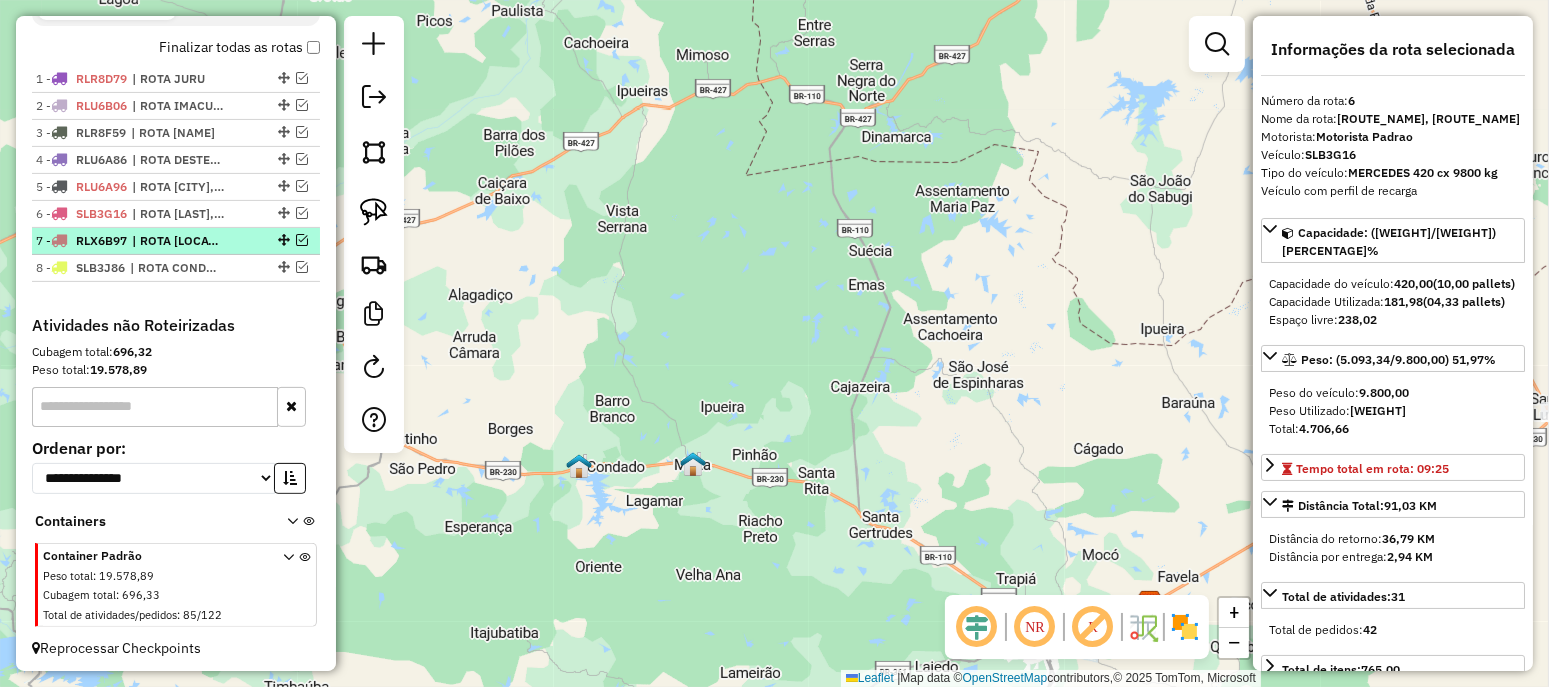 click on "| ROTA [LOCATION]" at bounding box center [178, 241] 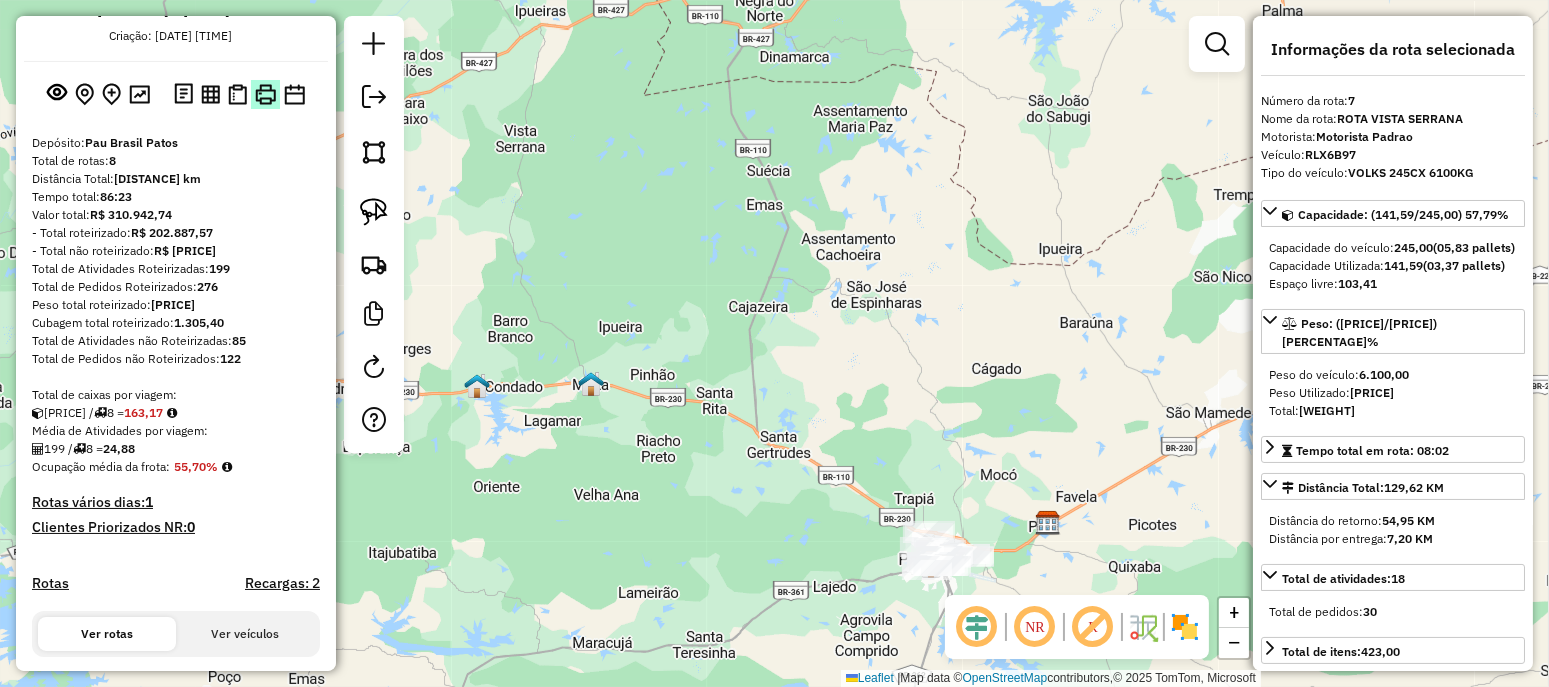 scroll, scrollTop: 0, scrollLeft: 0, axis: both 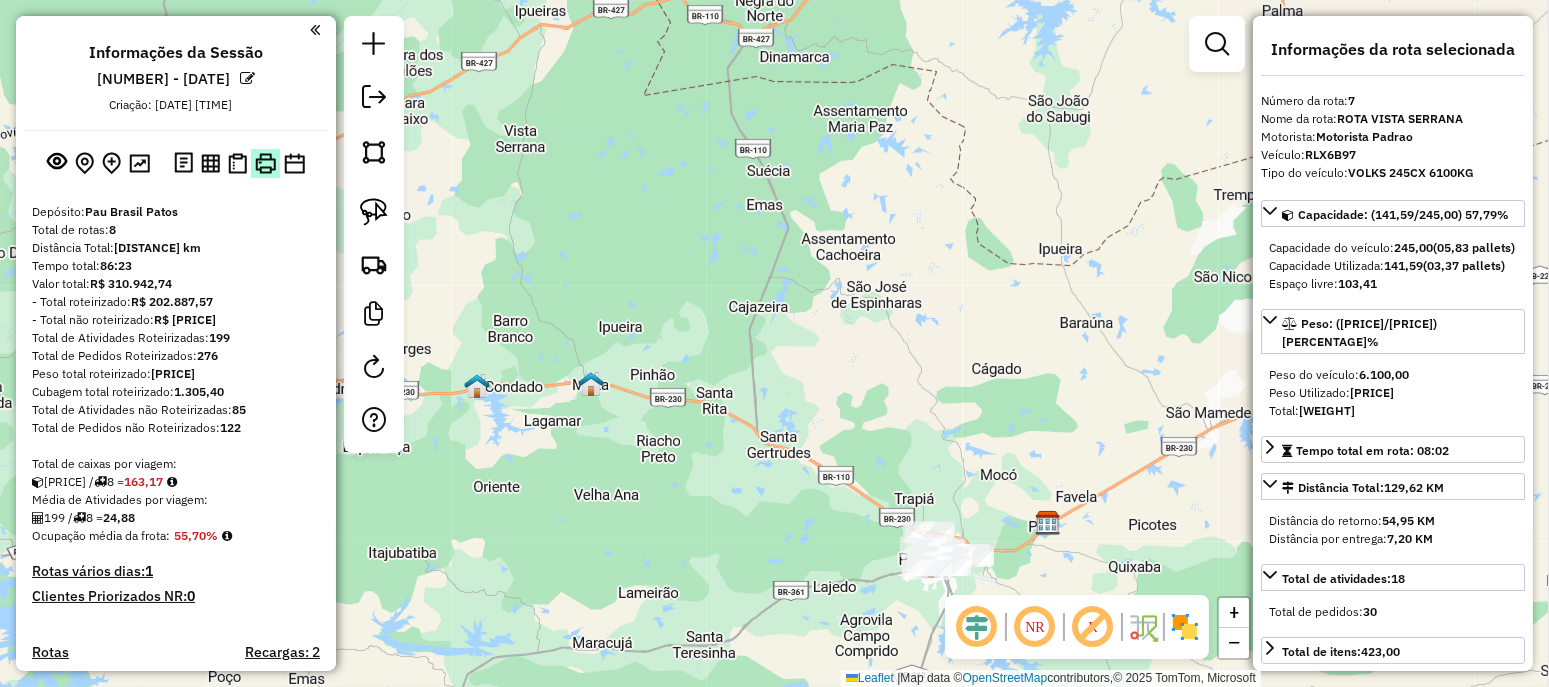 click at bounding box center (265, 163) 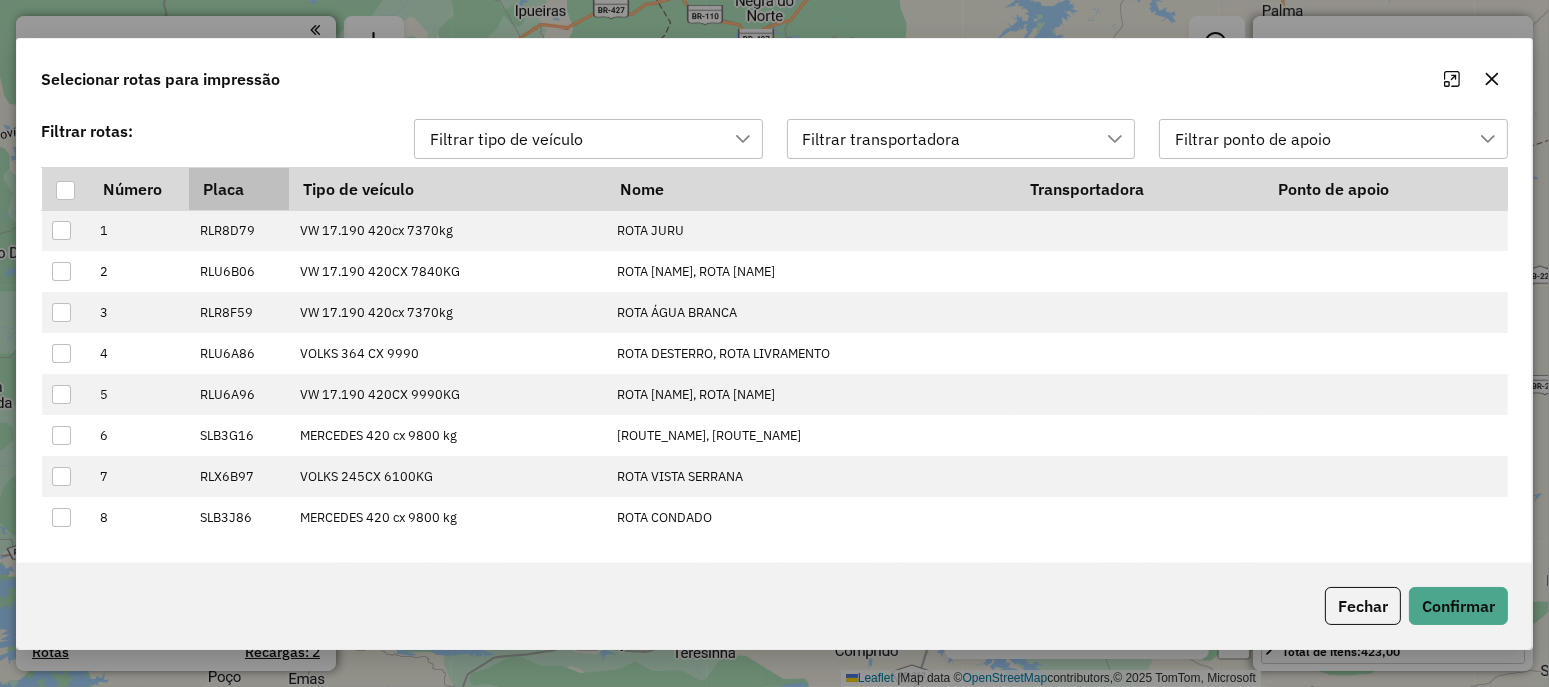 scroll, scrollTop: 14, scrollLeft: 91, axis: both 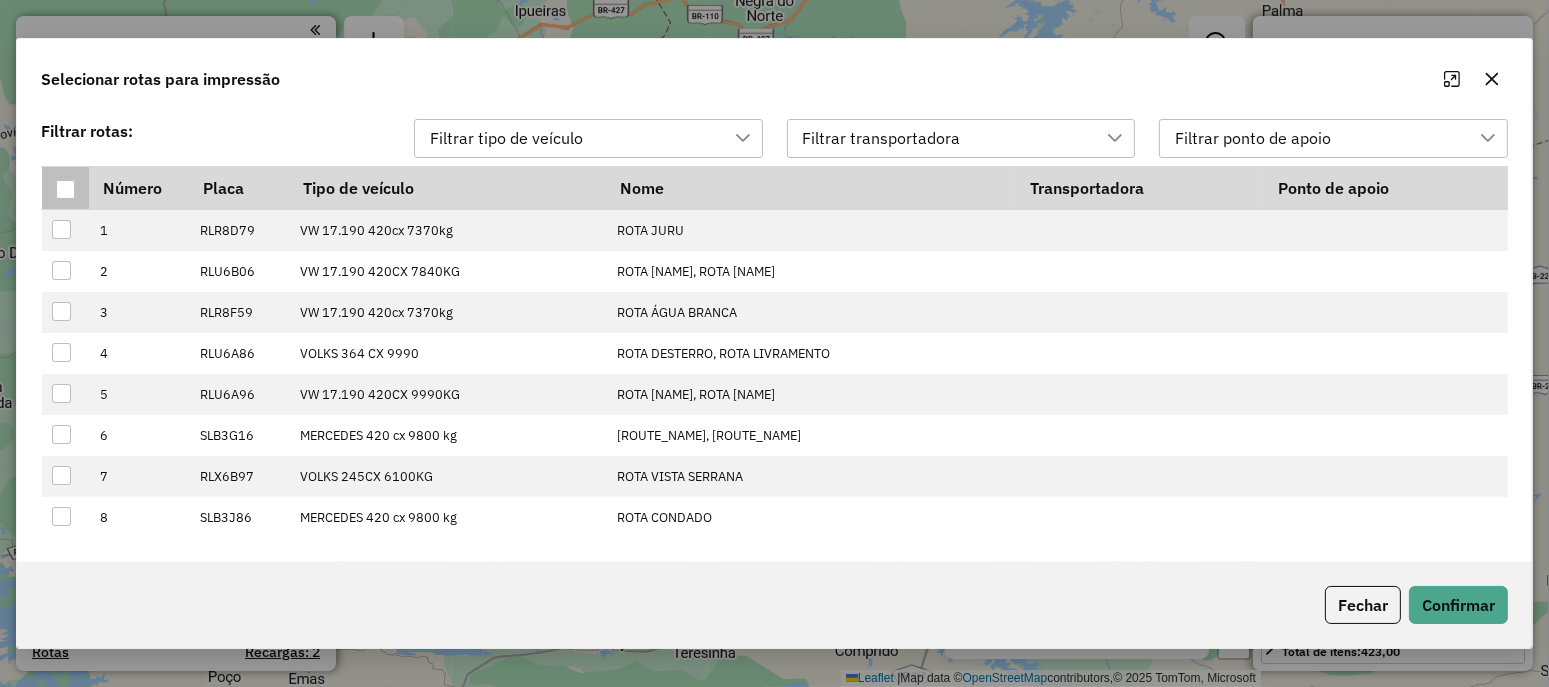 click at bounding box center (65, 189) 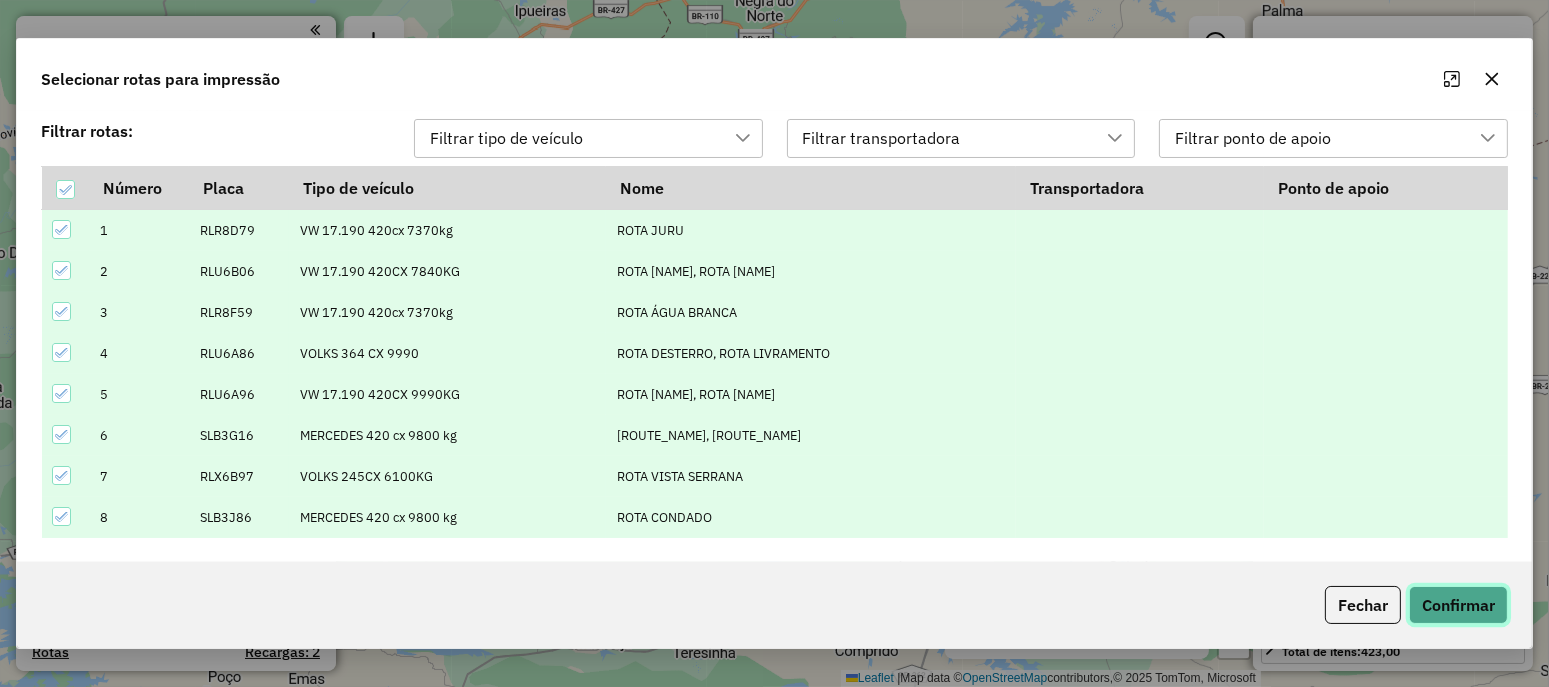 click on "Confirmar" 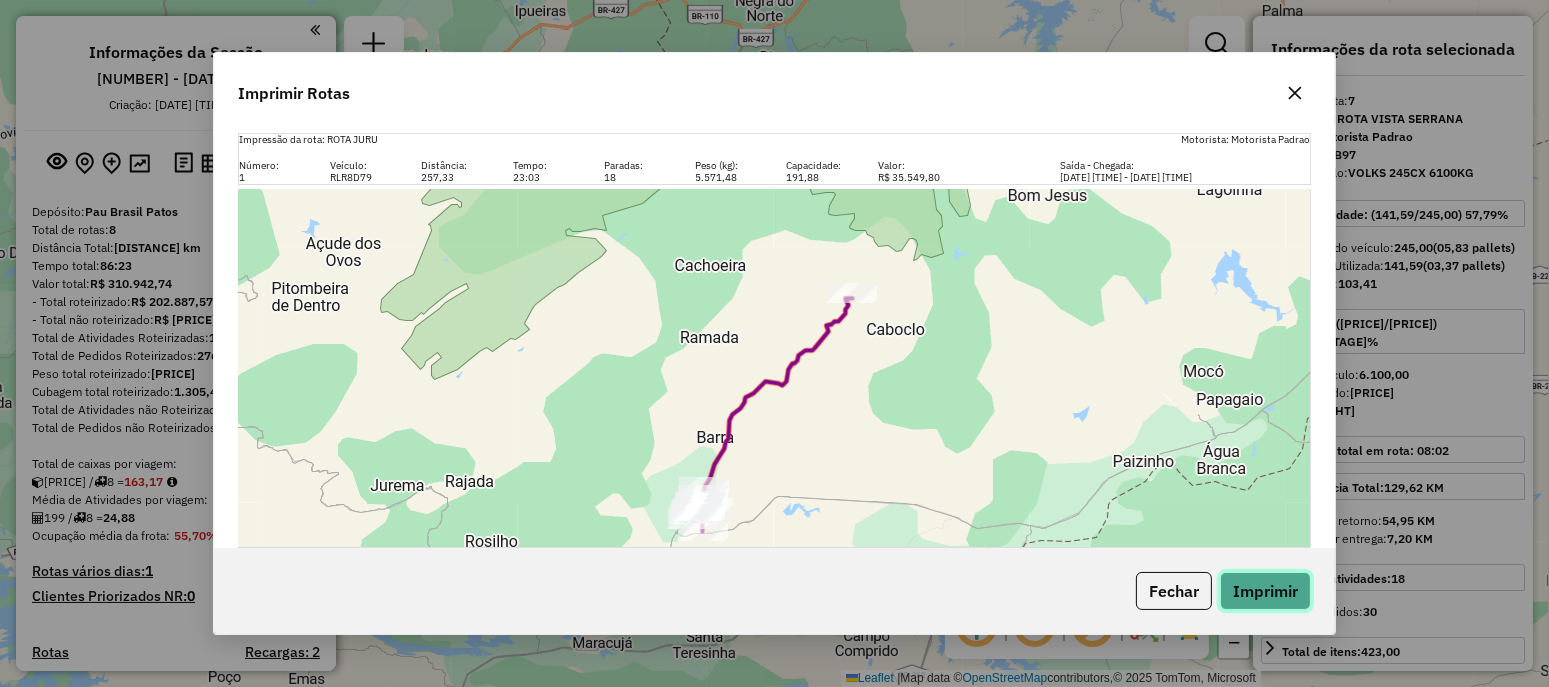 click on "Imprimir" 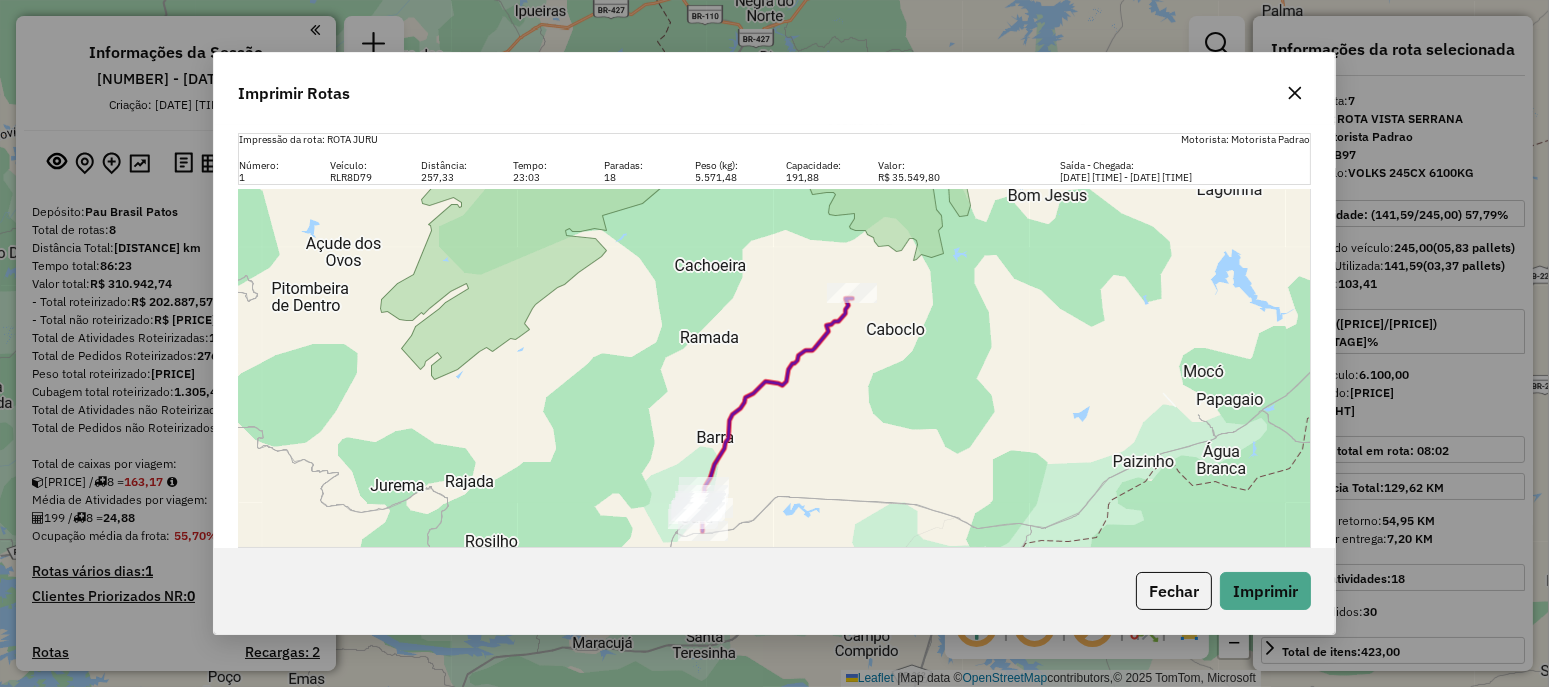 click 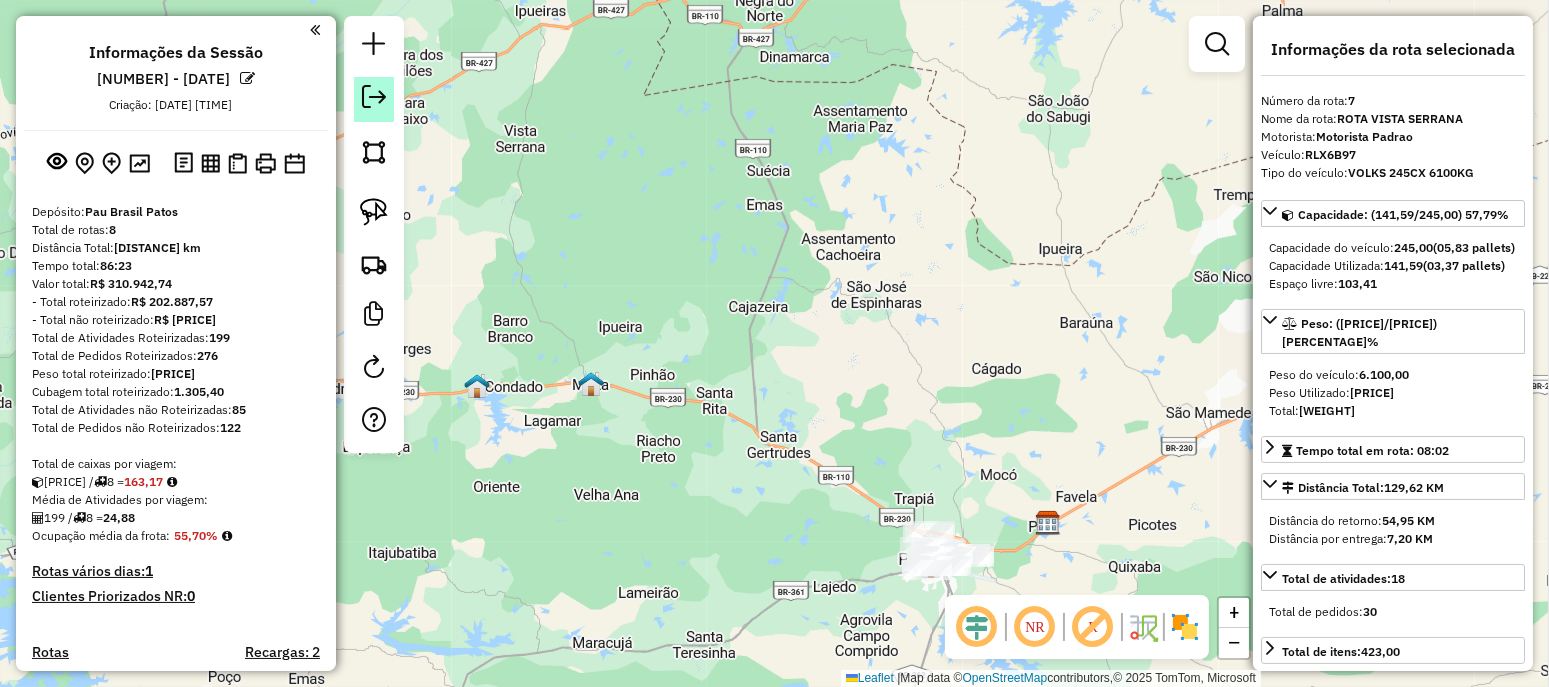 click 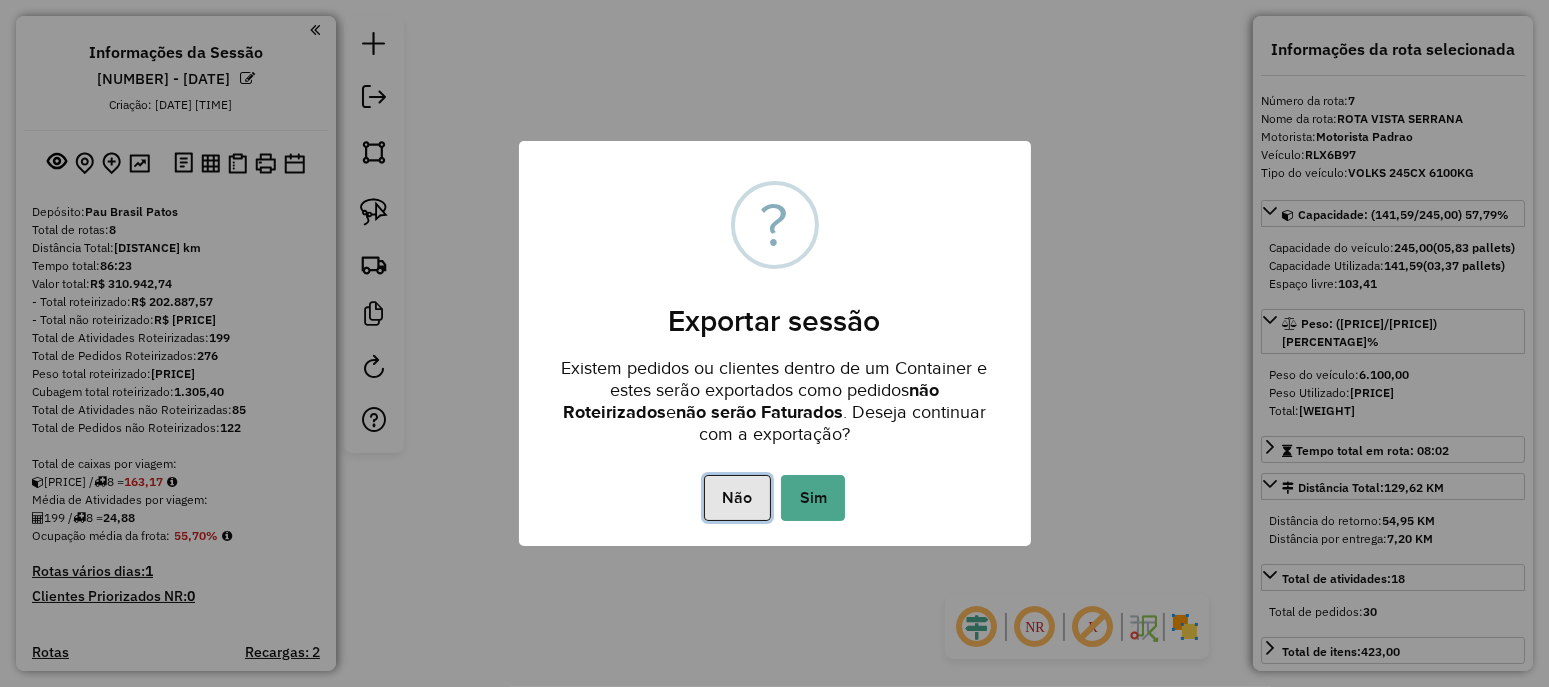 click on "Não" at bounding box center (737, 498) 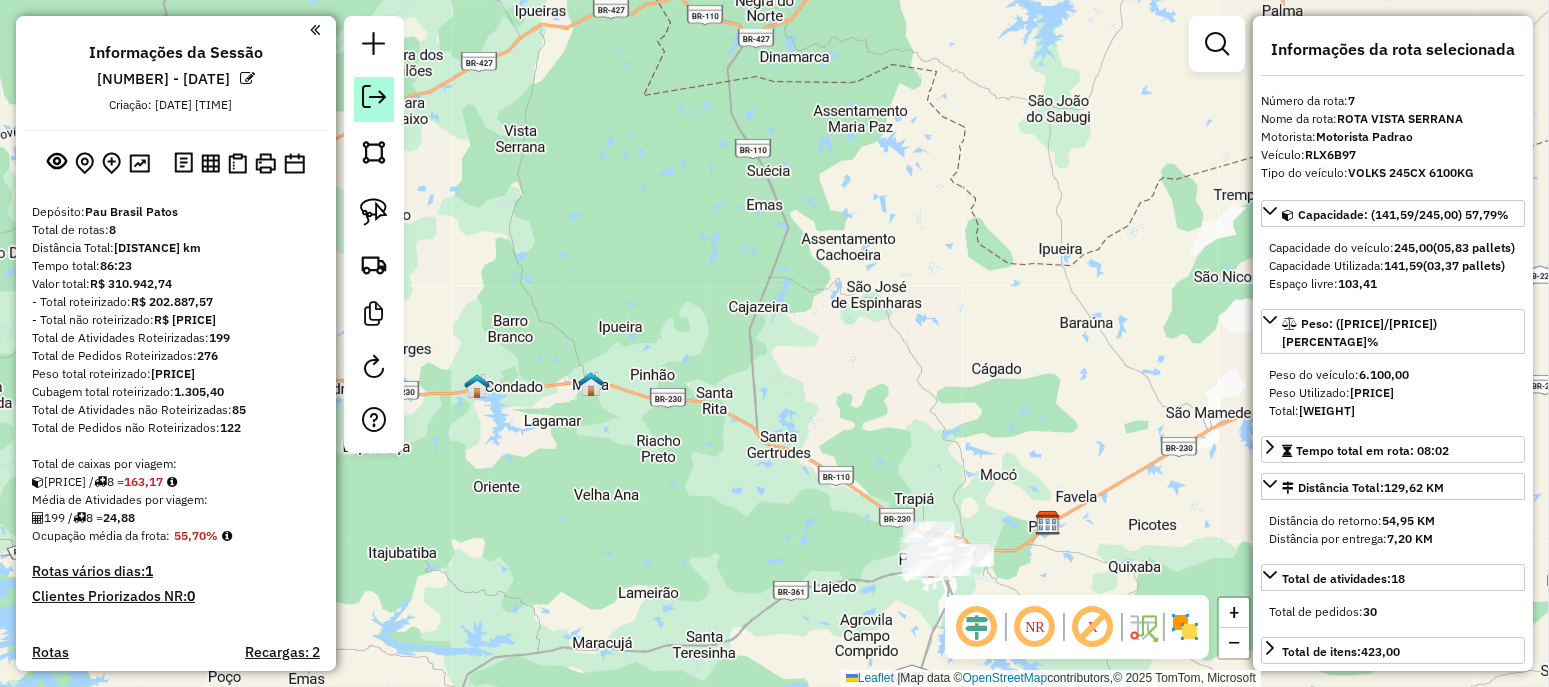 click 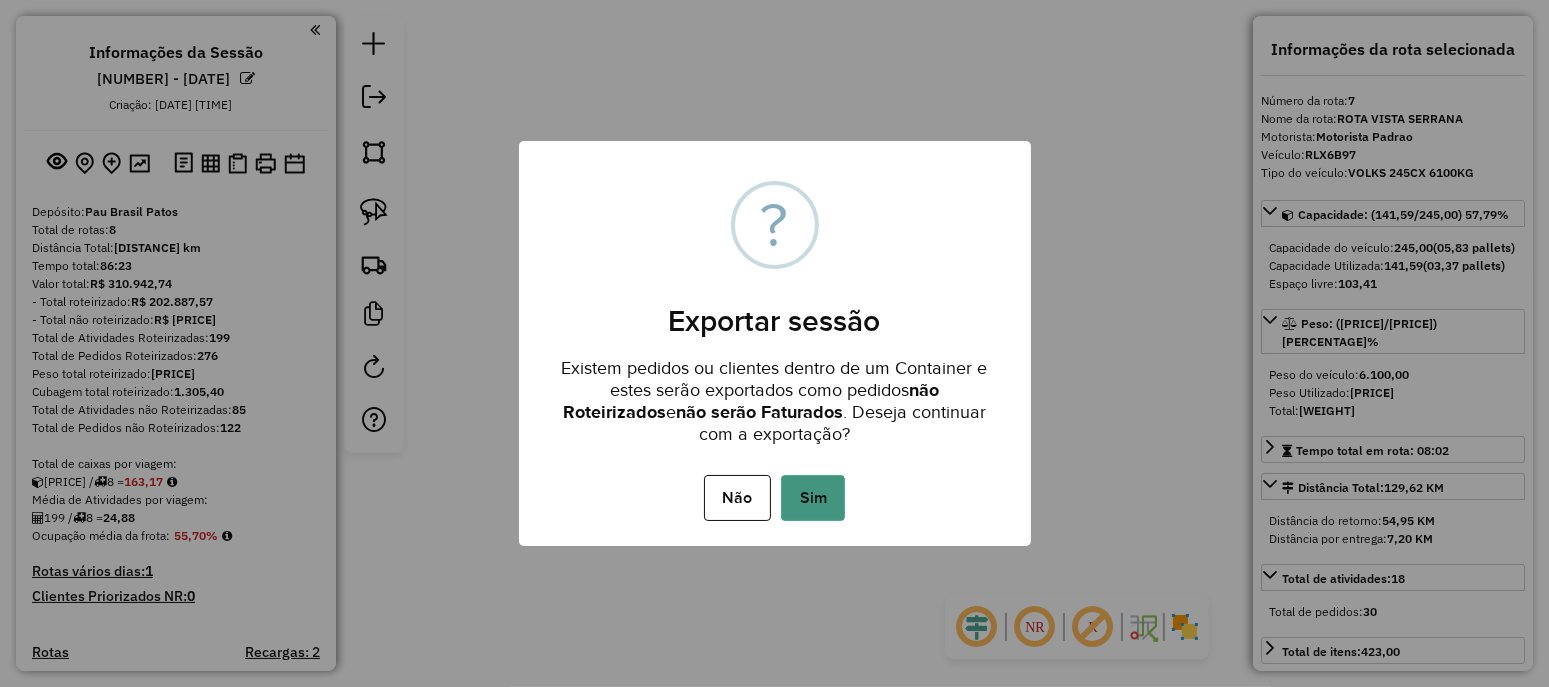 click on "Sim" at bounding box center (813, 498) 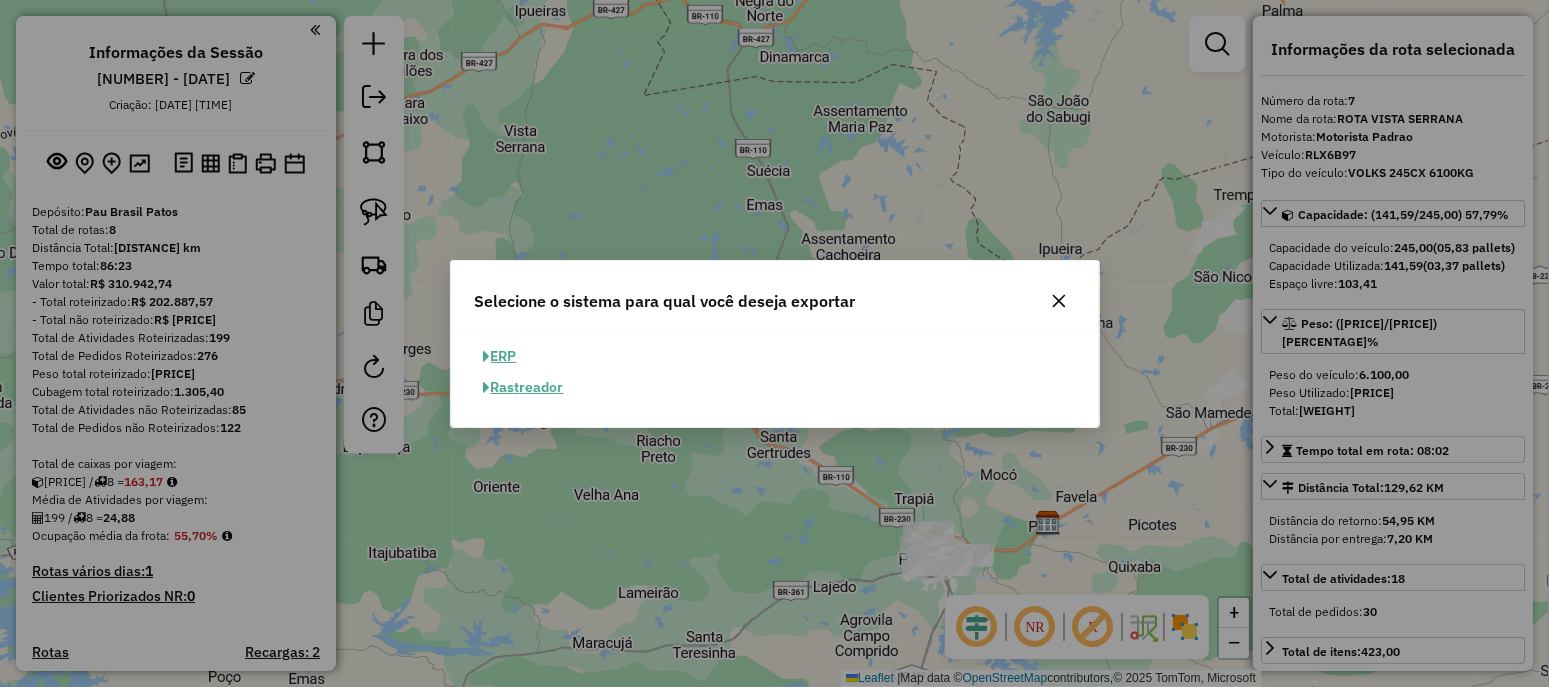 click on "ERP" 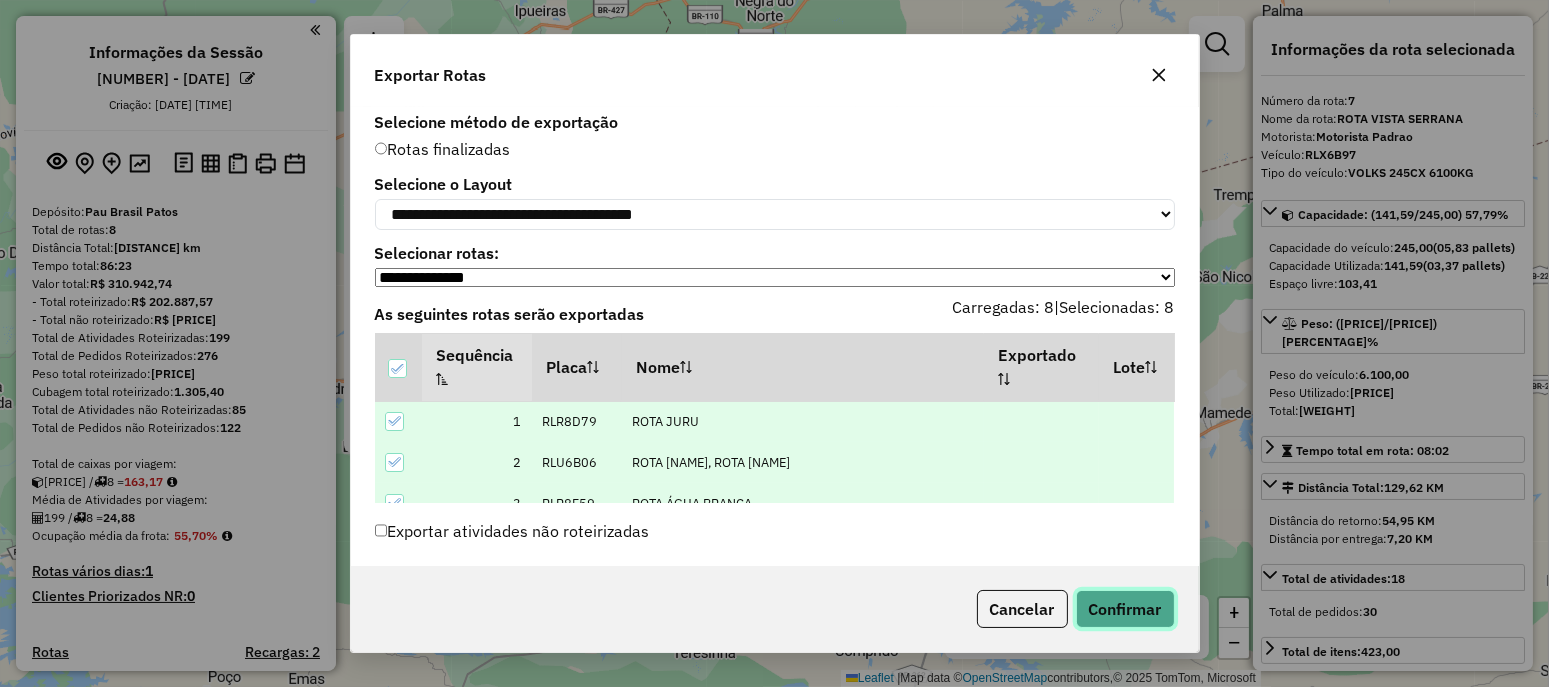 click on "Confirmar" 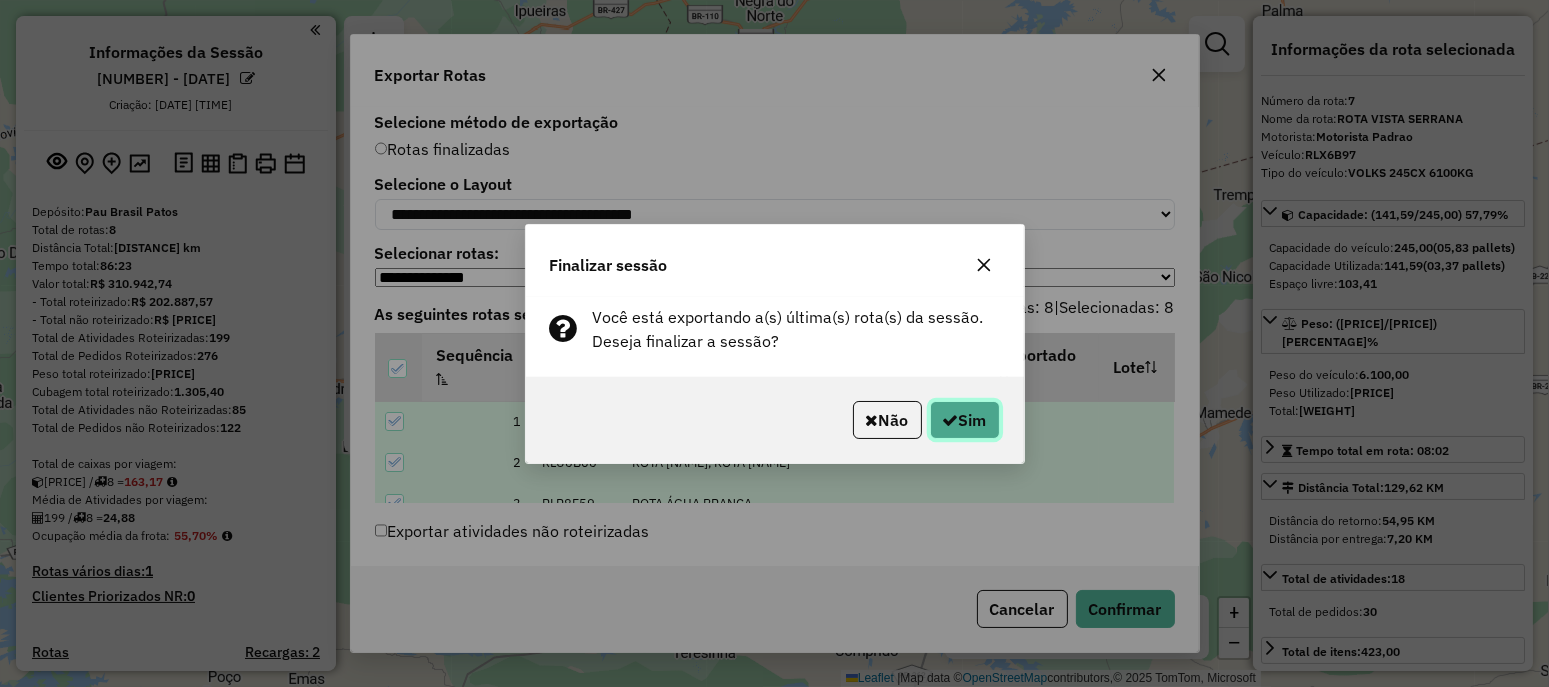 click on "Sim" 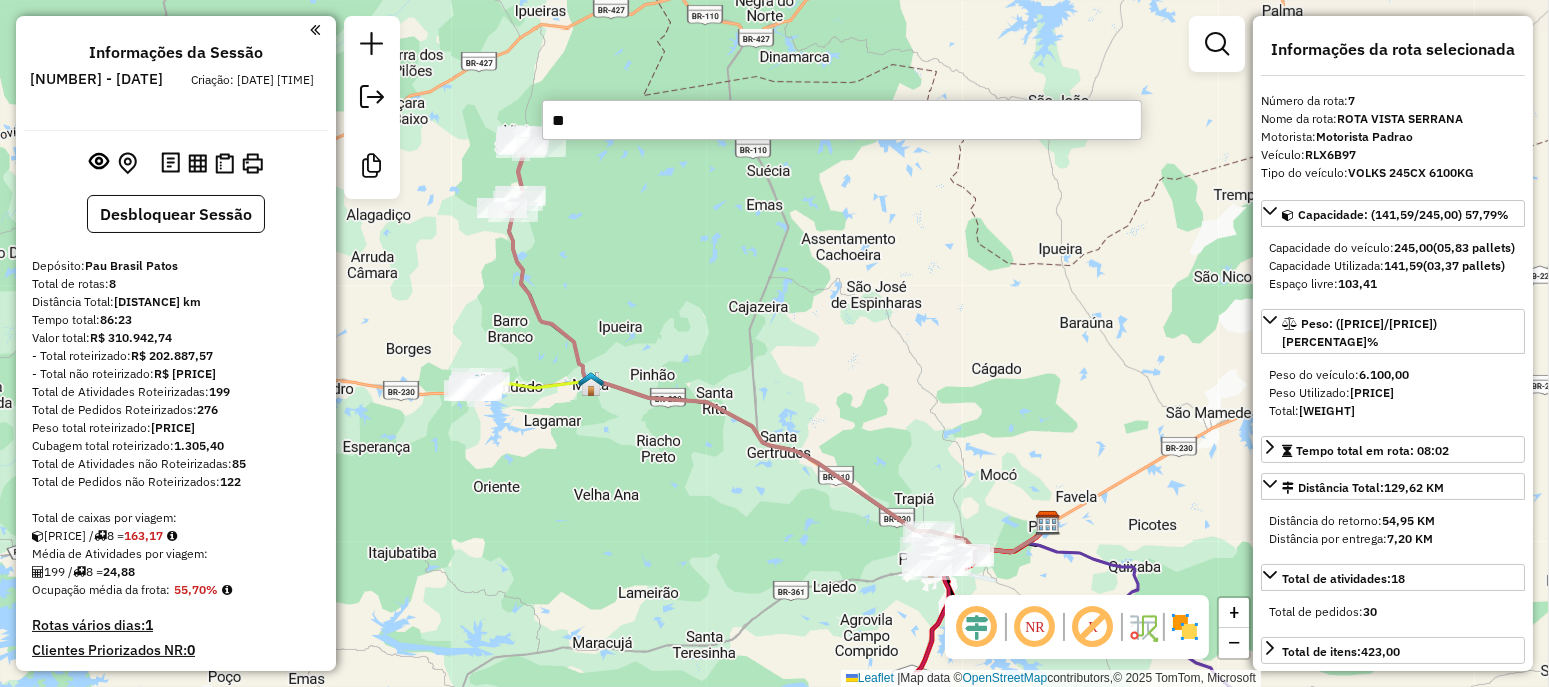 type on "***" 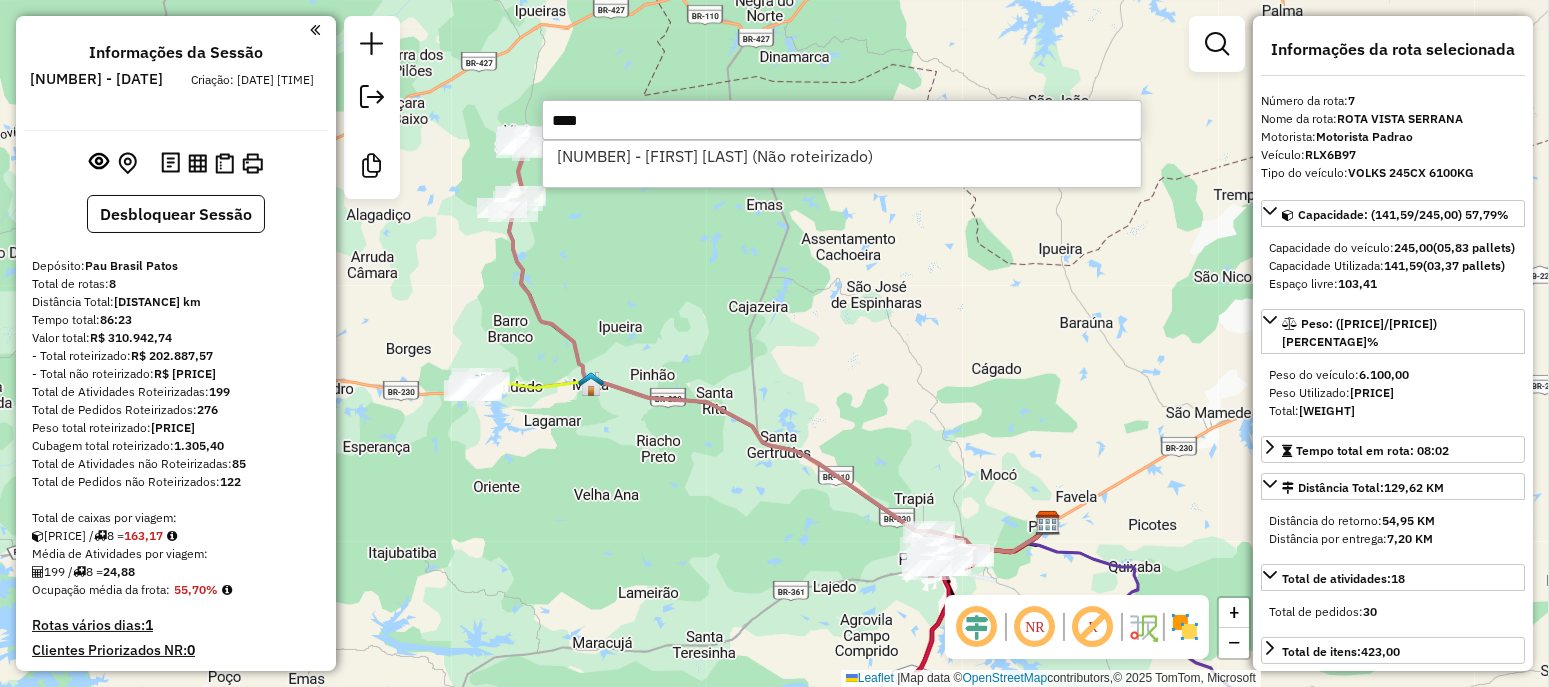 click on "Janela de atendimento Grade de atendimento Capacidade Transportadoras Veículos Cliente Pedidos  Rotas Selecione os dias de semana para filtrar as janelas de atendimento  Seg   Ter   Qua   Qui   Sex   Sáb   Dom  Informe o período da janela de atendimento: De: Até:  Filtrar exatamente a janela do cliente  Considerar janela de atendimento padrão  Selecione os dias de semana para filtrar as grades de atendimento  Seg   Ter   Qua   Qui   Sex   Sáb   Dom   Considerar clientes sem dia de atendimento cadastrado  Clientes fora do dia de atendimento selecionado Filtrar as atividades entre os valores definidos abaixo:  Peso mínimo:   Peso máximo:   Cubagem mínima:   Cubagem máxima:   De:   Até:  Filtrar as atividades entre o tempo de atendimento definido abaixo:  De:   Até:   Considerar capacidade total dos clientes não roteirizados Transportadora: Selecione um ou mais itens Tipo de veículo: Selecione um ou mais itens Veículo: Selecione um ou mais itens Motorista: Selecione um ou mais itens Nome: Rótulo:" 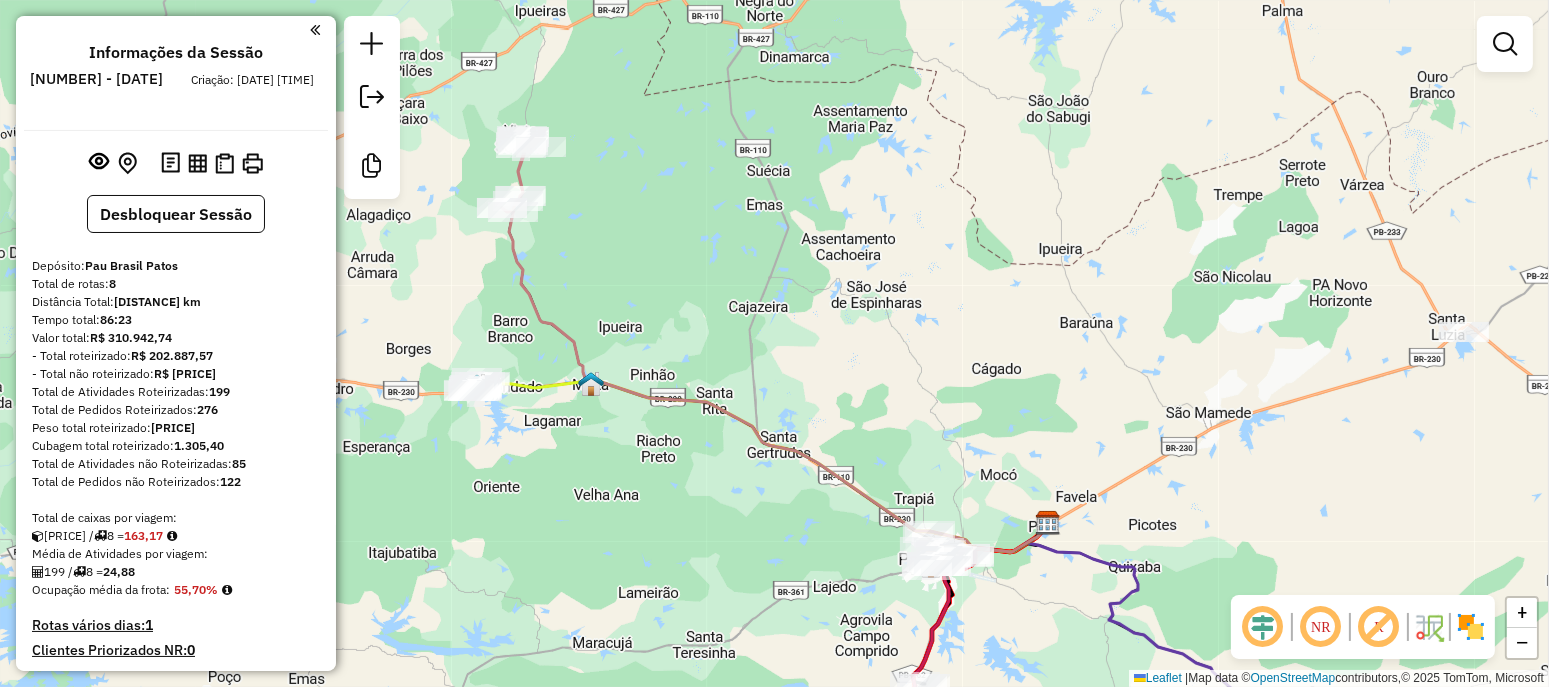 click on "Janela de atendimento Grade de atendimento Capacidade Transportadoras Veículos Cliente Pedidos  Rotas Selecione os dias de semana para filtrar as janelas de atendimento  Seg   Ter   Qua   Qui   Sex   Sáb   Dom  Informe o período da janela de atendimento: De: Até:  Filtrar exatamente a janela do cliente  Considerar janela de atendimento padrão  Selecione os dias de semana para filtrar as grades de atendimento  Seg   Ter   Qua   Qui   Sex   Sáb   Dom   Considerar clientes sem dia de atendimento cadastrado  Clientes fora do dia de atendimento selecionado Filtrar as atividades entre os valores definidos abaixo:  Peso mínimo:   Peso máximo:   Cubagem mínima:   Cubagem máxima:   De:   Até:  Filtrar as atividades entre o tempo de atendimento definido abaixo:  De:   Até:   Considerar capacidade total dos clientes não roteirizados Transportadora: Selecione um ou mais itens Tipo de veículo: Selecione um ou mais itens Veículo: Selecione um ou mais itens Motorista: Selecione um ou mais itens Nome: Rótulo:" 